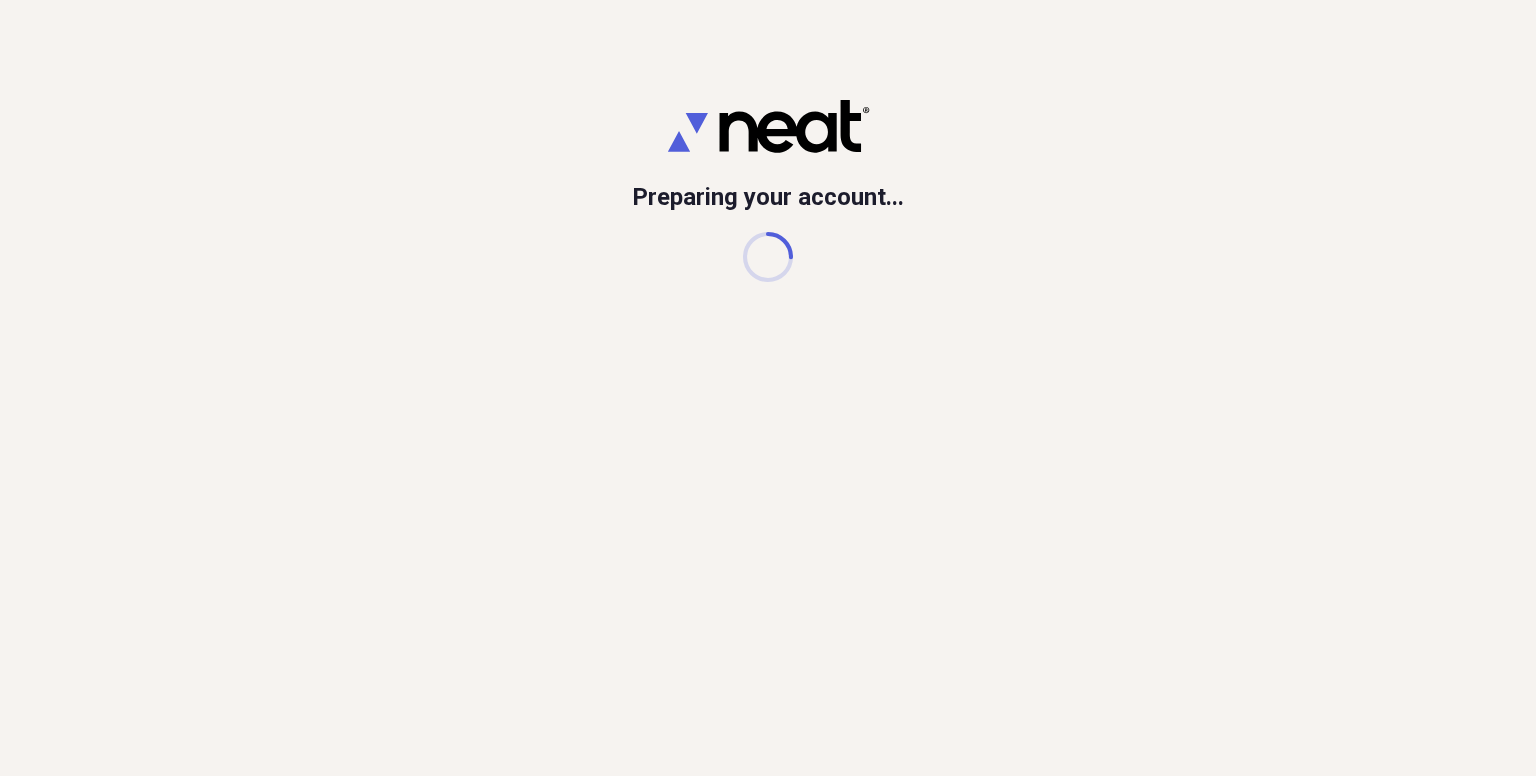 scroll, scrollTop: 0, scrollLeft: 0, axis: both 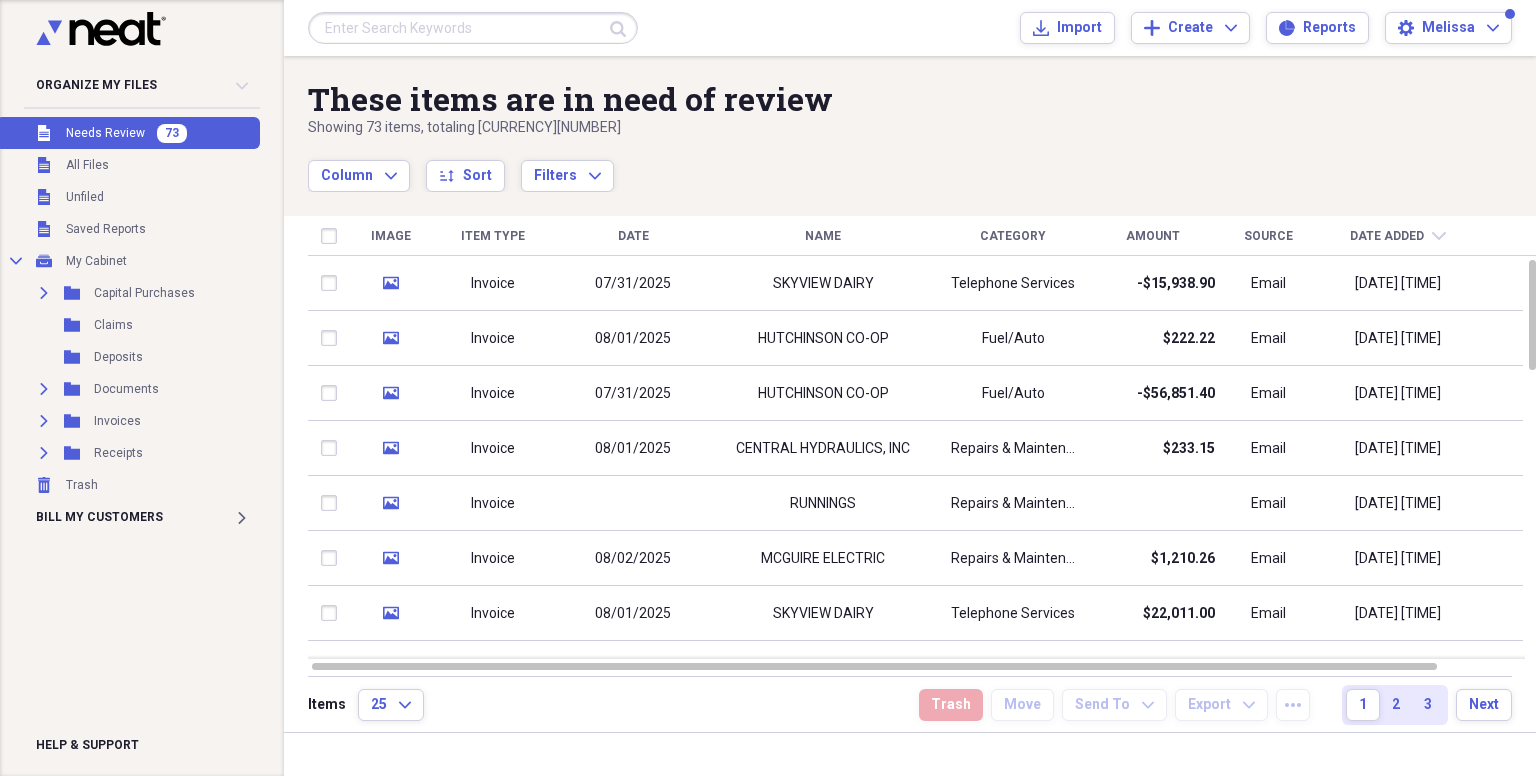 click on "Name" at bounding box center [823, 236] 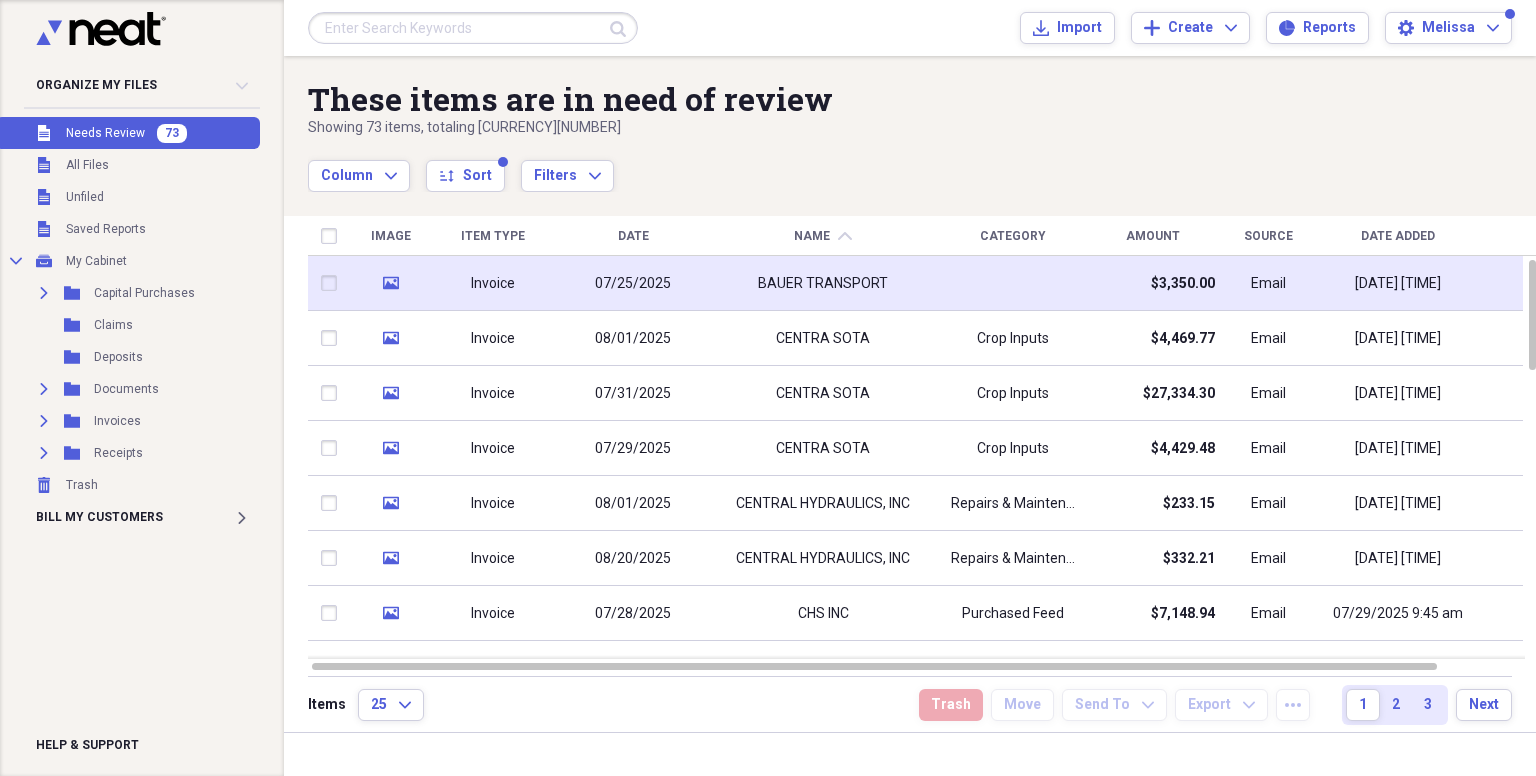 click on "BAUER TRANSPORT" at bounding box center (823, 284) 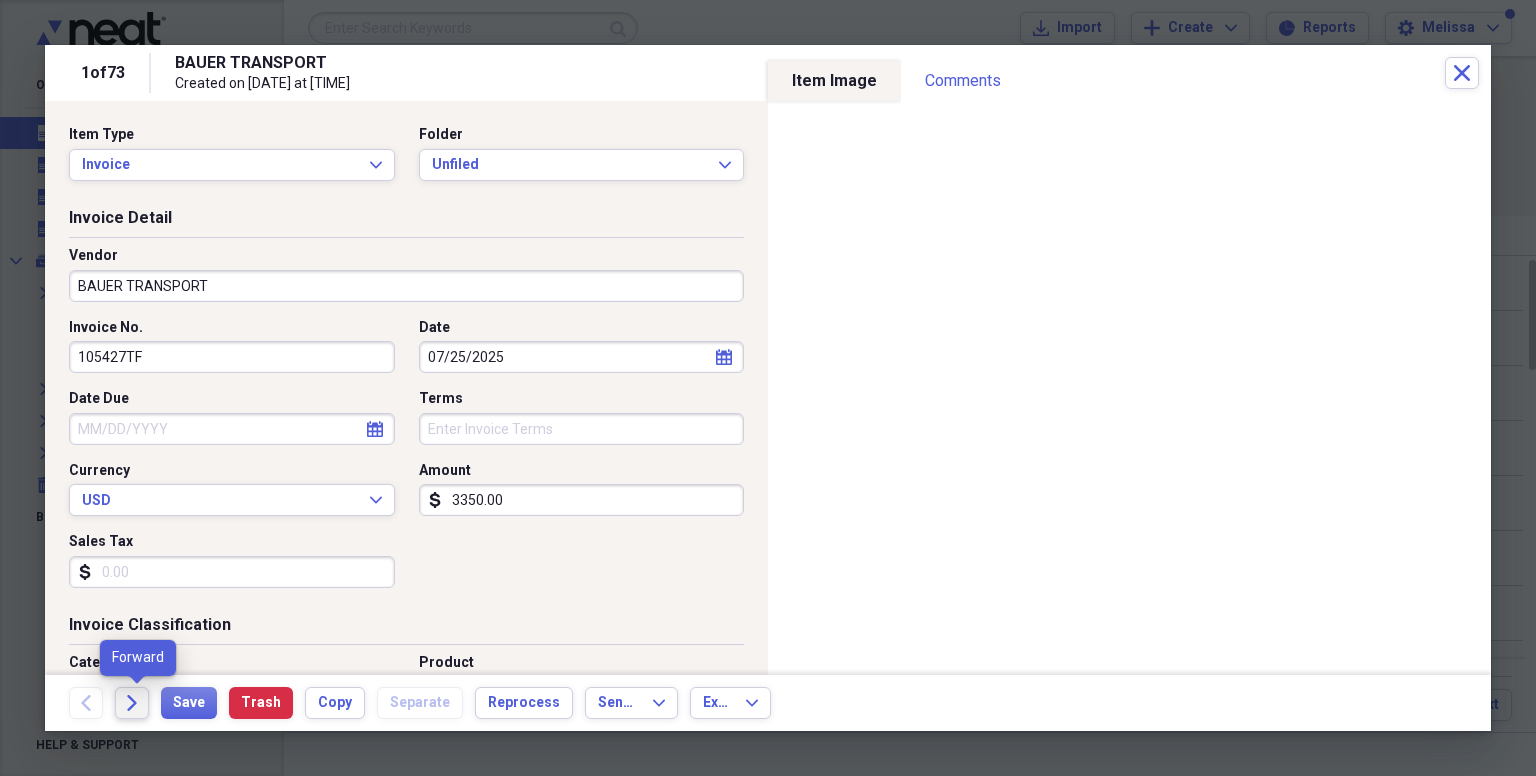 click on "Forward" 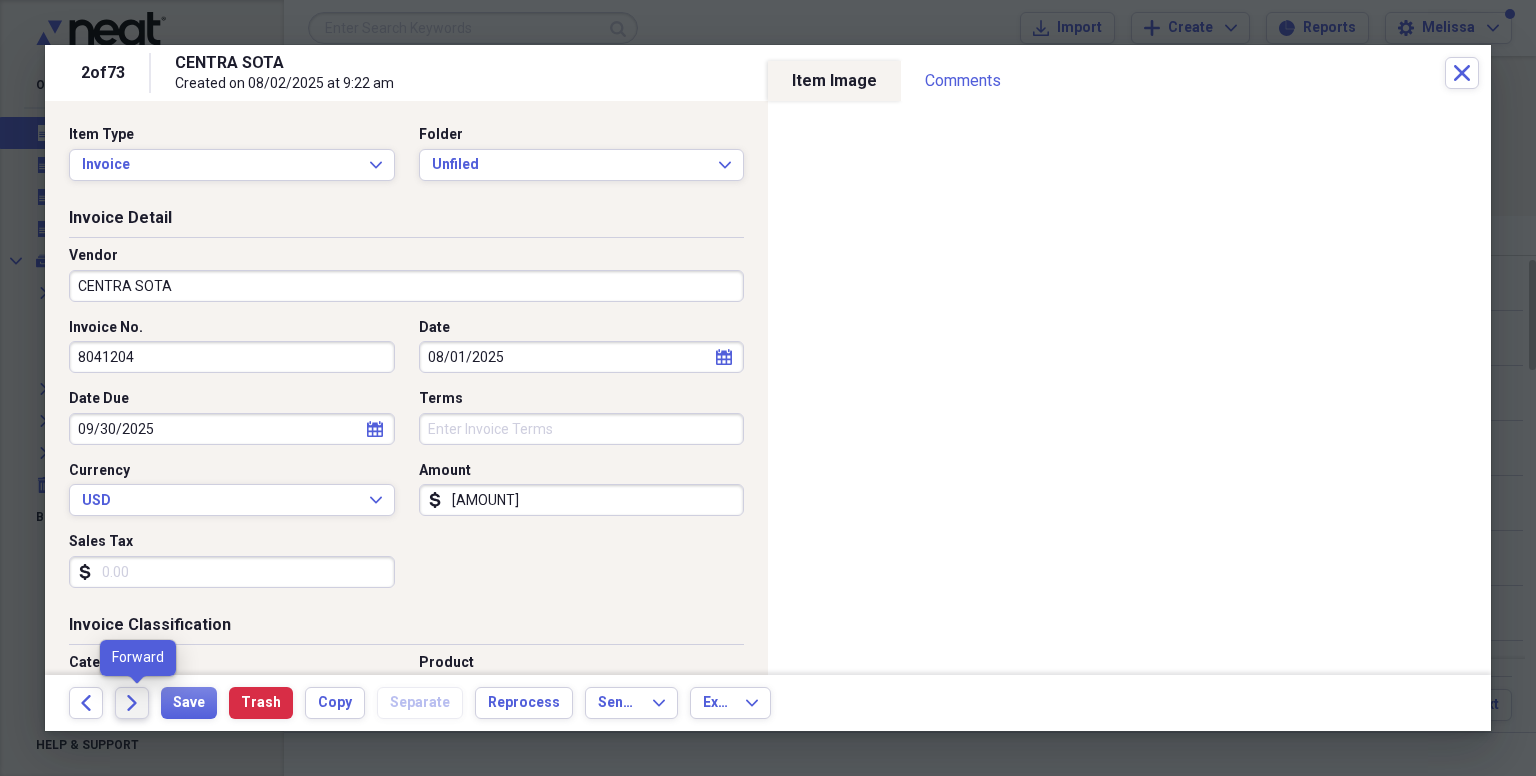 click on "Forward" at bounding box center (132, 703) 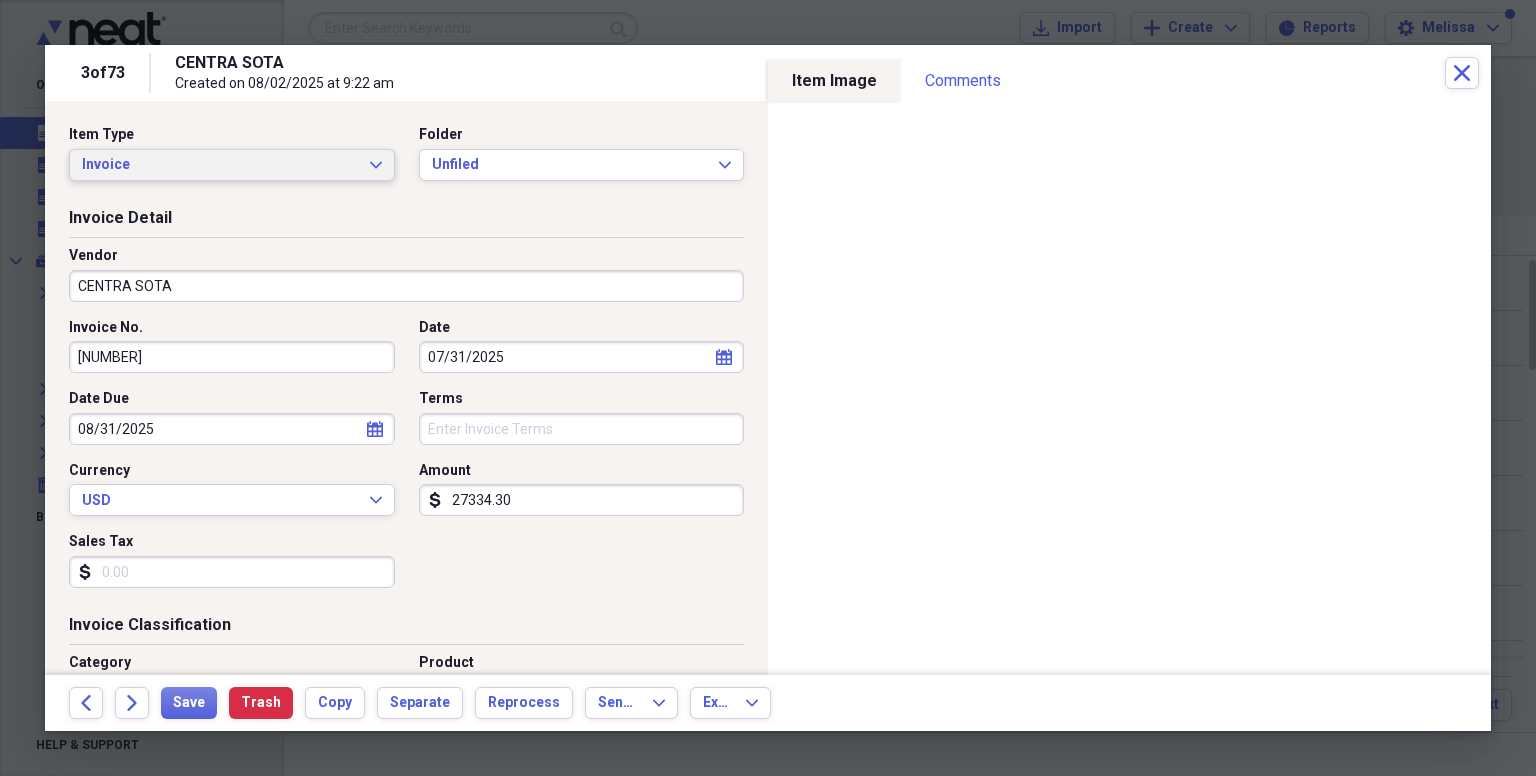 click on "Invoice" at bounding box center [220, 165] 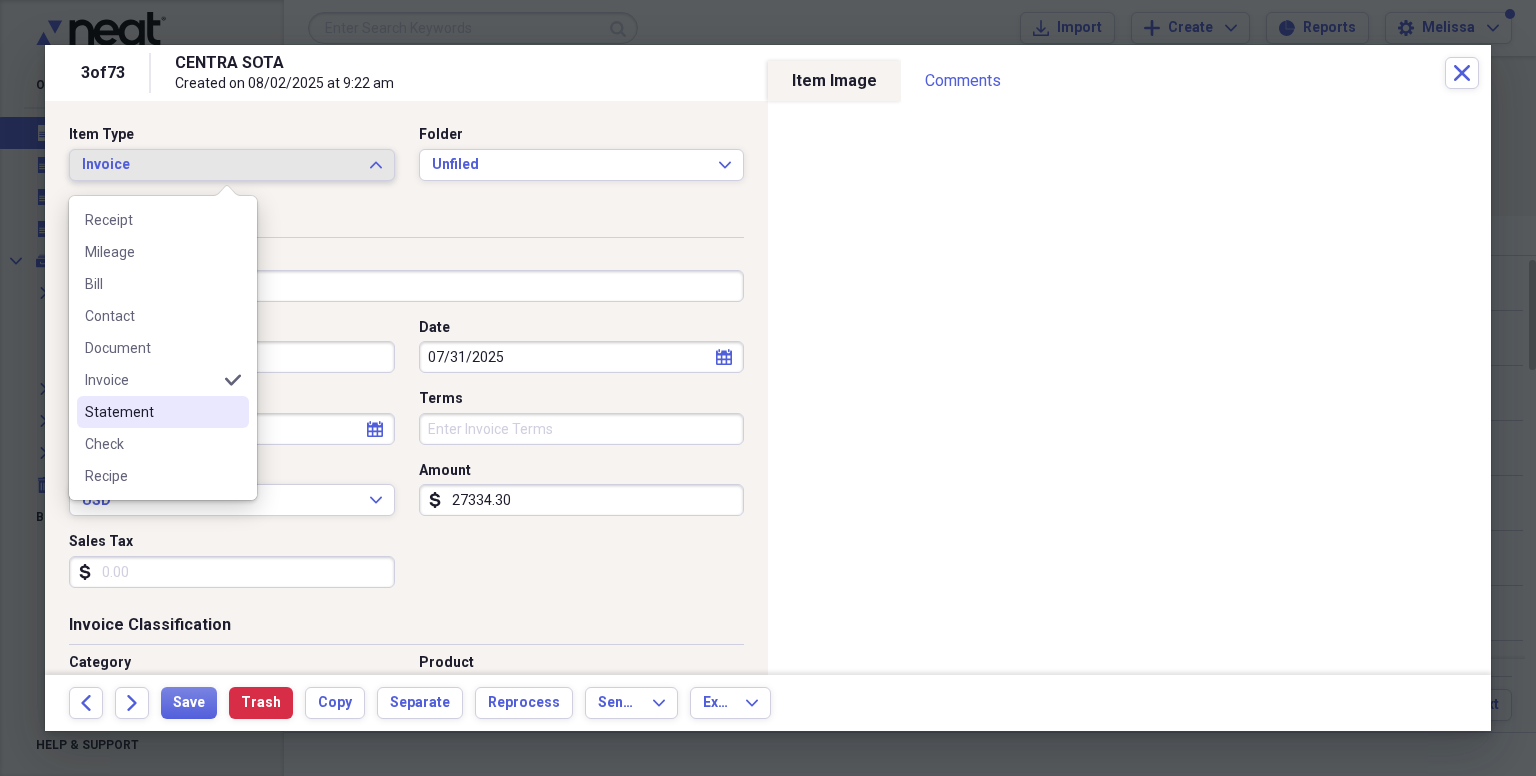 click on "Statement" at bounding box center (151, 412) 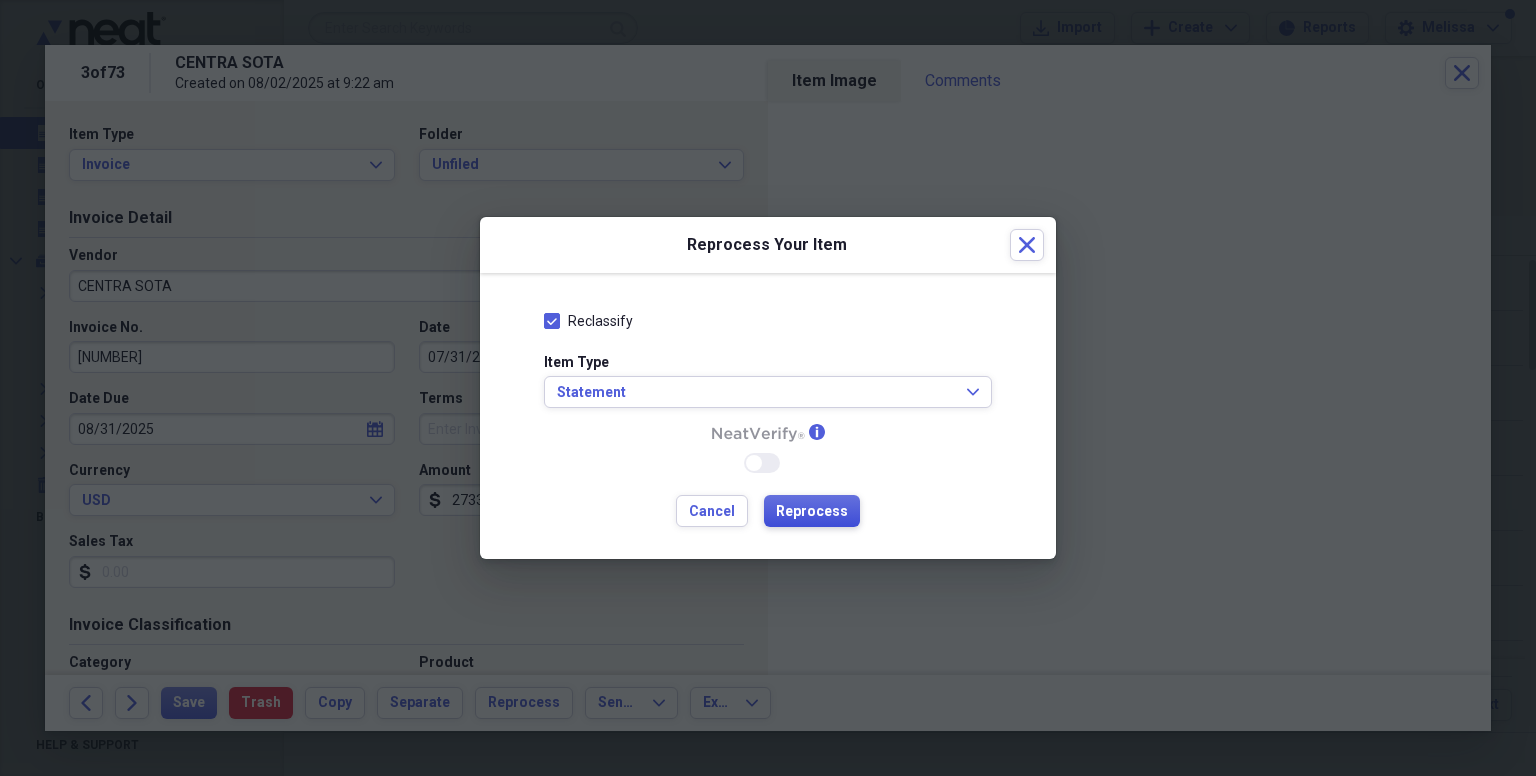 click on "Reprocess" at bounding box center [812, 512] 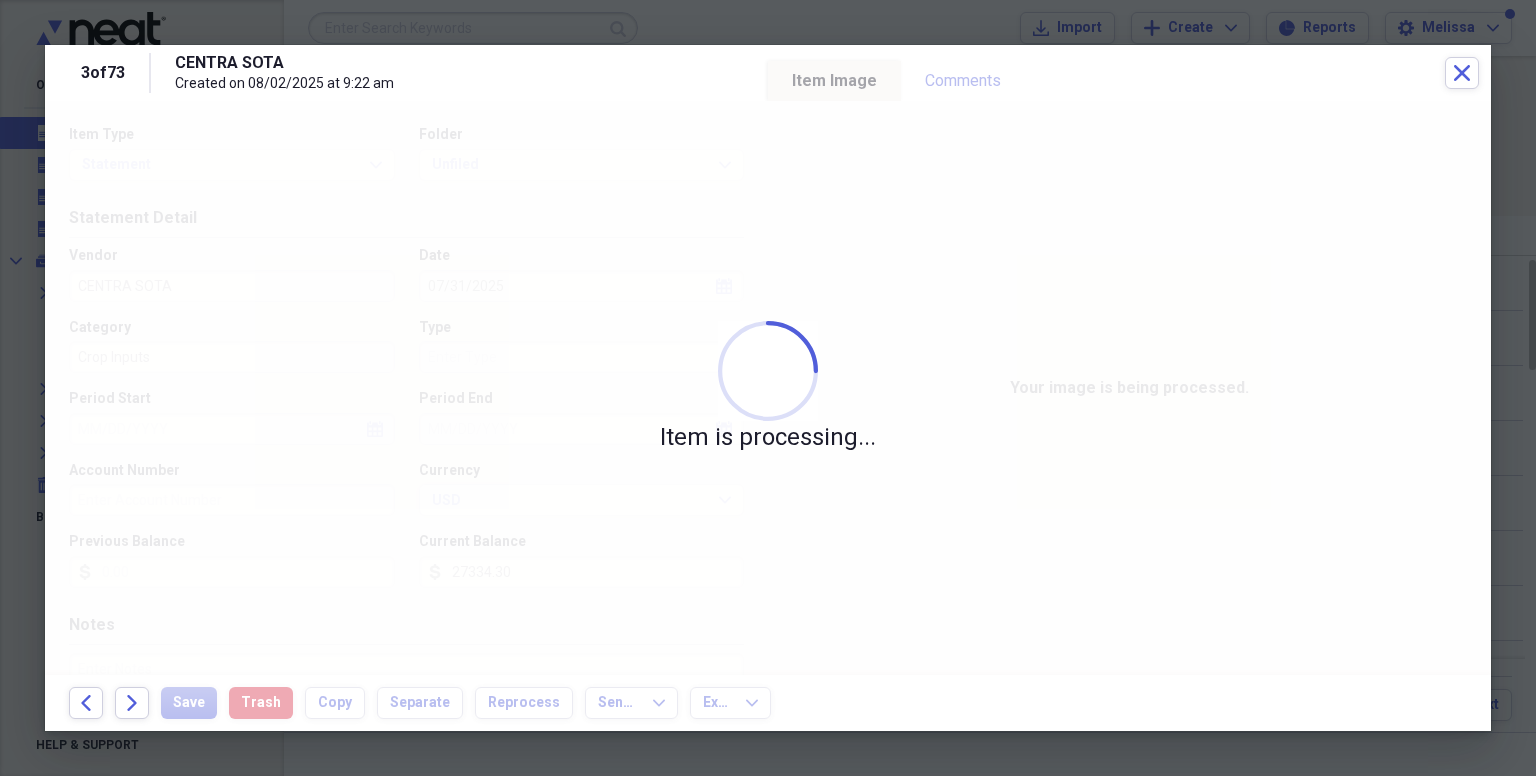 type on "27334.30" 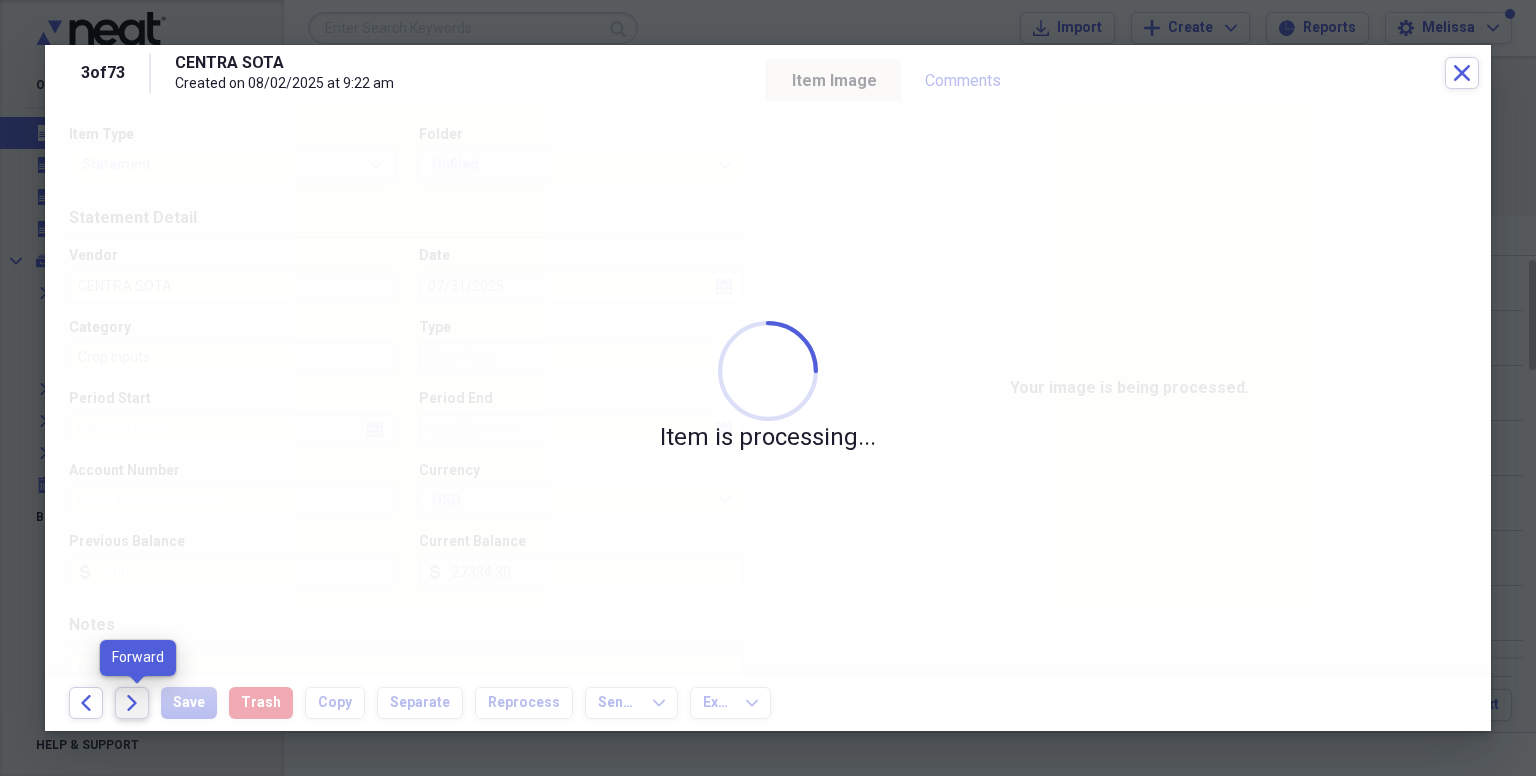 click on "Forward" at bounding box center [132, 703] 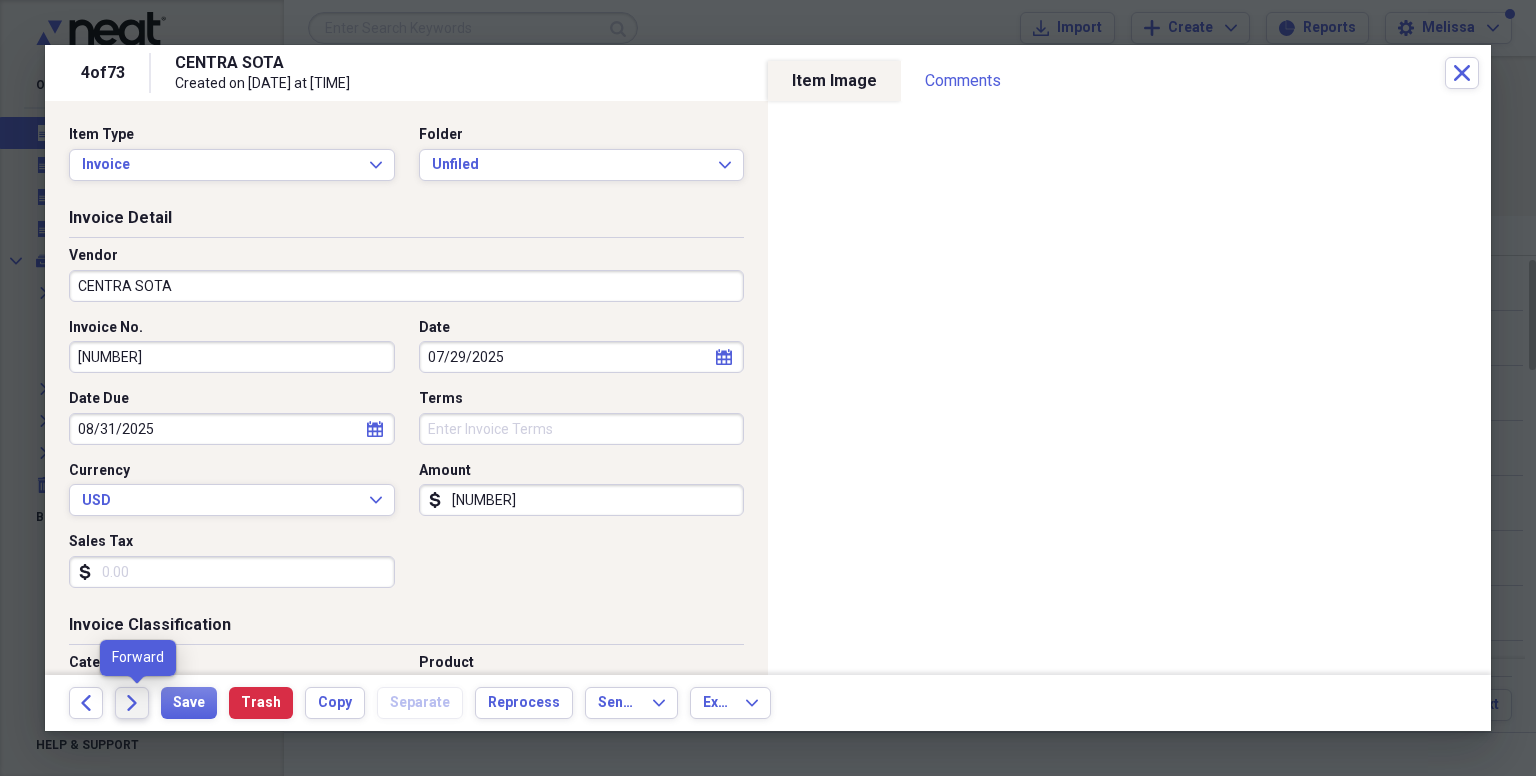 click on "Forward" 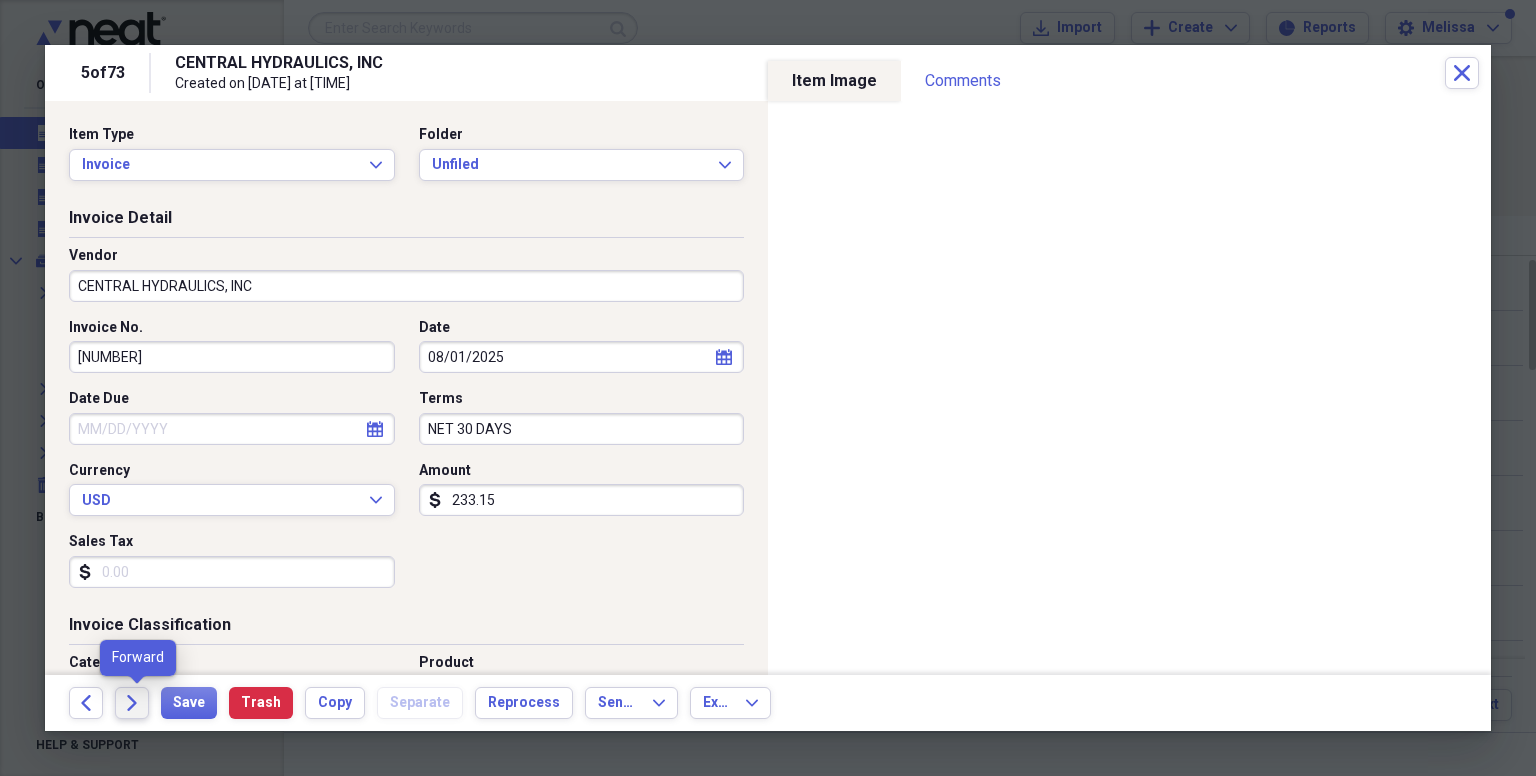 click 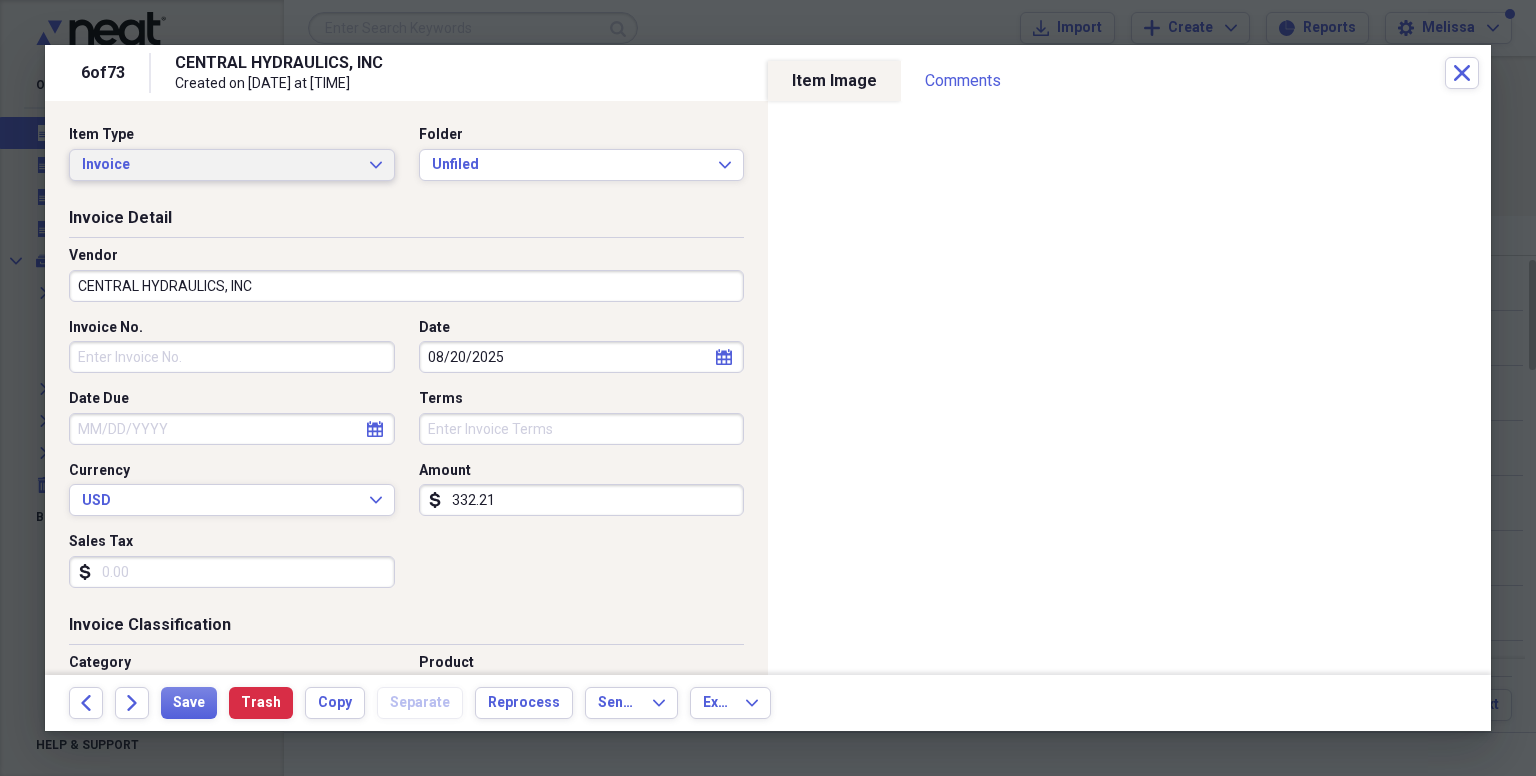click on "Invoice" at bounding box center [220, 165] 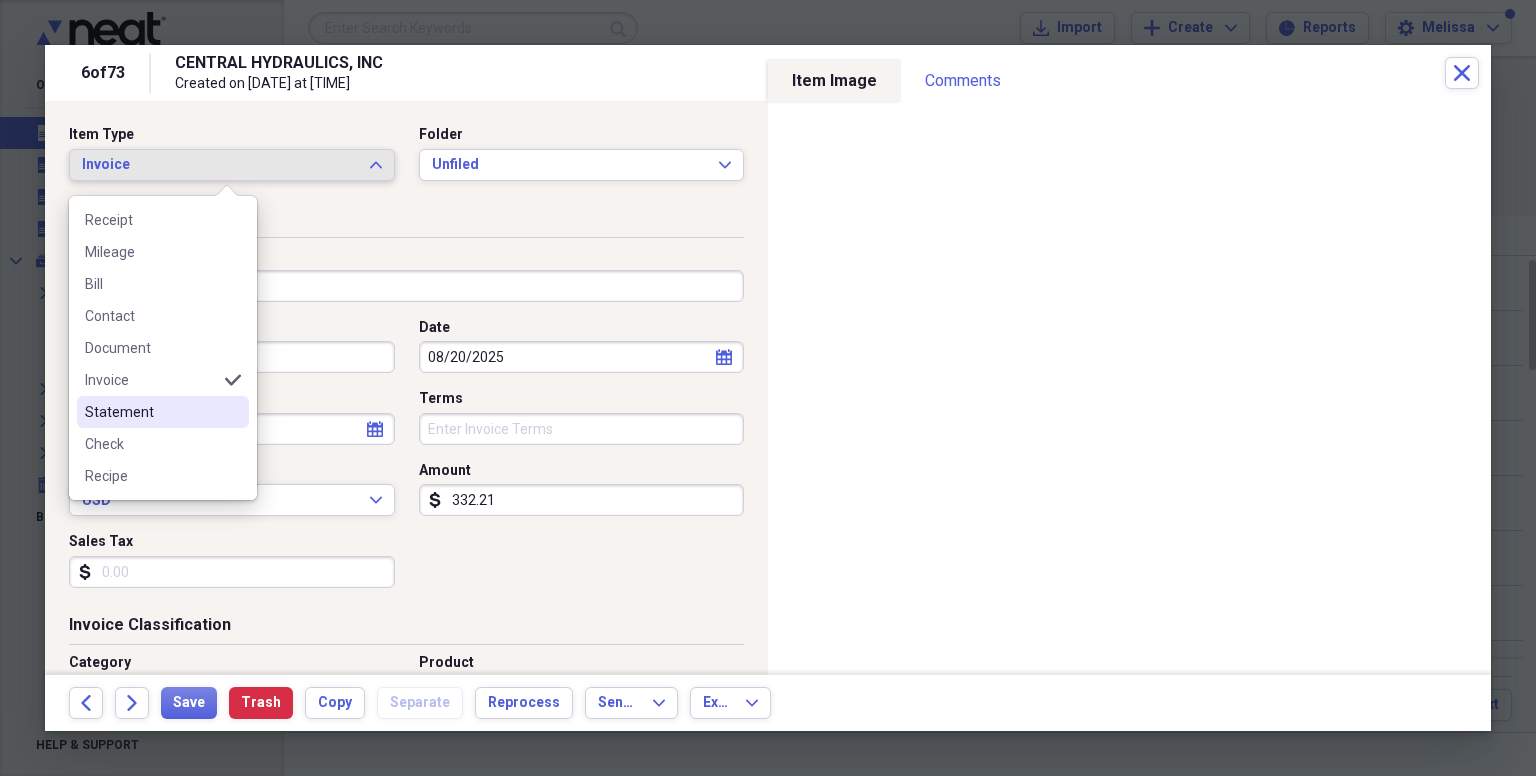 click on "Statement" at bounding box center (151, 412) 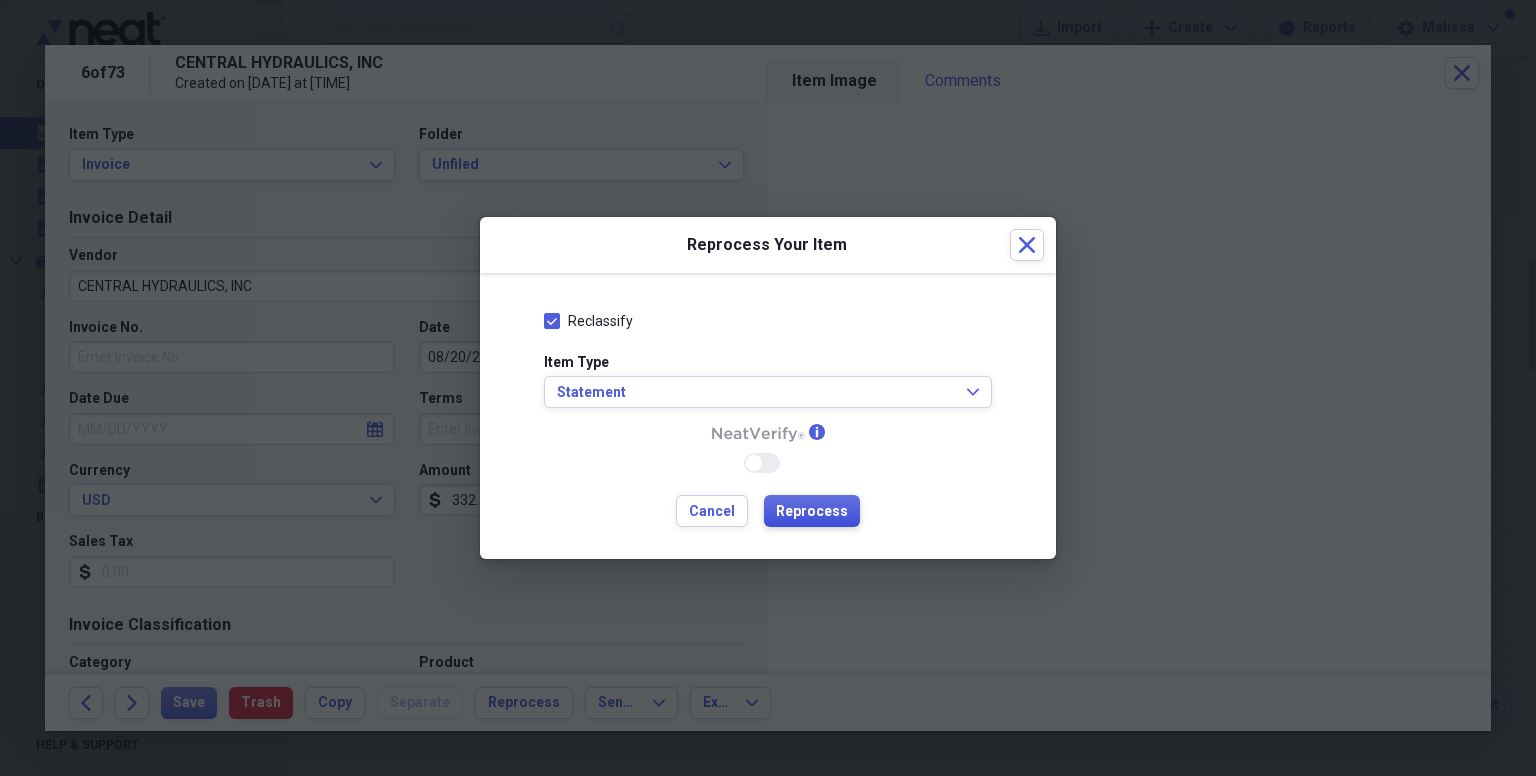 click on "Reprocess" at bounding box center [812, 512] 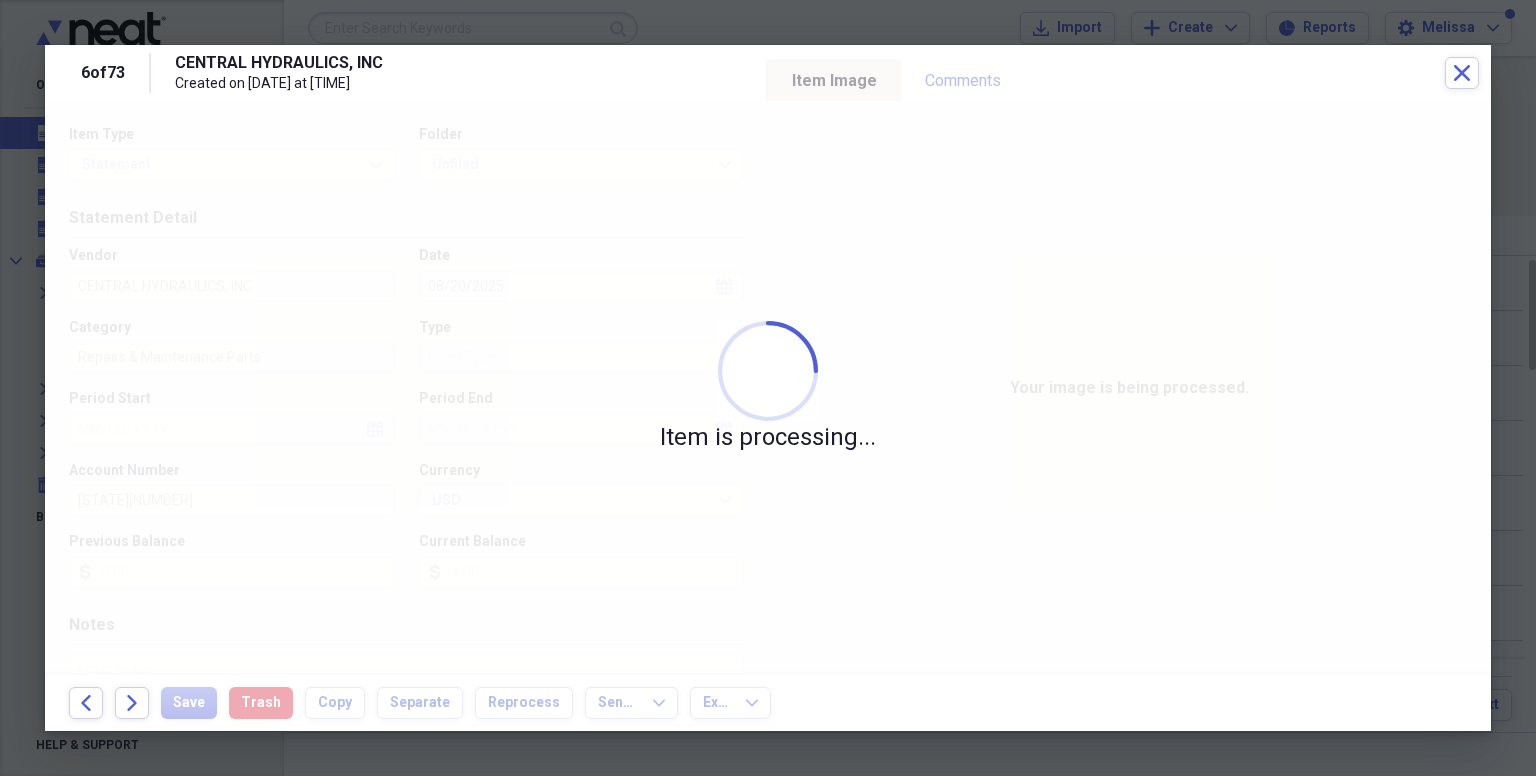 type on "332.21" 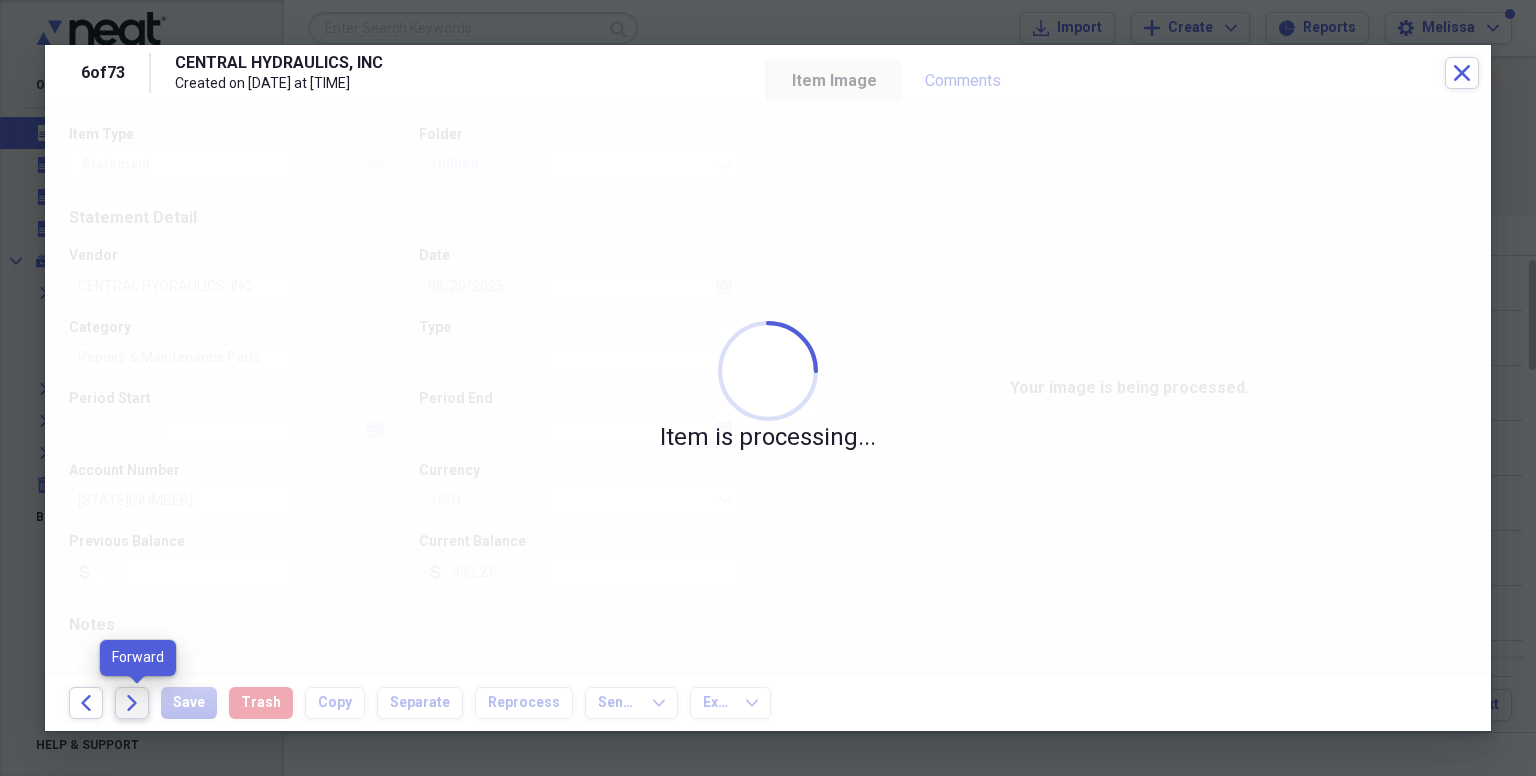 click on "Forward" 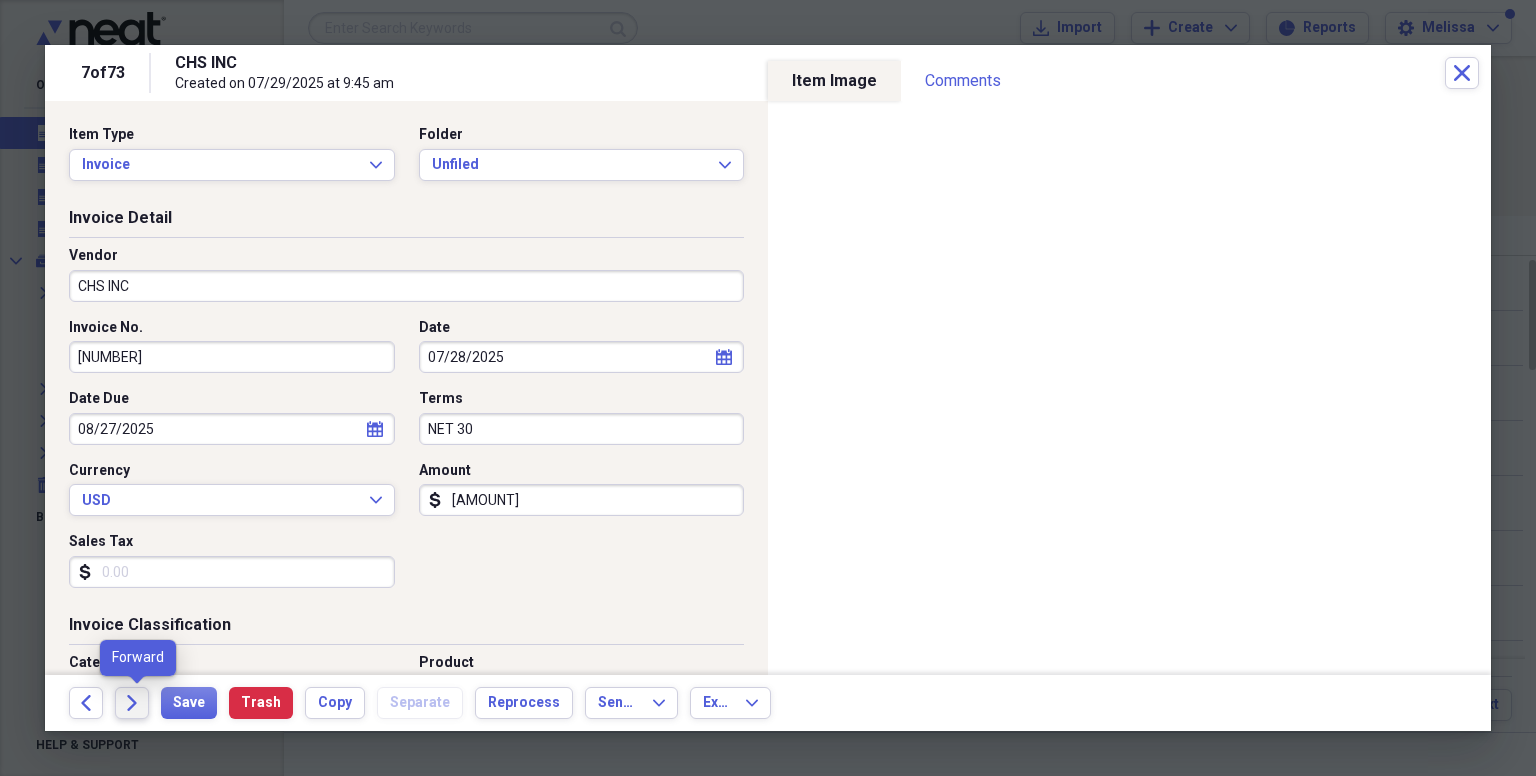 click on "Forward" 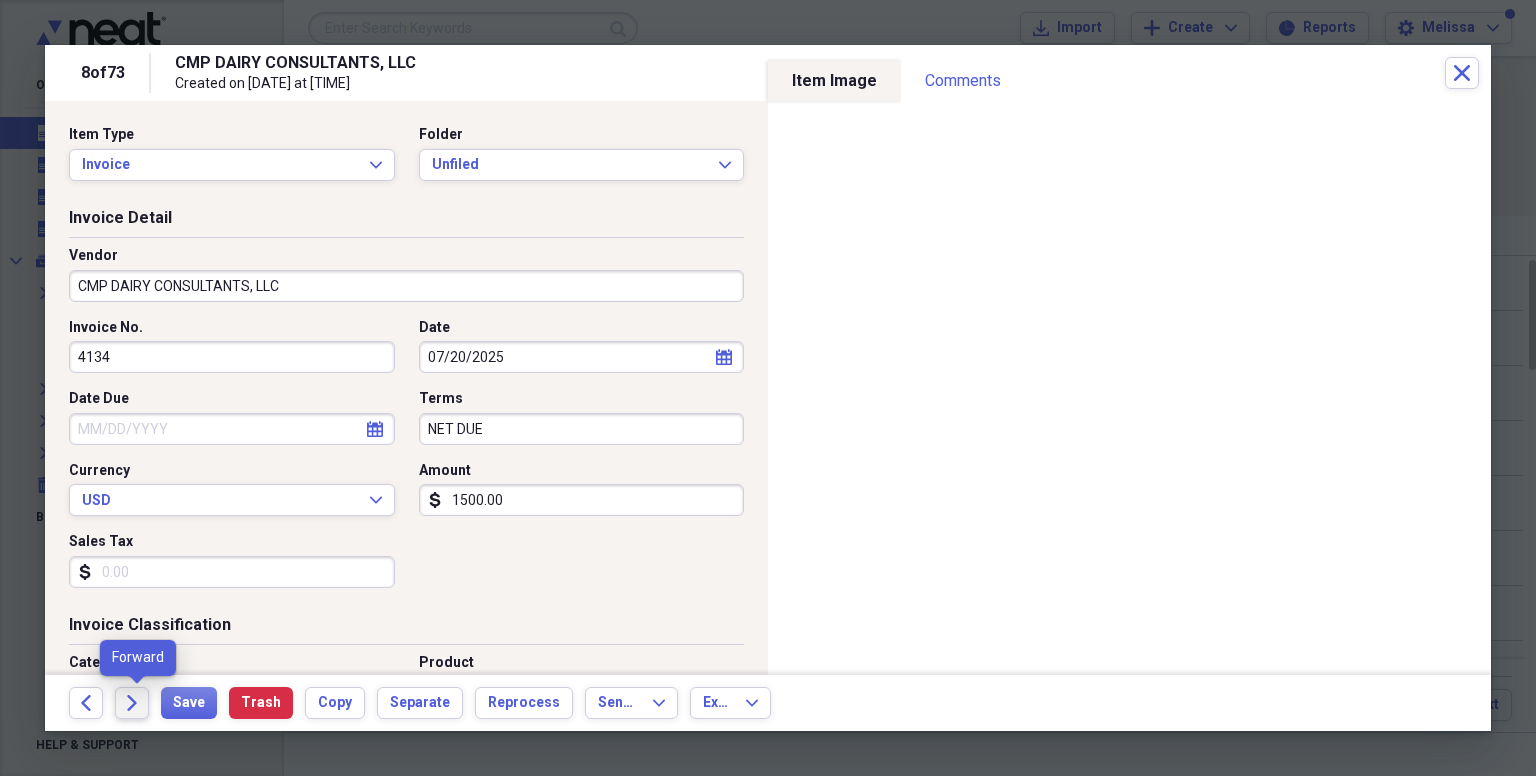 click on "Forward" at bounding box center (132, 703) 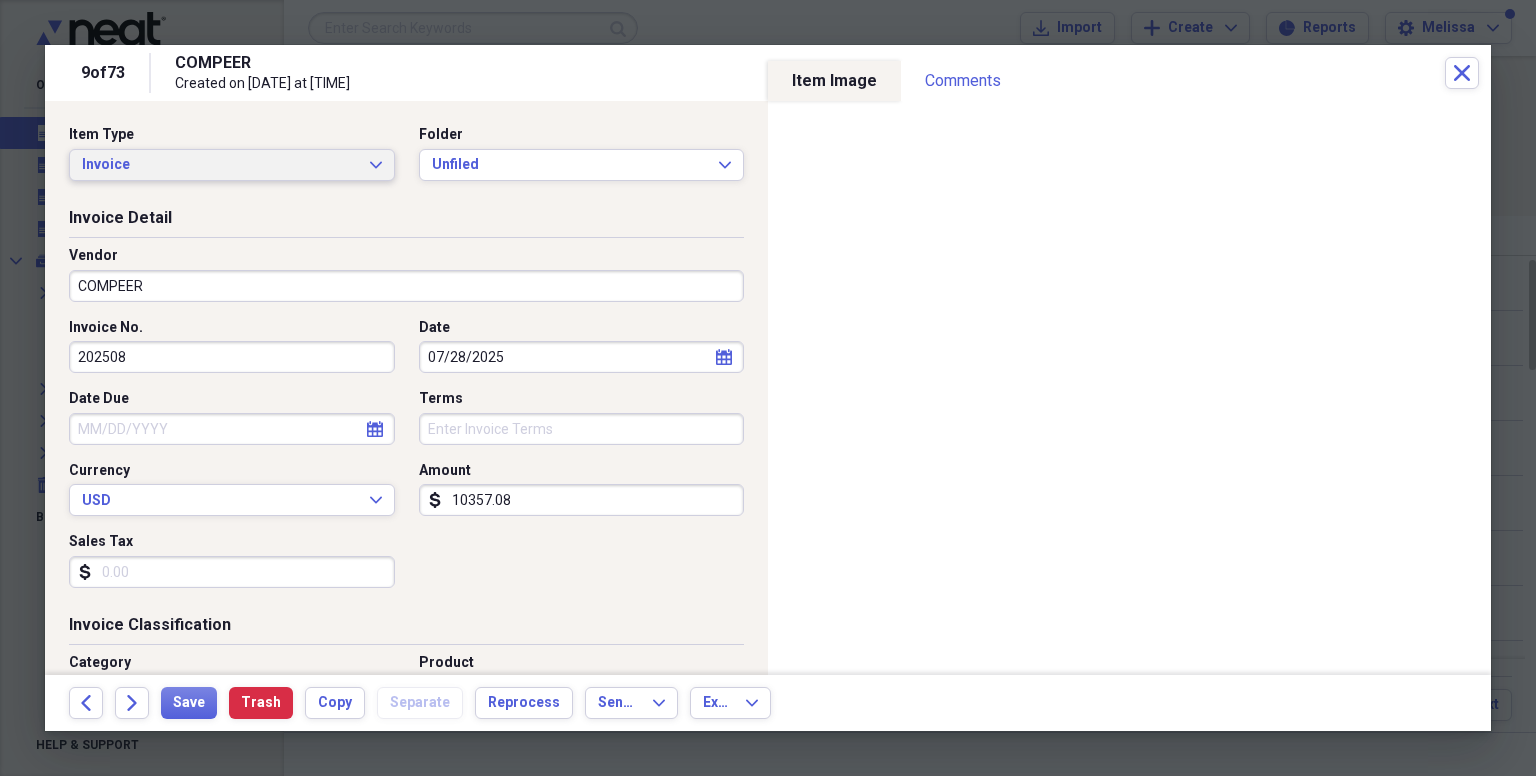 click on "Invoice Expand" at bounding box center [232, 165] 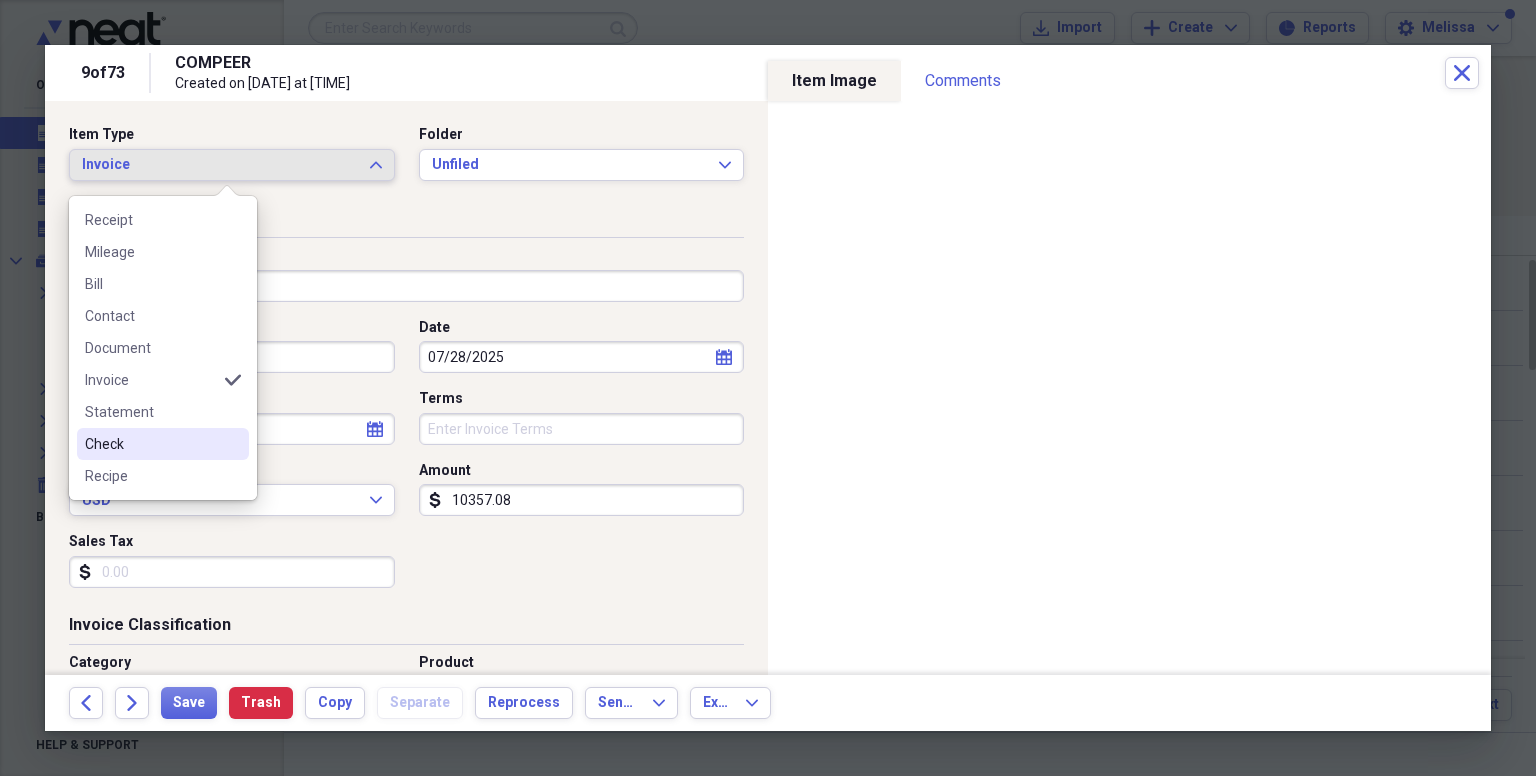 click on "Check" at bounding box center [151, 444] 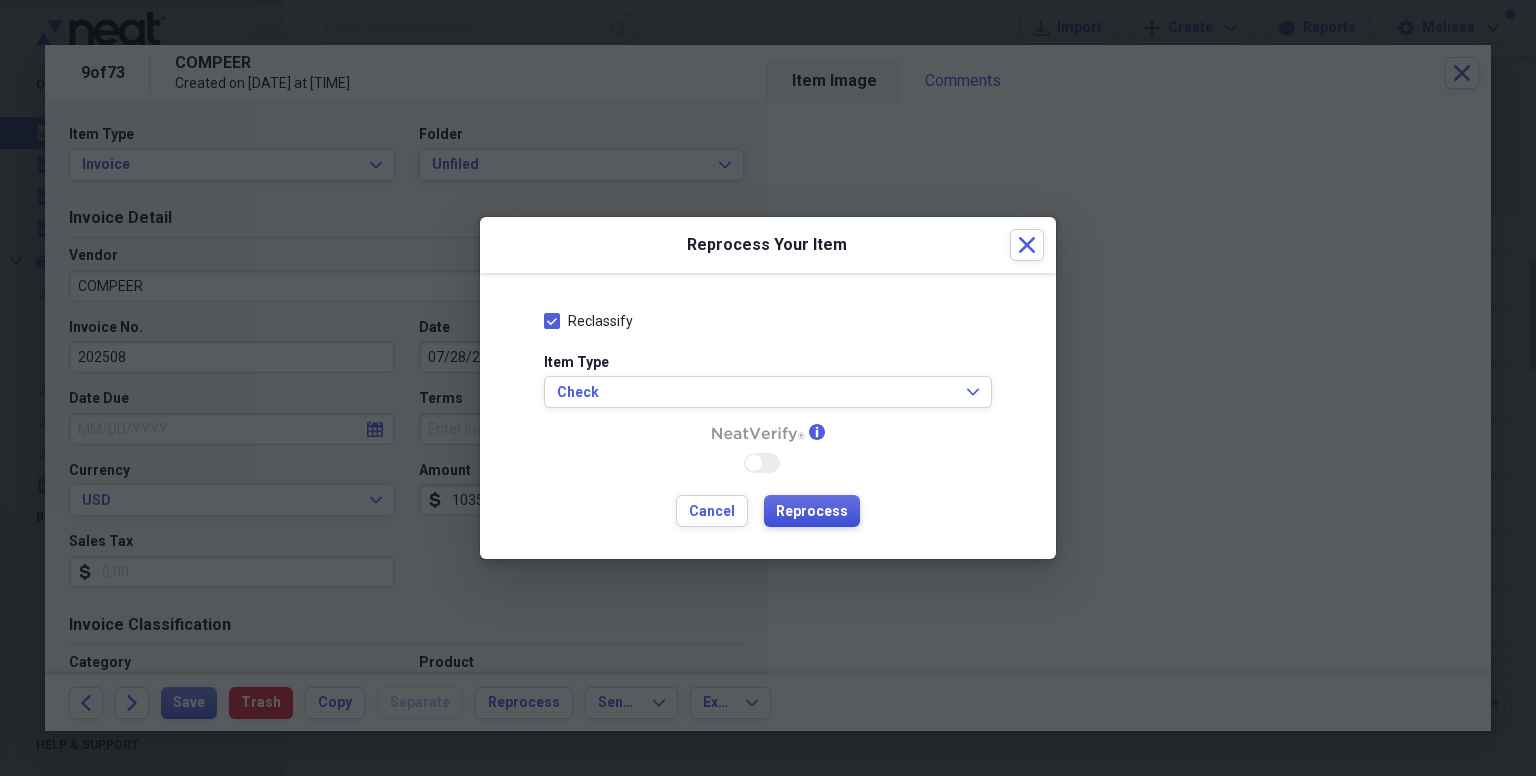 click on "Reprocess" at bounding box center [812, 512] 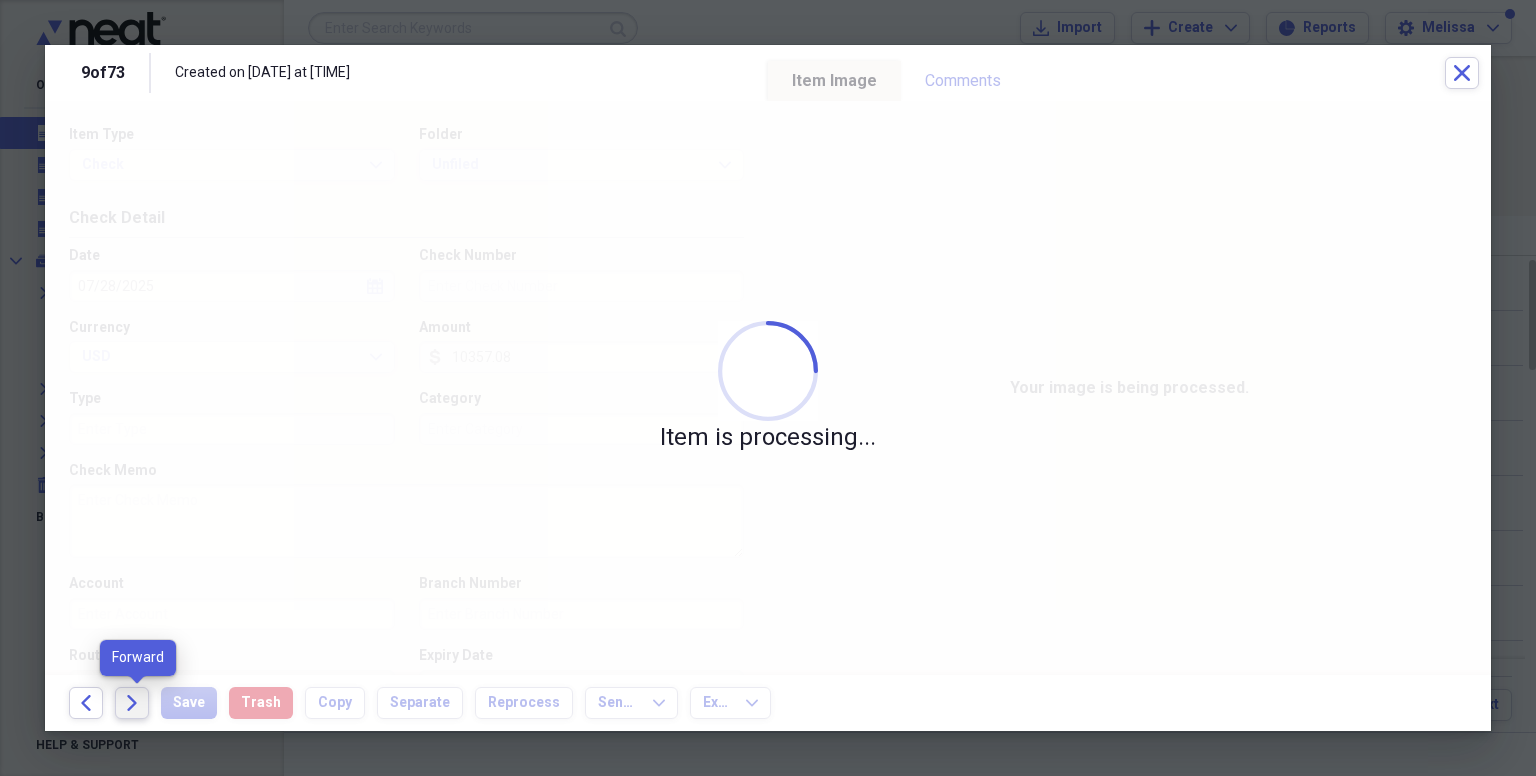 click on "Forward" 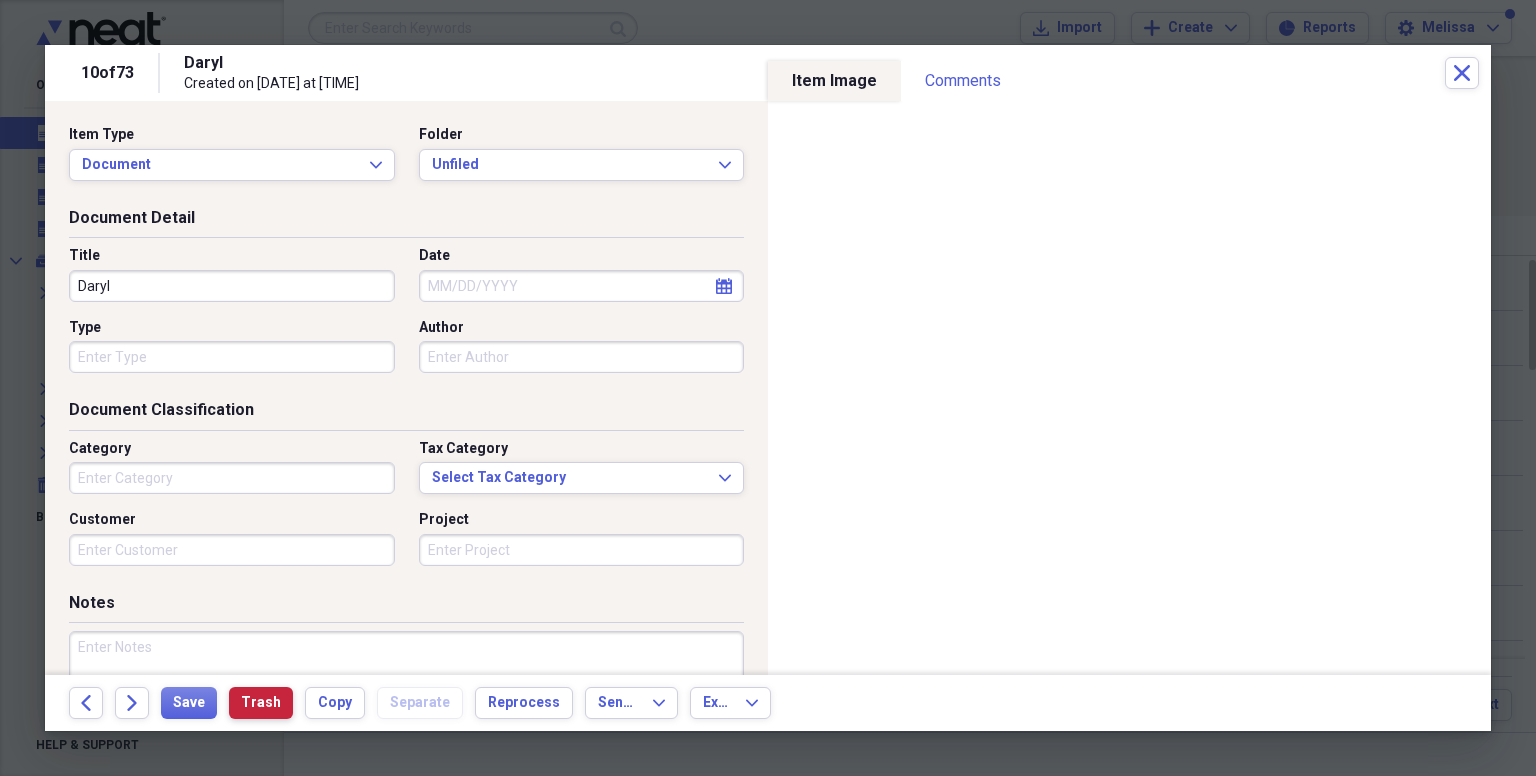 click on "Trash" at bounding box center [261, 703] 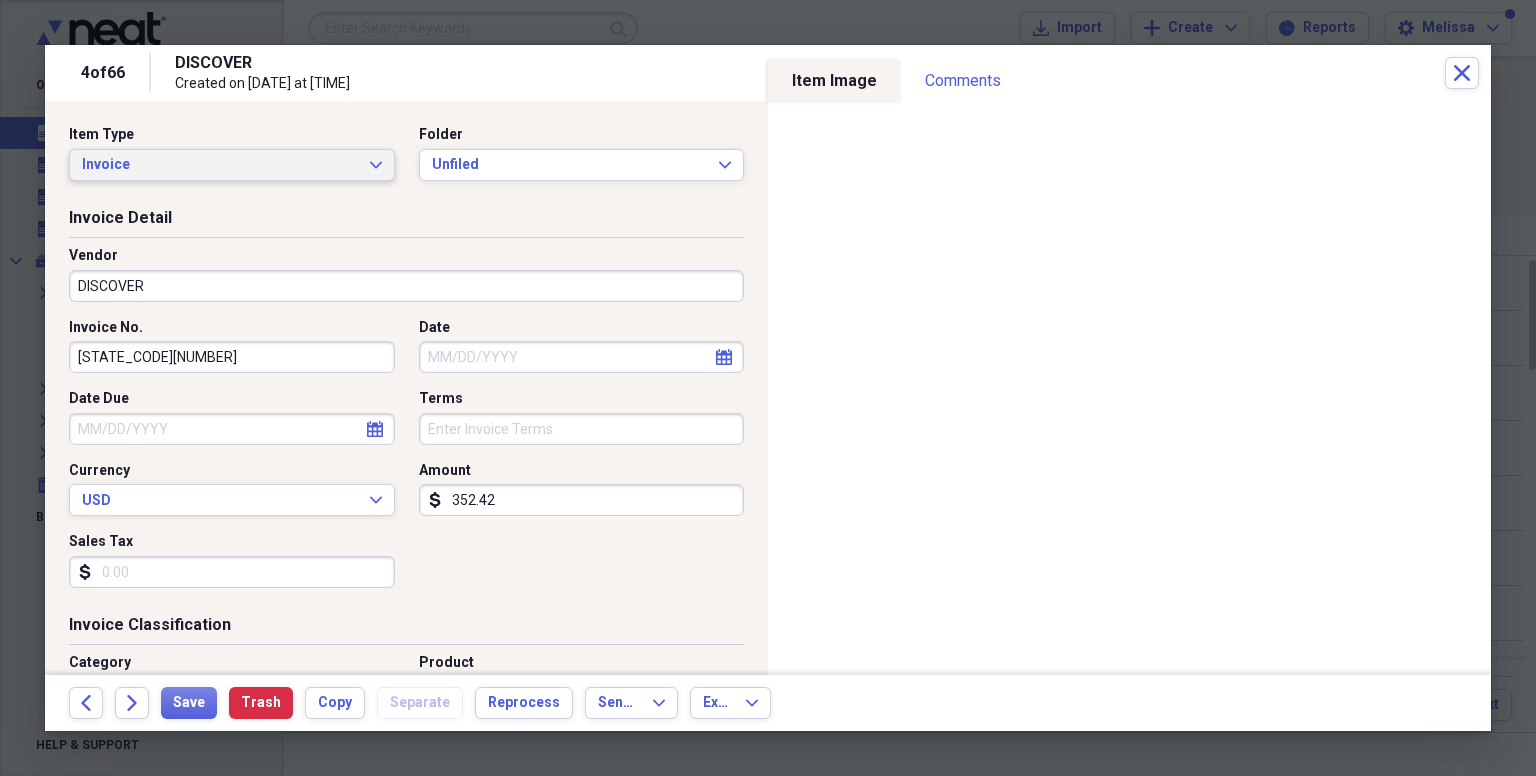 click on "Invoice Expand" at bounding box center (232, 165) 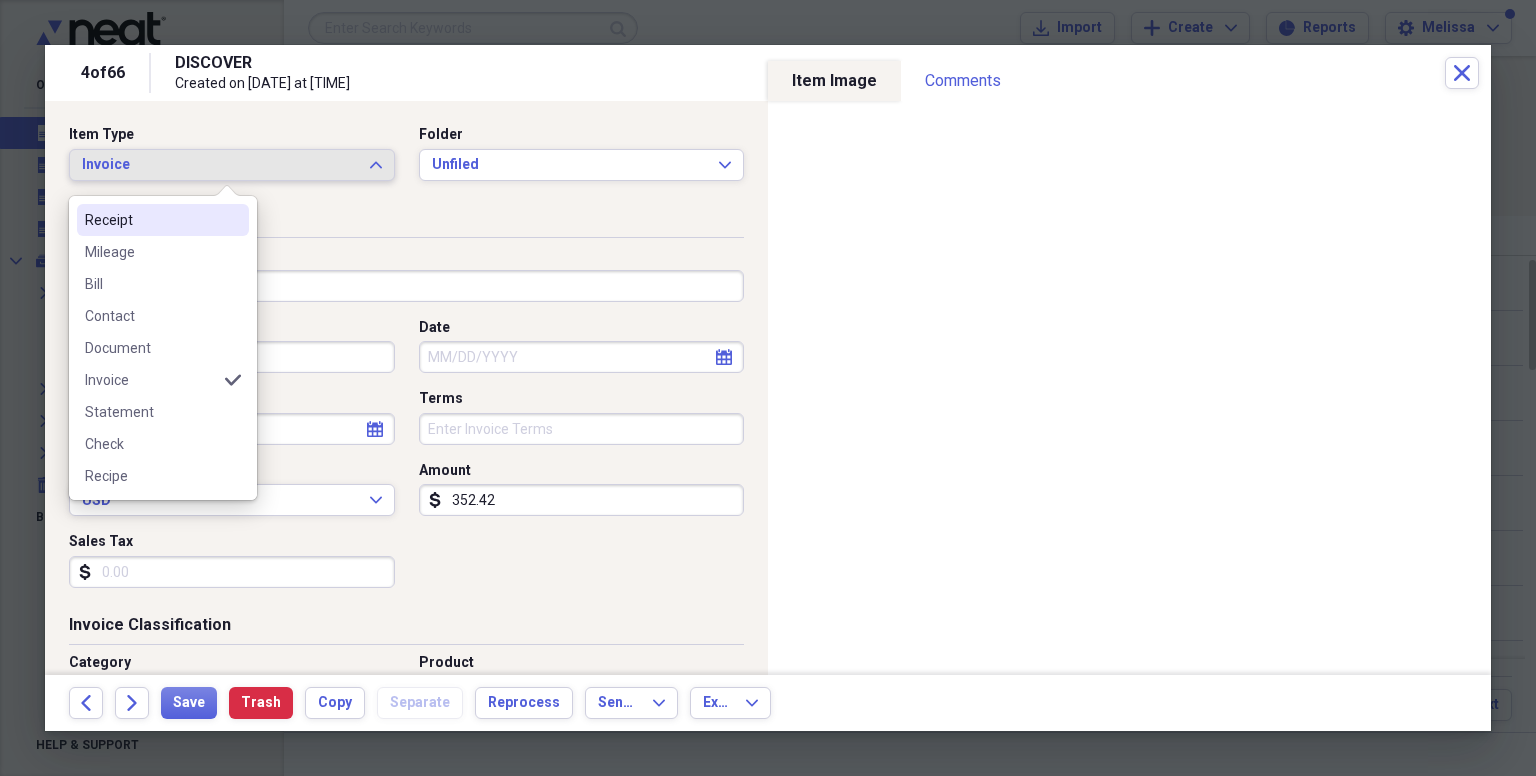 click on "Receipt" at bounding box center [151, 220] 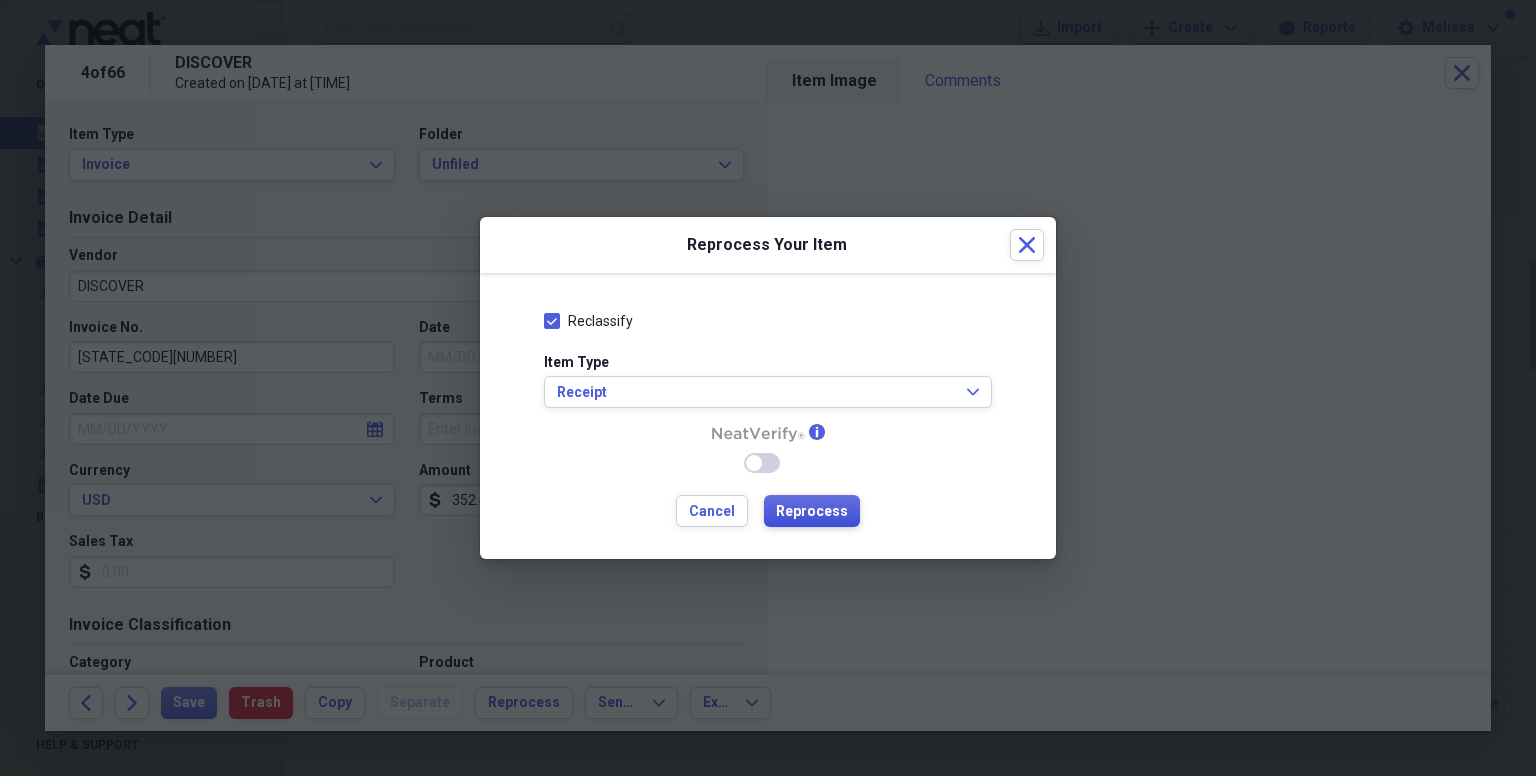 click on "Reprocess" at bounding box center (812, 512) 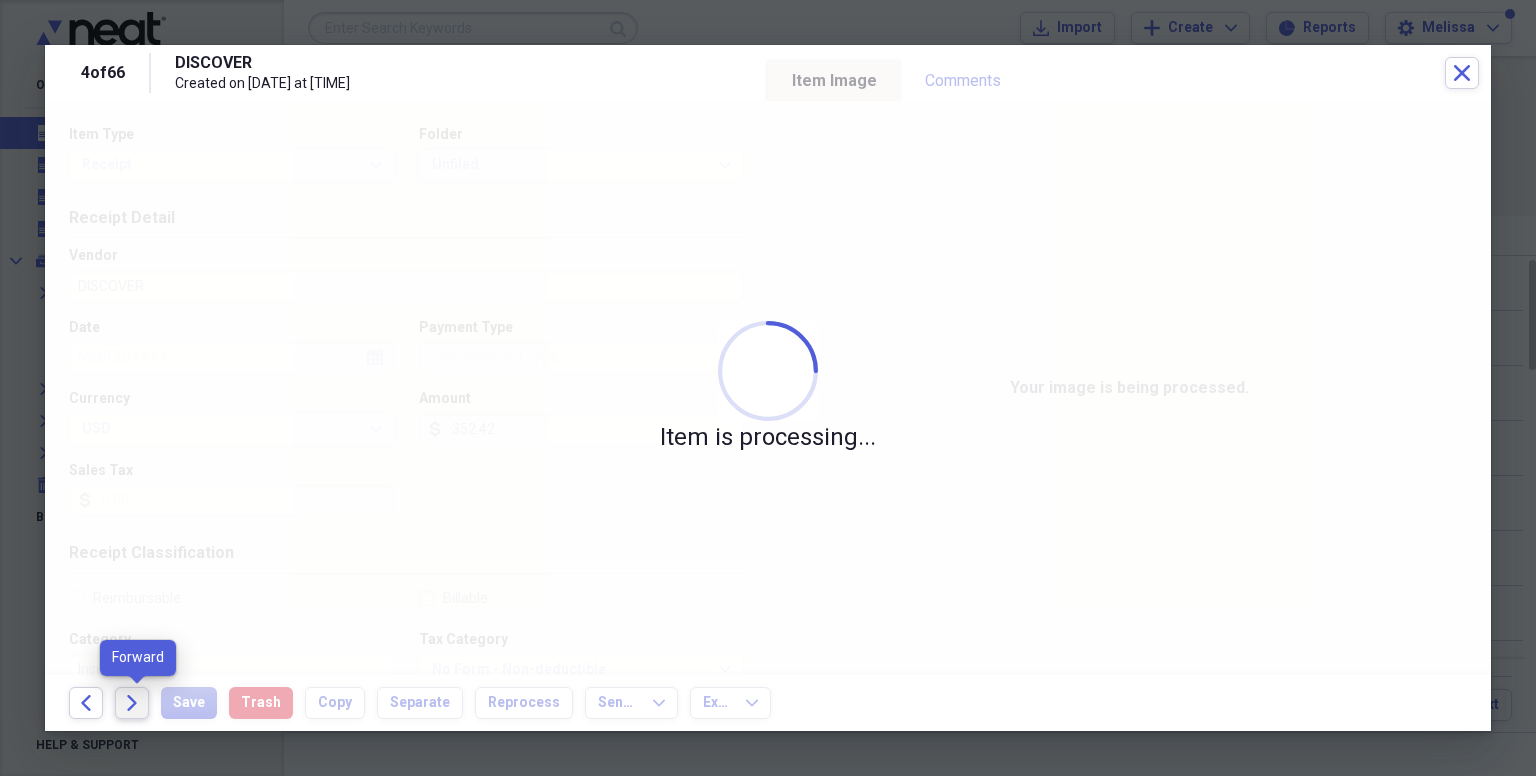 click 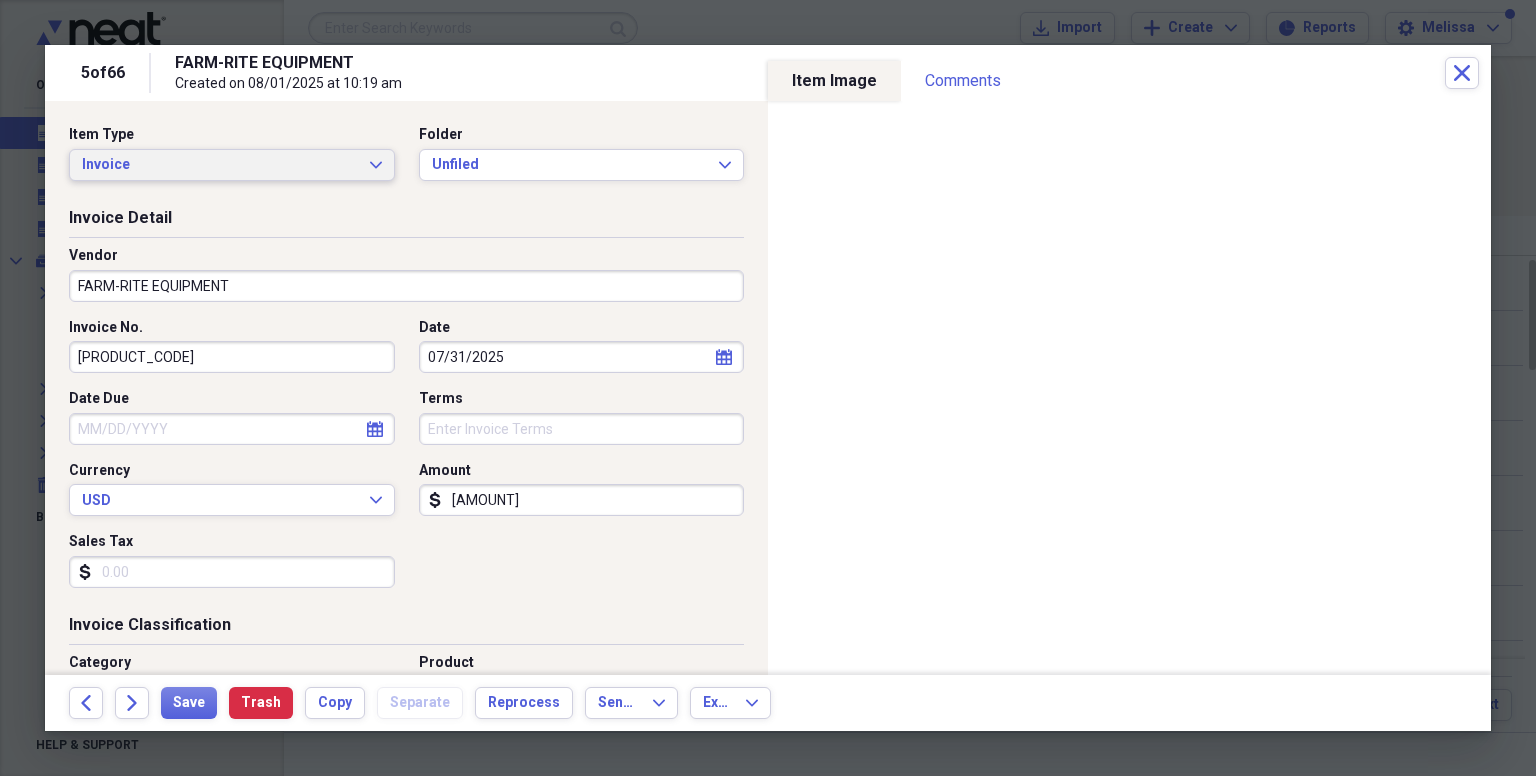 click on "Invoice" at bounding box center [220, 165] 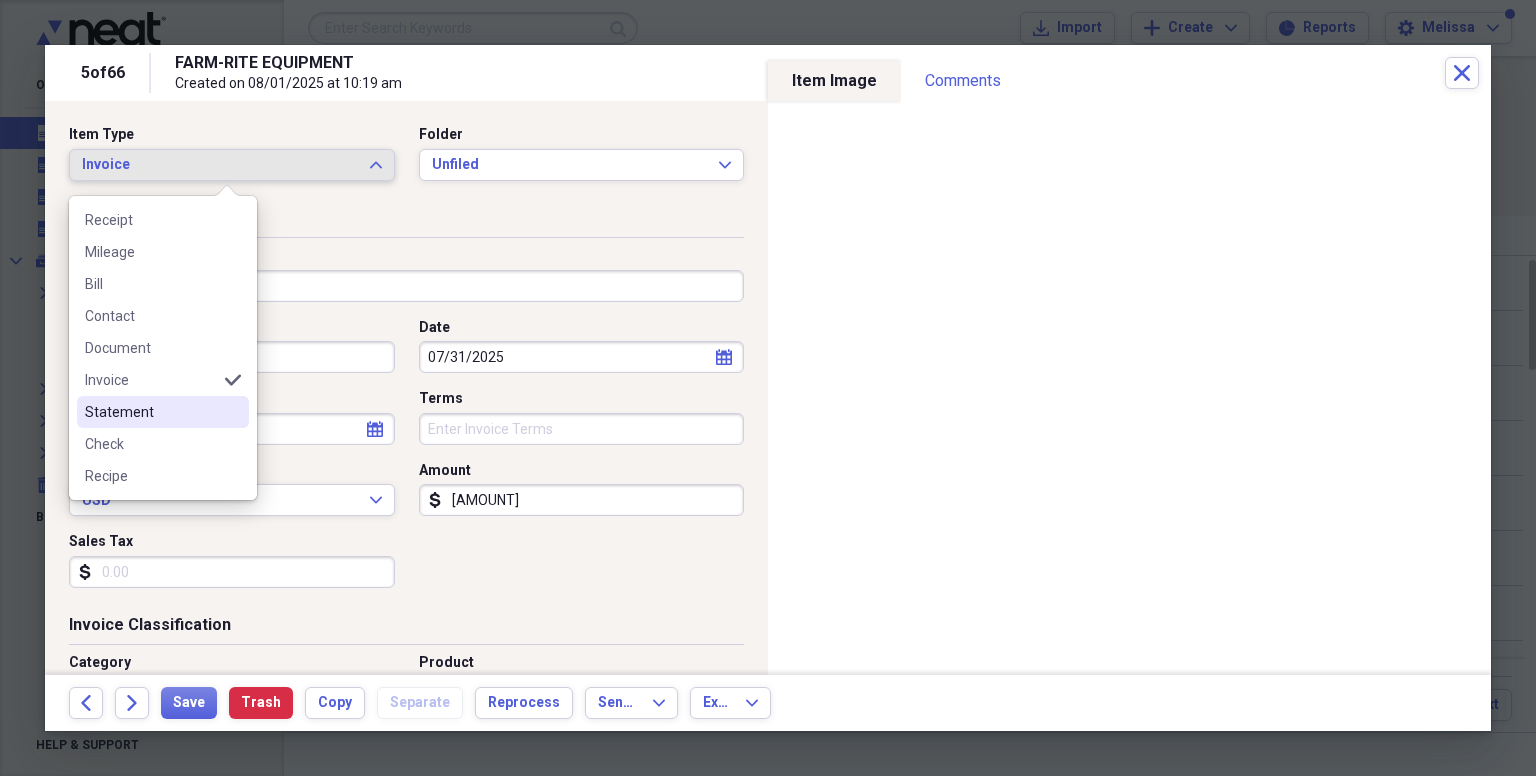 click on "Statement" at bounding box center [151, 412] 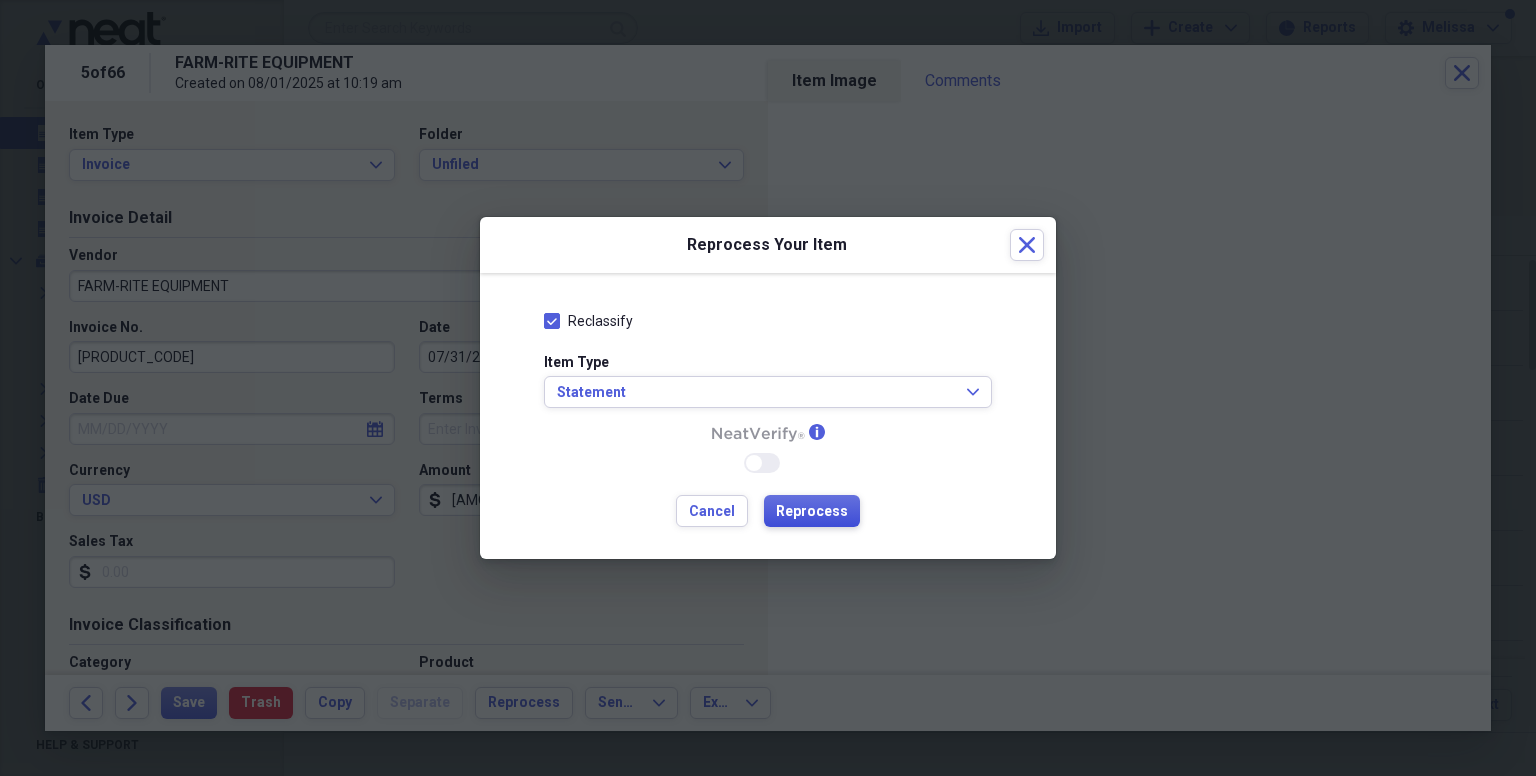 click on "Reprocess" at bounding box center (812, 512) 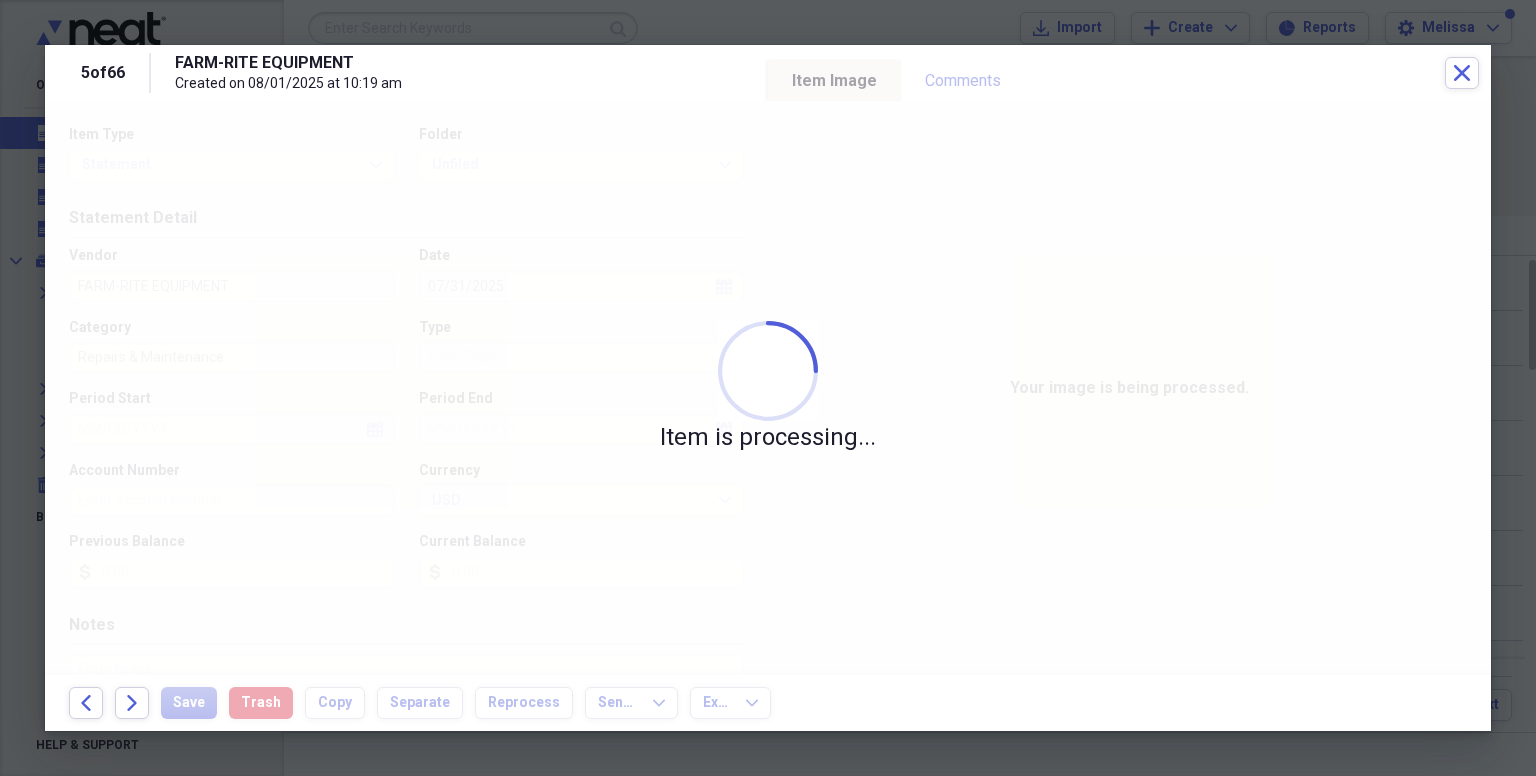 type on "[AMOUNT]" 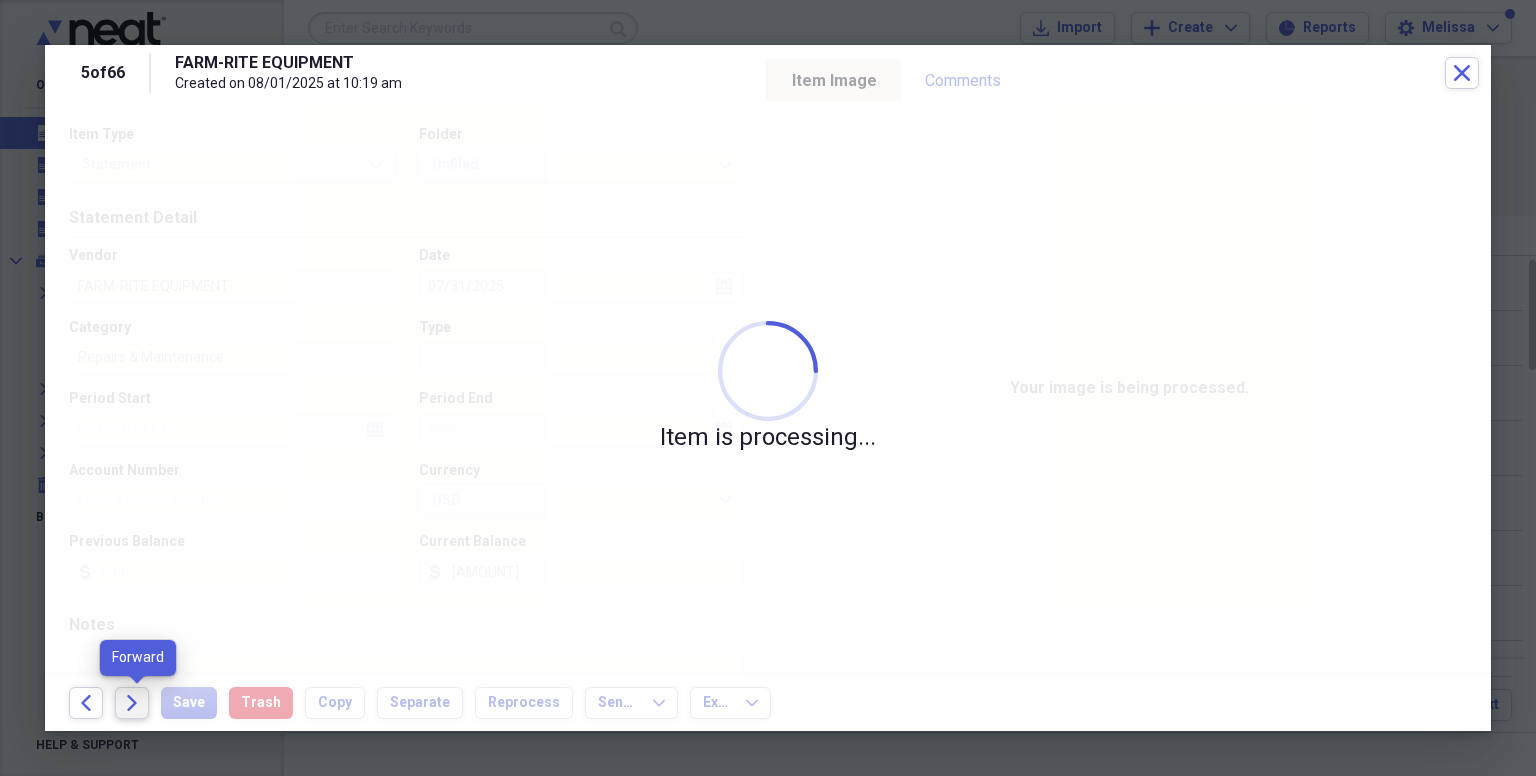 click on "Forward" 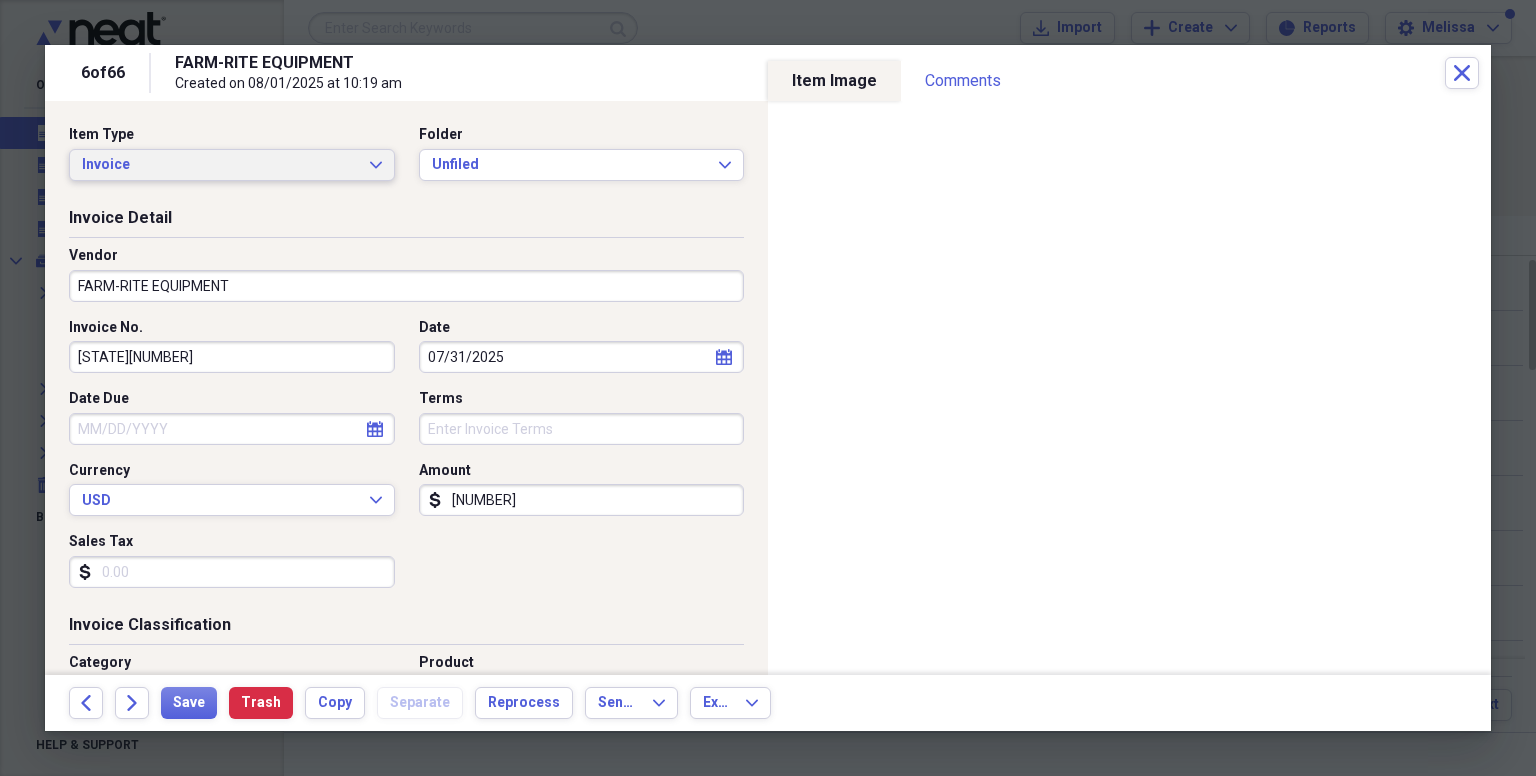 click on "Invoice" at bounding box center (220, 165) 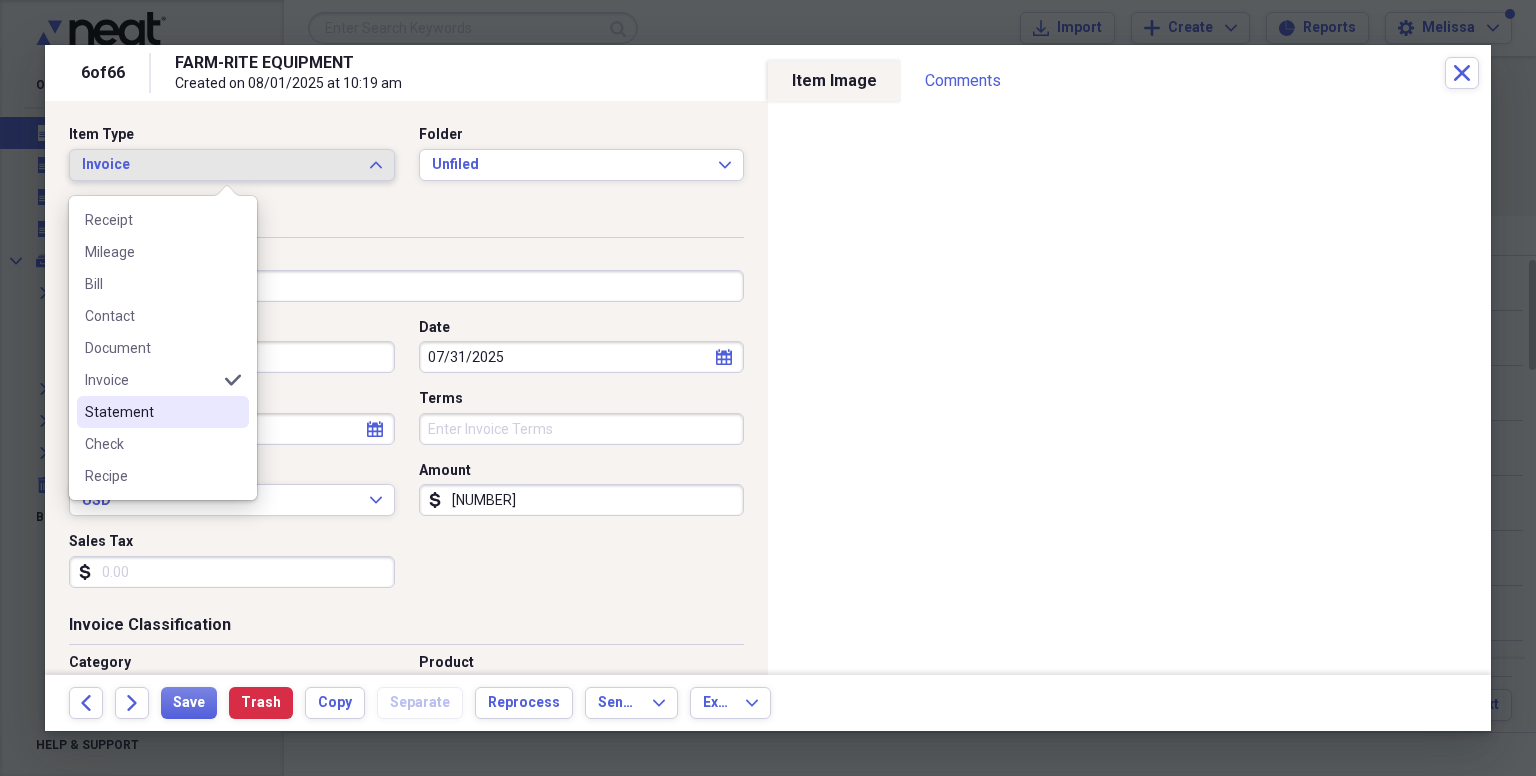click on "Statement" at bounding box center [151, 412] 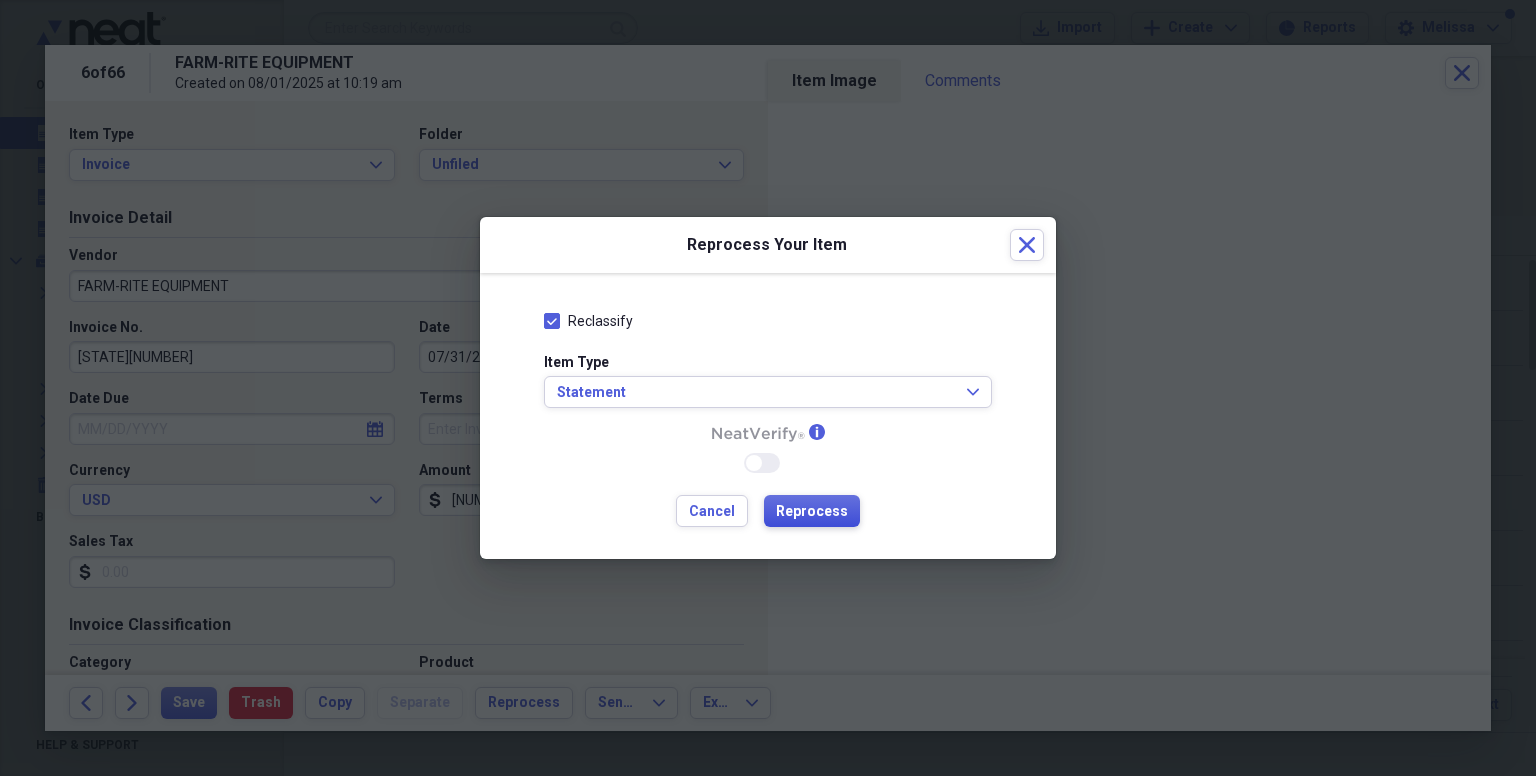 click on "Reprocess" at bounding box center [812, 512] 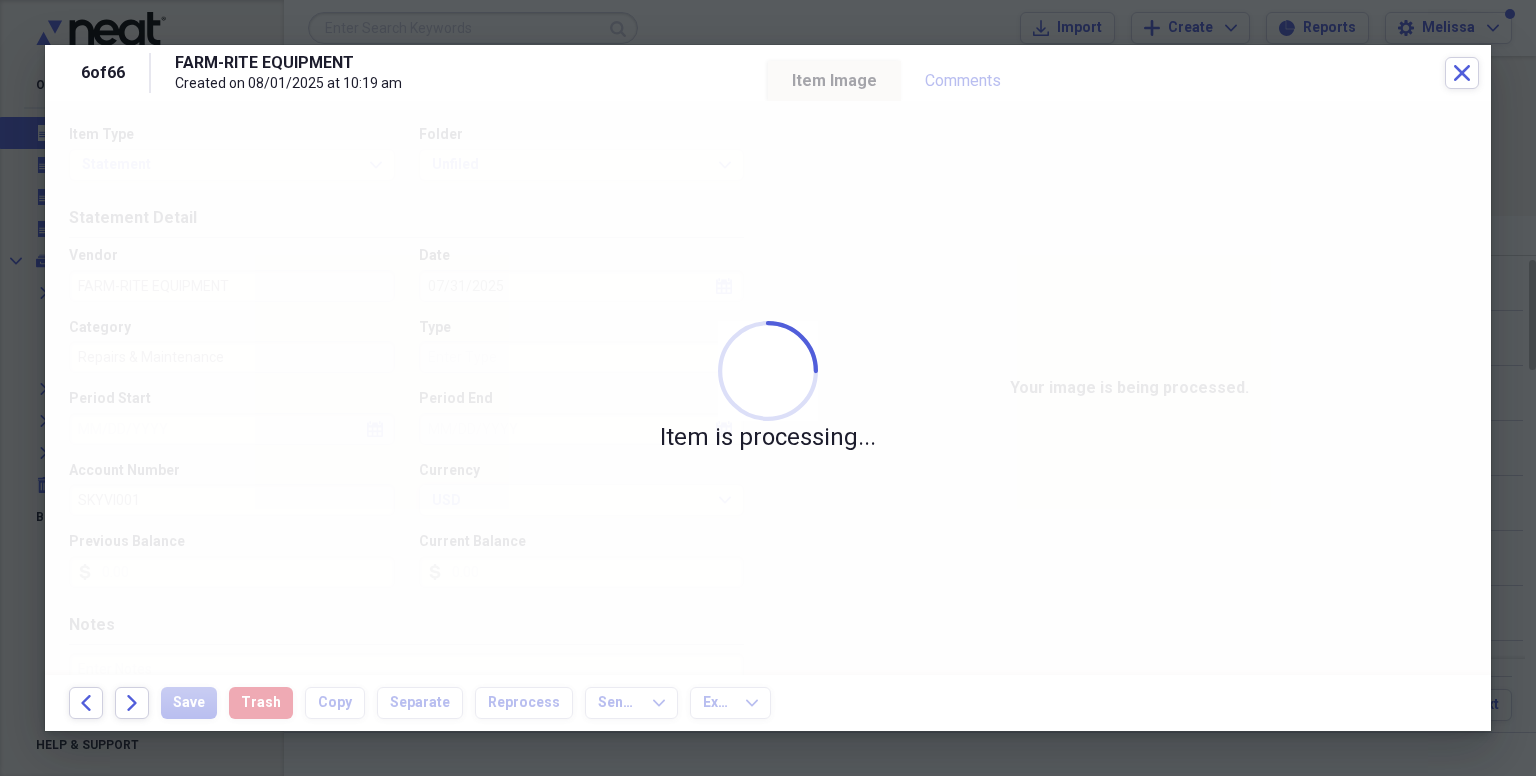type on "[NUMBER]" 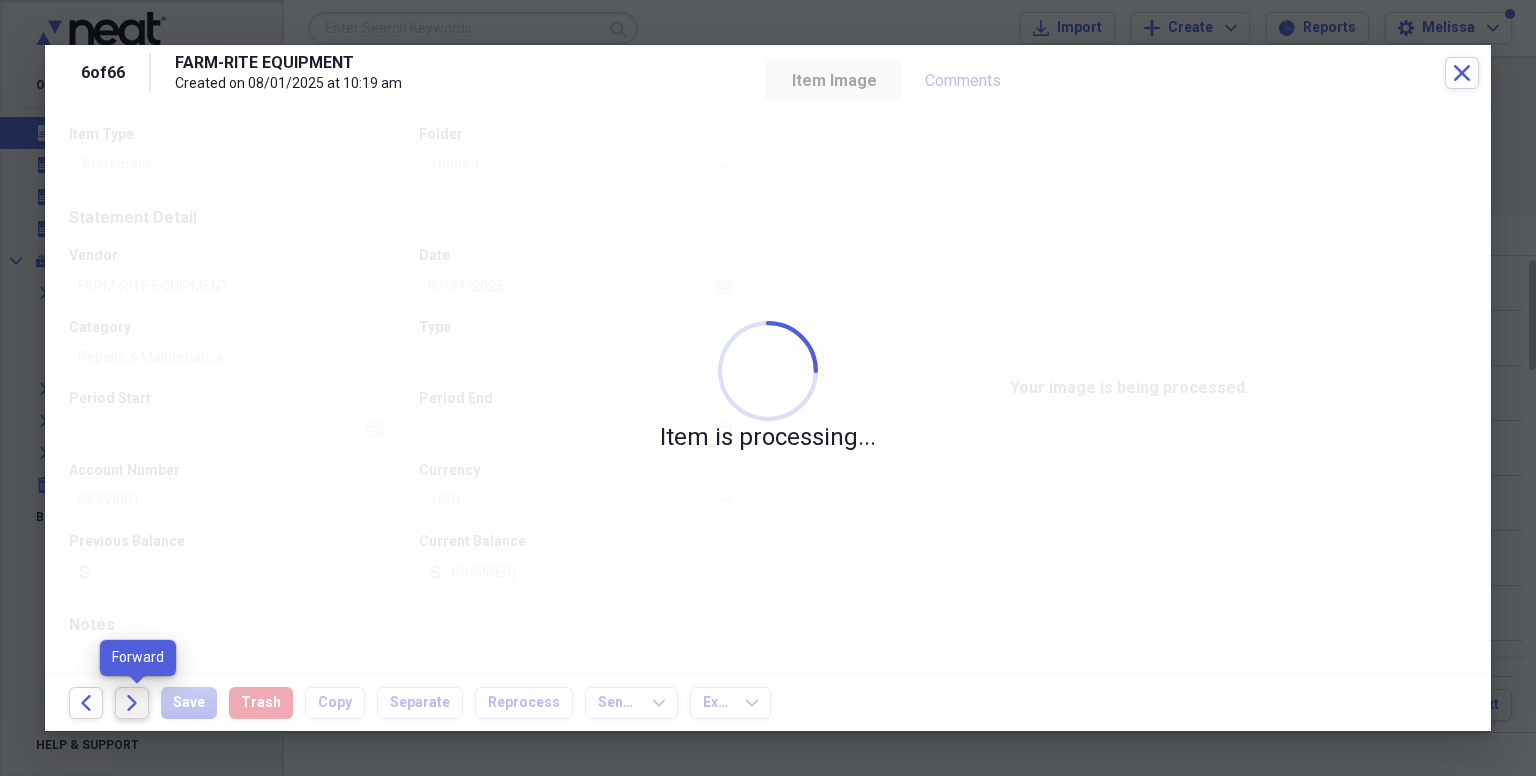 click 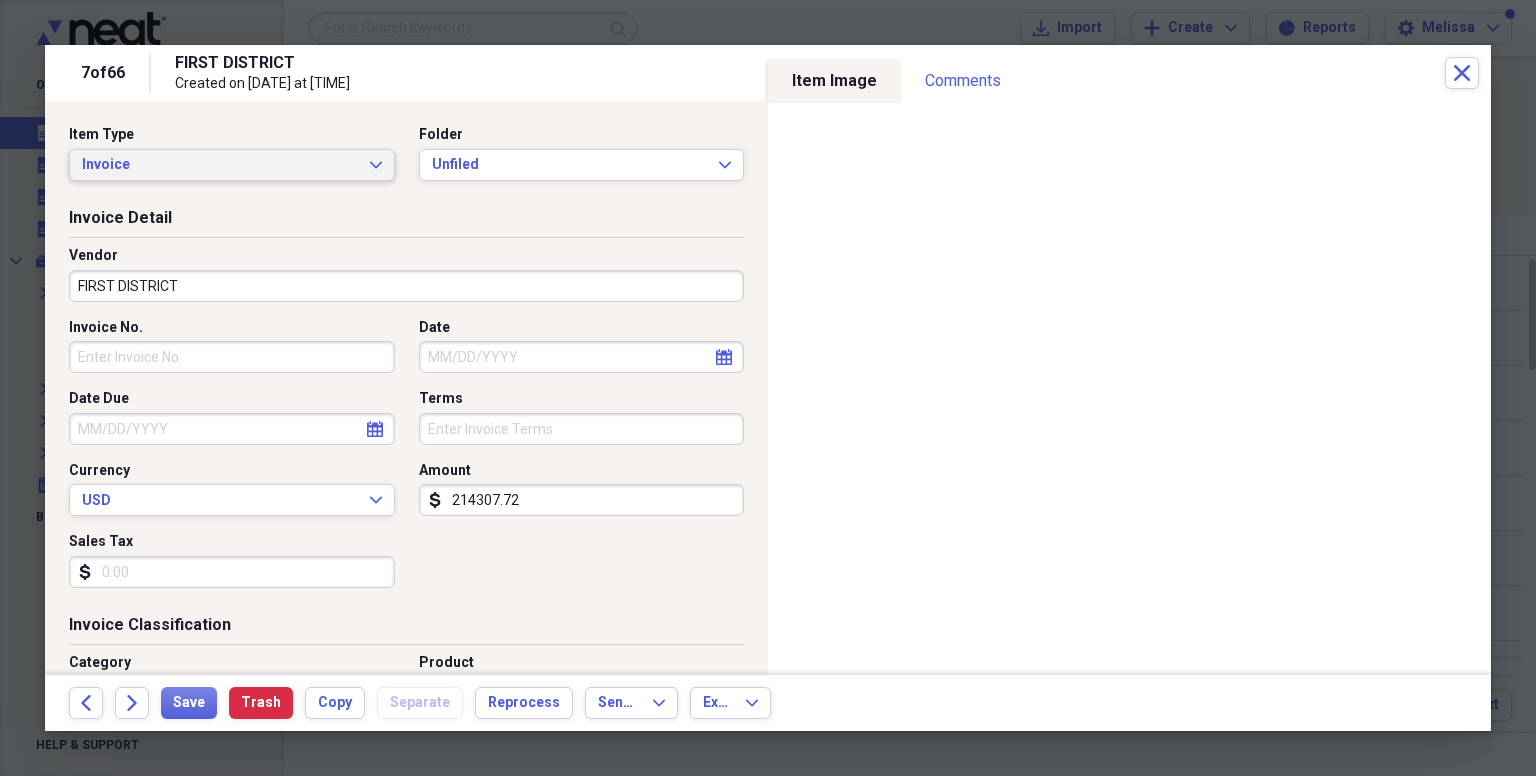 click on "Invoice Expand" at bounding box center [232, 165] 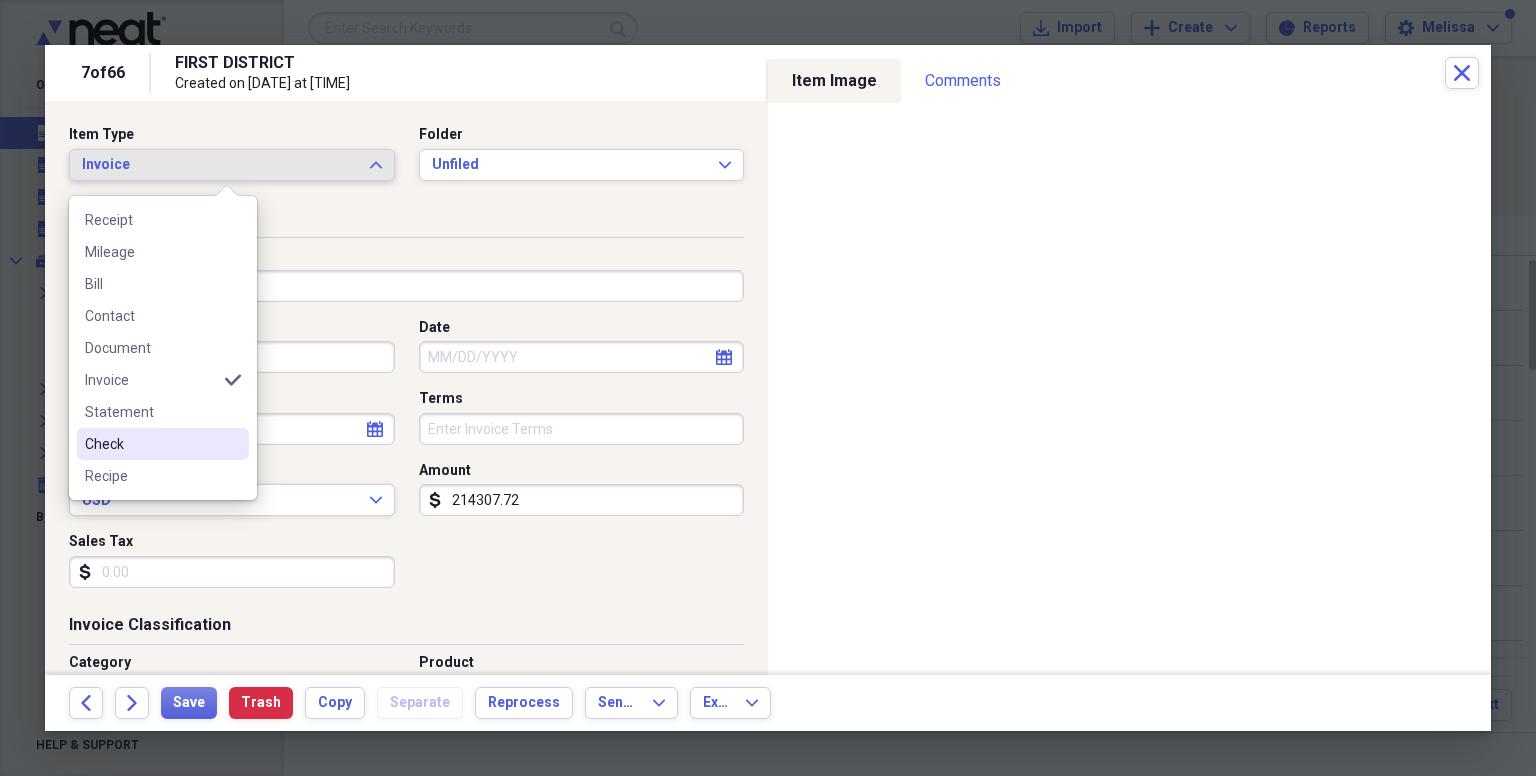 click on "Check" at bounding box center [151, 444] 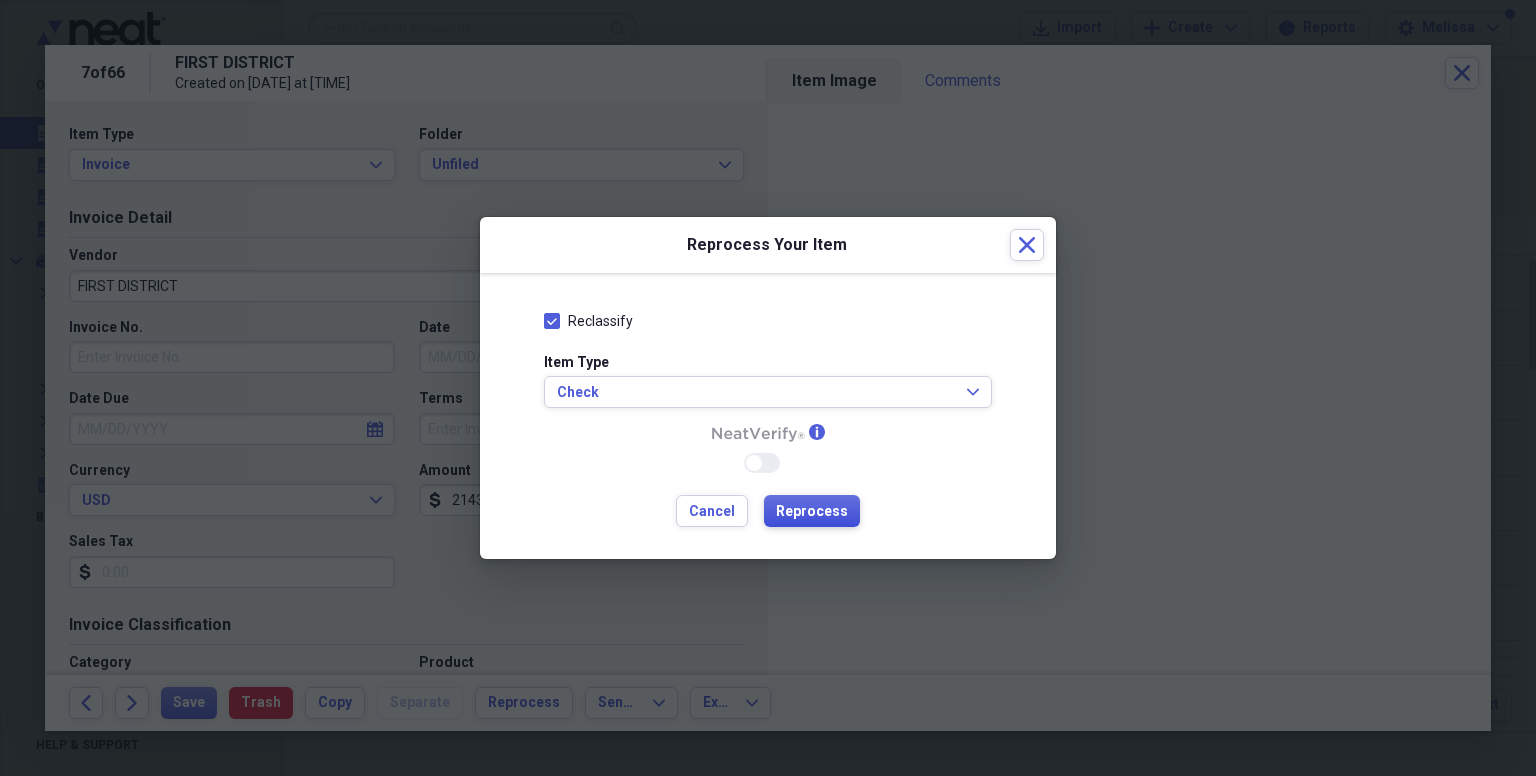 click on "Reprocess" at bounding box center [812, 512] 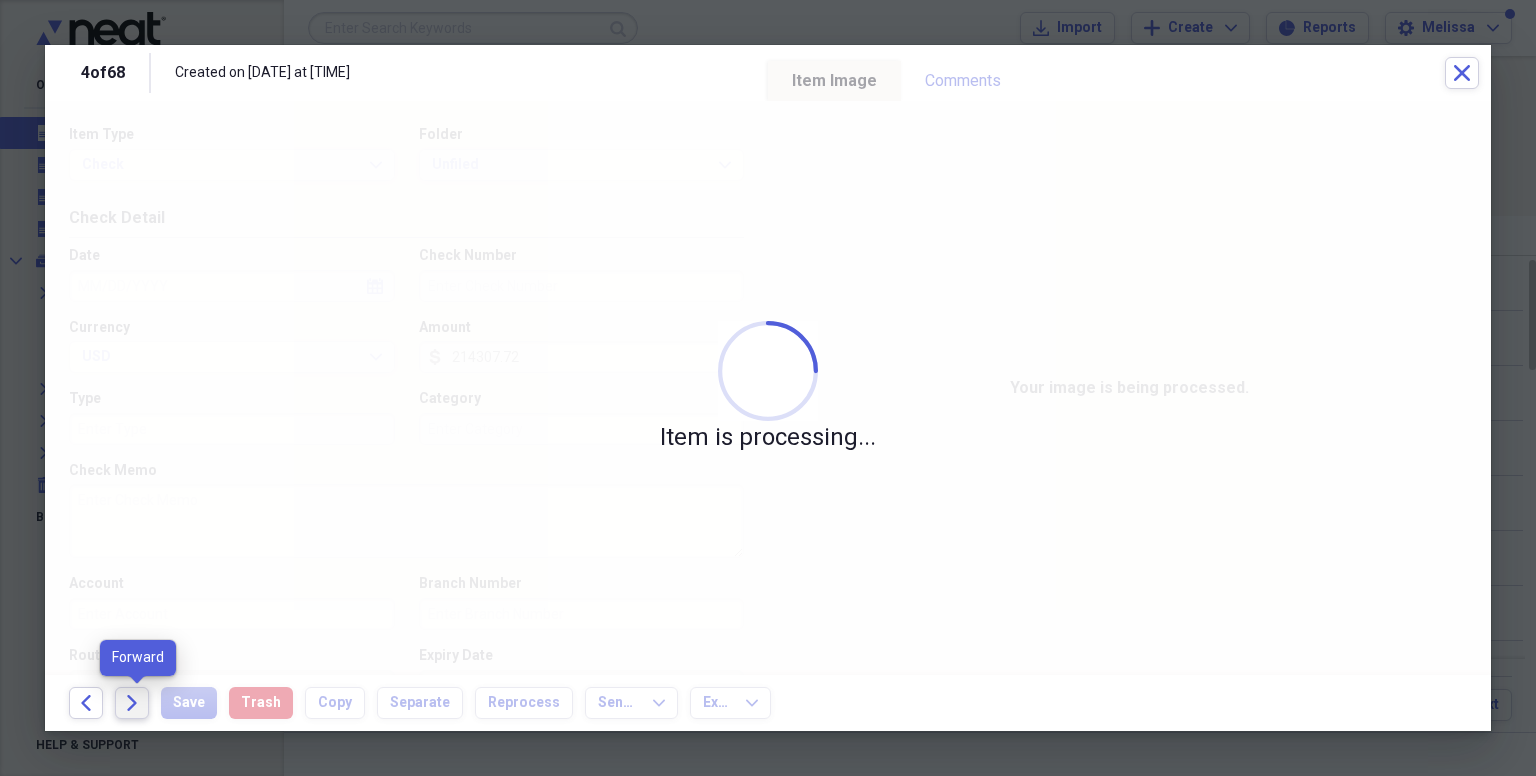 click on "Forward" 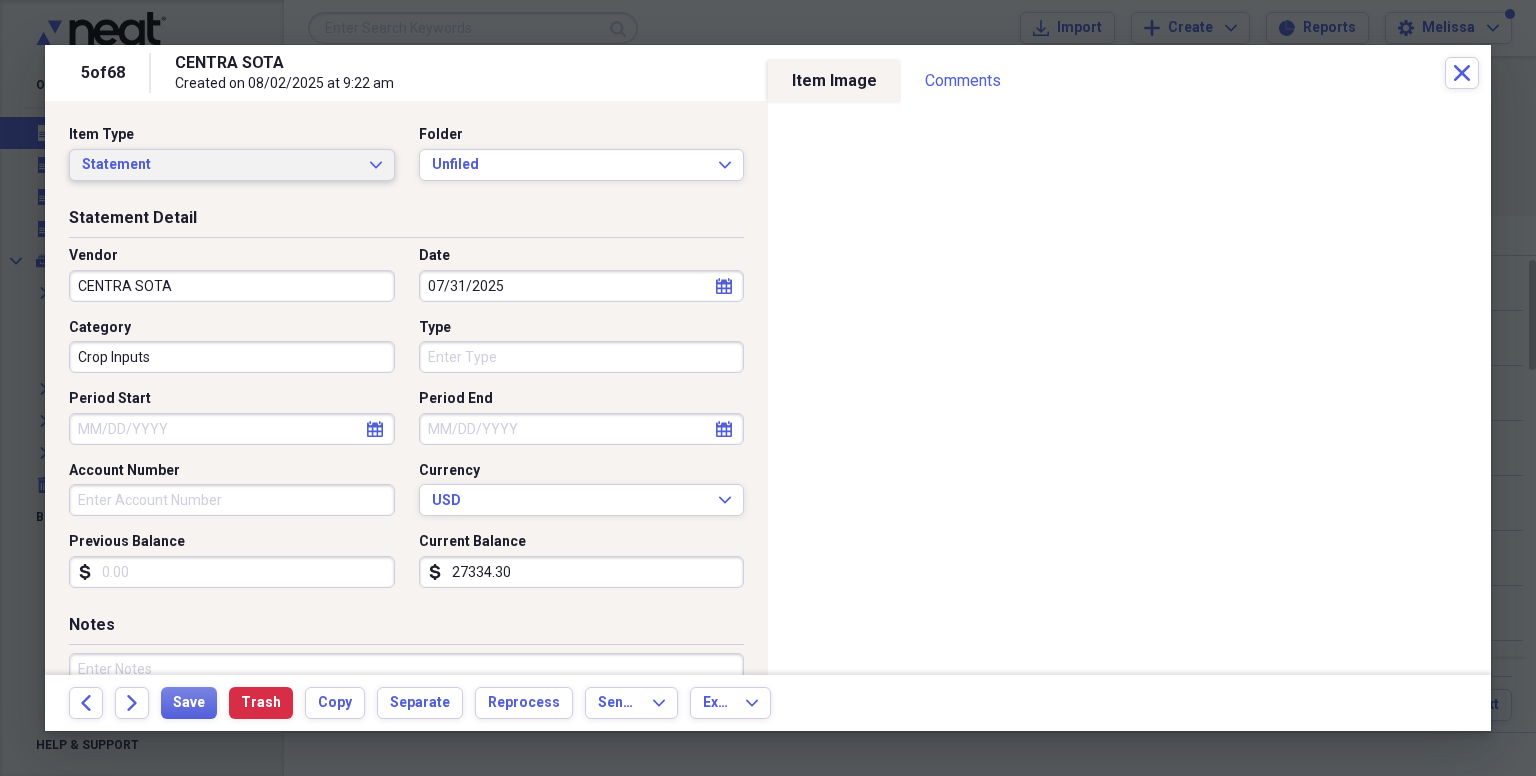 click on "Statement" at bounding box center (220, 165) 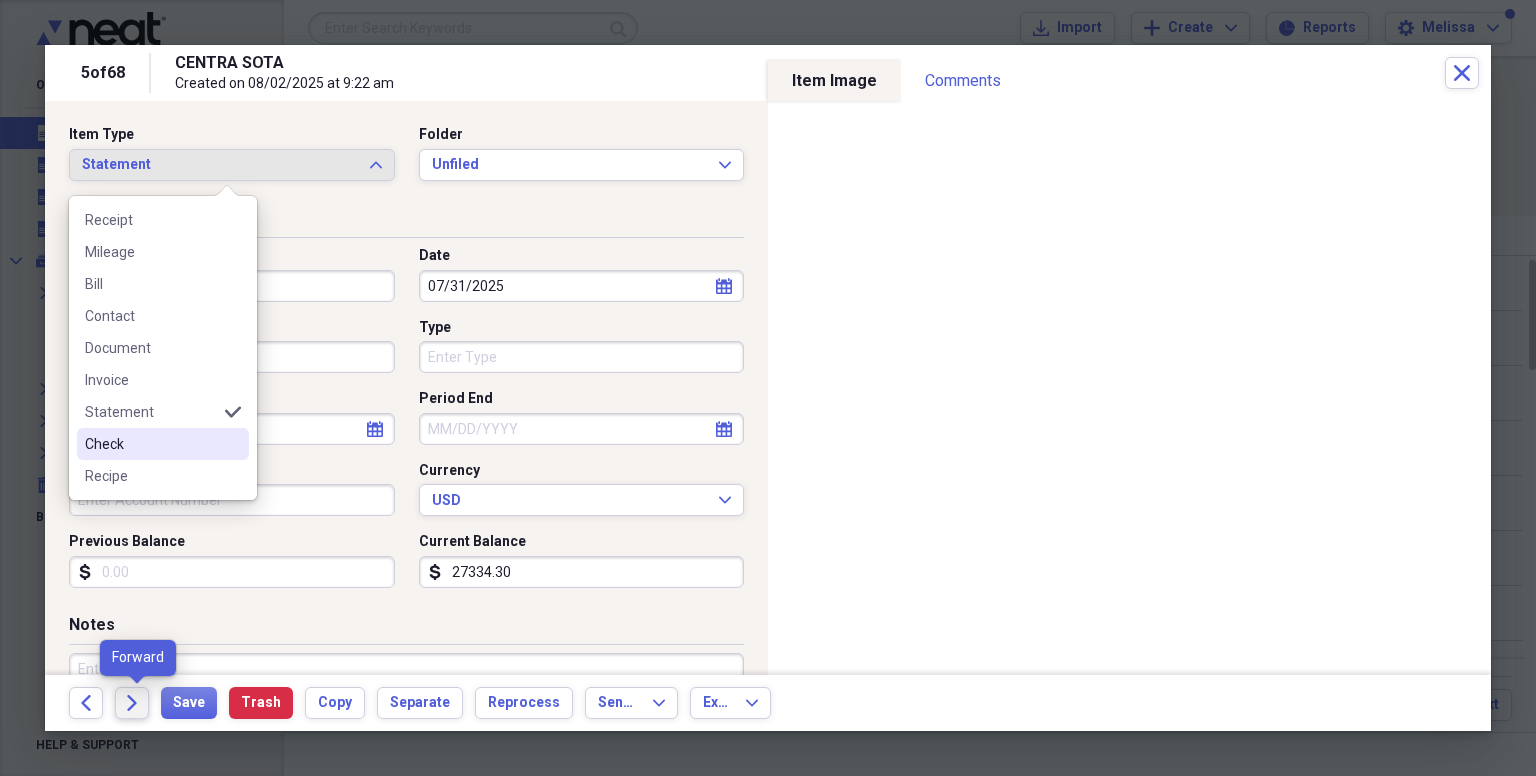 click on "Forward" 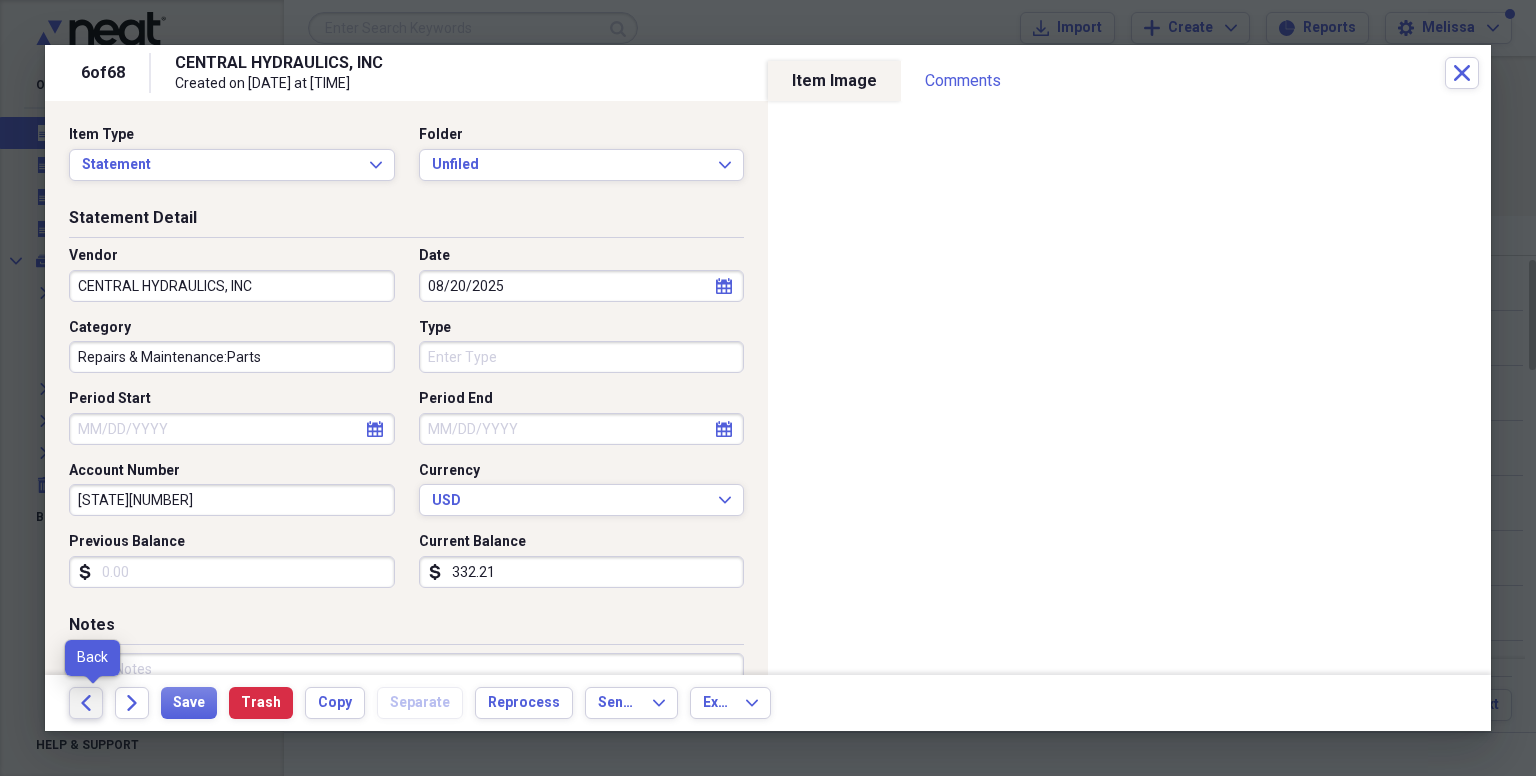click 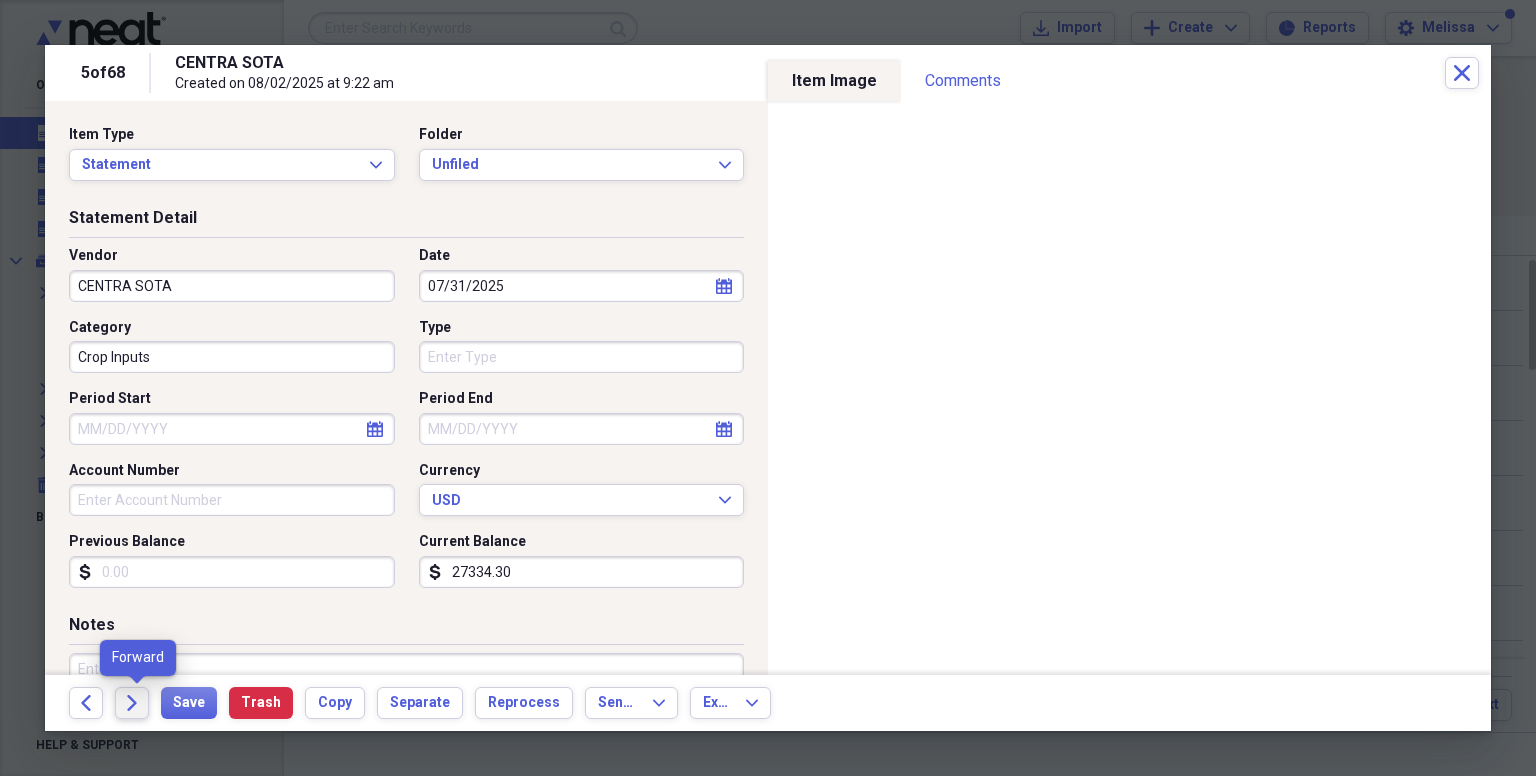 click on "Forward" 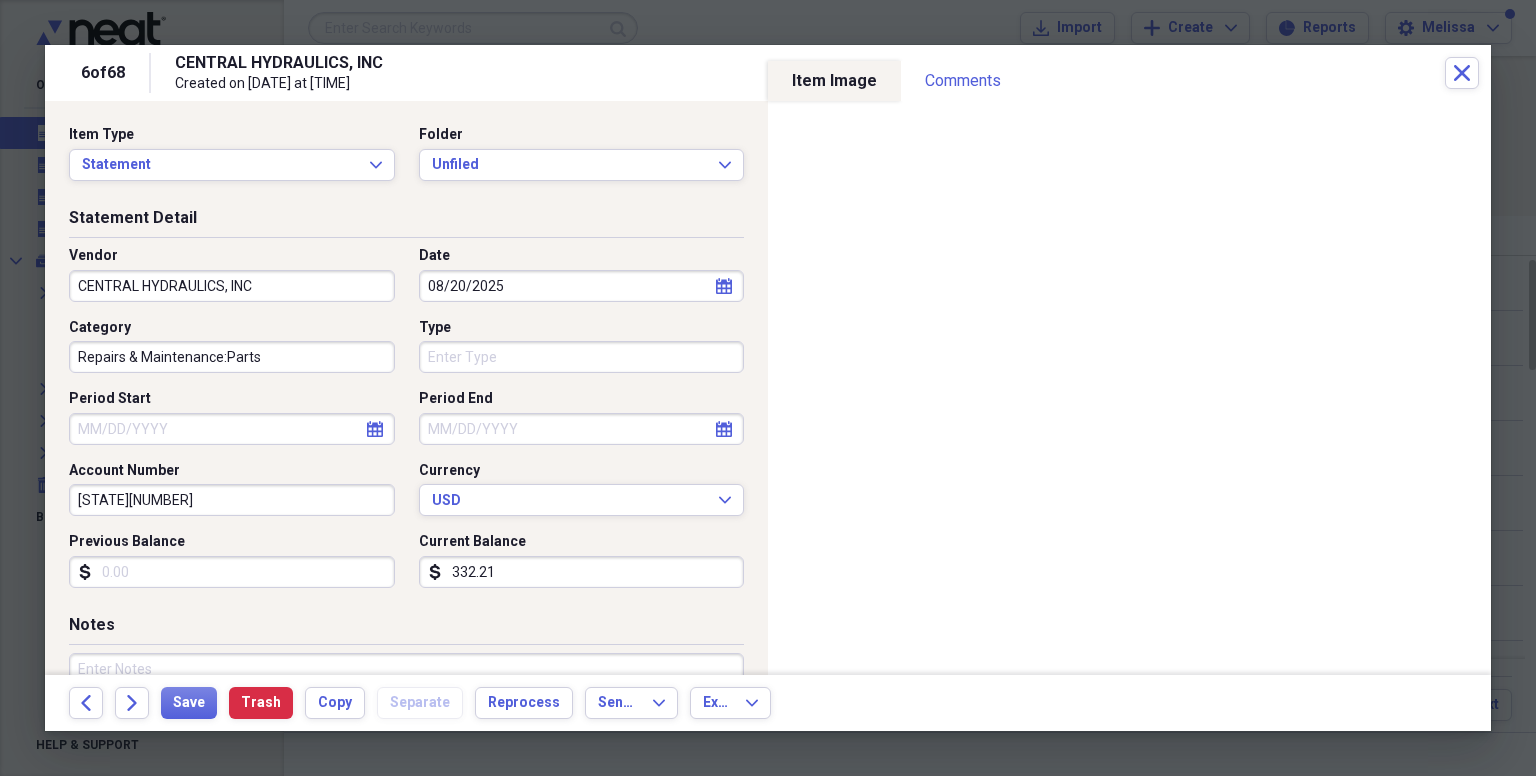 click 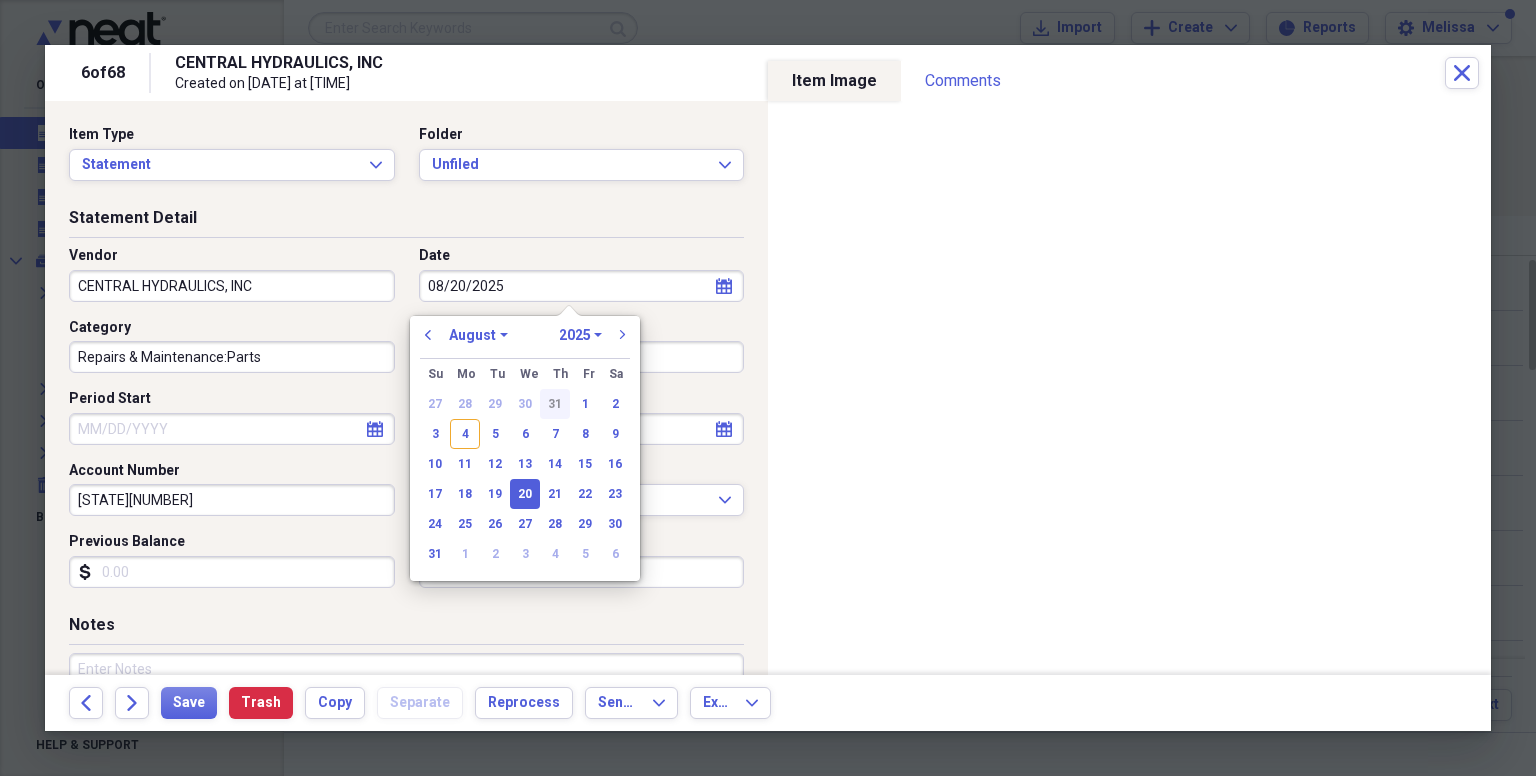 click on "31" at bounding box center [555, 404] 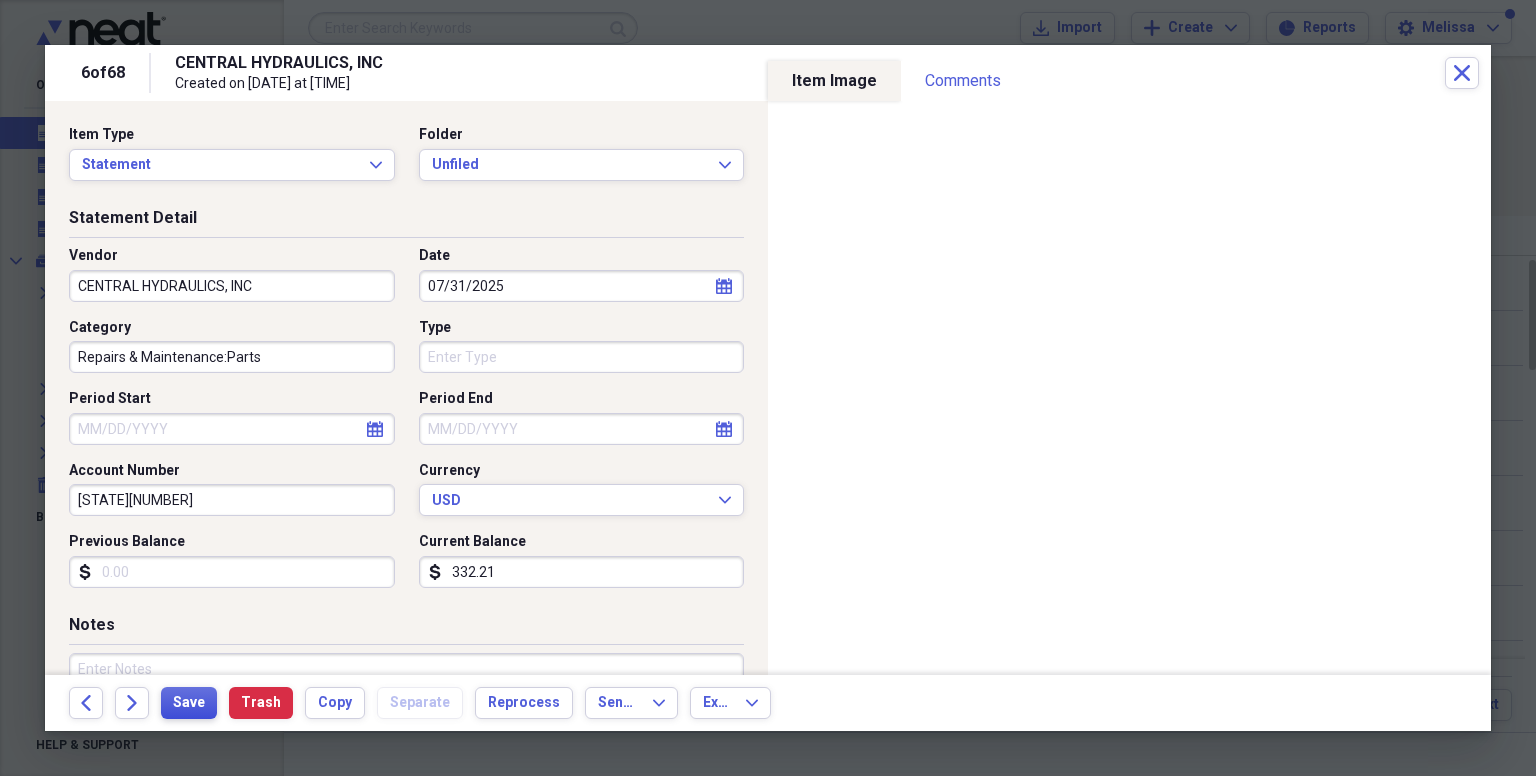 click on "Save" at bounding box center [189, 703] 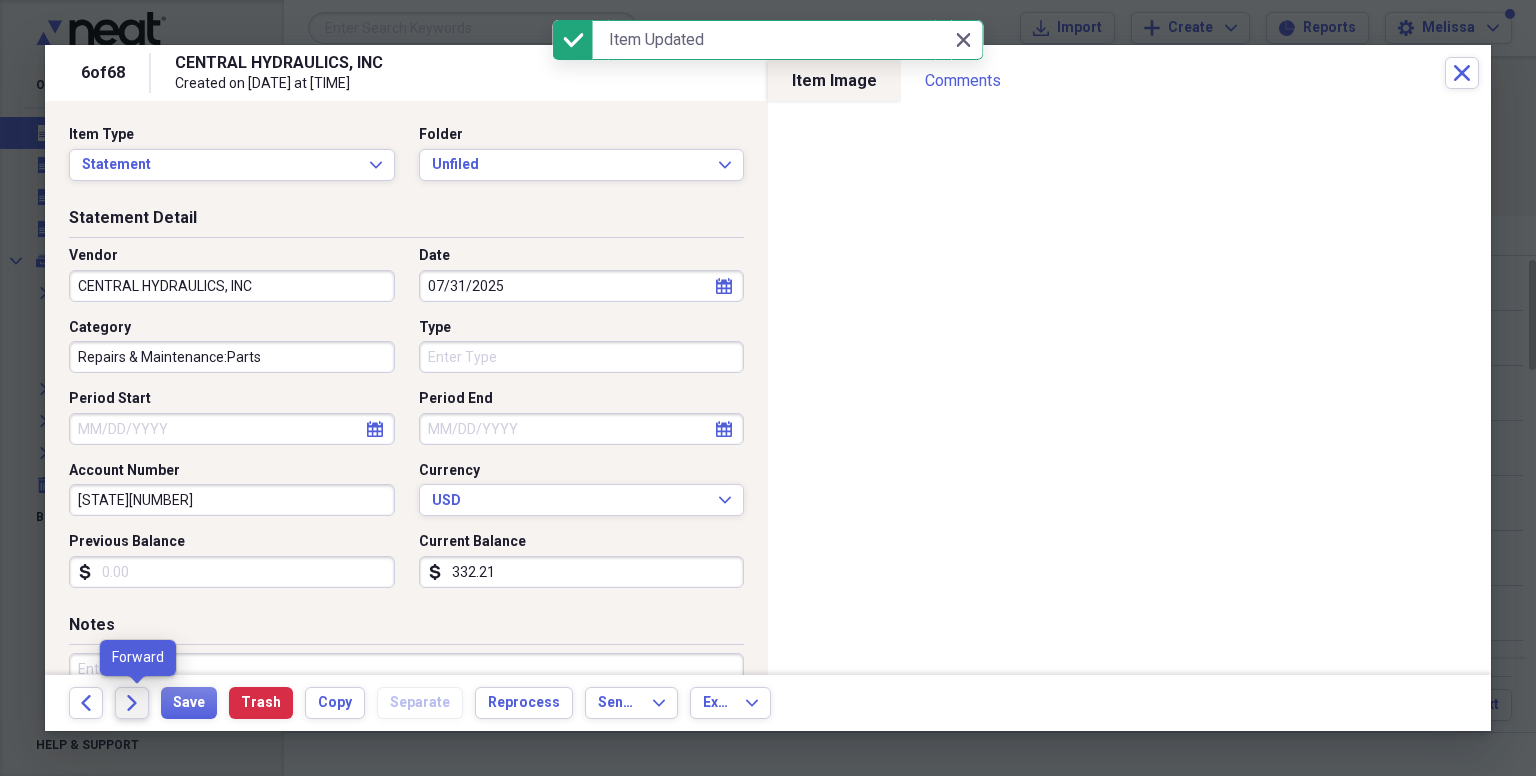 click on "Forward" 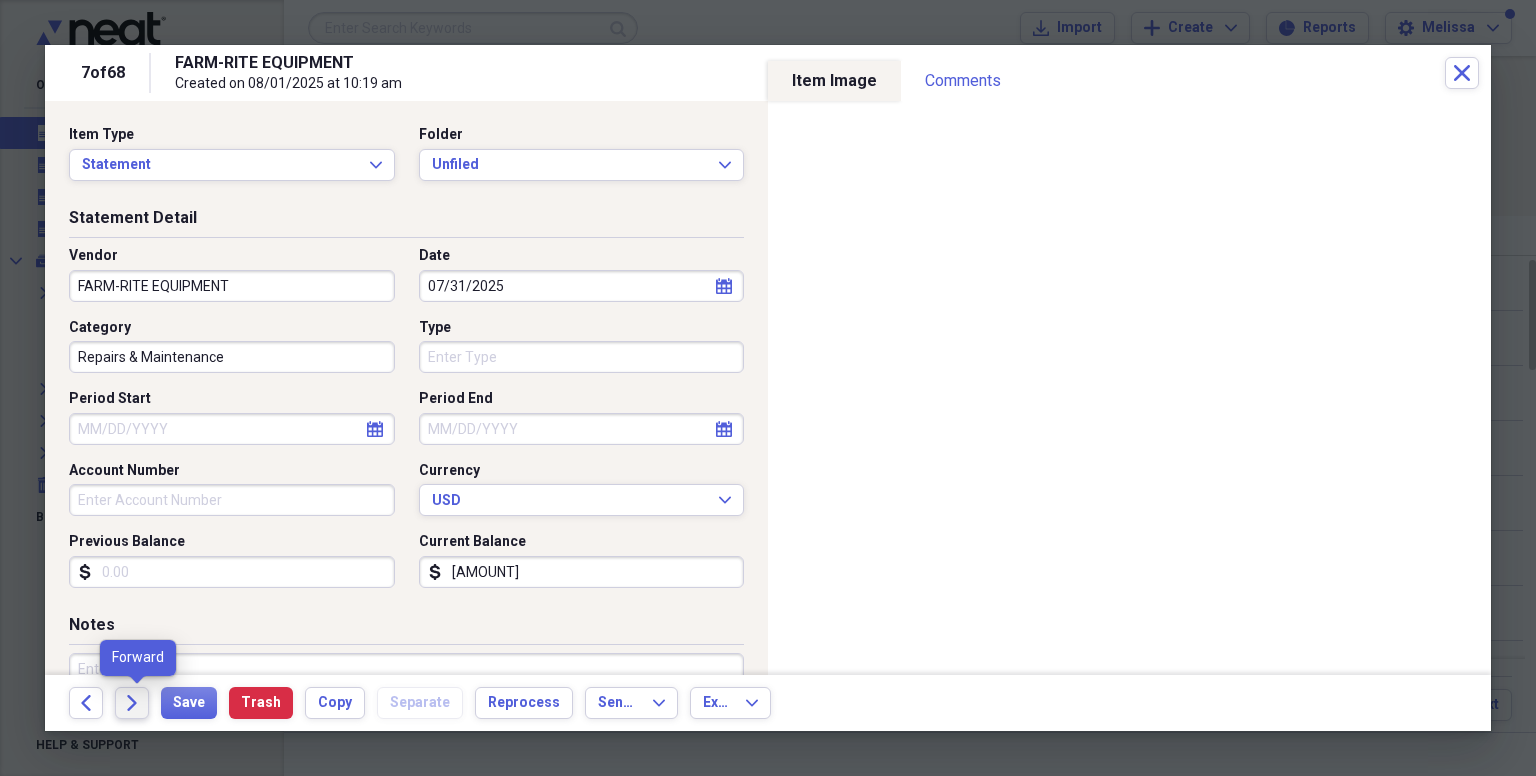 click on "Forward" 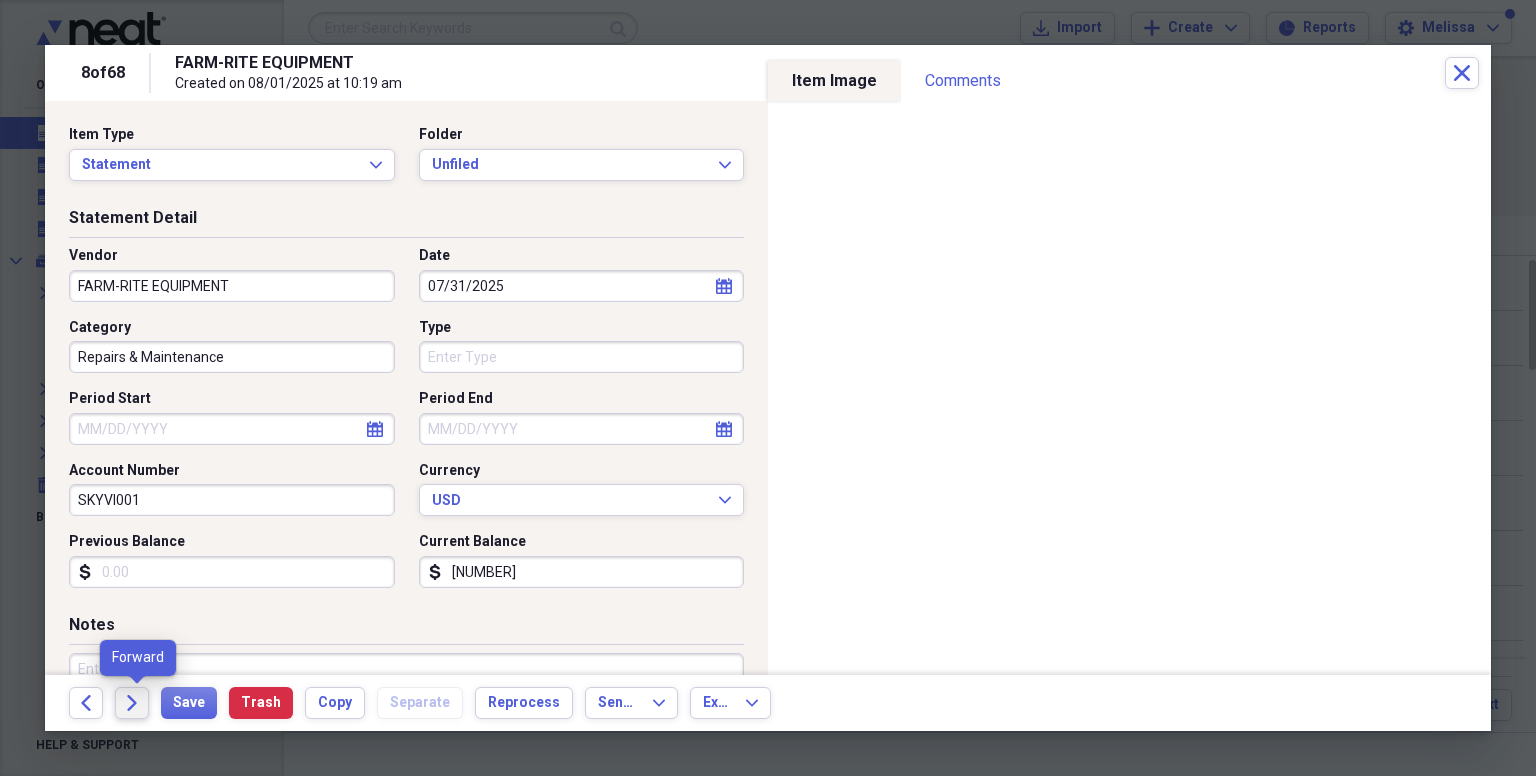 click on "Forward" 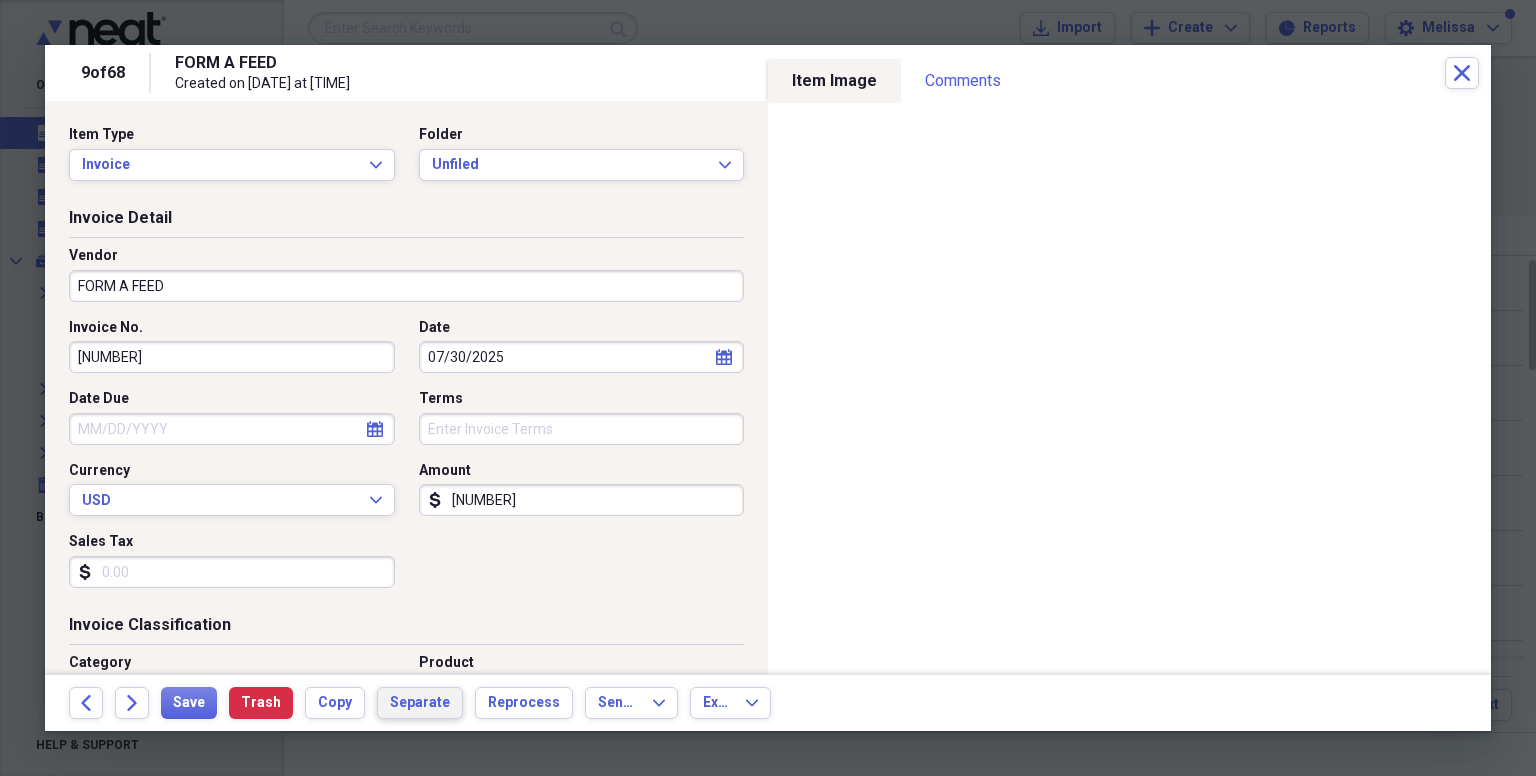 click on "Separate" at bounding box center [420, 703] 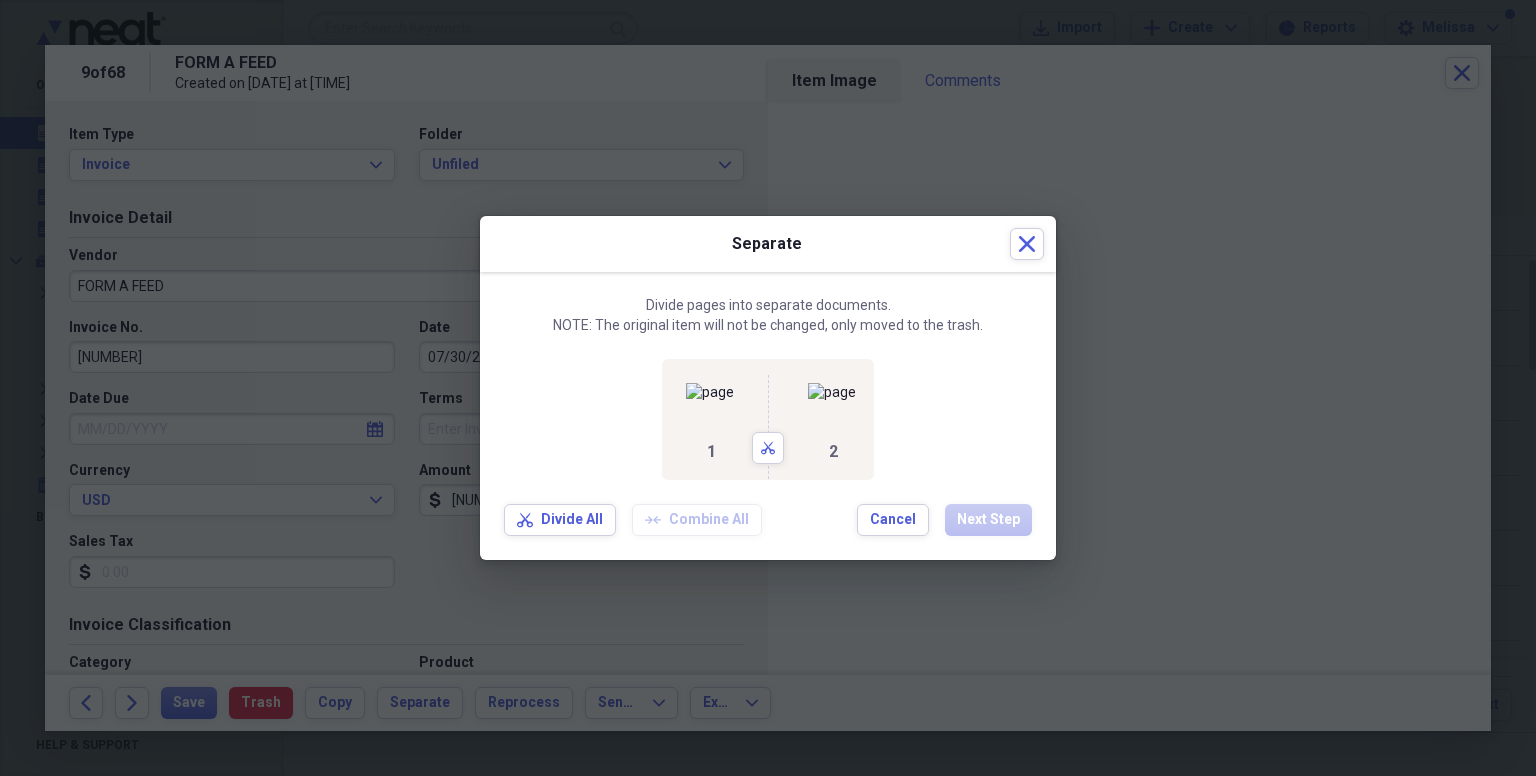 click on "2" at bounding box center [829, 419] 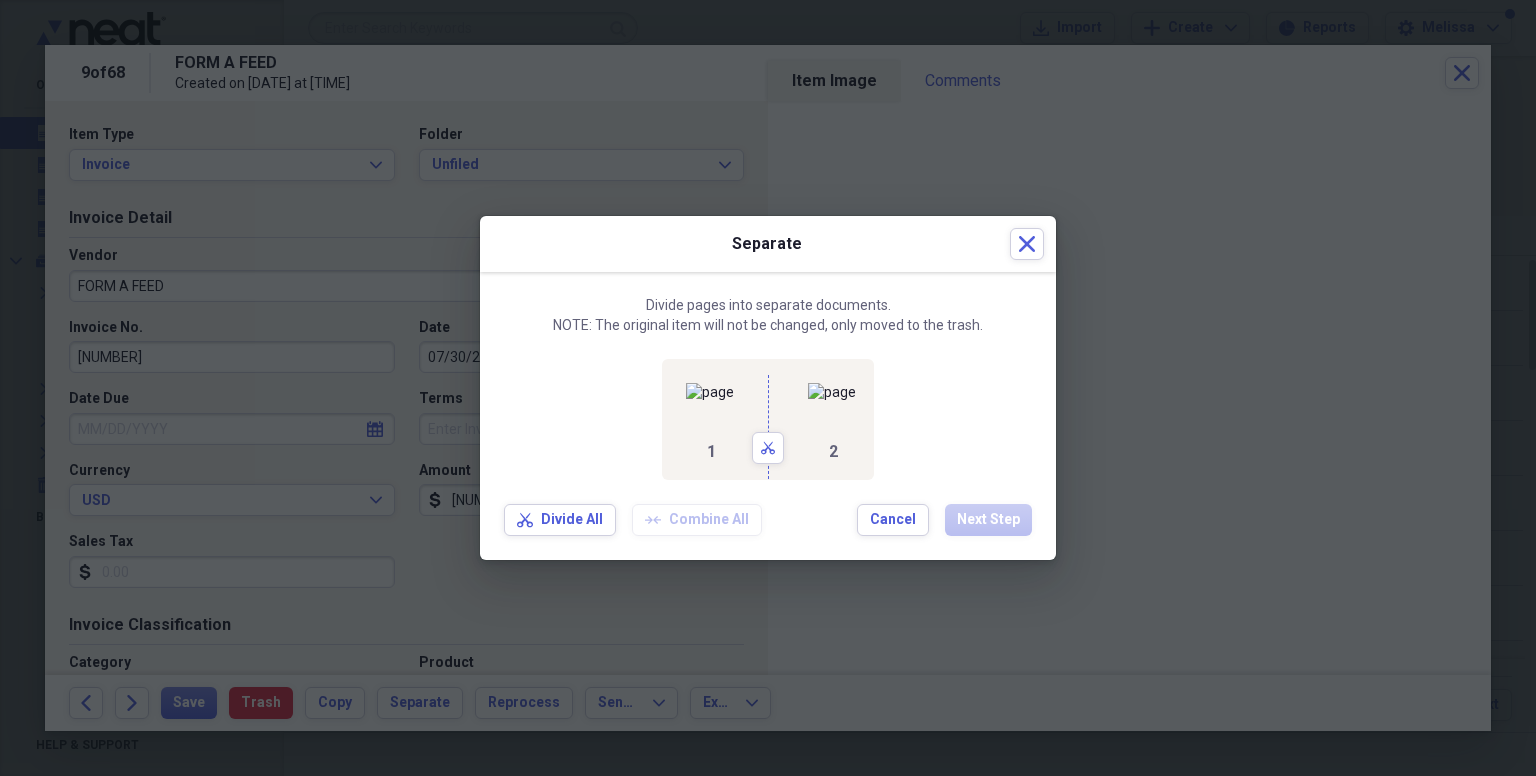 click on "Scissors" at bounding box center (768, 419) 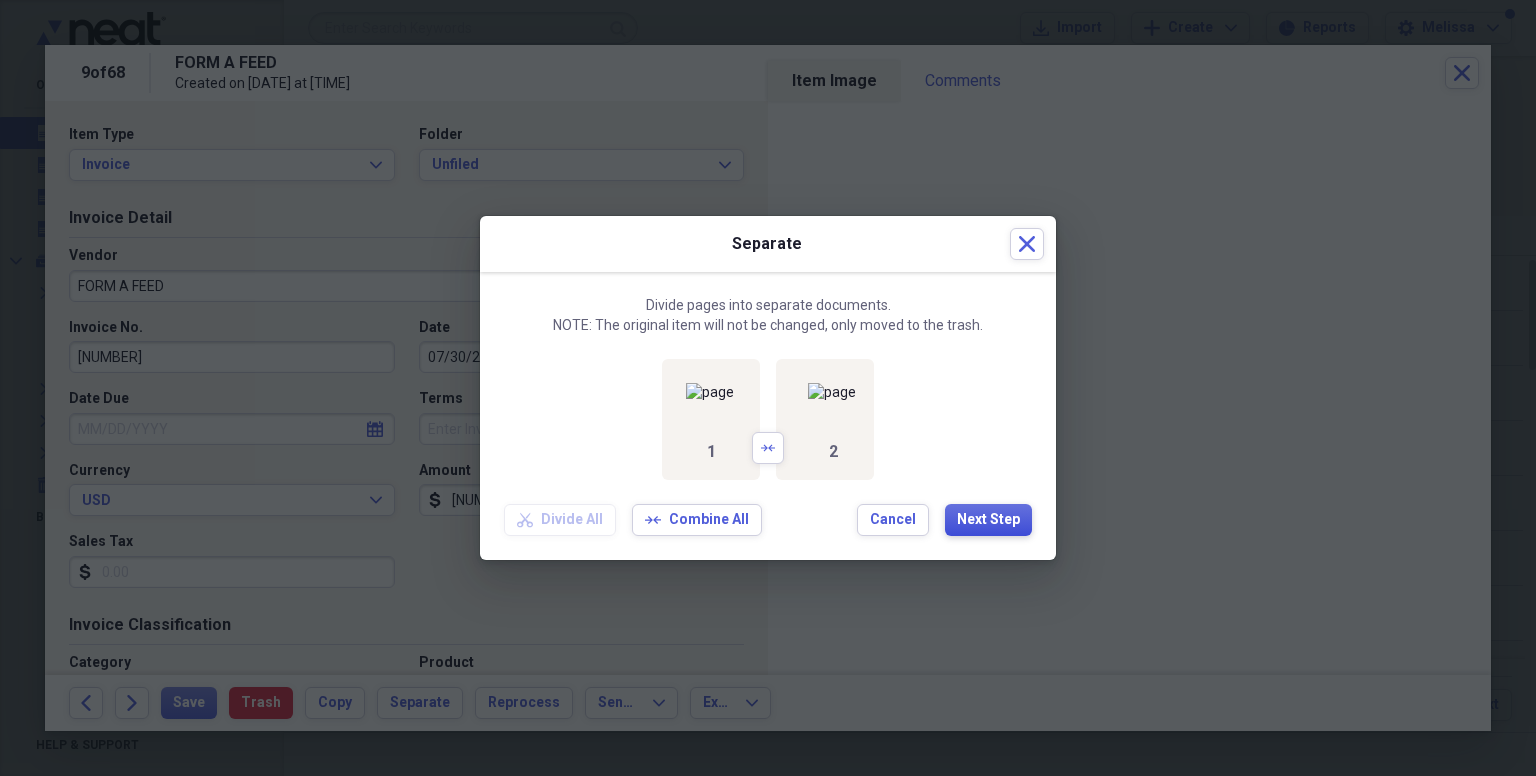 click on "Next Step" at bounding box center [988, 520] 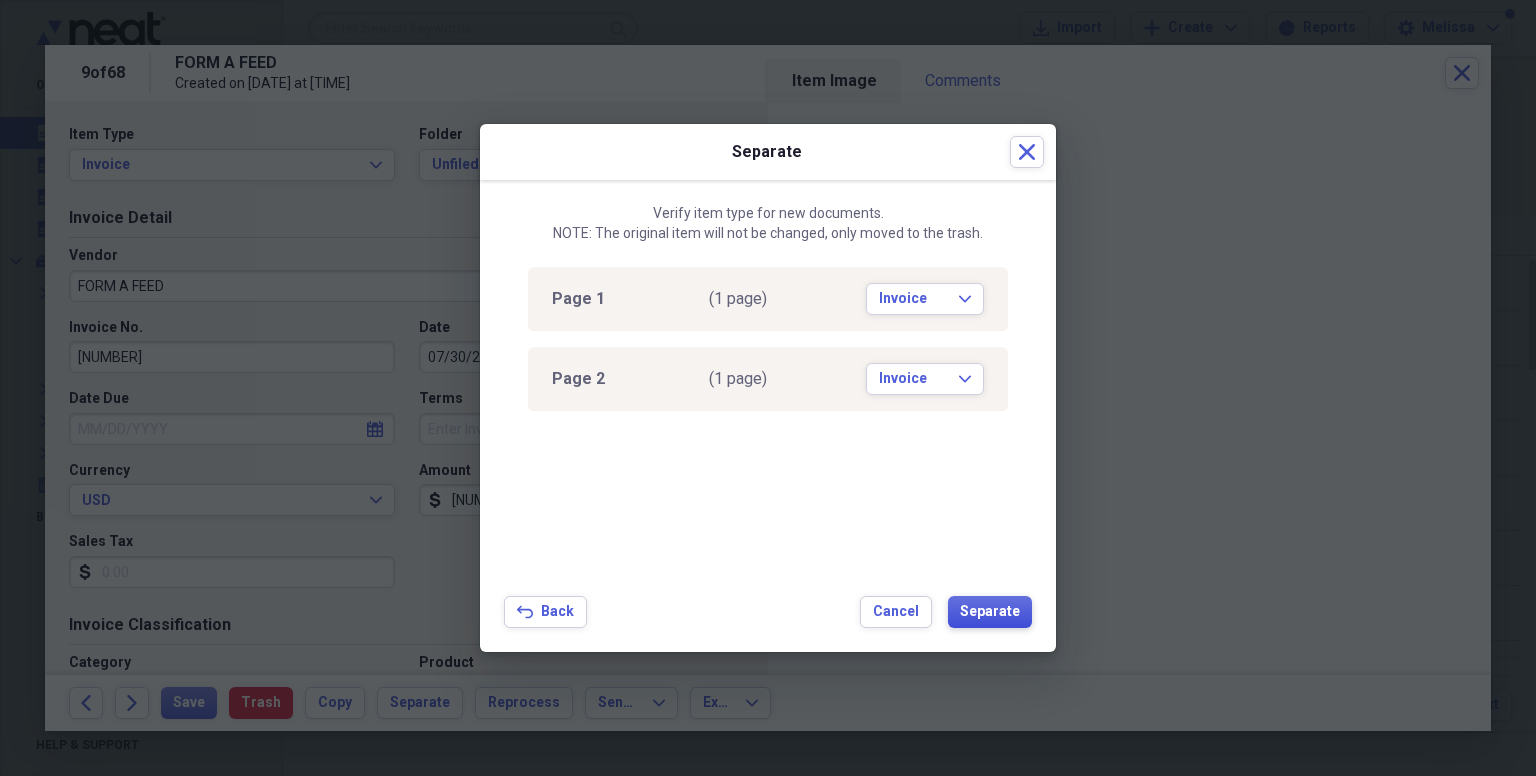 click on "Separate" at bounding box center [990, 612] 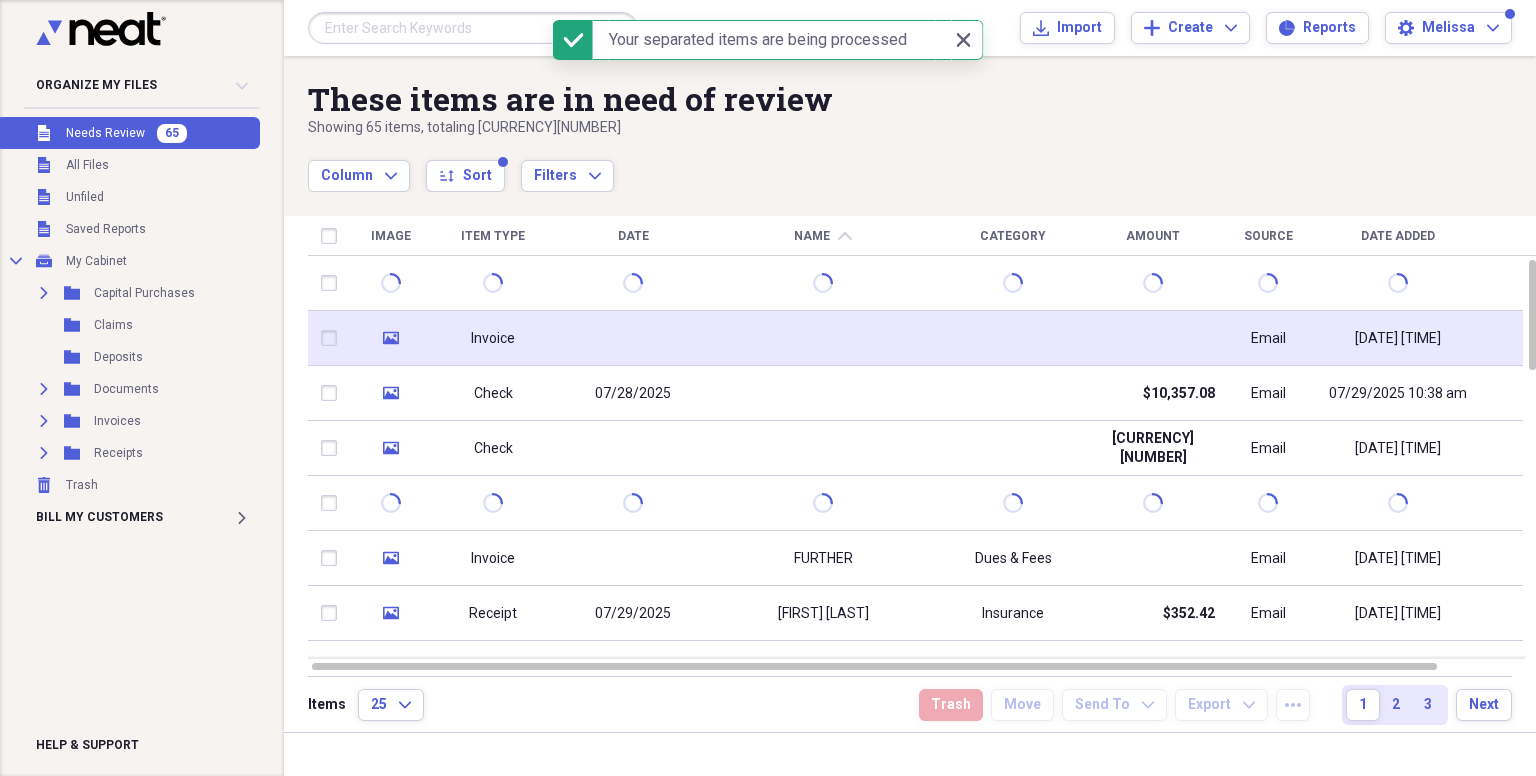 click at bounding box center [823, 338] 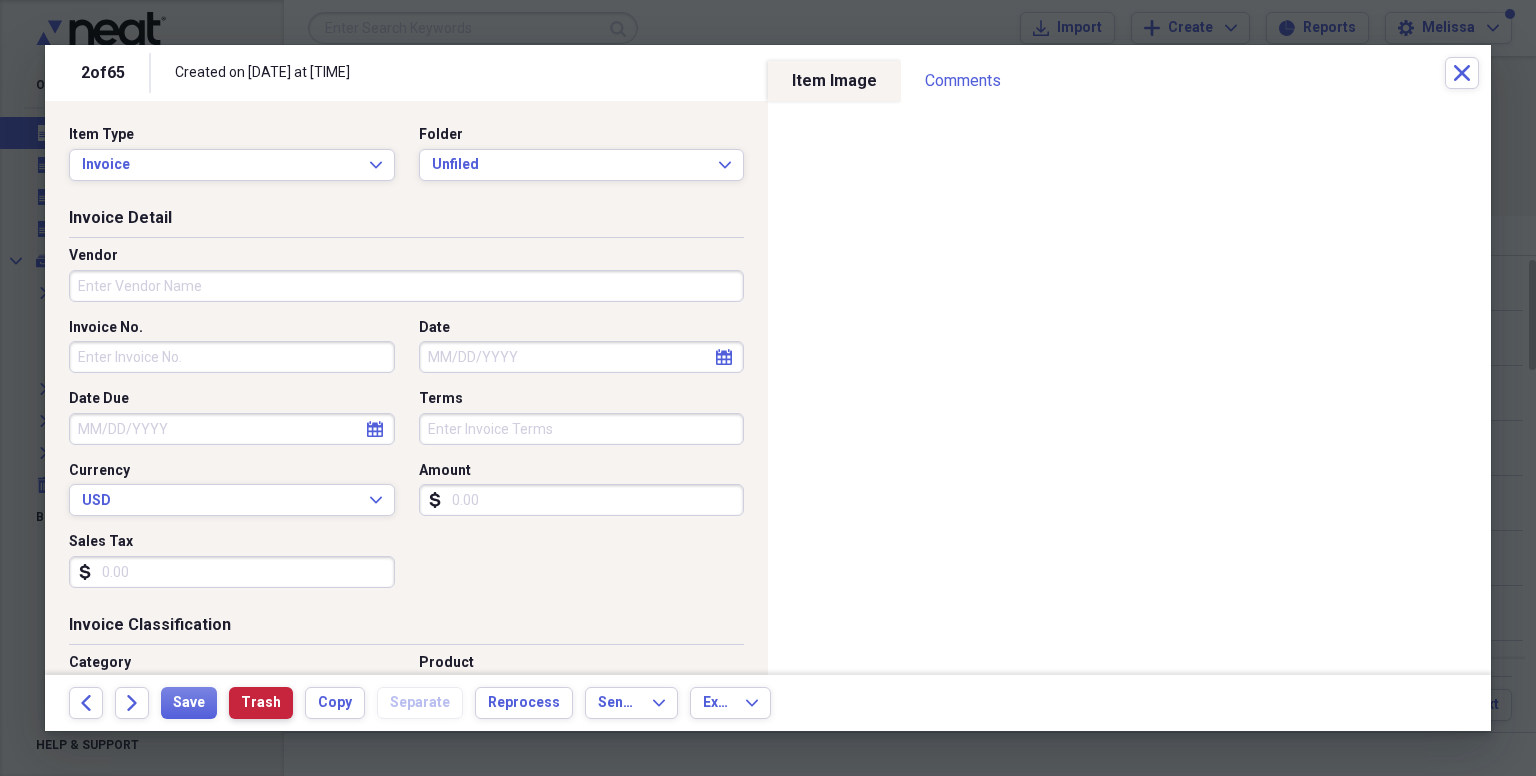 click on "Trash" at bounding box center (261, 703) 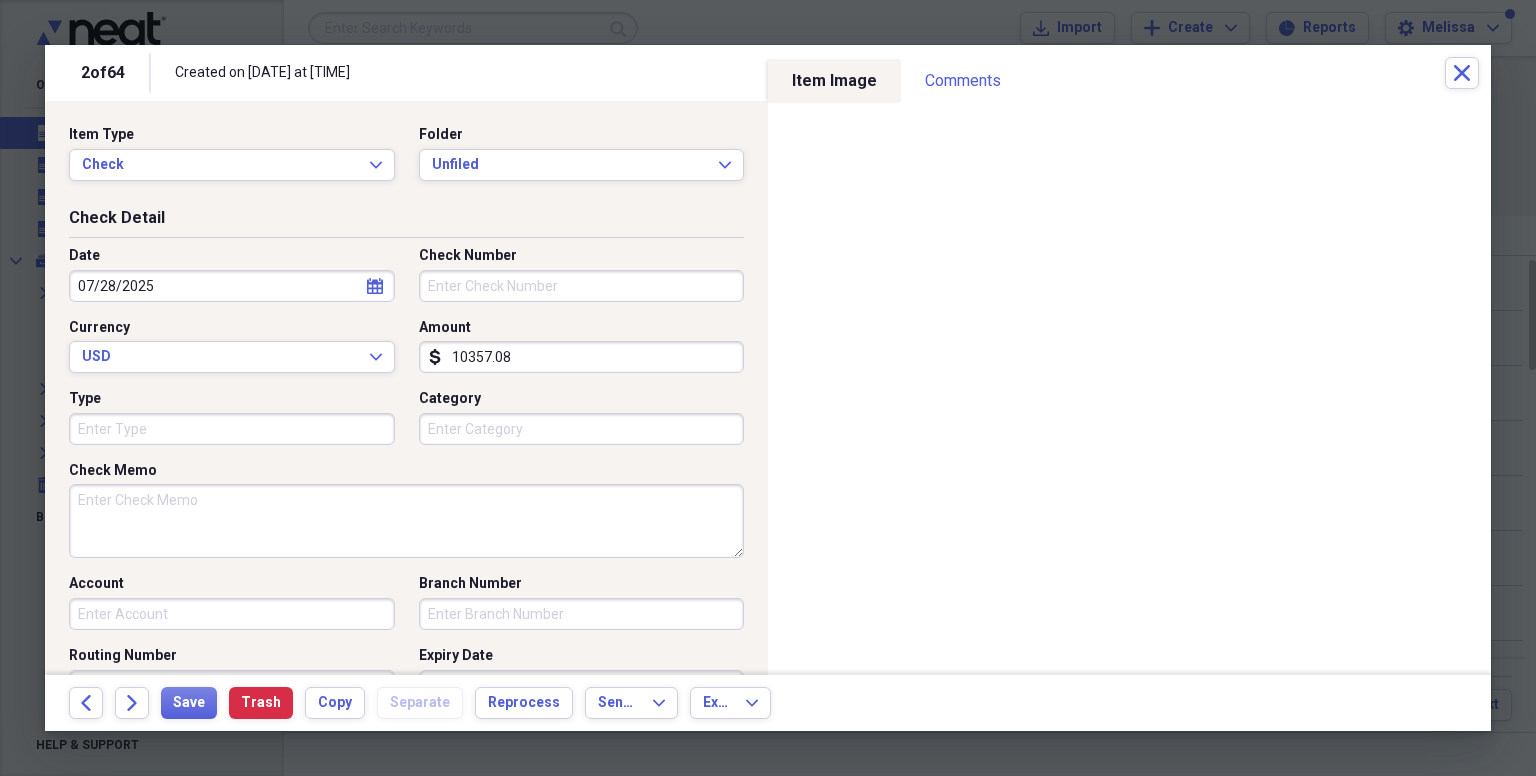 click on "Check Number" at bounding box center [582, 286] 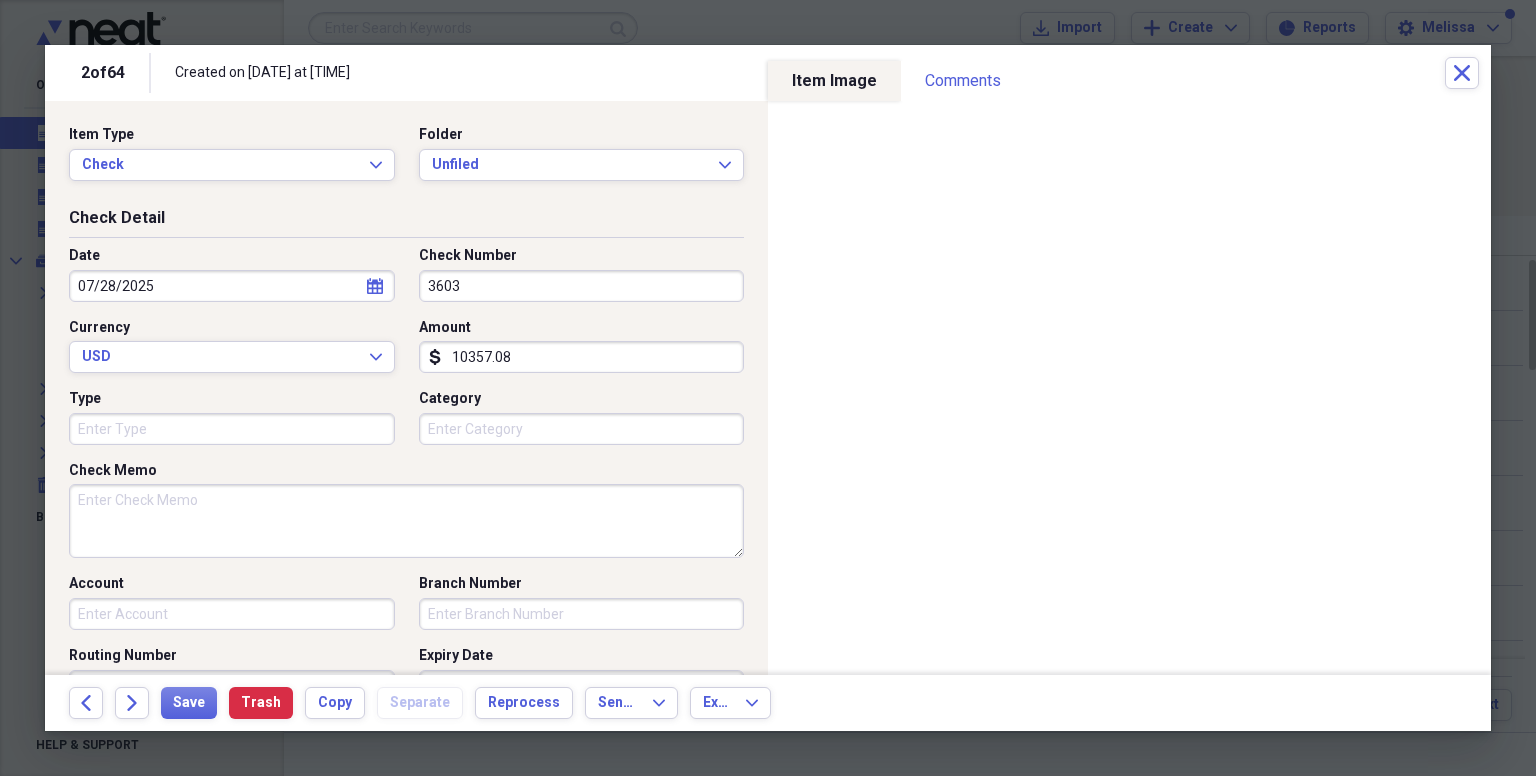 type on "3603" 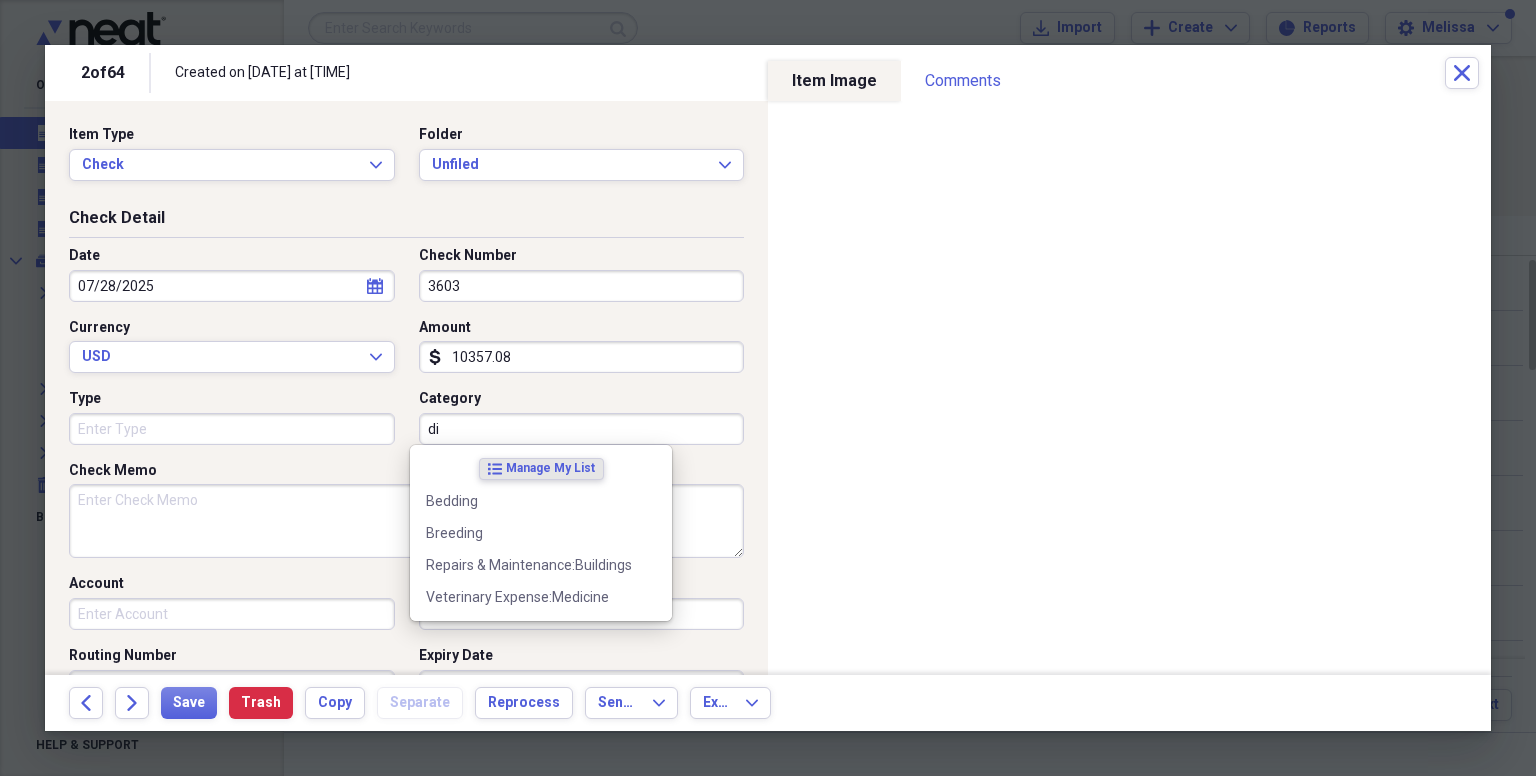 type on "d" 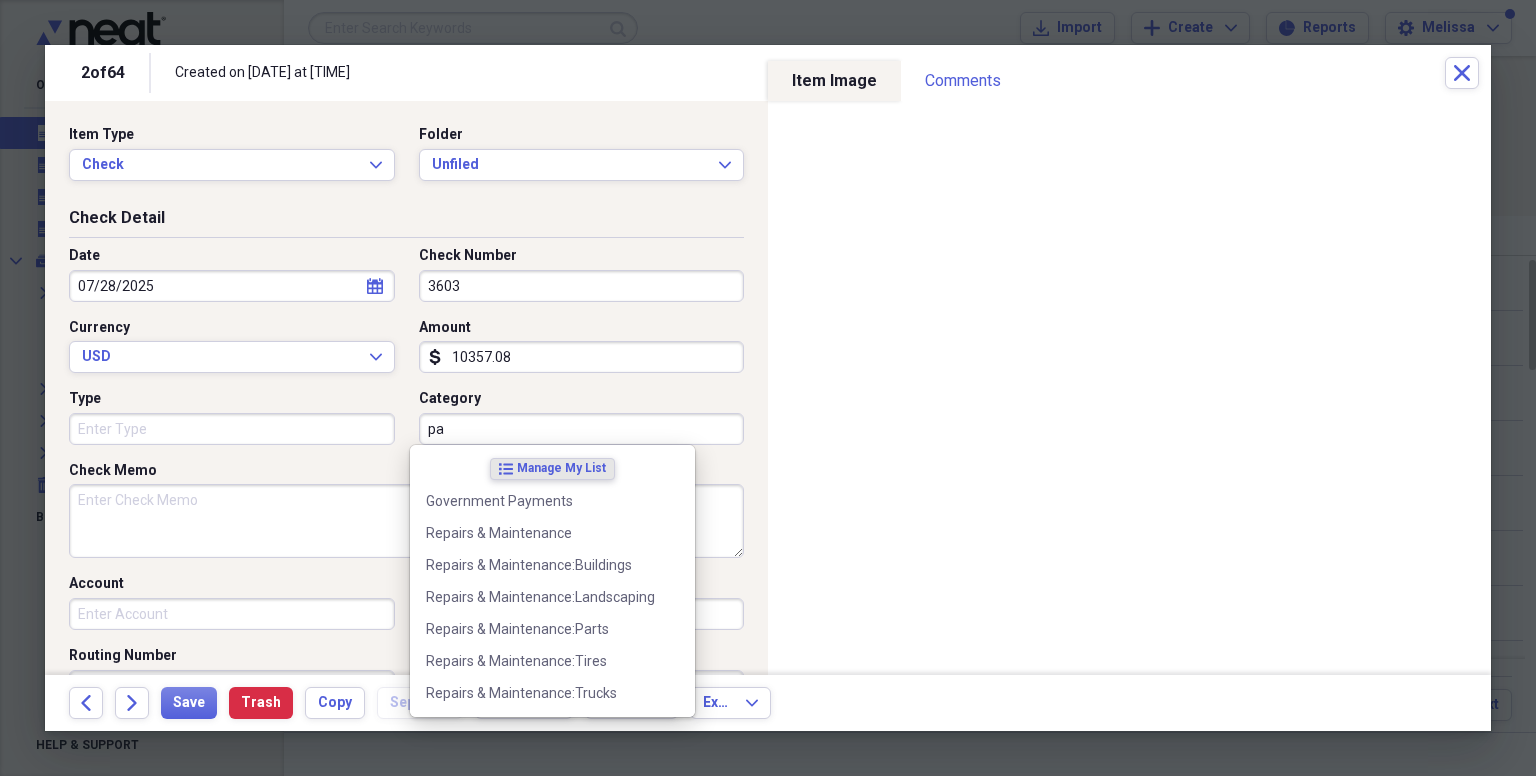 type on "p" 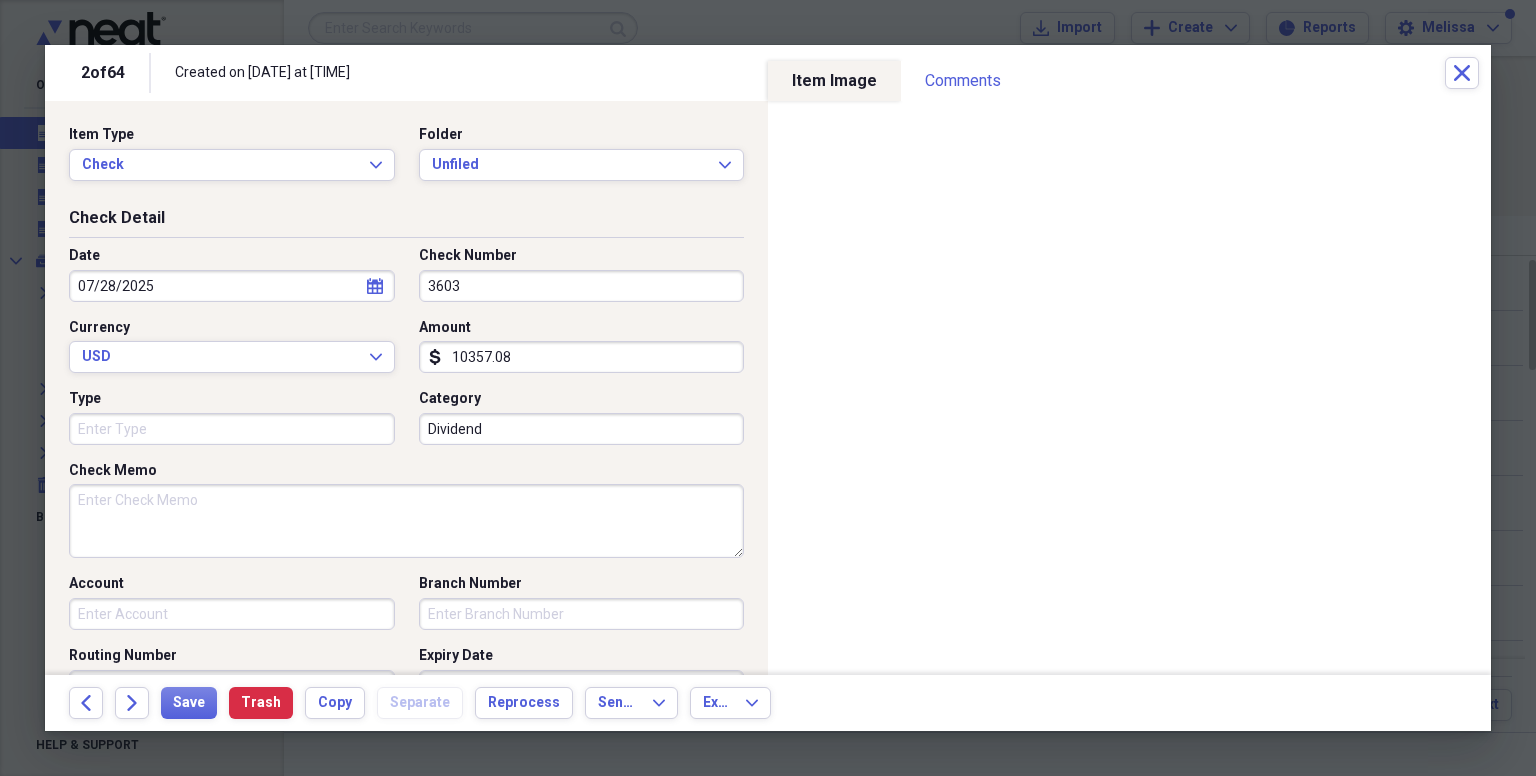 type on "Dividend" 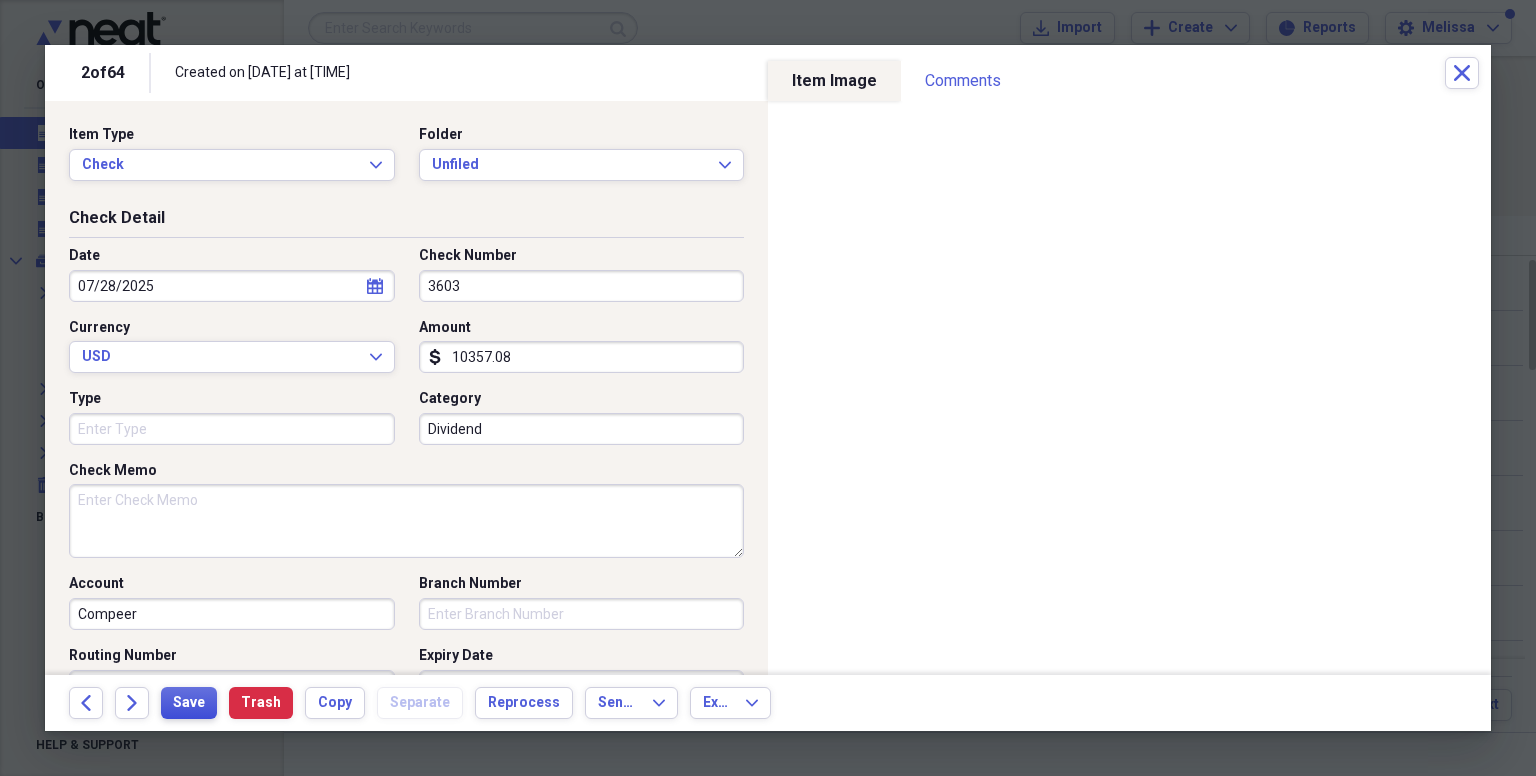 type on "Compeer" 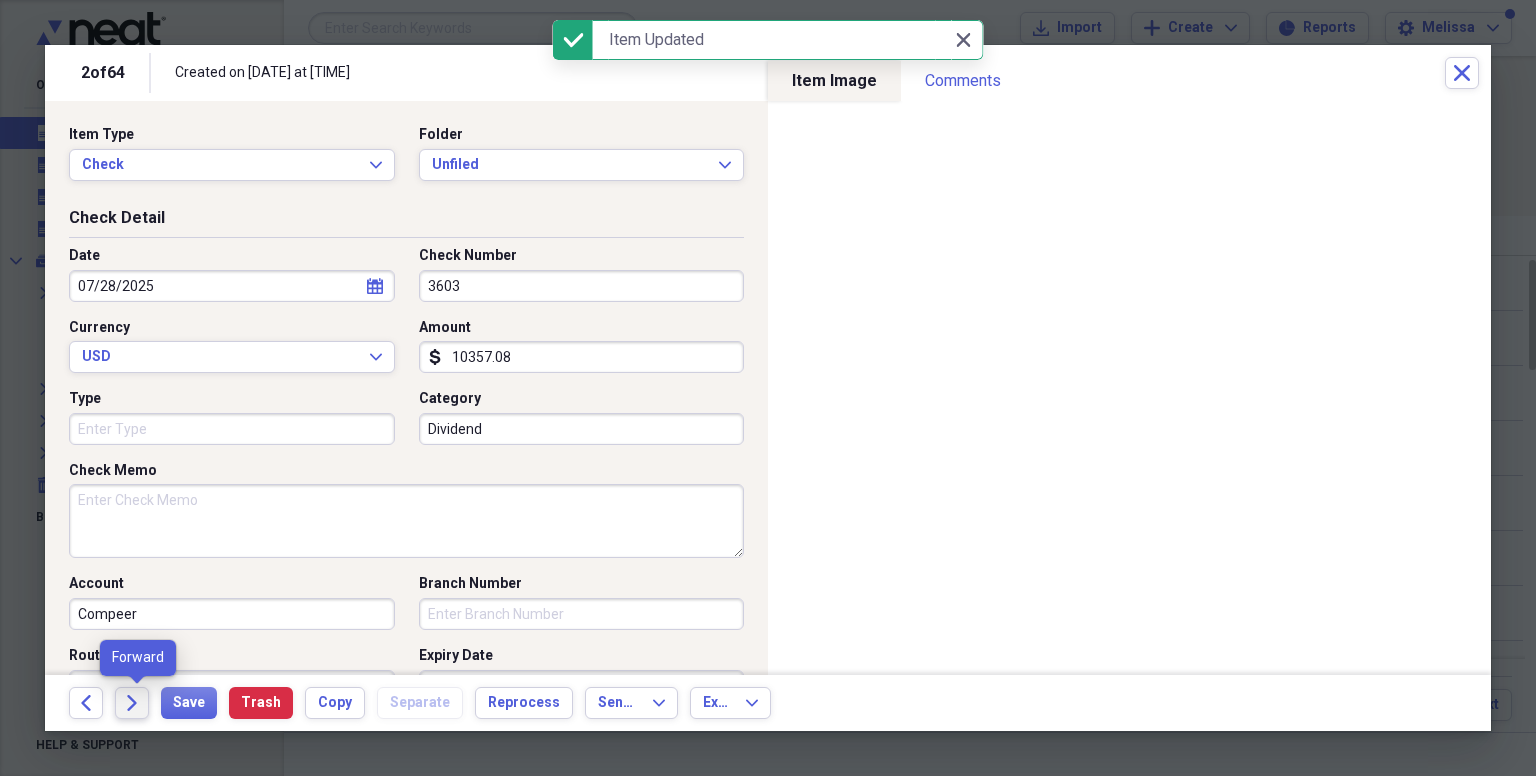 click 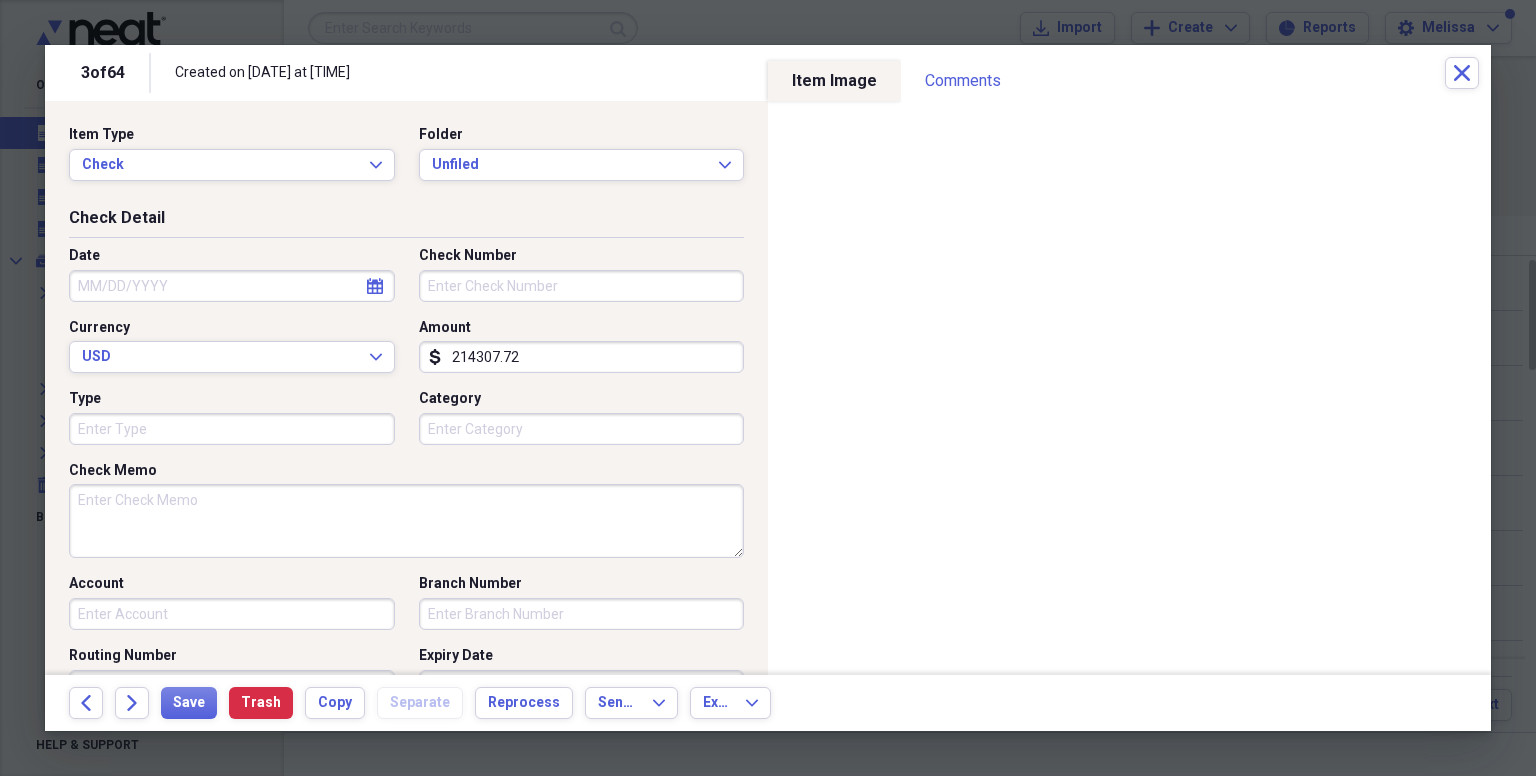 click on "214307.72" at bounding box center (582, 357) 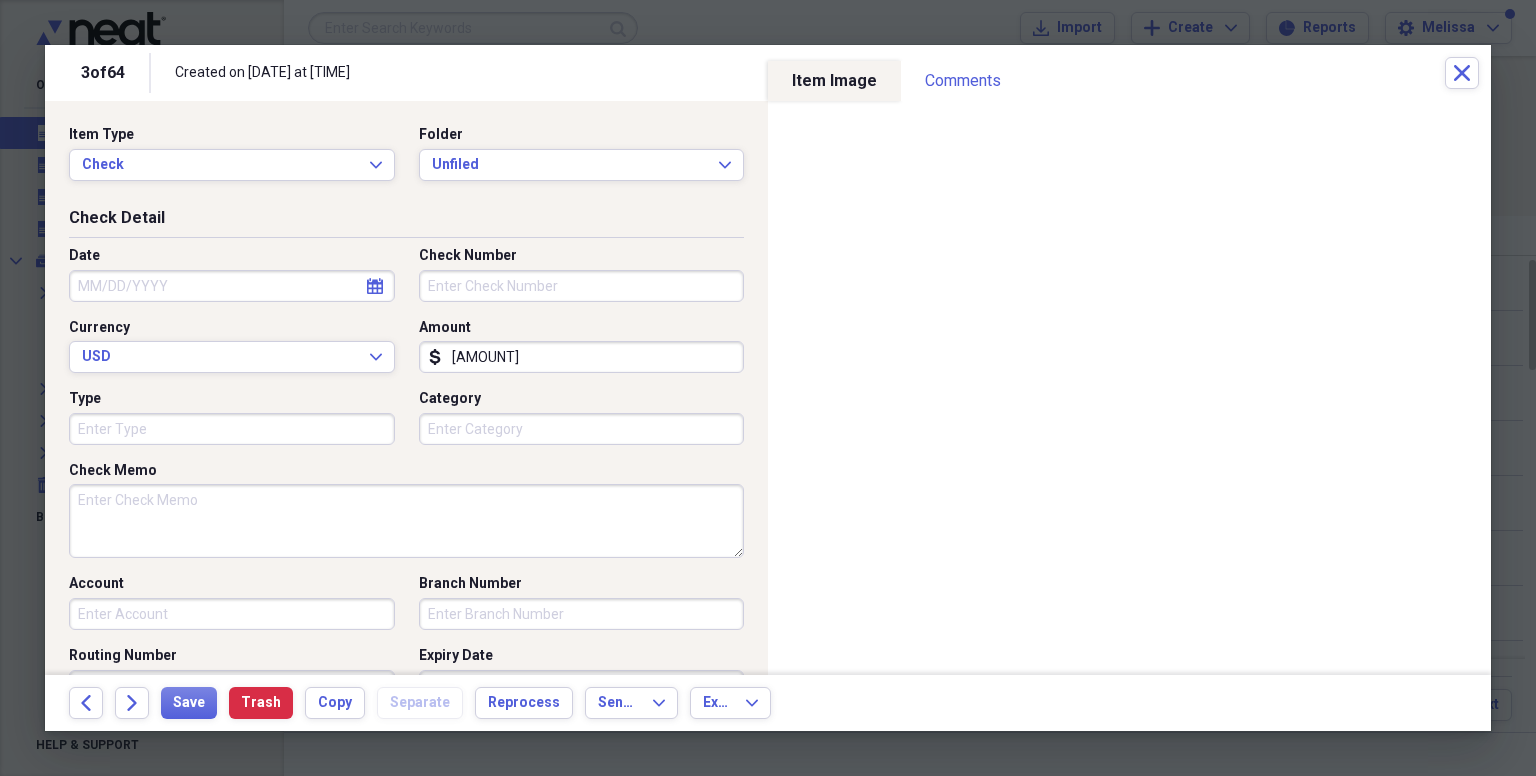 type on "[AMOUNT]" 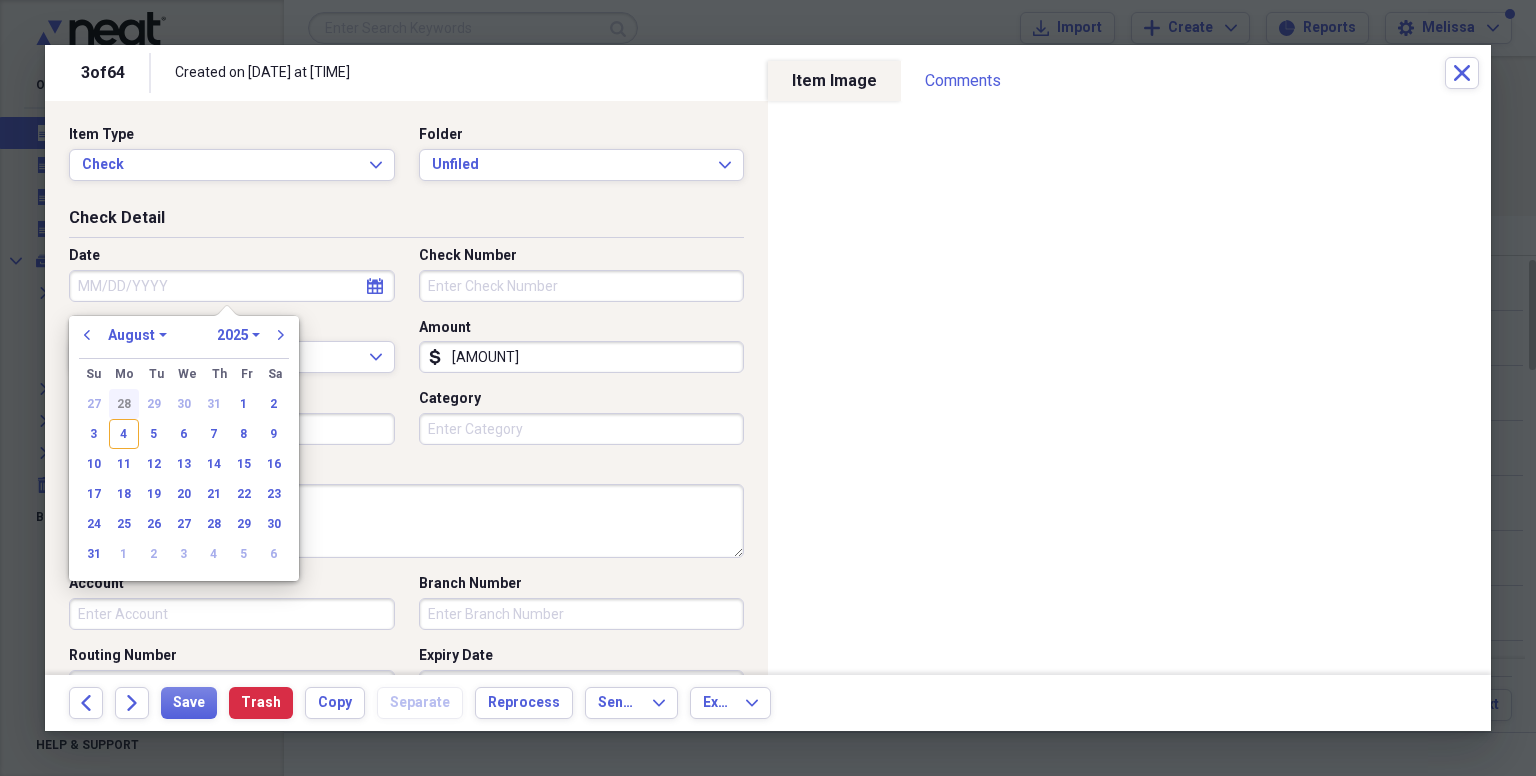 click on "28" at bounding box center [124, 404] 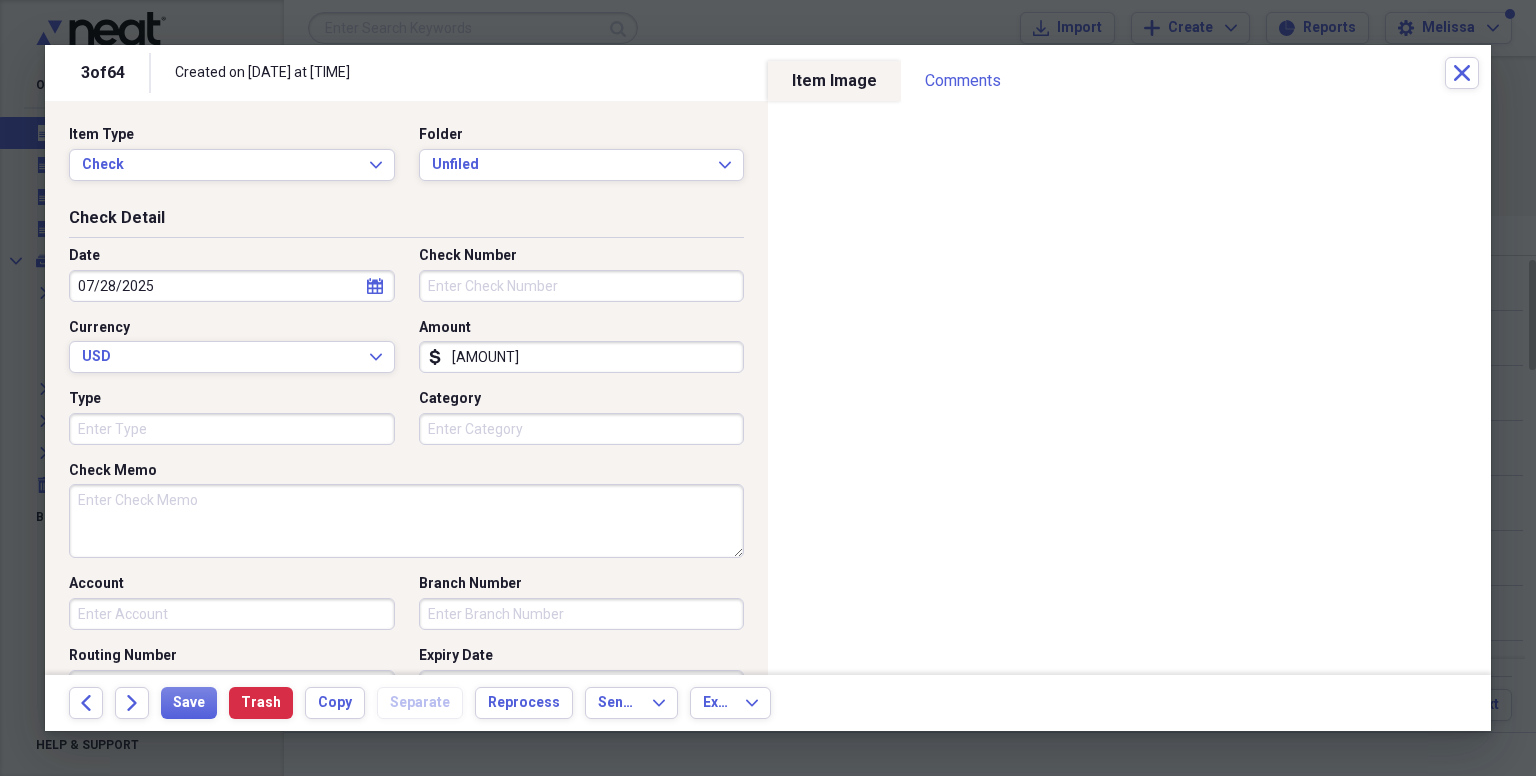 click on "Category" at bounding box center (582, 429) 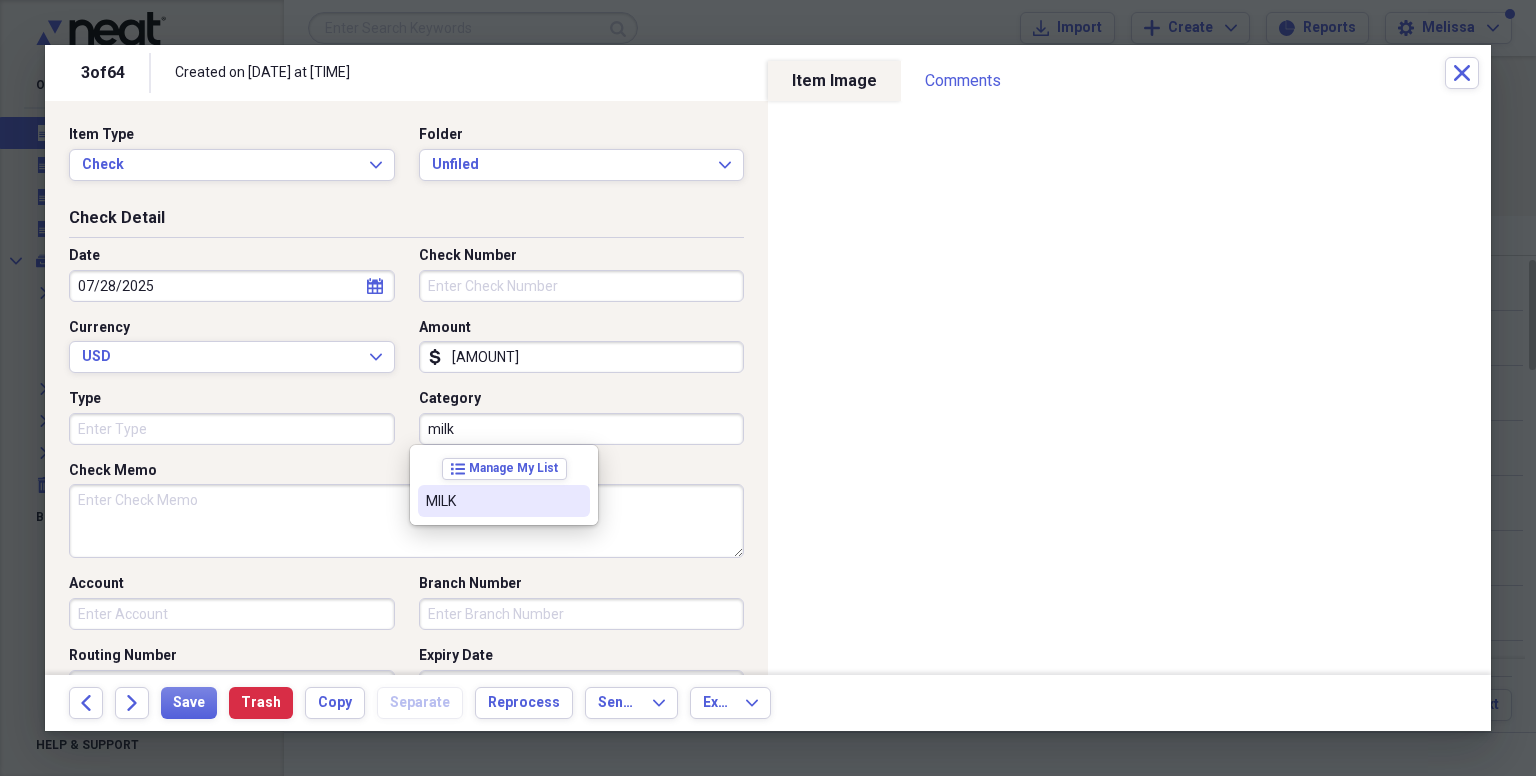 click on "MILK" at bounding box center [492, 501] 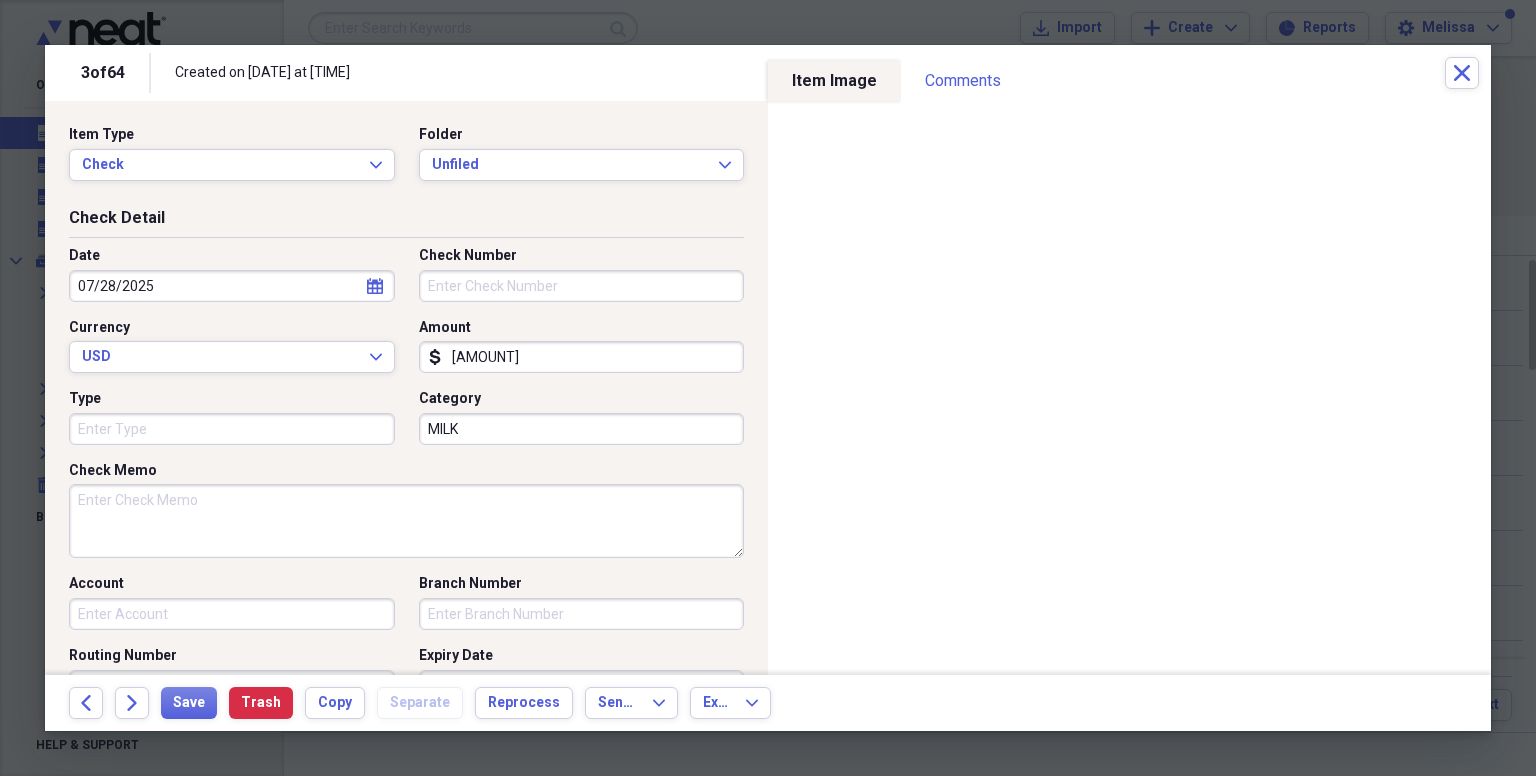 click on "Account" at bounding box center [232, 614] 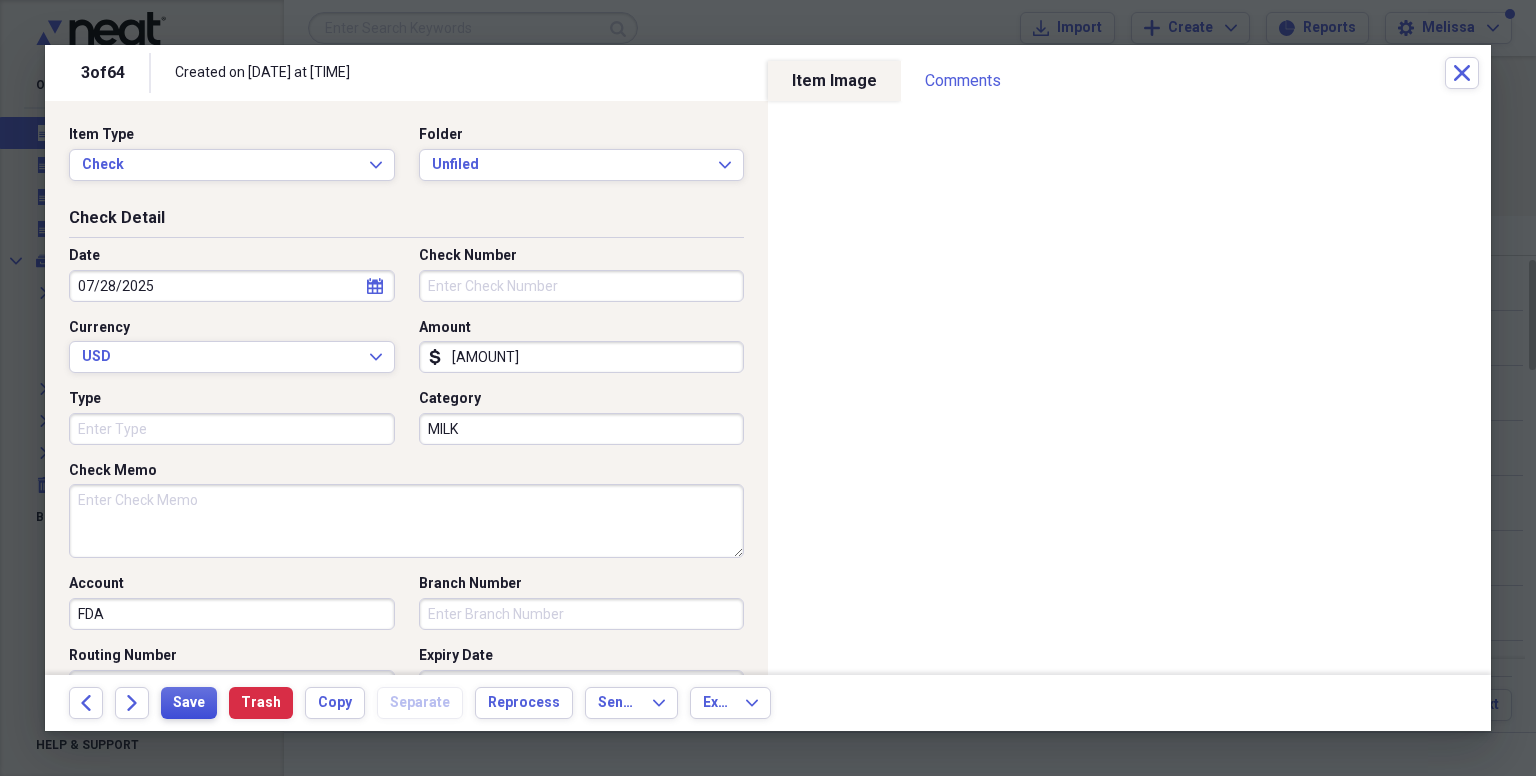 type on "FDA" 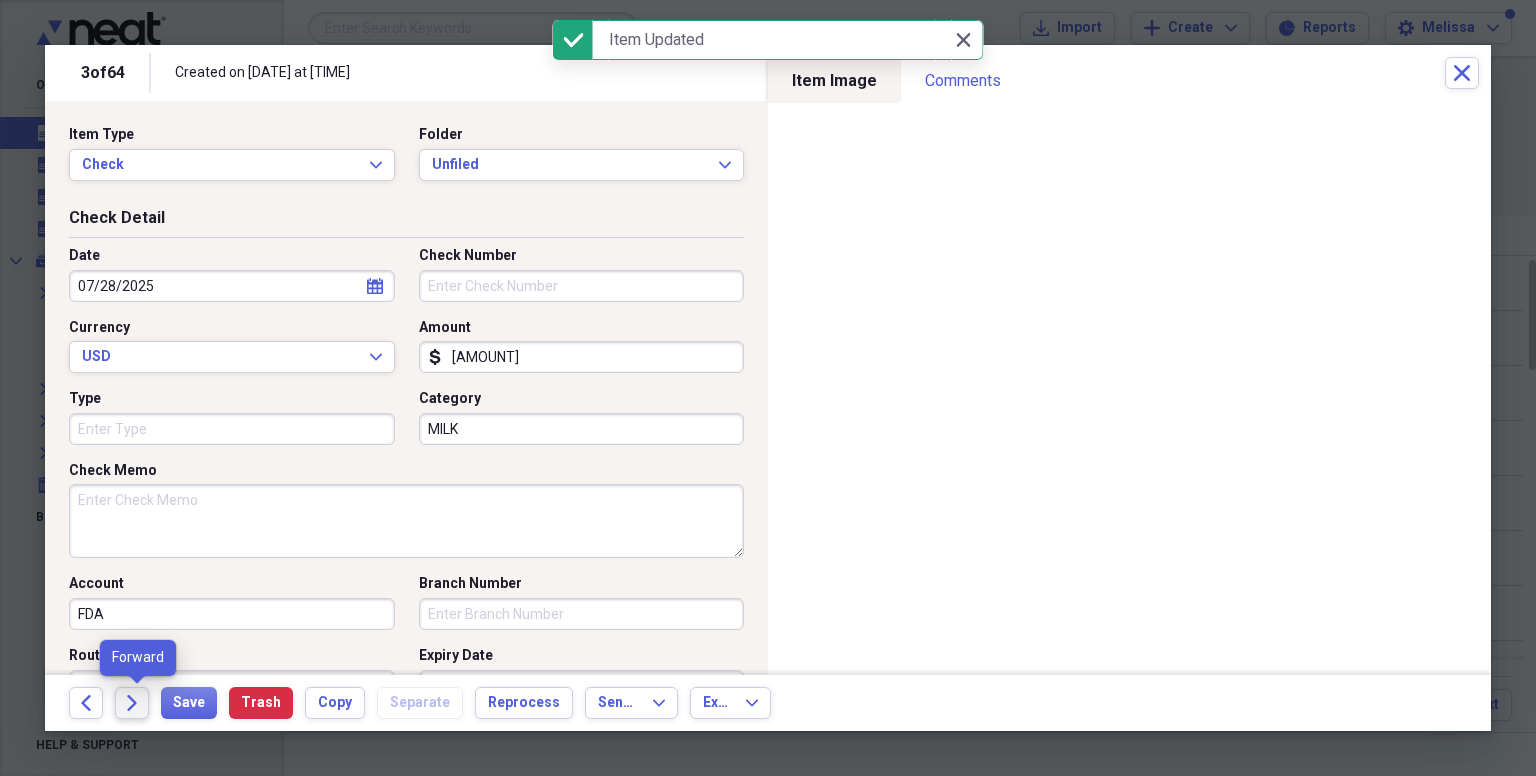 click on "Forward" 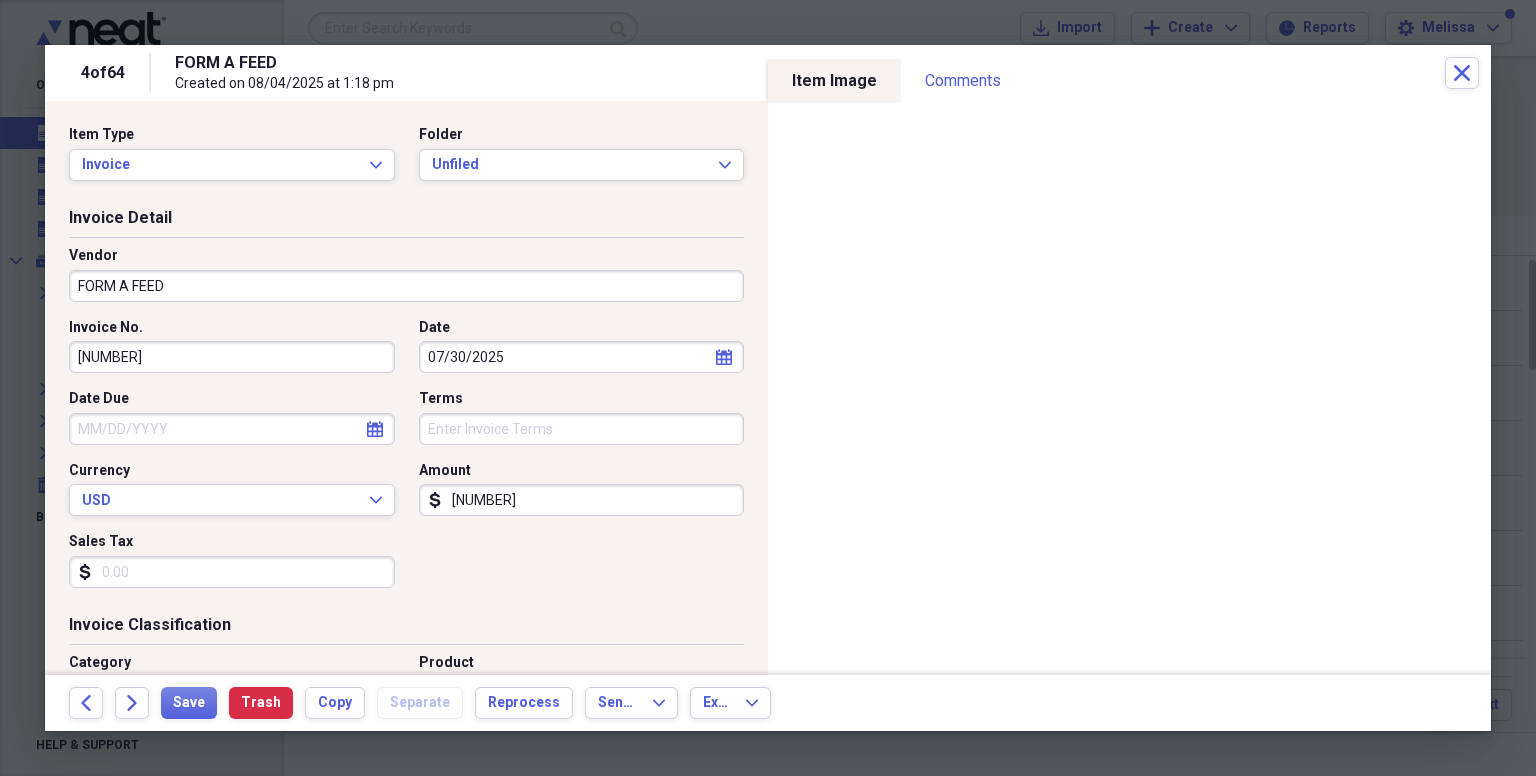 click on "[NUMBER]" at bounding box center [582, 500] 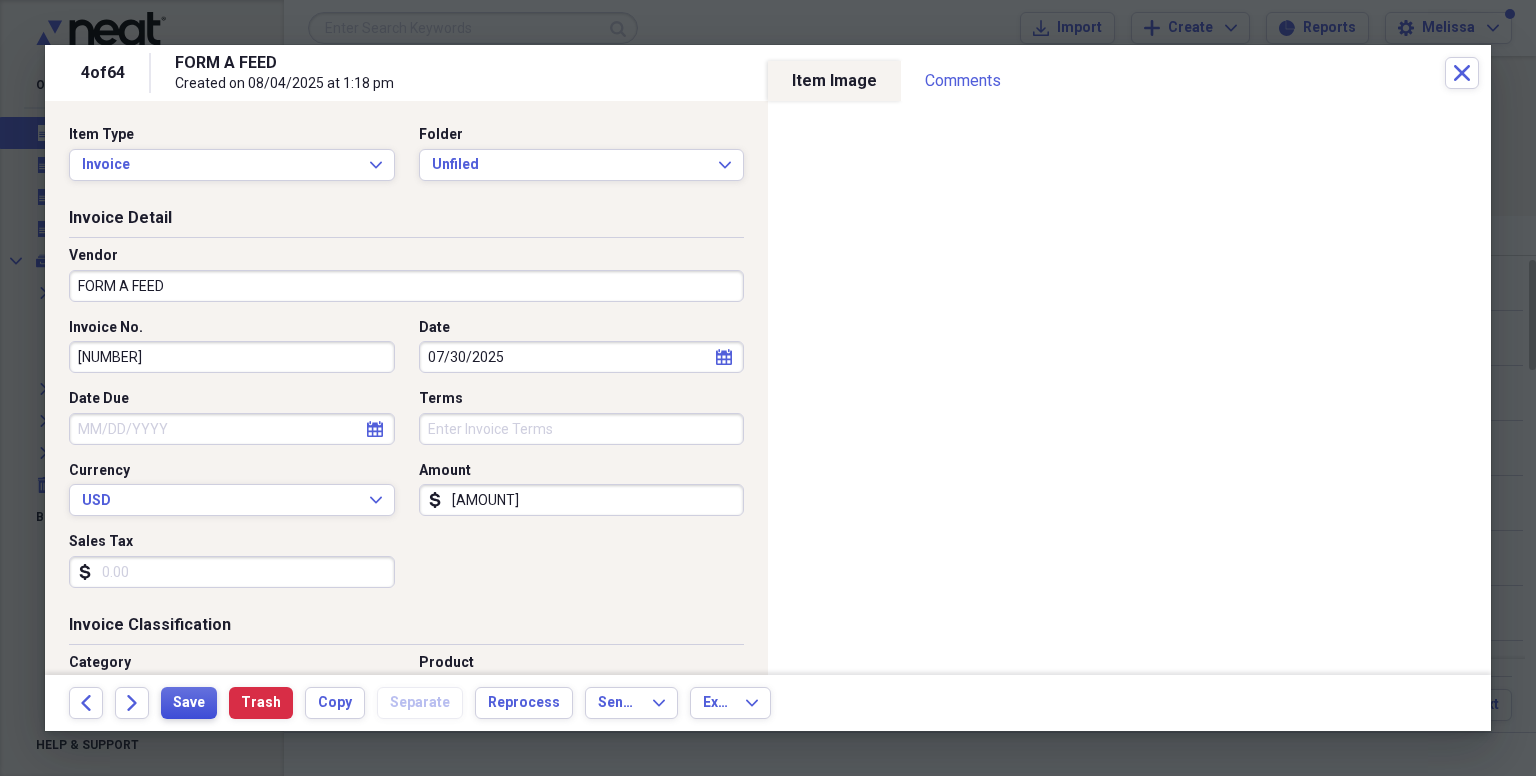 type on "[AMOUNT]" 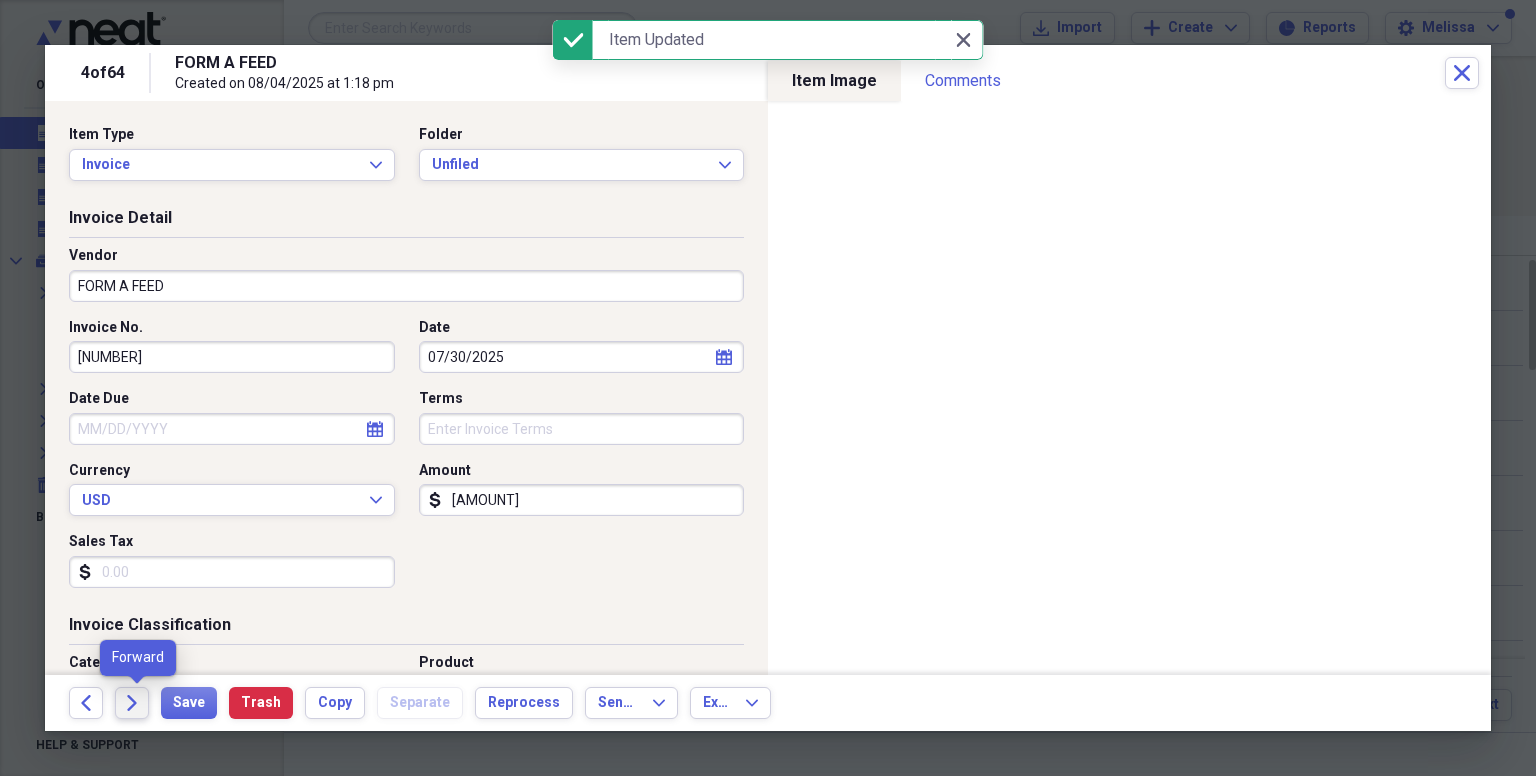 click on "Forward" at bounding box center [132, 703] 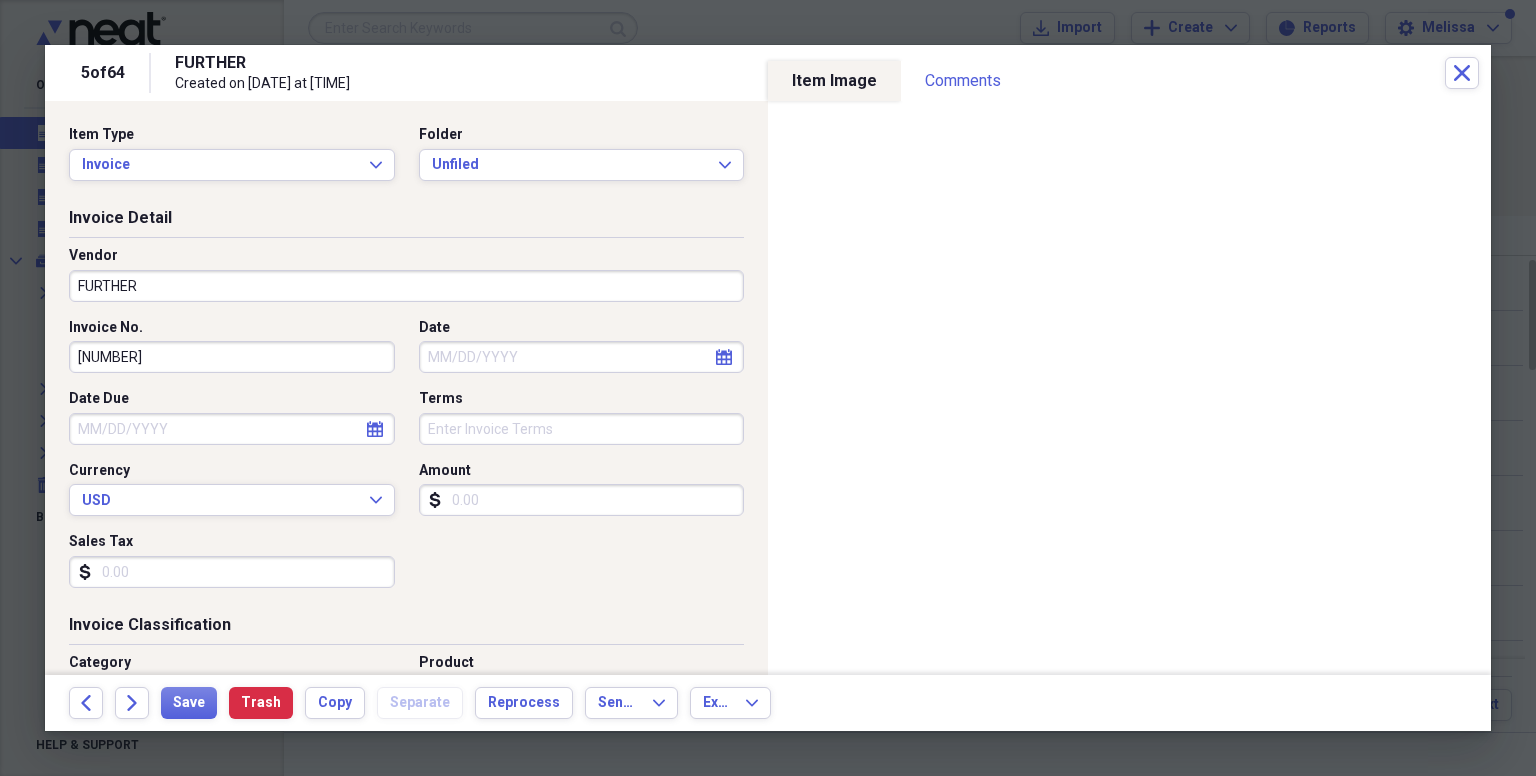 click on "FURTHER" at bounding box center [406, 286] 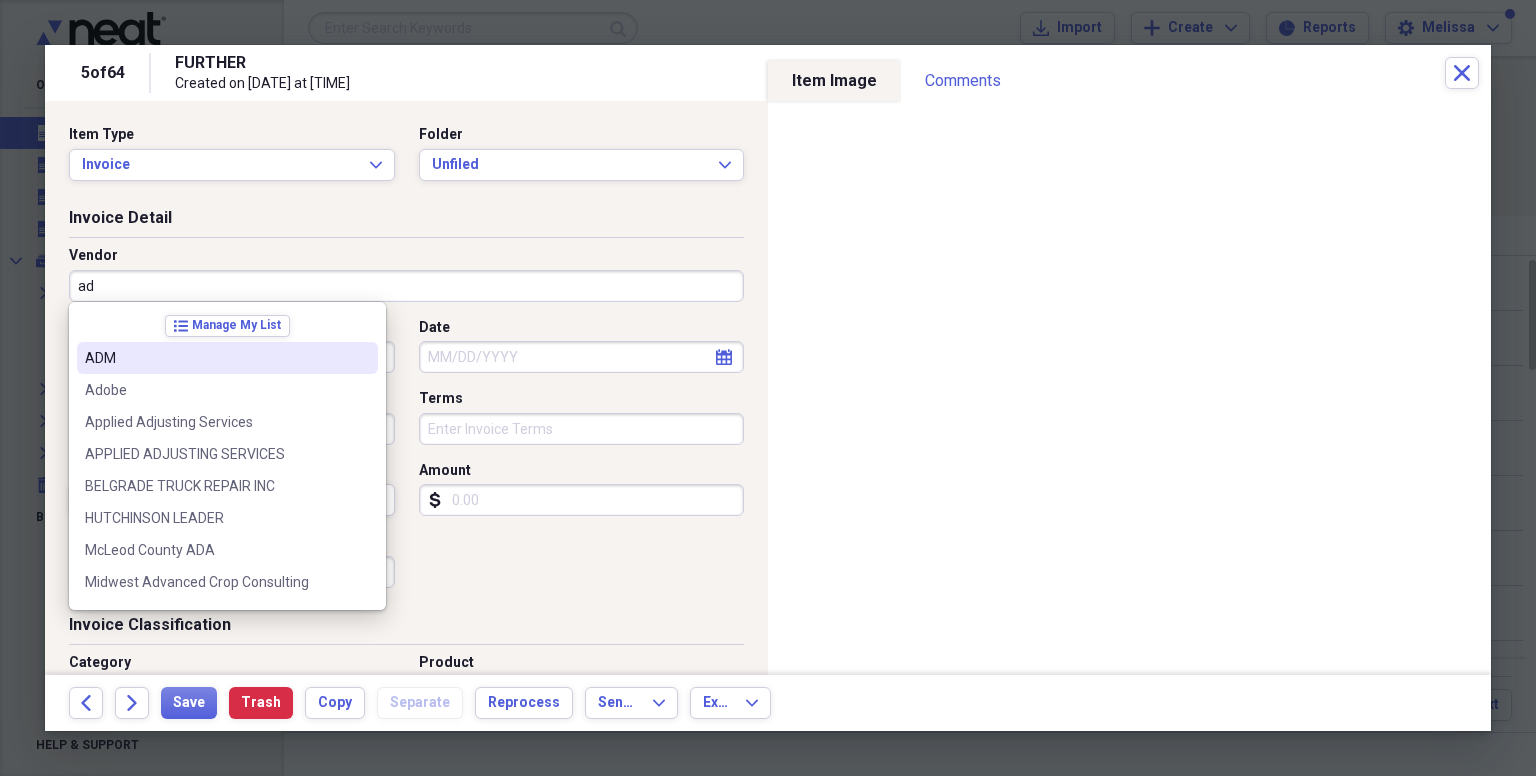 click on "ADM" at bounding box center [227, 358] 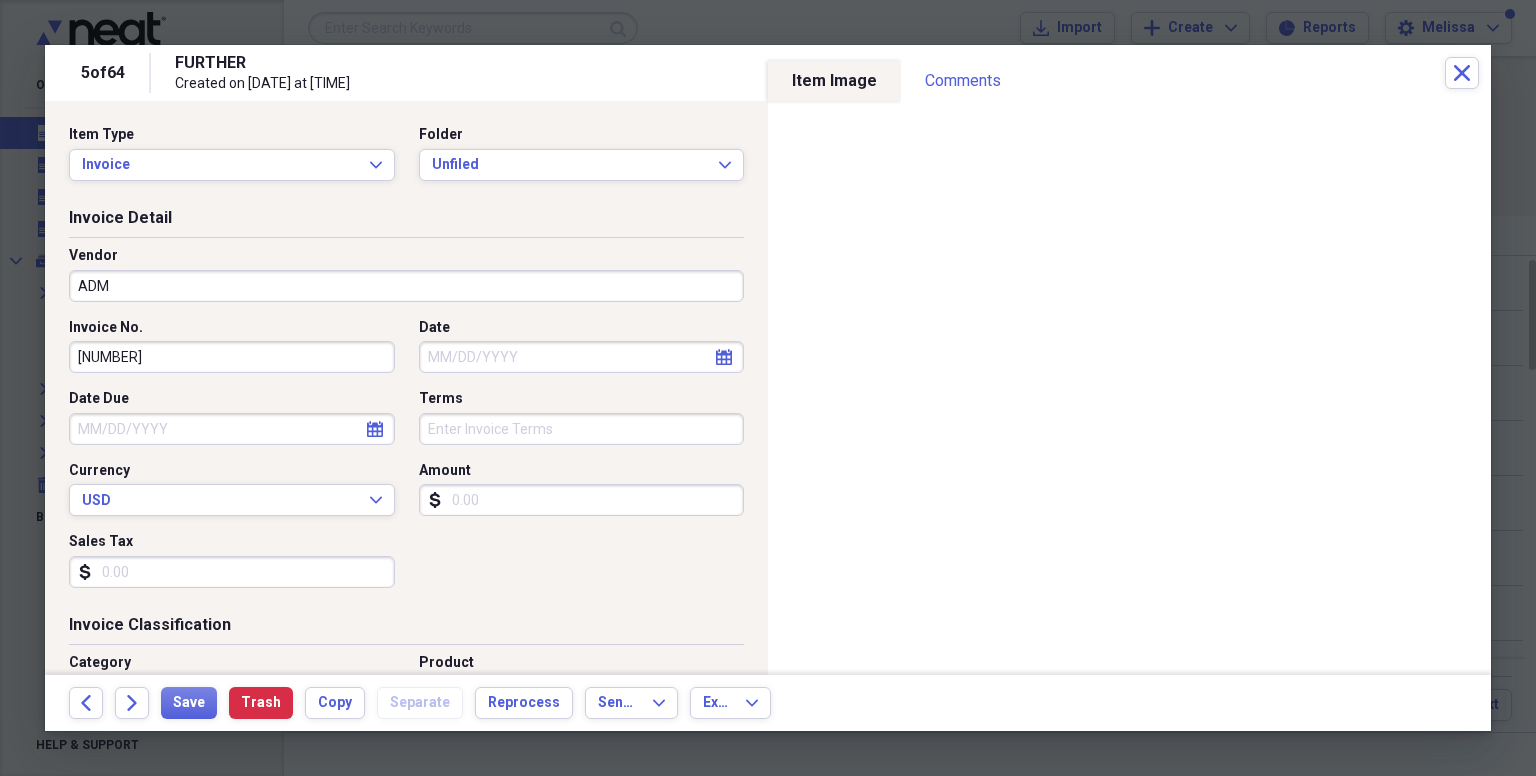 type on "Purchased Feed" 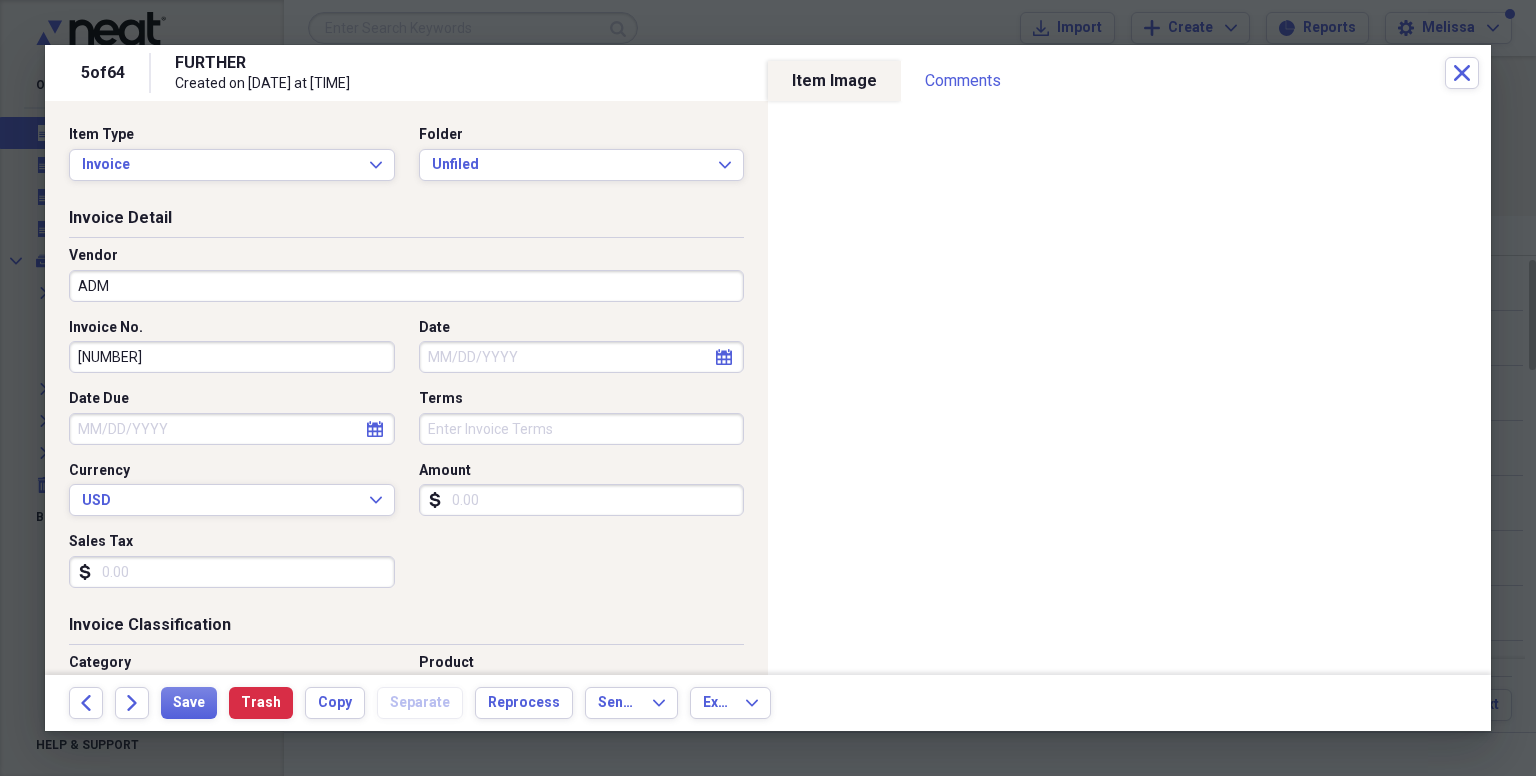 click 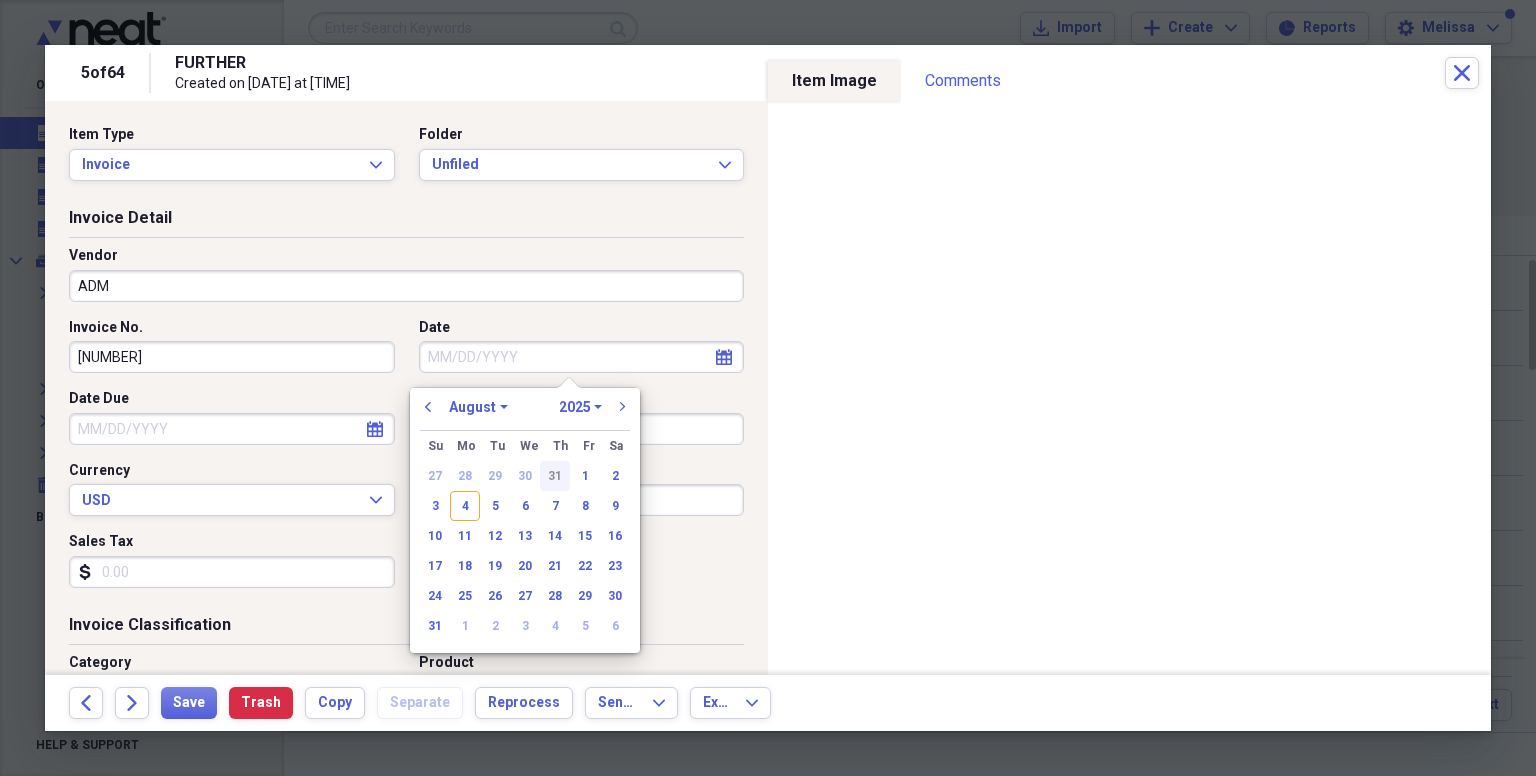 click on "31" at bounding box center (555, 476) 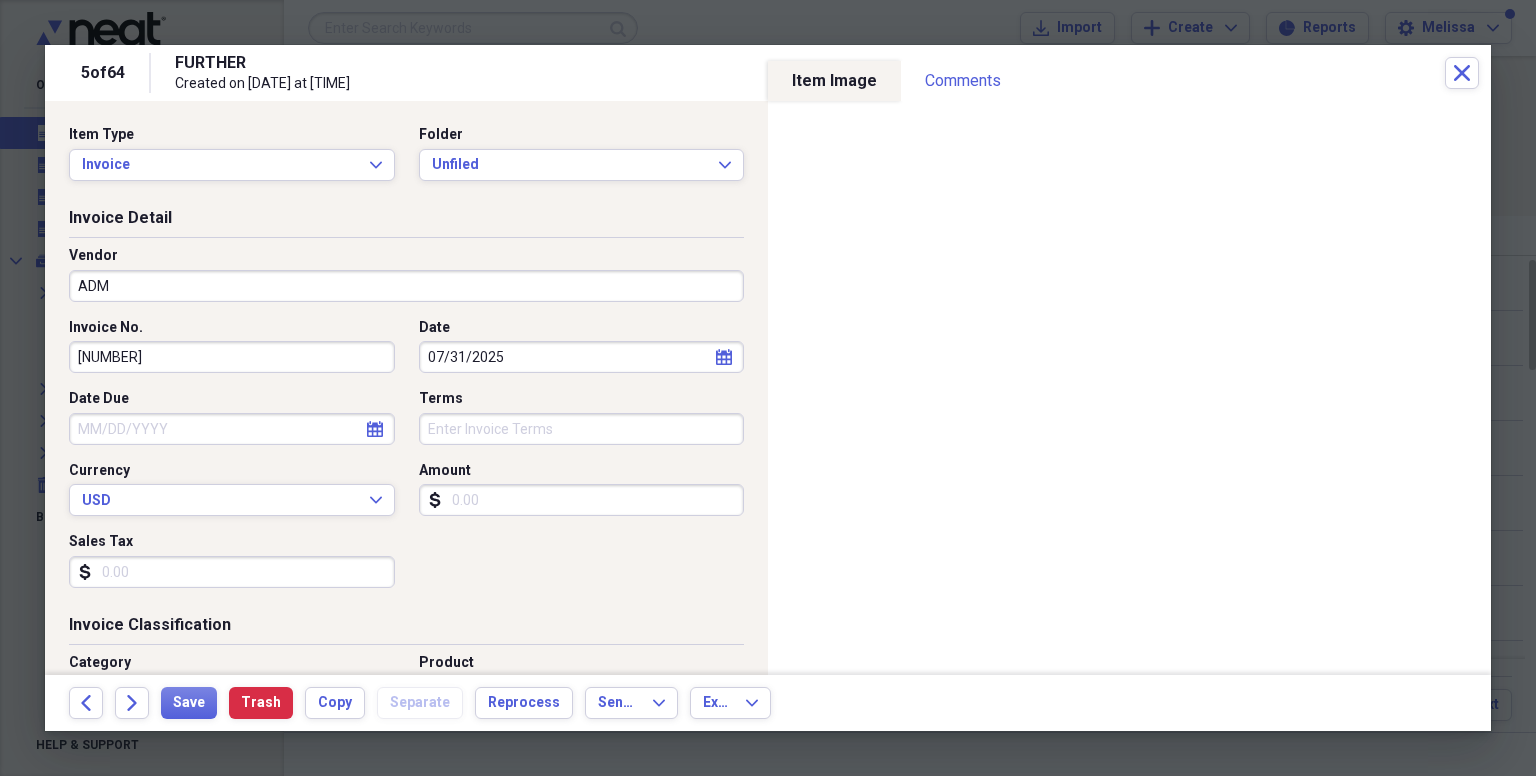 click on "Amount" at bounding box center [582, 500] 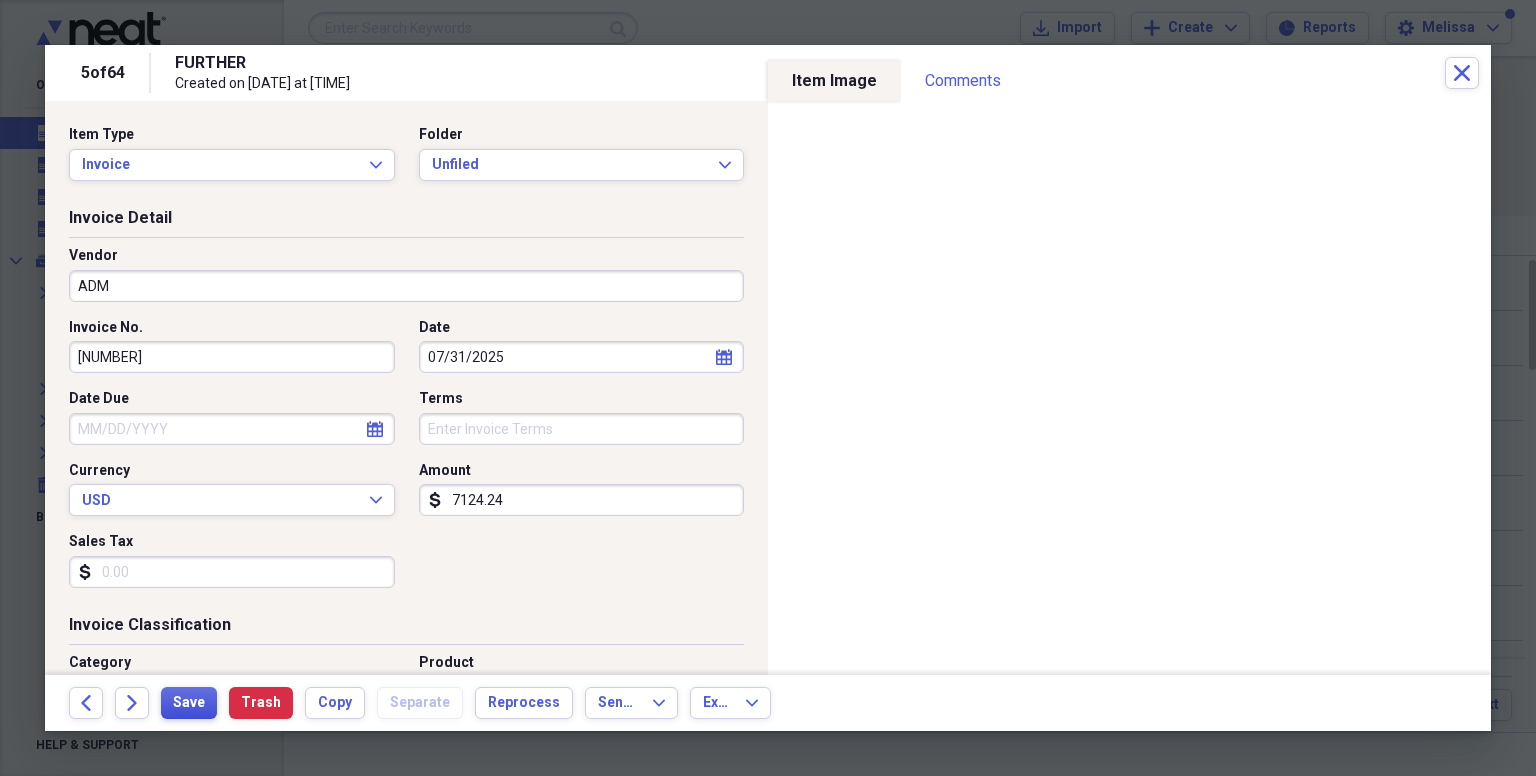 type on "7124.24" 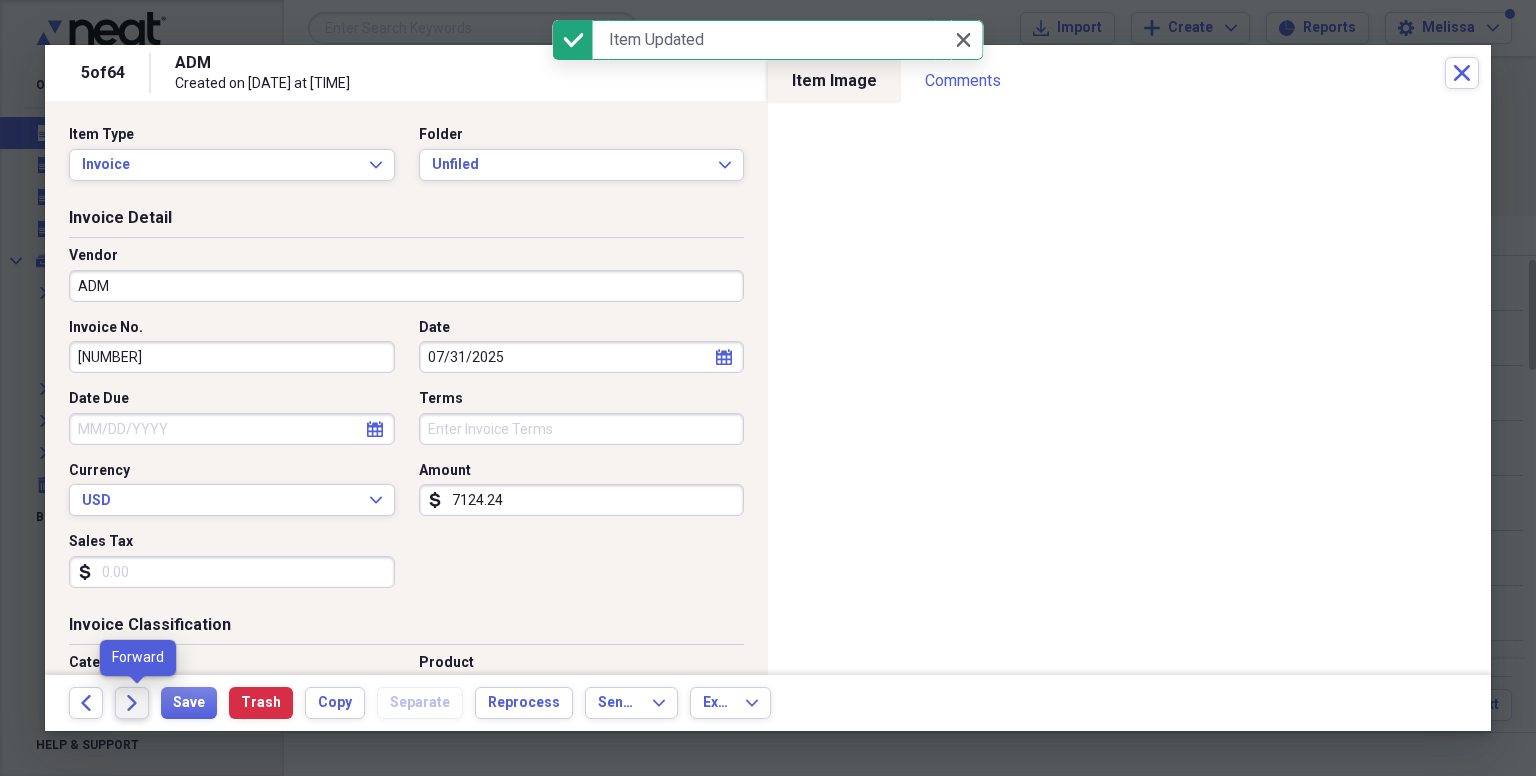 click 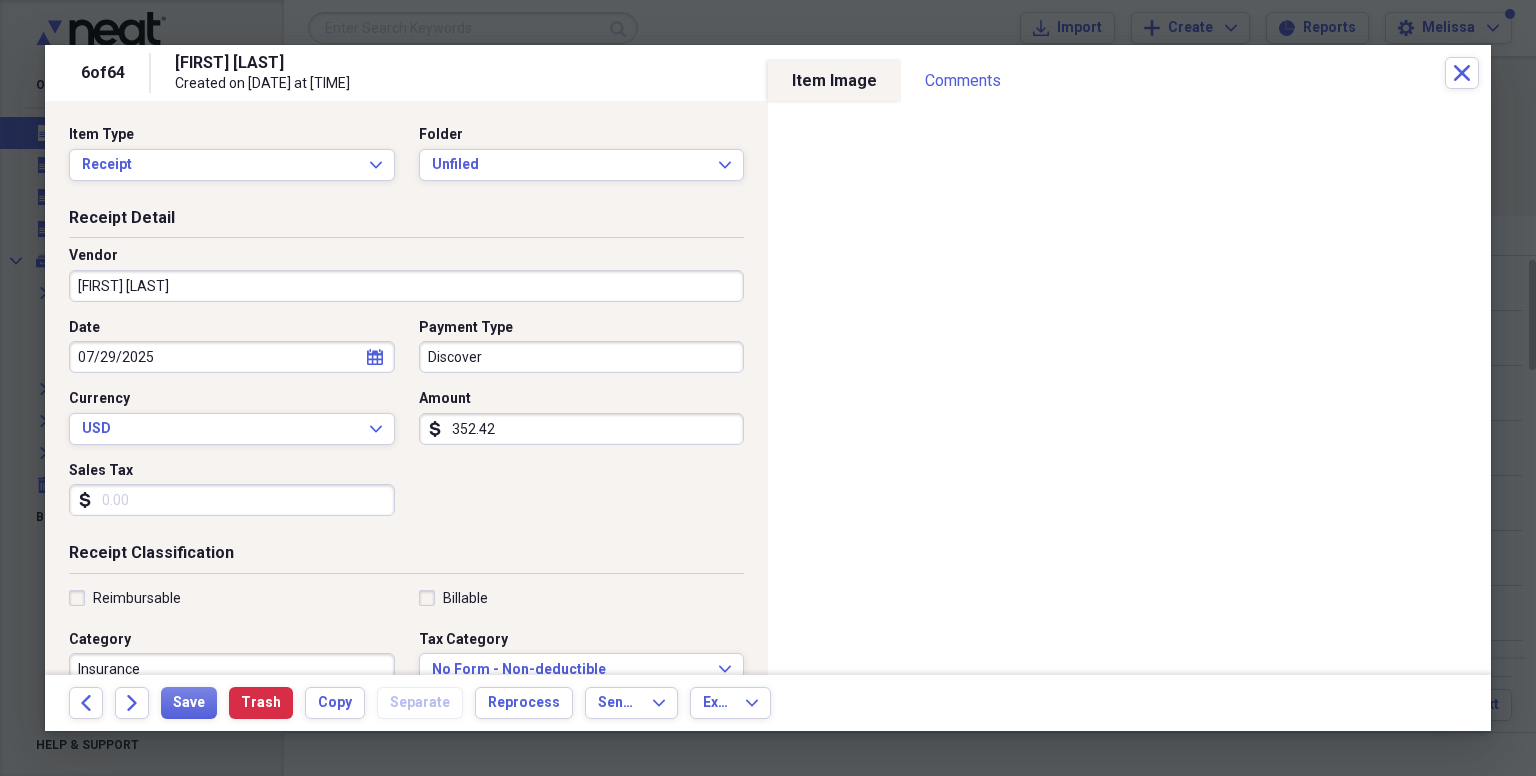 click on "[FIRST] [LAST]" at bounding box center (406, 286) 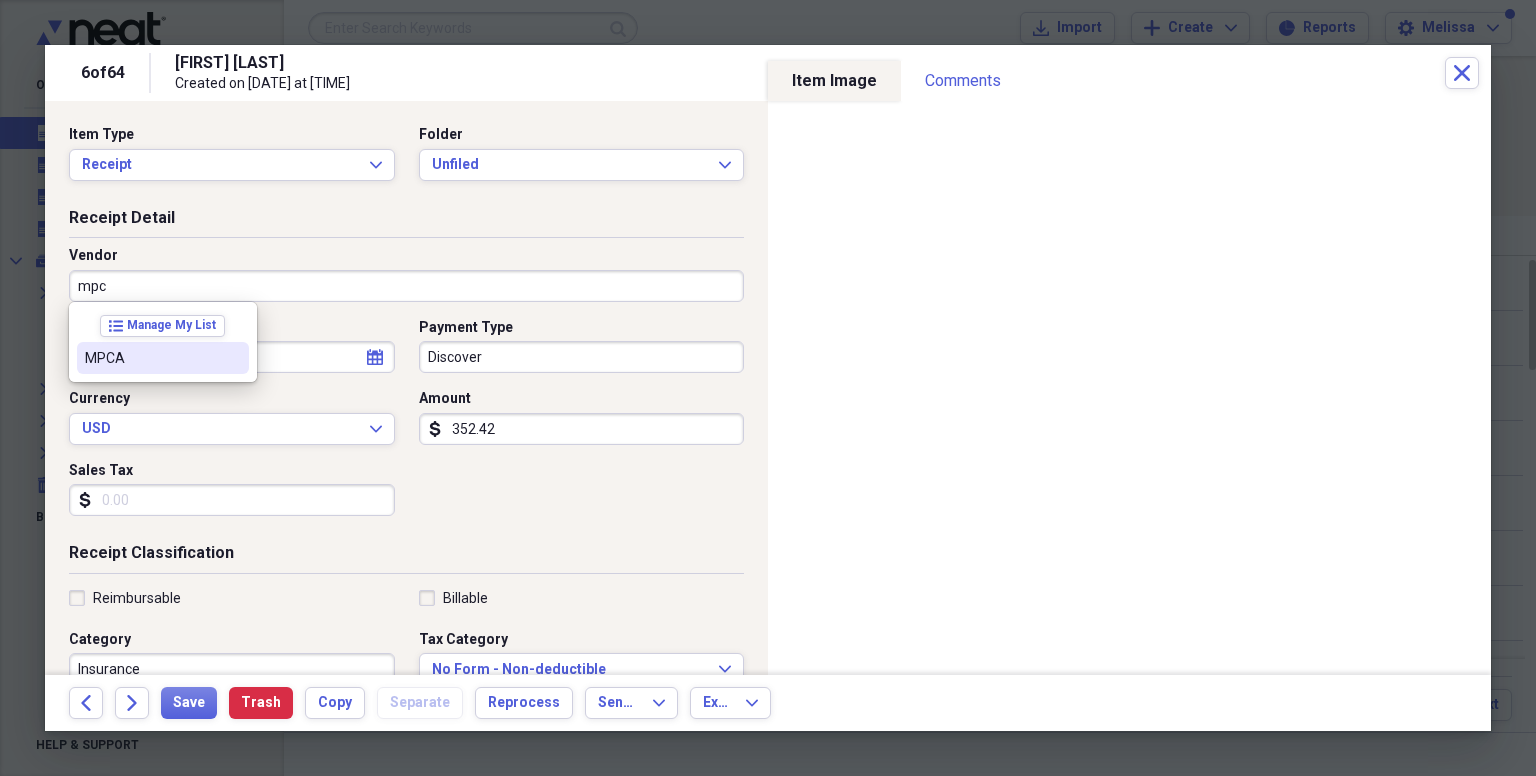click on "MPCA" at bounding box center [163, 358] 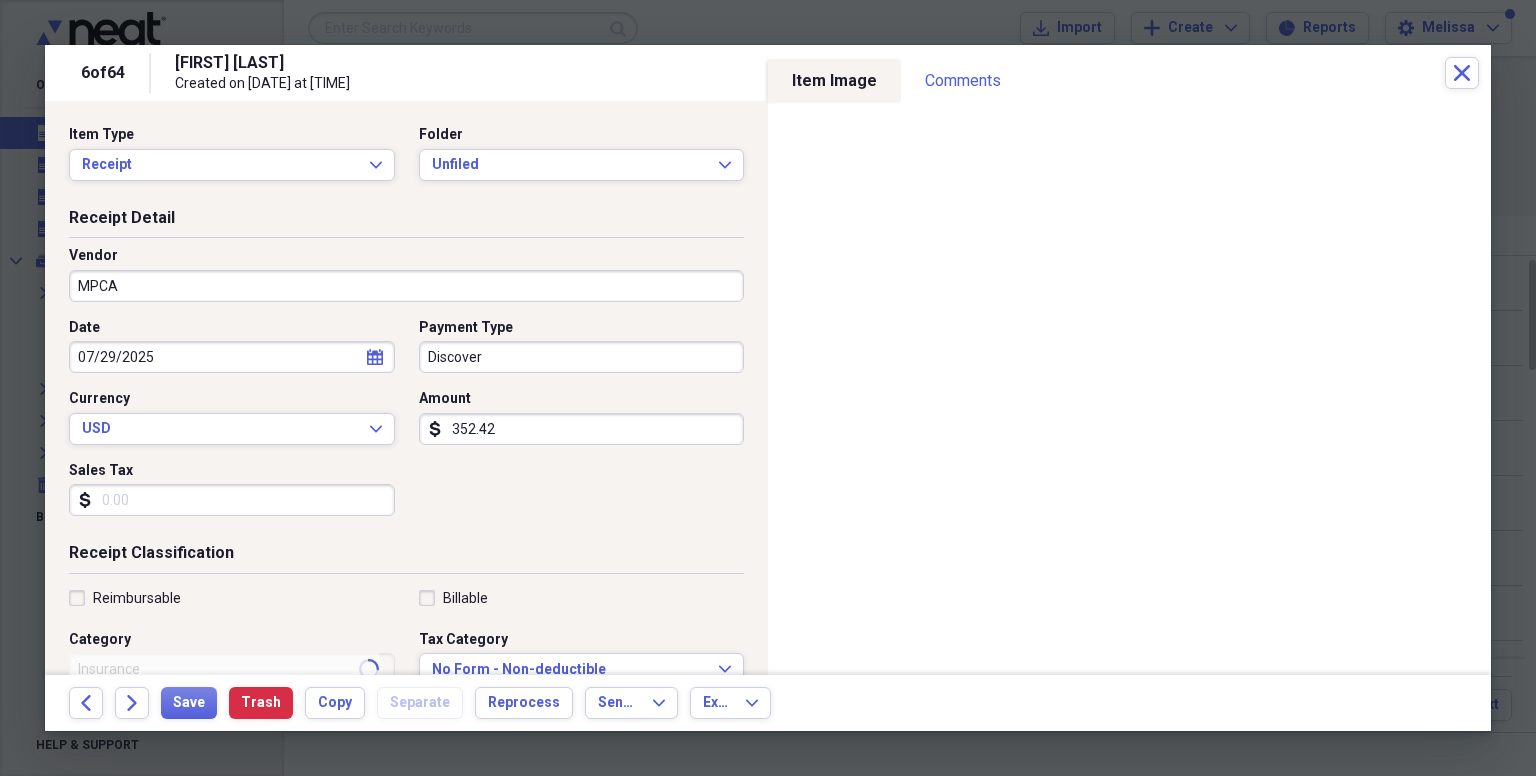 type on "Utilities" 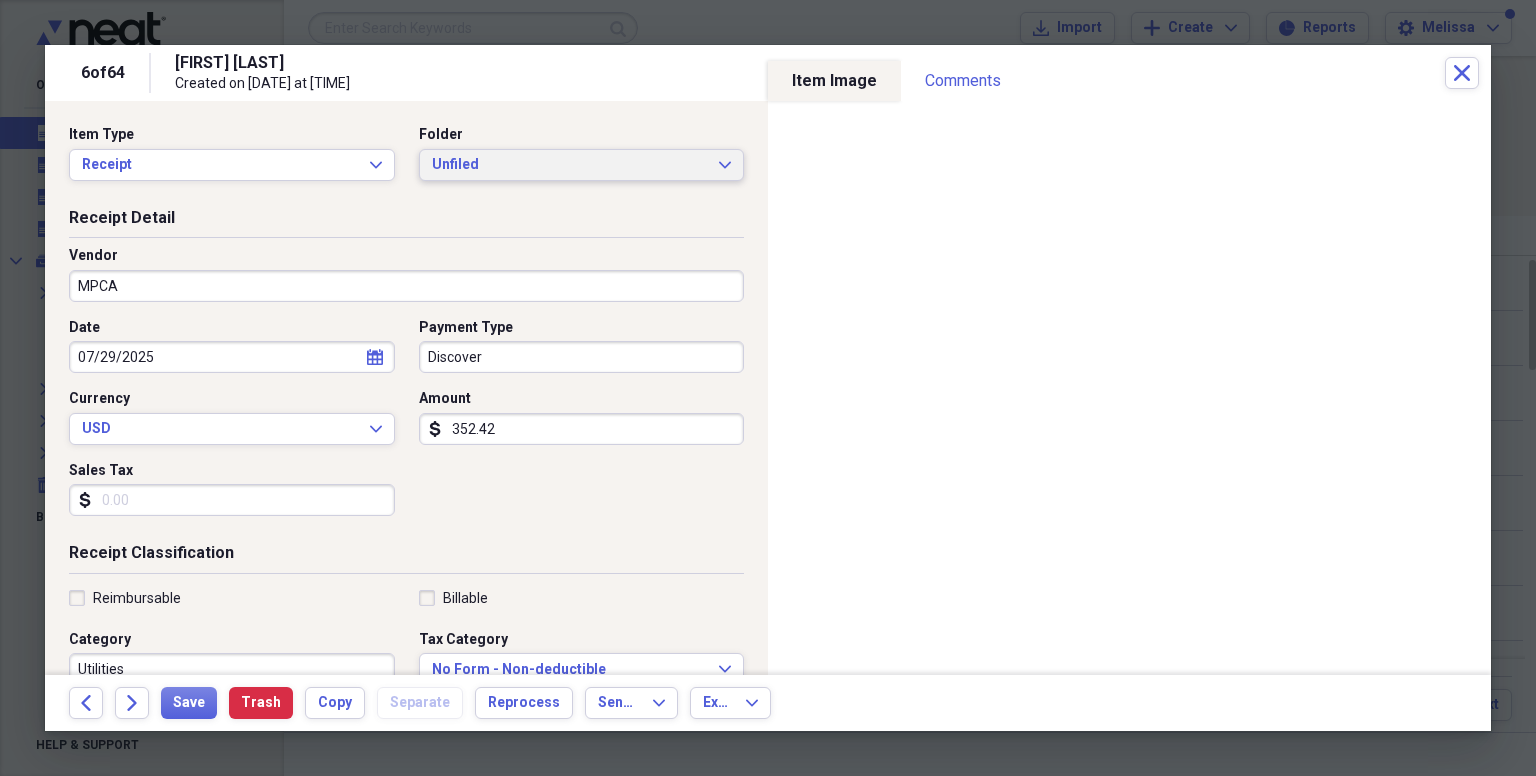 click on "Unfiled" at bounding box center [570, 165] 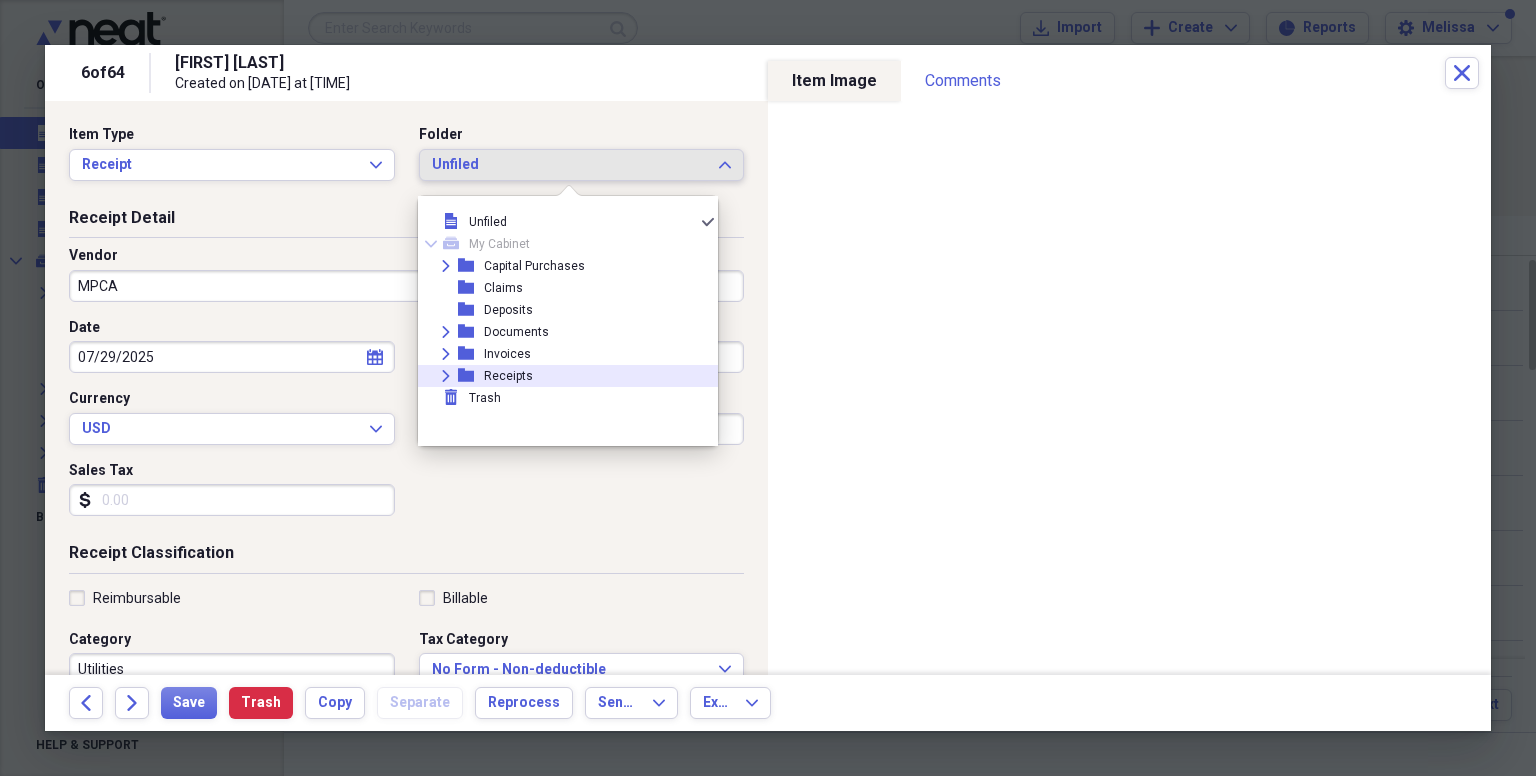 click 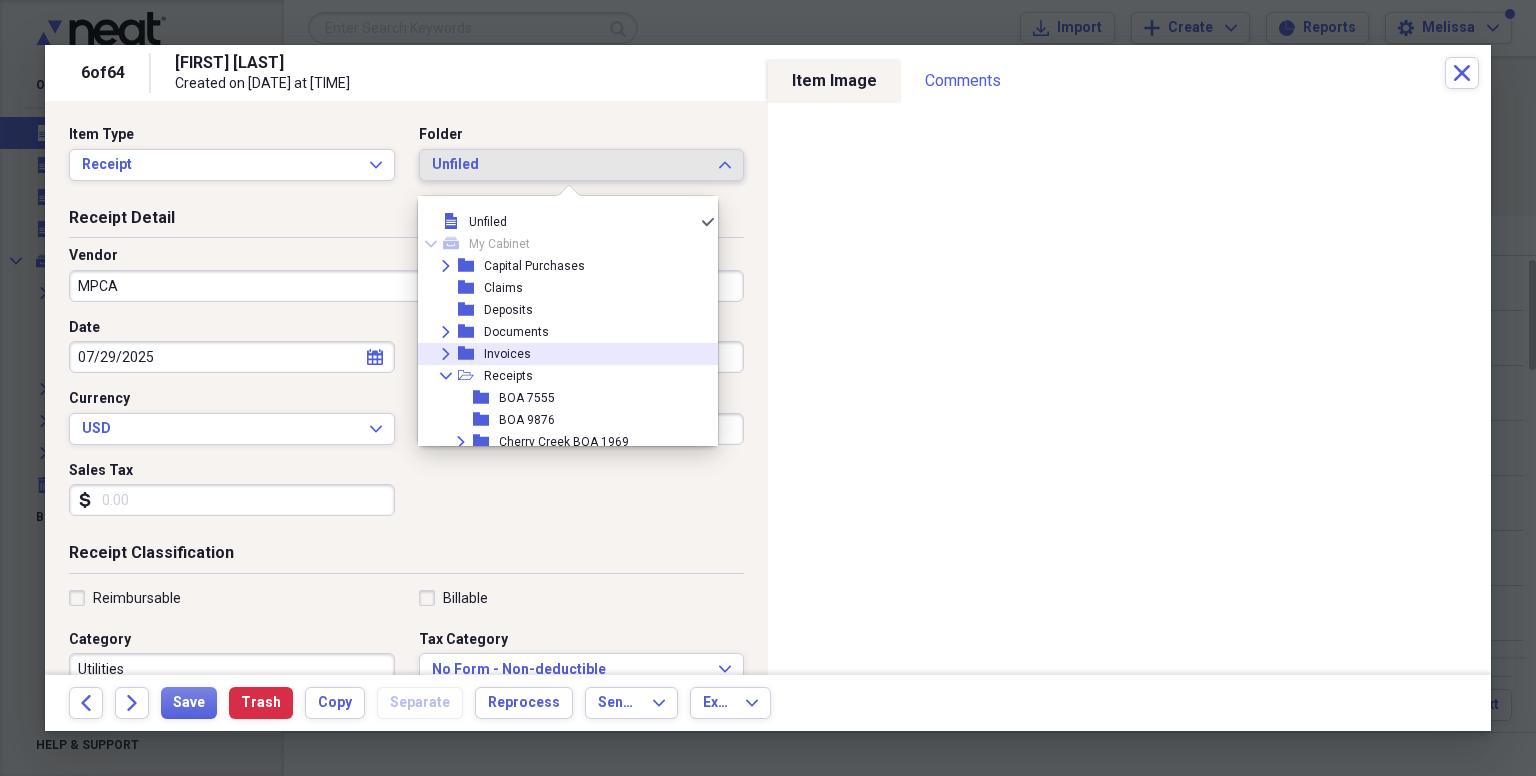scroll, scrollTop: 160, scrollLeft: 0, axis: vertical 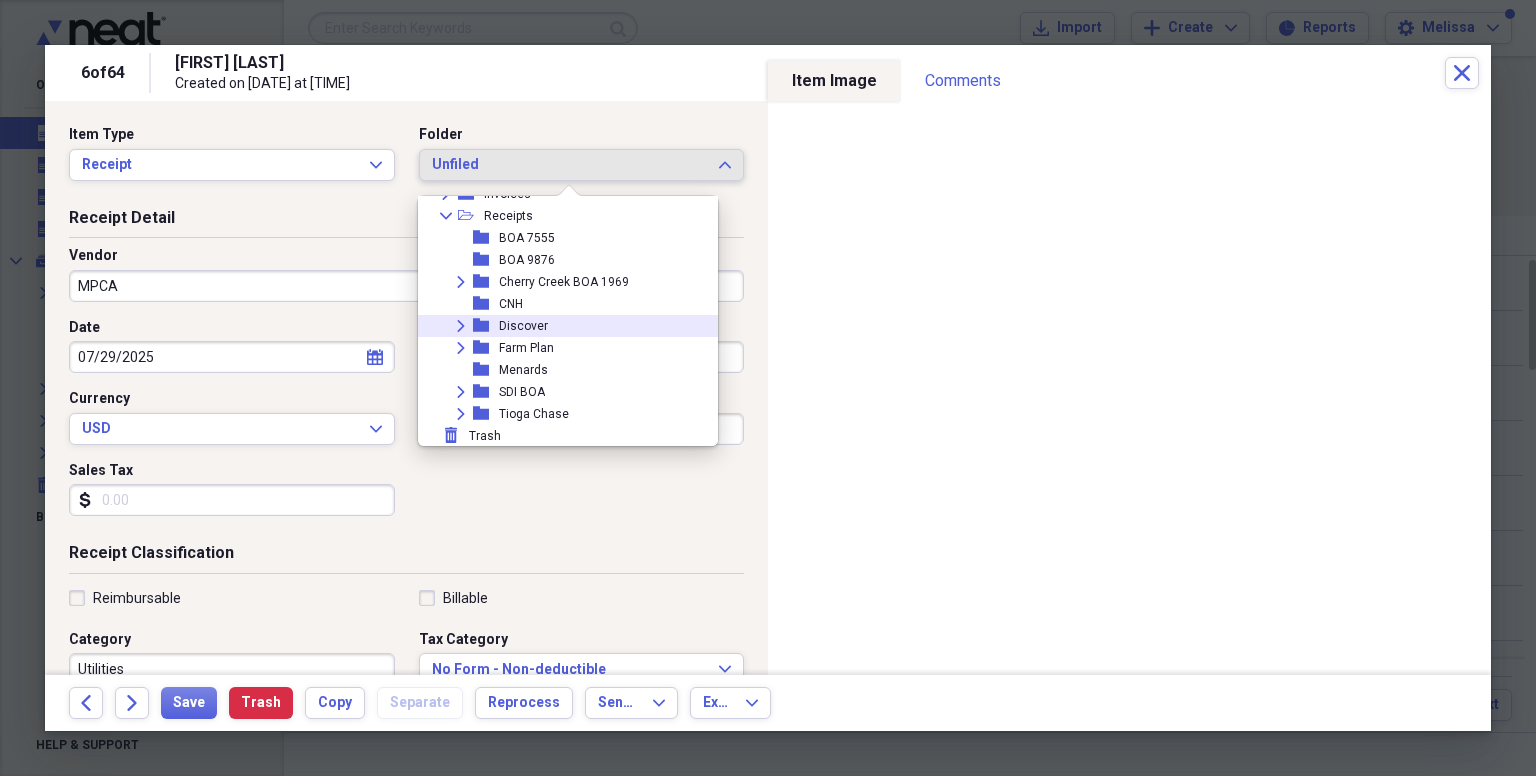 click 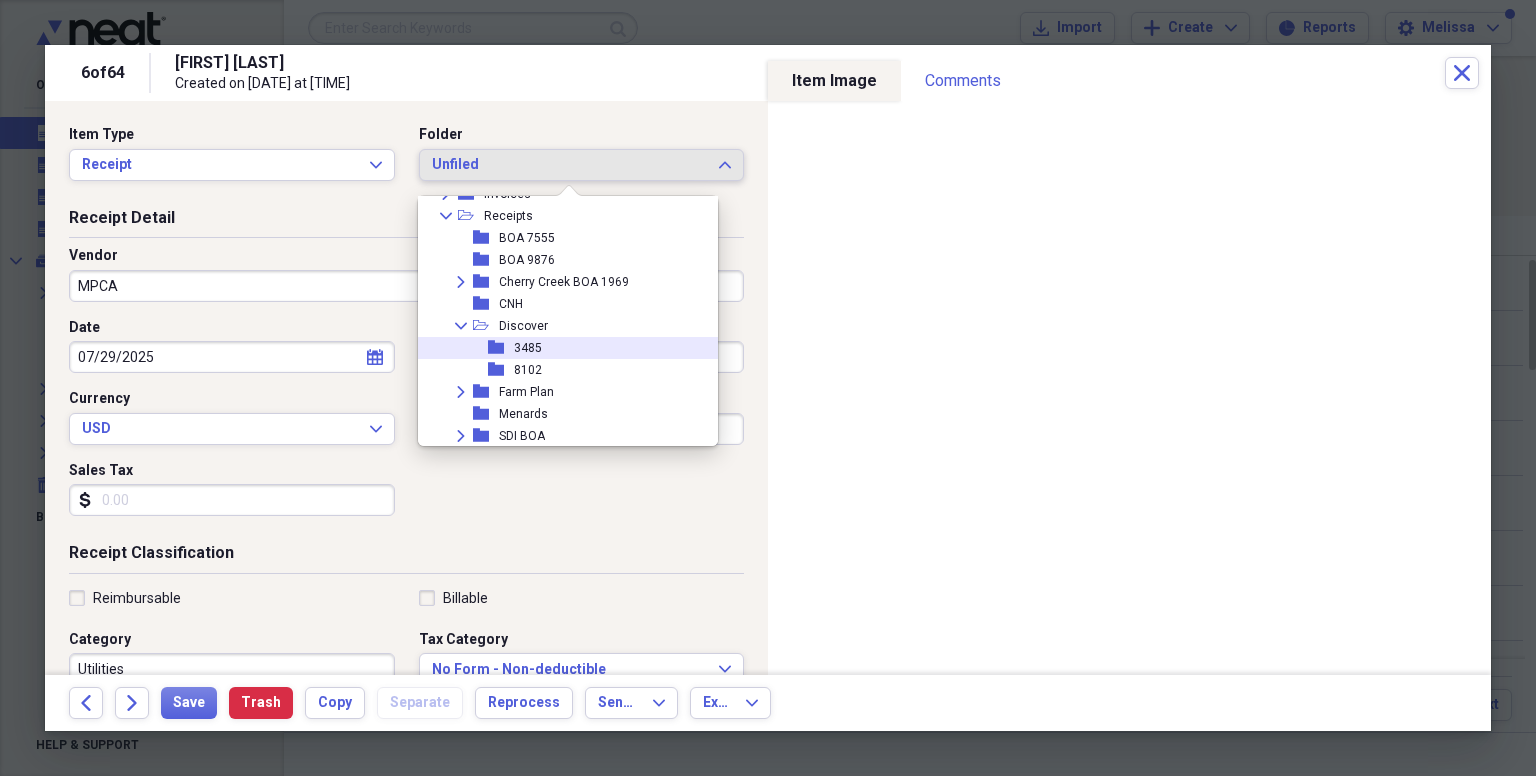click on "folder" at bounding box center (501, 348) 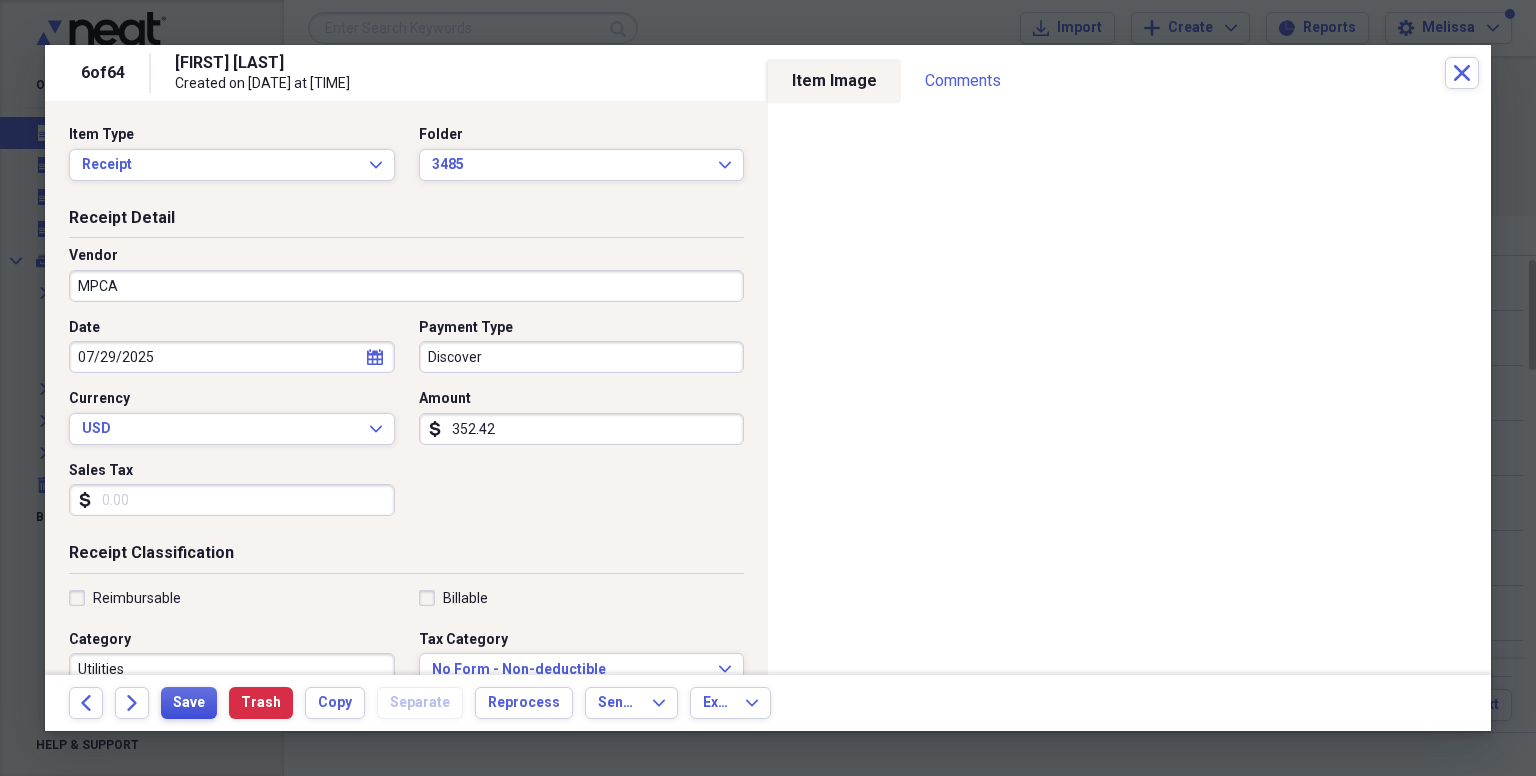 click on "Save" at bounding box center [189, 703] 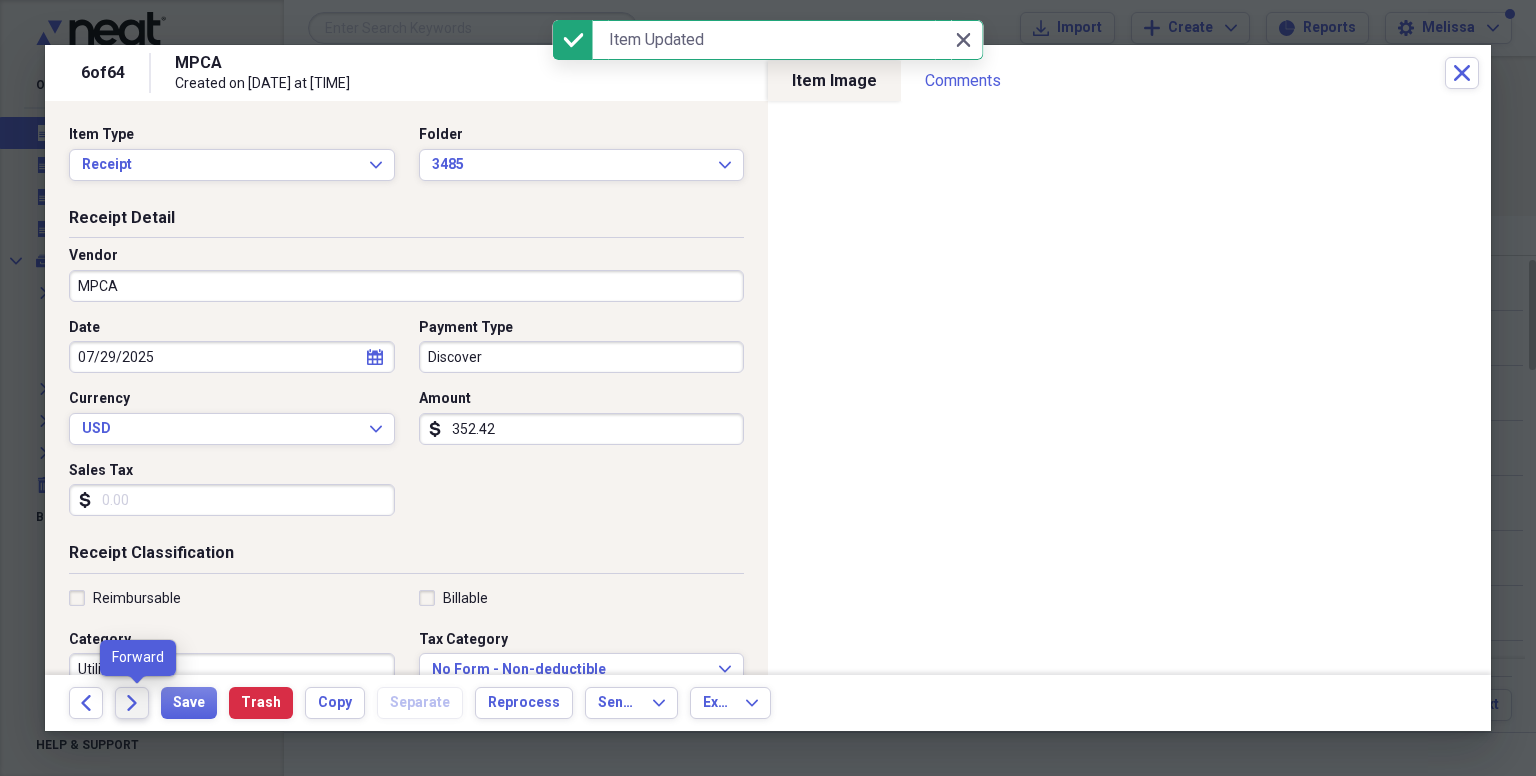 click on "Forward" 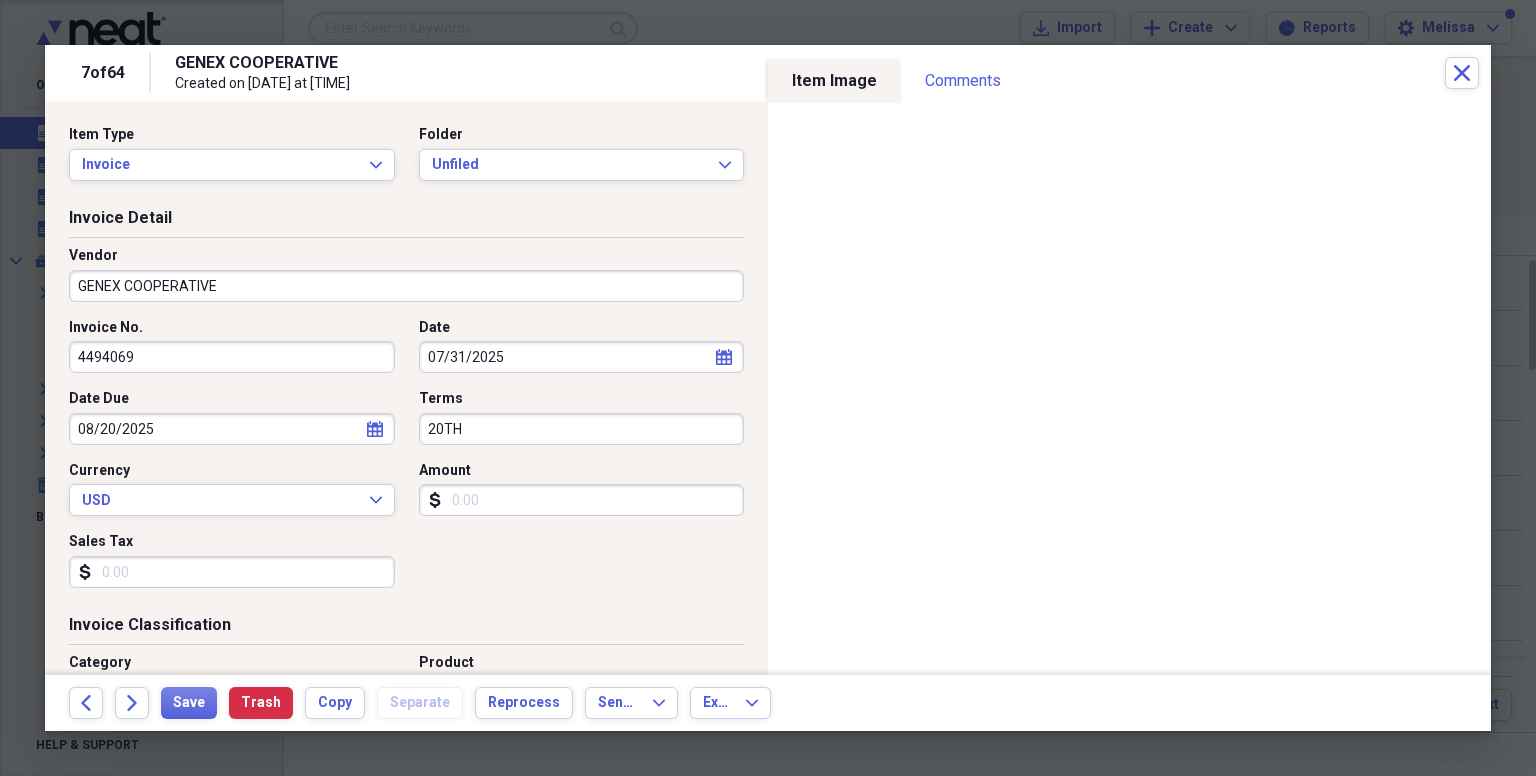 click on "Amount" at bounding box center [582, 500] 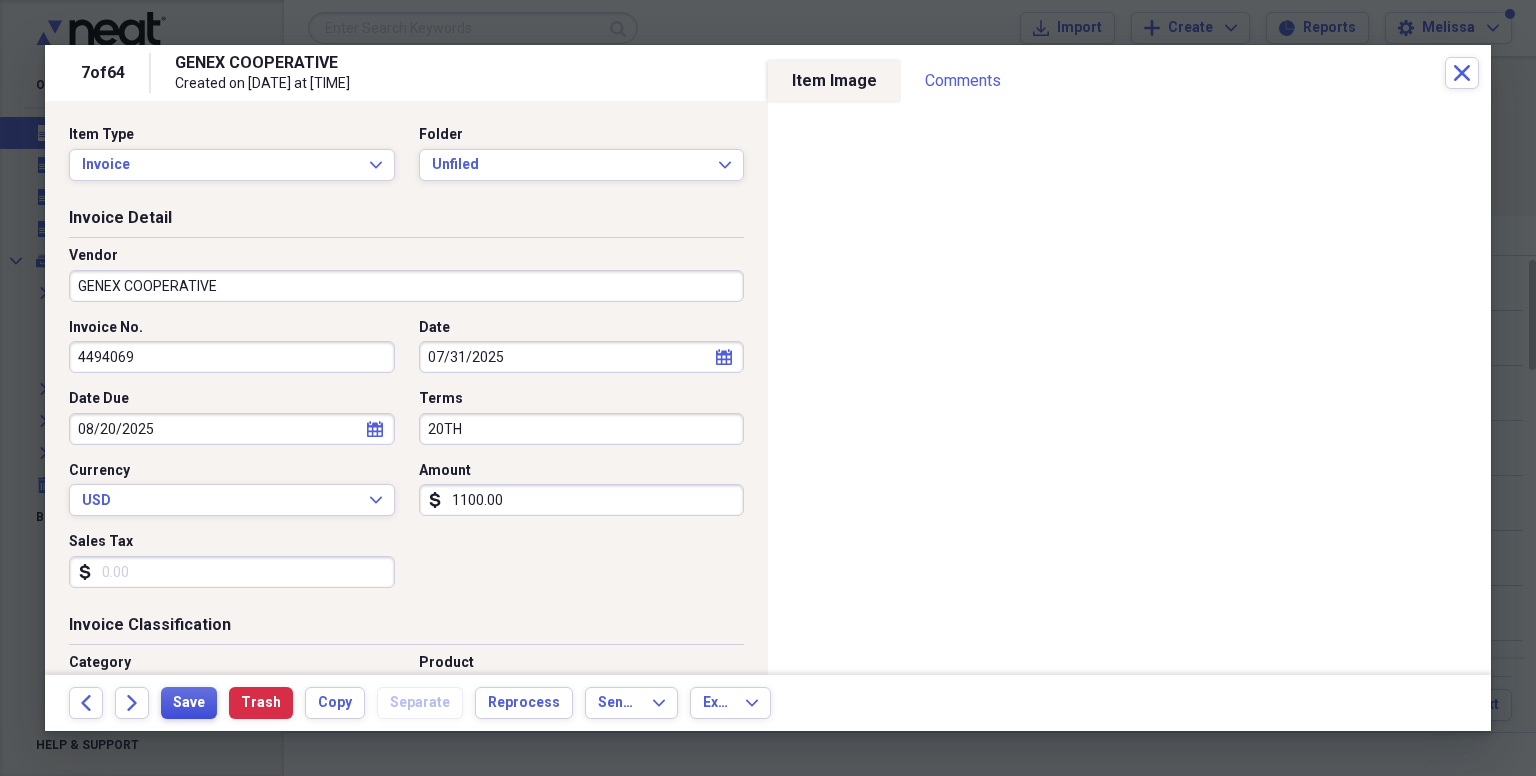 type on "1100.00" 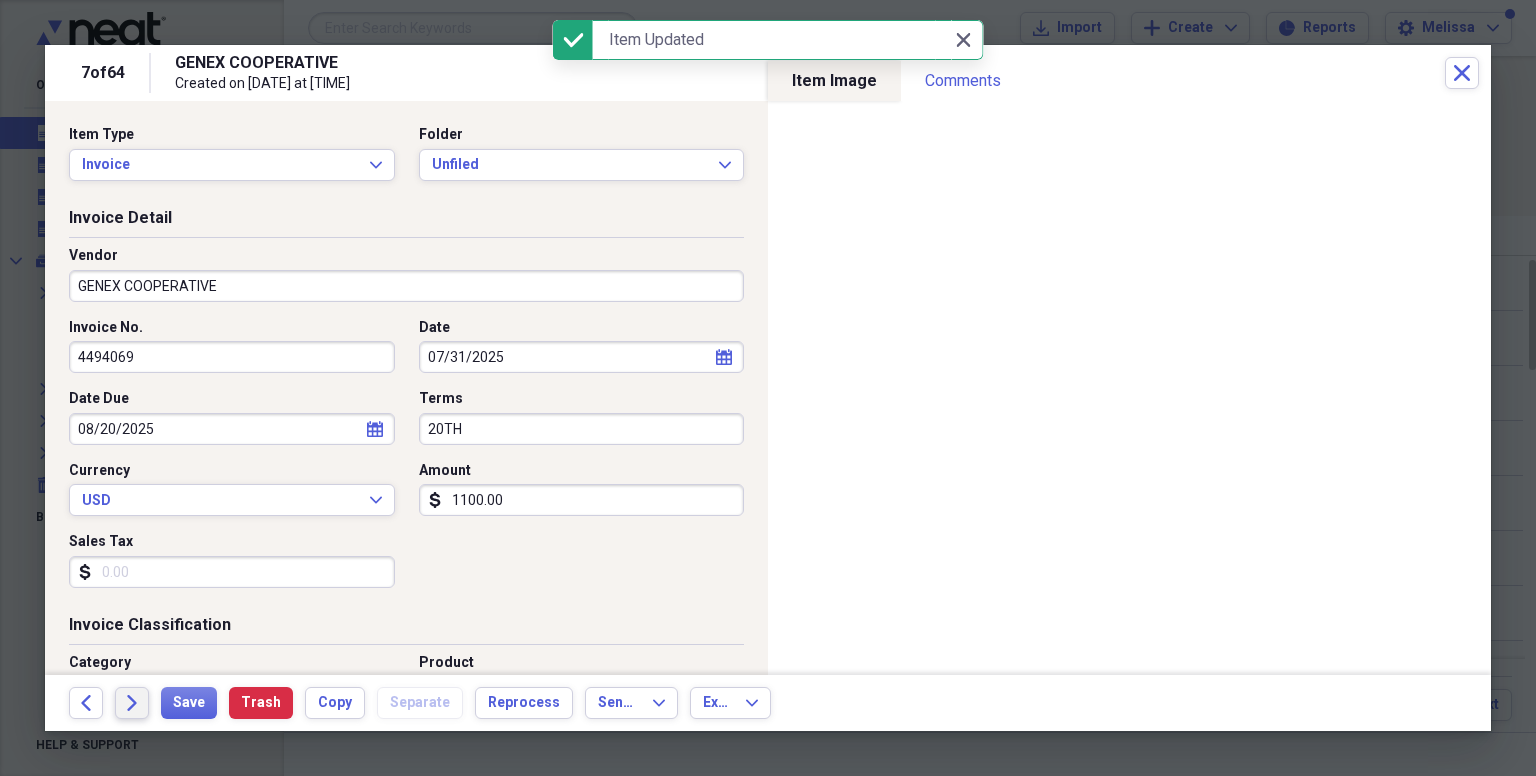 click on "Forward" 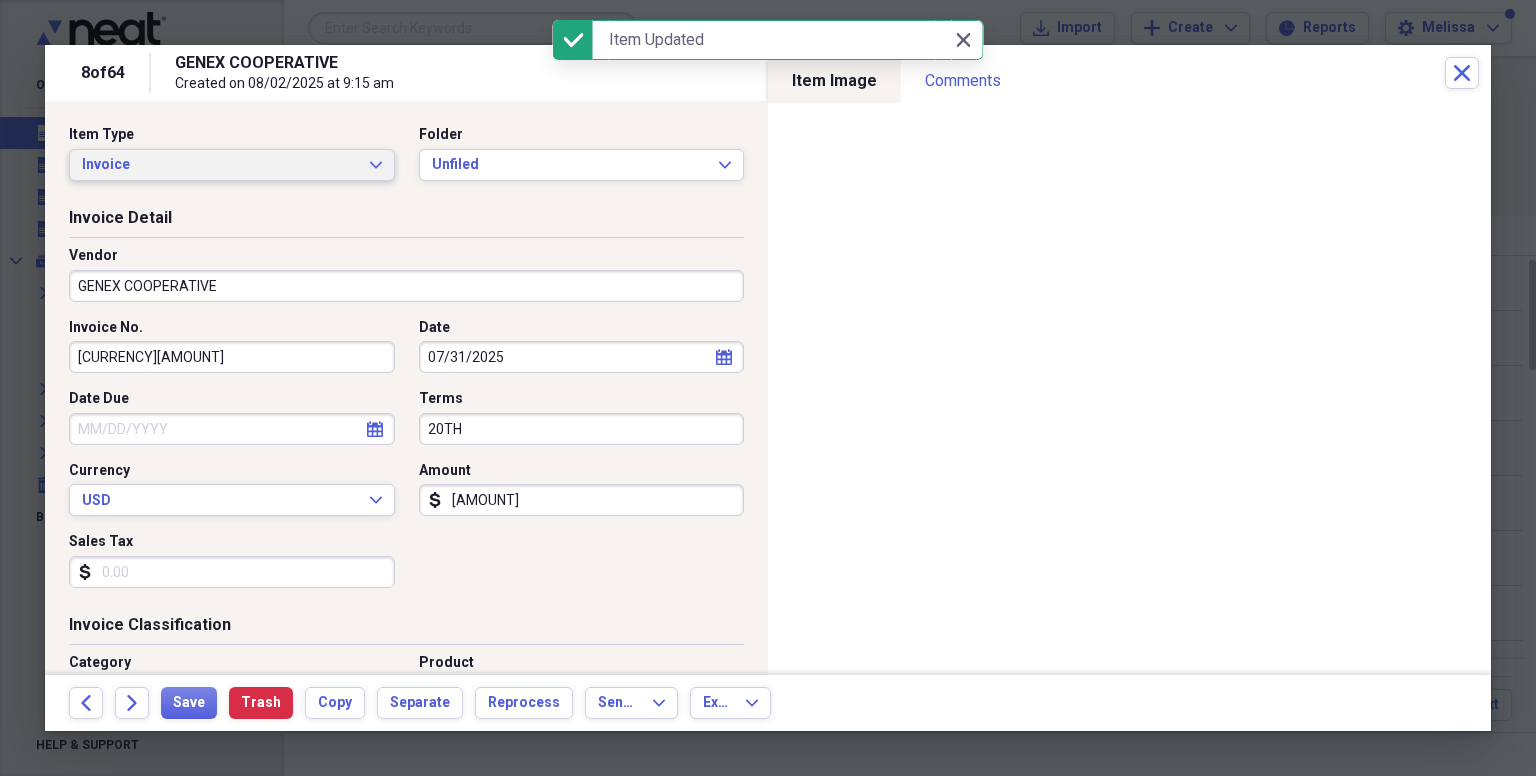 click on "Invoice" at bounding box center (220, 165) 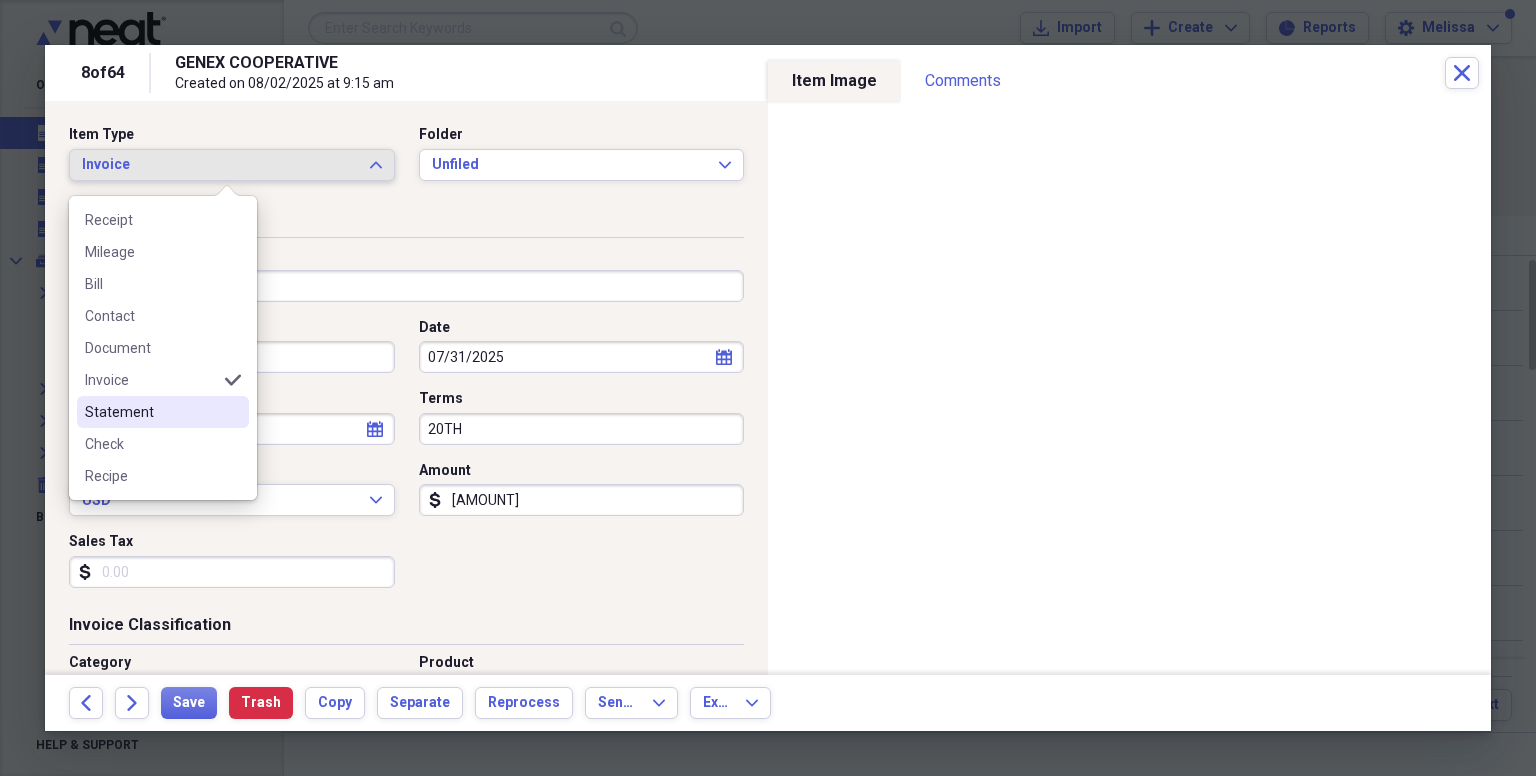 click on "Statement" at bounding box center (151, 412) 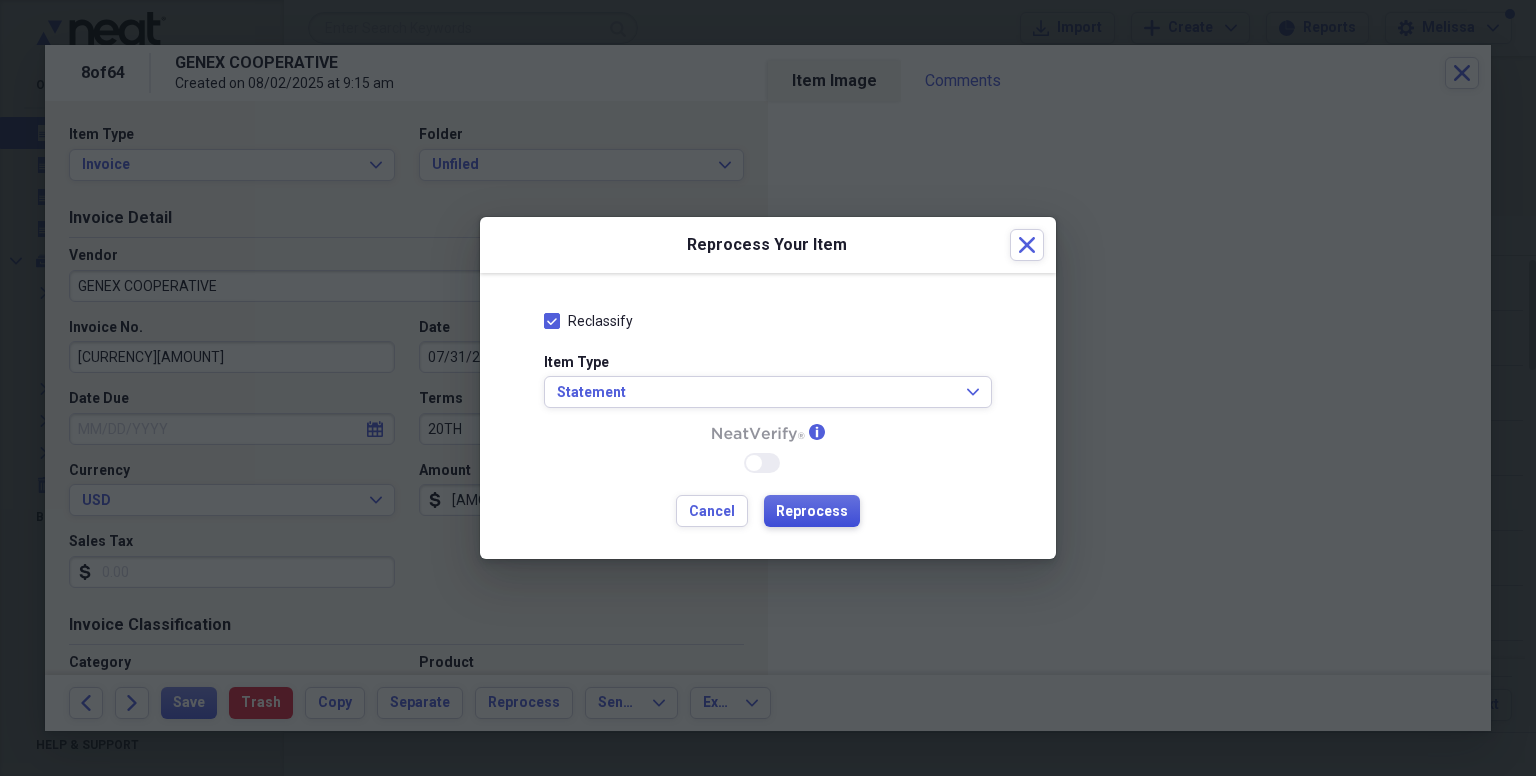 click on "Reprocess" at bounding box center [812, 512] 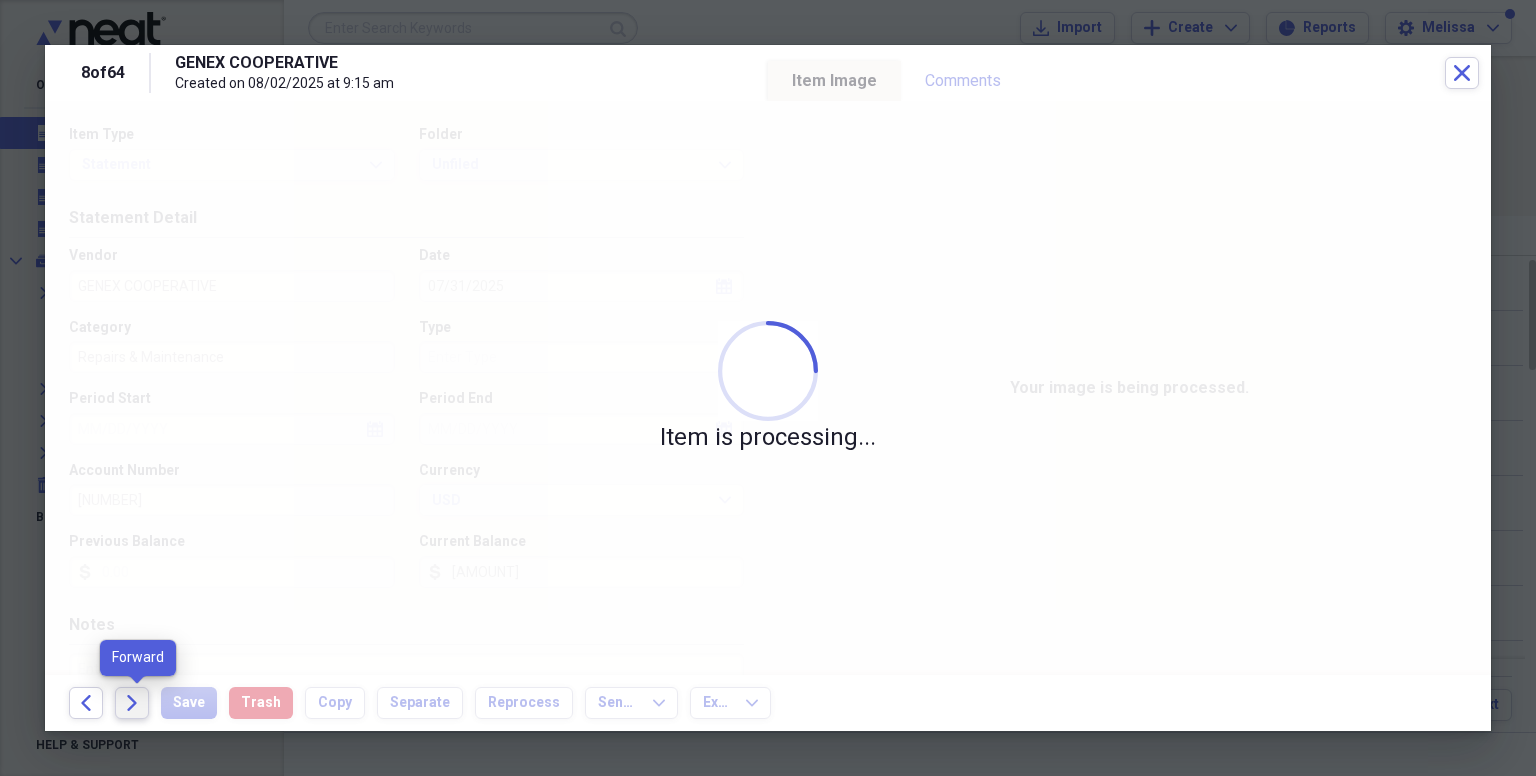 click on "Forward" at bounding box center [132, 703] 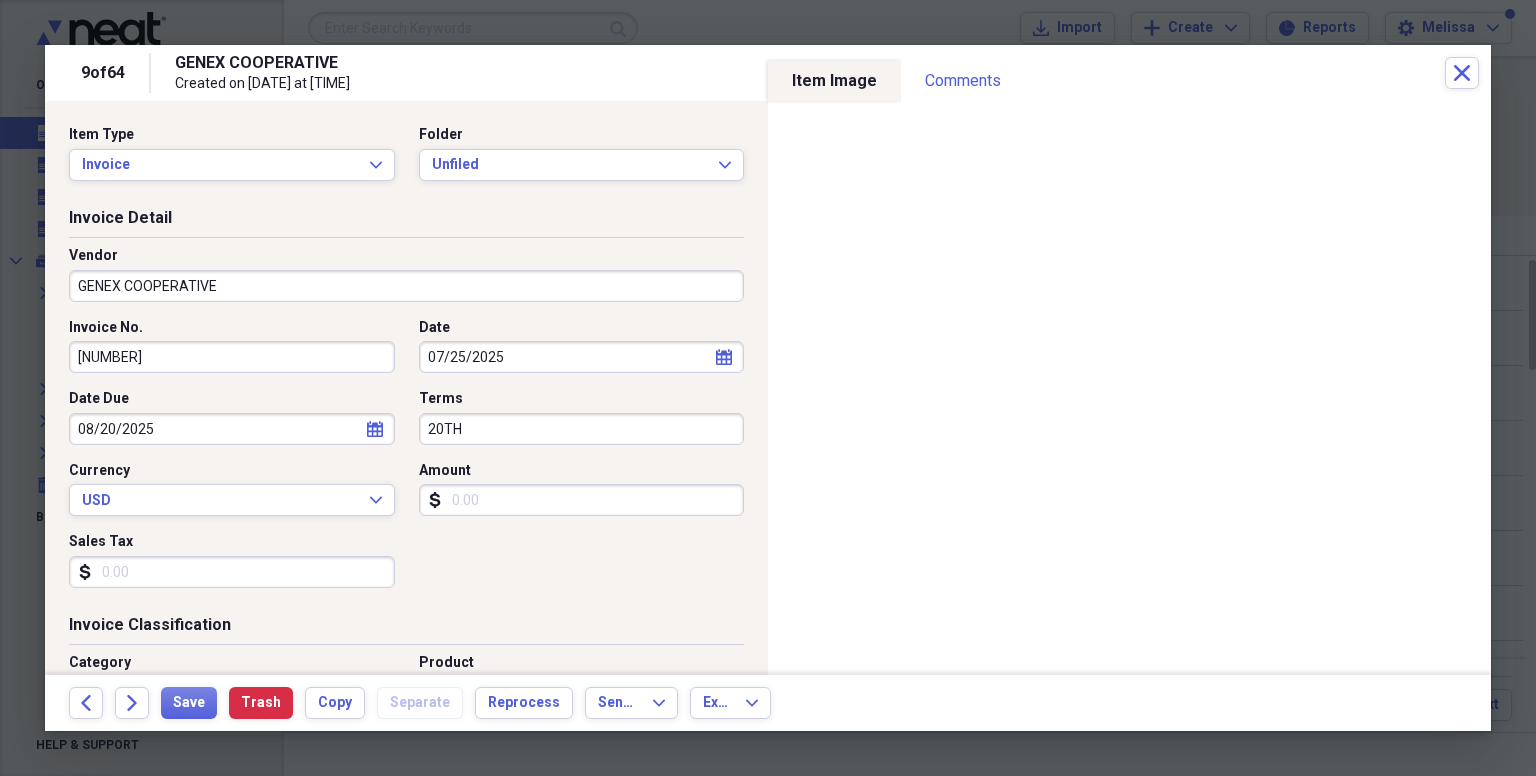 click on "Amount" at bounding box center [582, 500] 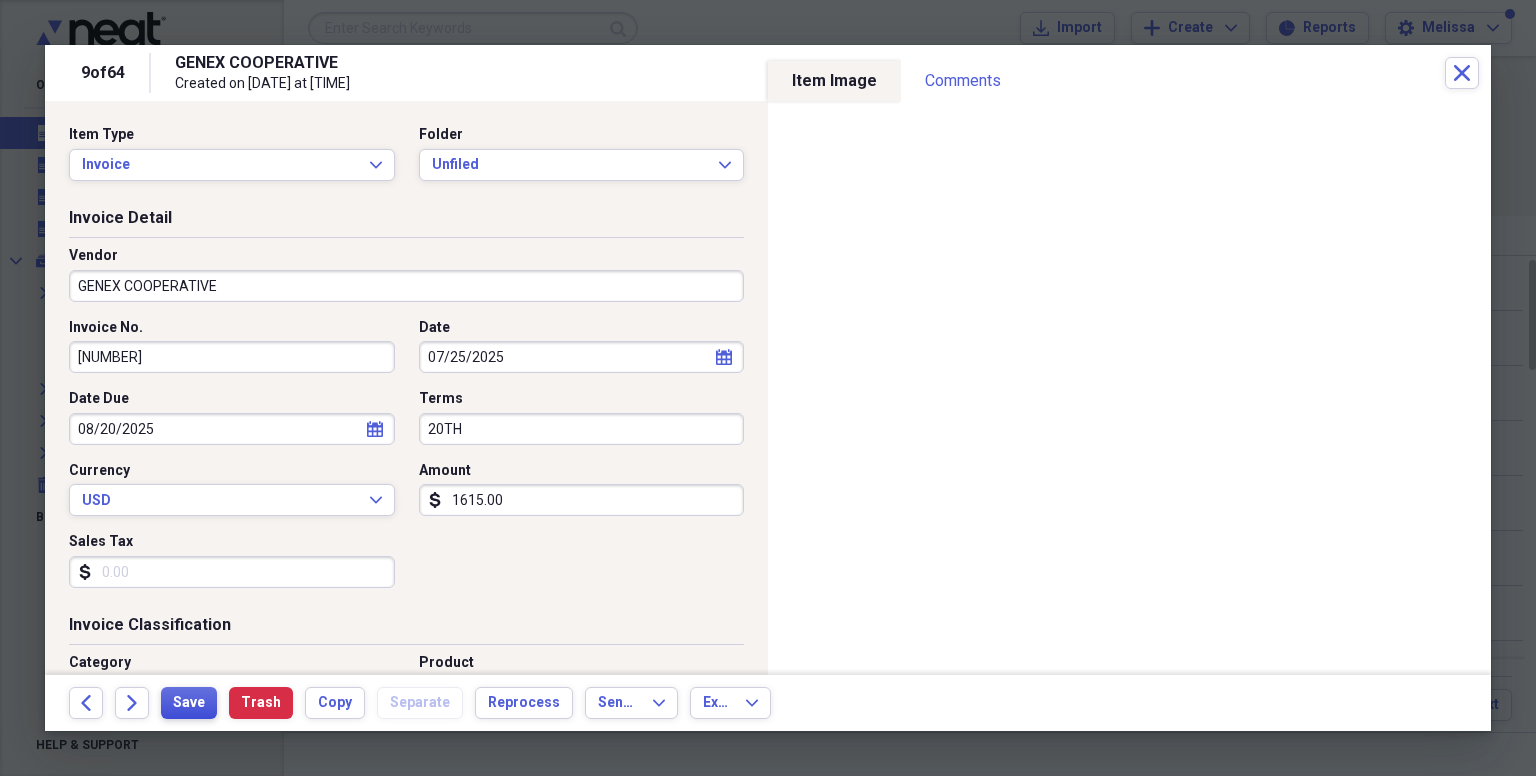 type on "1615.00" 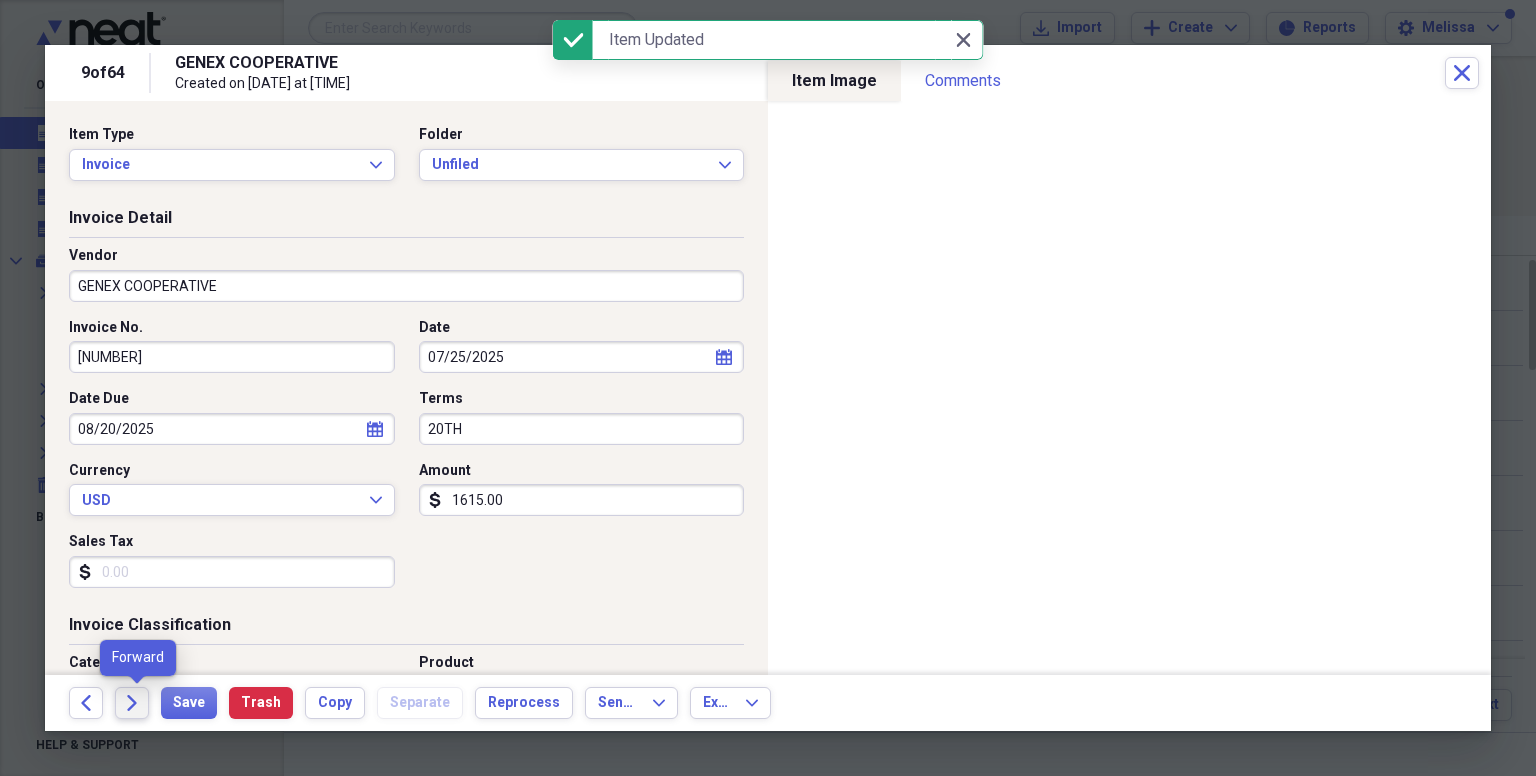 click on "Forward" 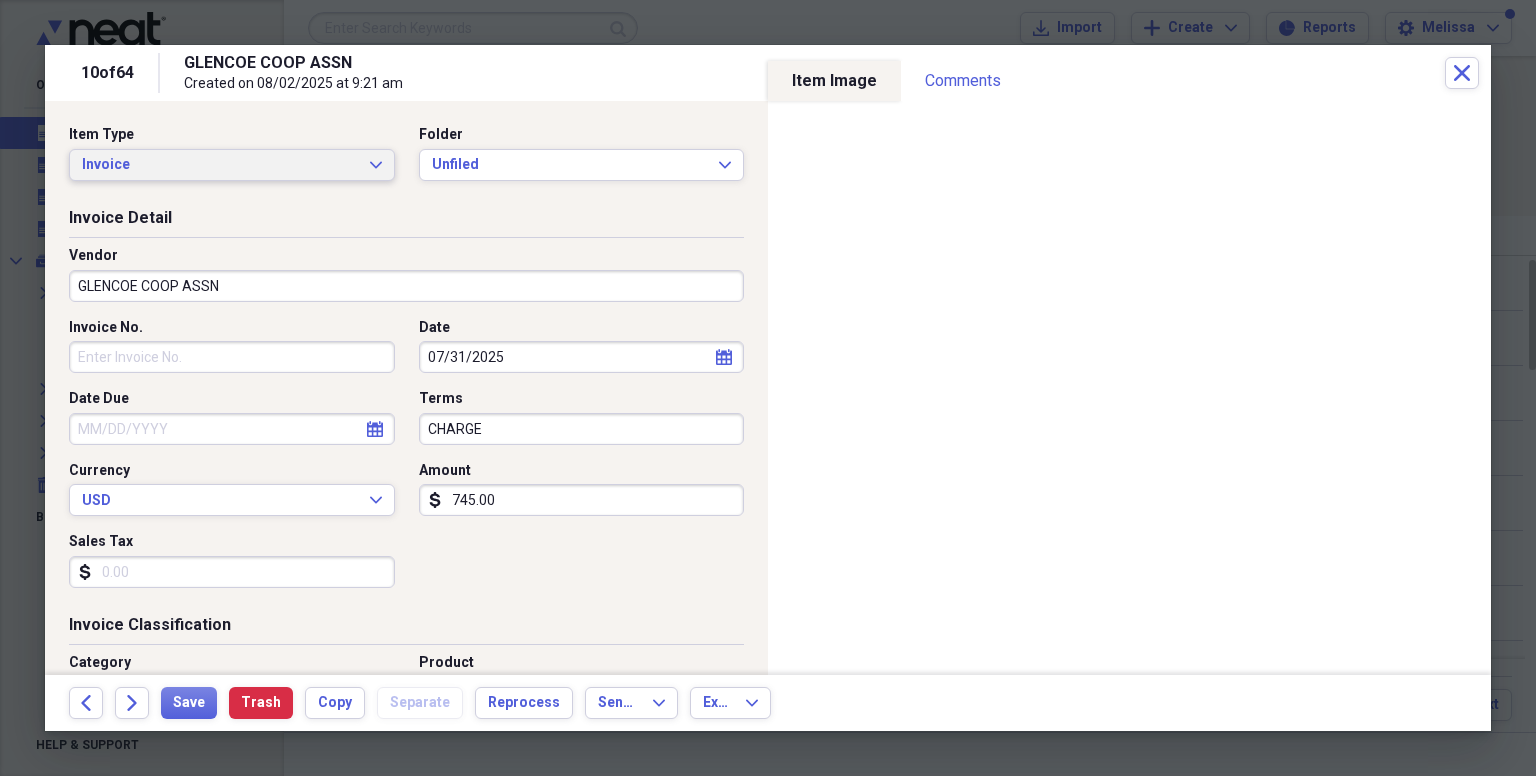 click on "Invoice" at bounding box center [220, 165] 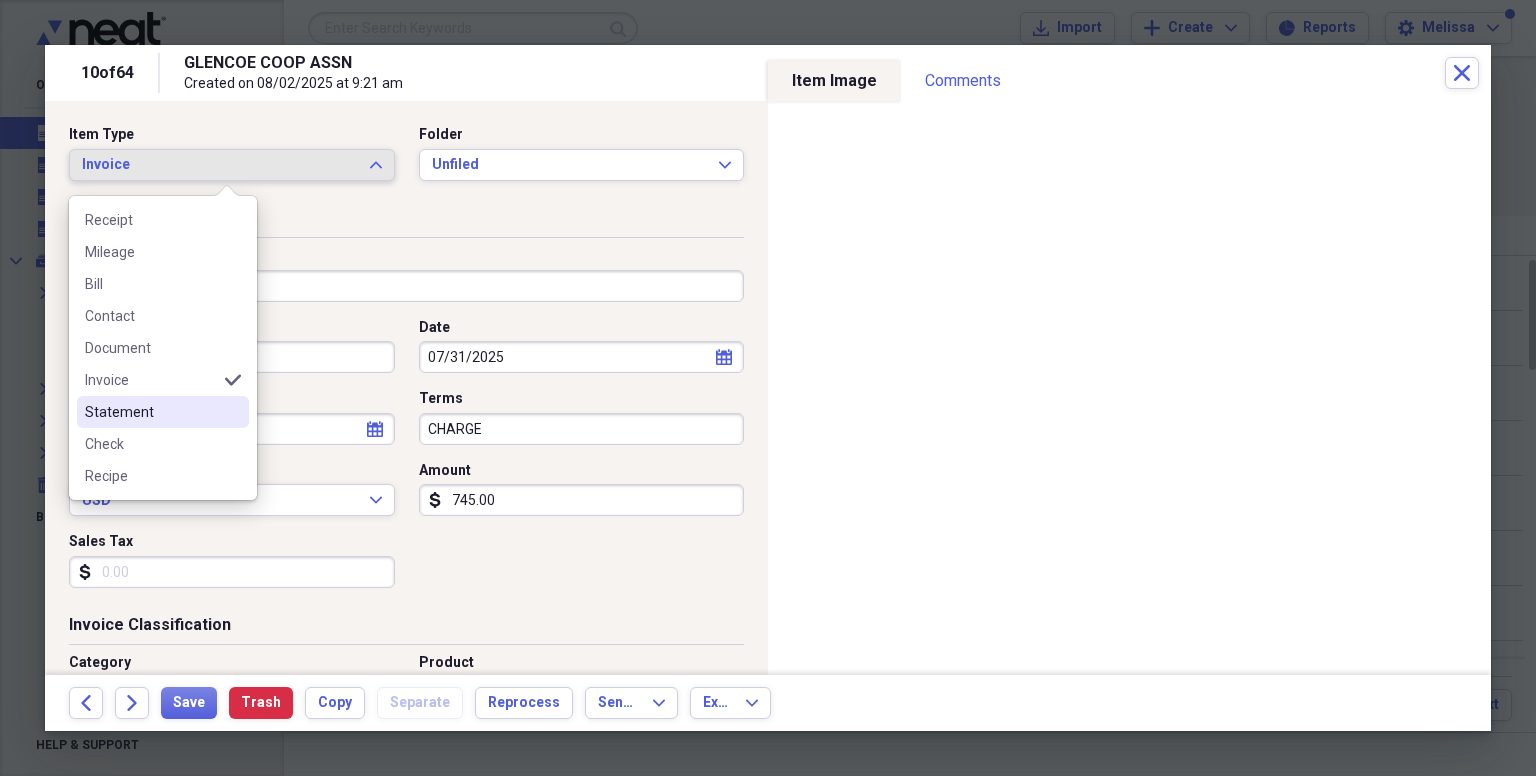 click on "Statement" at bounding box center [151, 412] 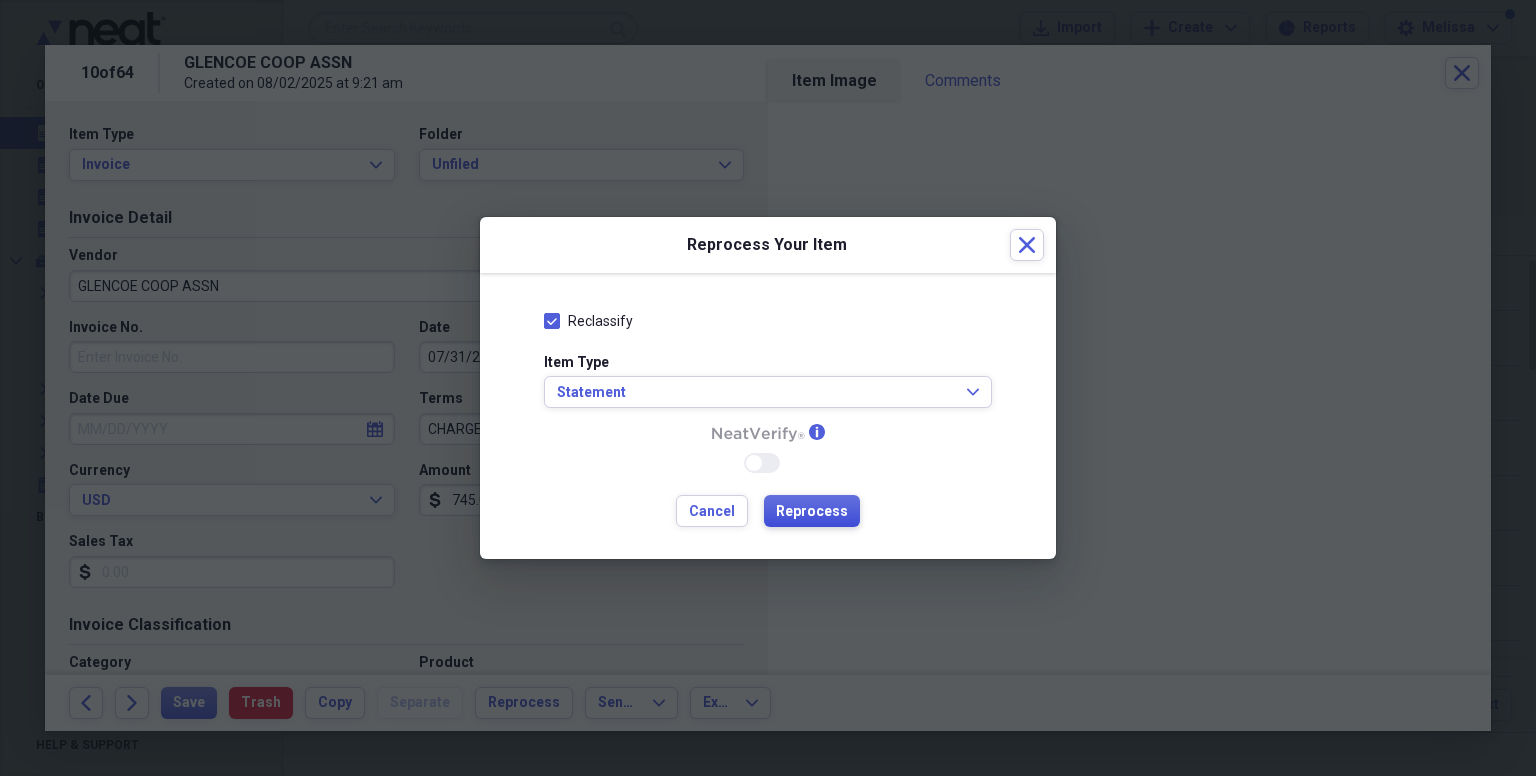 click on "Reprocess" at bounding box center [812, 512] 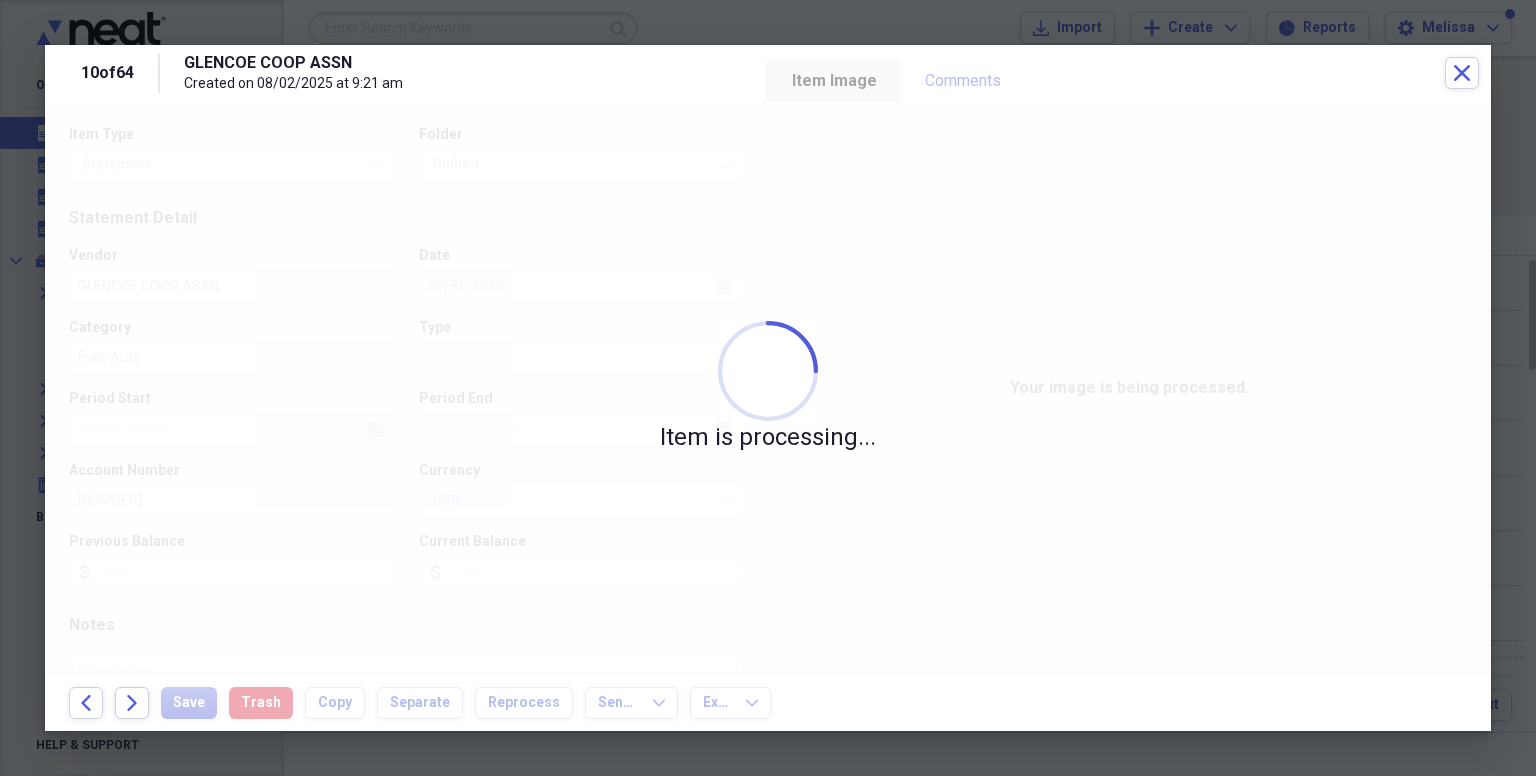 type on "745.00" 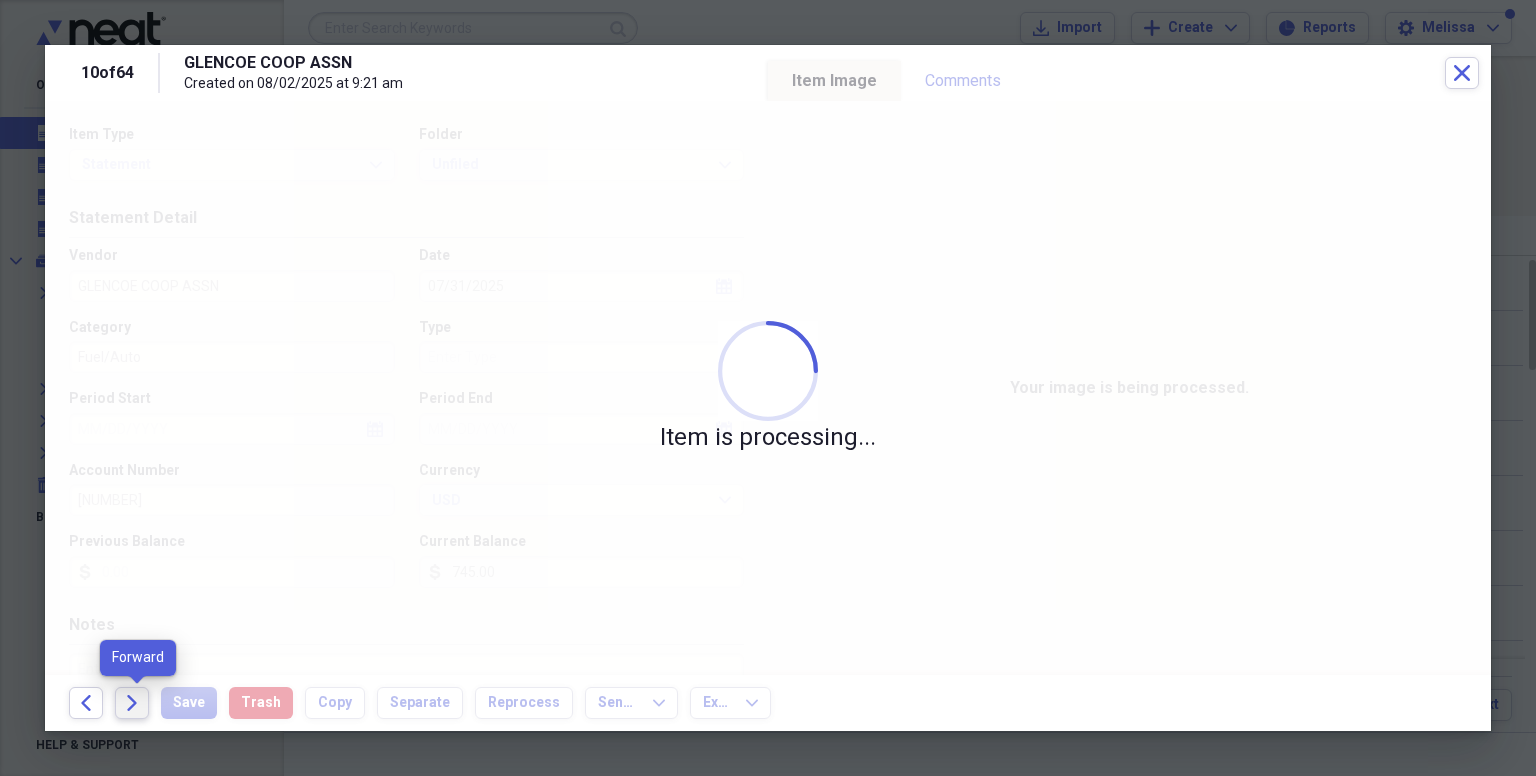 click on "Forward" 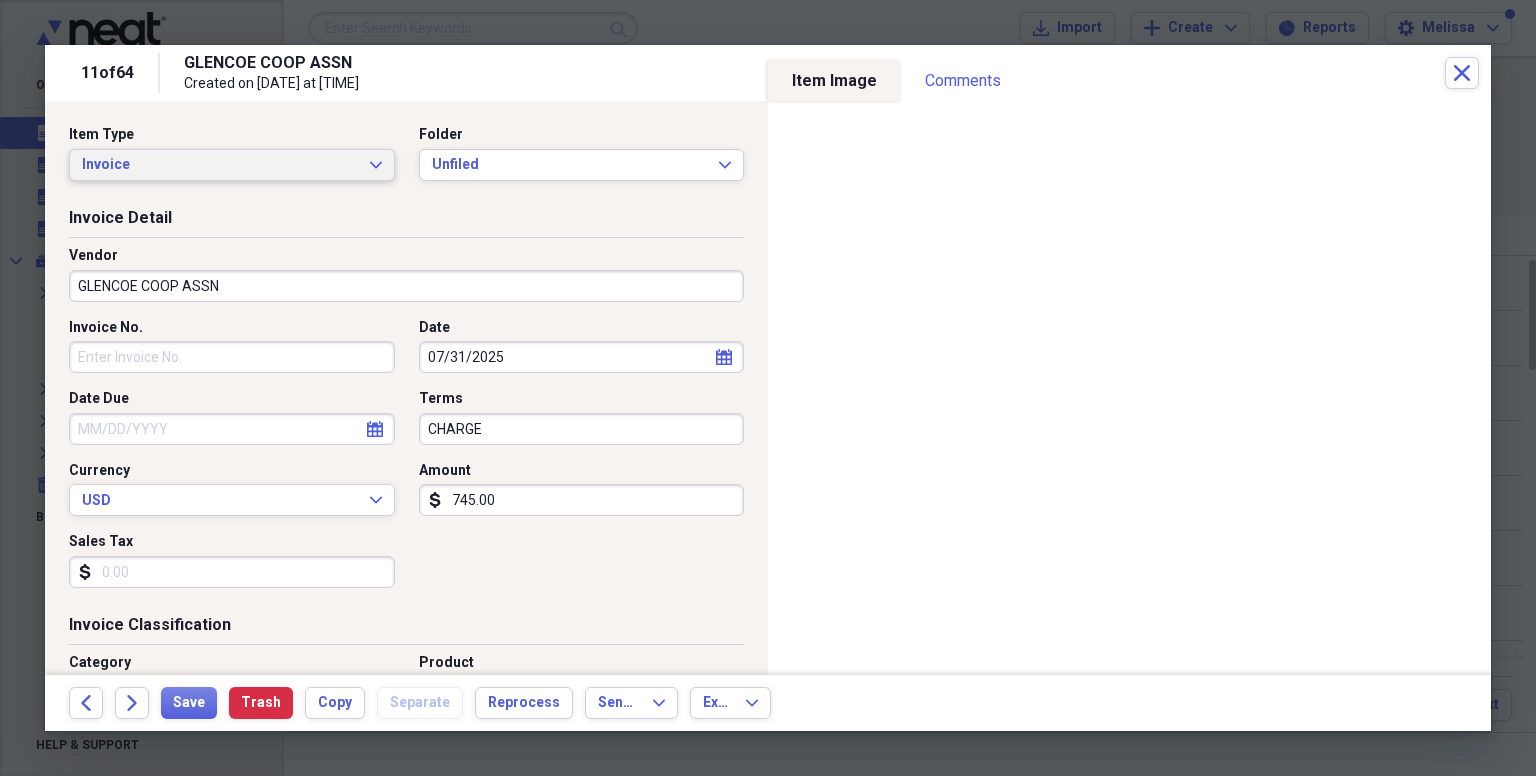 click on "Invoice" at bounding box center [220, 165] 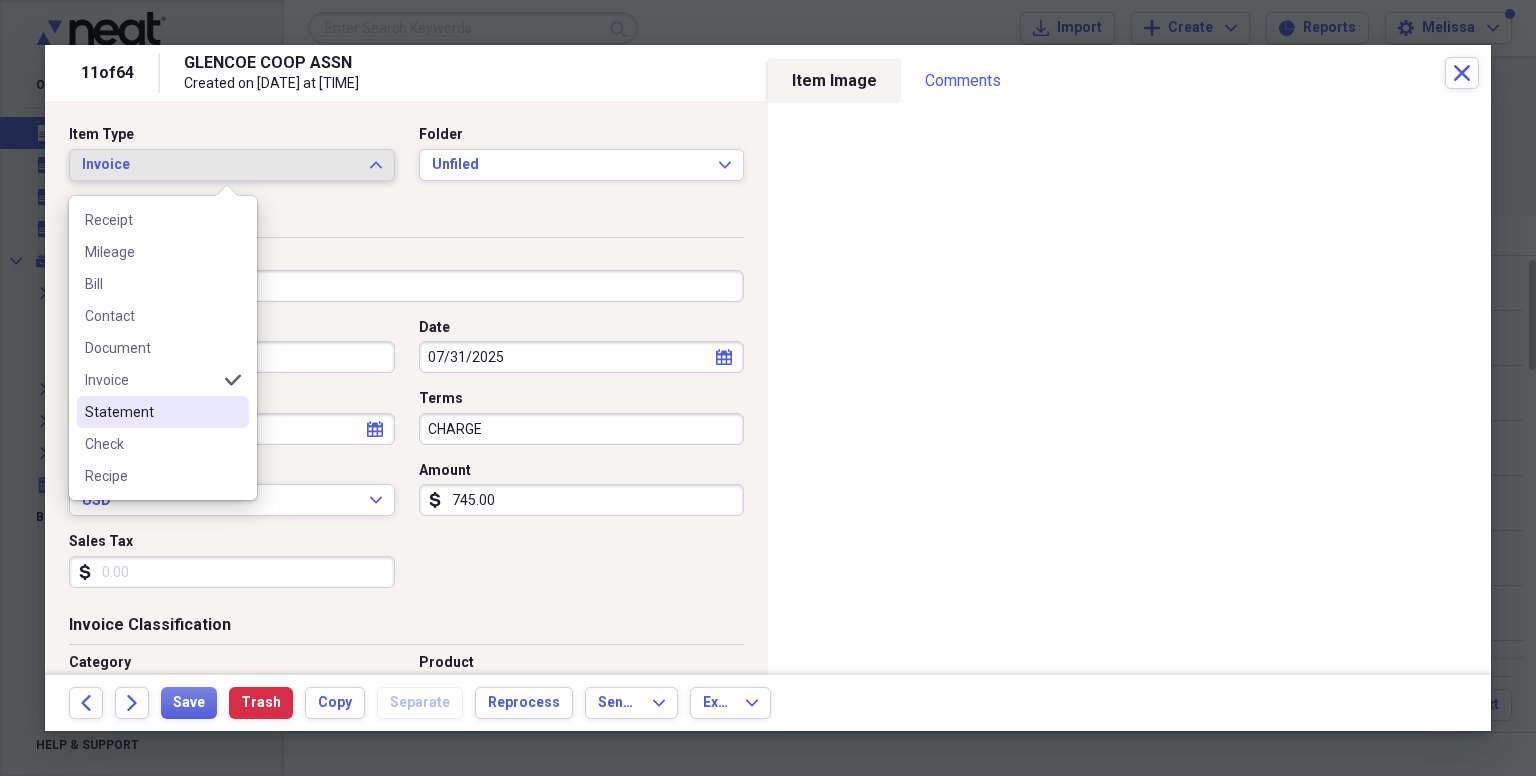 click on "Statement" at bounding box center [151, 412] 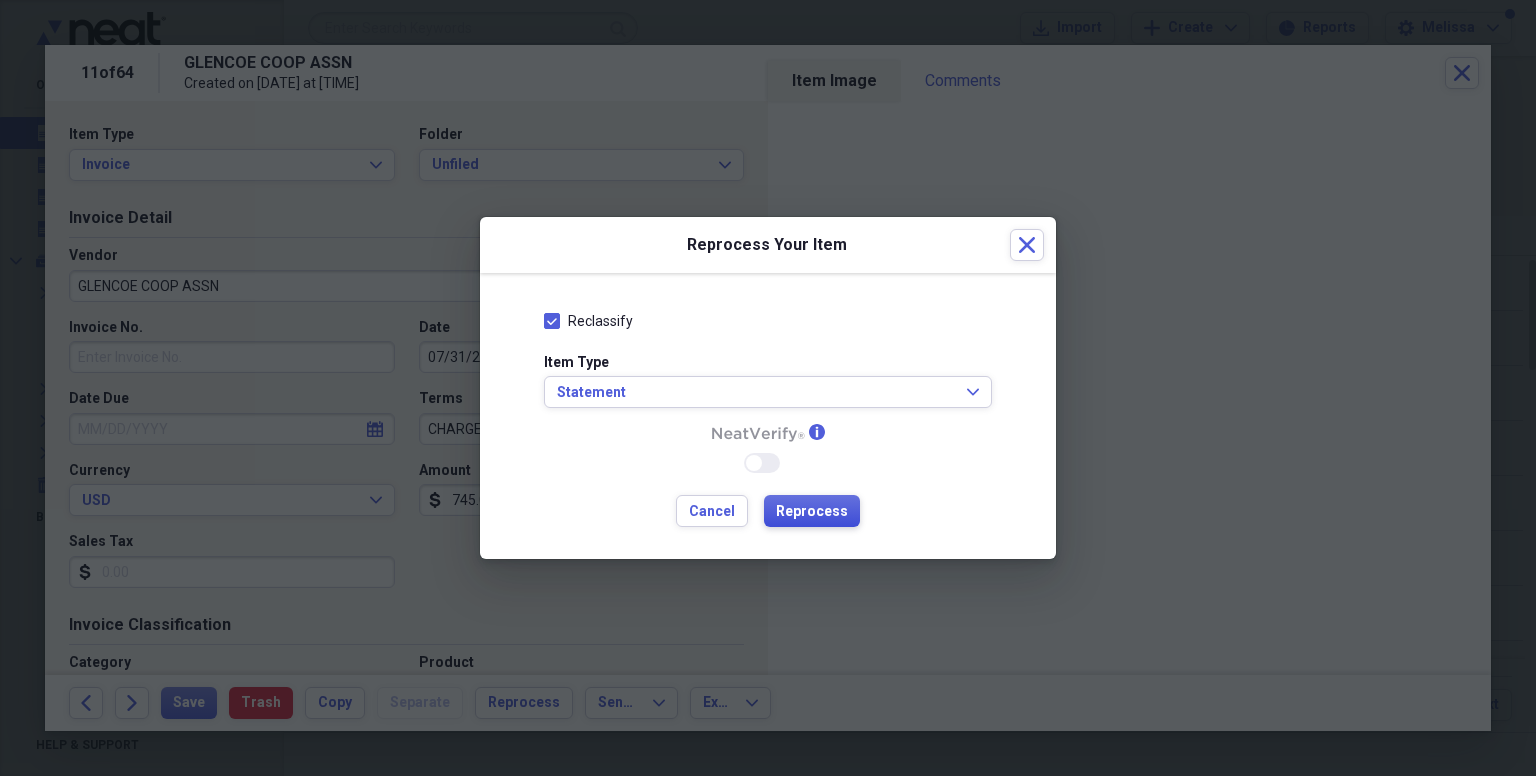 click on "Reprocess" at bounding box center [812, 512] 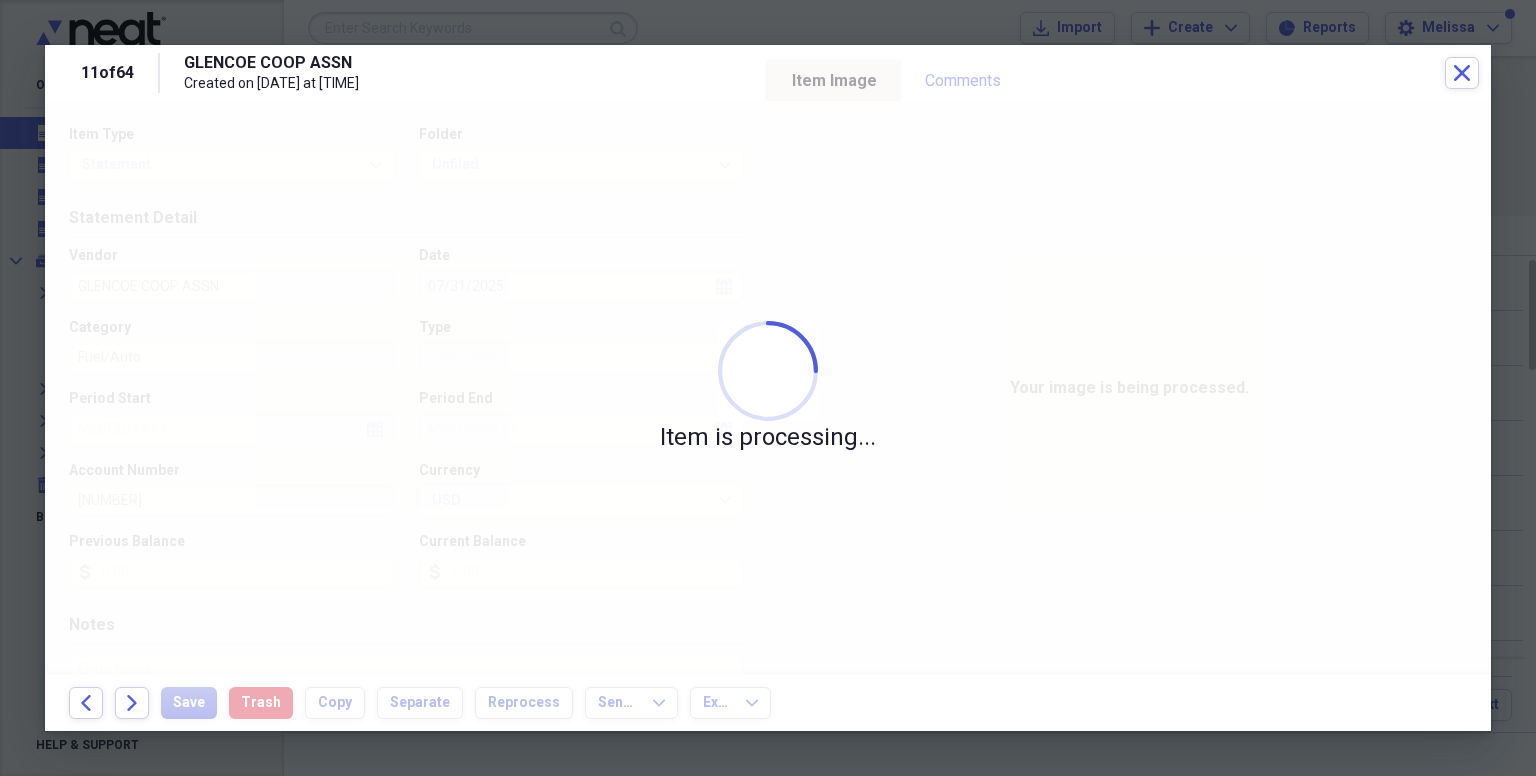type on "745.00" 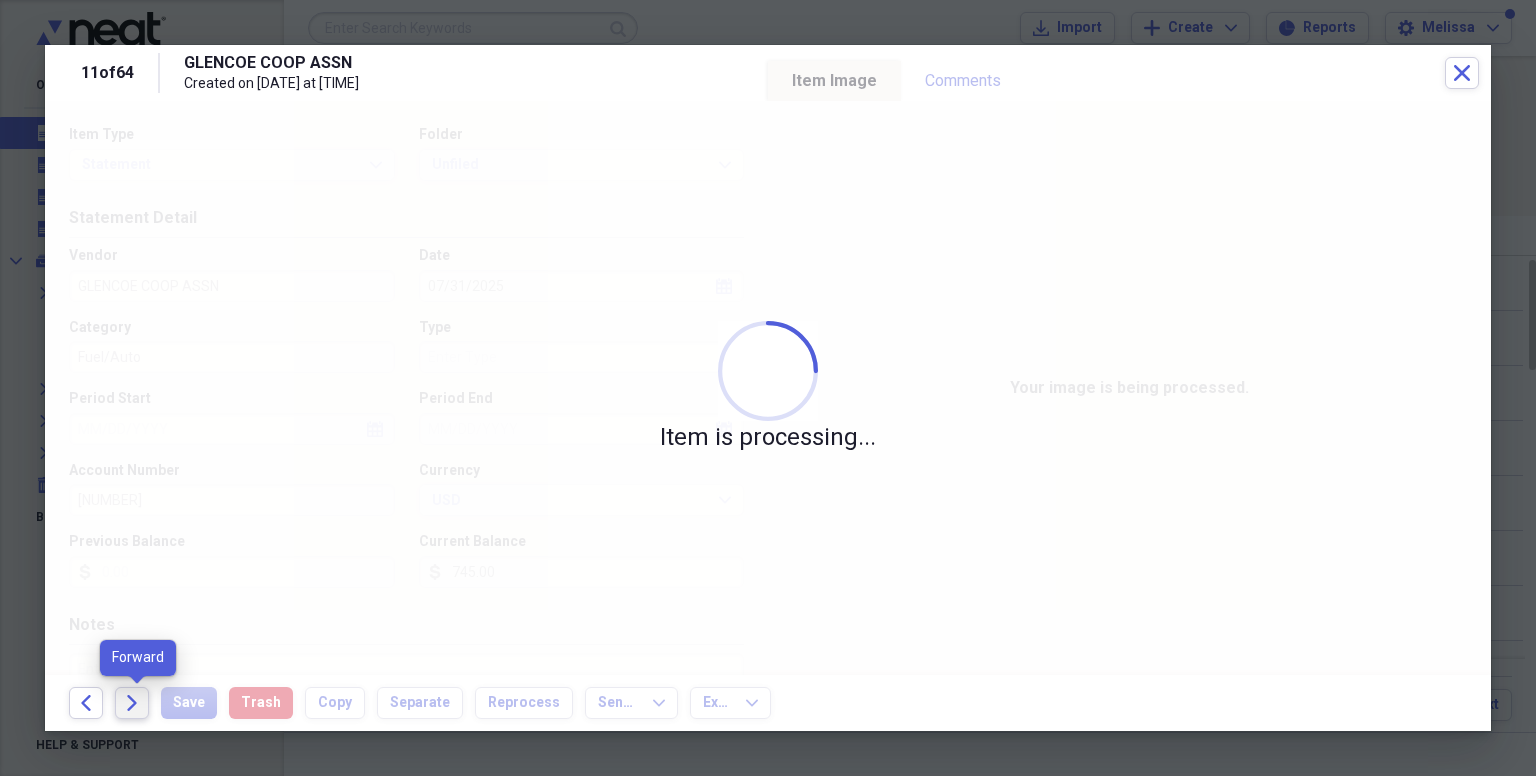 click on "Forward" 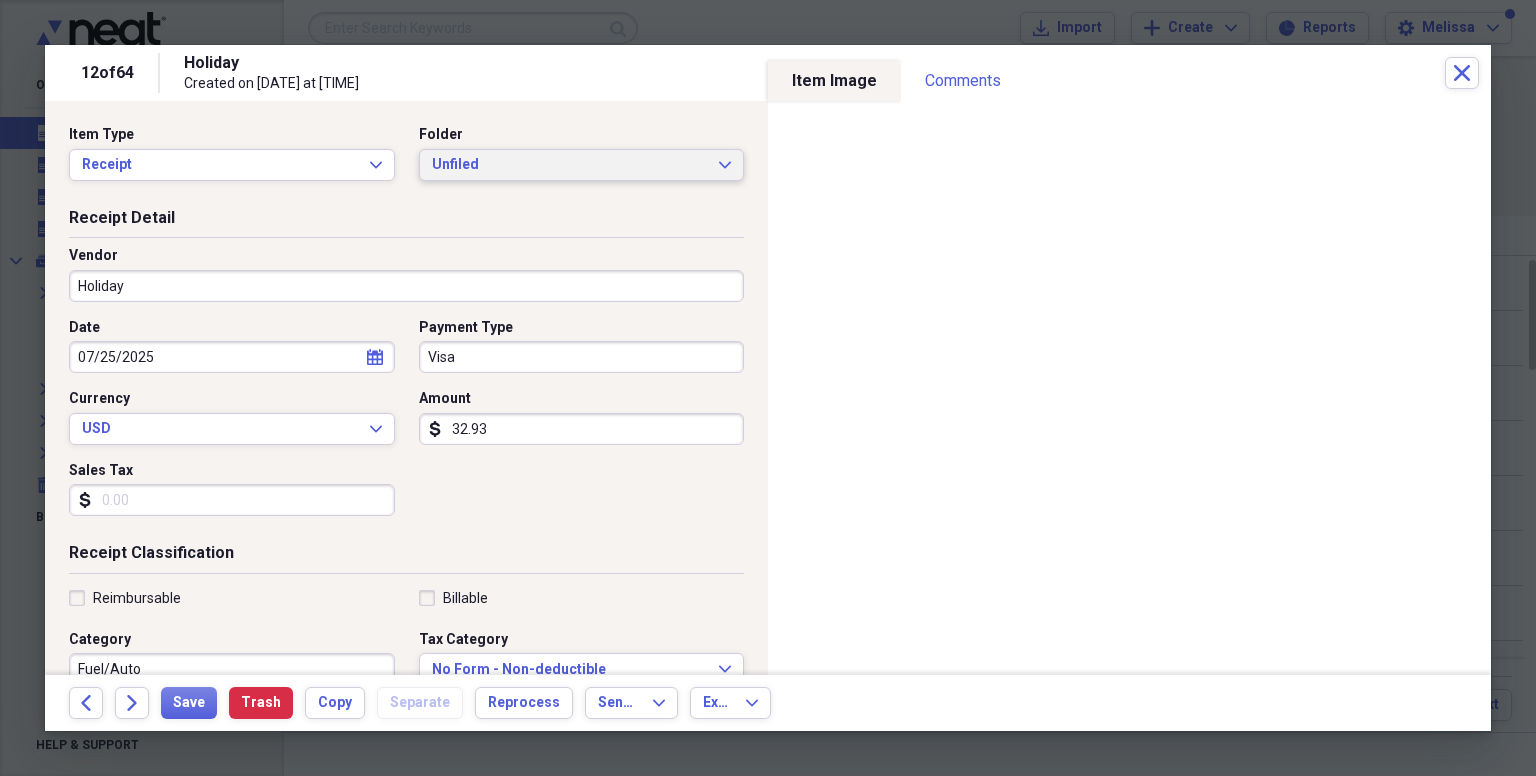 click on "Expand" 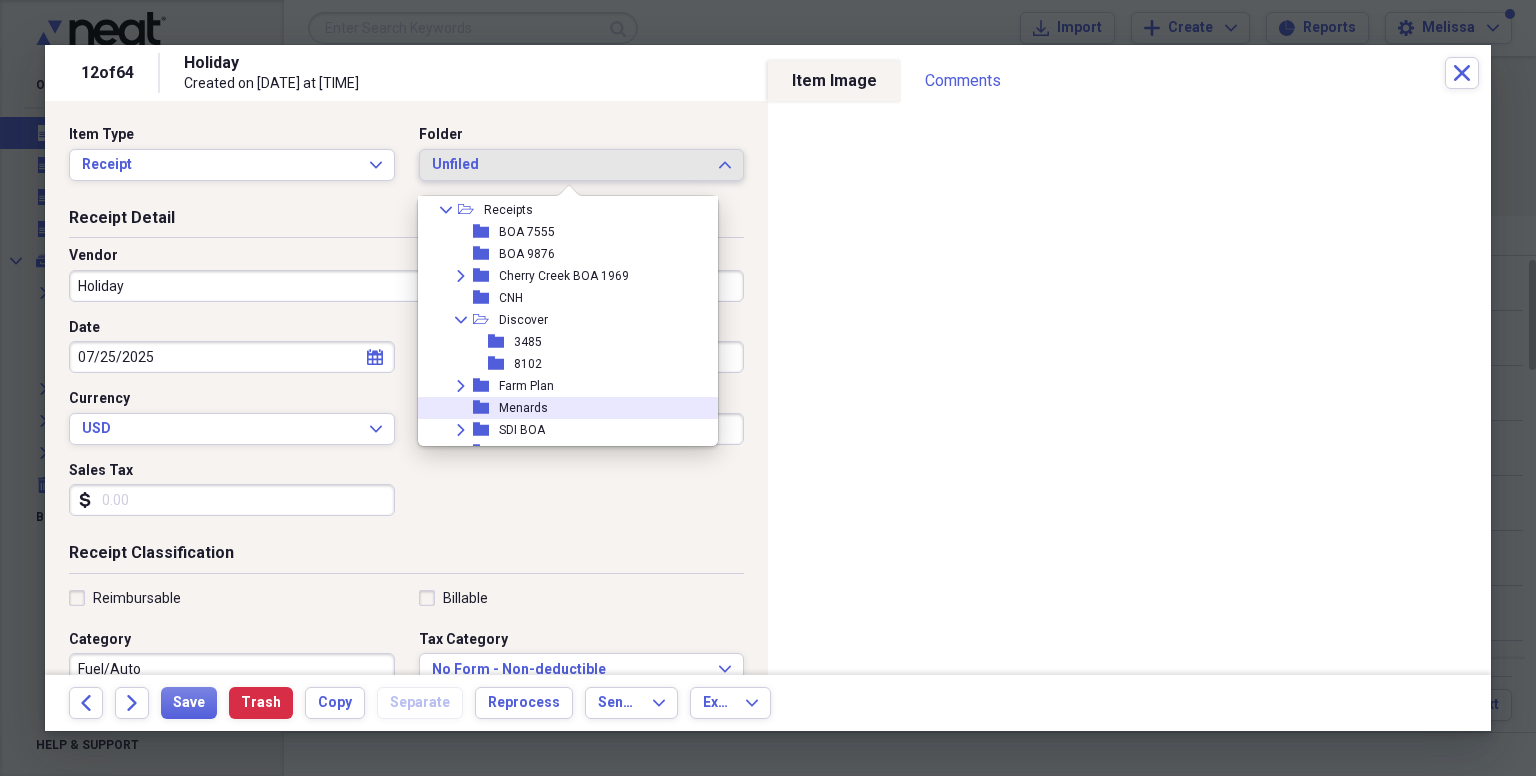 scroll, scrollTop: 204, scrollLeft: 0, axis: vertical 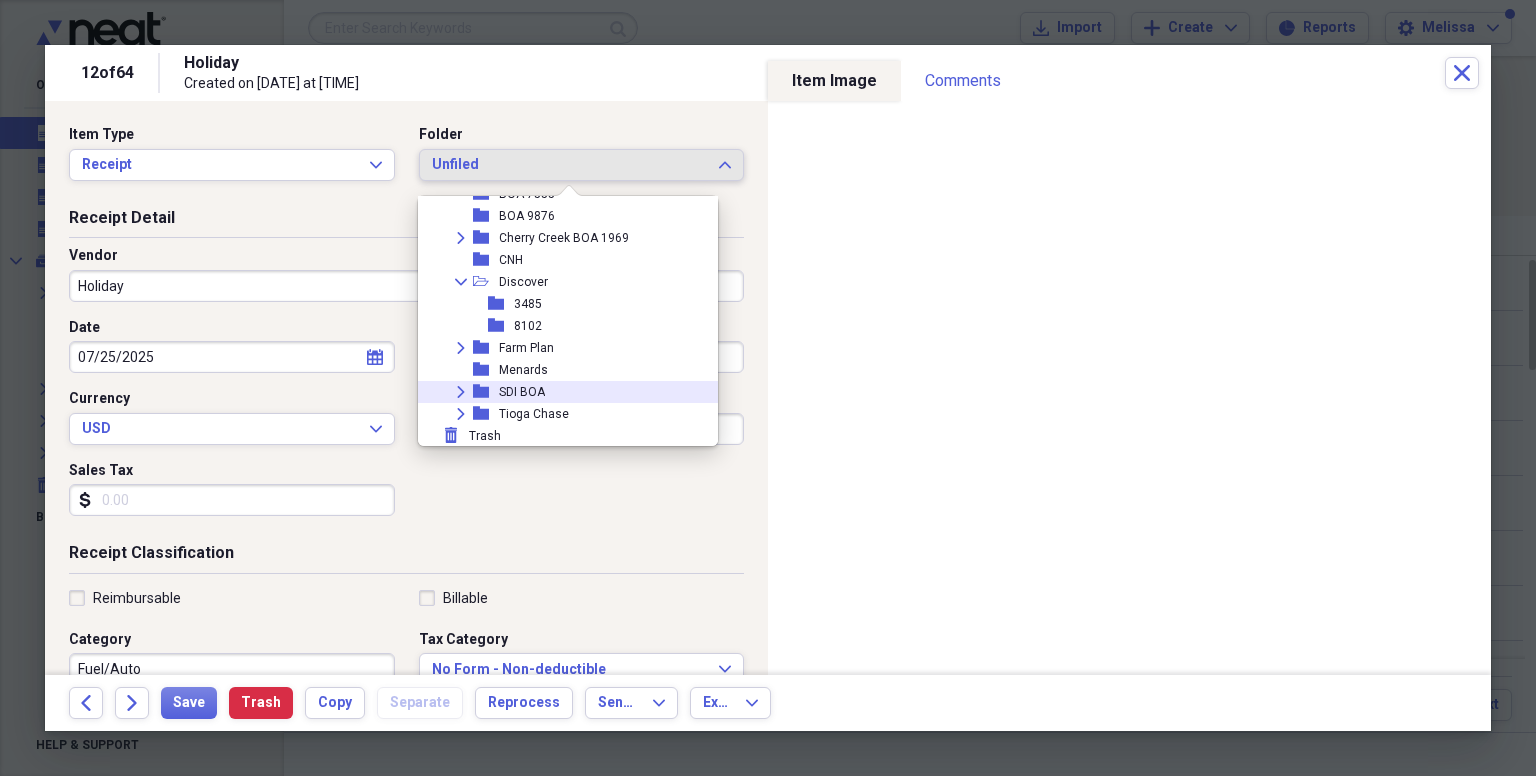 click on "Expand" 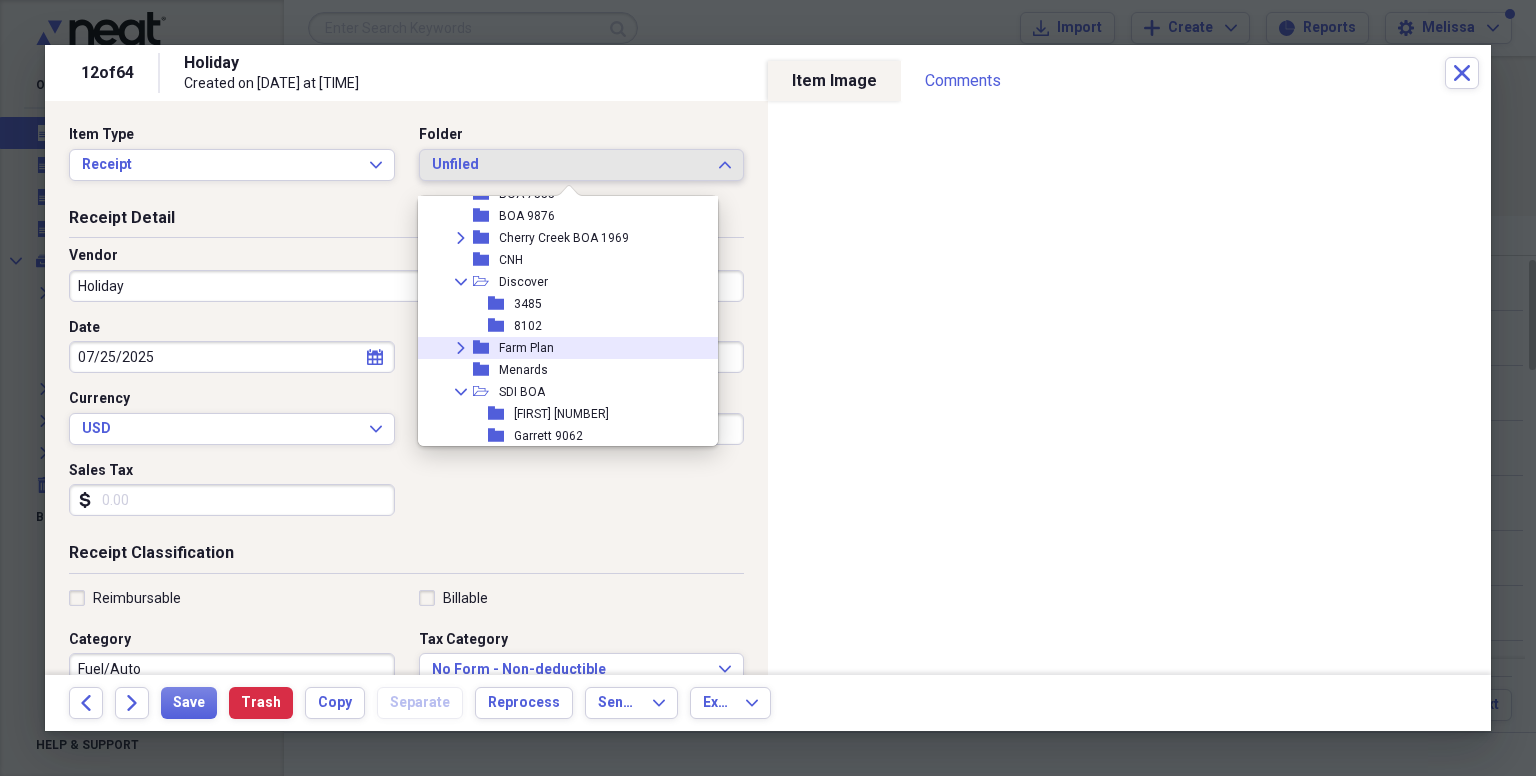 scroll, scrollTop: 314, scrollLeft: 0, axis: vertical 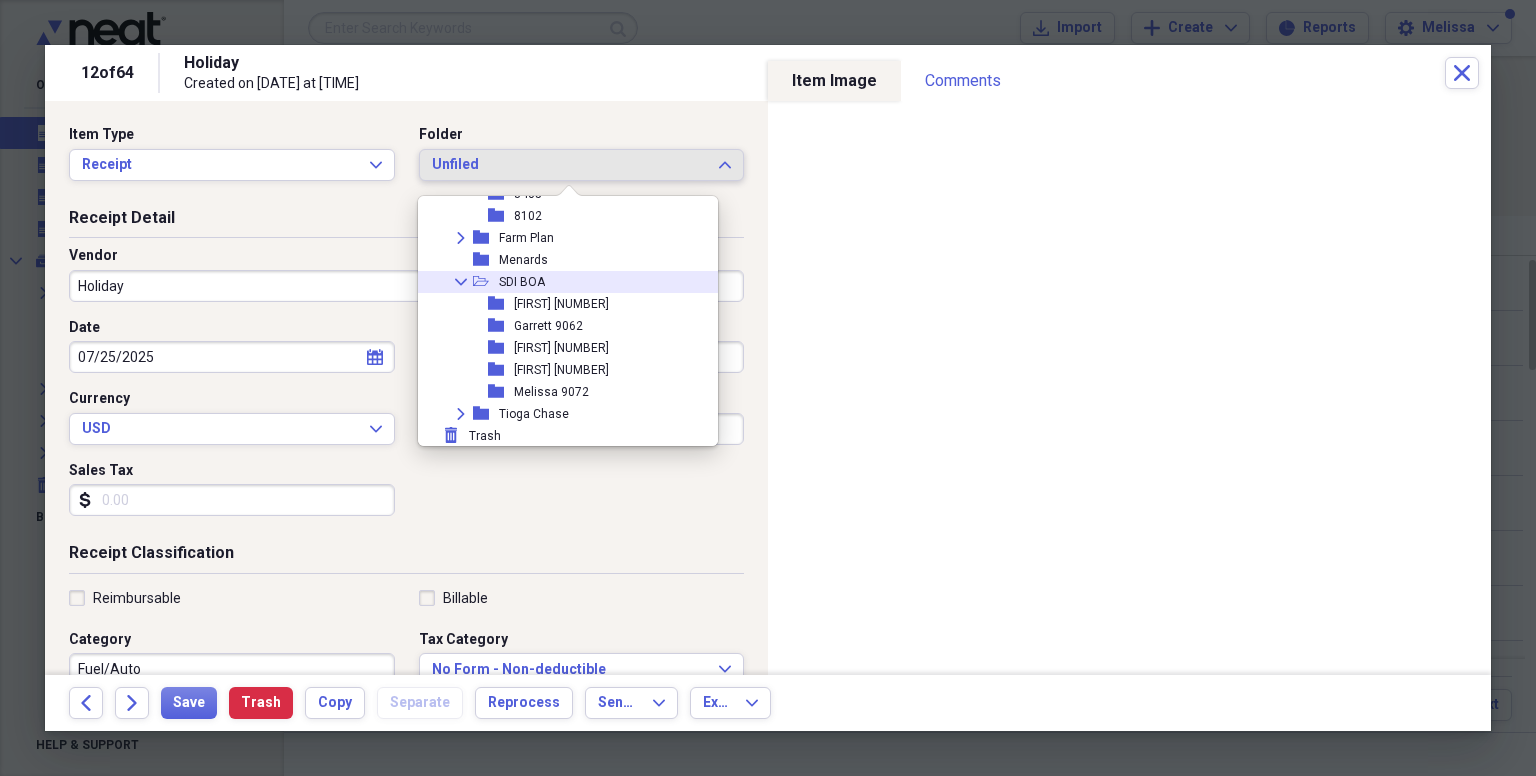 click on "SDI BOA" at bounding box center (522, 282) 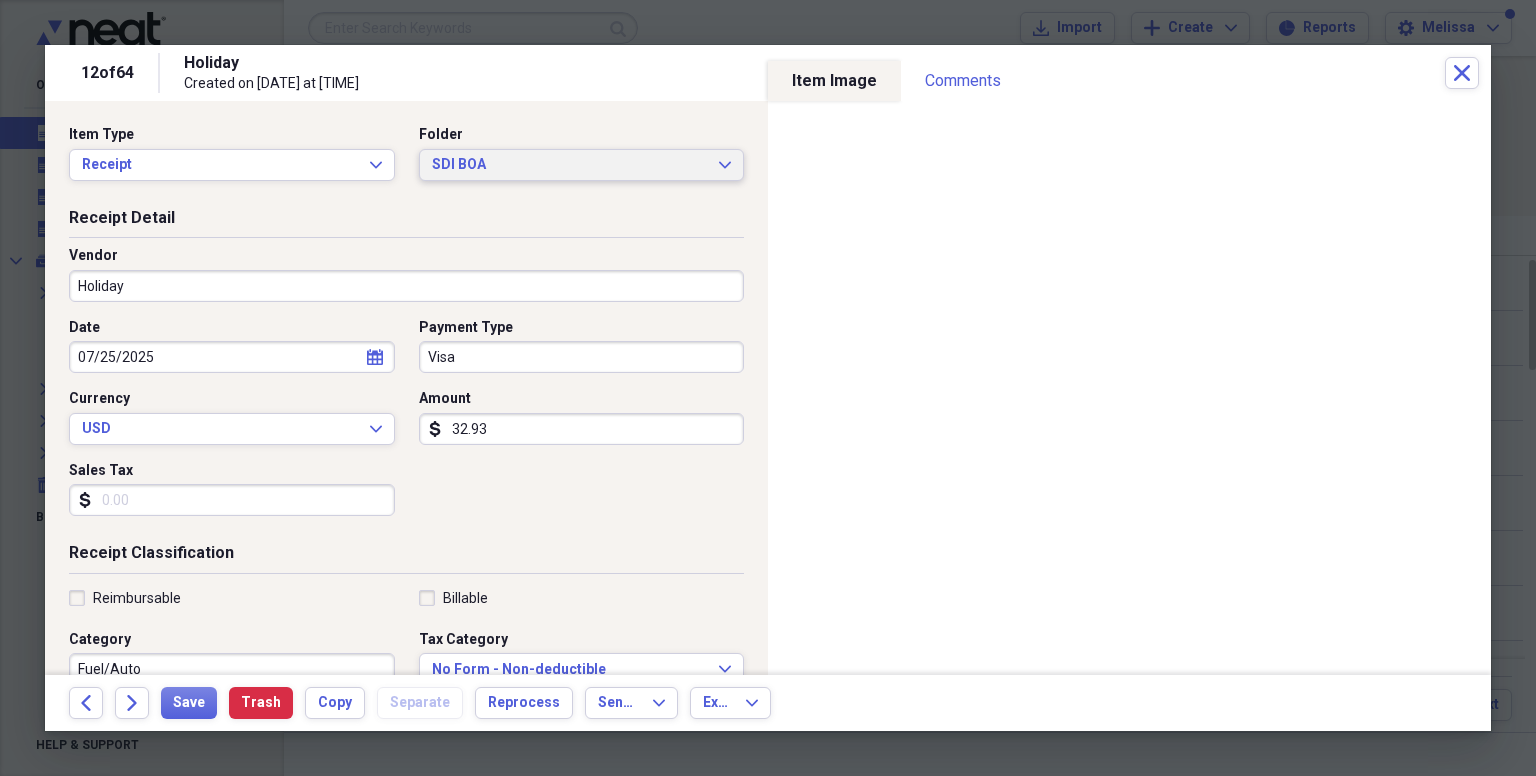 click on "[COMPANY]" at bounding box center [582, 165] 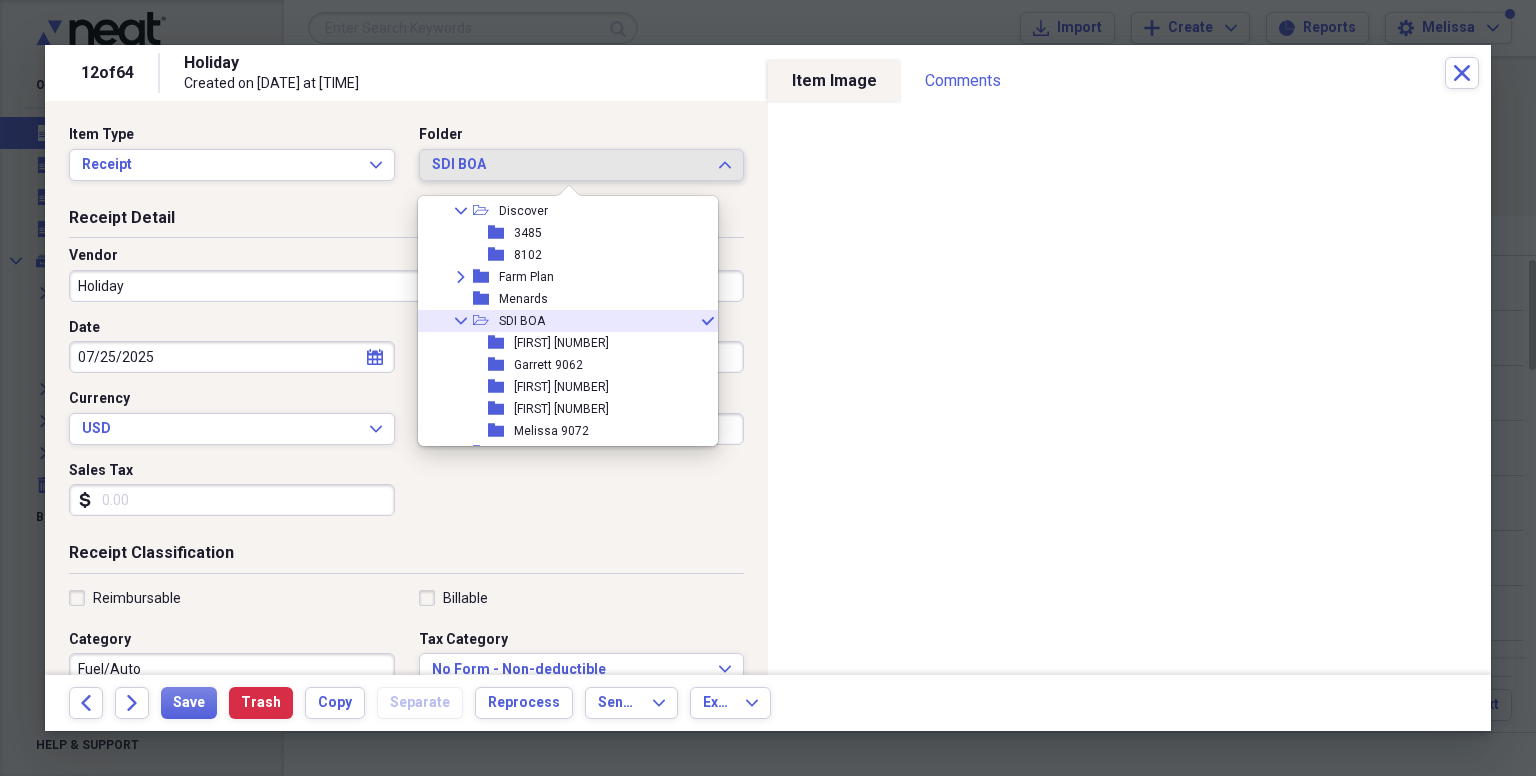 scroll, scrollTop: 0, scrollLeft: 0, axis: both 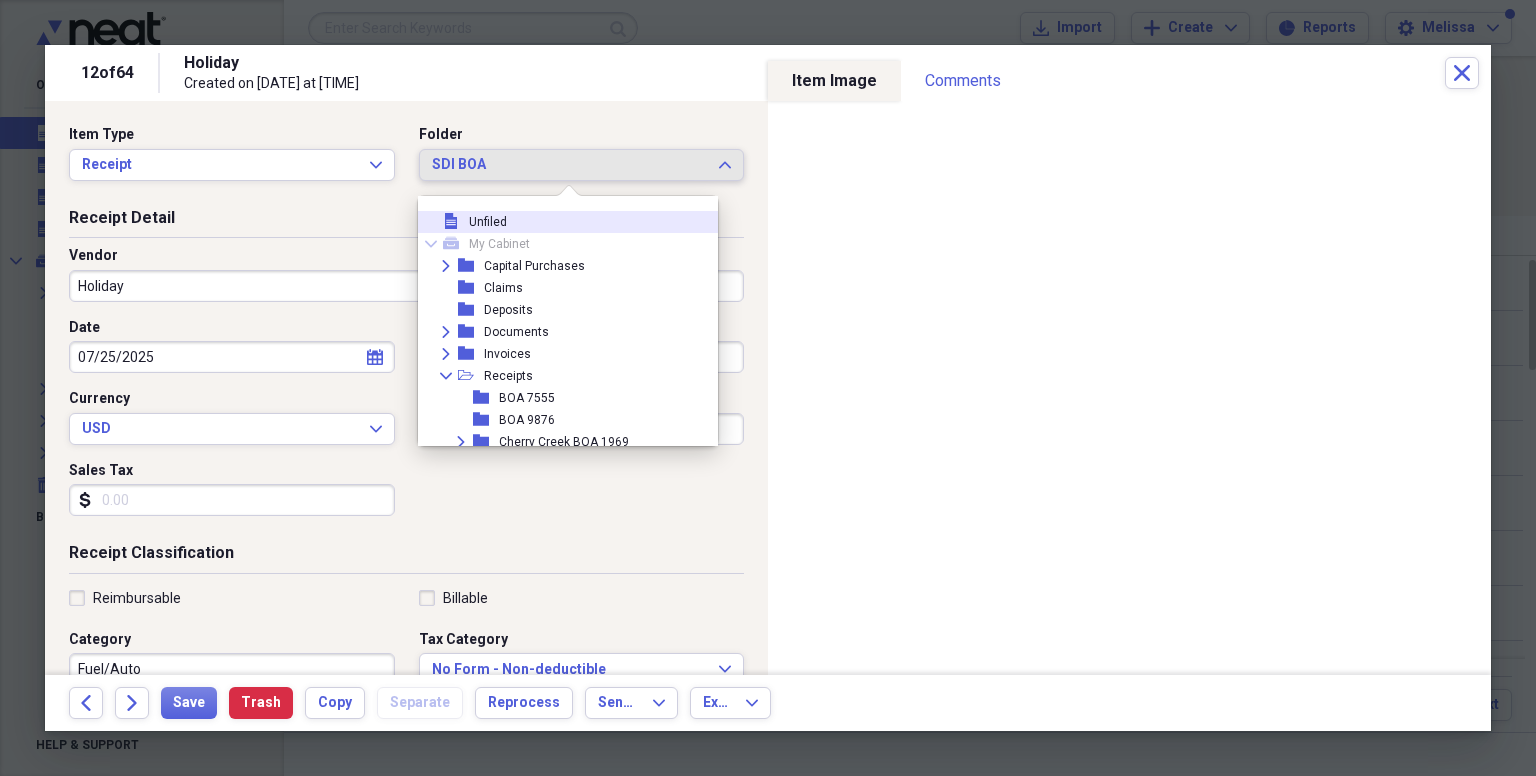 click on "Unfiled" at bounding box center (488, 222) 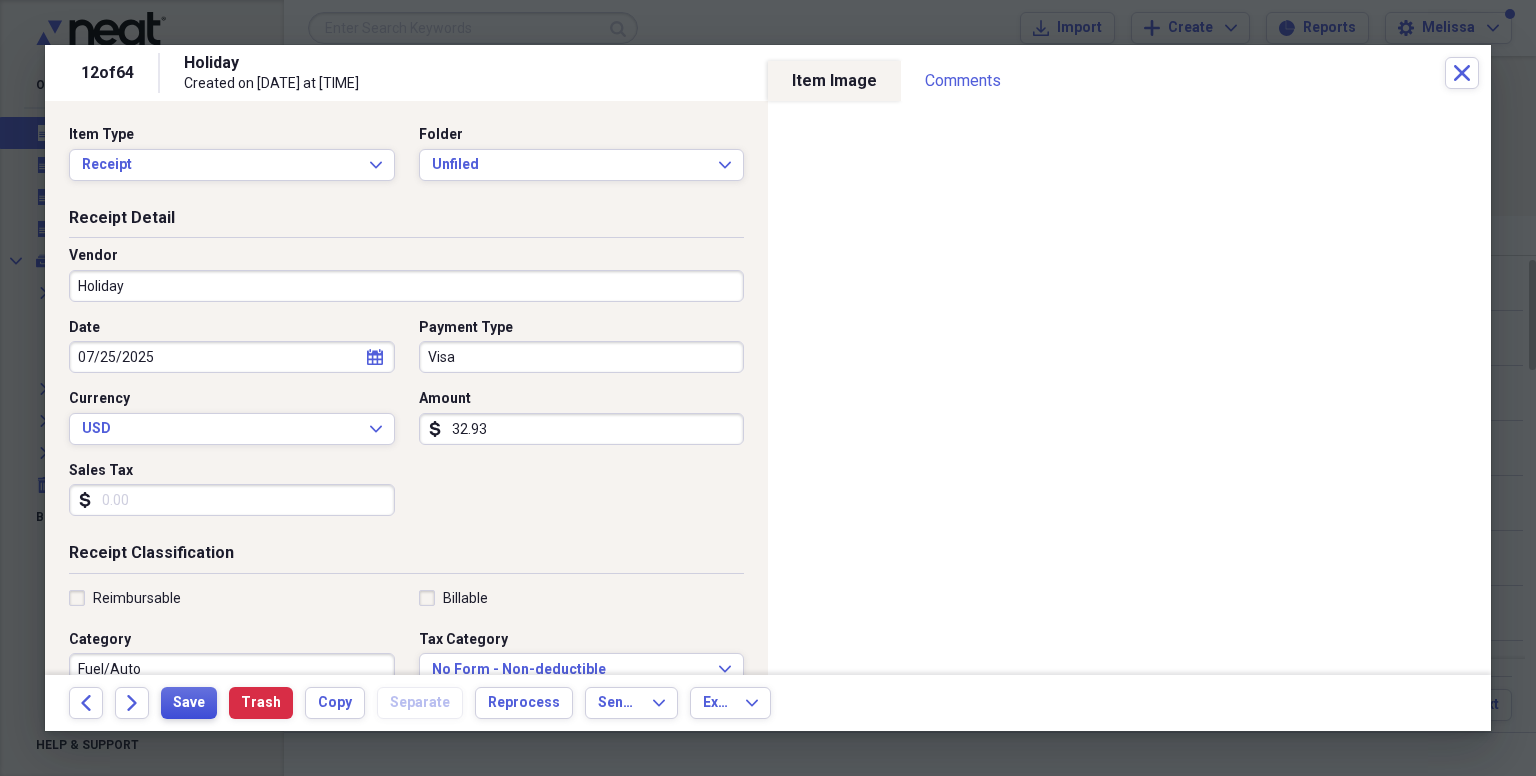 click on "Save" at bounding box center (189, 703) 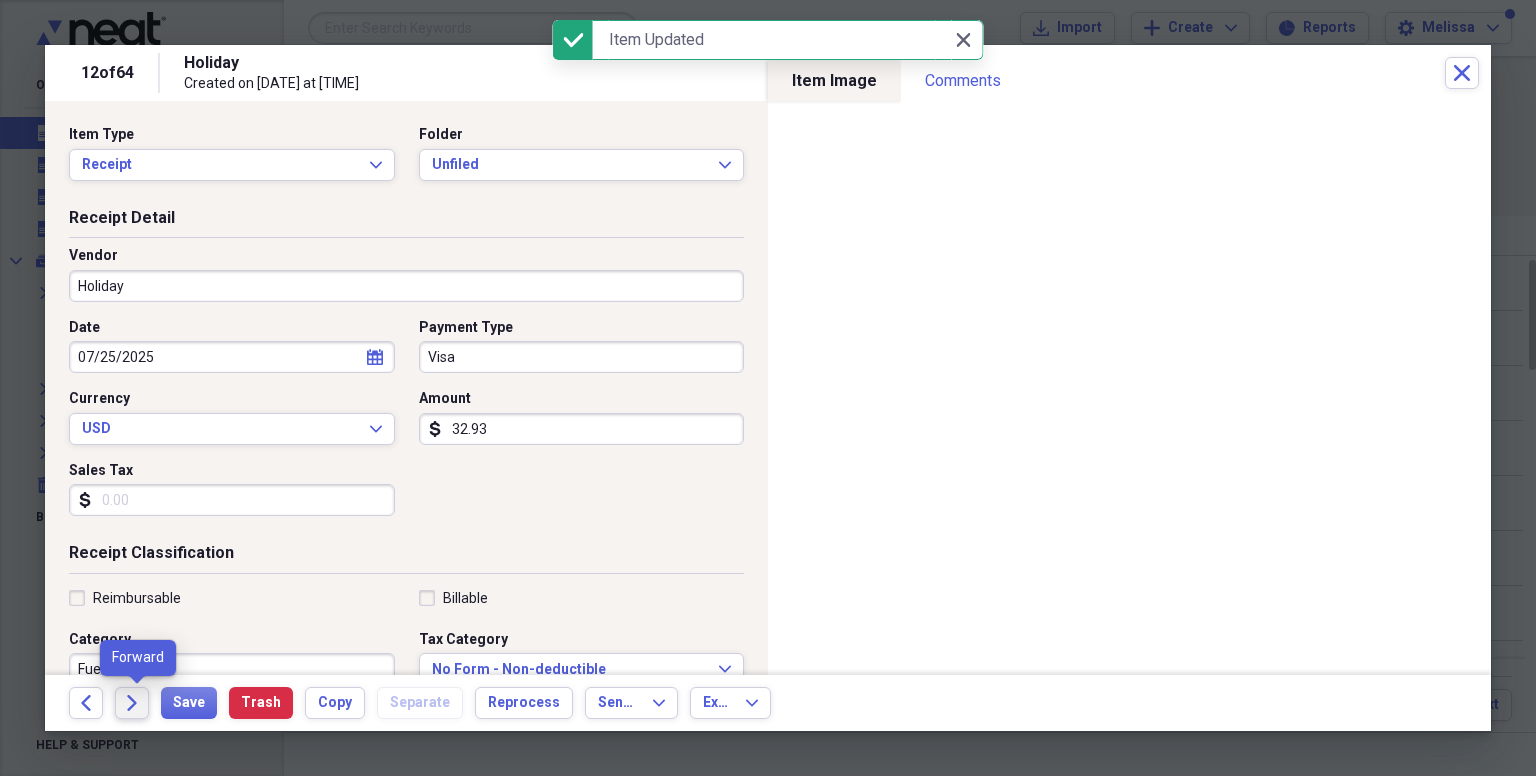 click on "Forward" 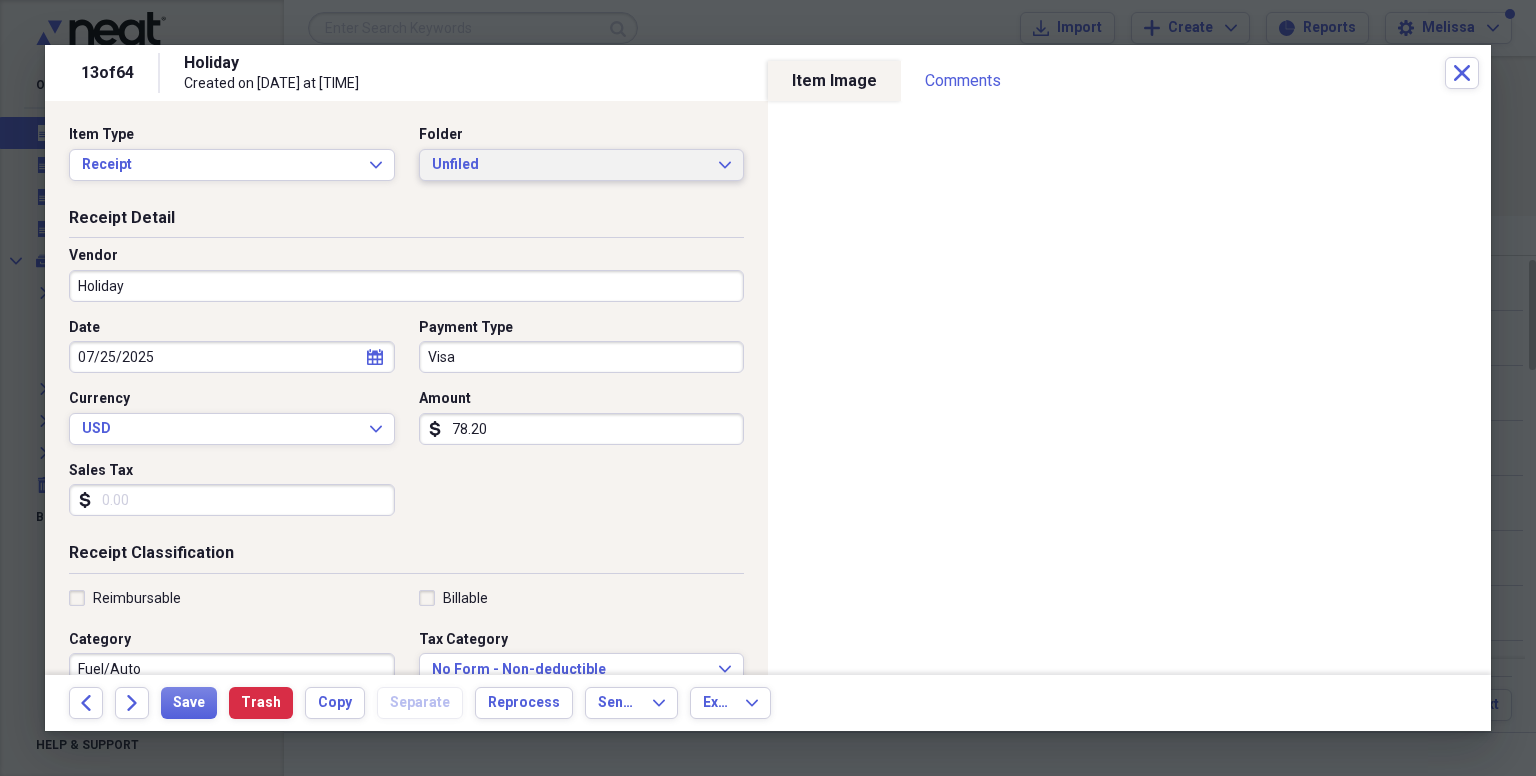 click on "Expand" 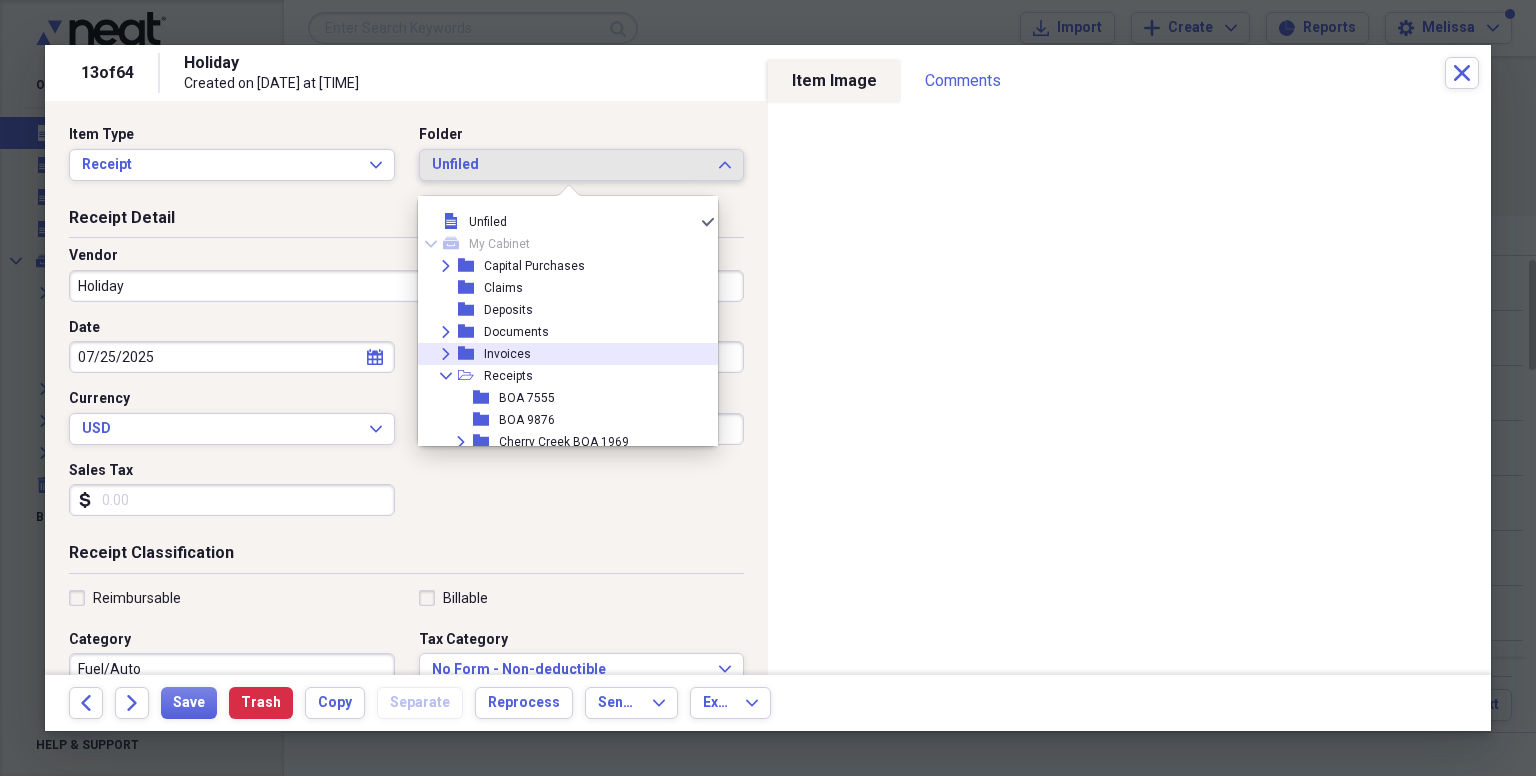 scroll, scrollTop: 314, scrollLeft: 0, axis: vertical 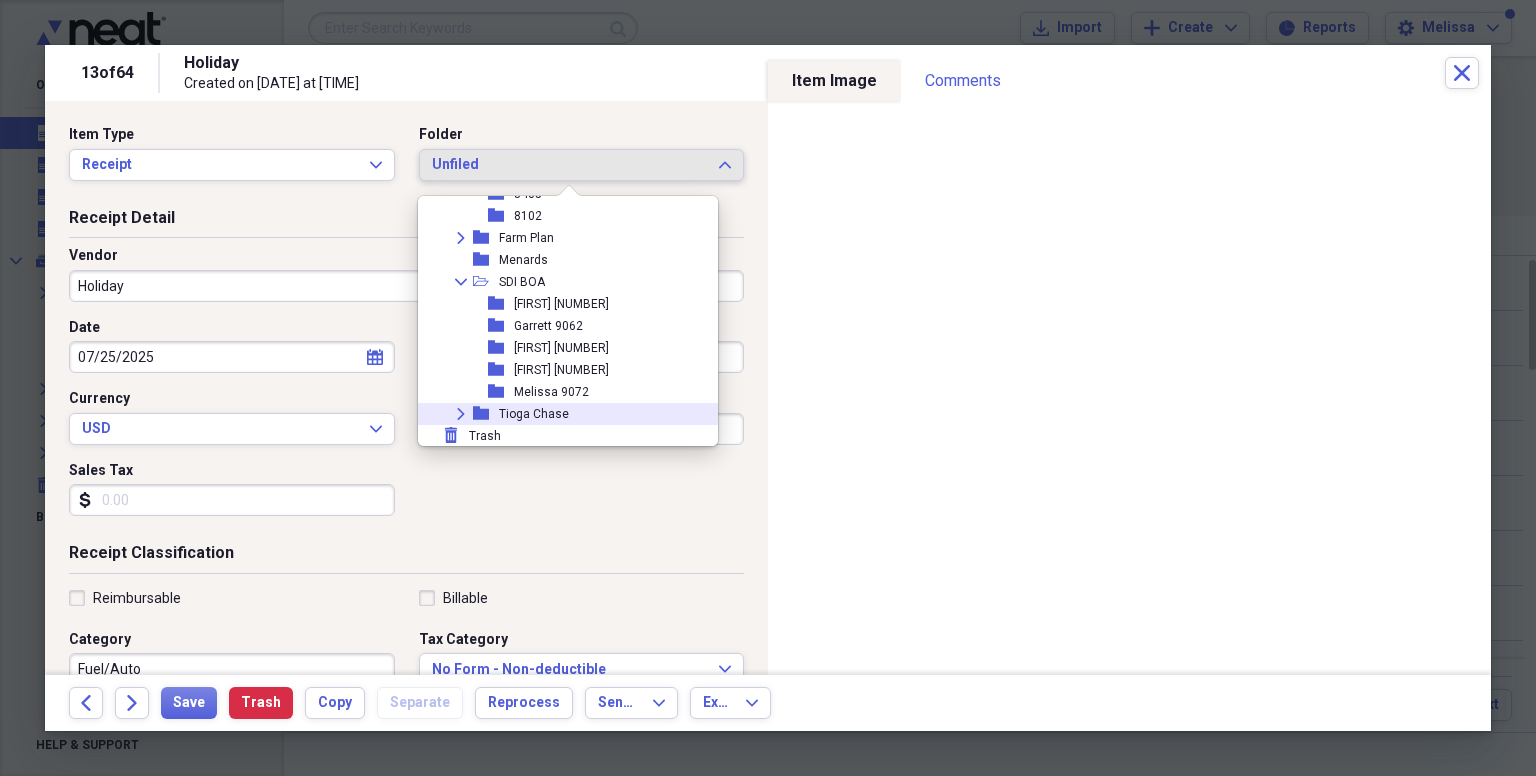 click 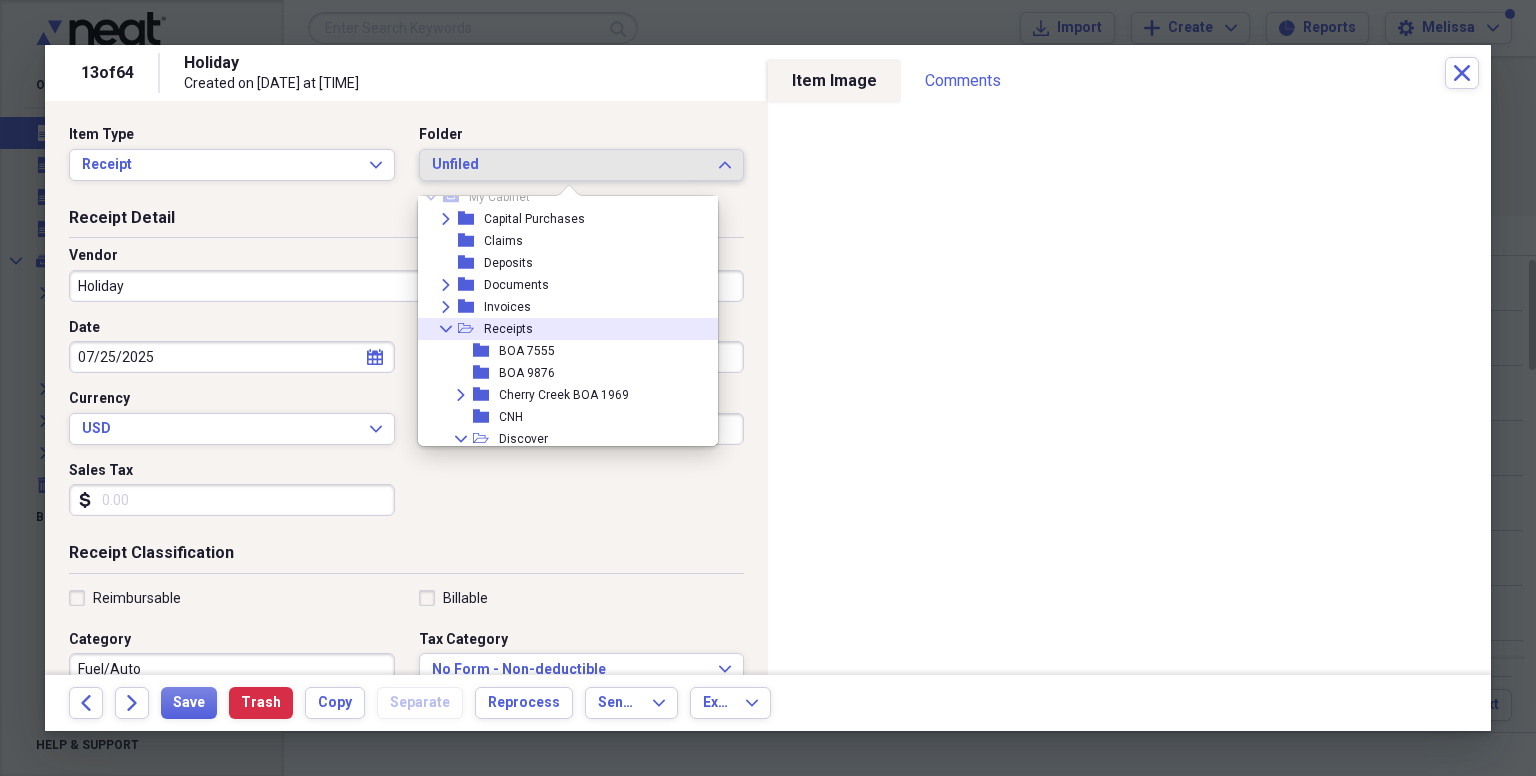scroll, scrollTop: 214, scrollLeft: 0, axis: vertical 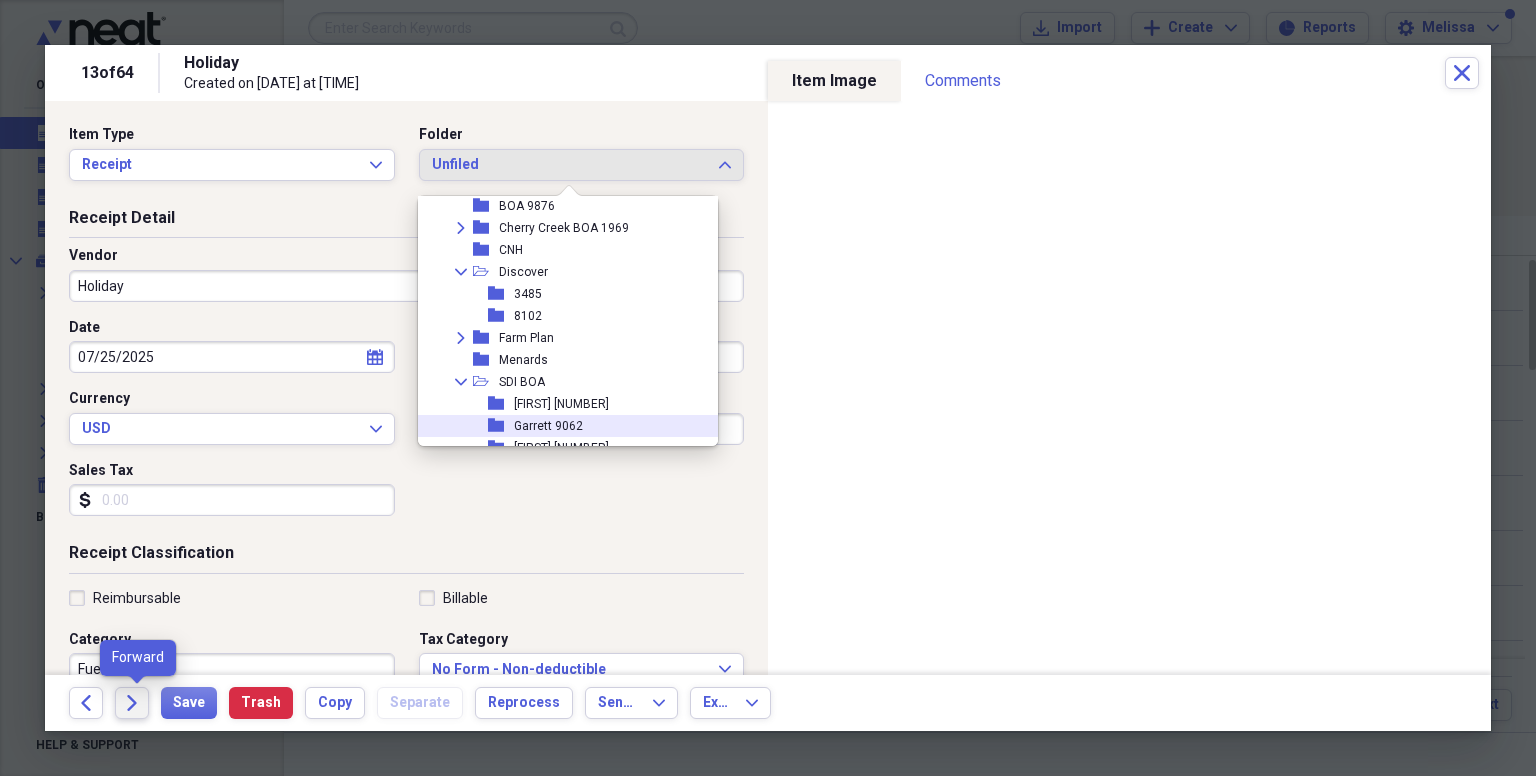 click on "Forward" 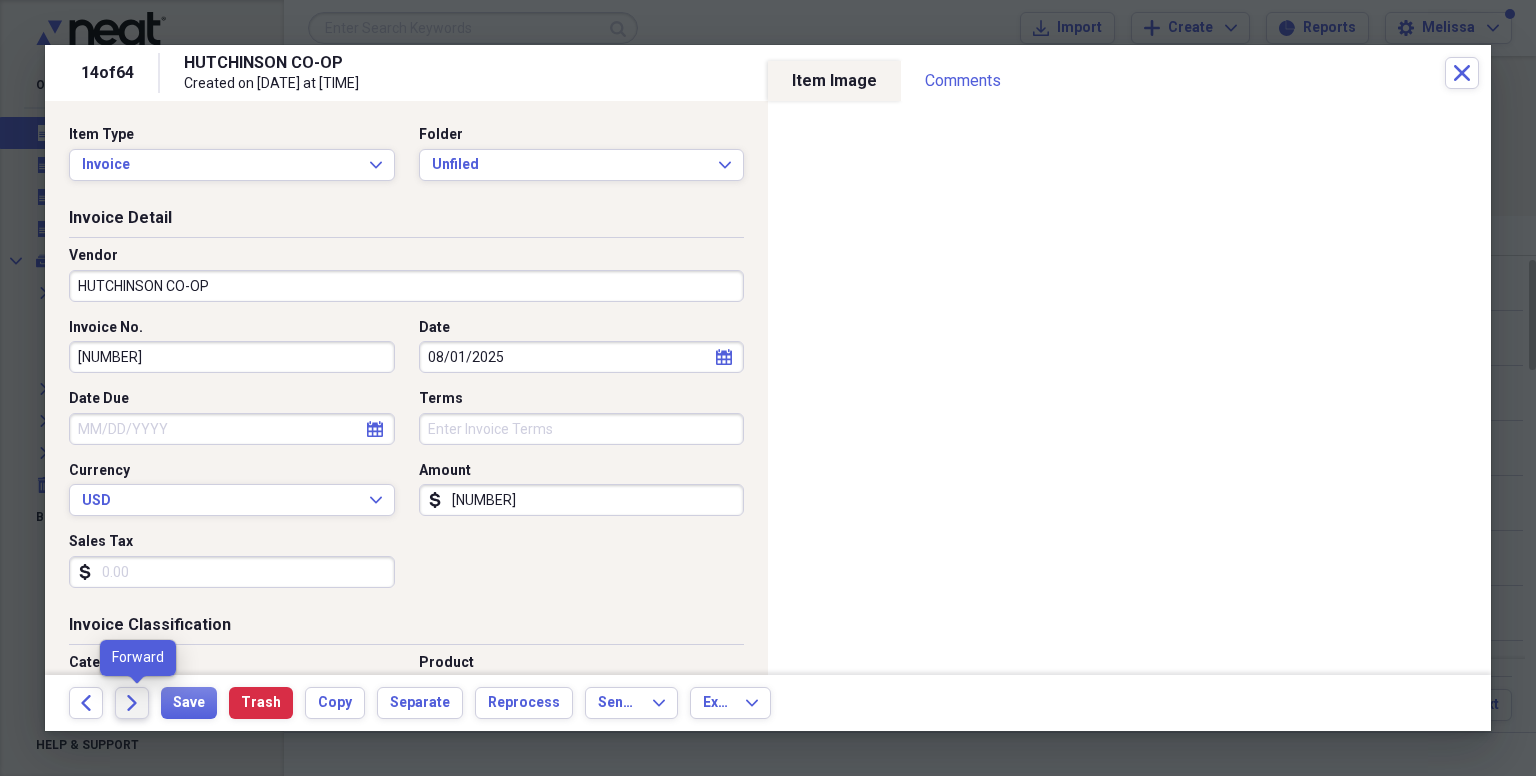click on "Forward" 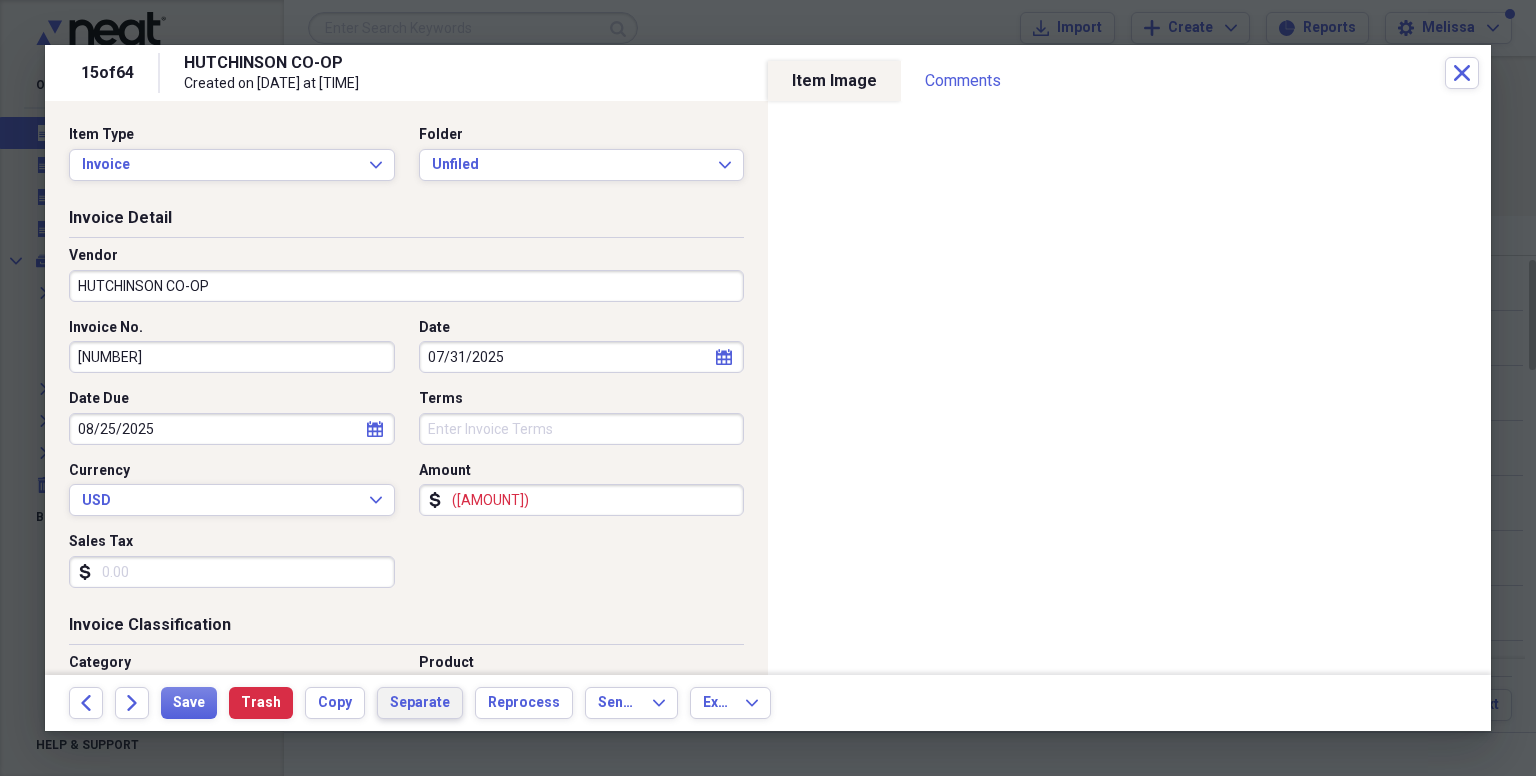 click on "Separate" at bounding box center [420, 703] 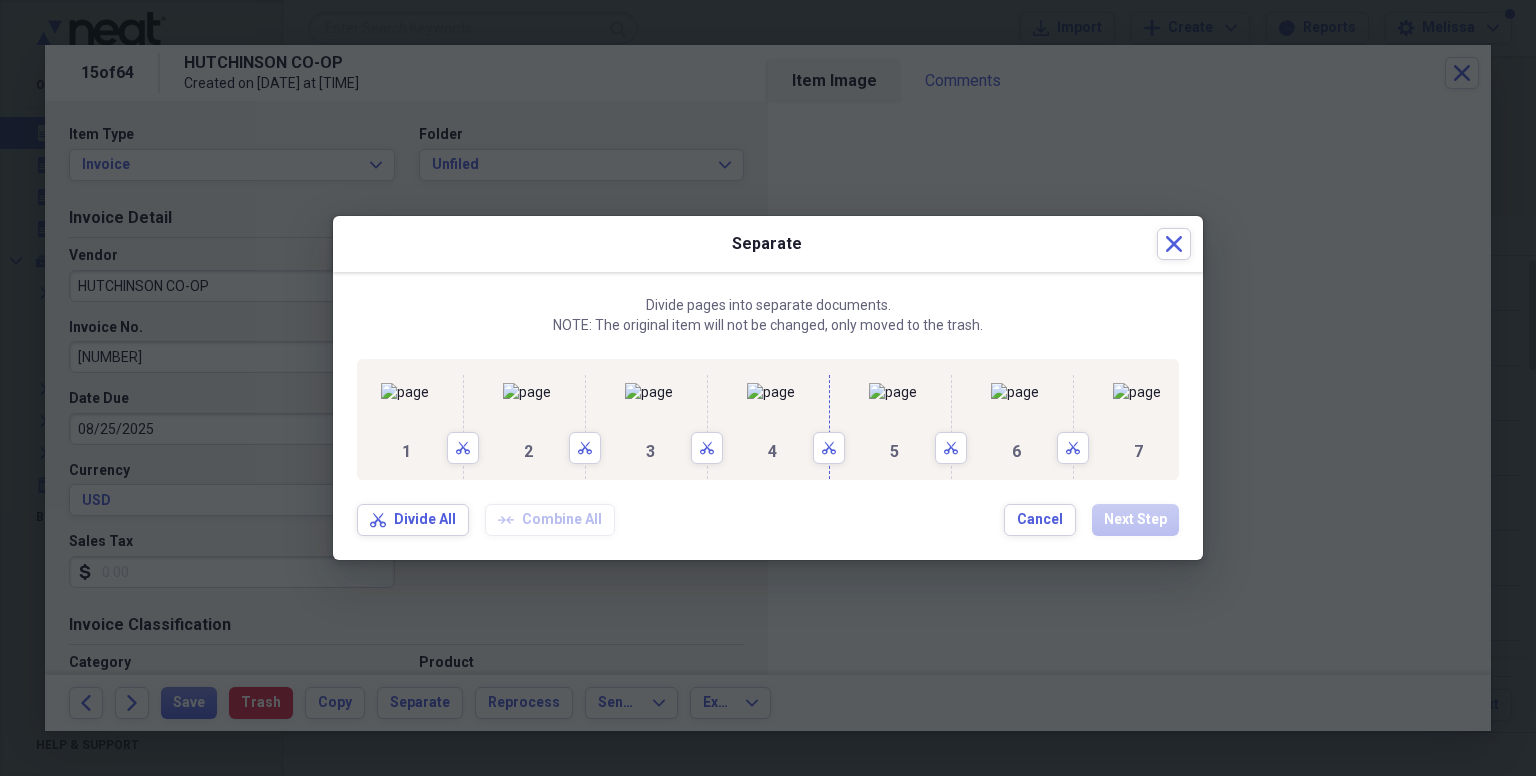 click on "Scissors" at bounding box center [829, 419] 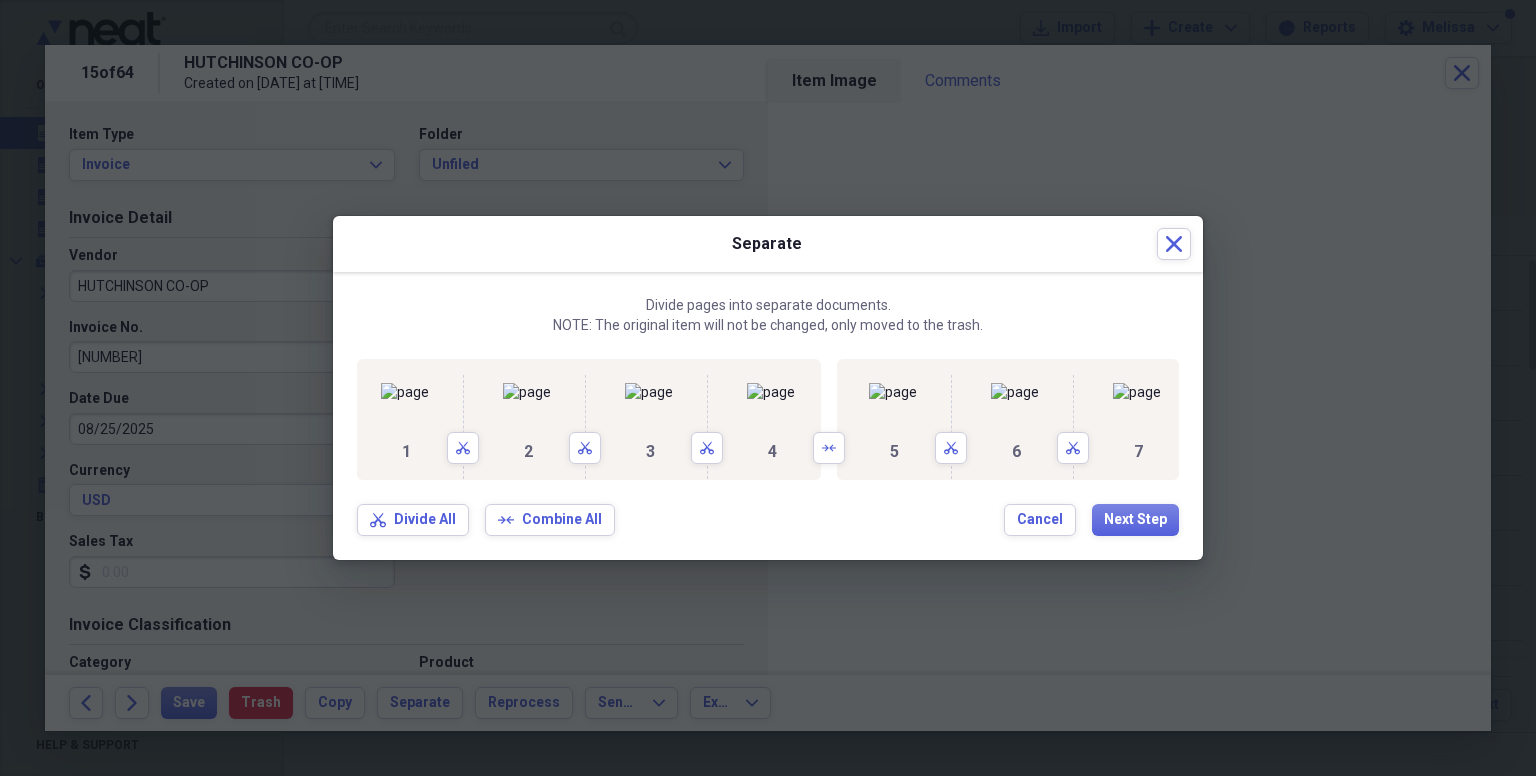 scroll, scrollTop: 0, scrollLeft: 577, axis: horizontal 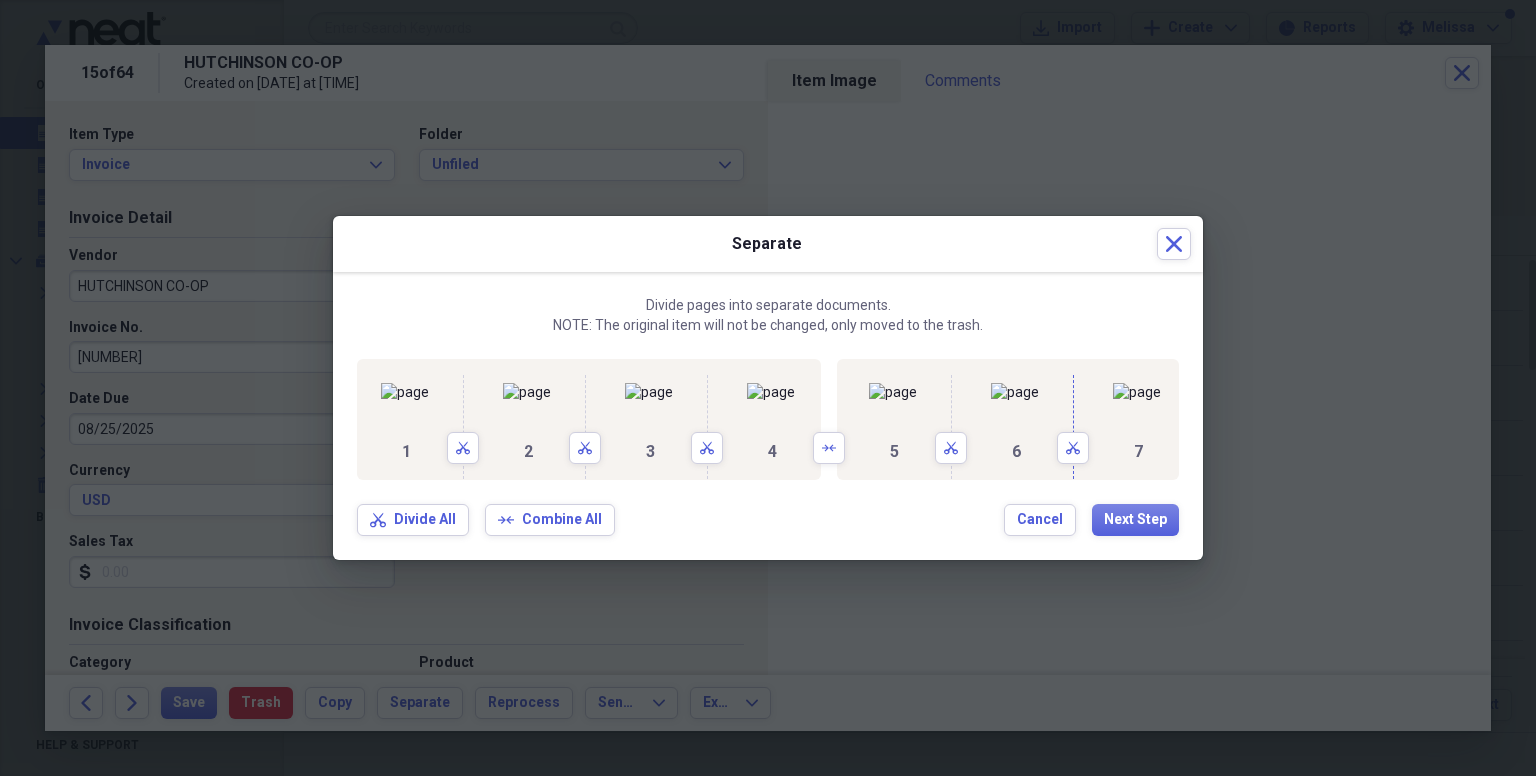 click on "Scissors" at bounding box center [1073, 419] 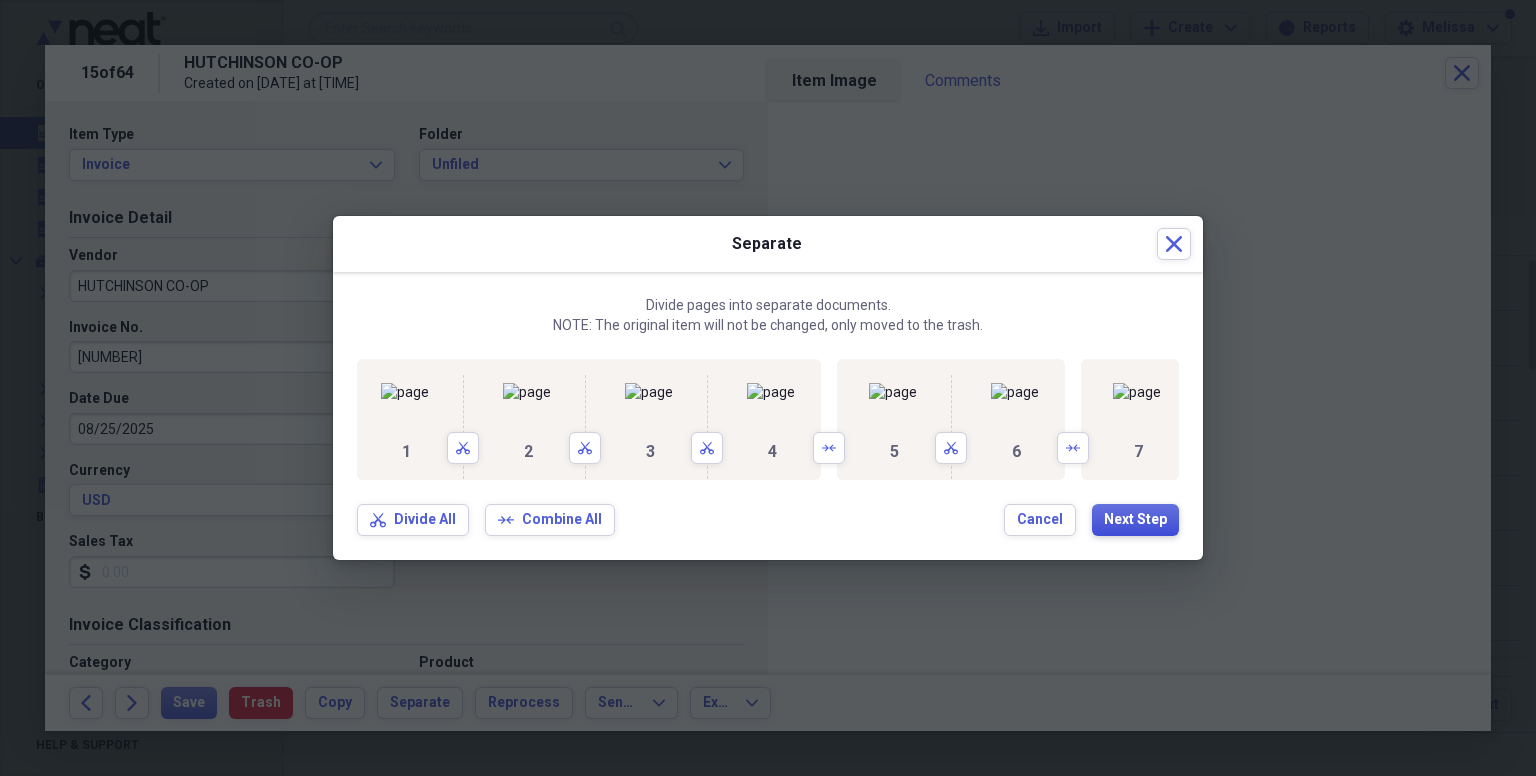 click on "Next Step" at bounding box center [1135, 520] 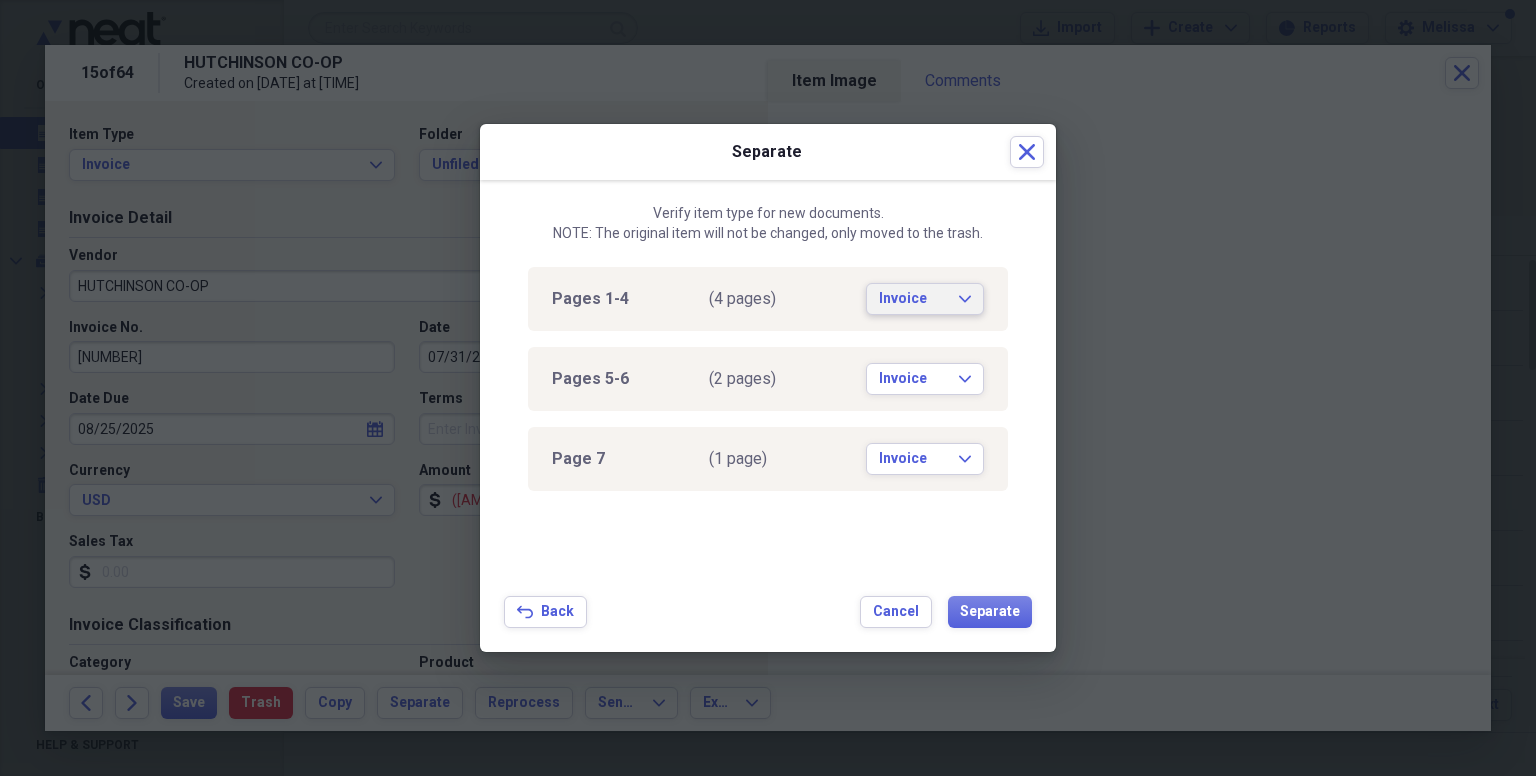 click on "Invoice Expand" at bounding box center (925, 299) 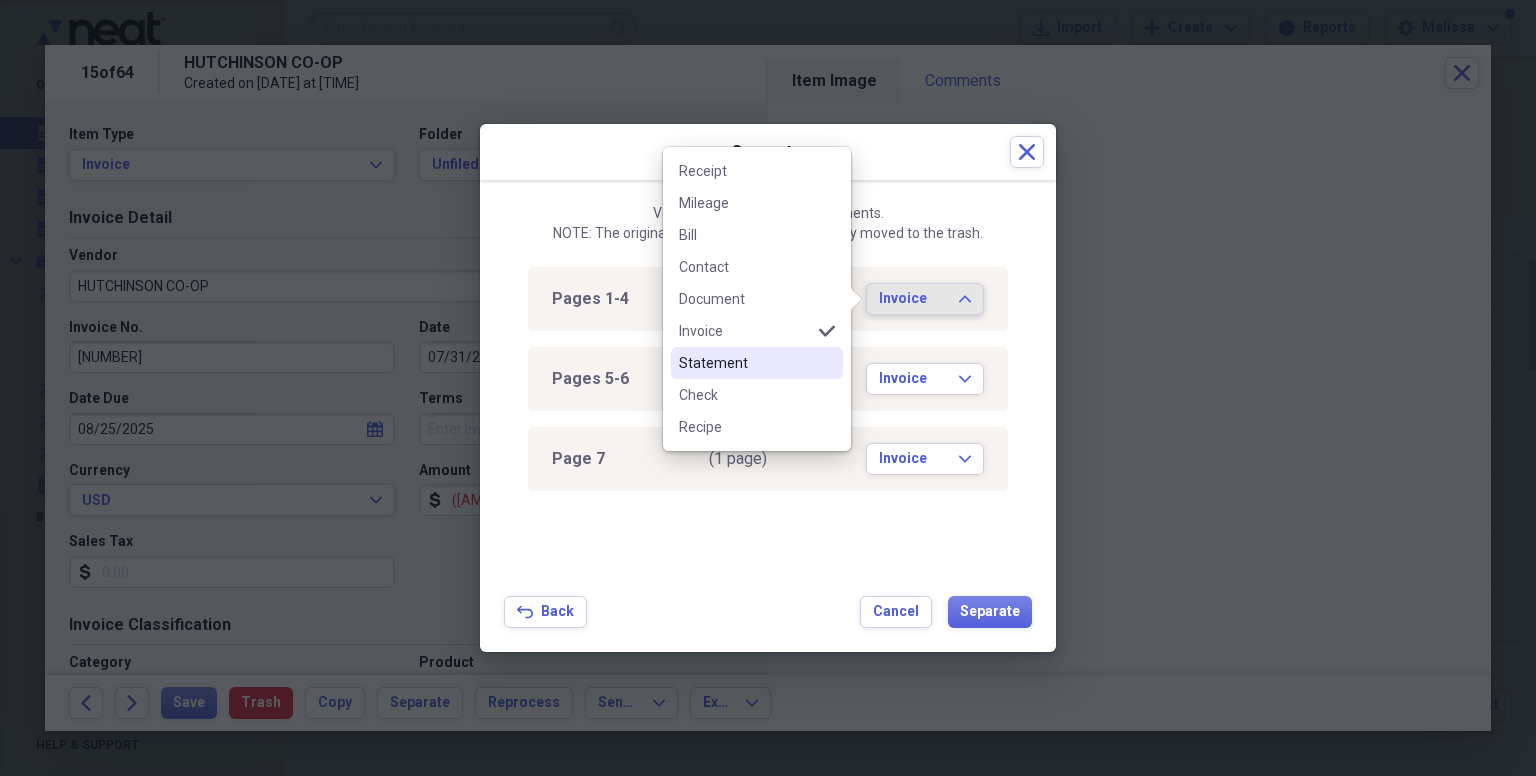 click on "Statement" at bounding box center [757, 363] 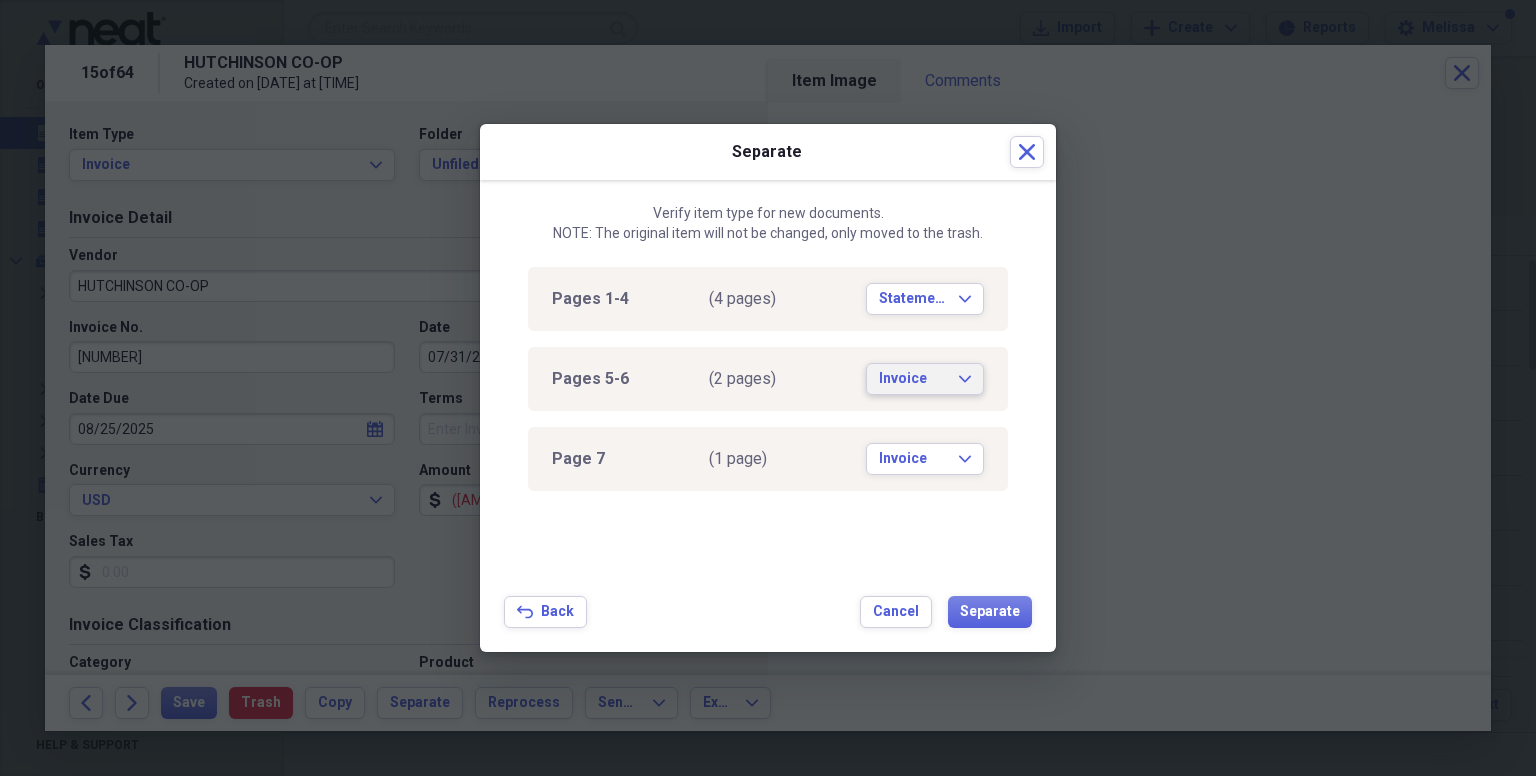 click on "Invoice Expand" at bounding box center (925, 379) 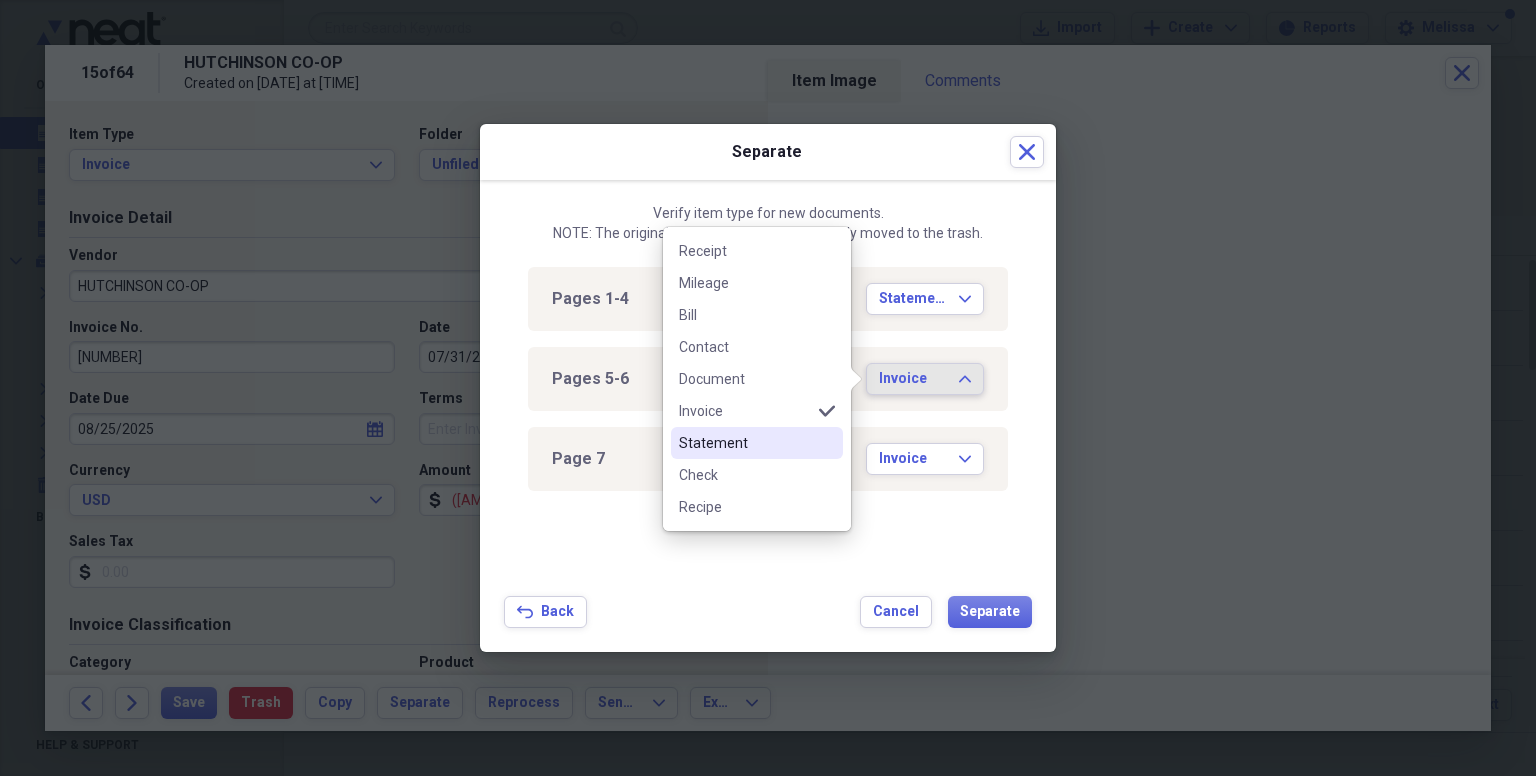 click on "Statement" at bounding box center (757, 443) 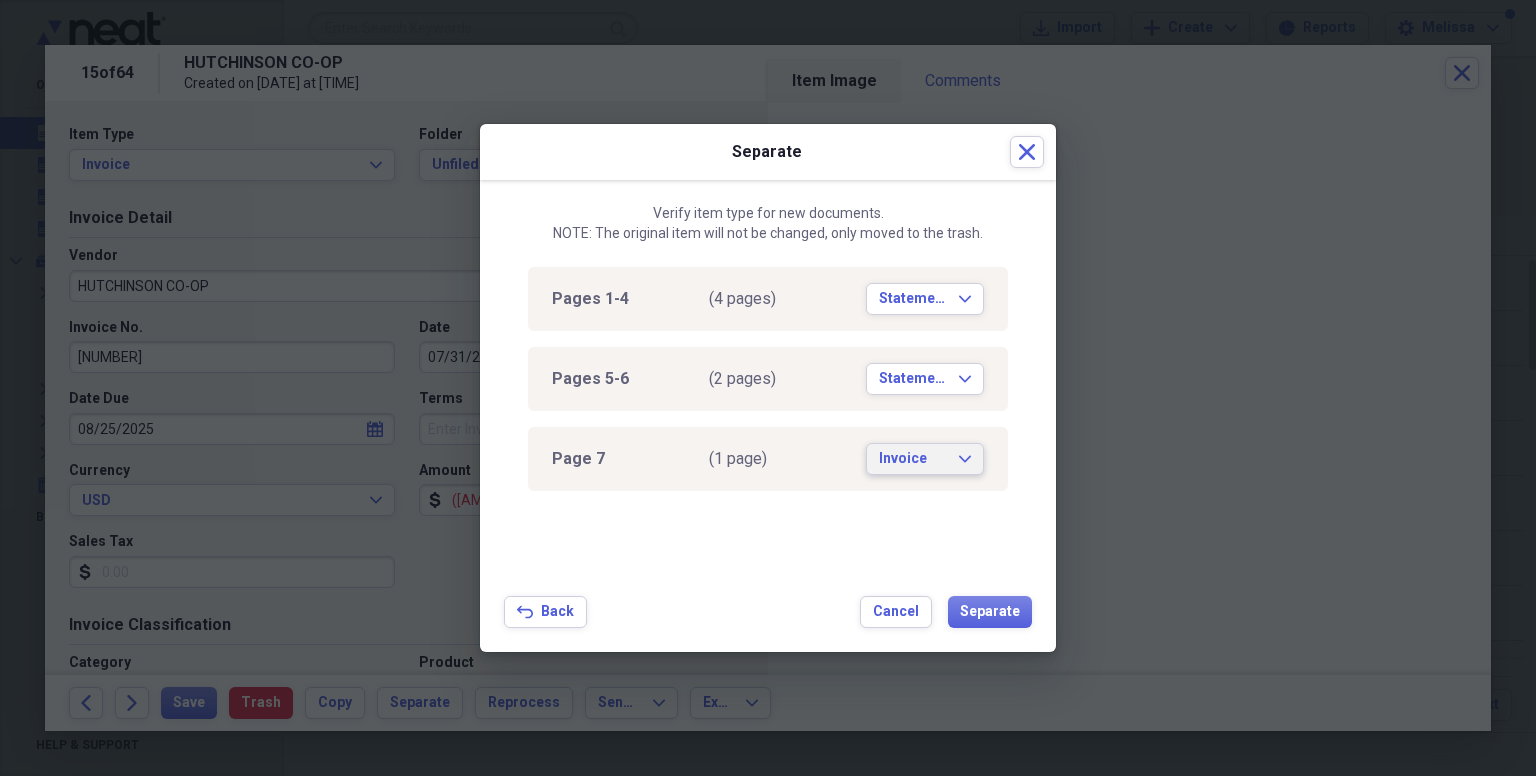 click on "Invoice" at bounding box center (913, 459) 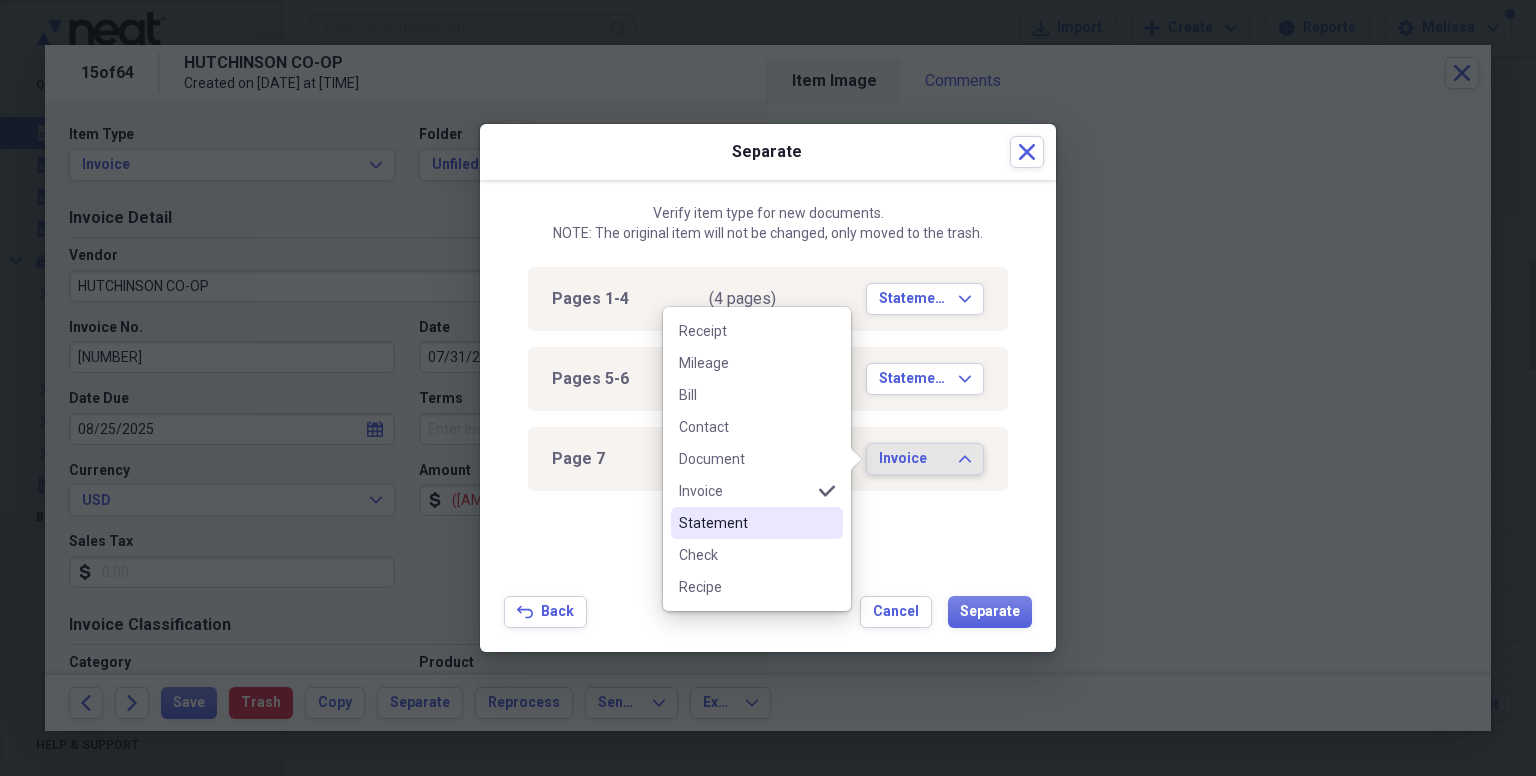 click on "Statement" at bounding box center [745, 523] 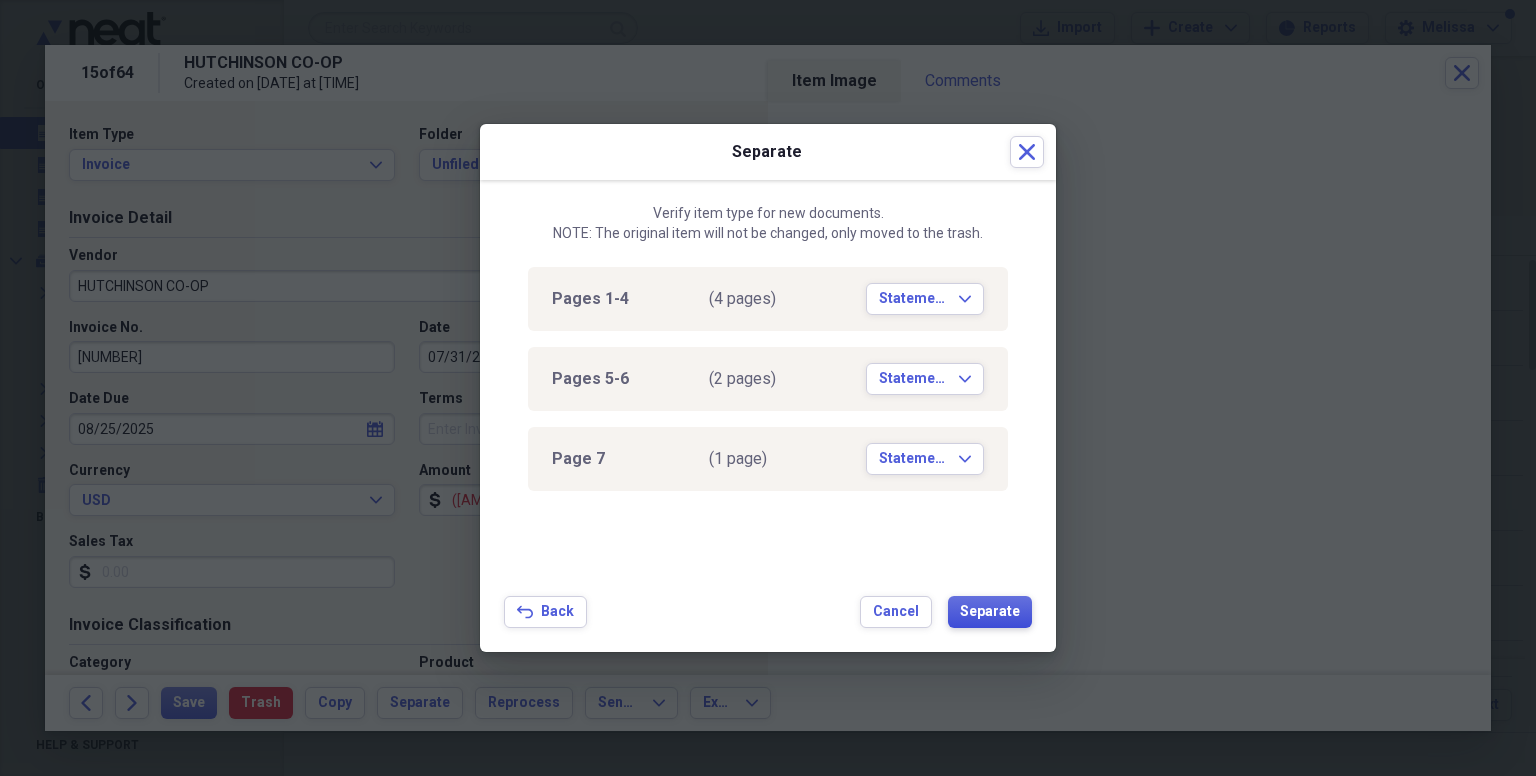 click on "Separate" at bounding box center (990, 612) 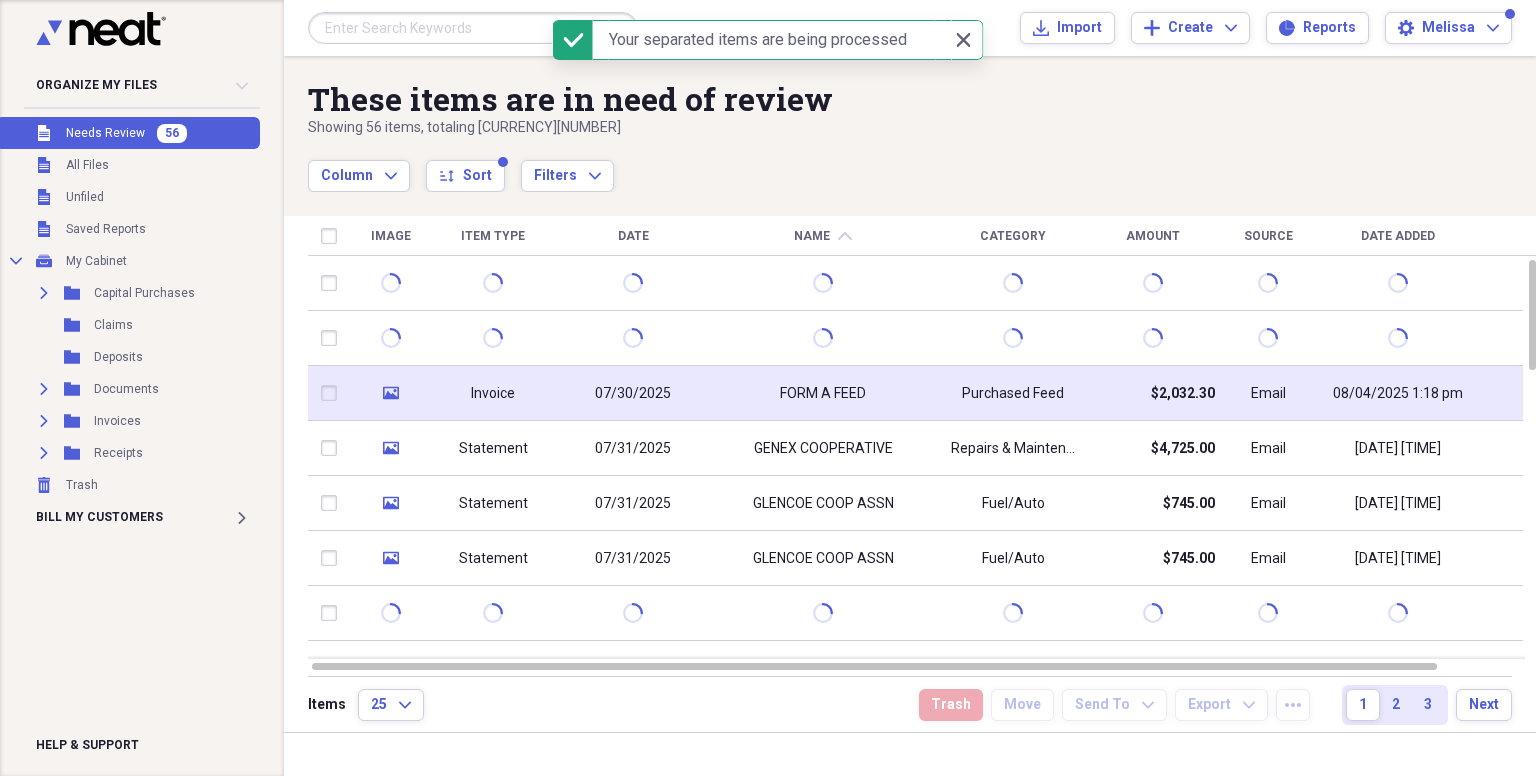 click on "FORM A FEED" at bounding box center (823, 394) 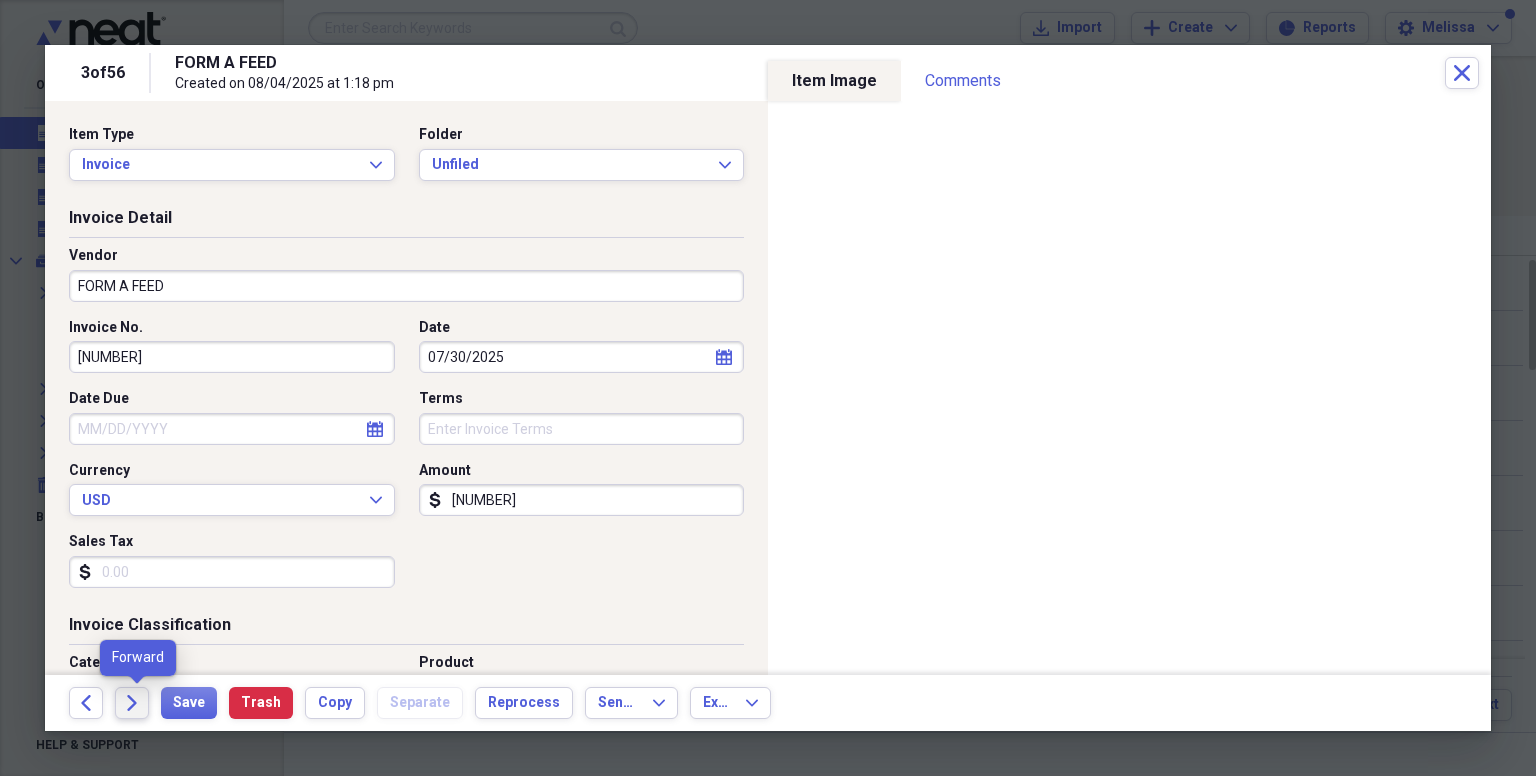 click on "Forward" 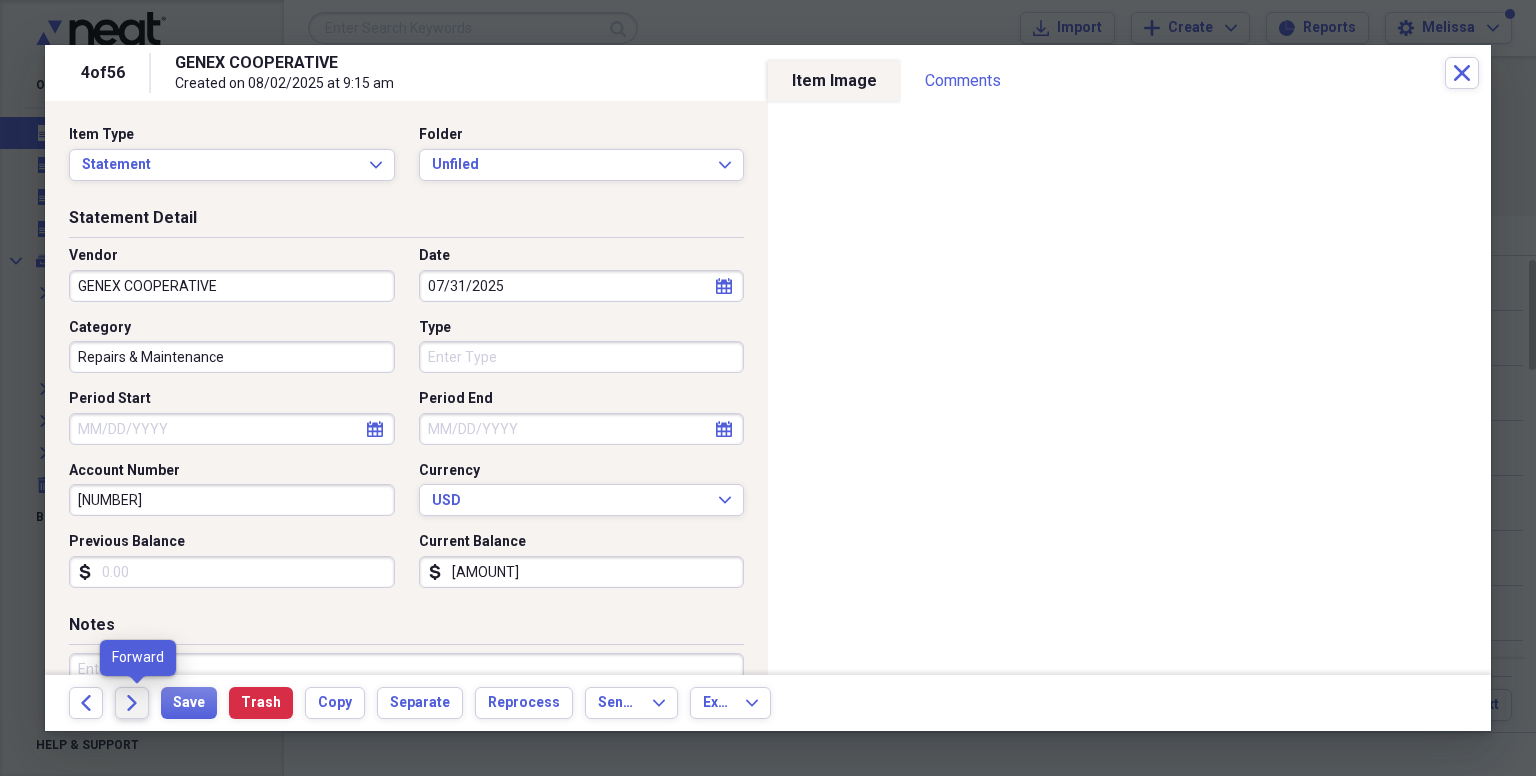 click on "Forward" 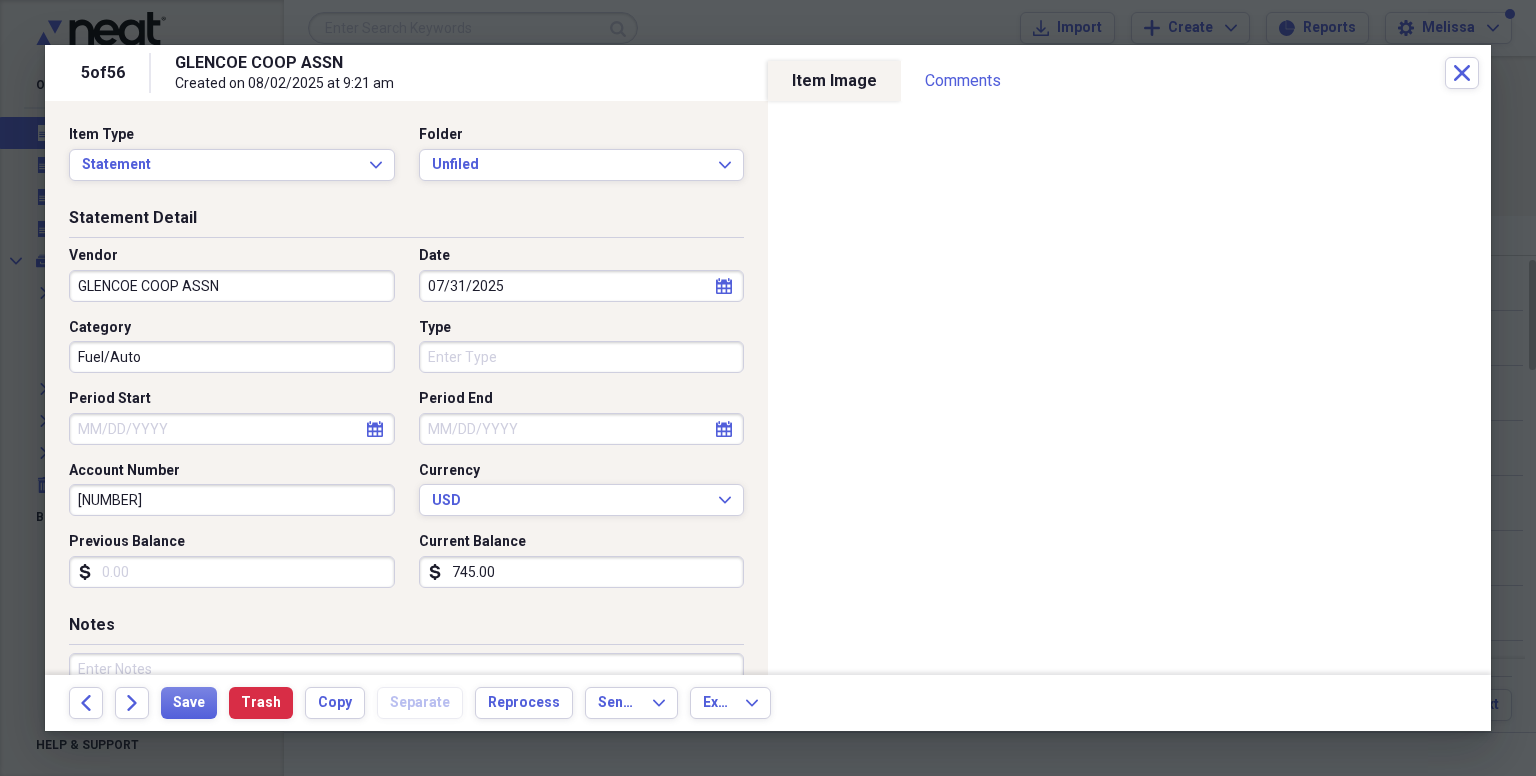 click on "745.00" at bounding box center [582, 572] 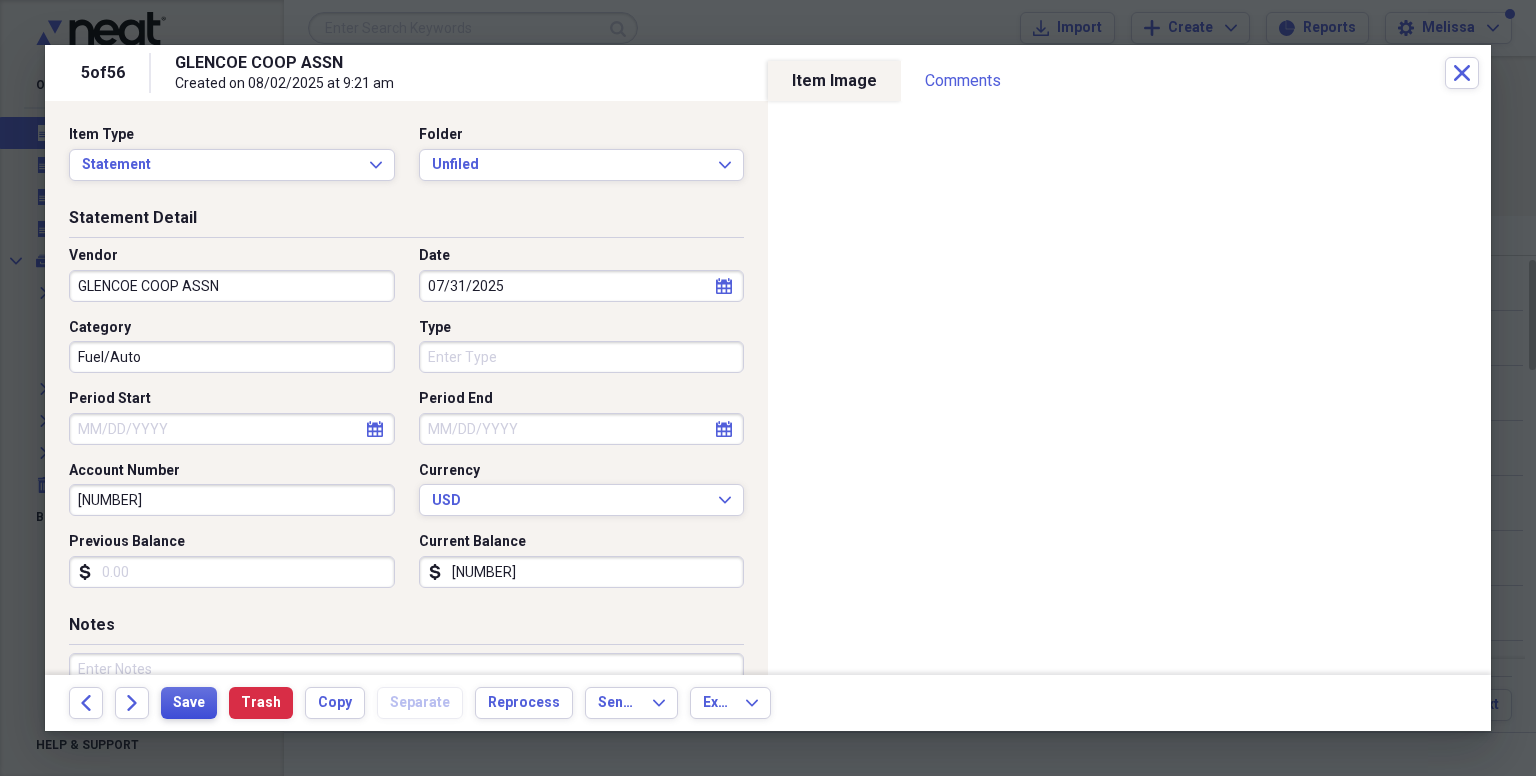 type on "[NUMBER]" 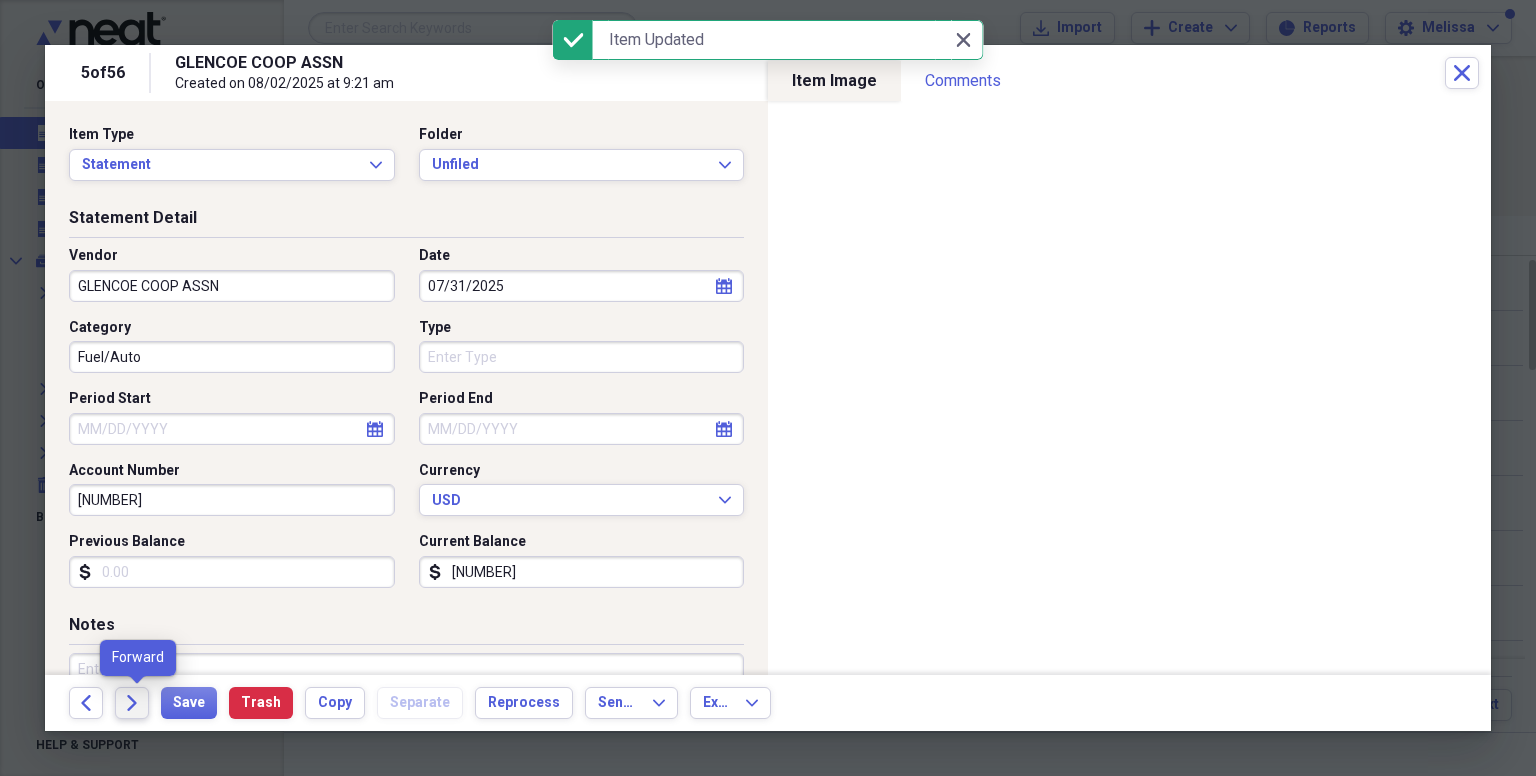 click on "Forward" 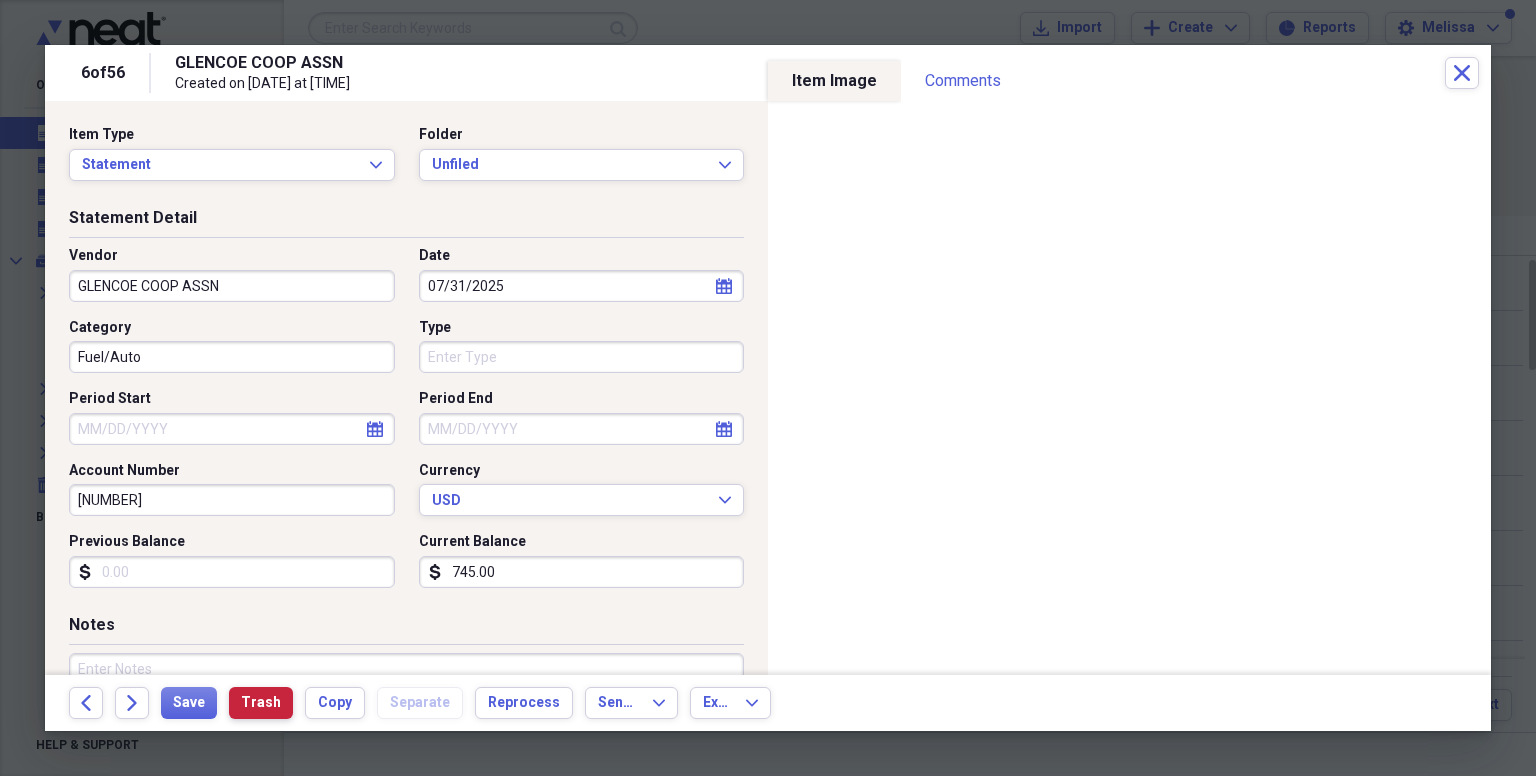 click on "Trash" at bounding box center [261, 703] 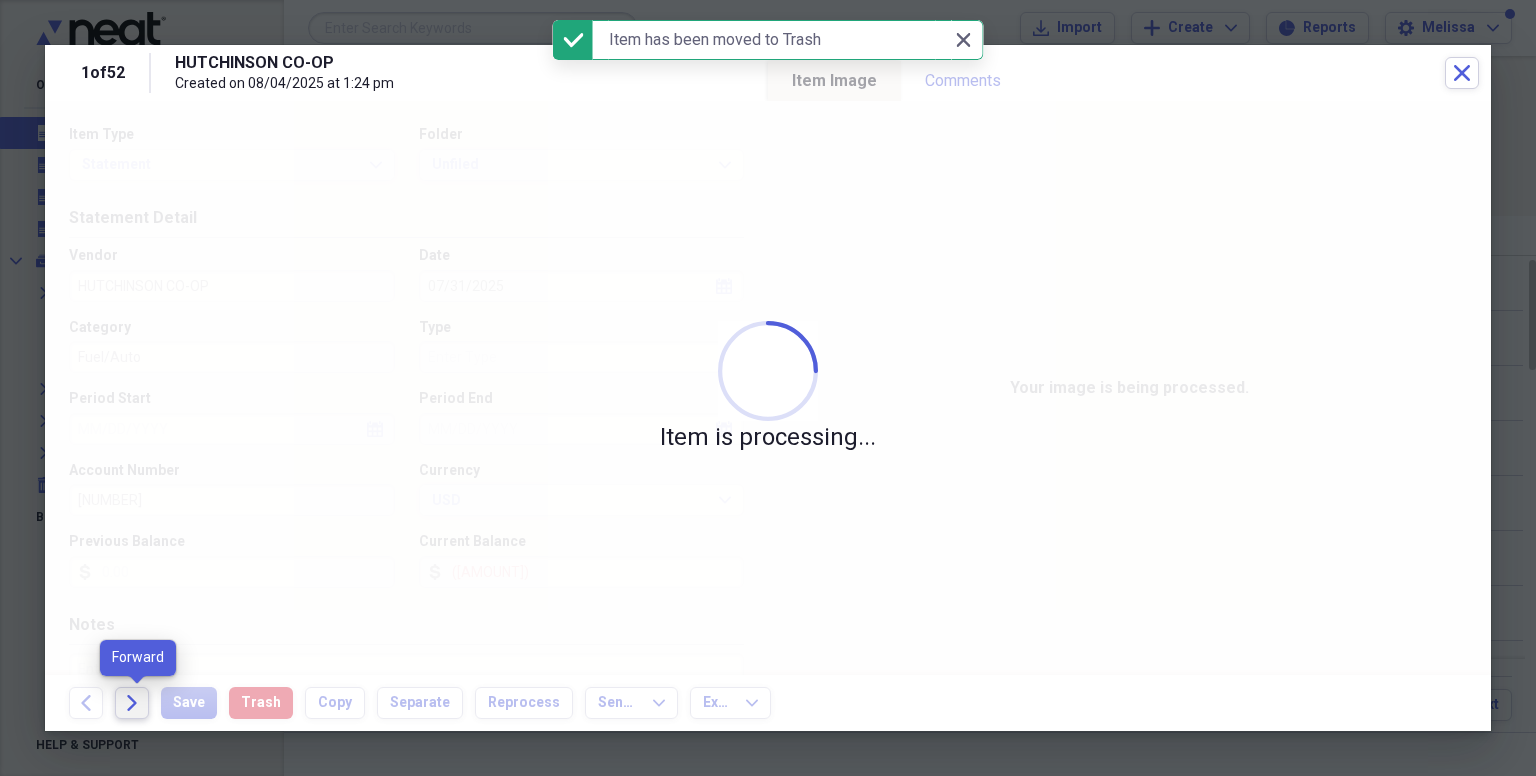 click on "Forward" 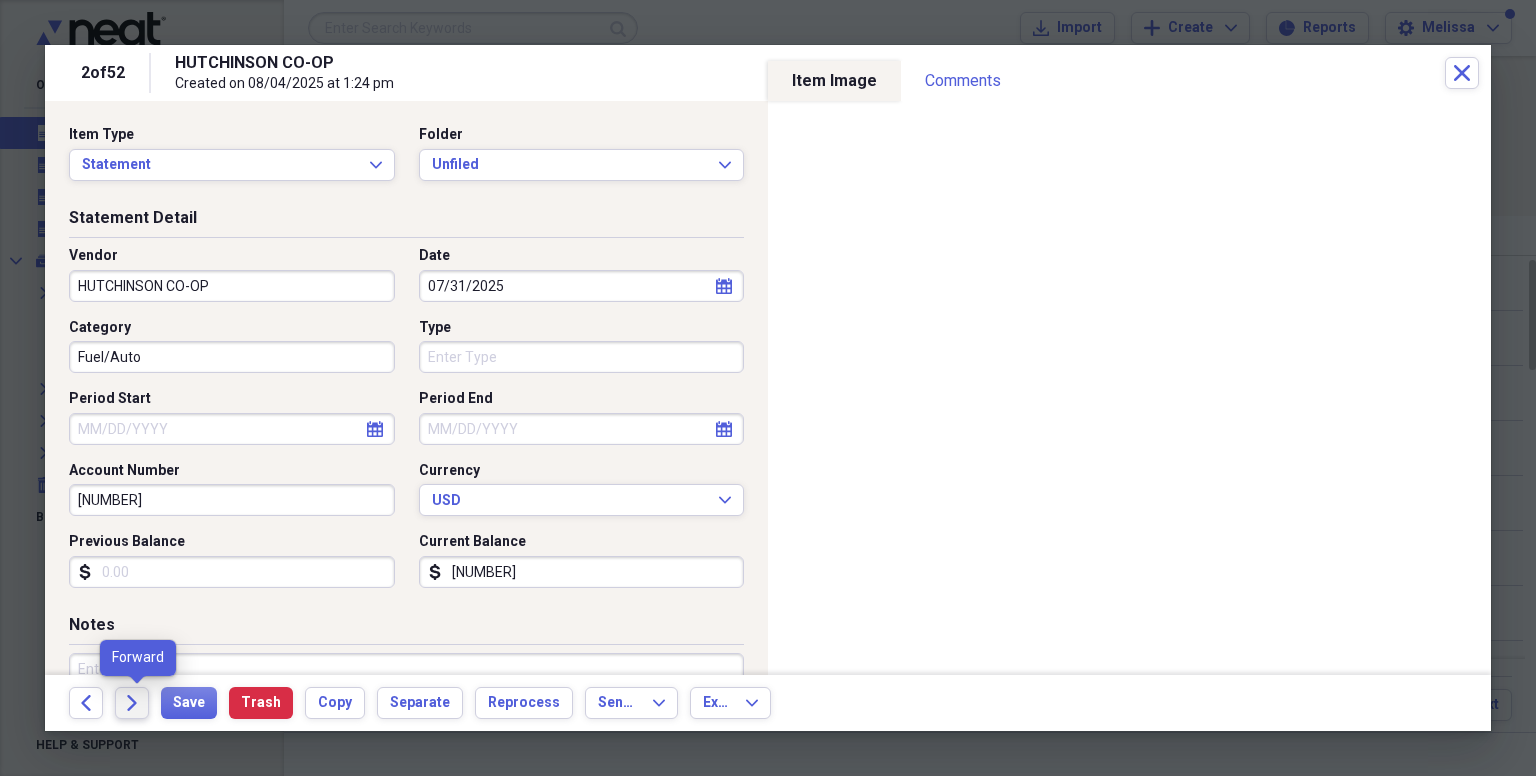 click on "Forward" 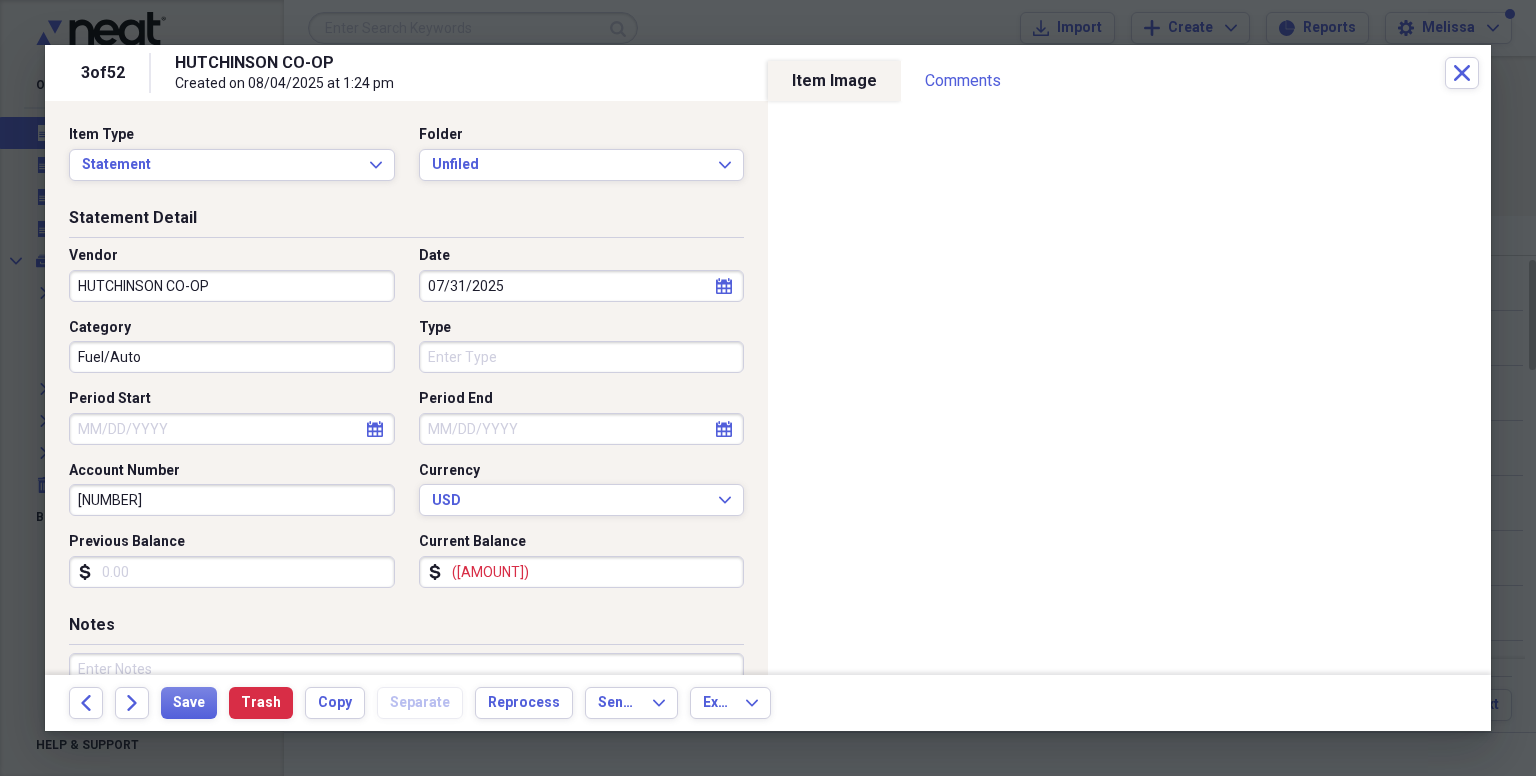 click on "([AMOUNT])" at bounding box center (582, 572) 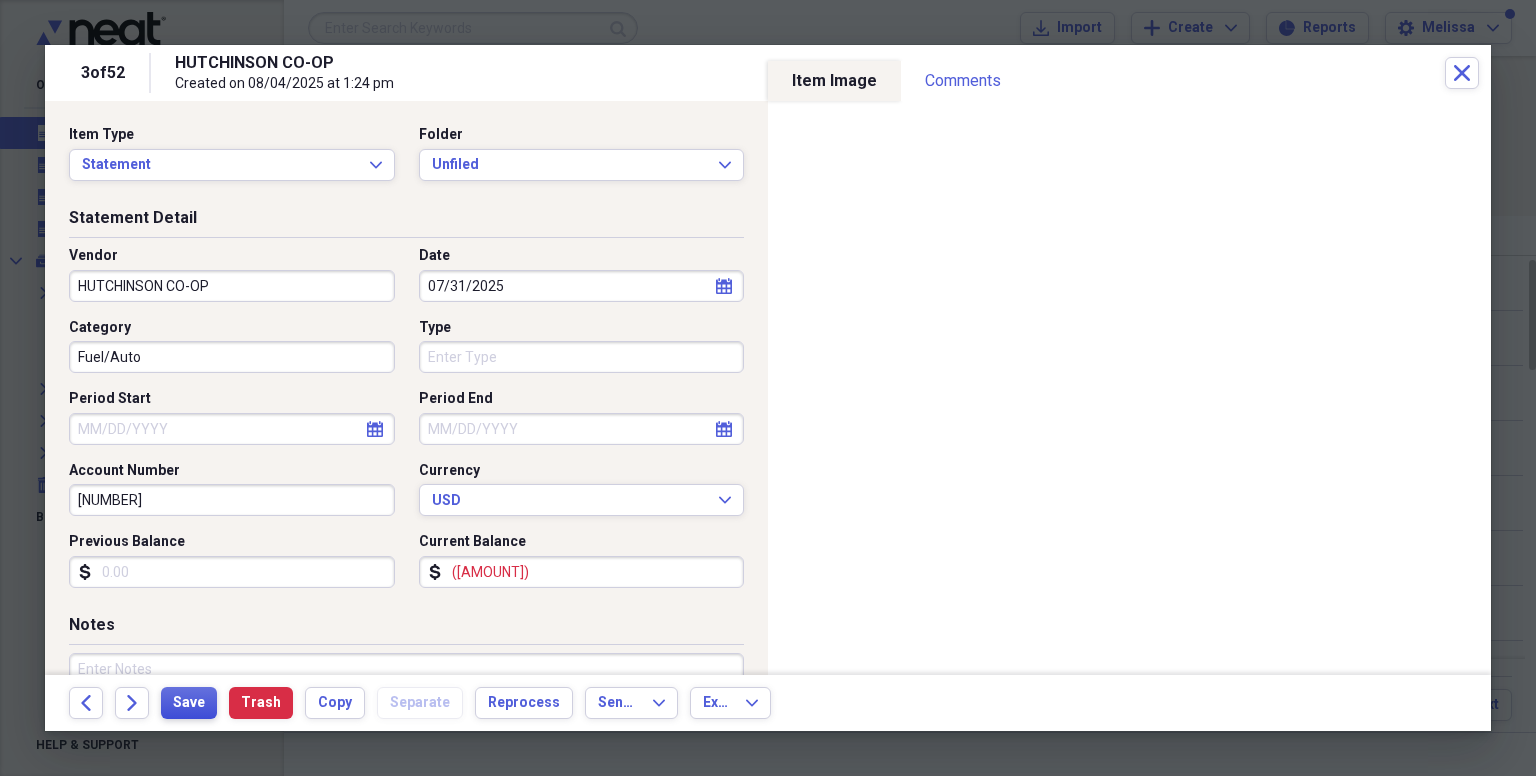 type on "([AMOUNT])" 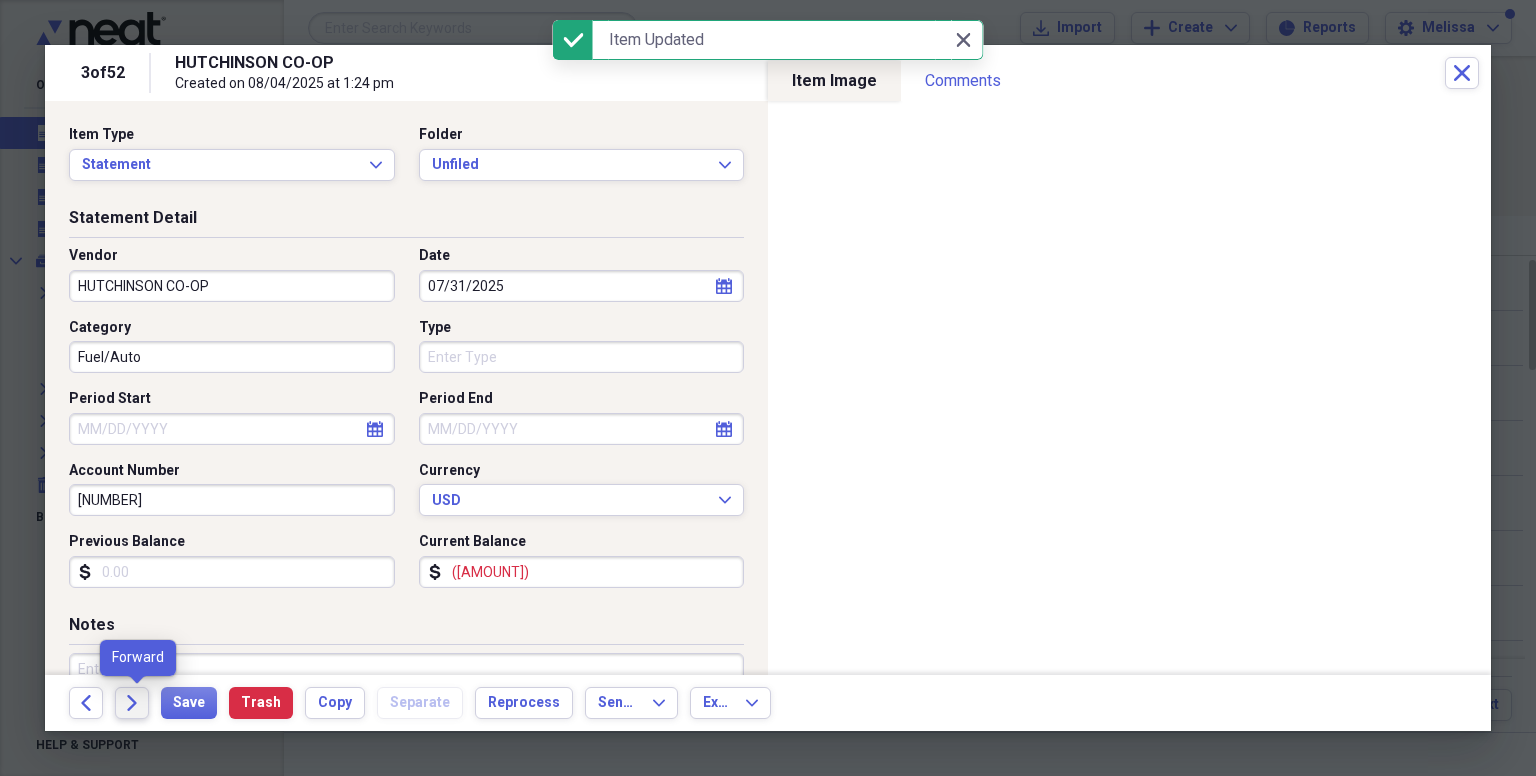 click on "Forward" 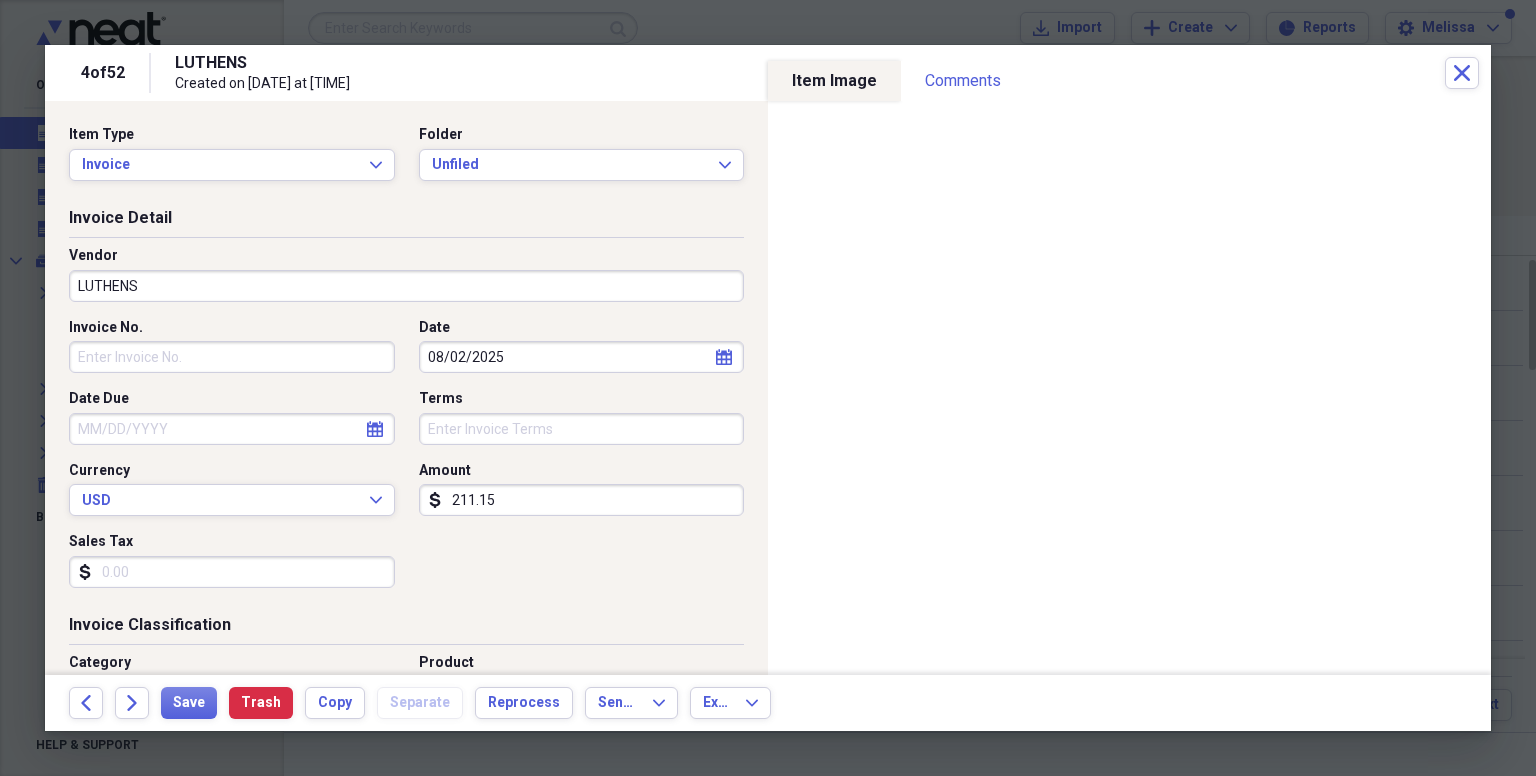click on "LUTHENS" at bounding box center (406, 286) 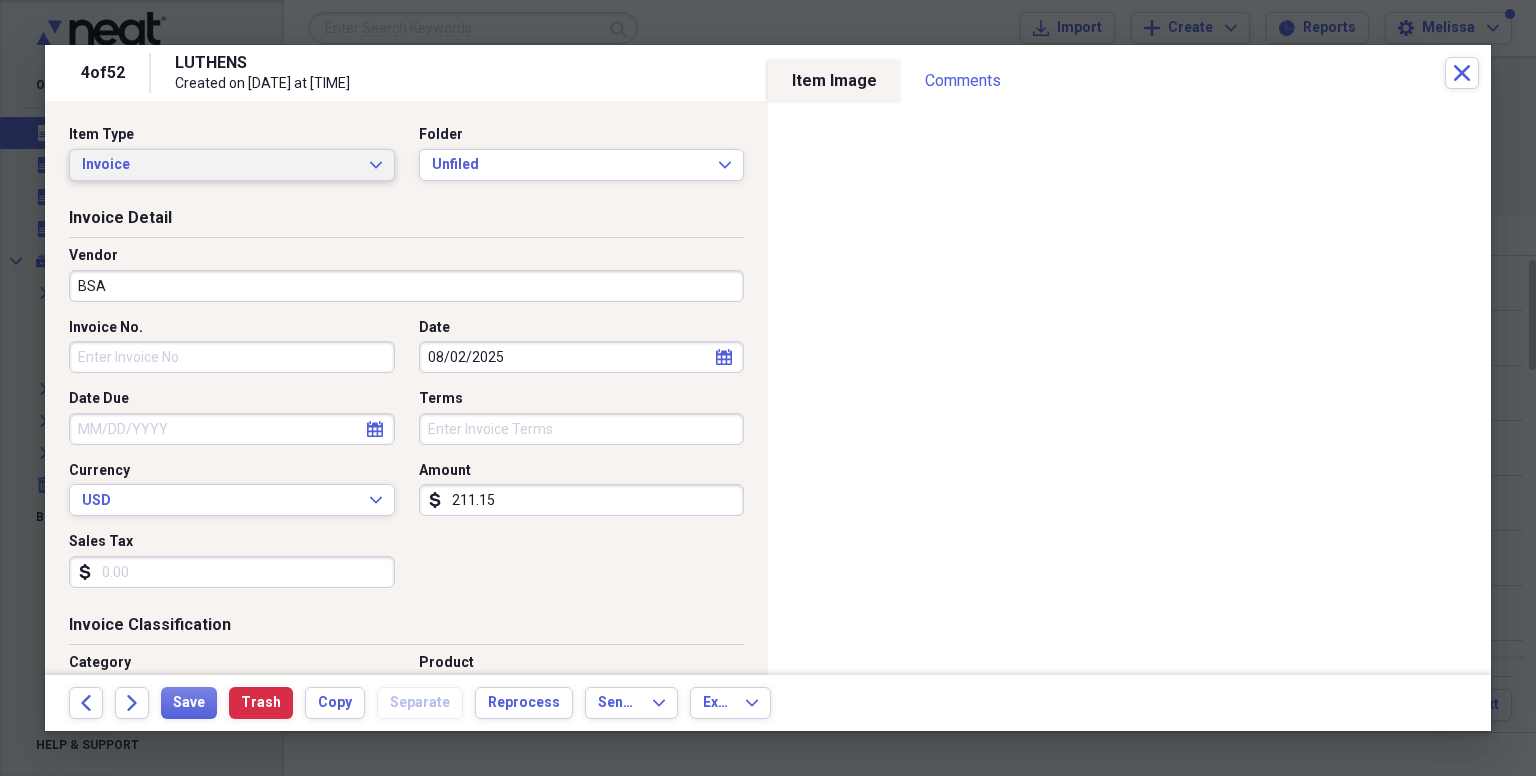 type on "BSA" 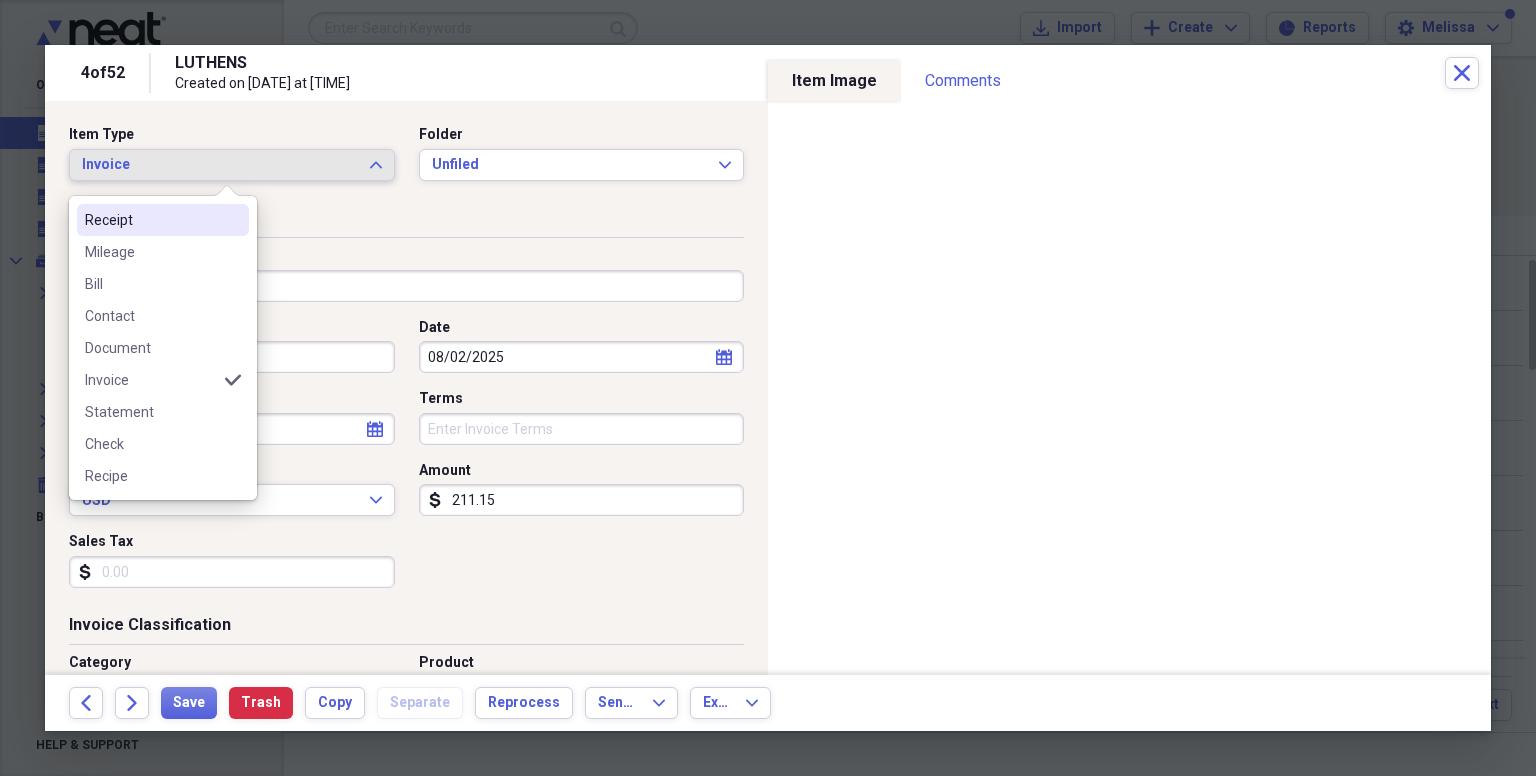 click on "Receipt" at bounding box center (151, 220) 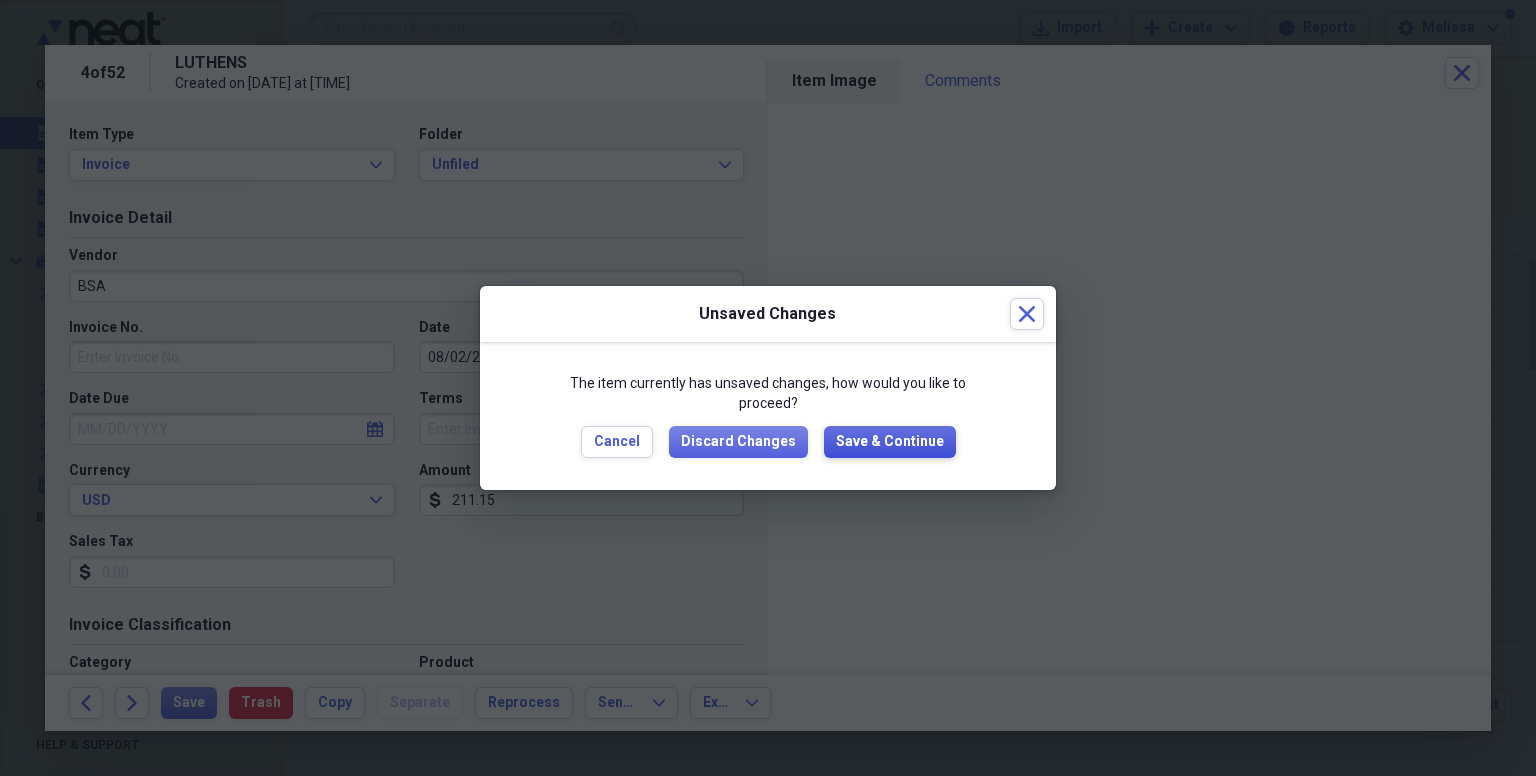 click on "Save & Continue" at bounding box center (890, 442) 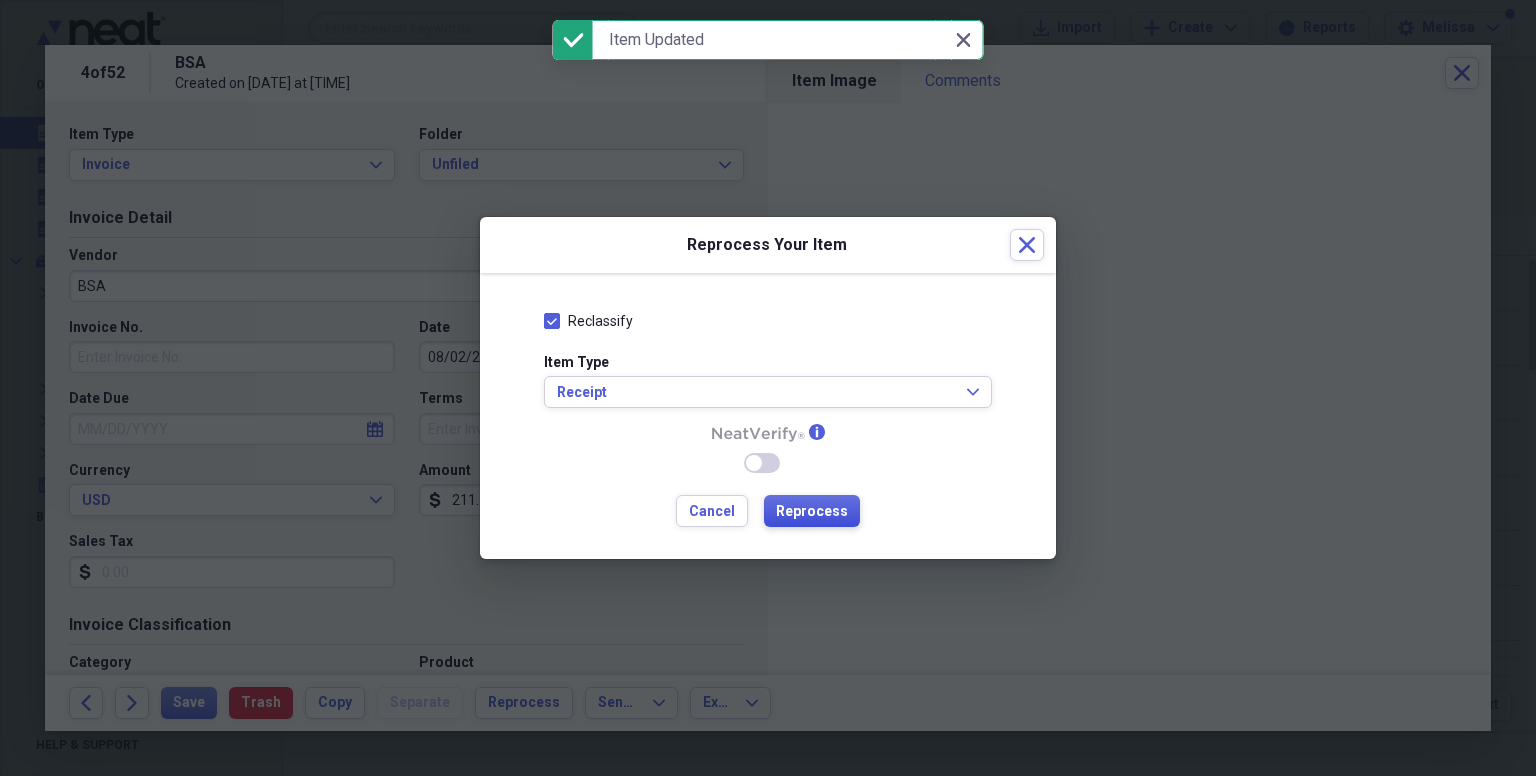 click on "Reprocess" at bounding box center [812, 512] 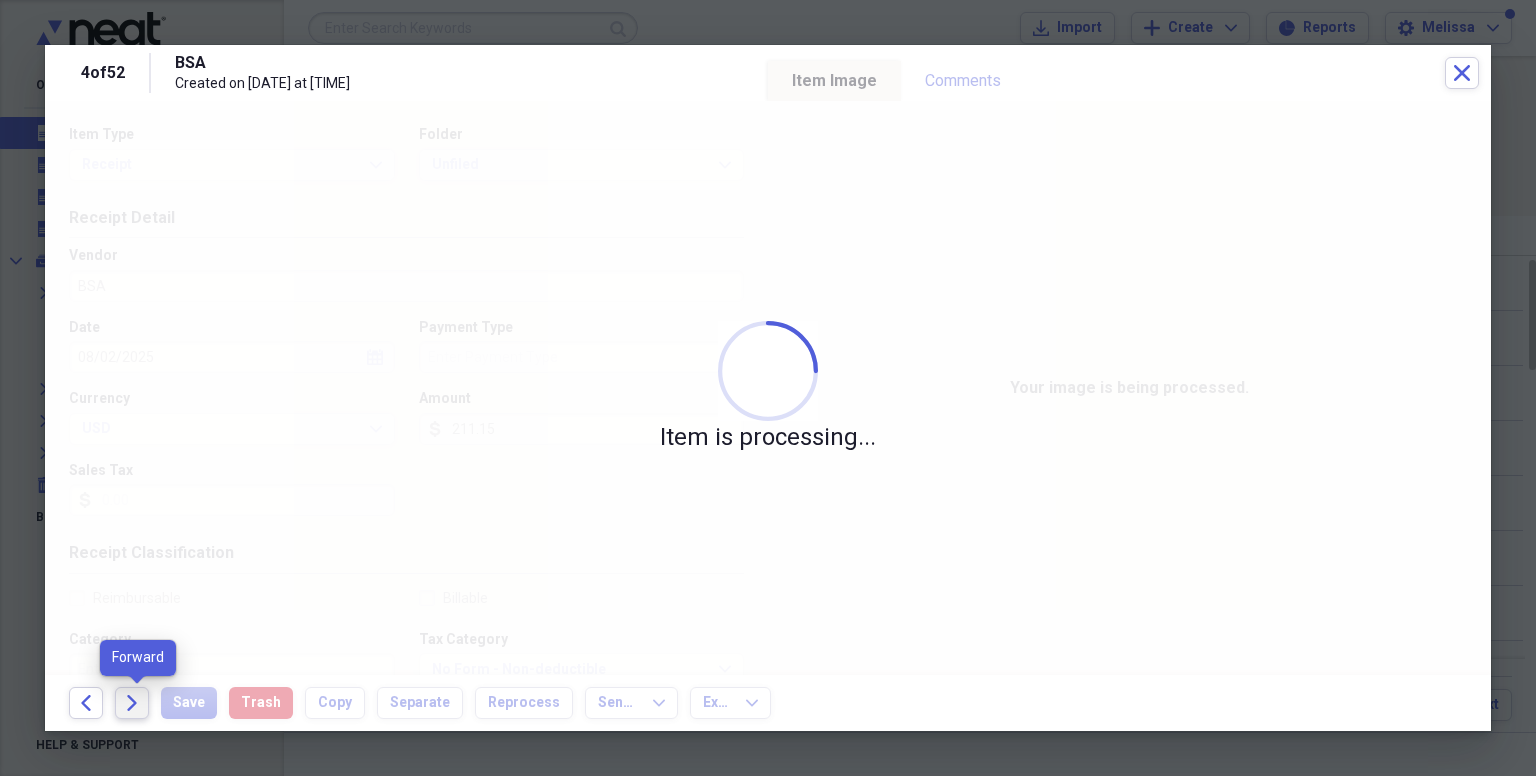 click on "Forward" at bounding box center (132, 703) 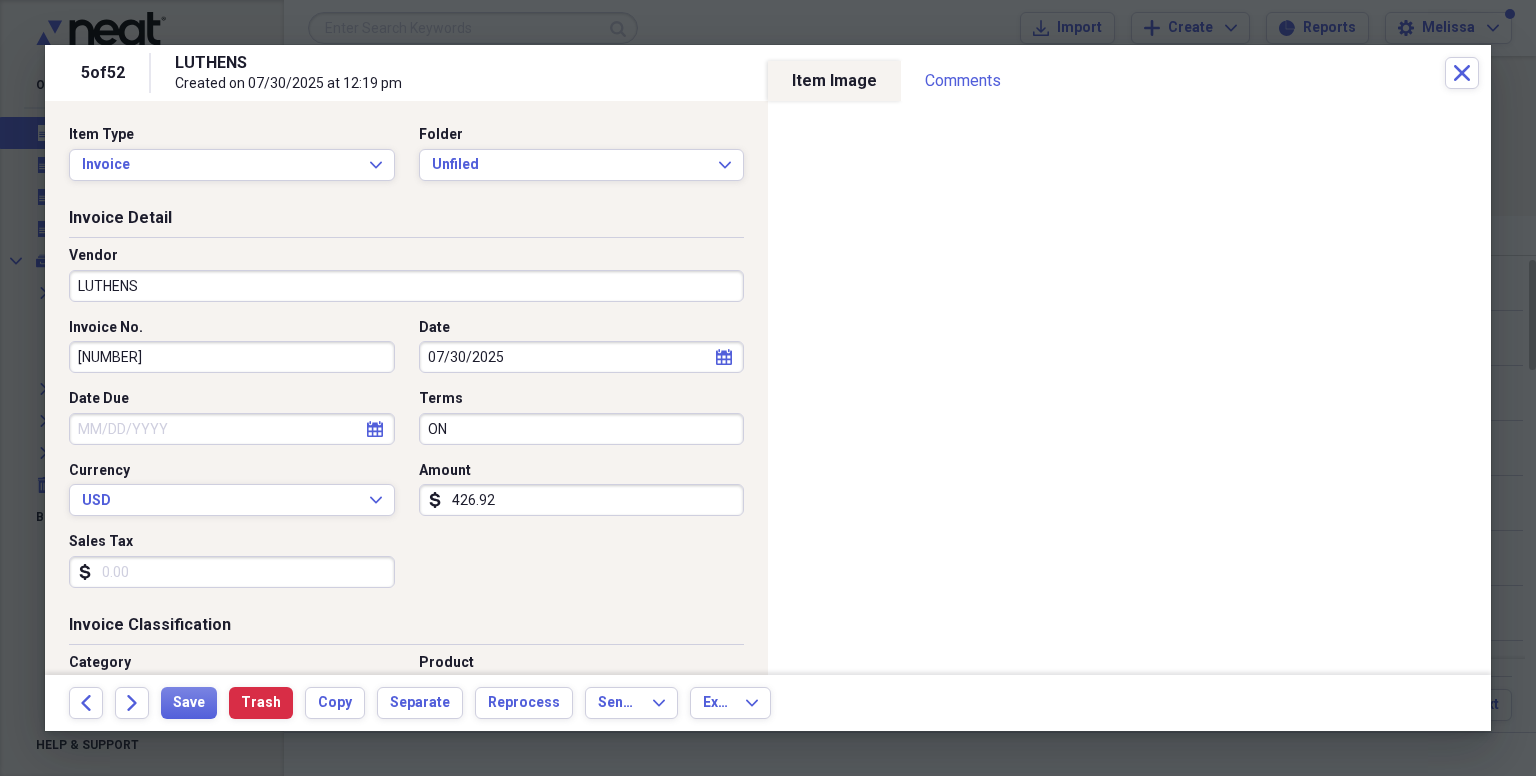 click on "426.92" at bounding box center [582, 500] 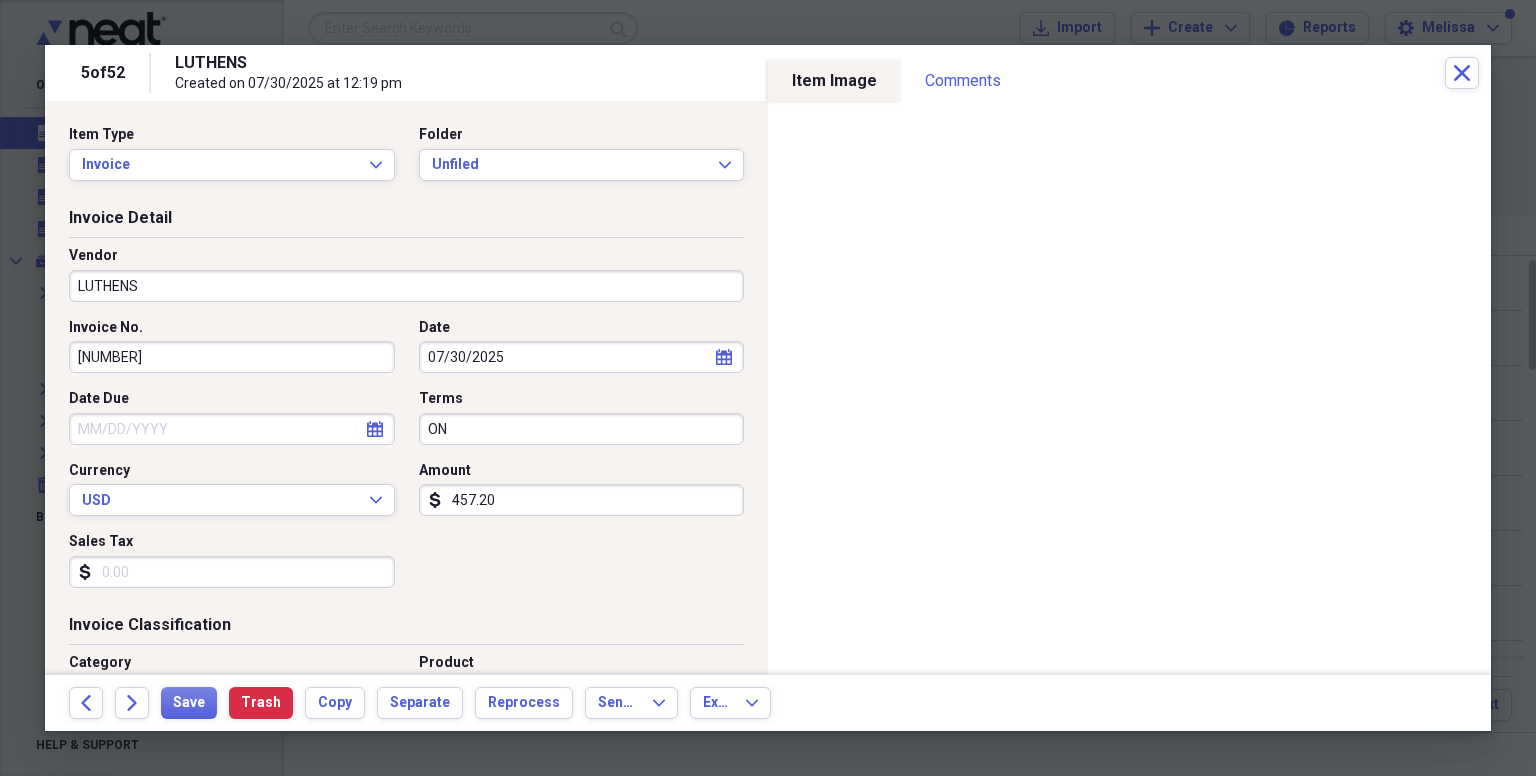 type on "457.20" 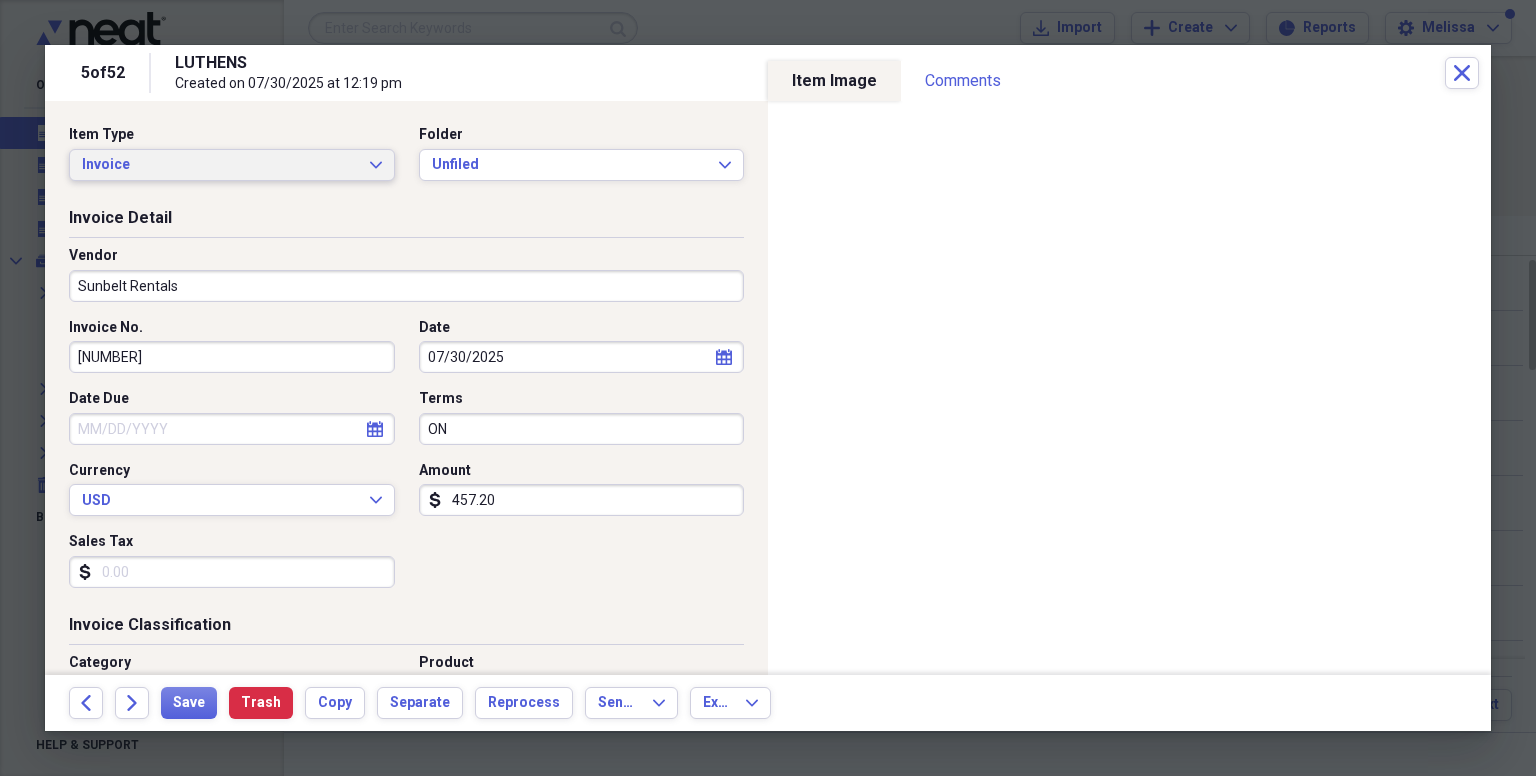 type on "Sunbelt Rentals" 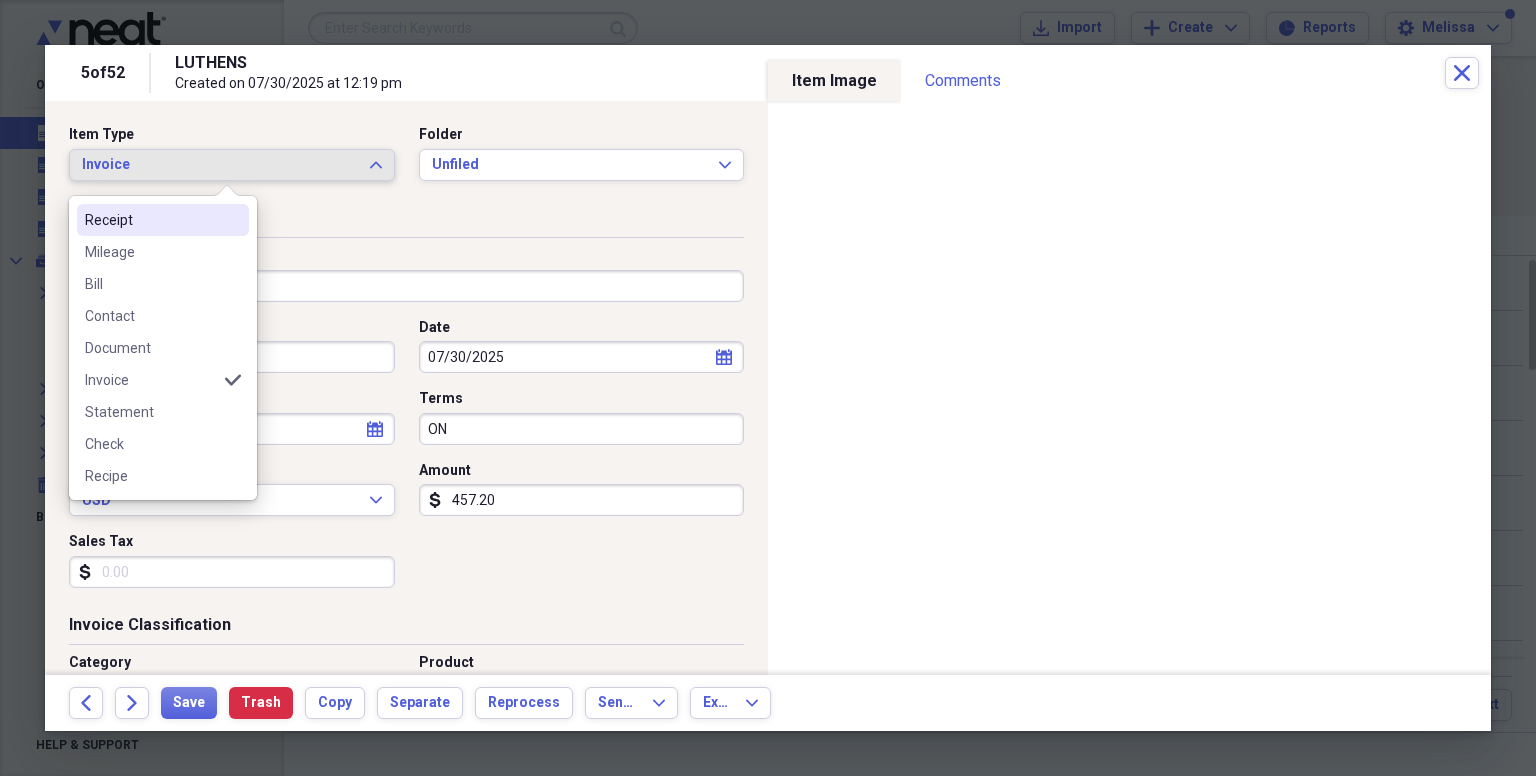 click on "Receipt" at bounding box center [151, 220] 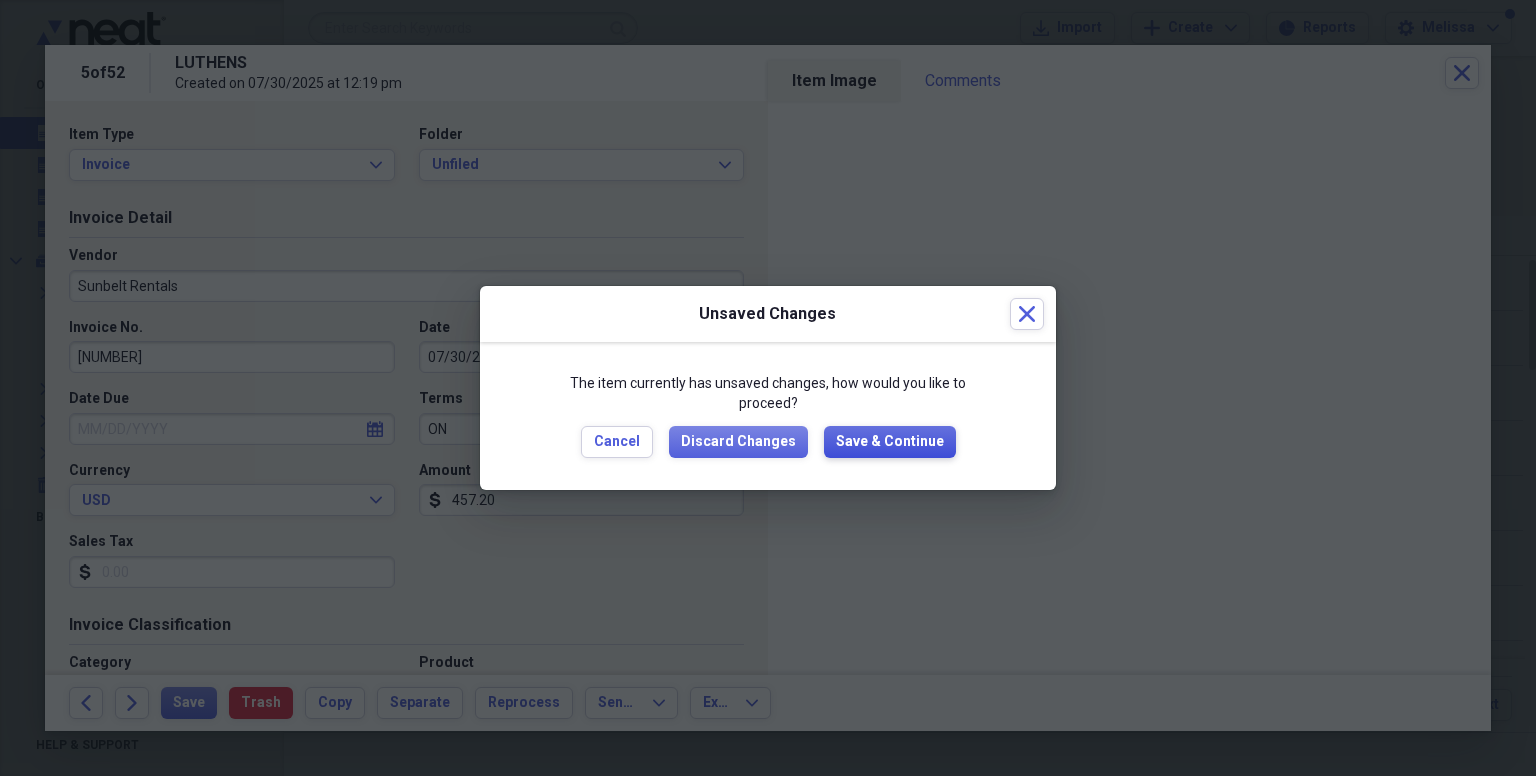 click on "Save & Continue" at bounding box center [890, 442] 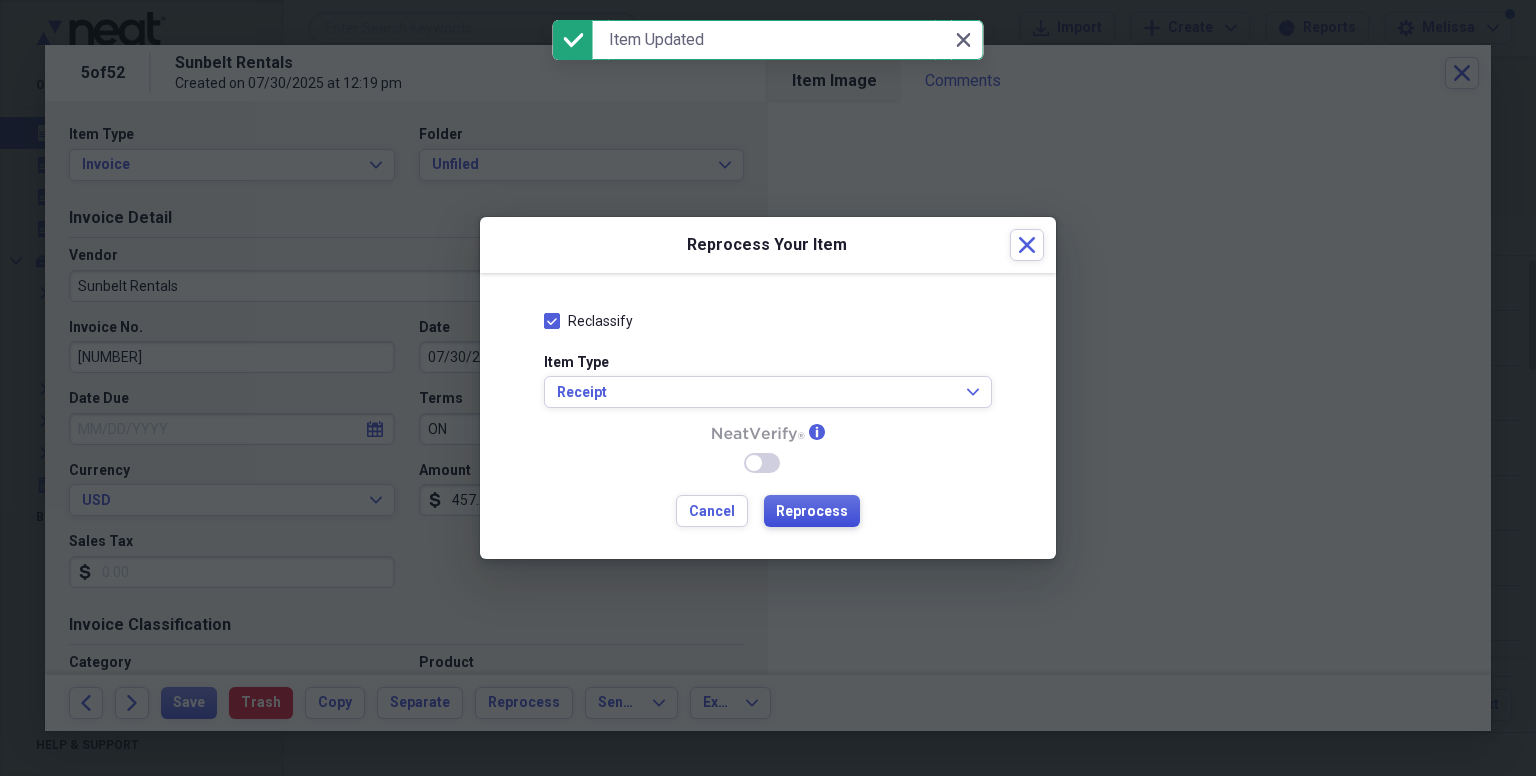 click on "Reprocess" at bounding box center [812, 512] 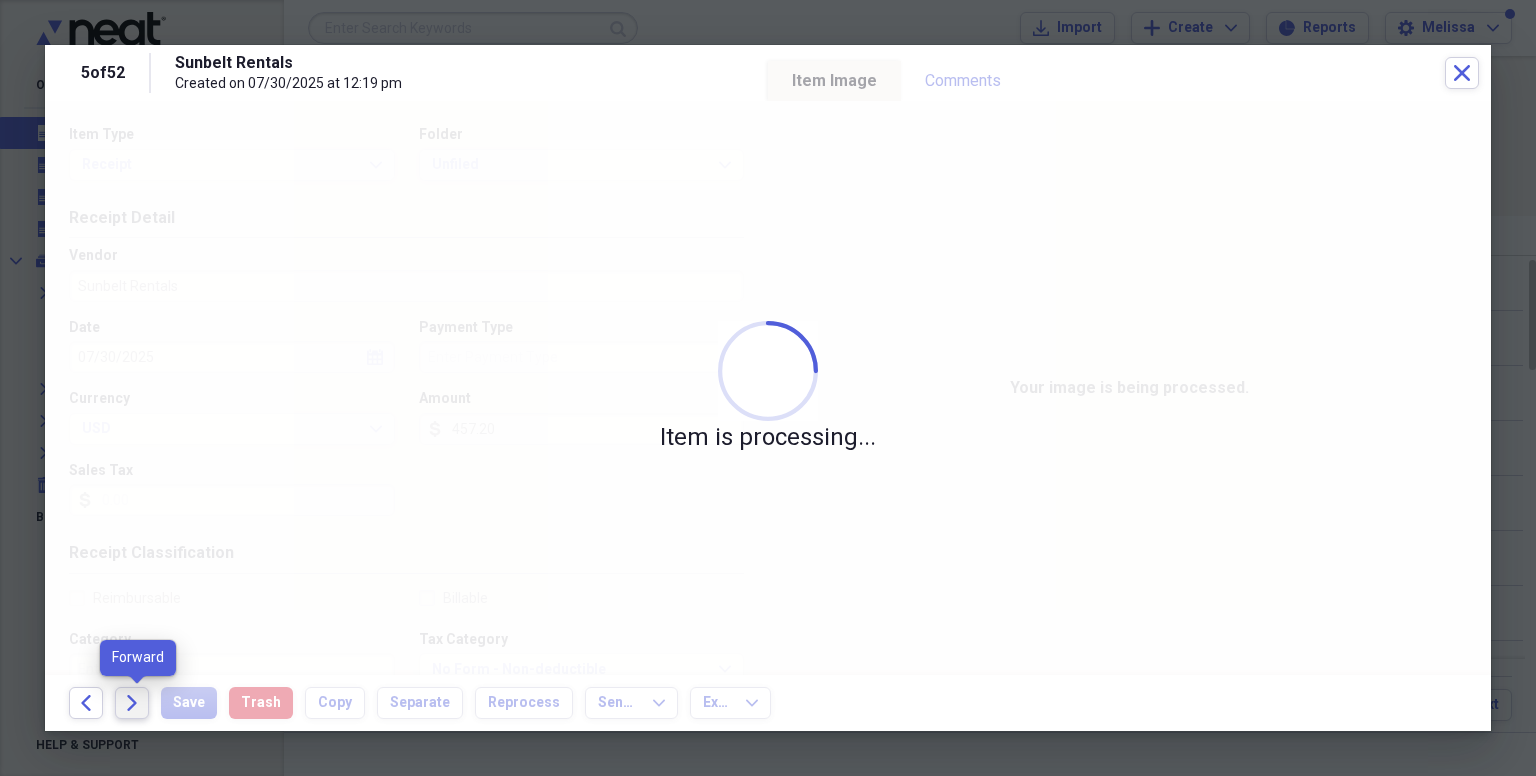 click on "Forward" 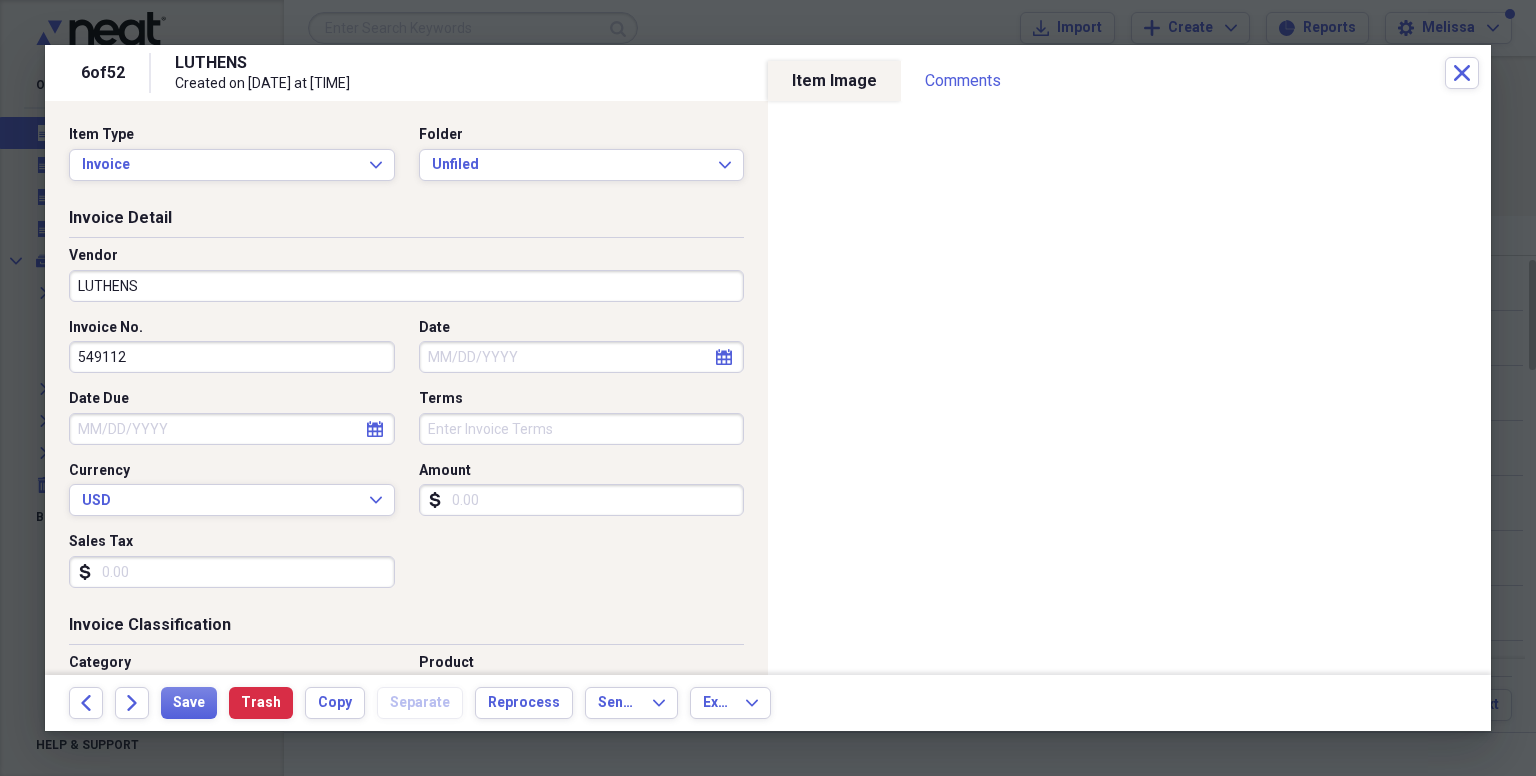 click on "LUTHENS" at bounding box center [406, 286] 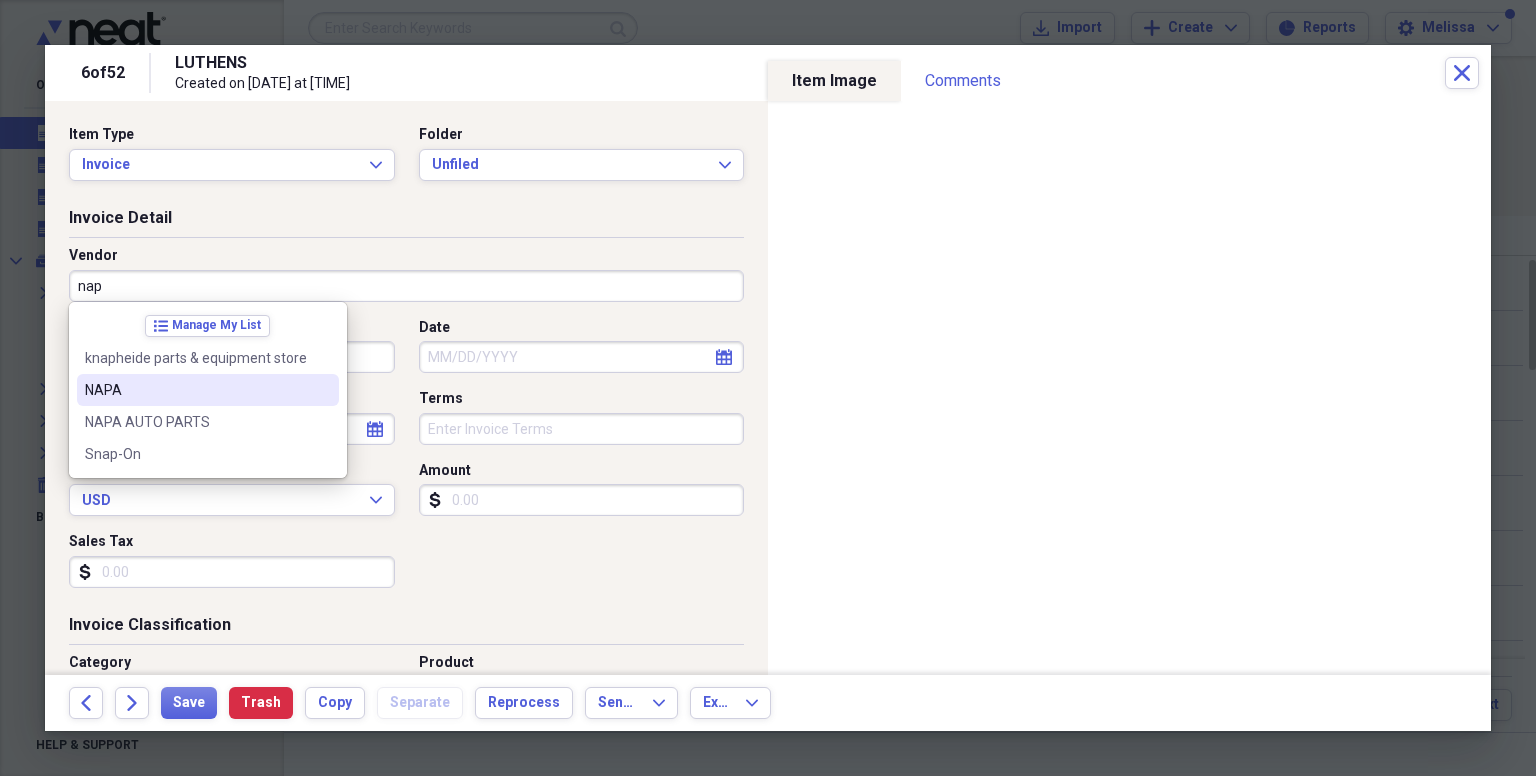 click on "NAPA" at bounding box center [196, 390] 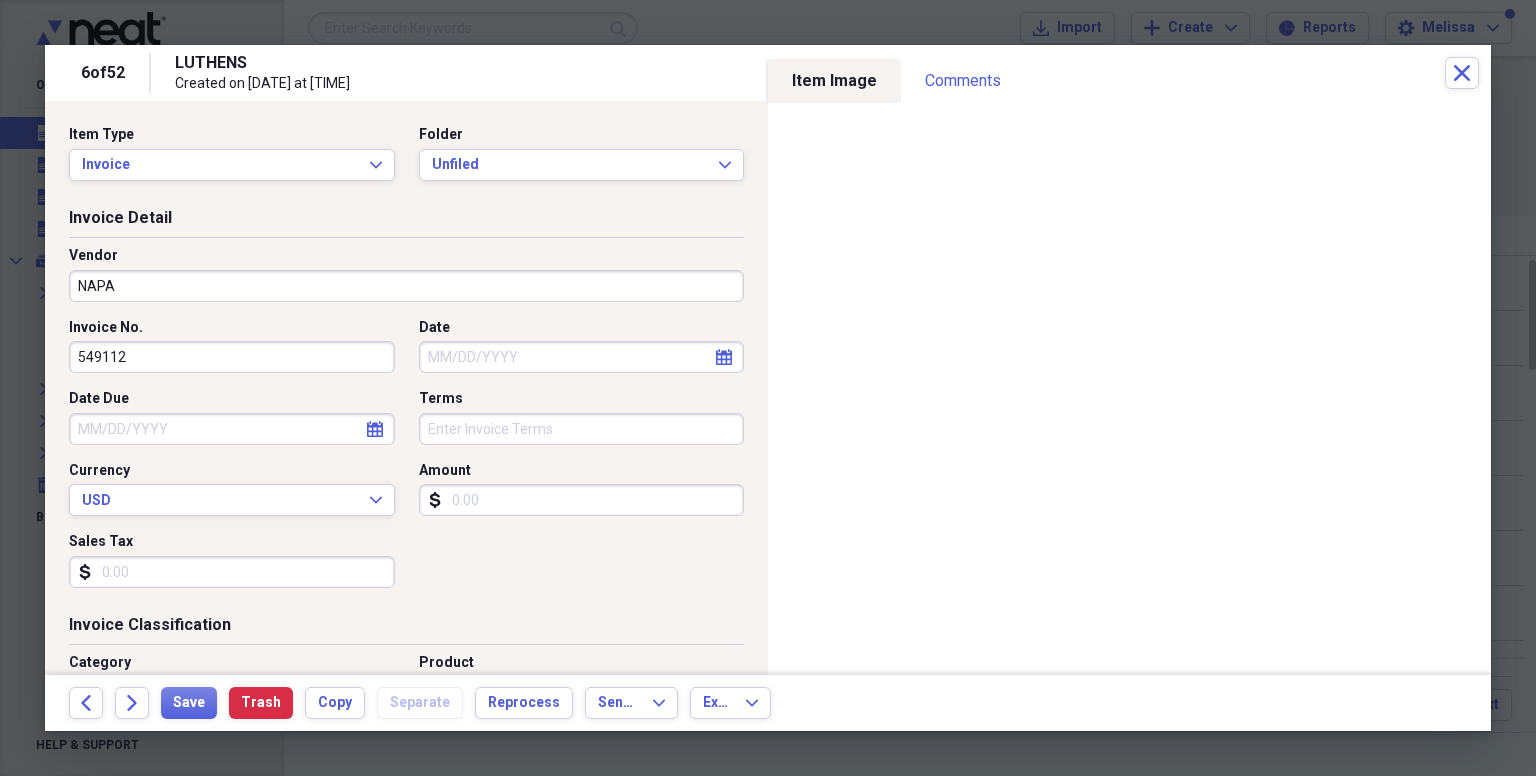 type on "Repairs & Maintenance" 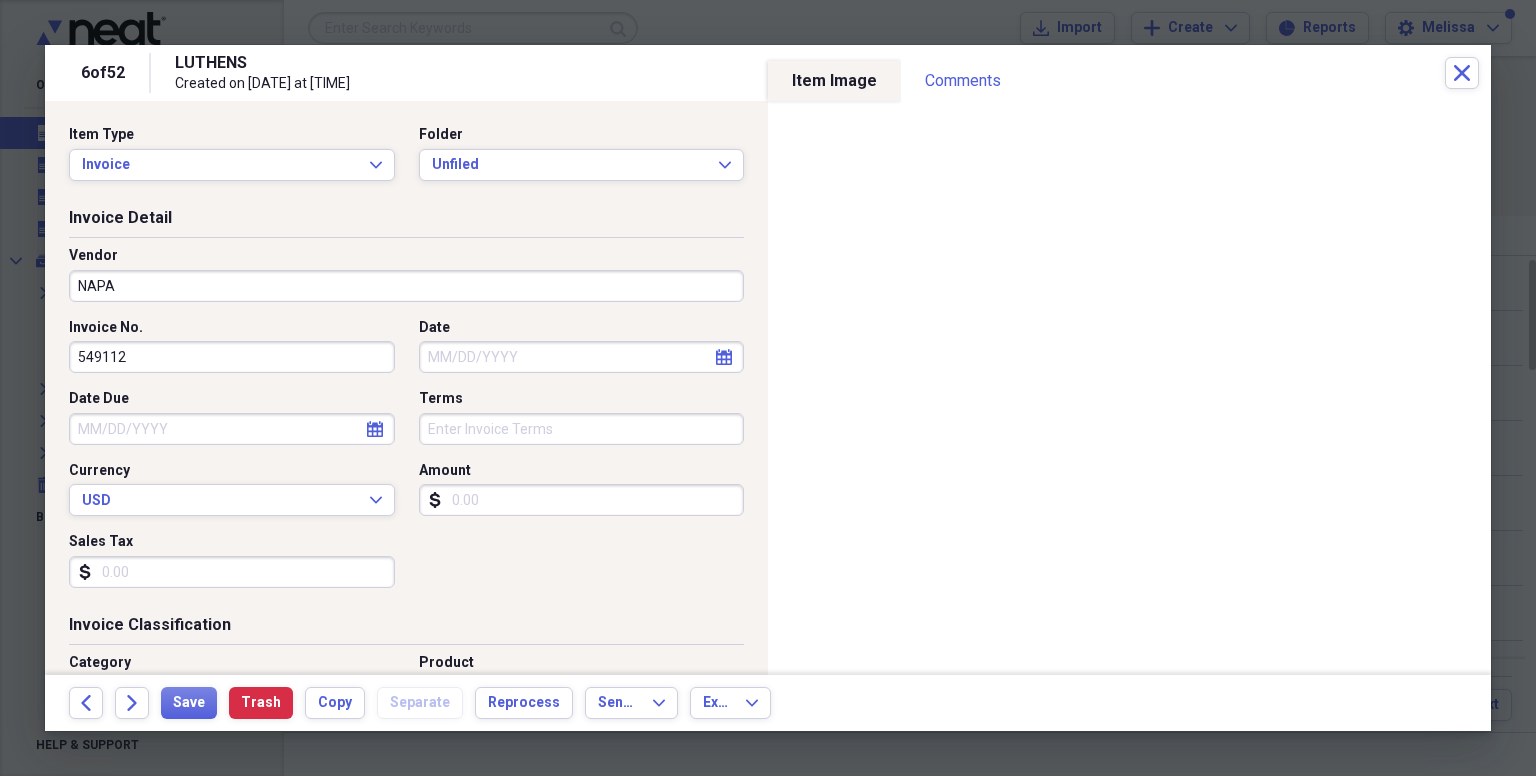 click 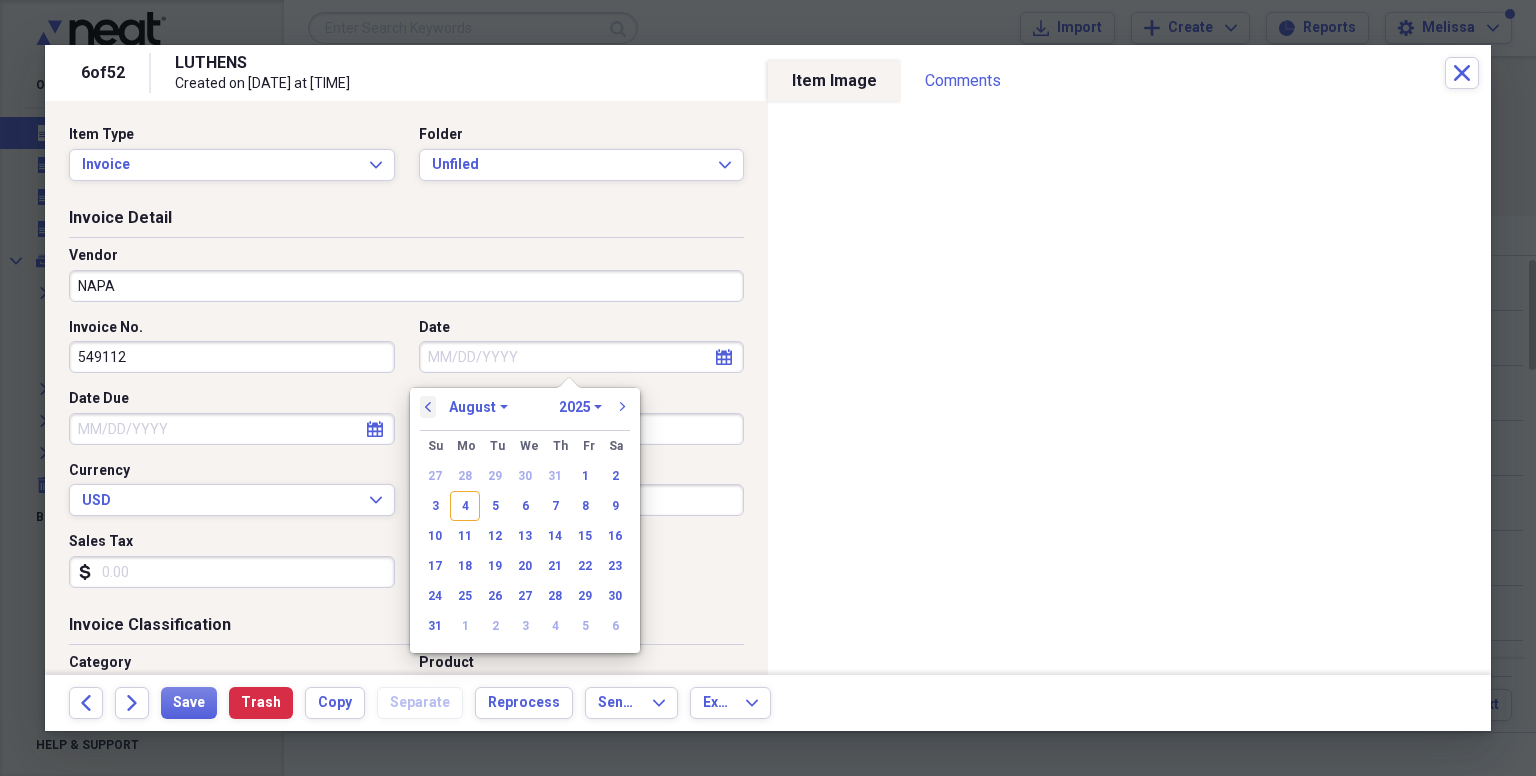 click on "previous" at bounding box center (428, 407) 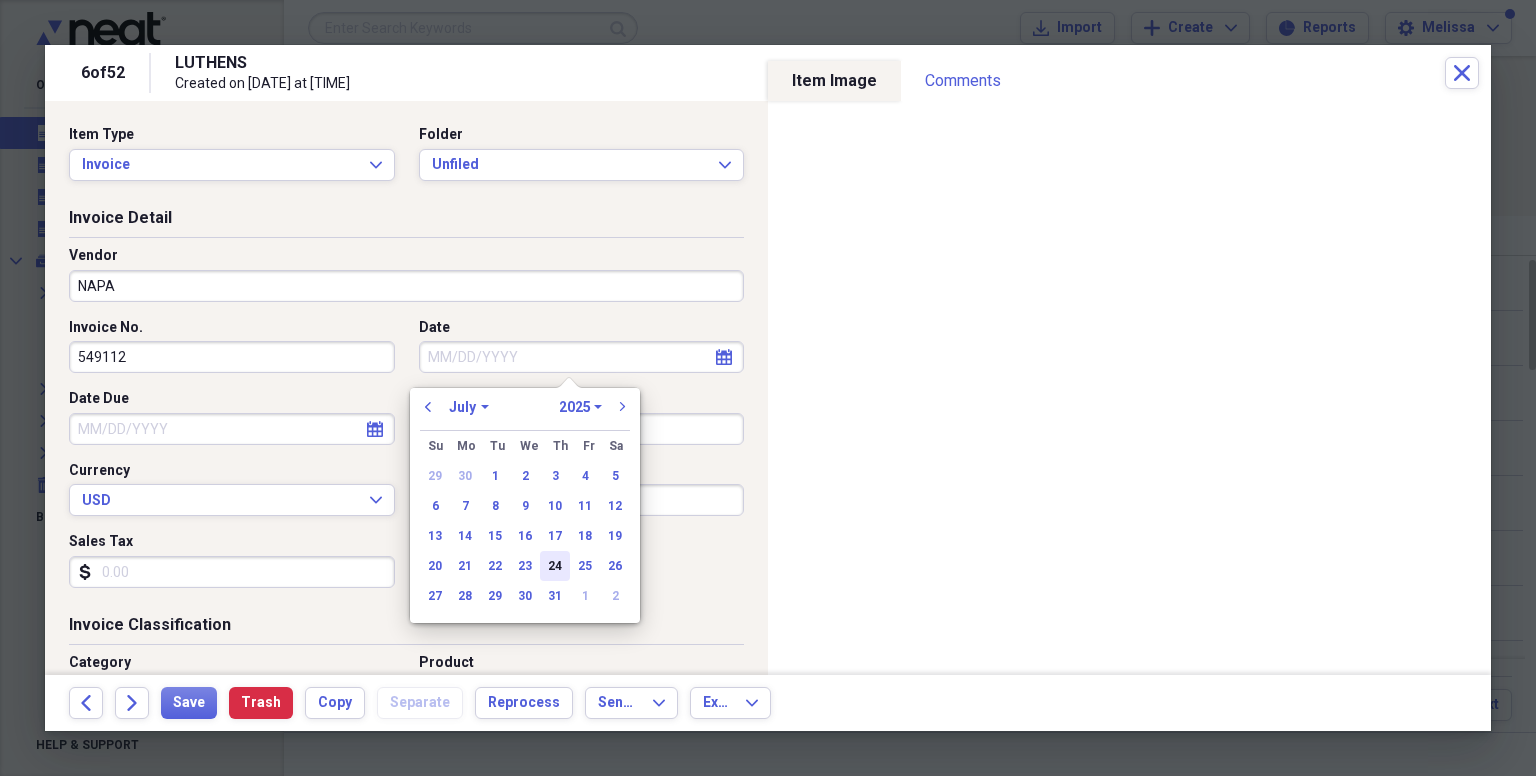click on "24" at bounding box center (555, 566) 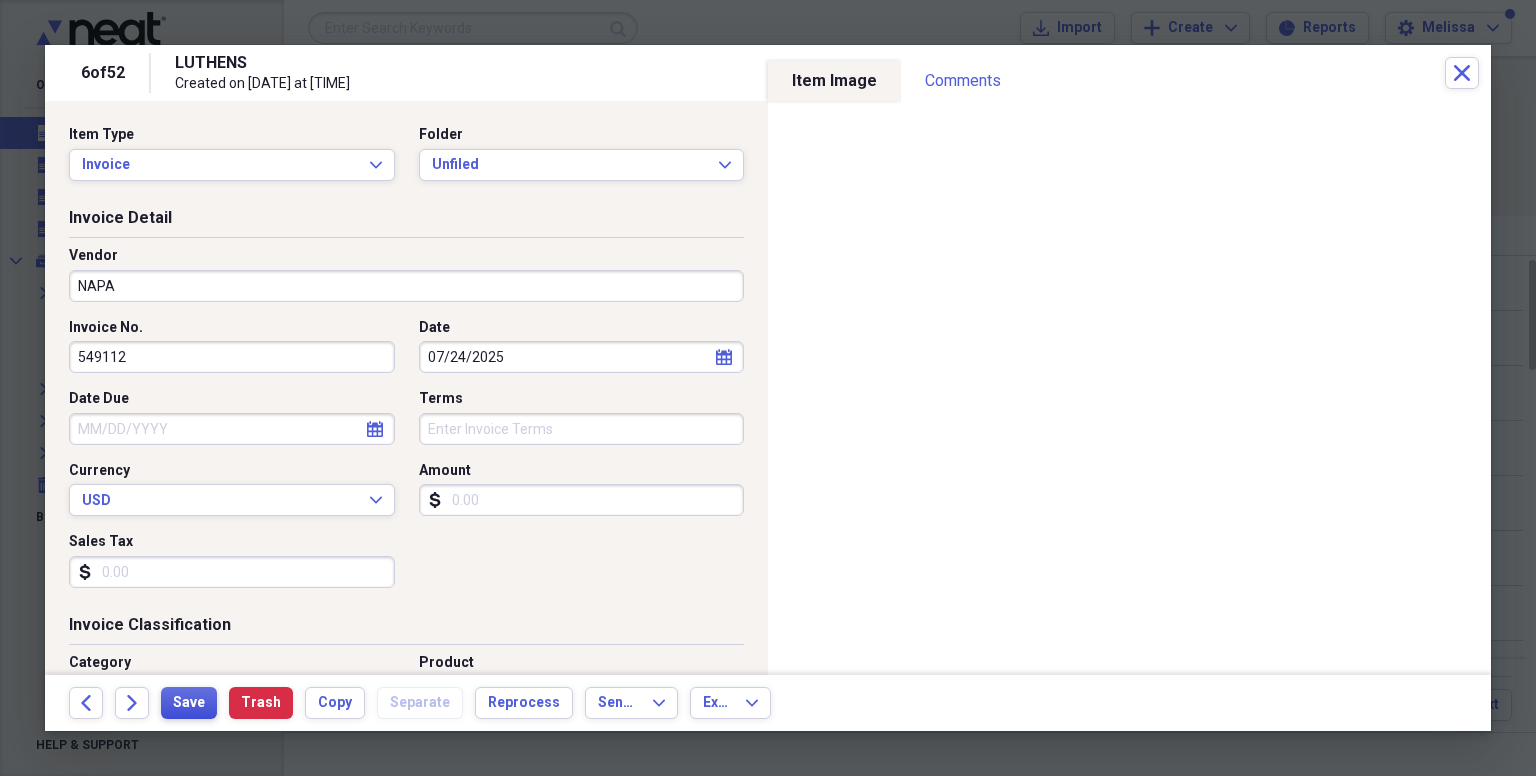 click on "Save" at bounding box center [189, 703] 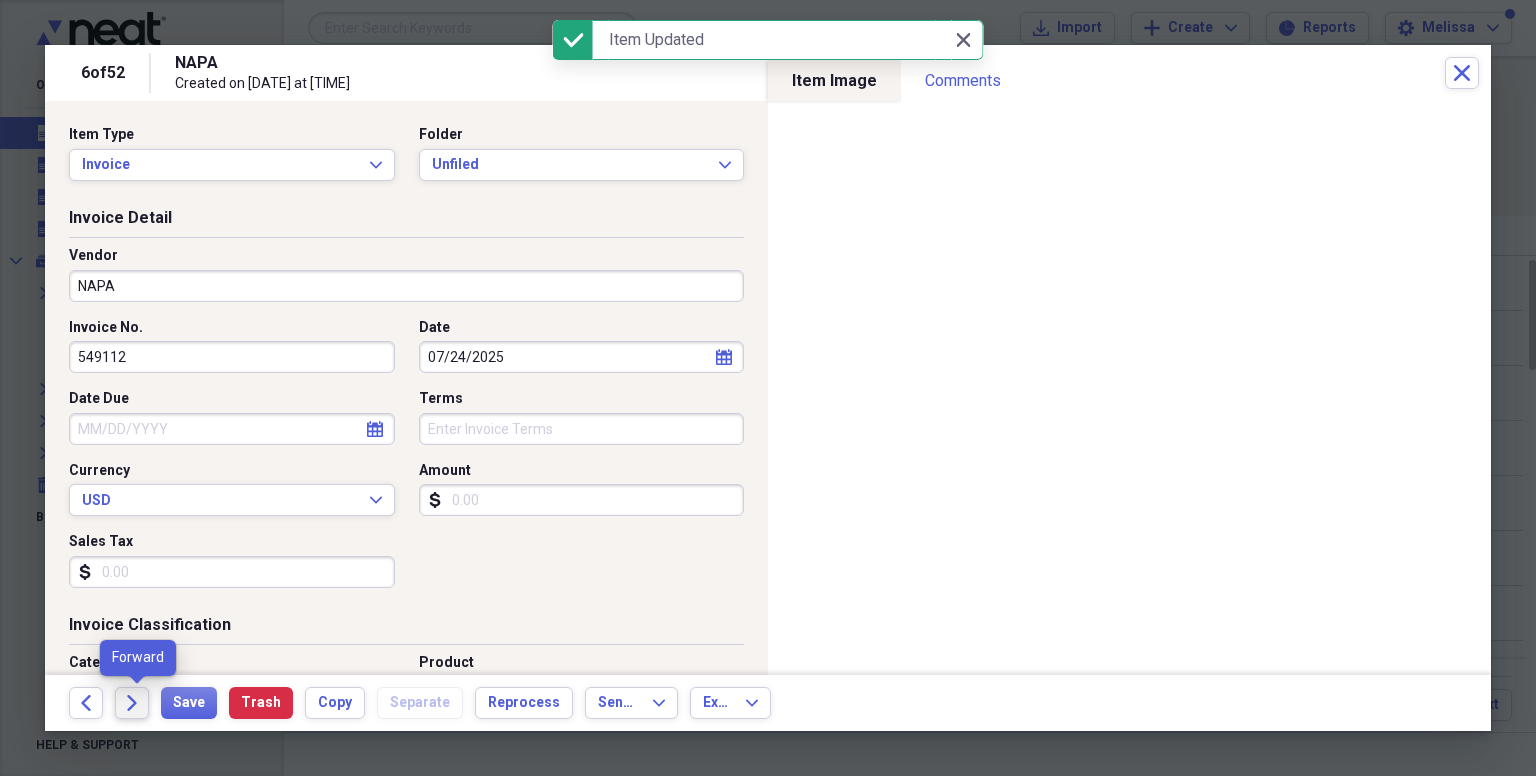 click on "Forward" at bounding box center [132, 703] 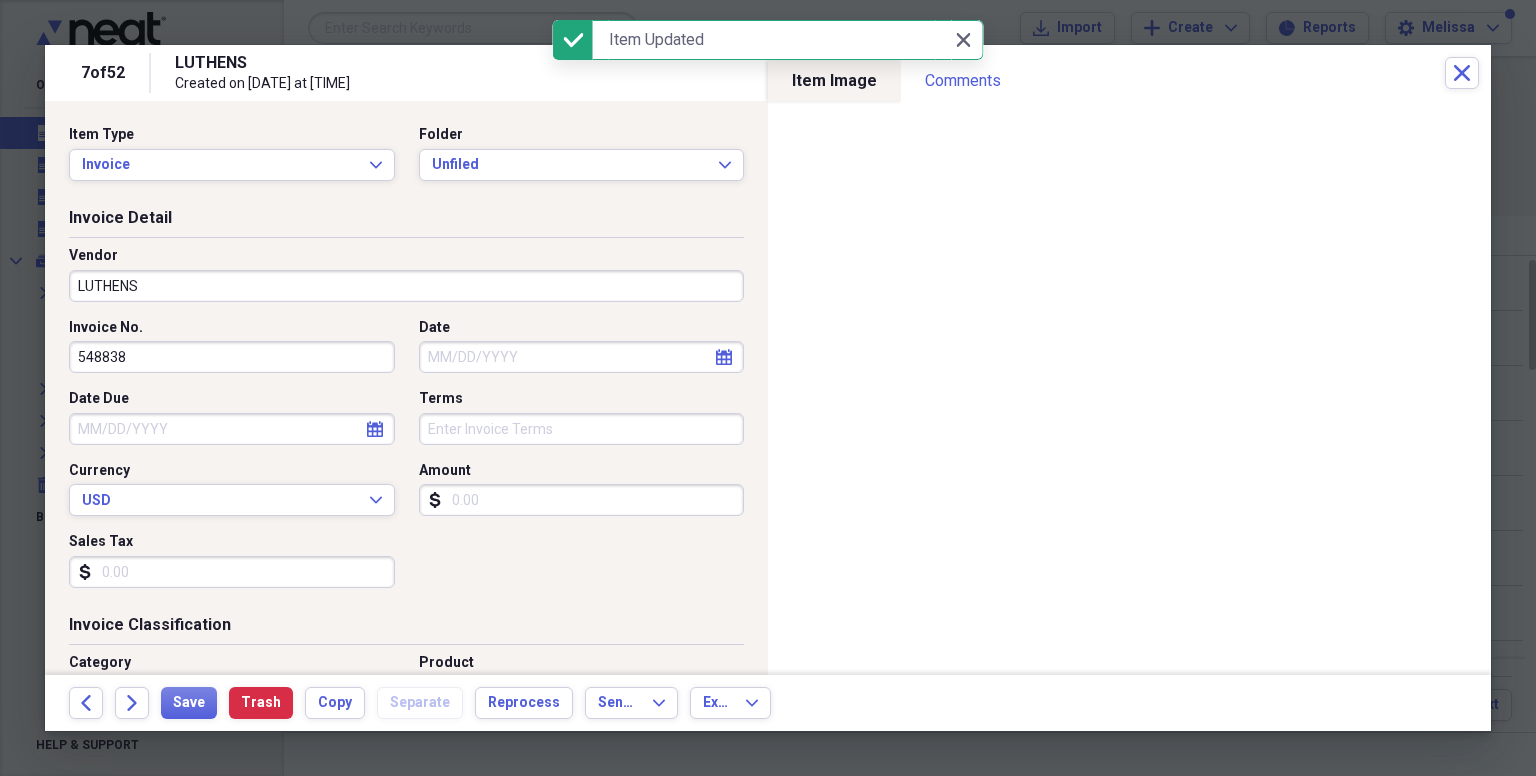 click on "LUTHENS" at bounding box center [406, 286] 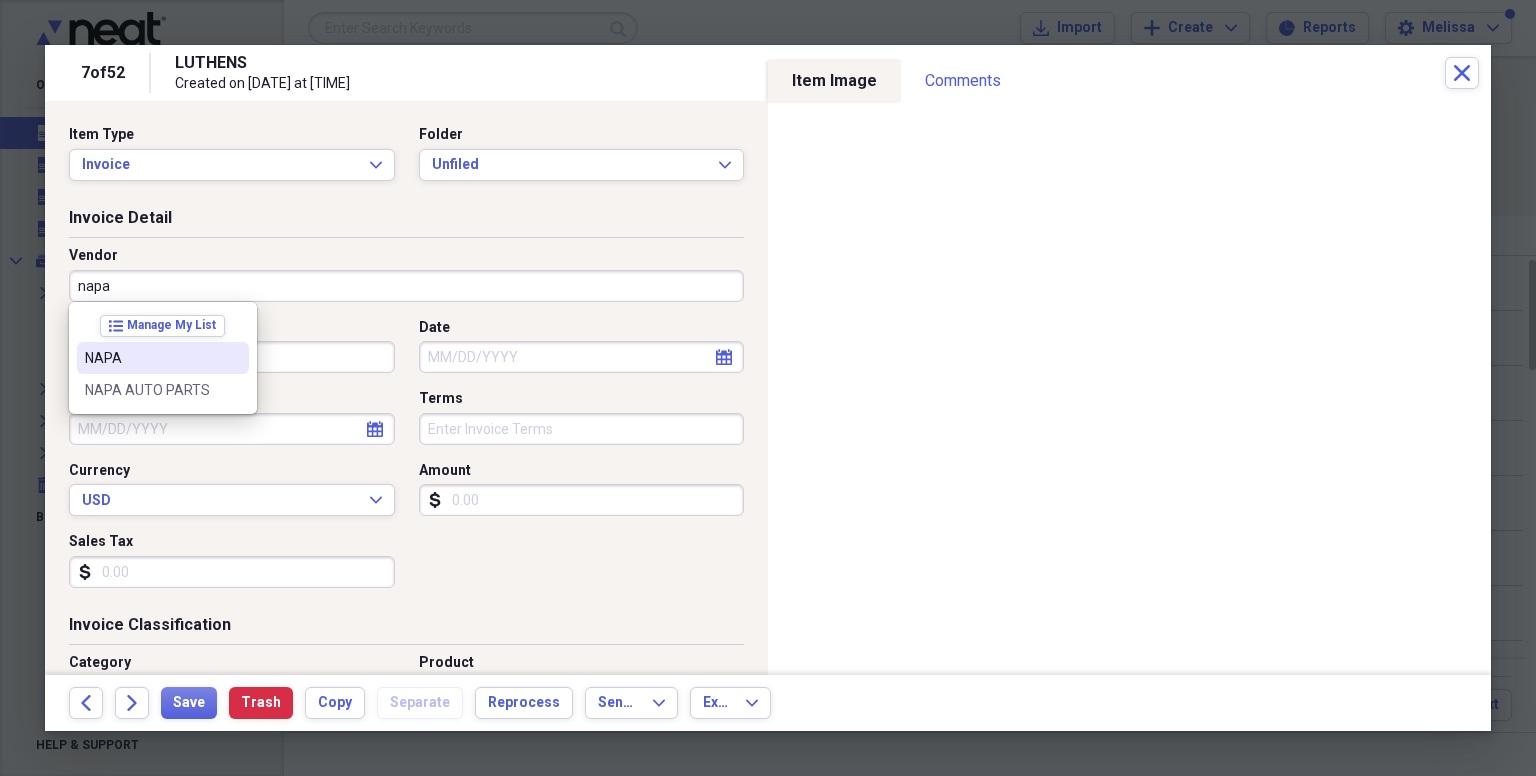 click at bounding box center (233, 358) 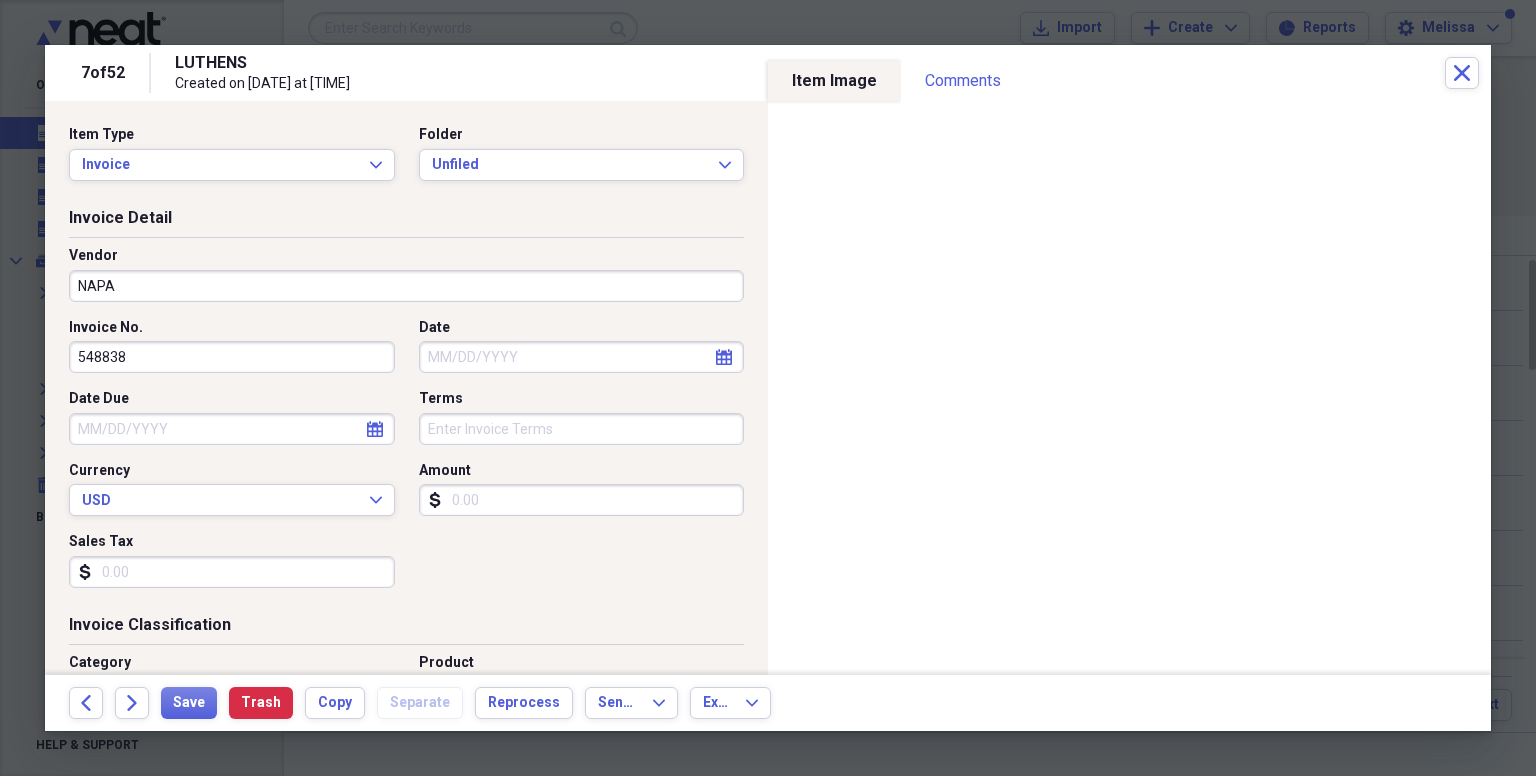 type on "Repairs & Maintenance" 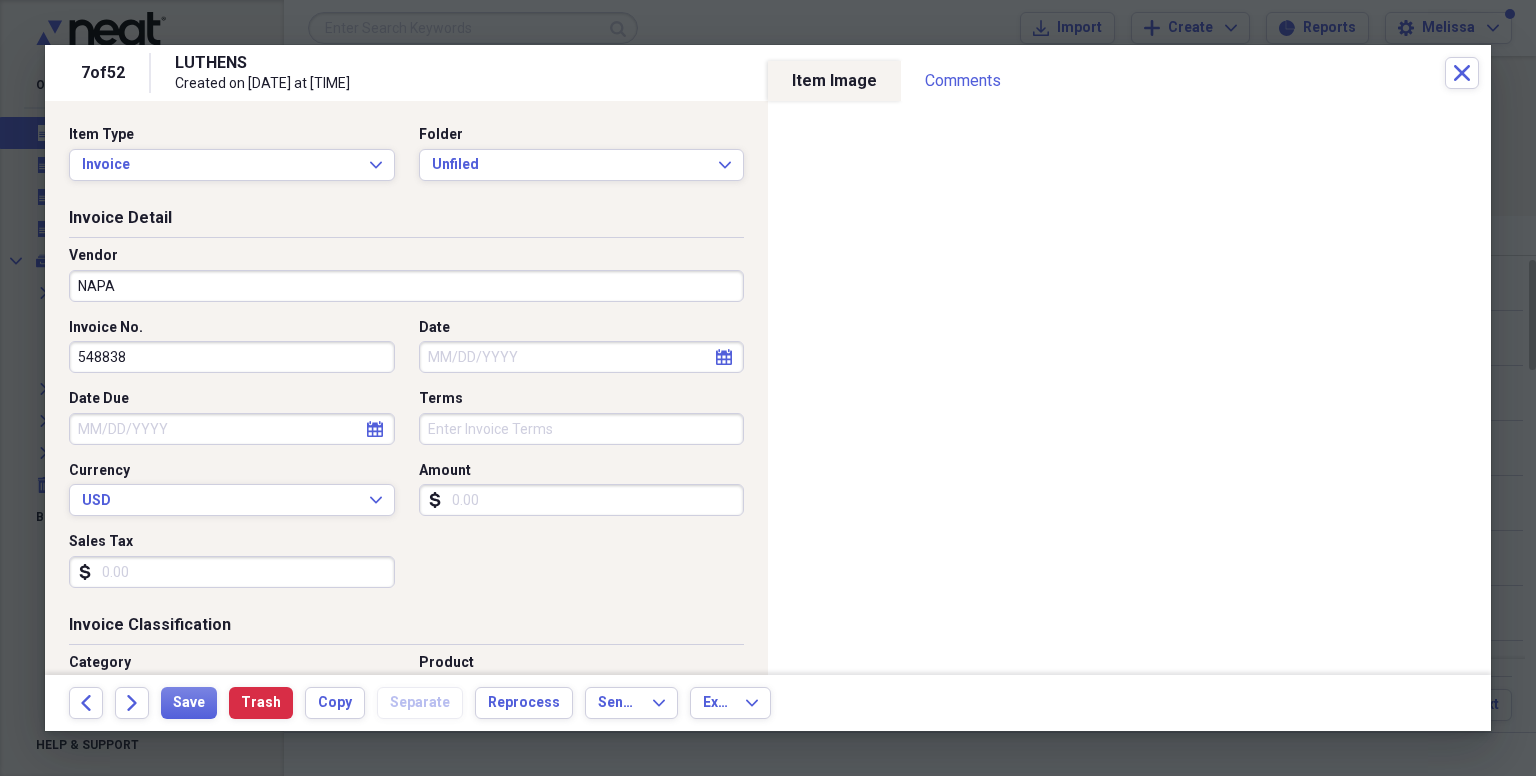 click on "calendar" 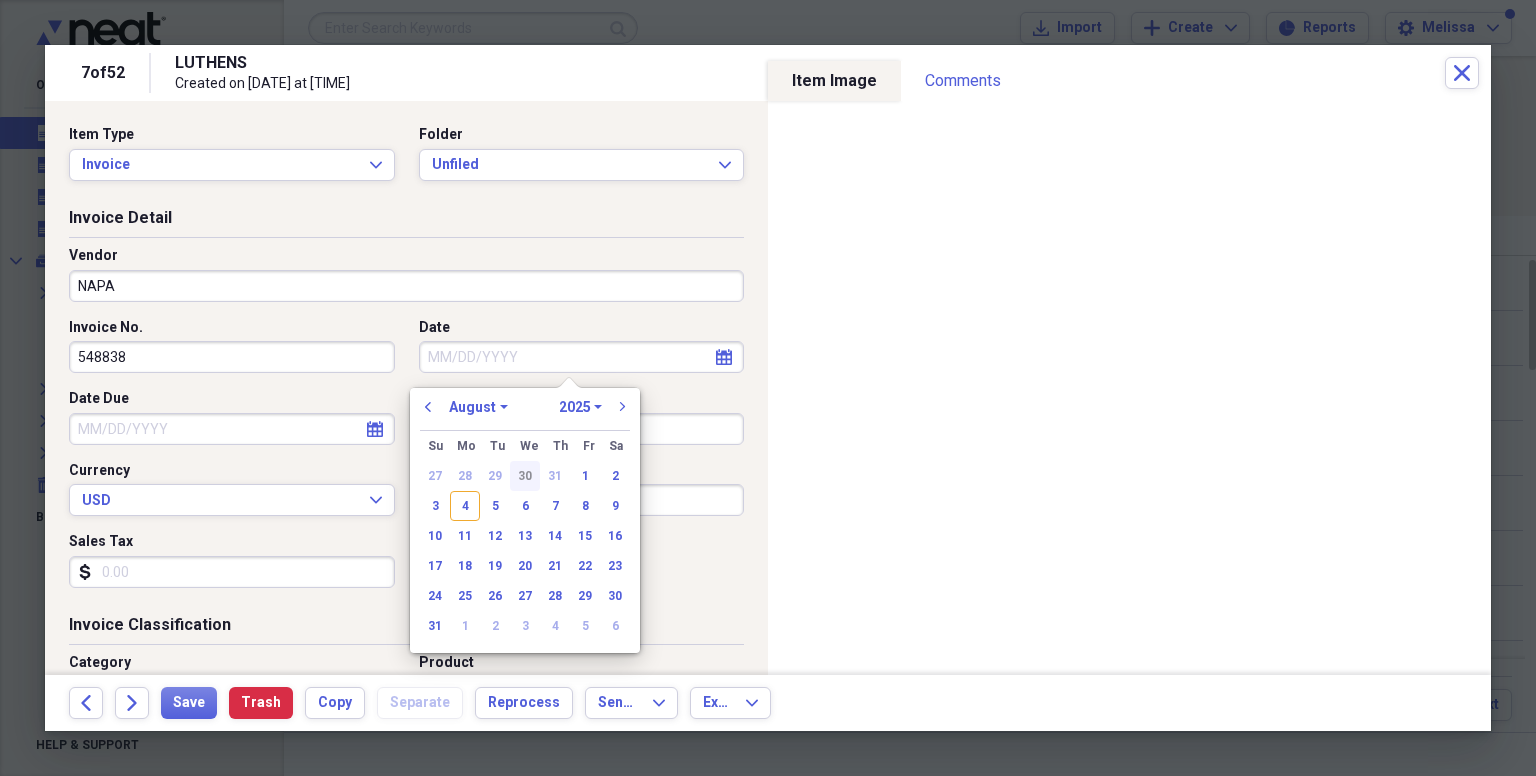 click on "30" at bounding box center [525, 476] 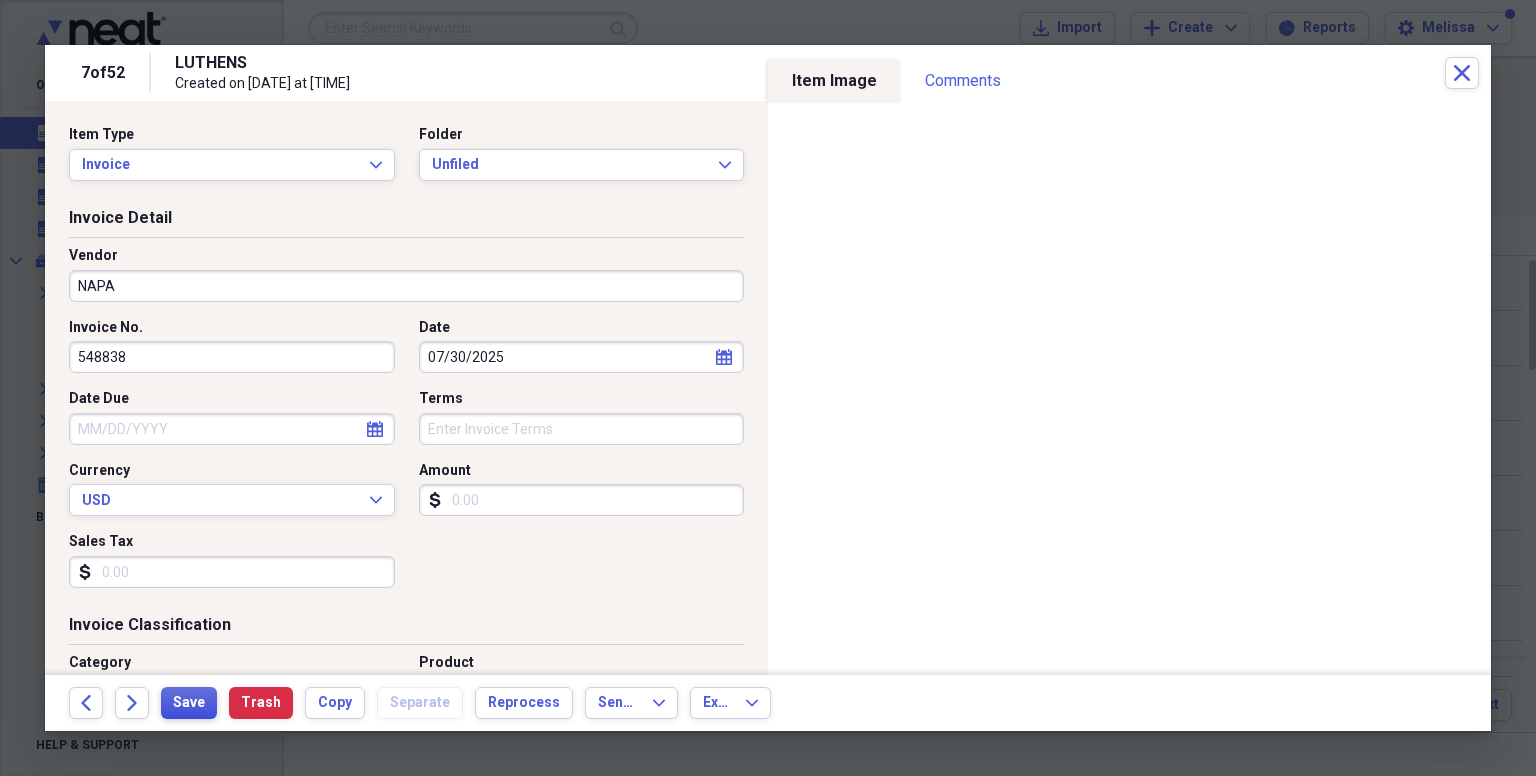 click on "Save" at bounding box center (189, 703) 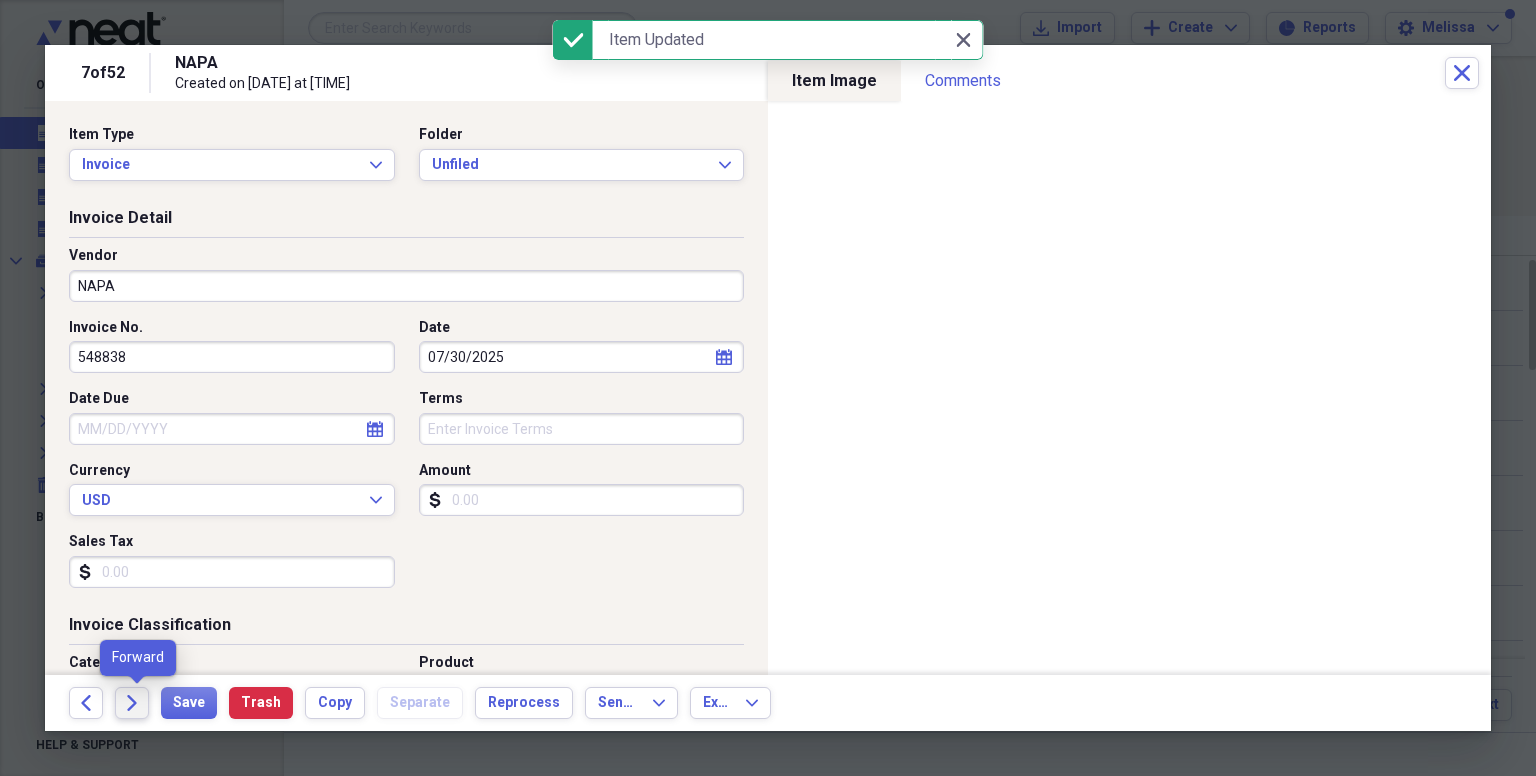 click on "Forward" 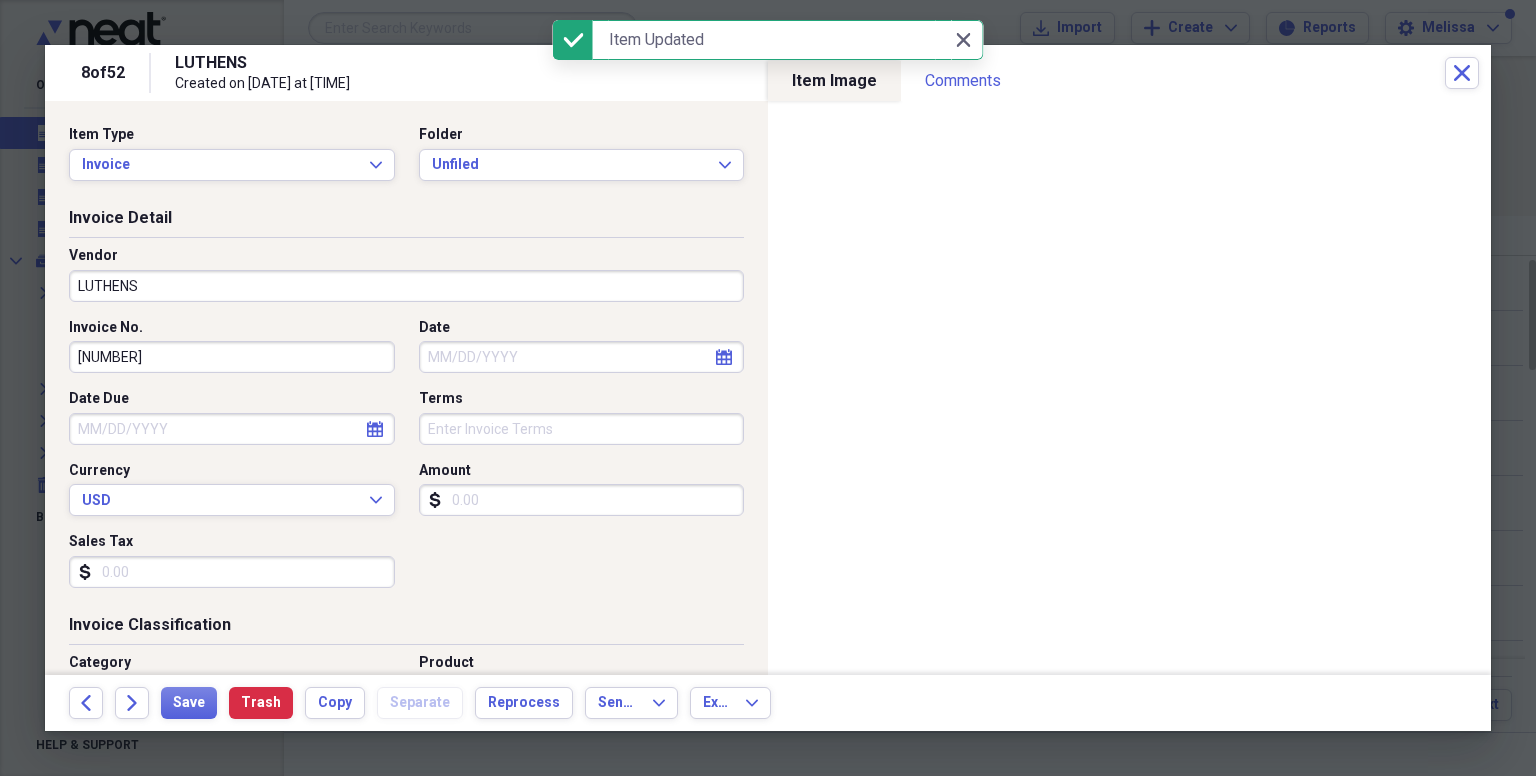 click on "LUTHENS" at bounding box center (406, 286) 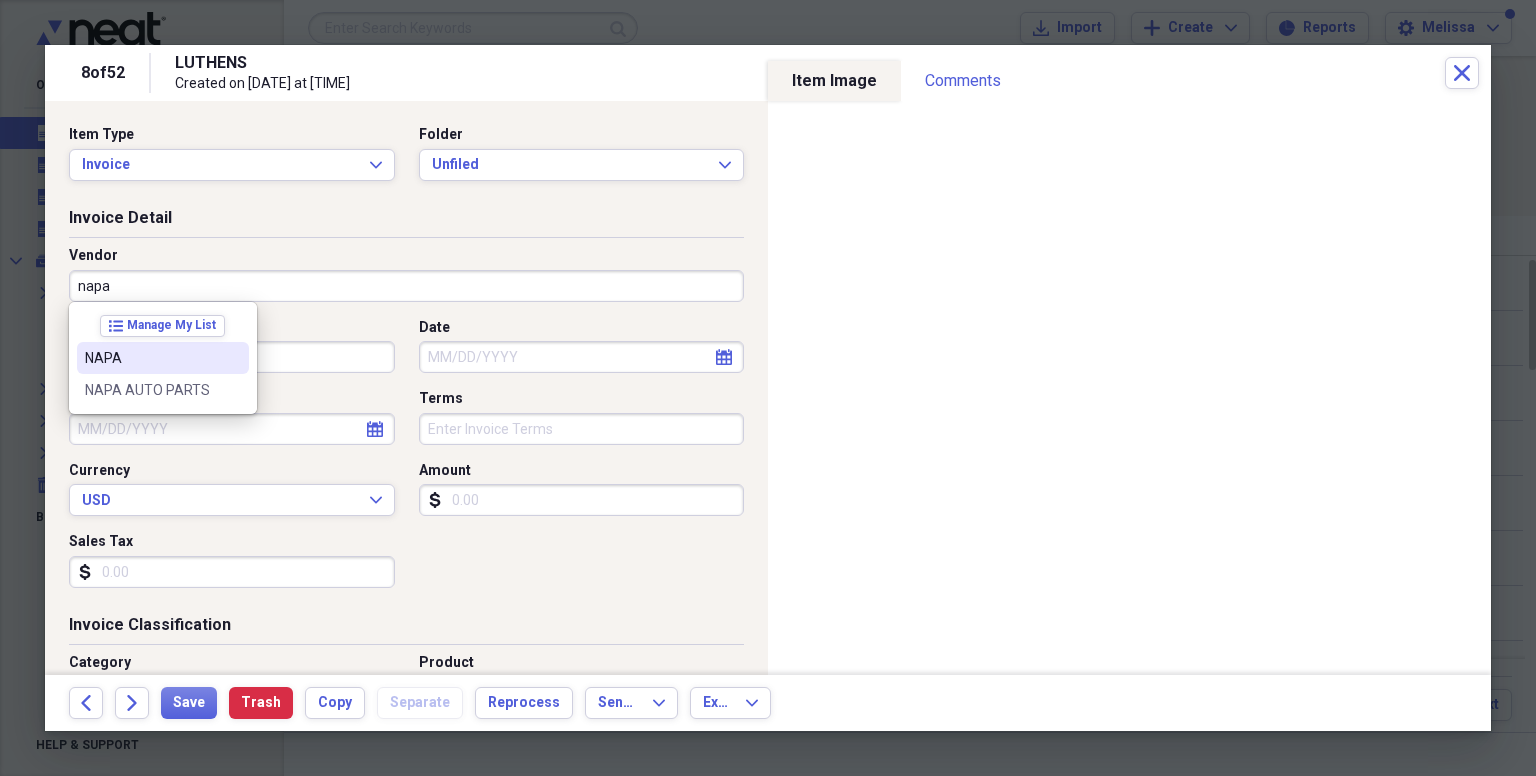 click on "NAPA" at bounding box center (163, 358) 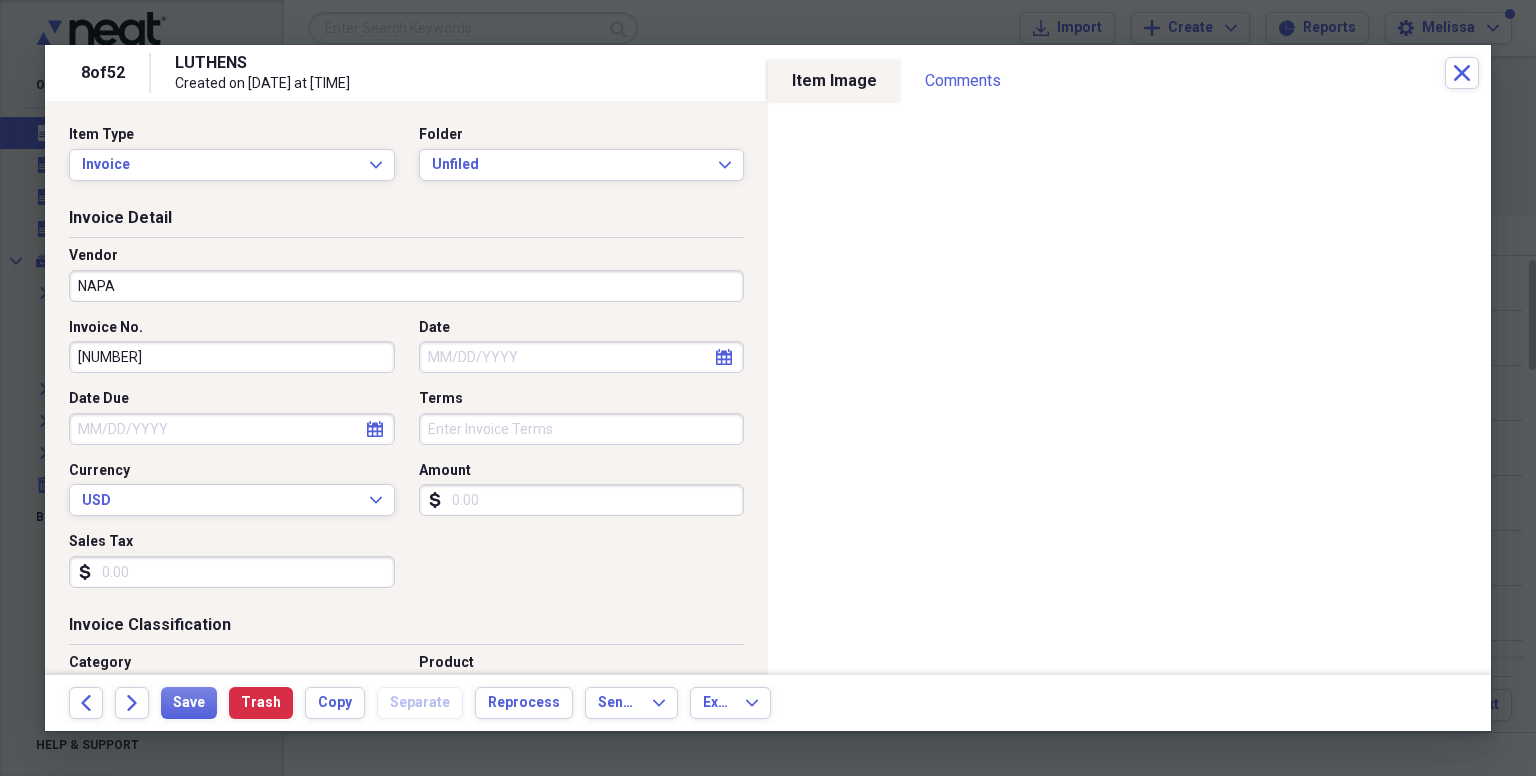 type on "Repairs & Maintenance" 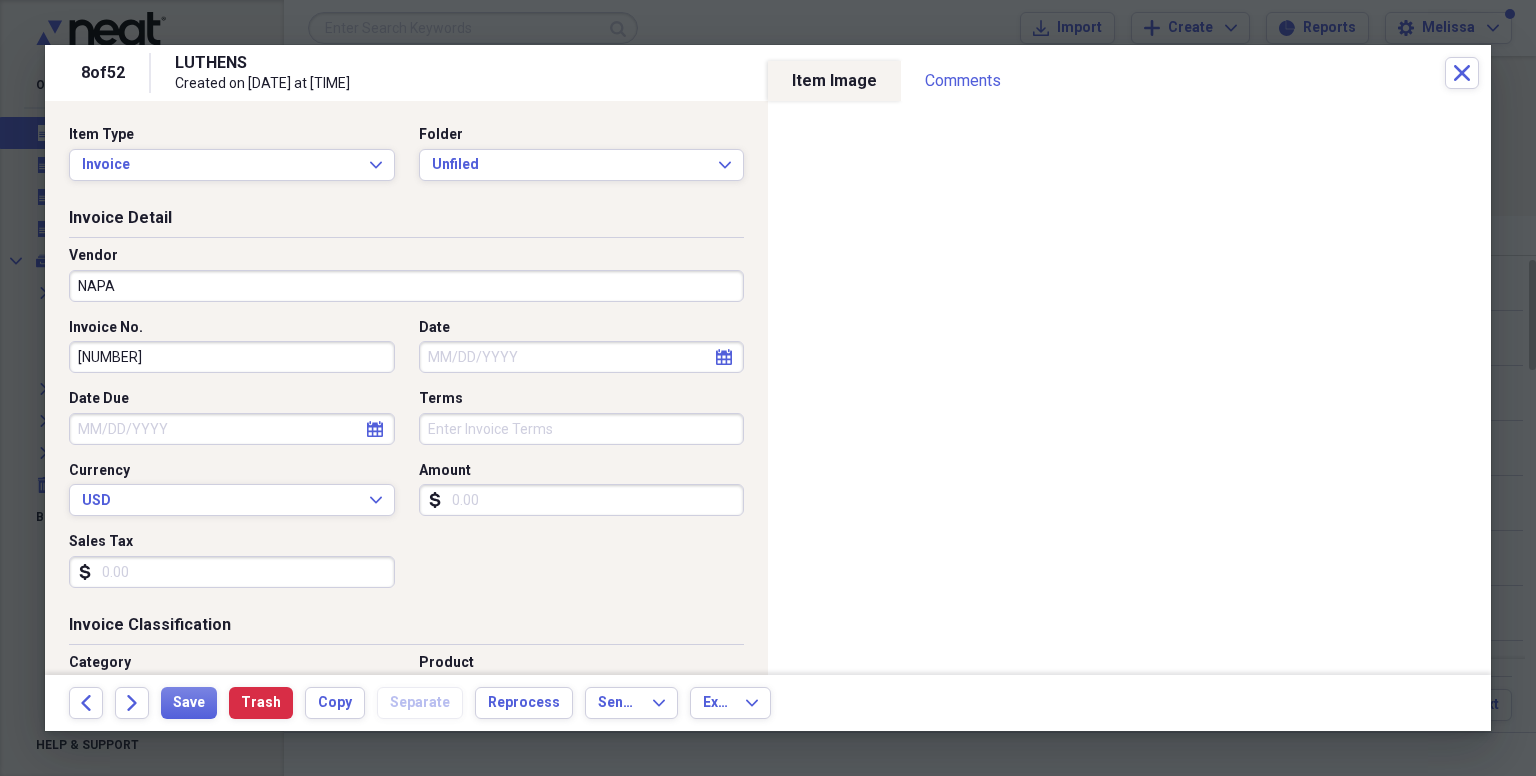 click on "calendar" 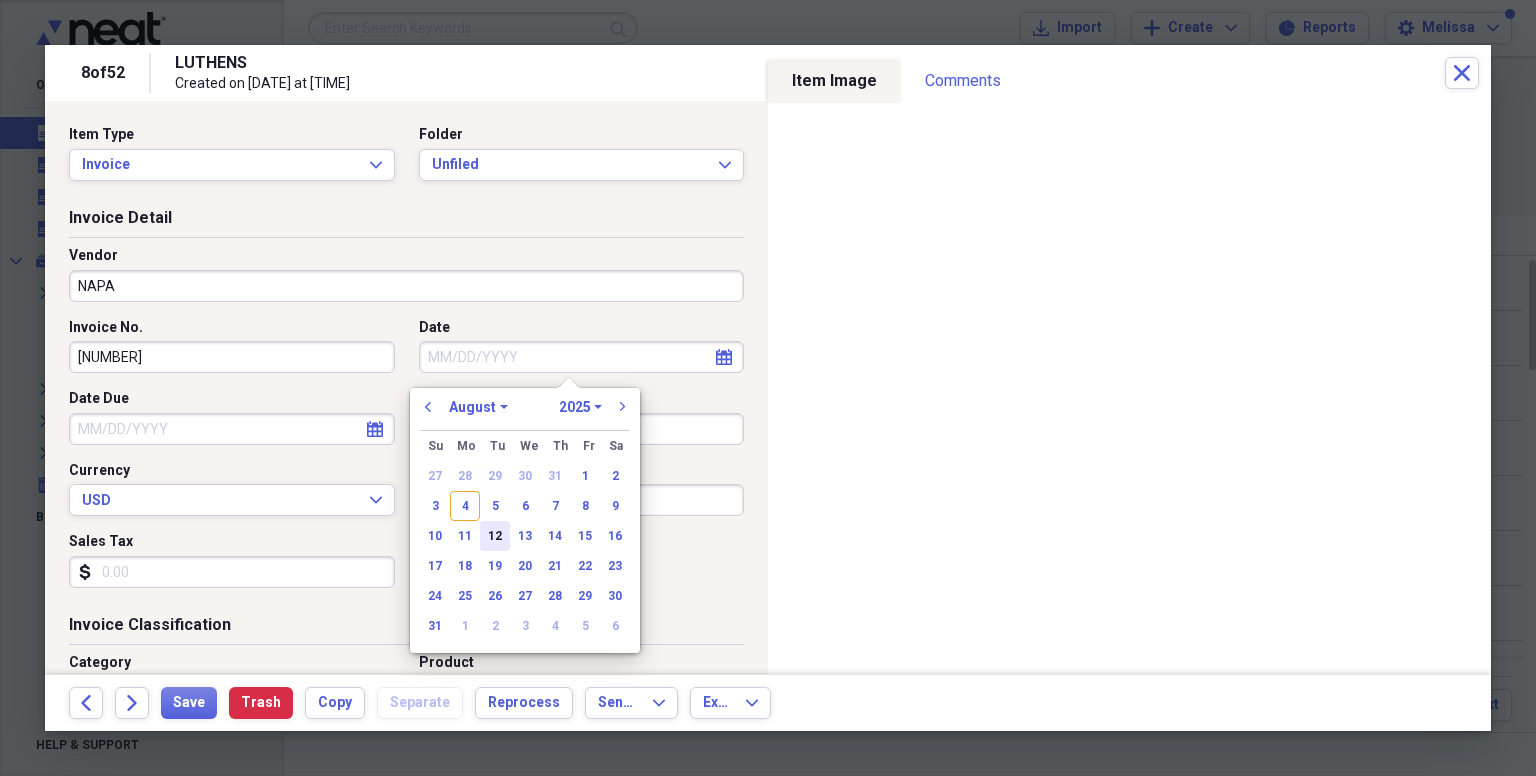 click on "12" at bounding box center [495, 536] 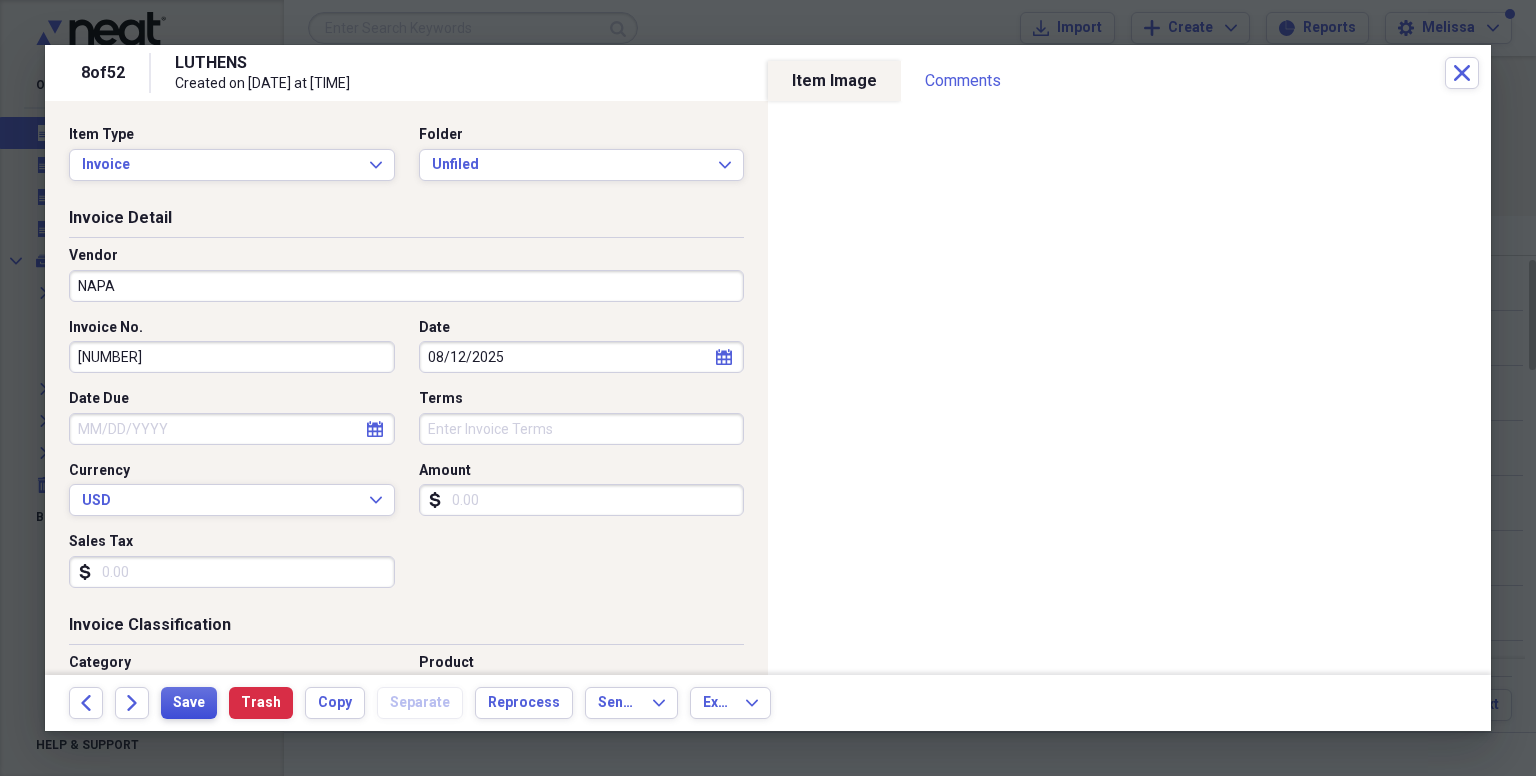 click on "Save" at bounding box center [189, 703] 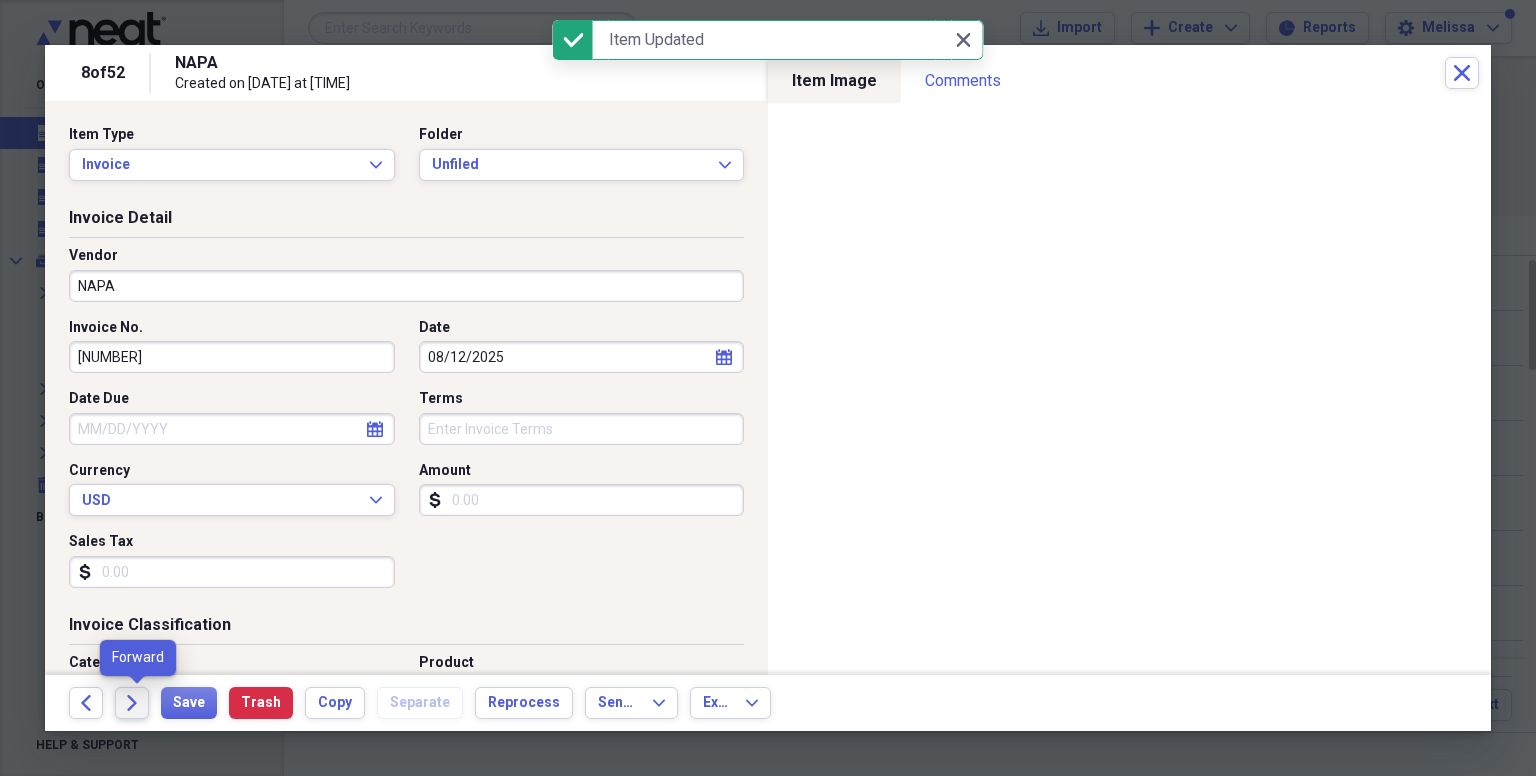 click on "Forward" 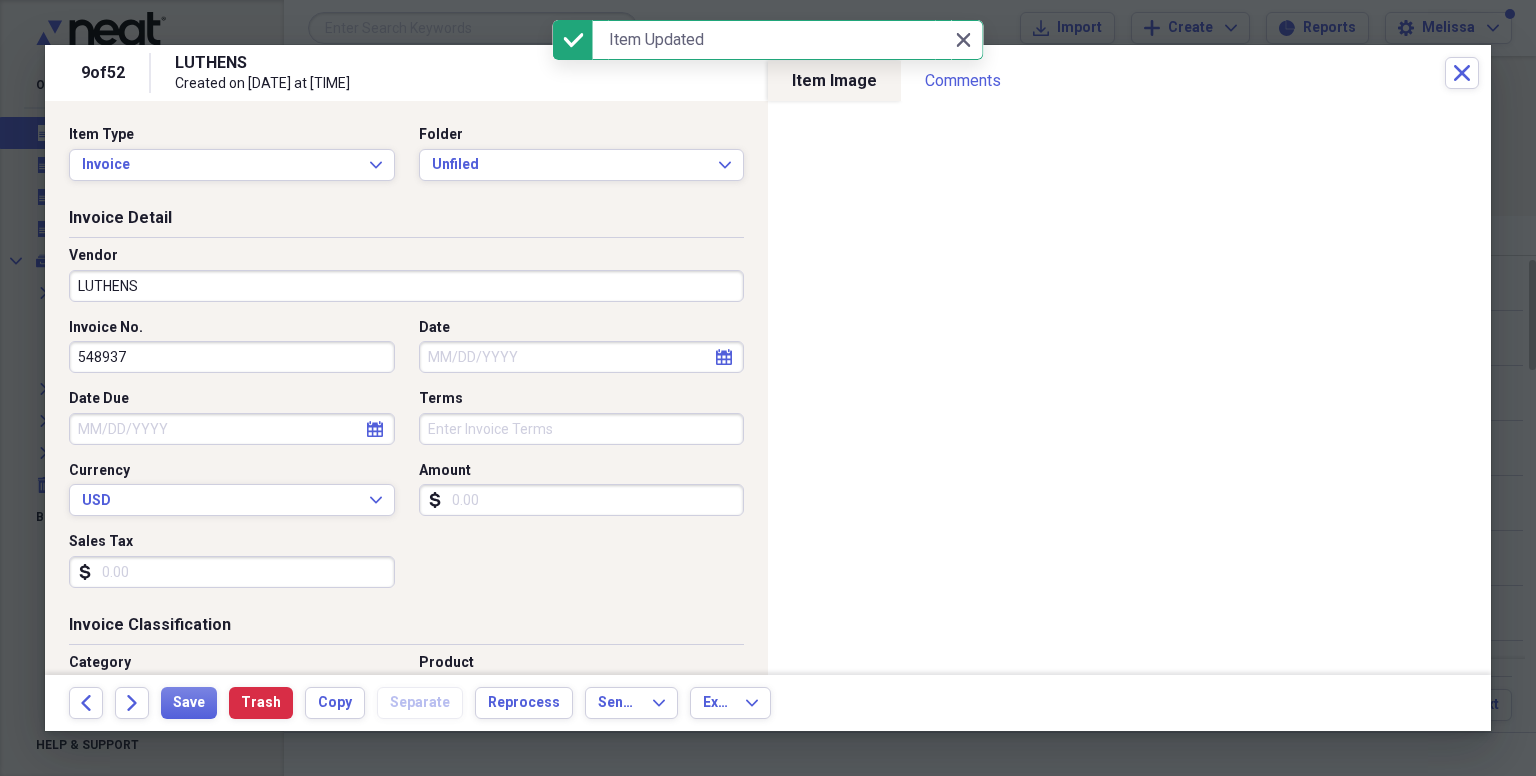 click on "LUTHENS" at bounding box center [406, 286] 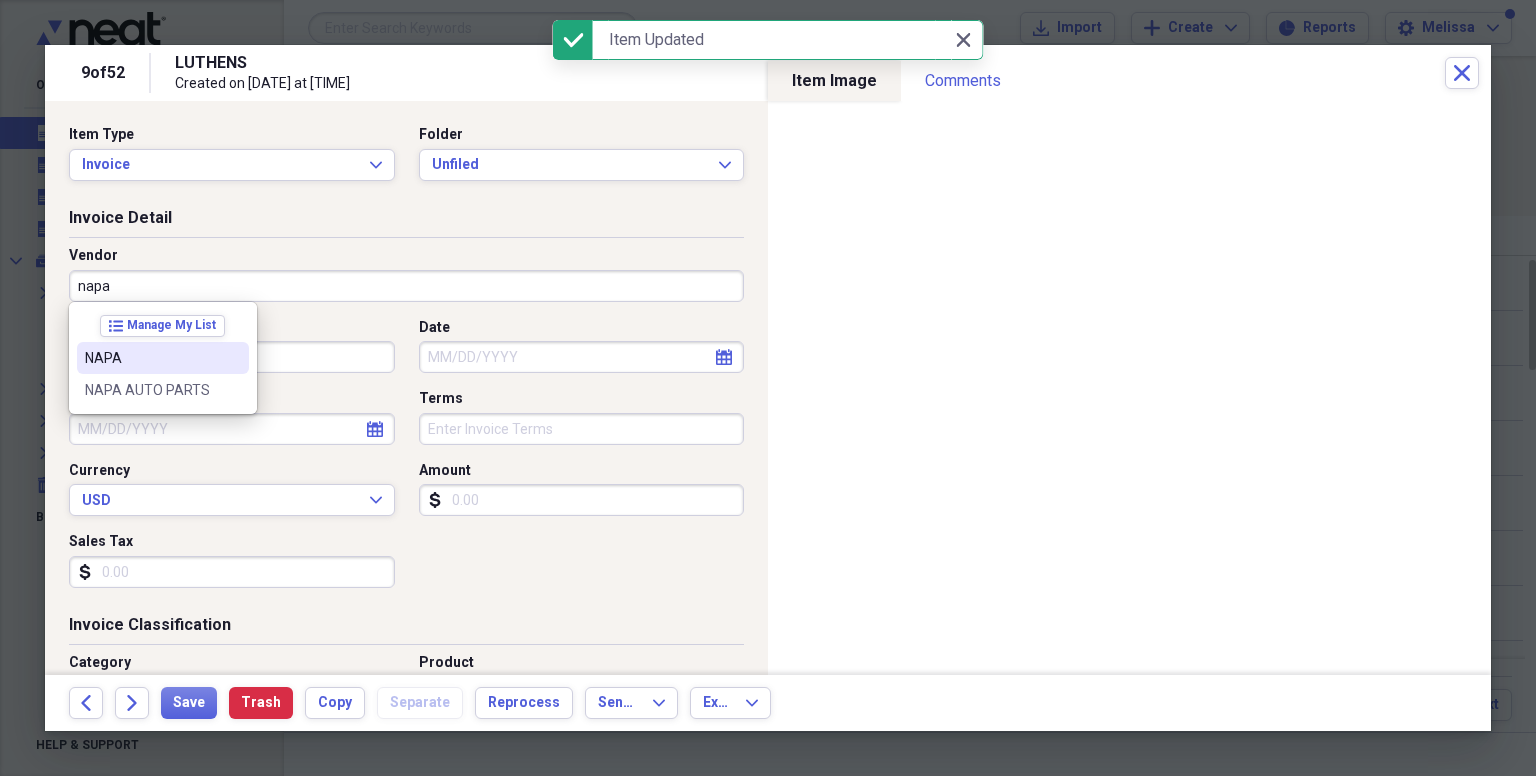 click on "NAPA" at bounding box center [151, 358] 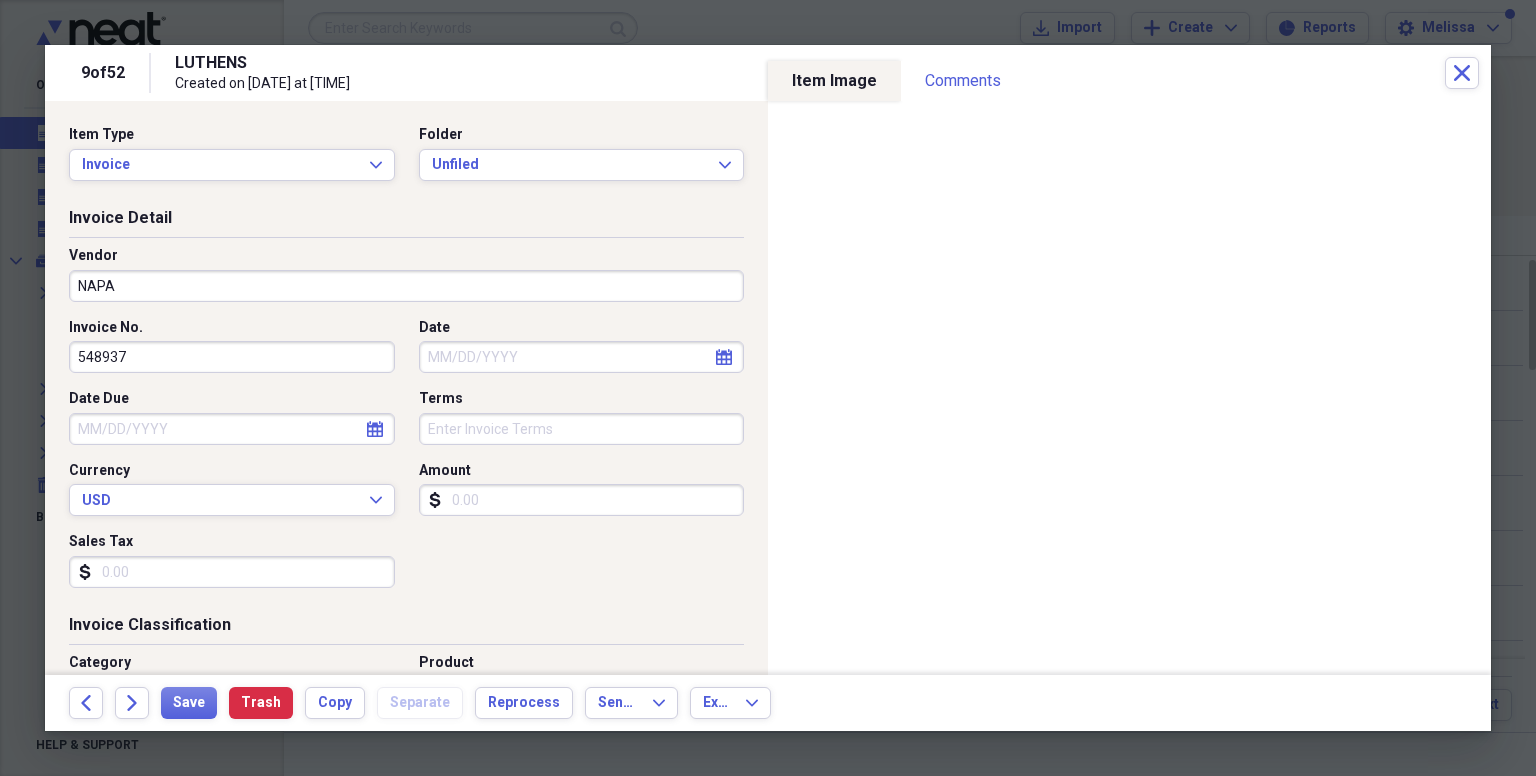 type on "Repairs & Maintenance" 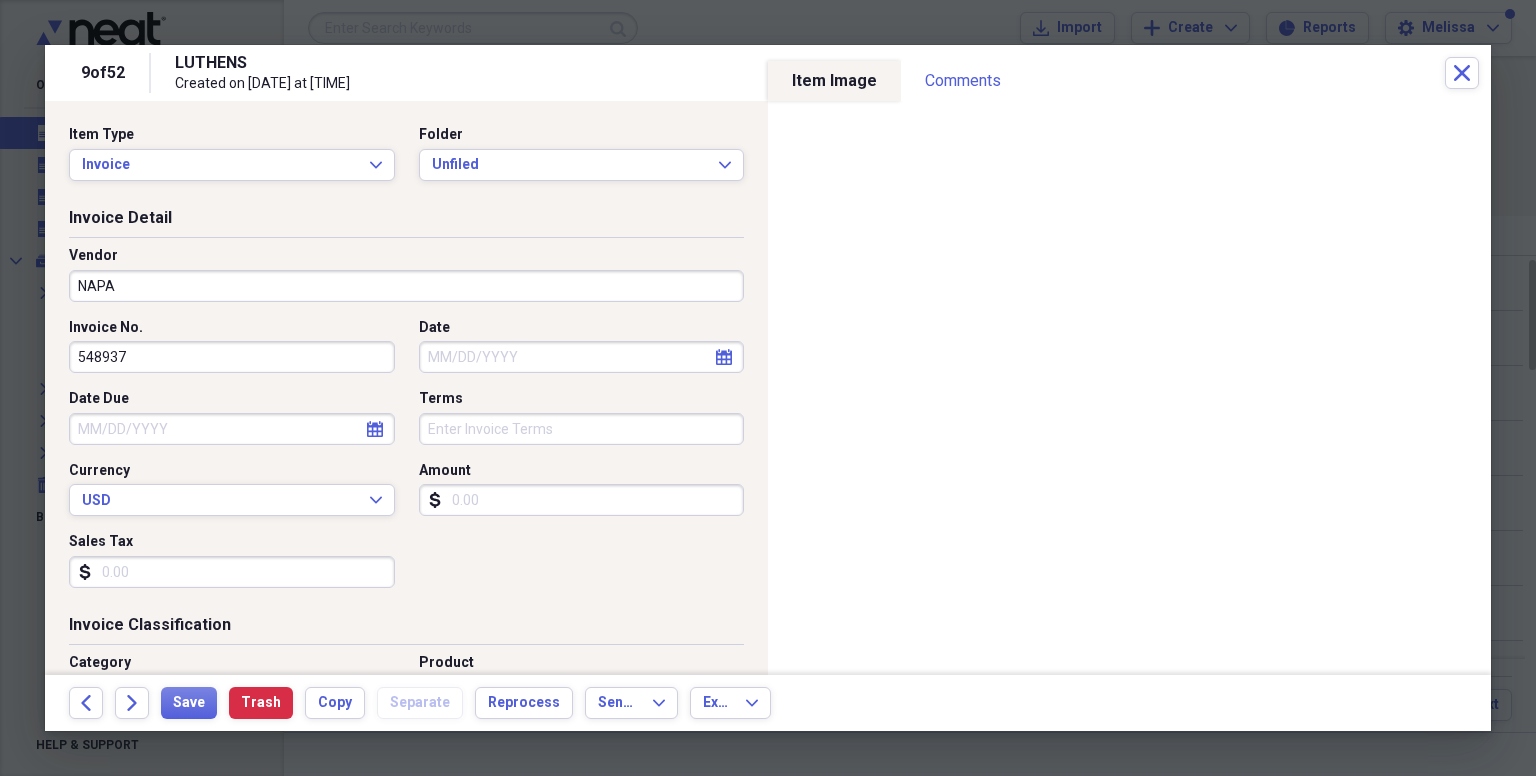 click 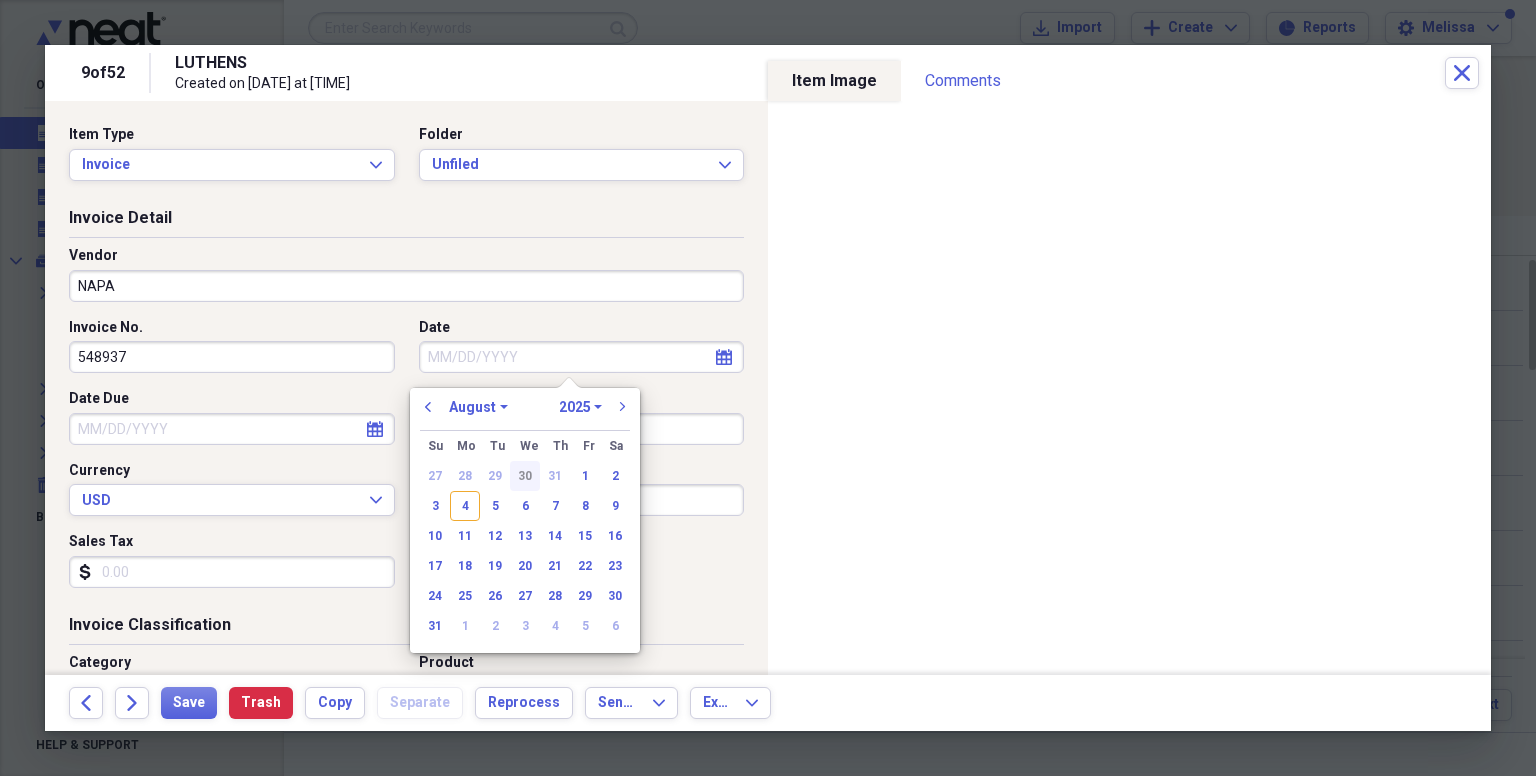 click on "30" at bounding box center [525, 476] 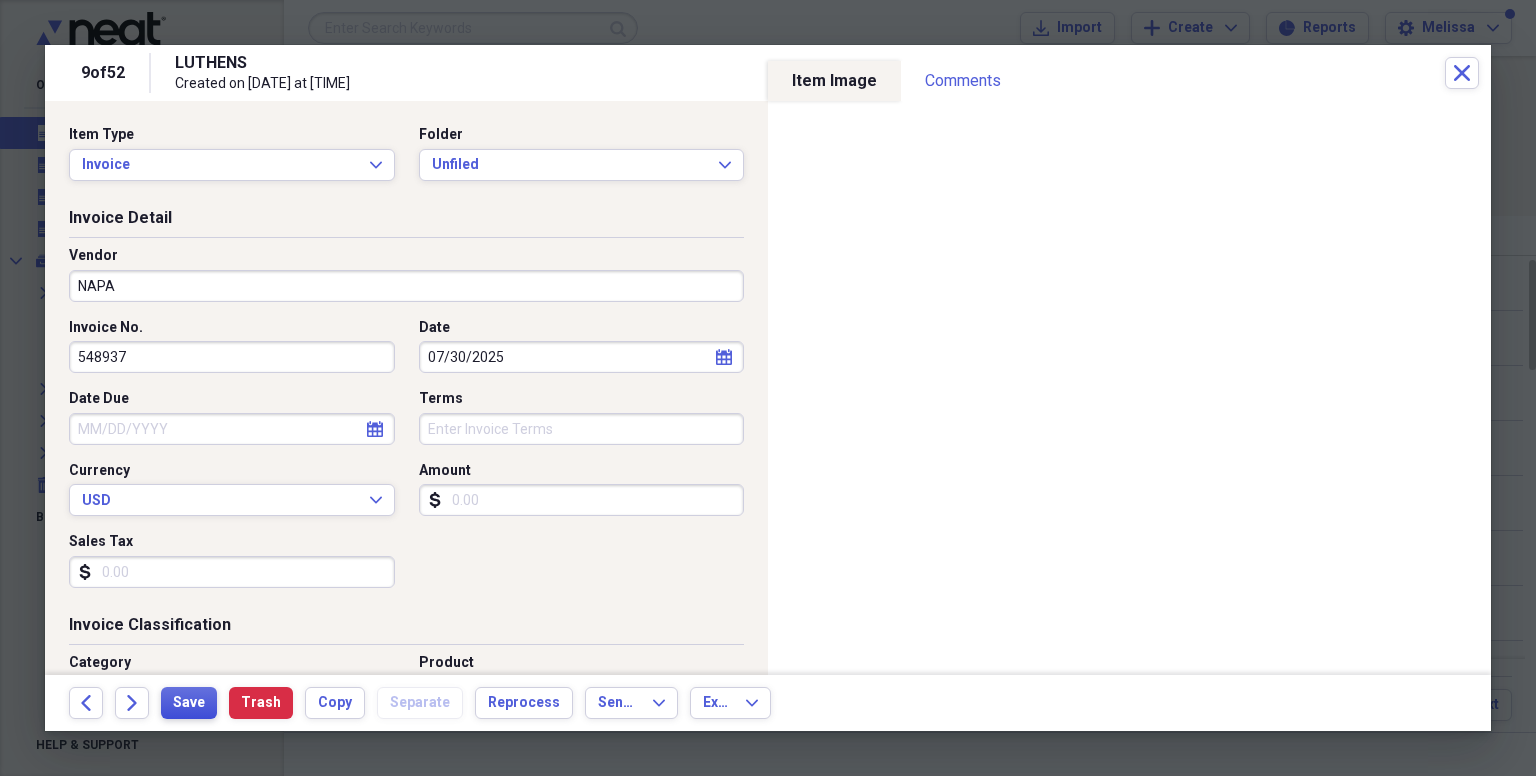 click on "Save" at bounding box center [189, 703] 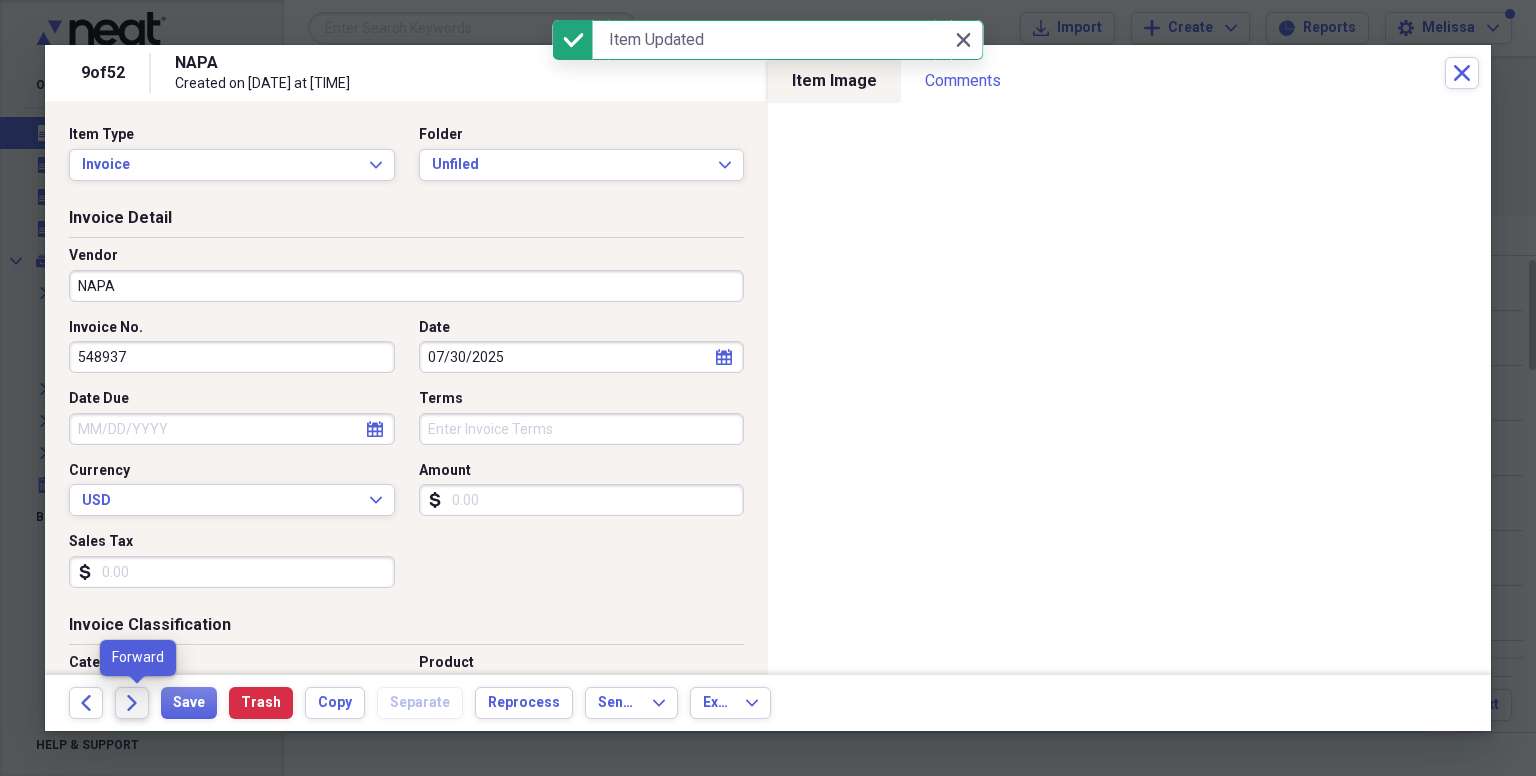 click on "Forward" 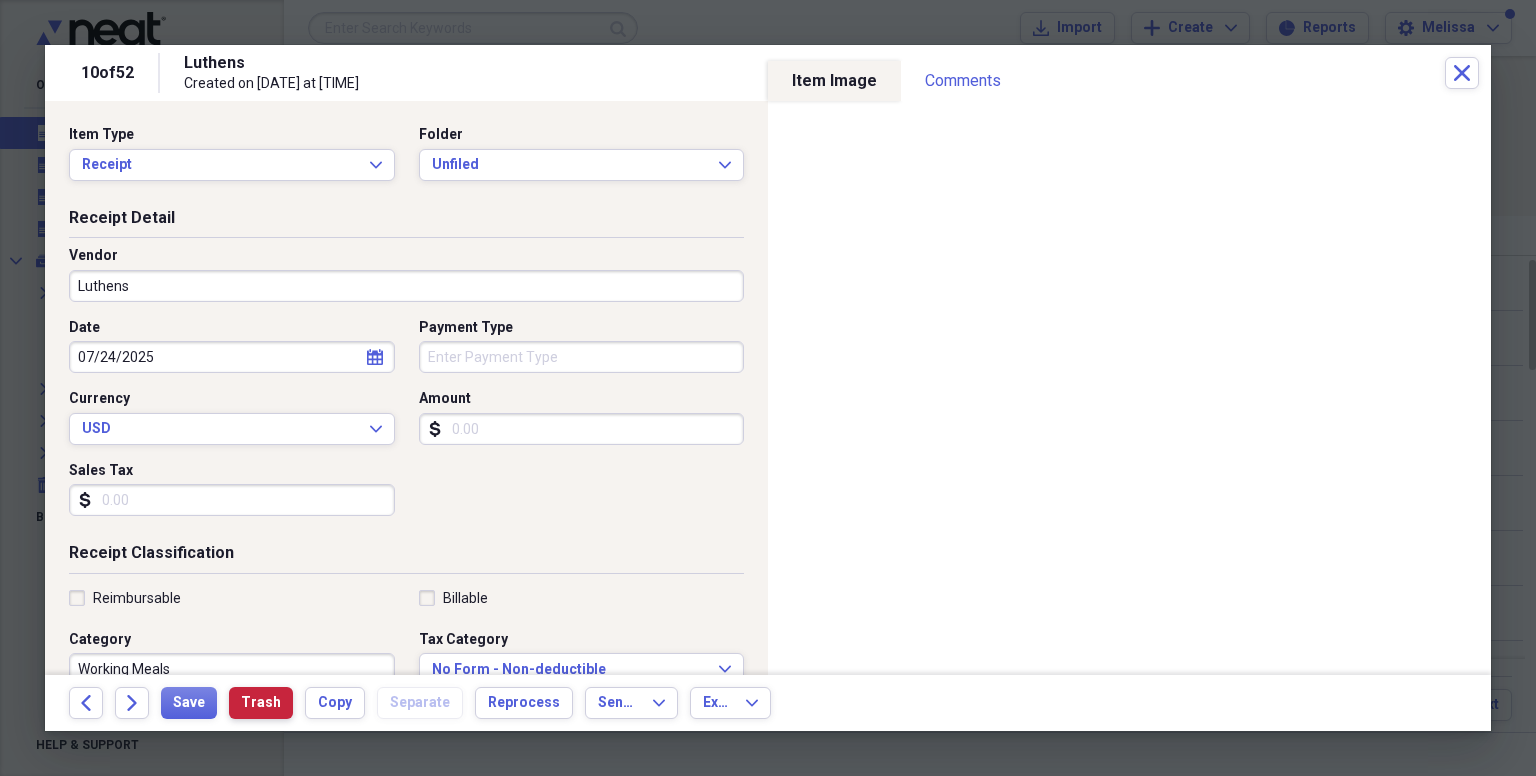 click on "Trash" at bounding box center (261, 703) 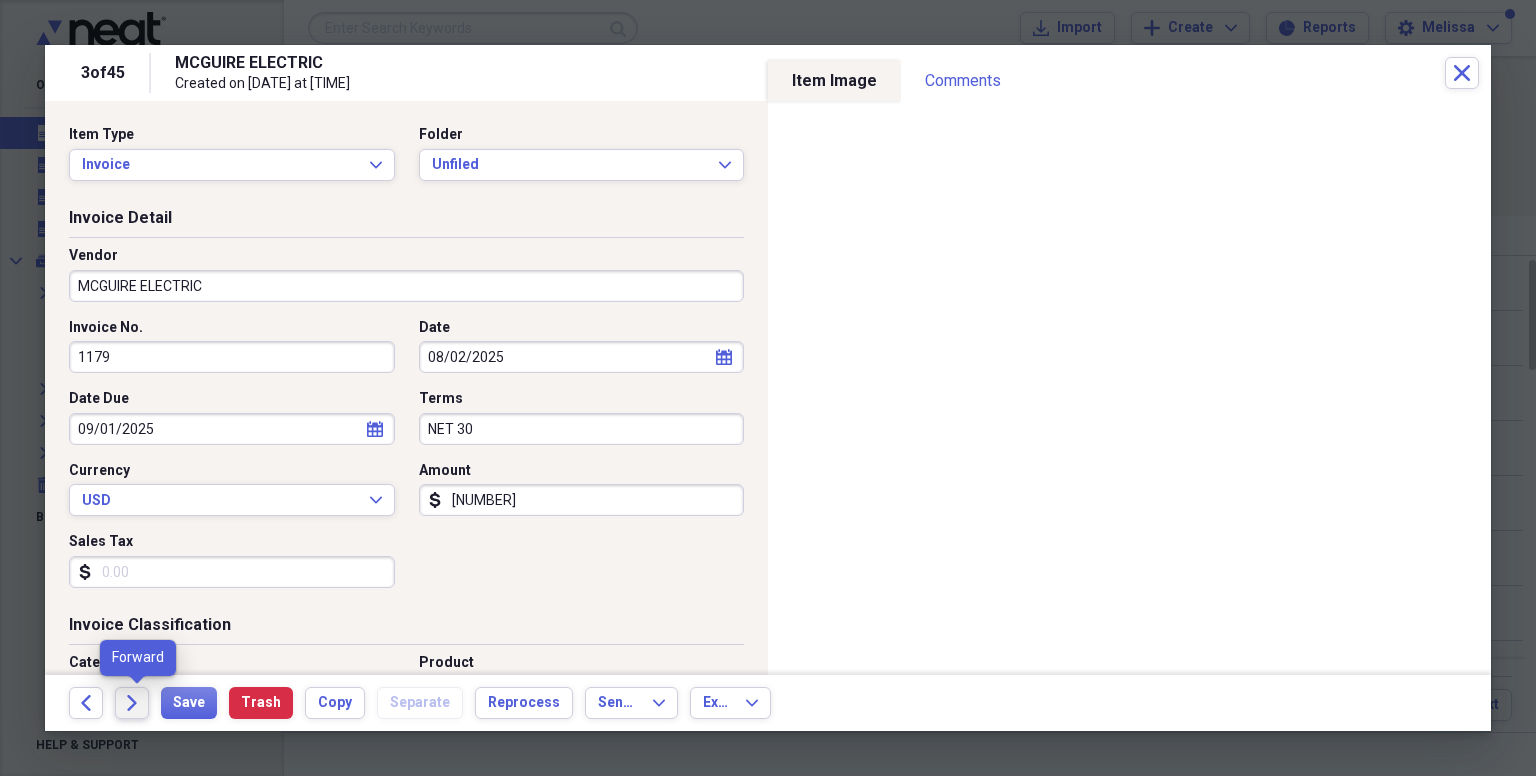 click on "Forward" 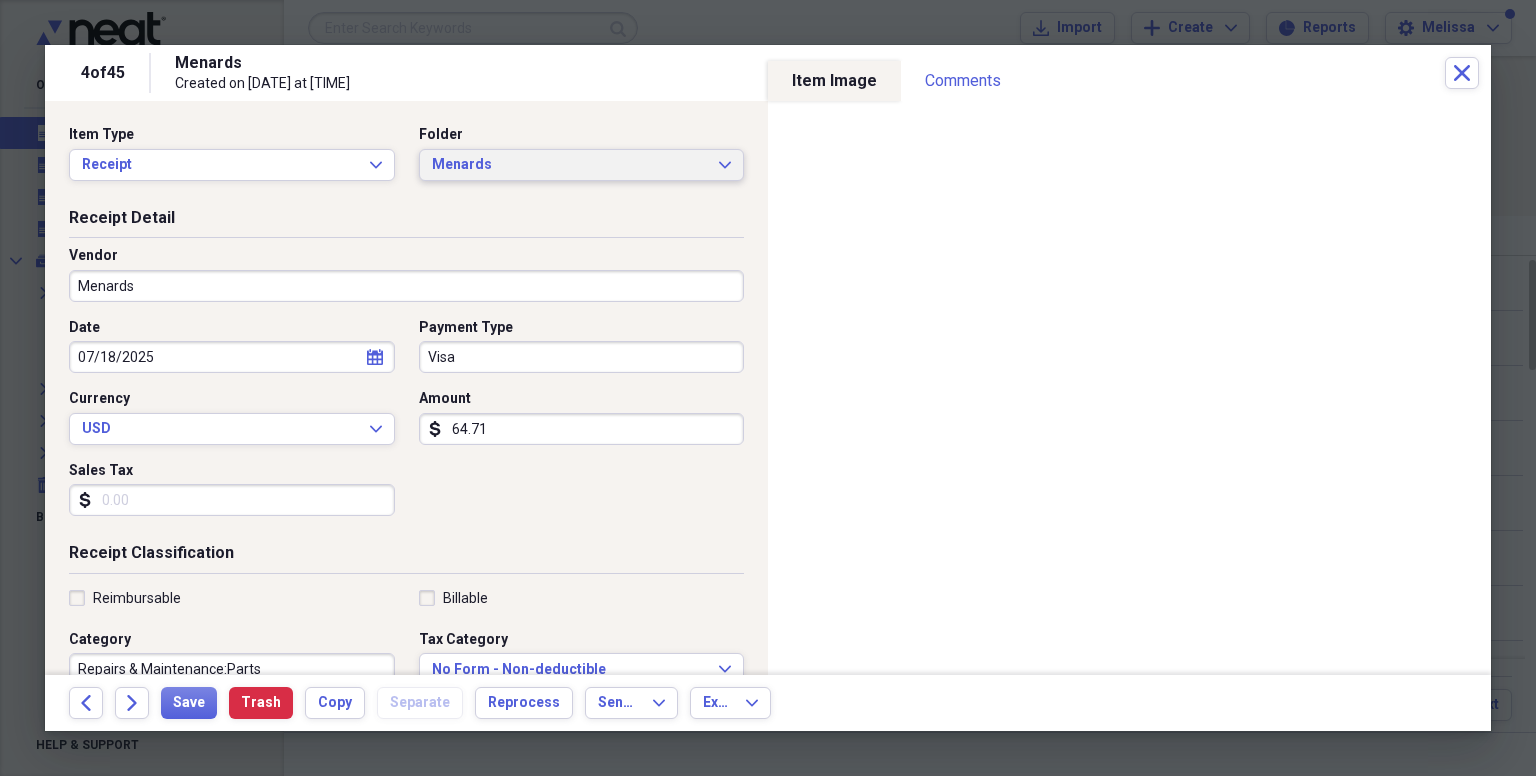 click on "Expand" 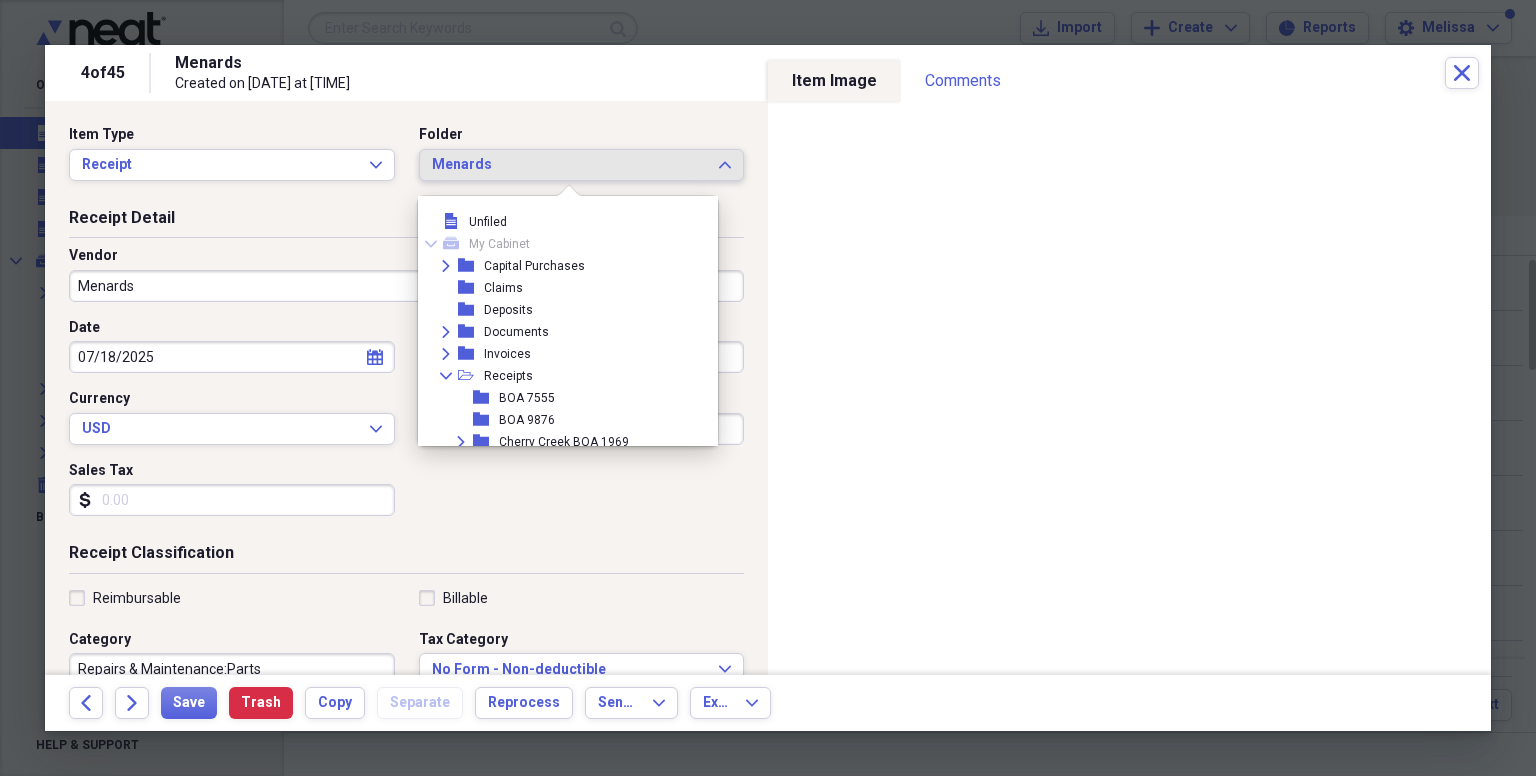 scroll, scrollTop: 252, scrollLeft: 0, axis: vertical 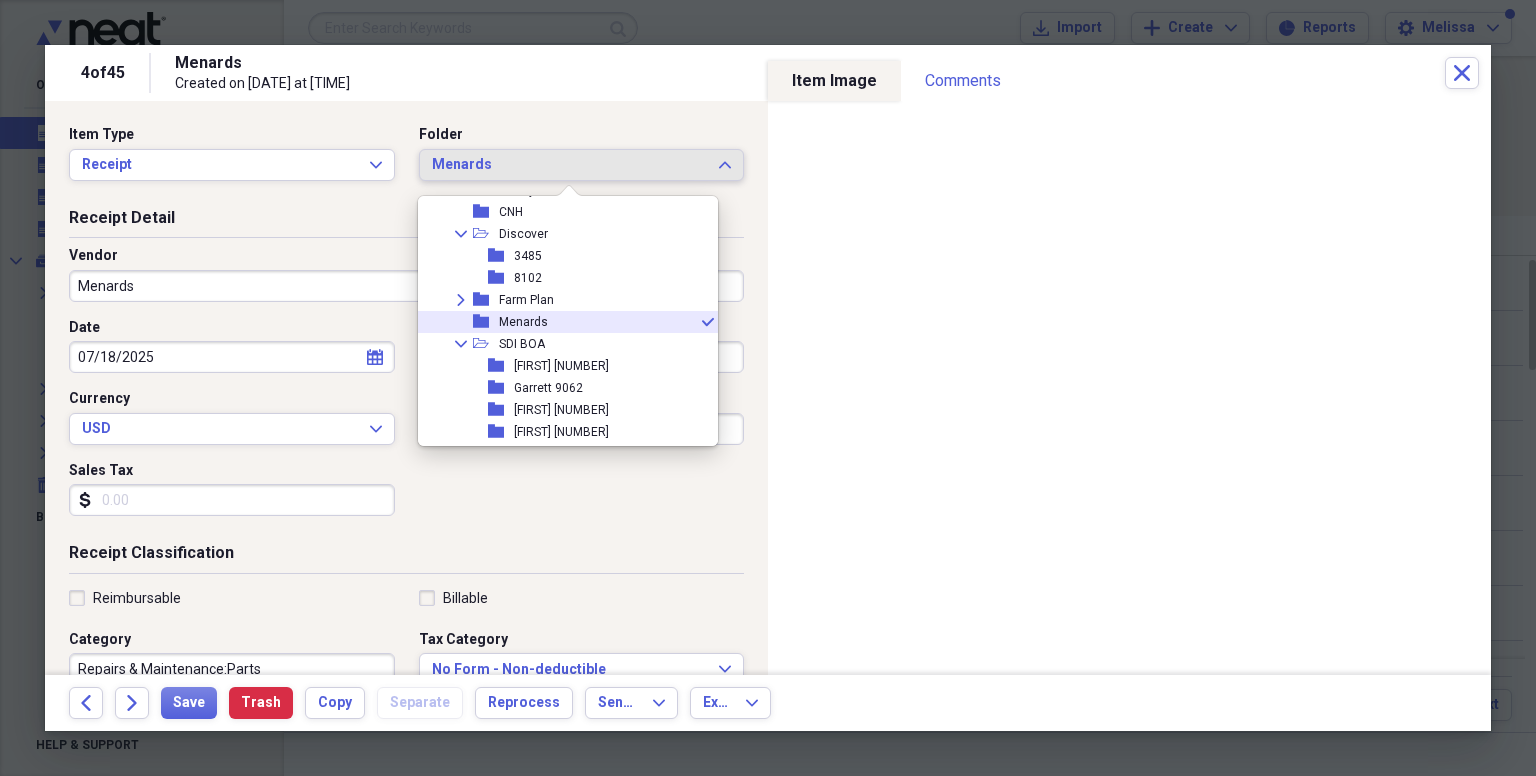 click on "Expand" 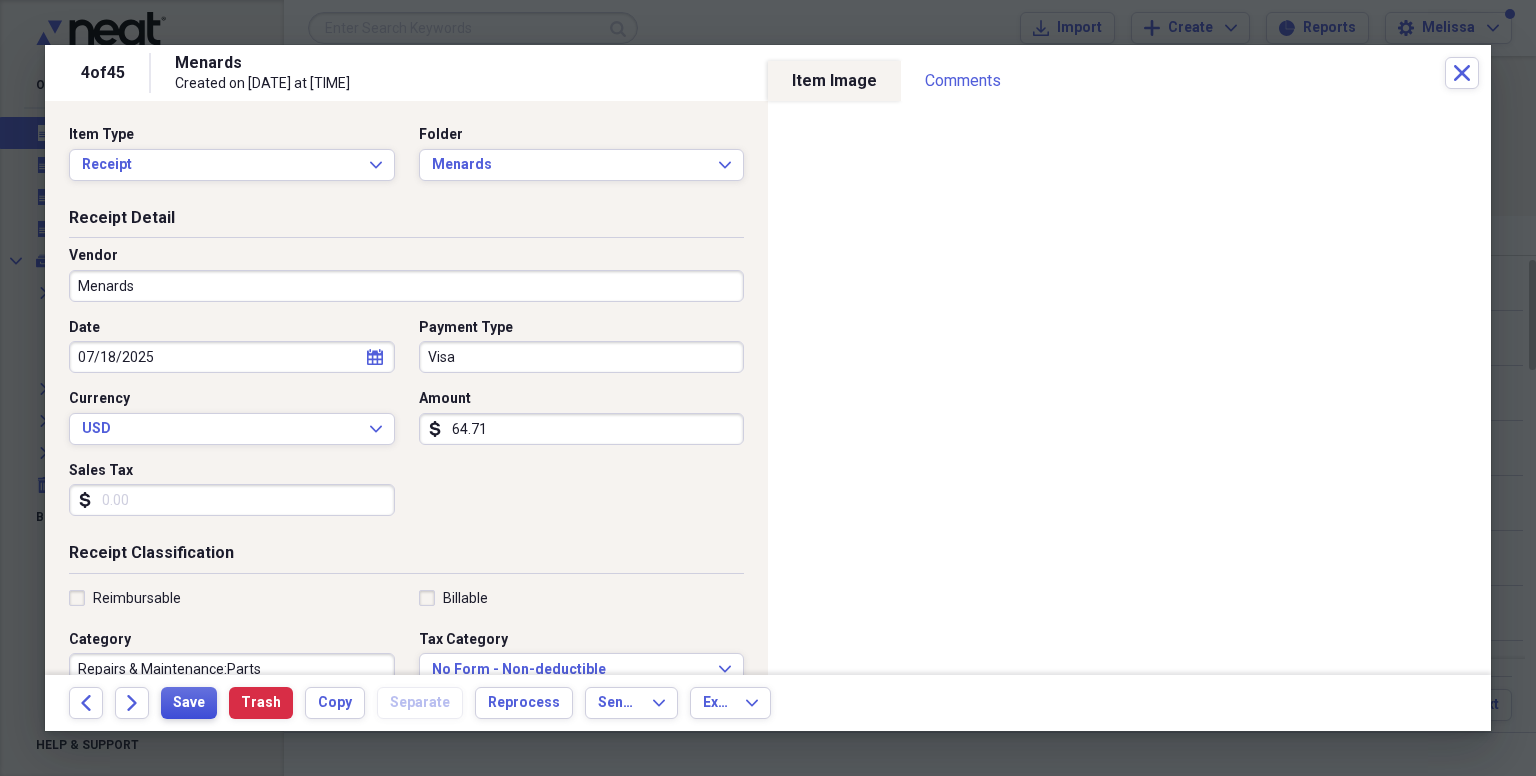 click on "Save" at bounding box center (189, 703) 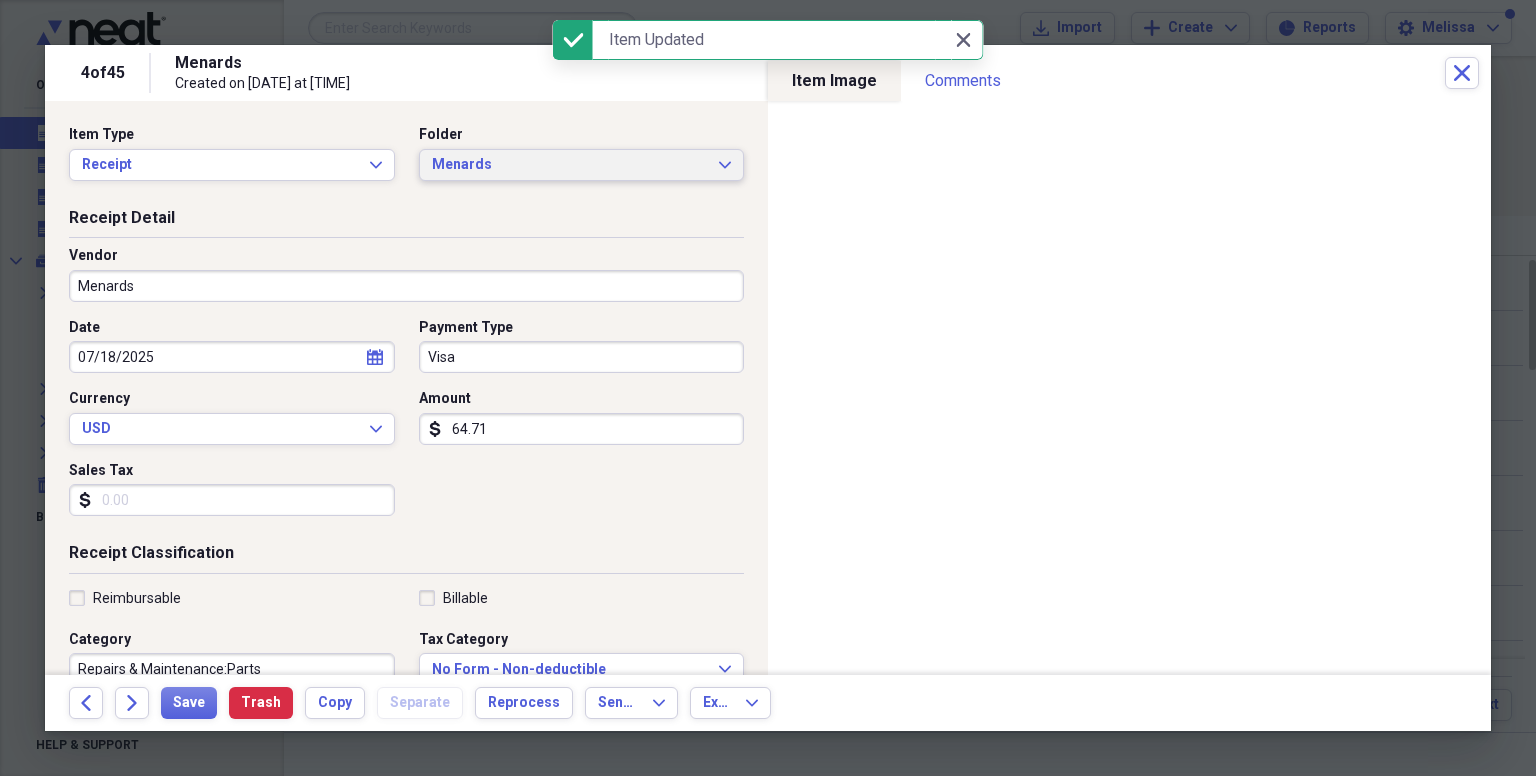 click on "Menards Expand" at bounding box center (582, 165) 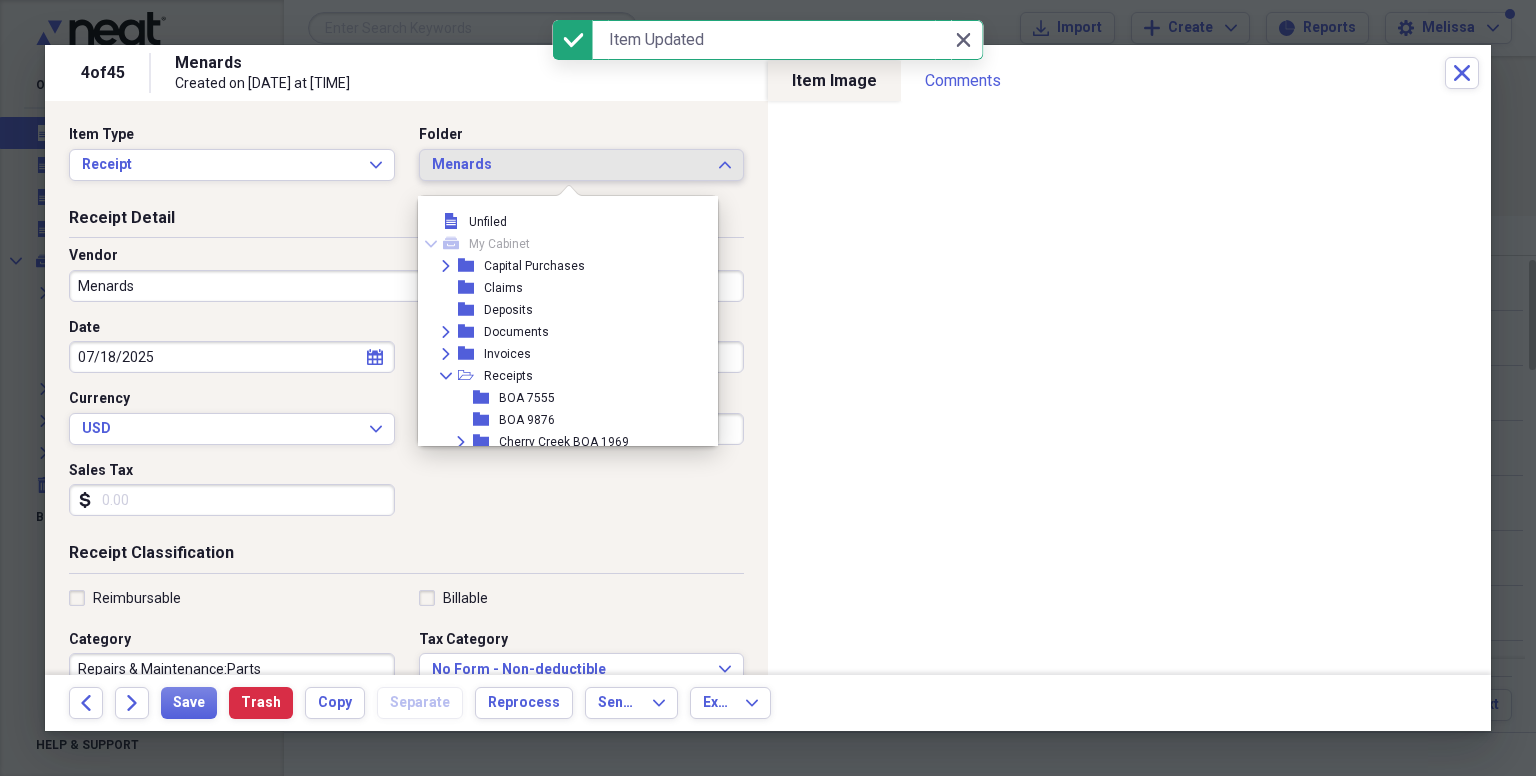 scroll, scrollTop: 252, scrollLeft: 0, axis: vertical 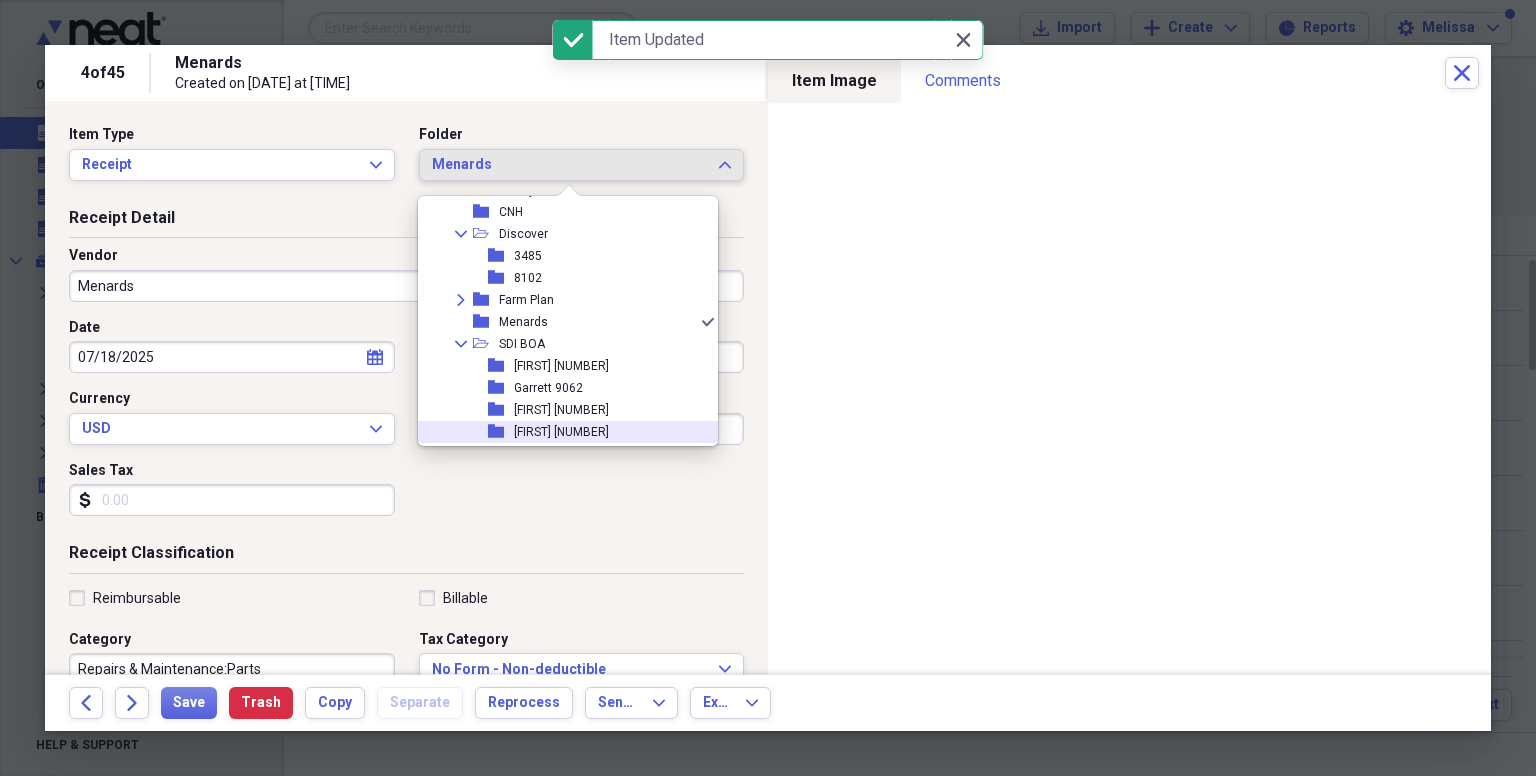 click on "folder [FIRST] [NUMBER]" at bounding box center [560, 432] 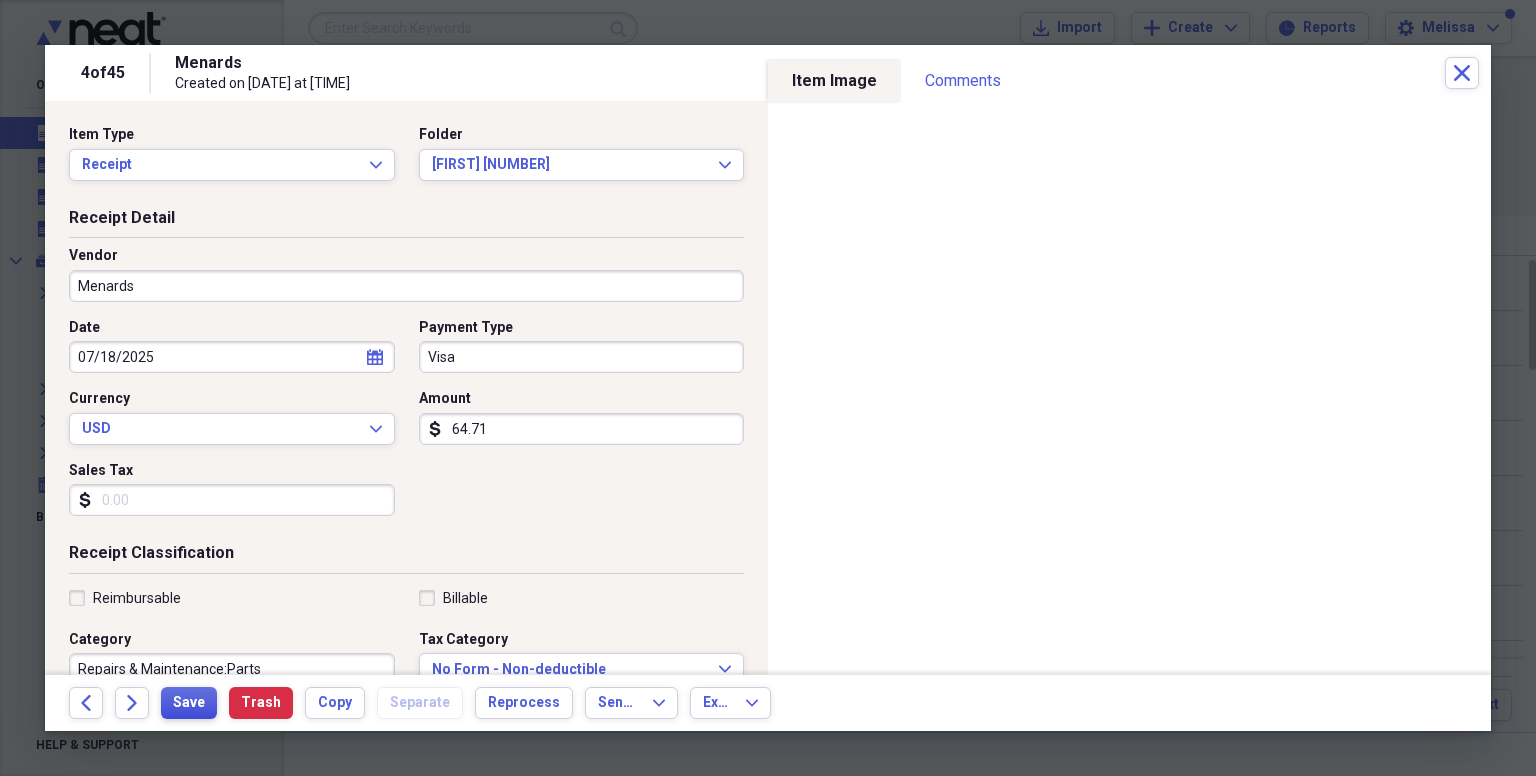 click on "Save" at bounding box center (189, 703) 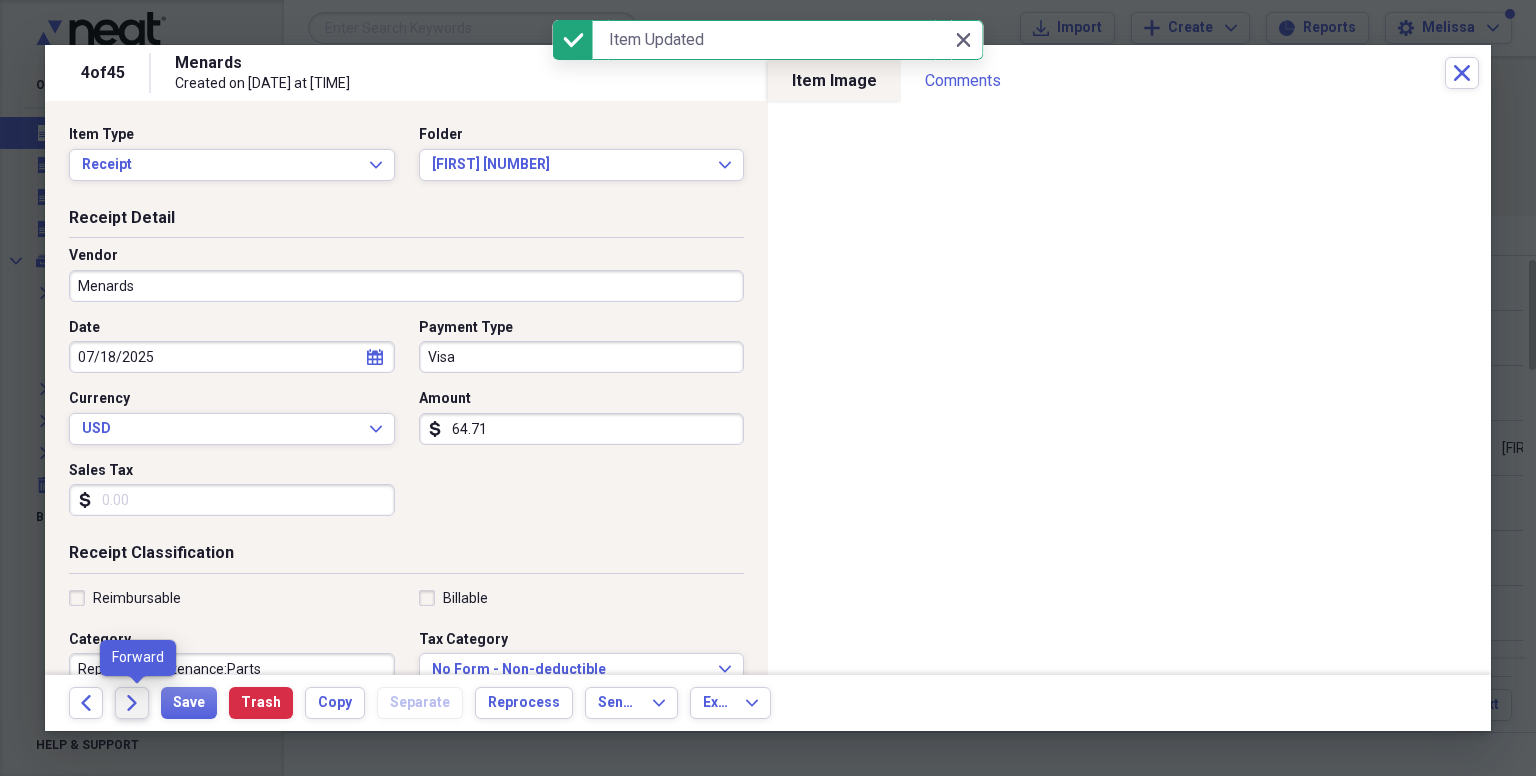 click on "Forward" at bounding box center [132, 703] 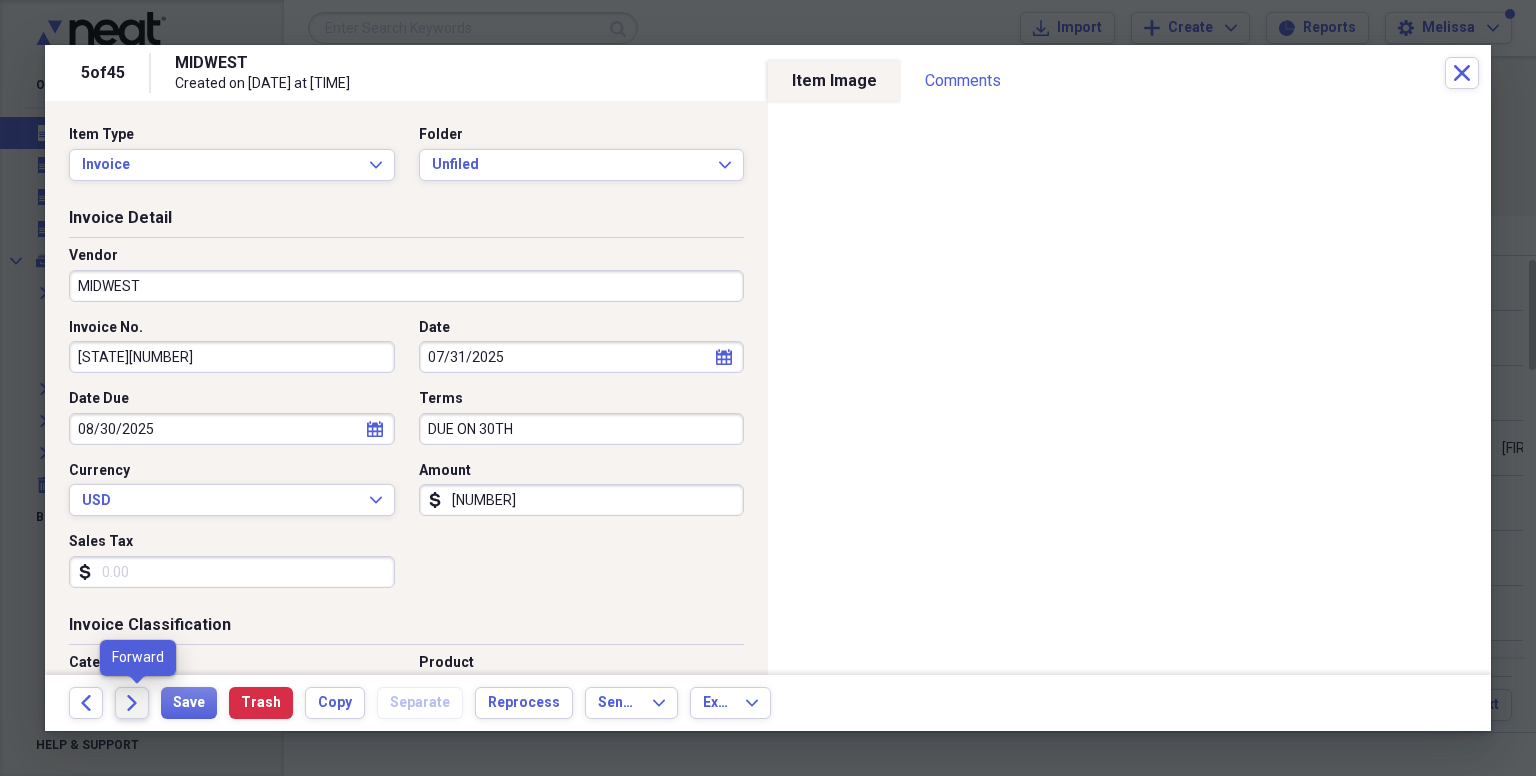 click on "Forward" 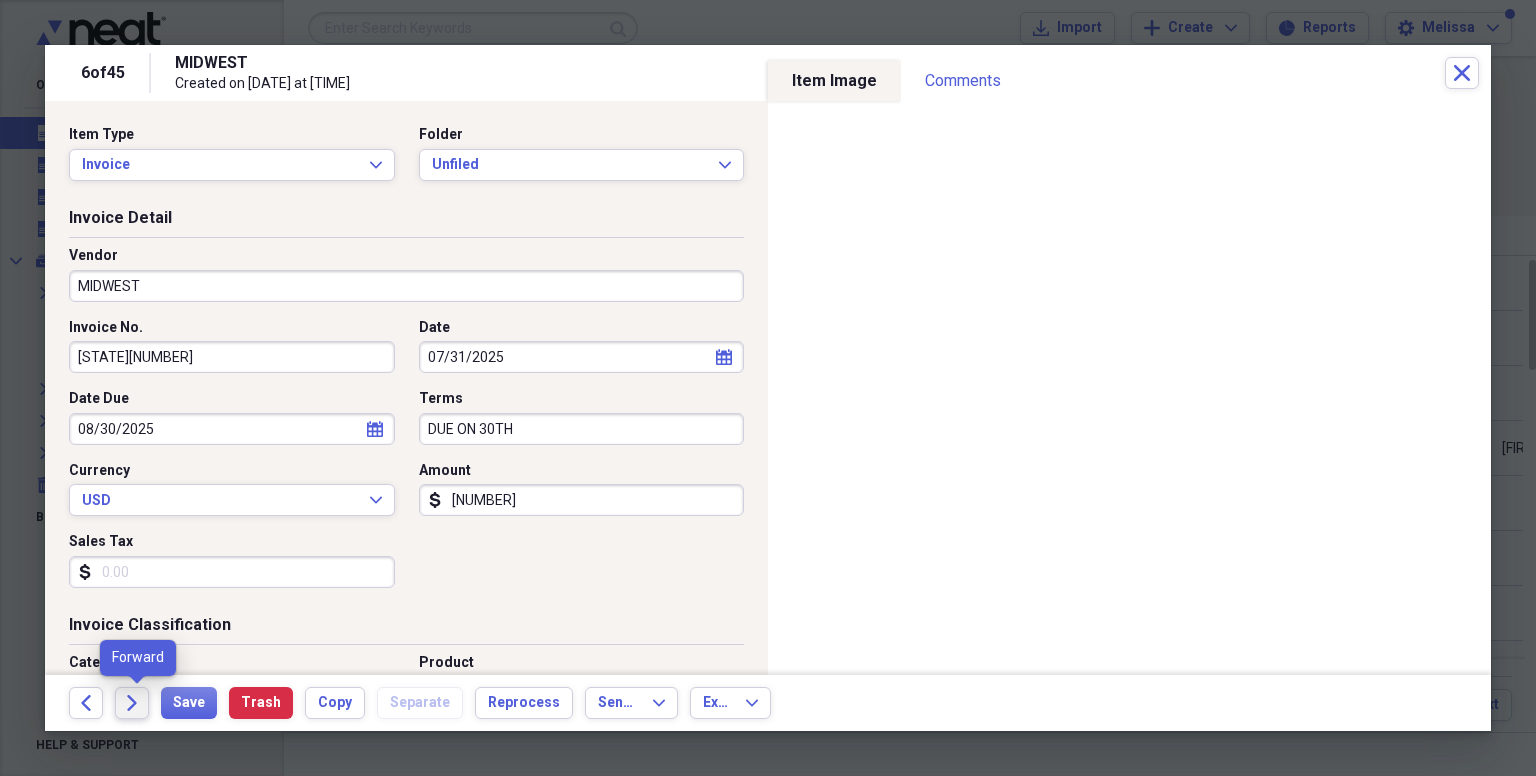 click on "Forward" at bounding box center (132, 703) 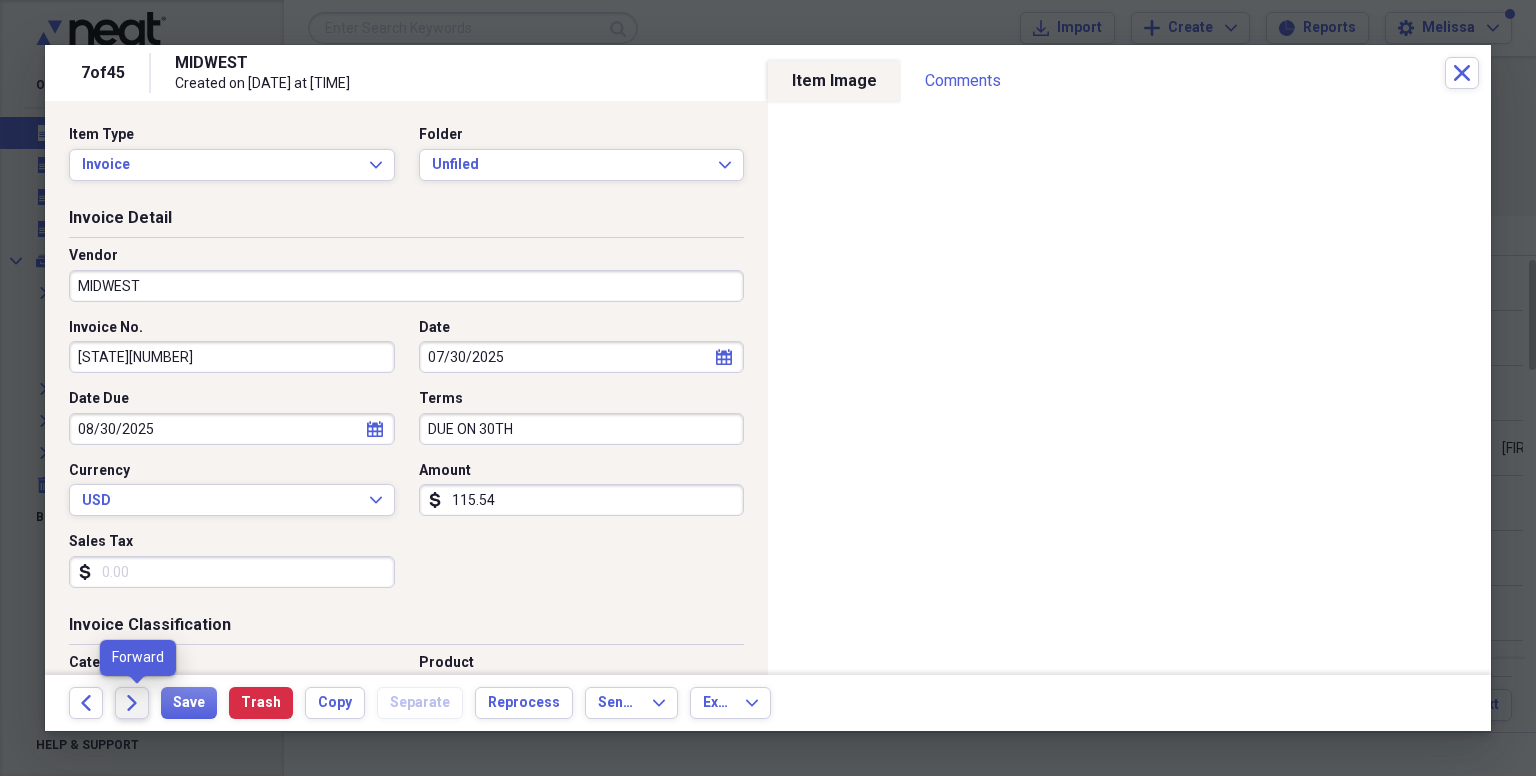 click on "Forward" at bounding box center (132, 703) 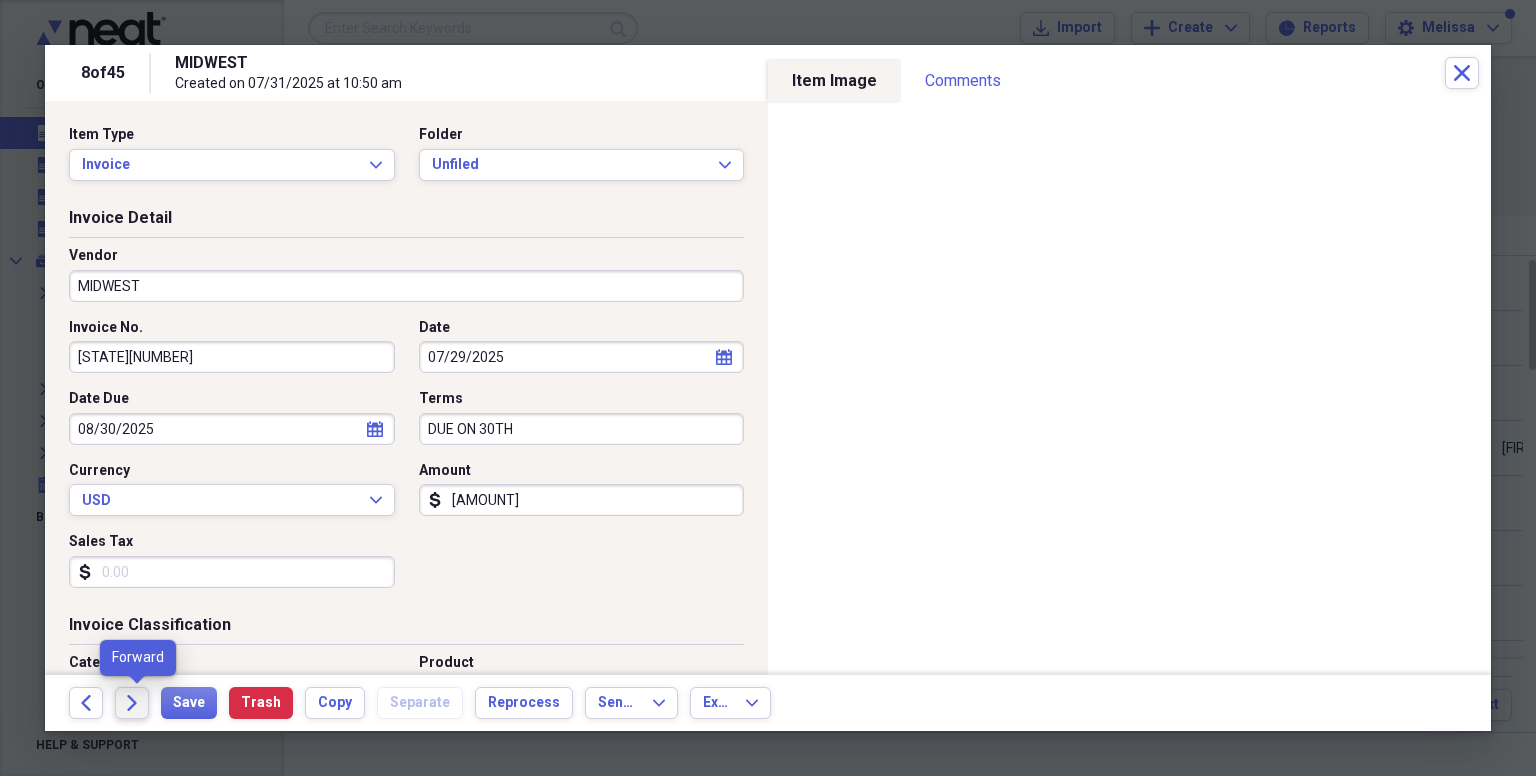 click on "Forward" 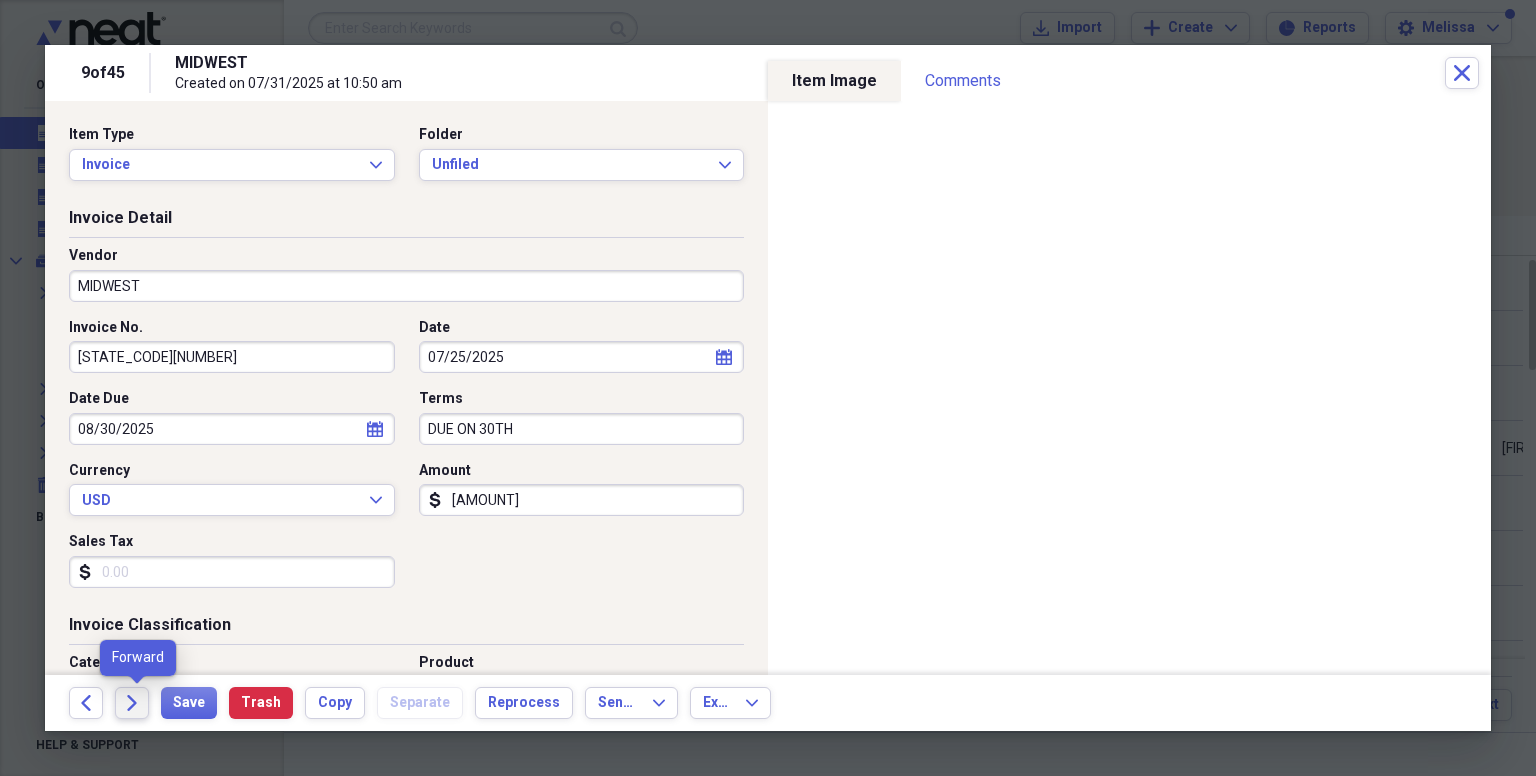 click on "Forward" 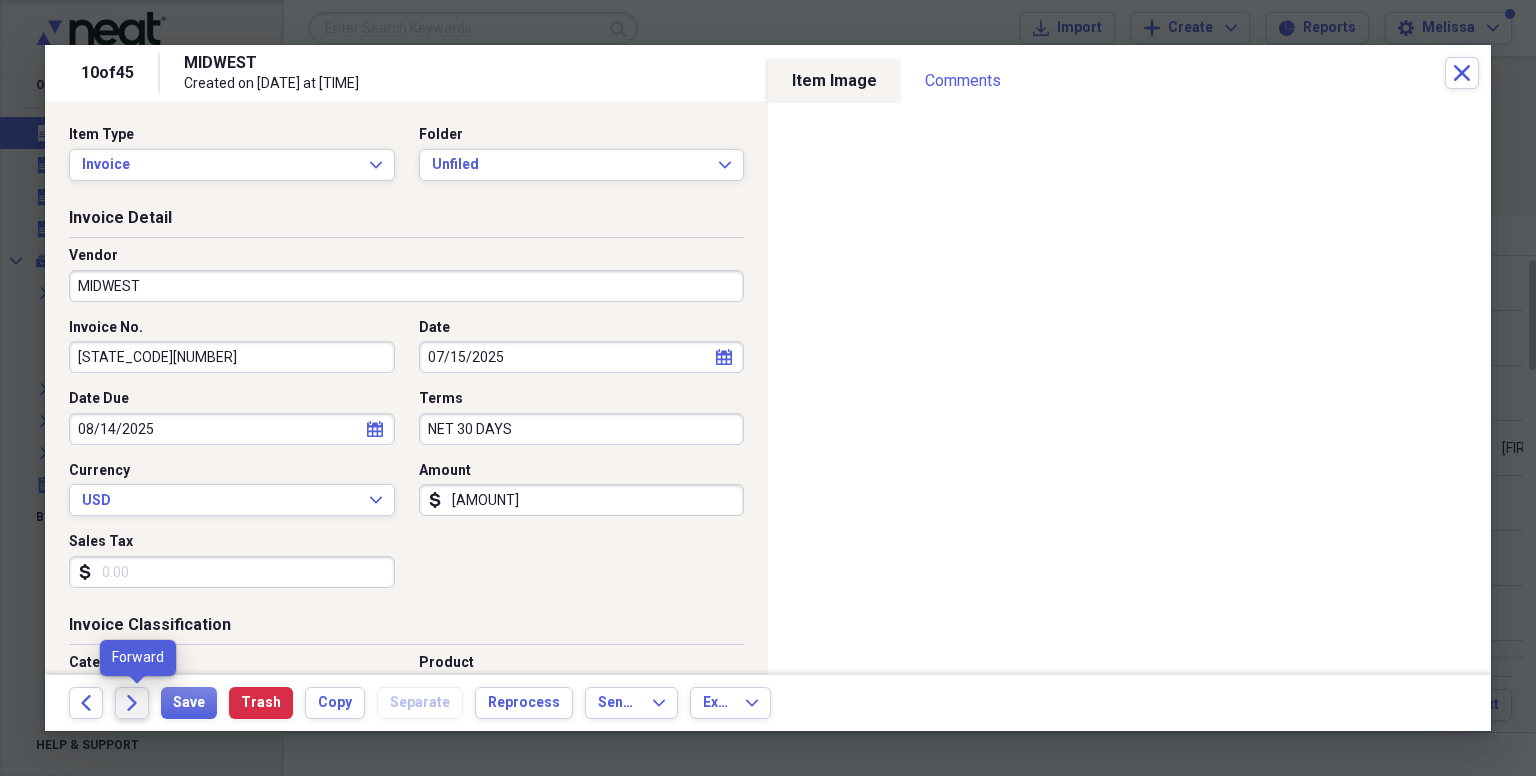 click on "Forward" 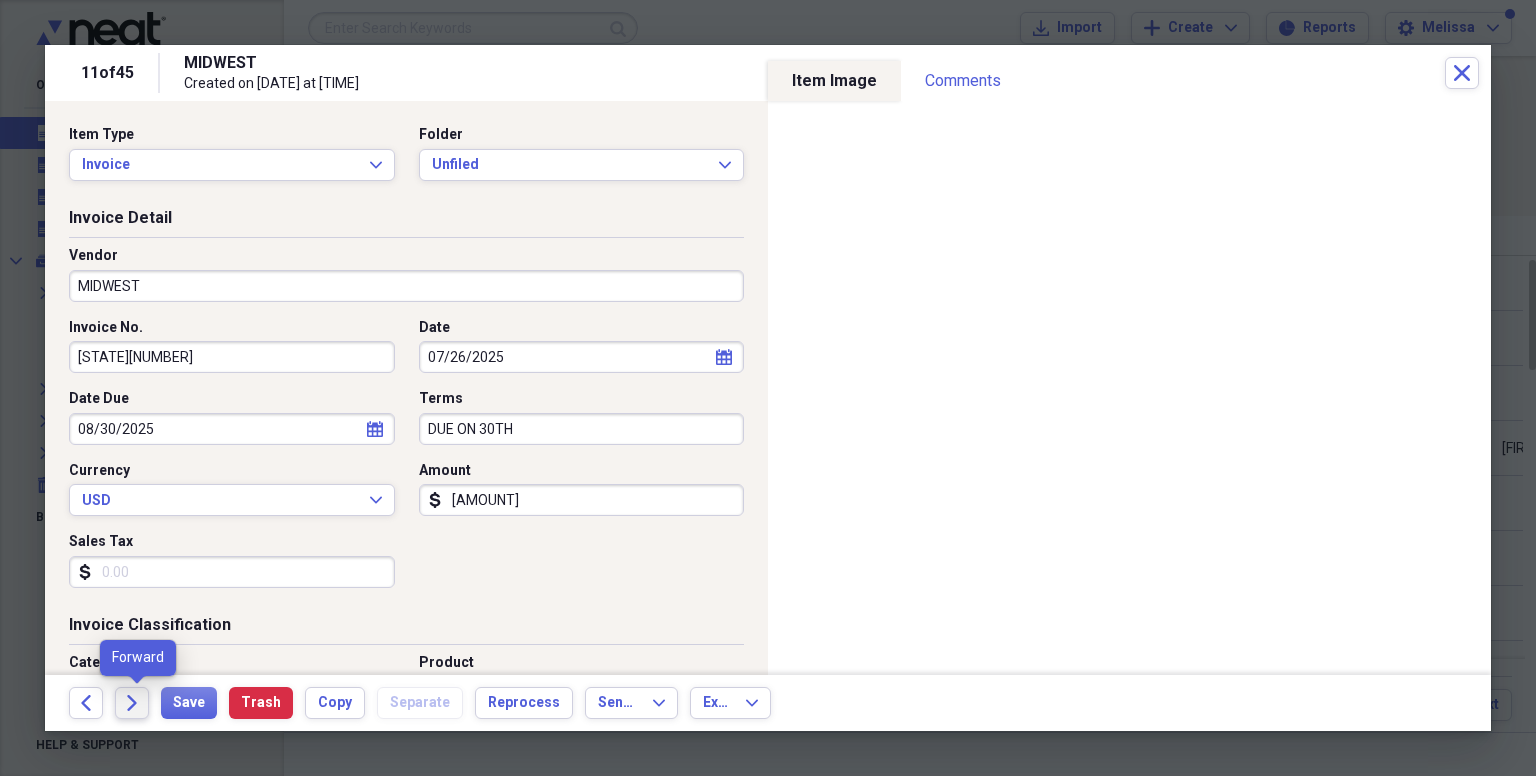click on "Forward" 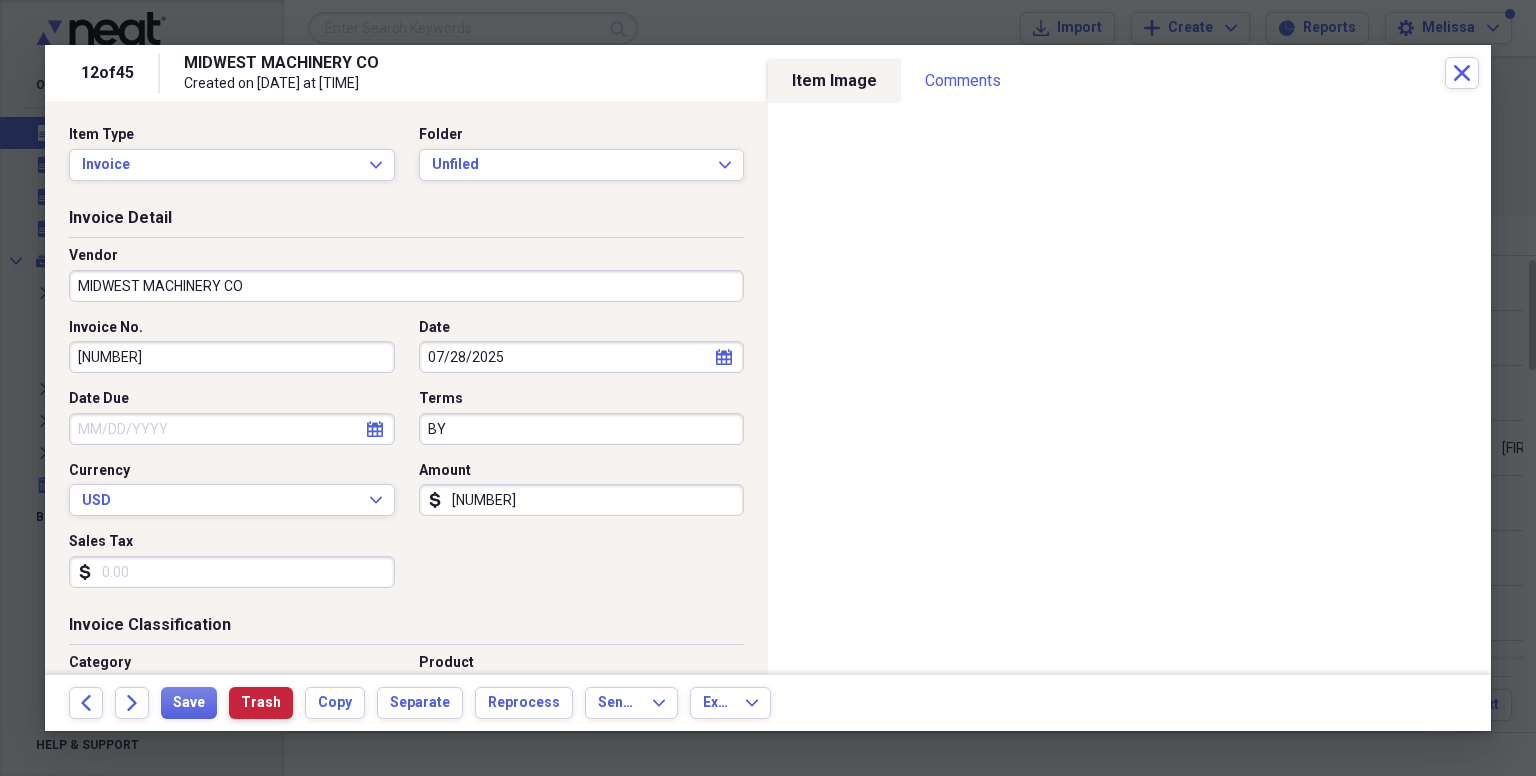click on "Trash" at bounding box center (261, 703) 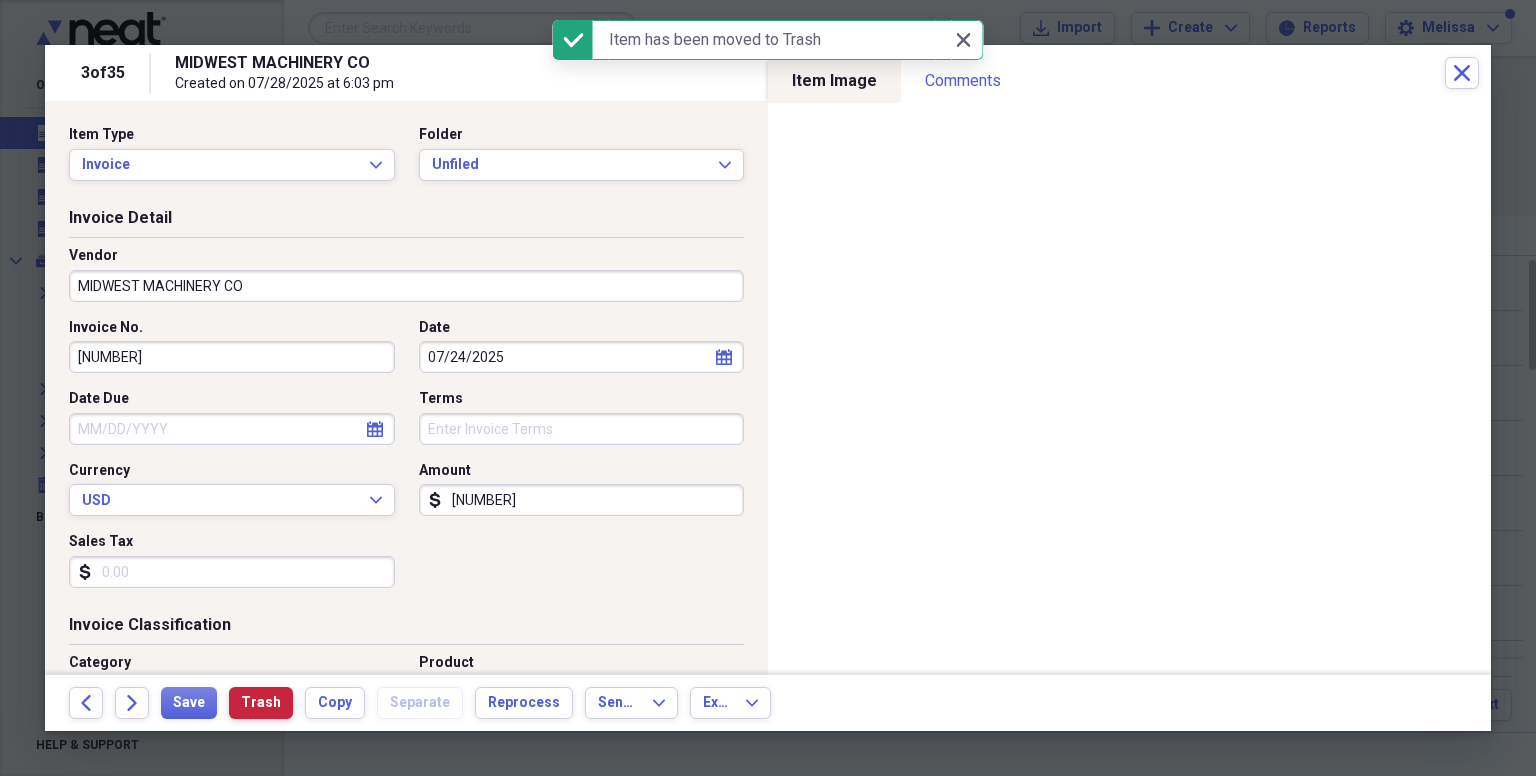 click on "Trash" at bounding box center (261, 703) 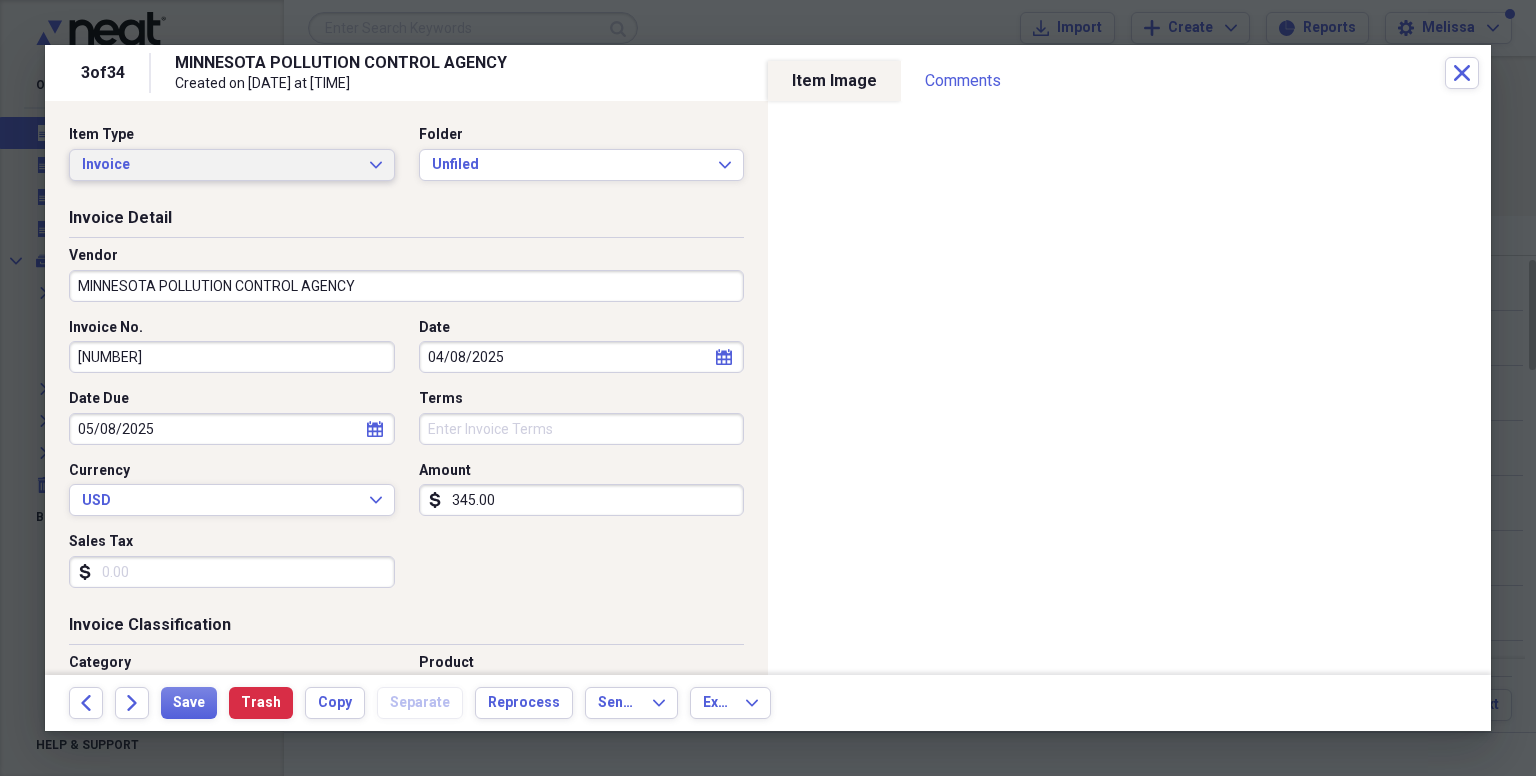 click on "Invoice Expand" at bounding box center (232, 165) 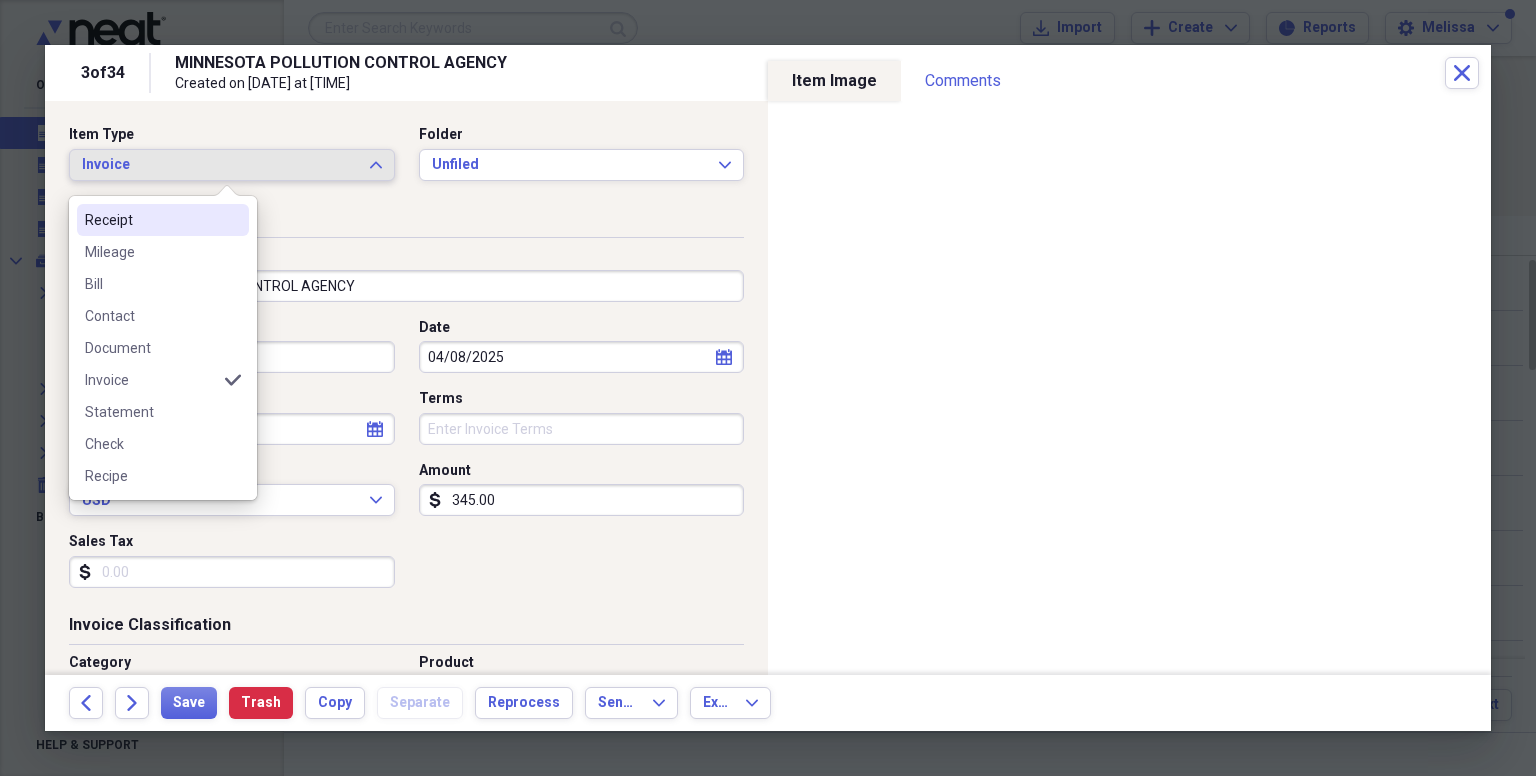 click on "Receipt" at bounding box center [151, 220] 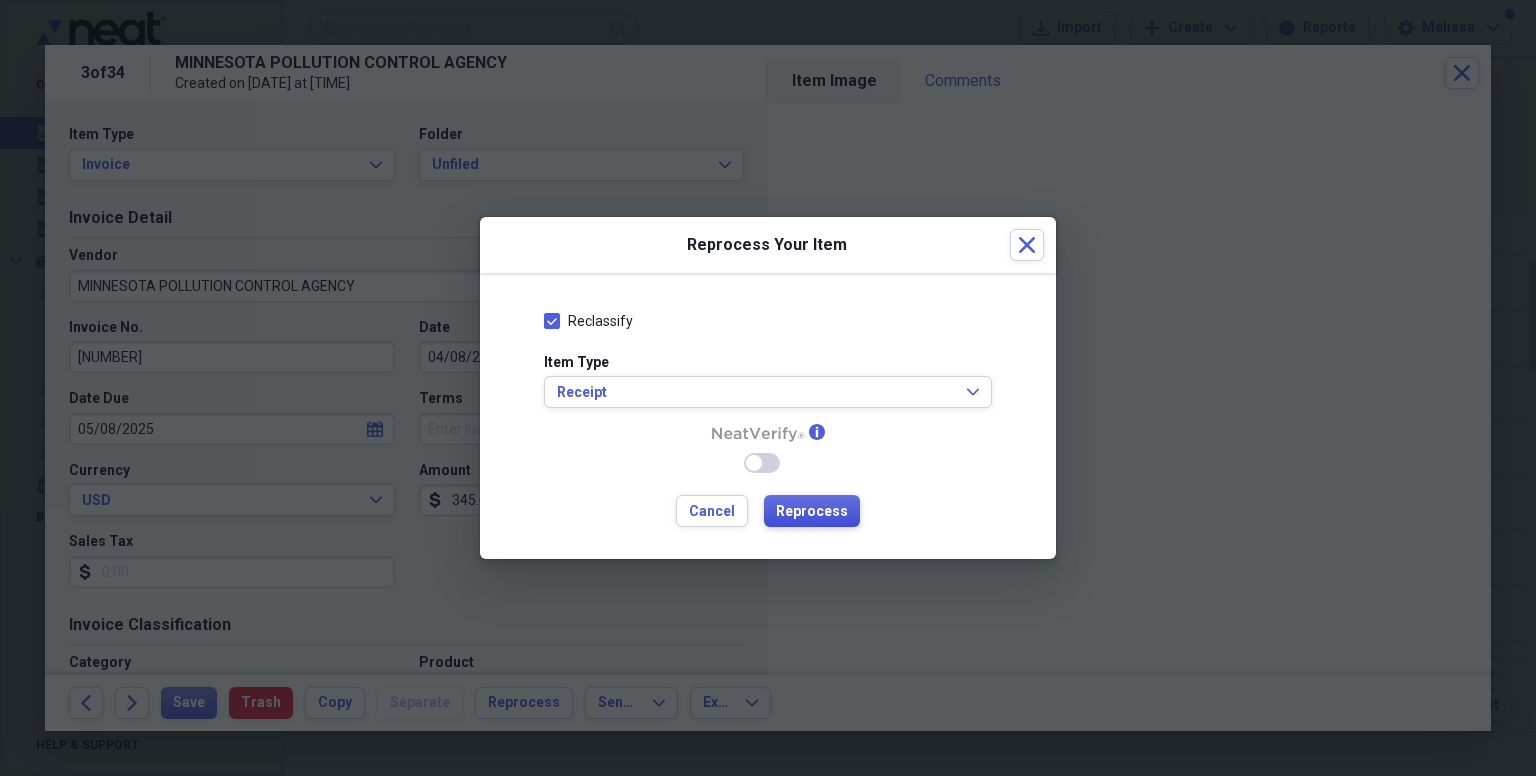 click on "Reprocess" at bounding box center (812, 512) 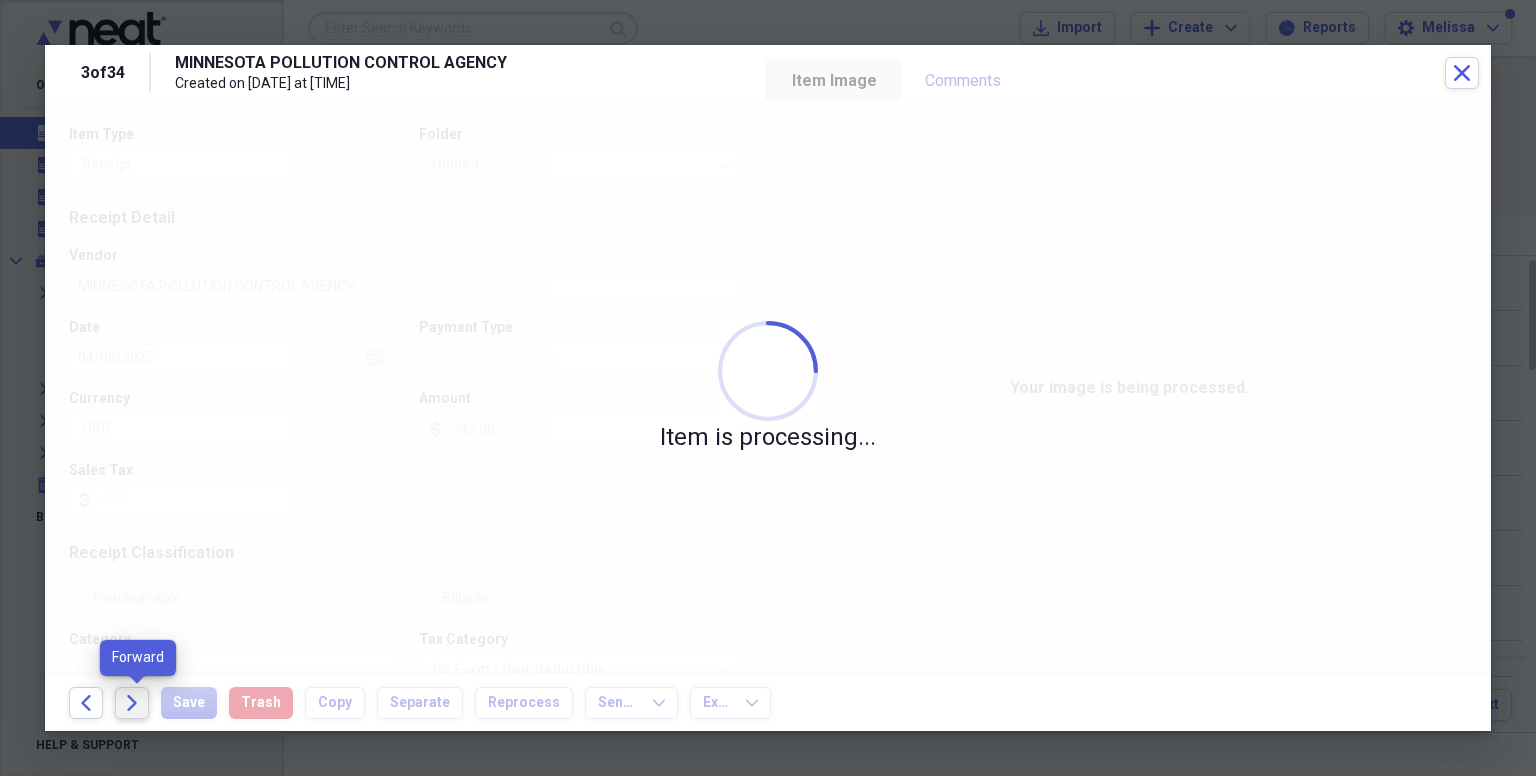 click on "Forward" 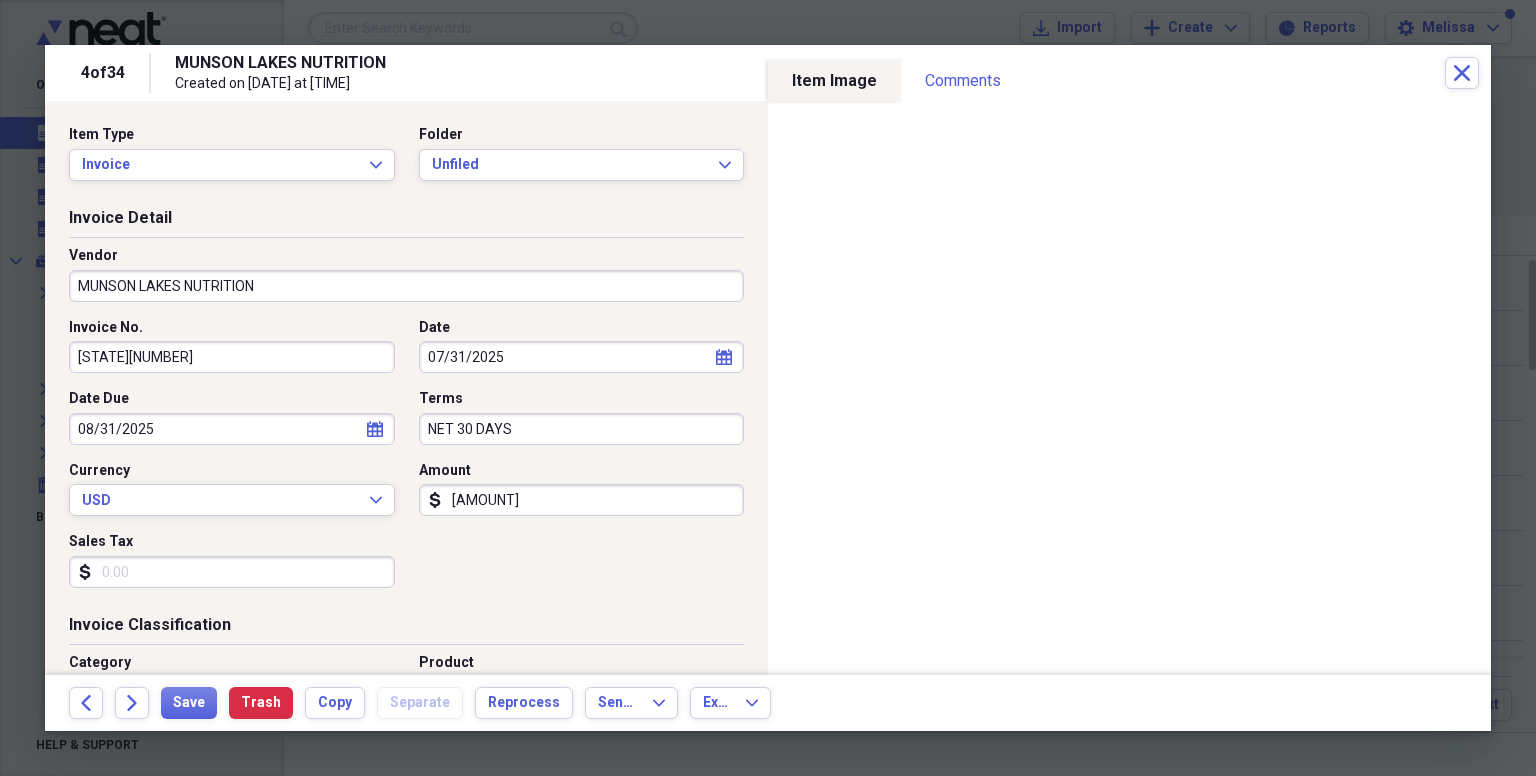 click on "[AMOUNT]" at bounding box center (582, 500) 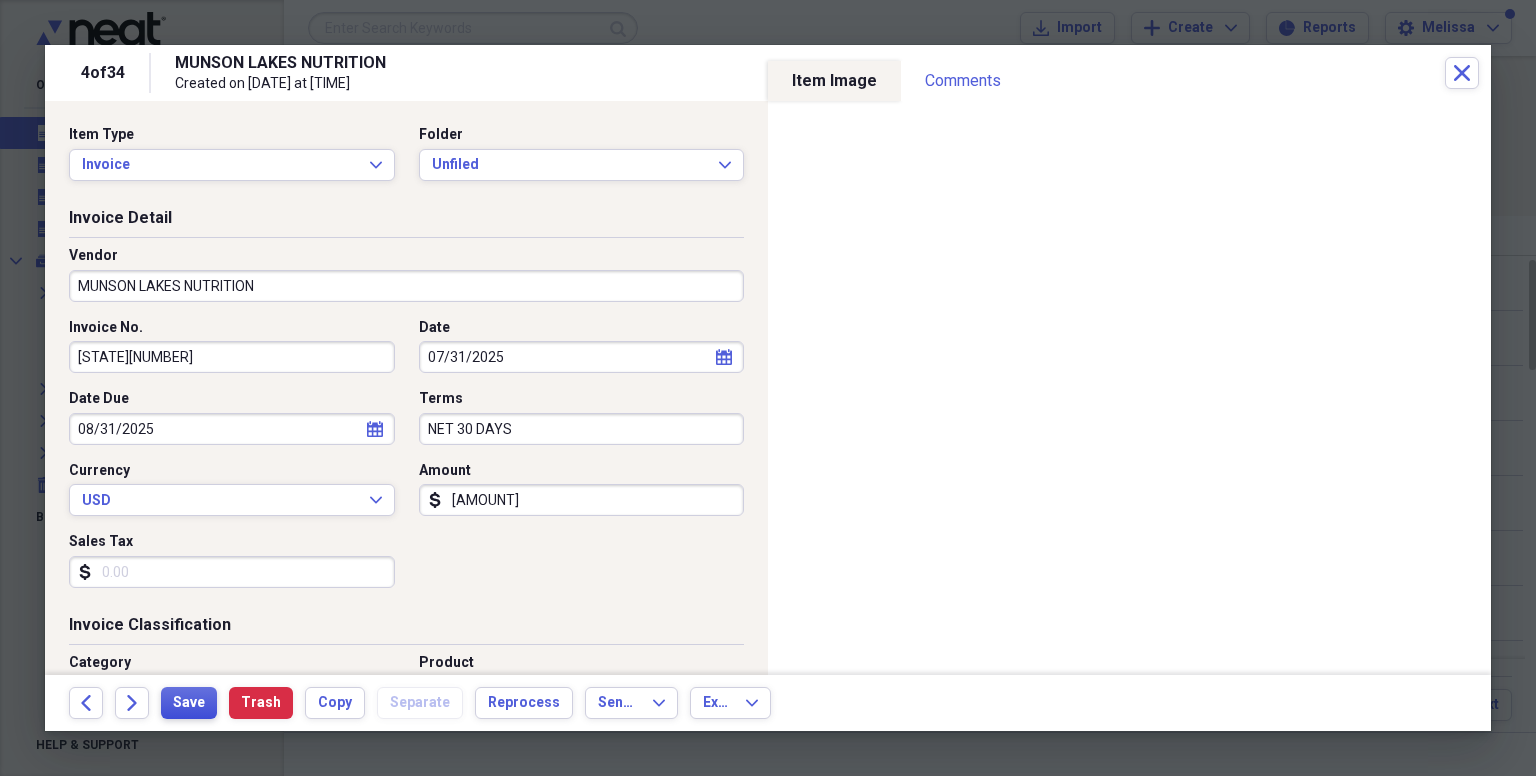 type on "[AMOUNT]" 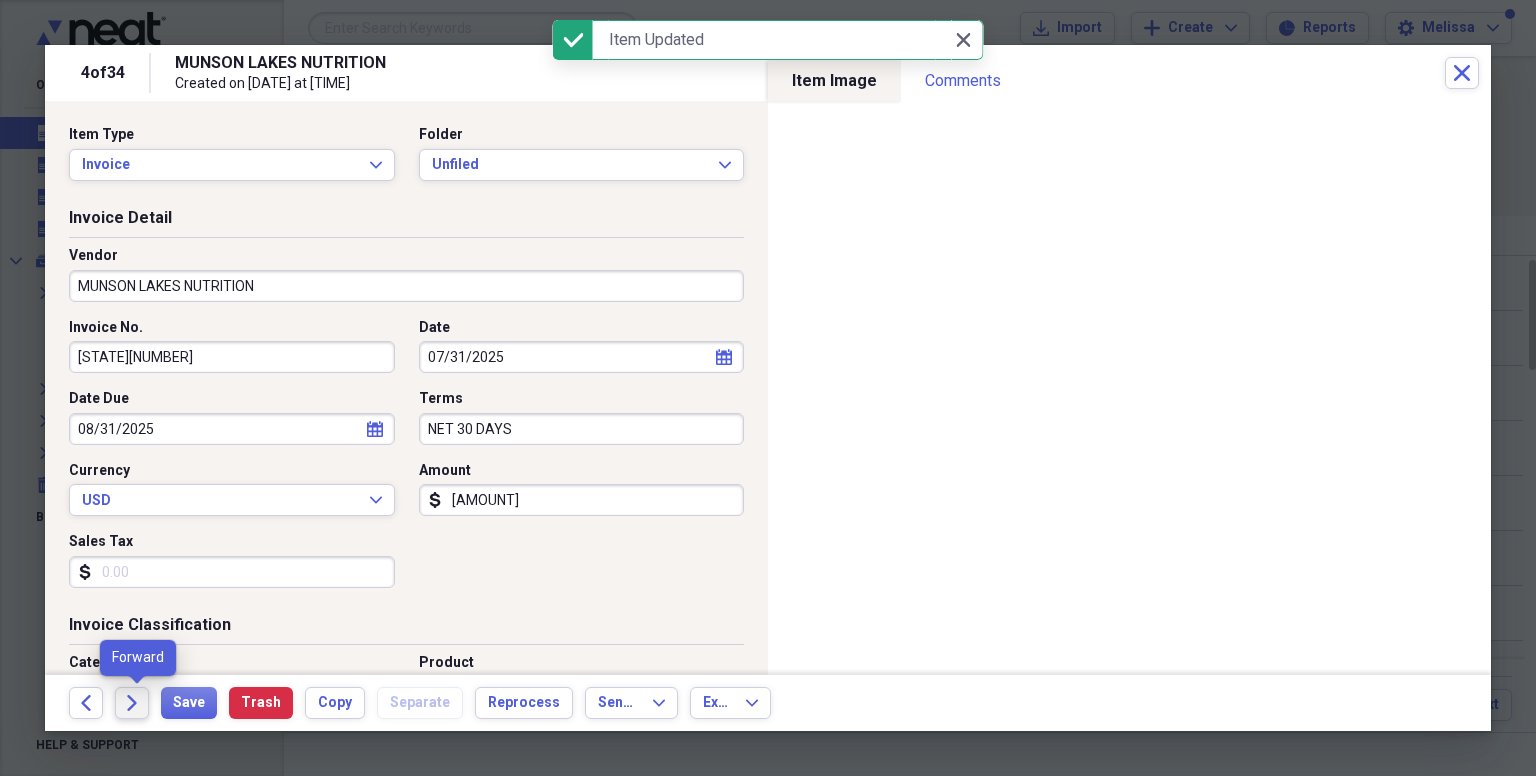 click on "Forward" 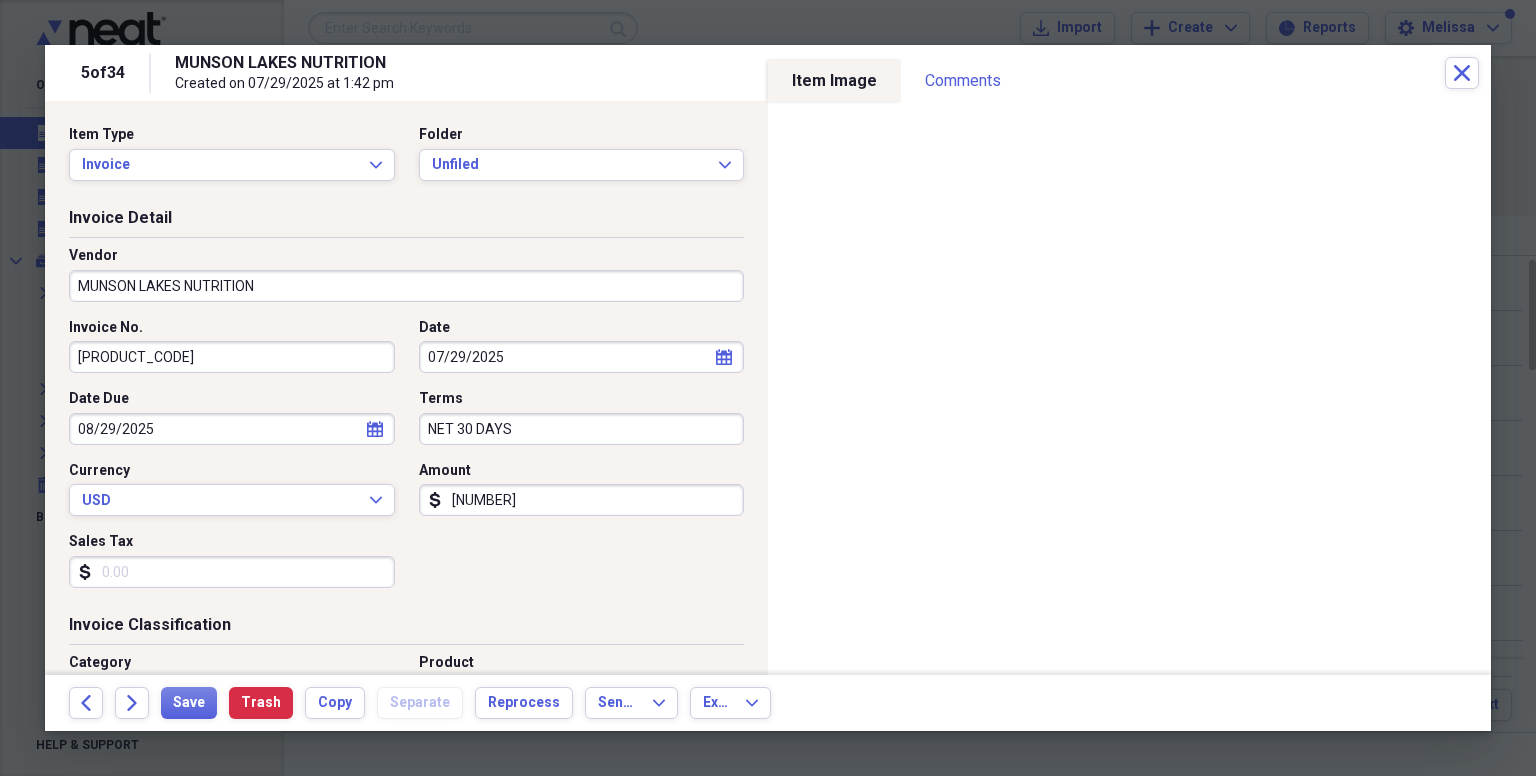 click on "[NUMBER]" at bounding box center (582, 500) 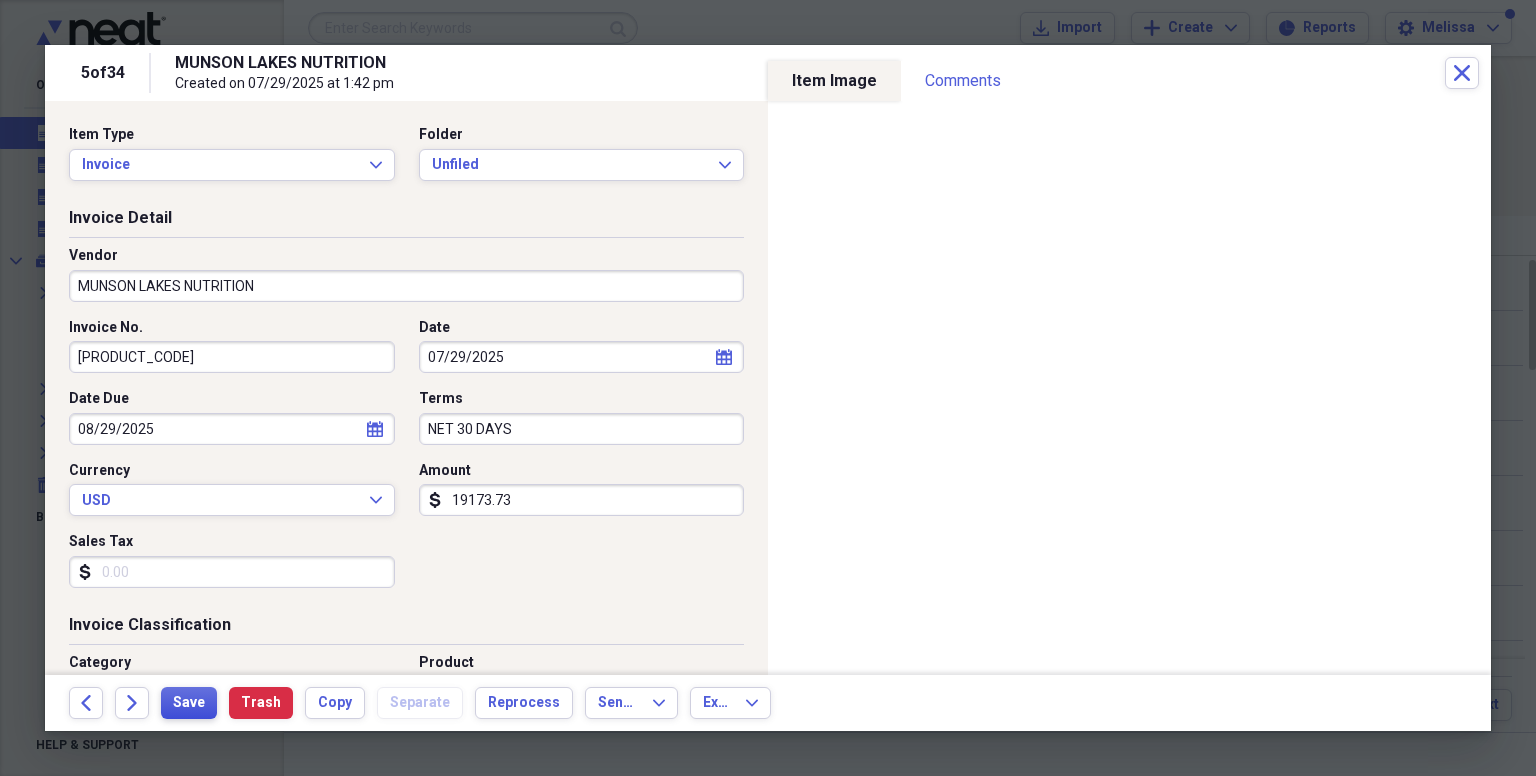 type on "19173.73" 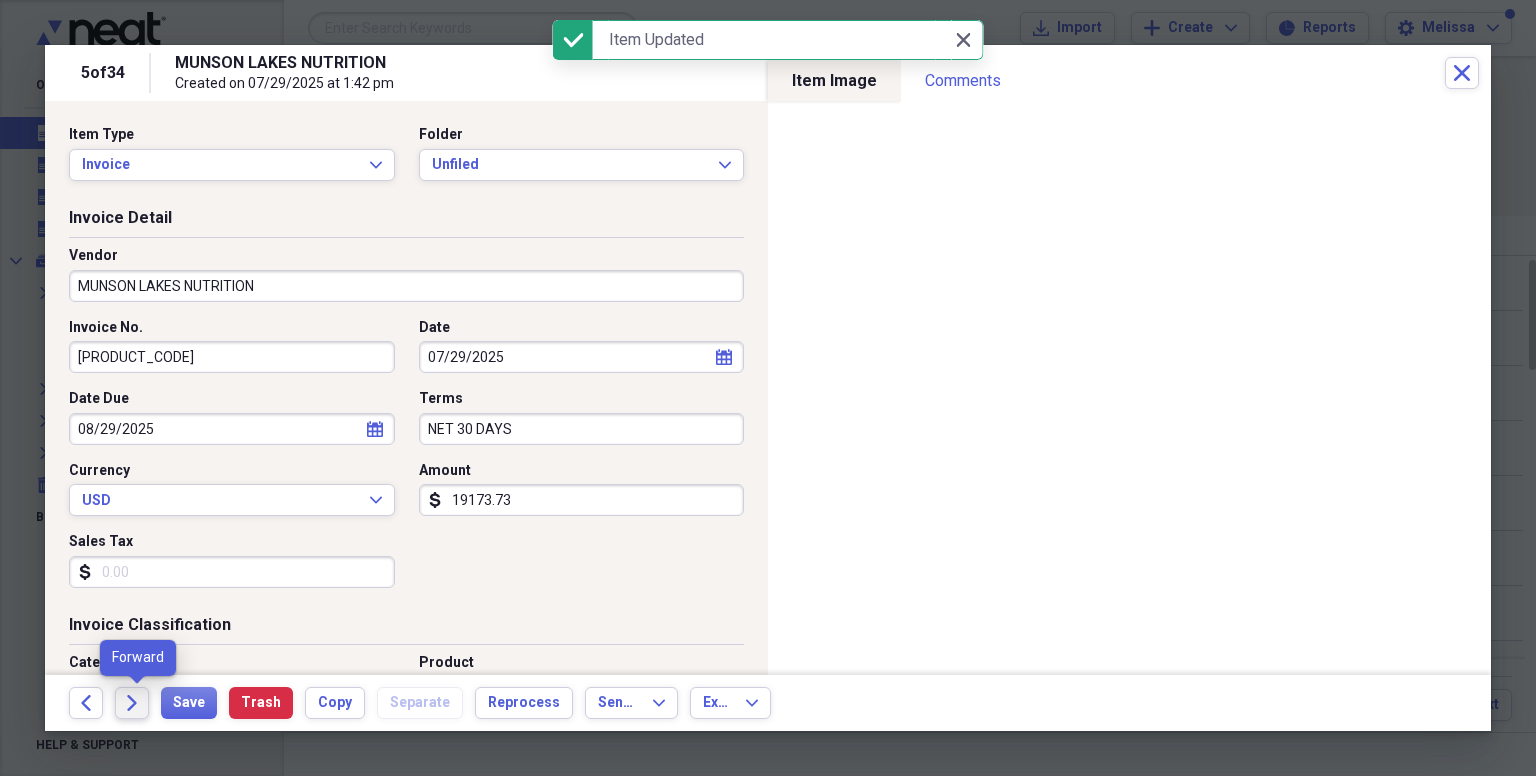 click on "Forward" 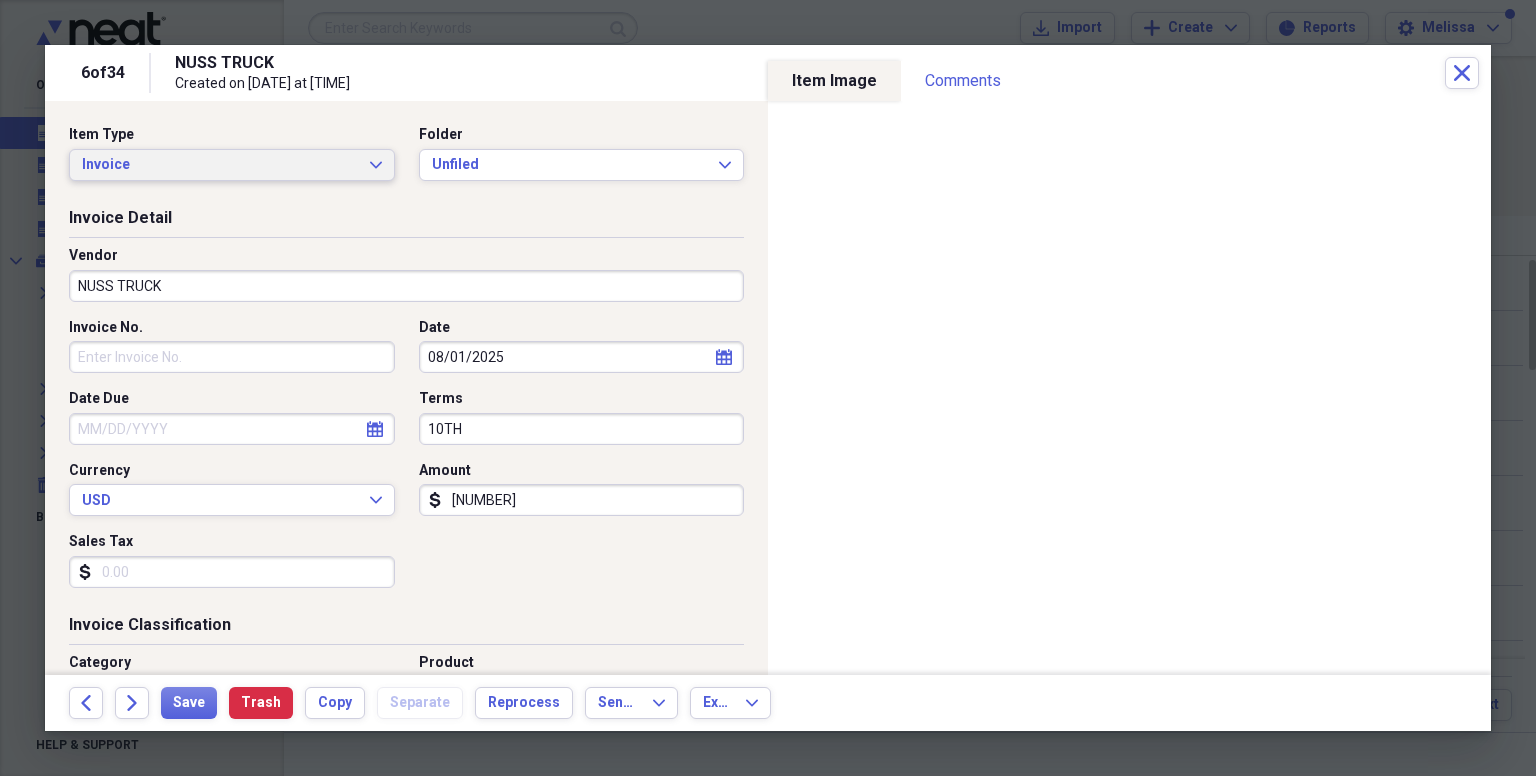 click on "Invoice" at bounding box center [220, 165] 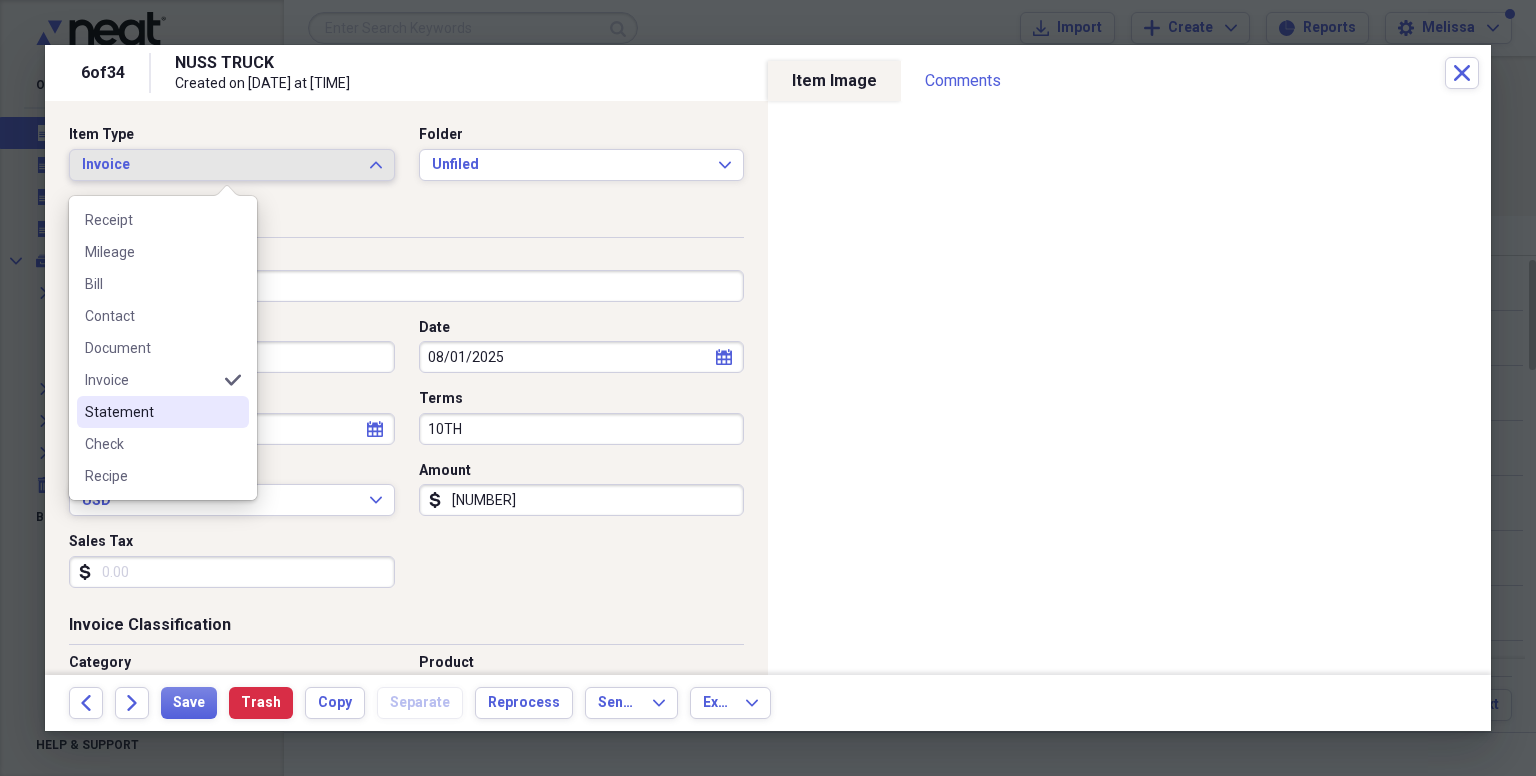 click on "Statement" at bounding box center [151, 412] 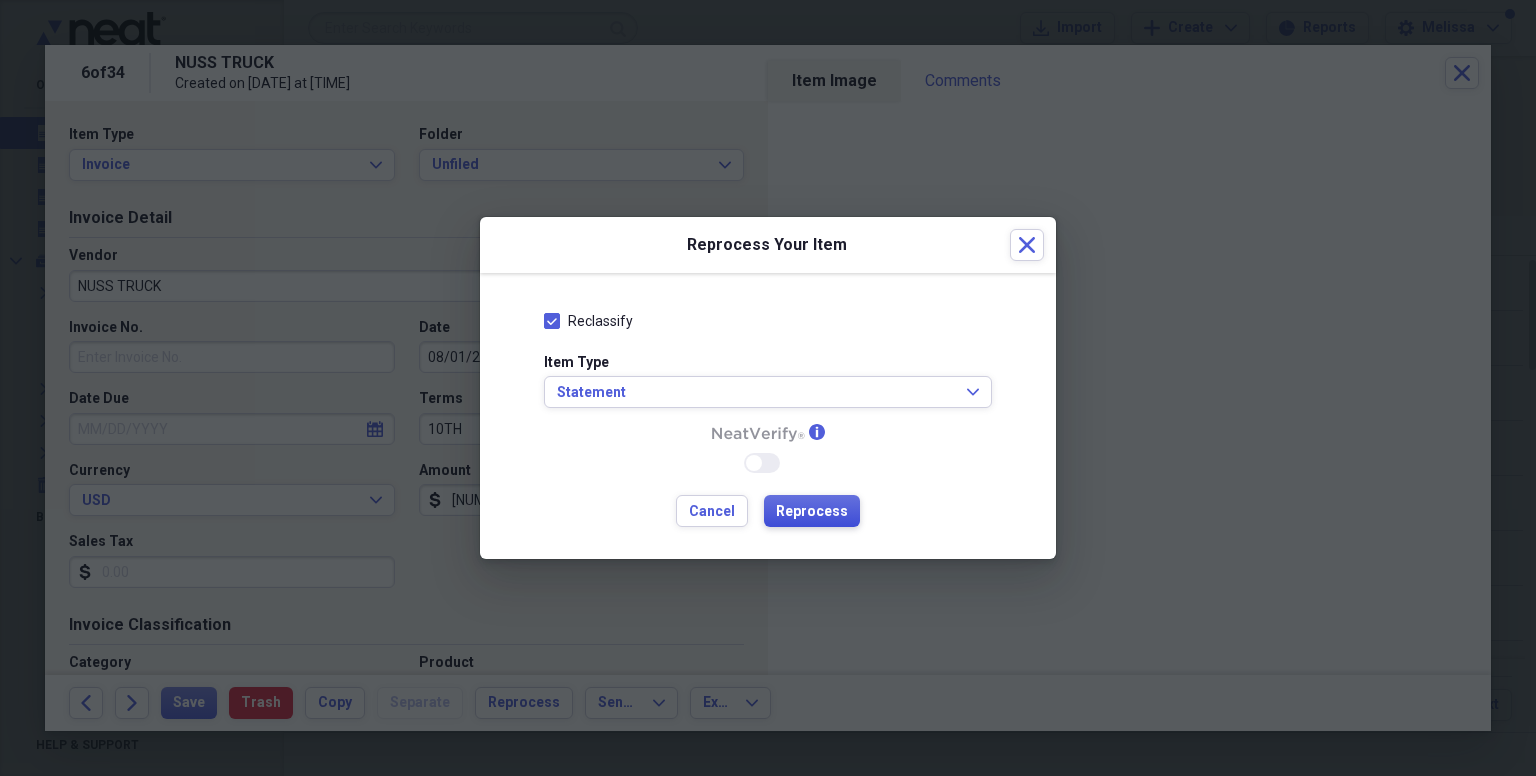 click on "Reprocess" at bounding box center (812, 512) 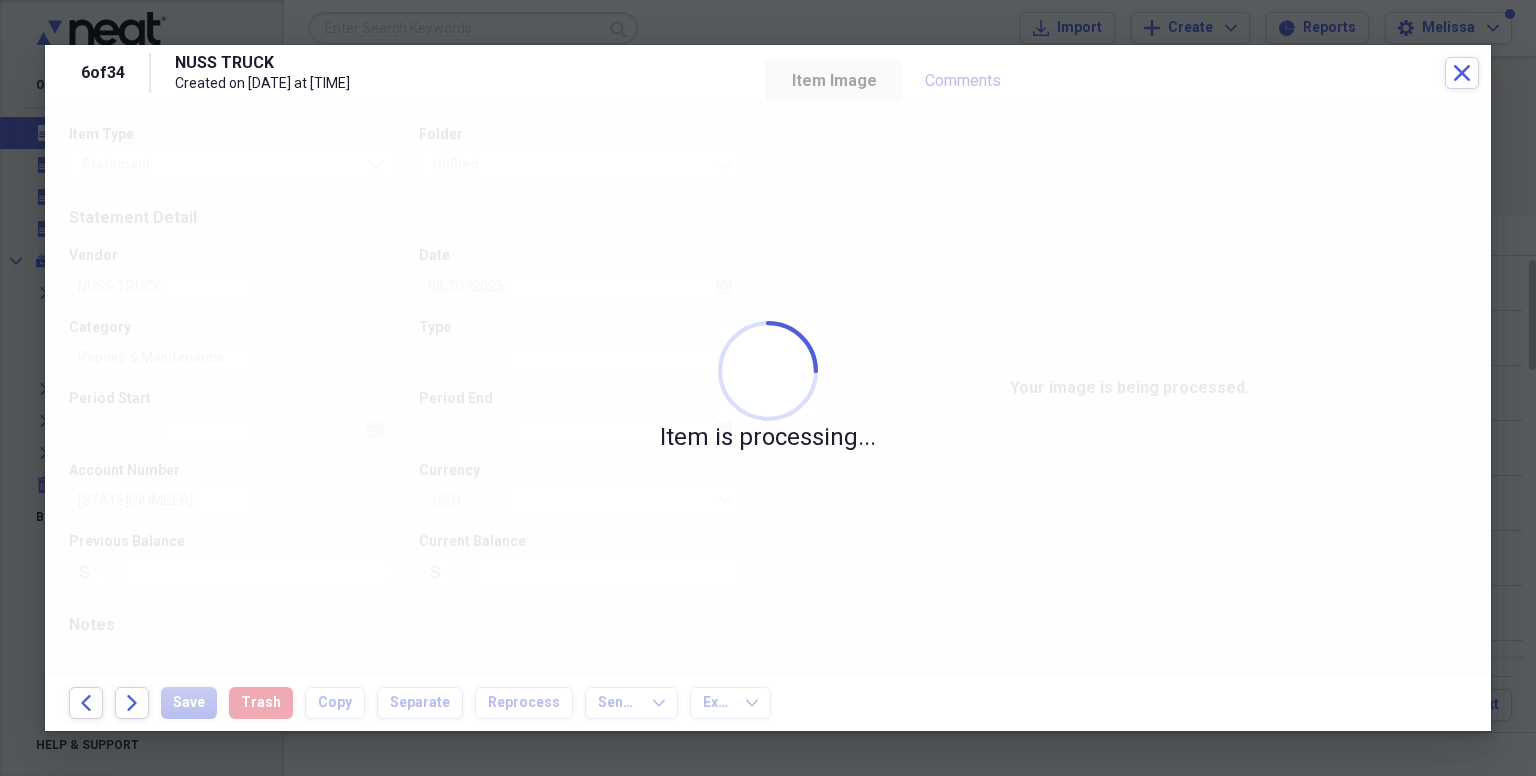 type on "[NUMBER]" 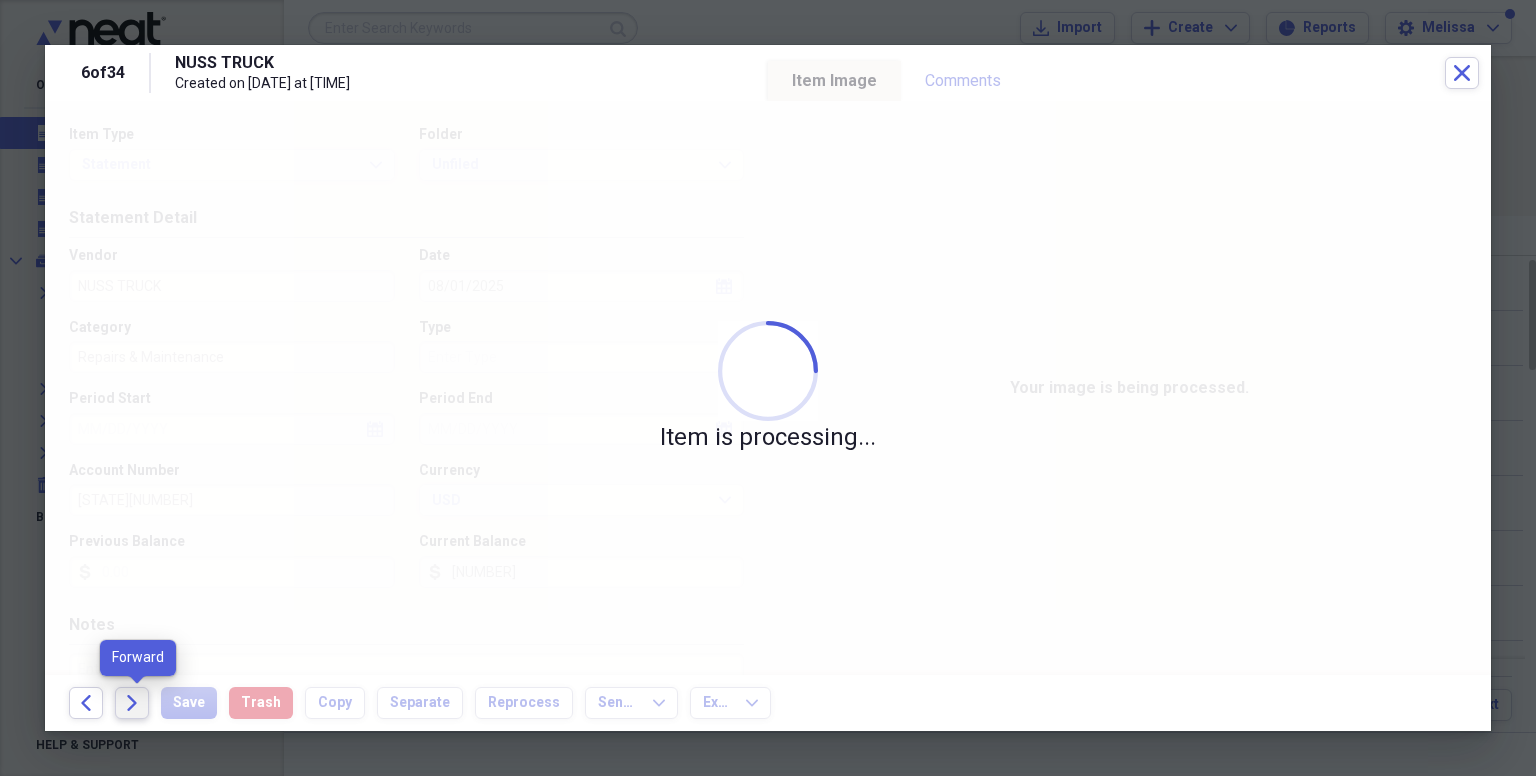 click 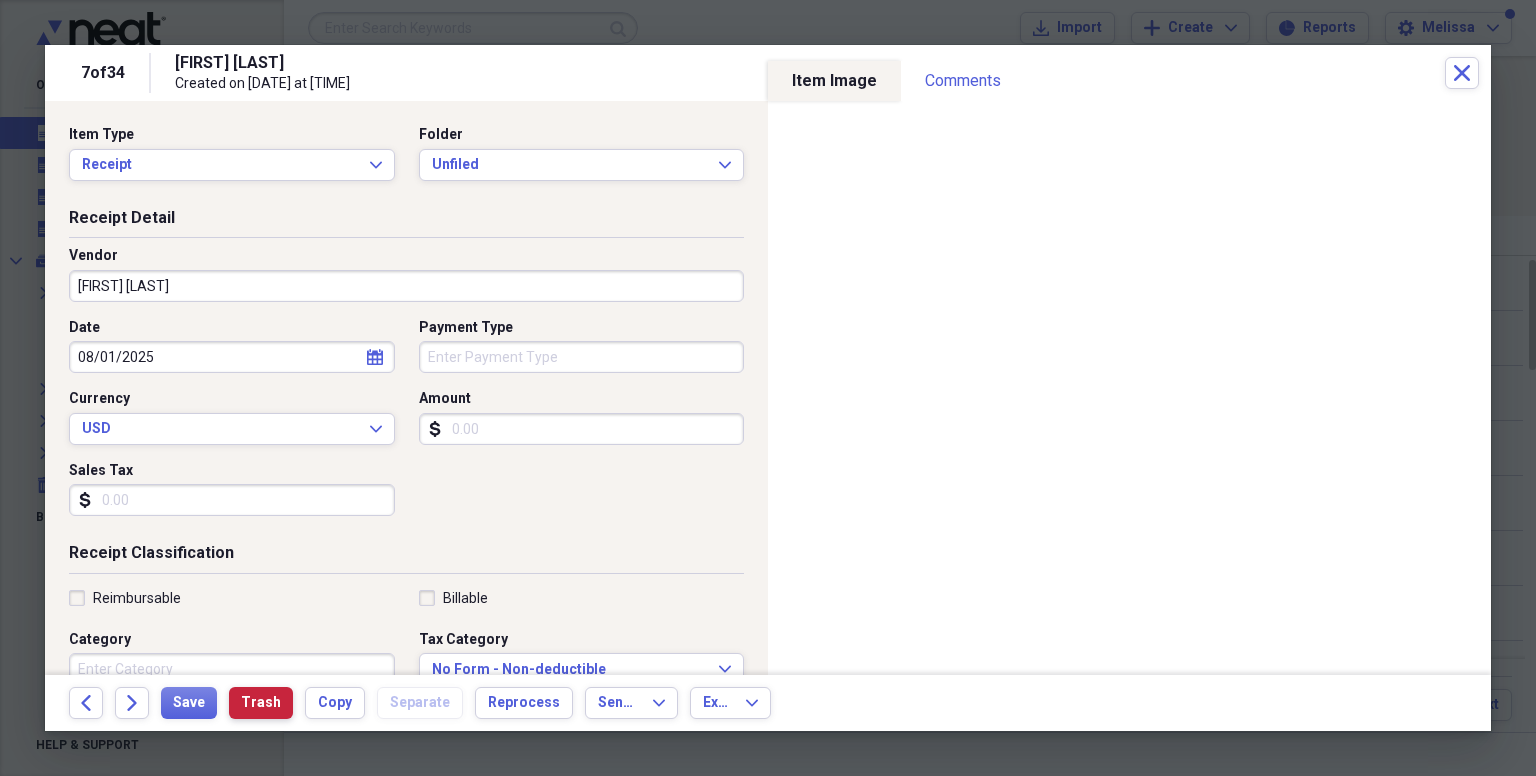 click on "Trash" at bounding box center [261, 703] 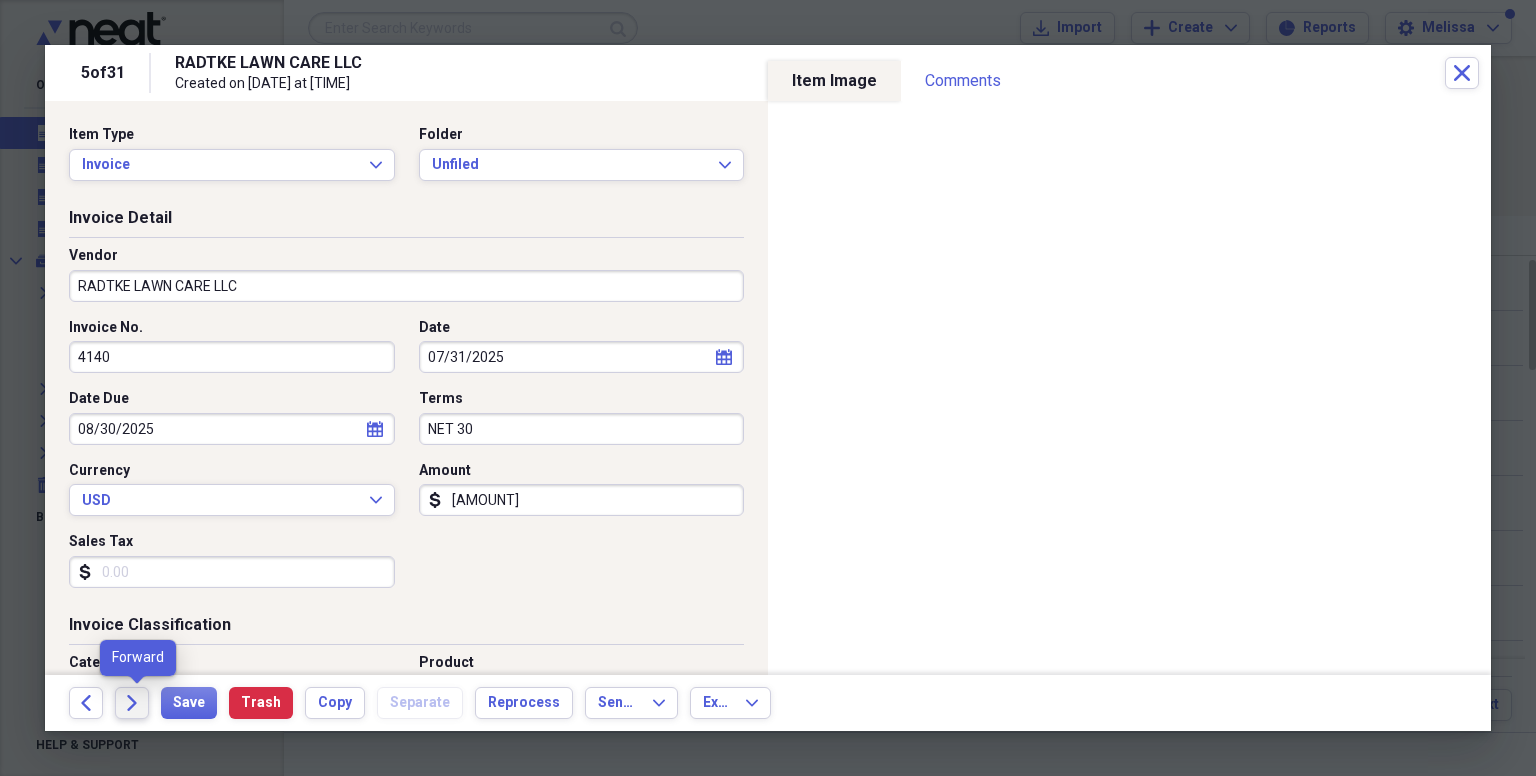 click on "Forward" 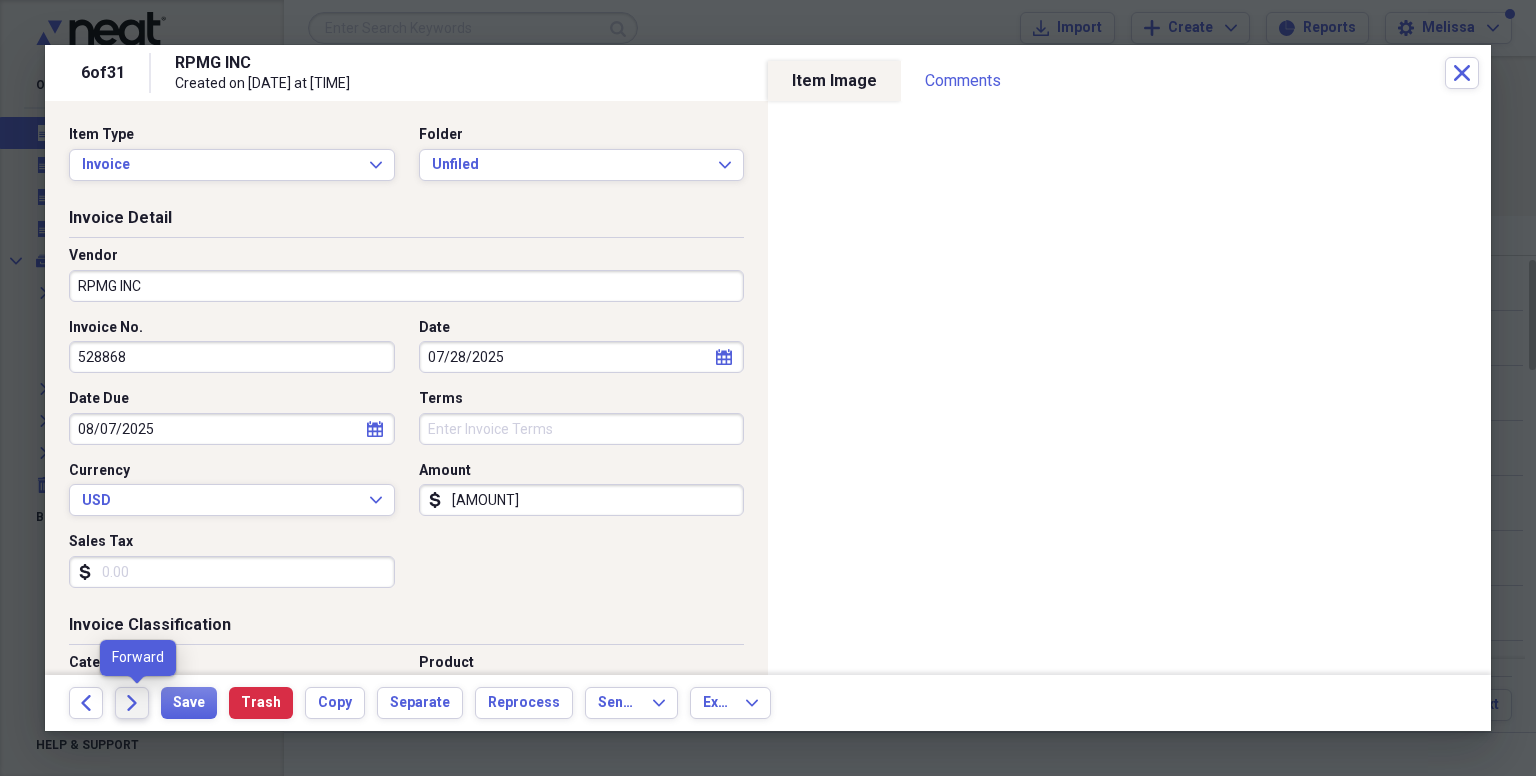 click on "Forward" 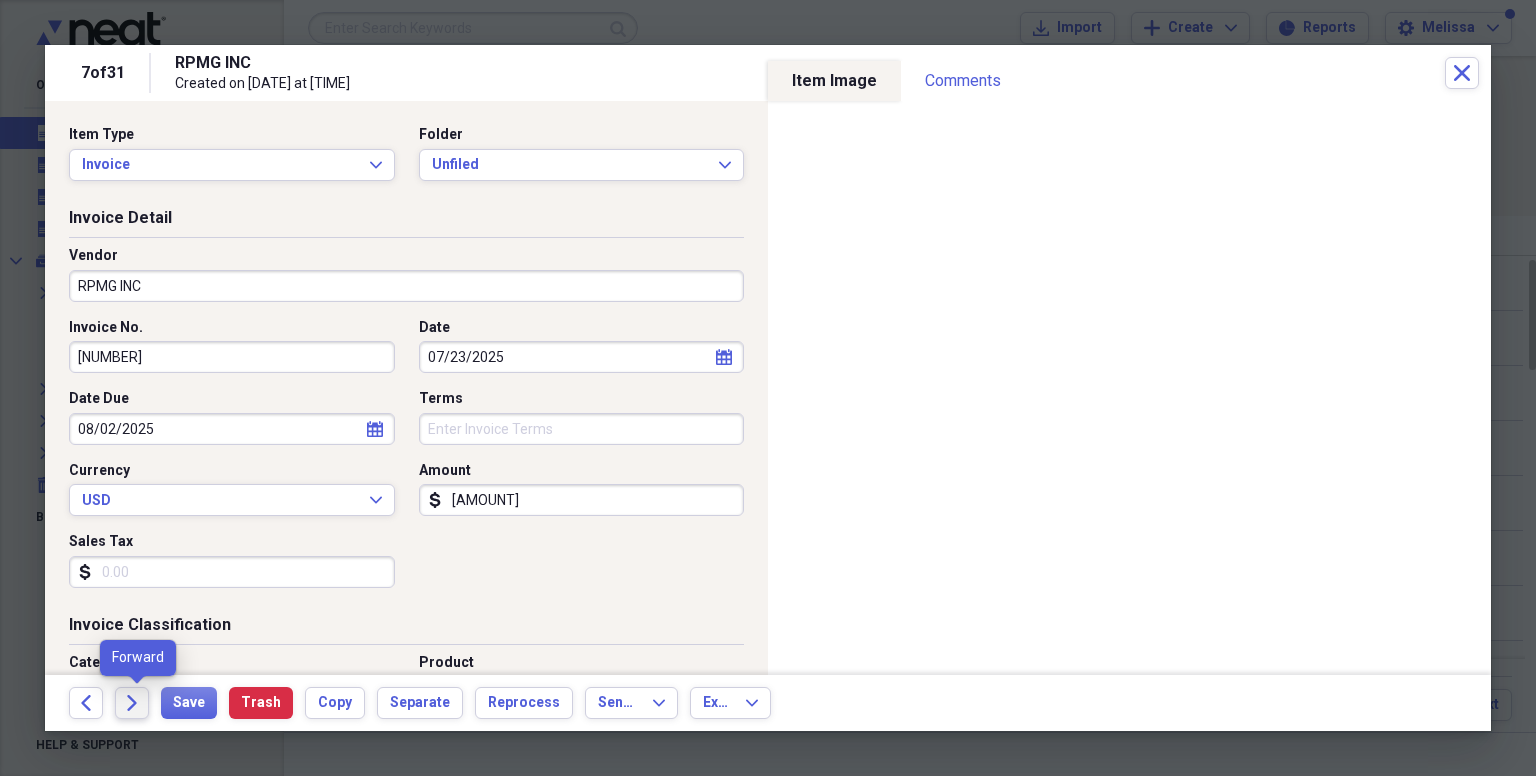 click on "Forward" 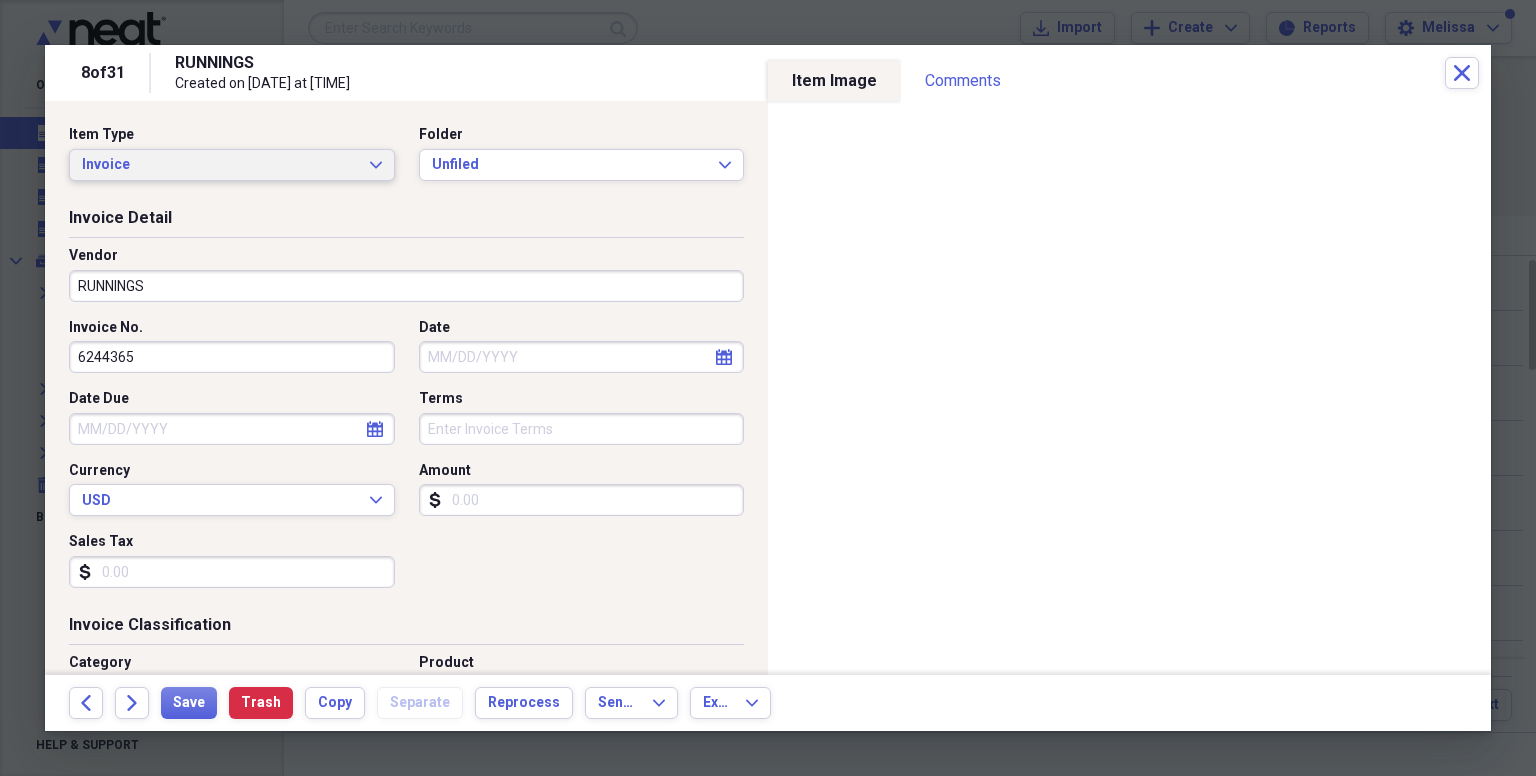 click on "Invoice" at bounding box center (220, 165) 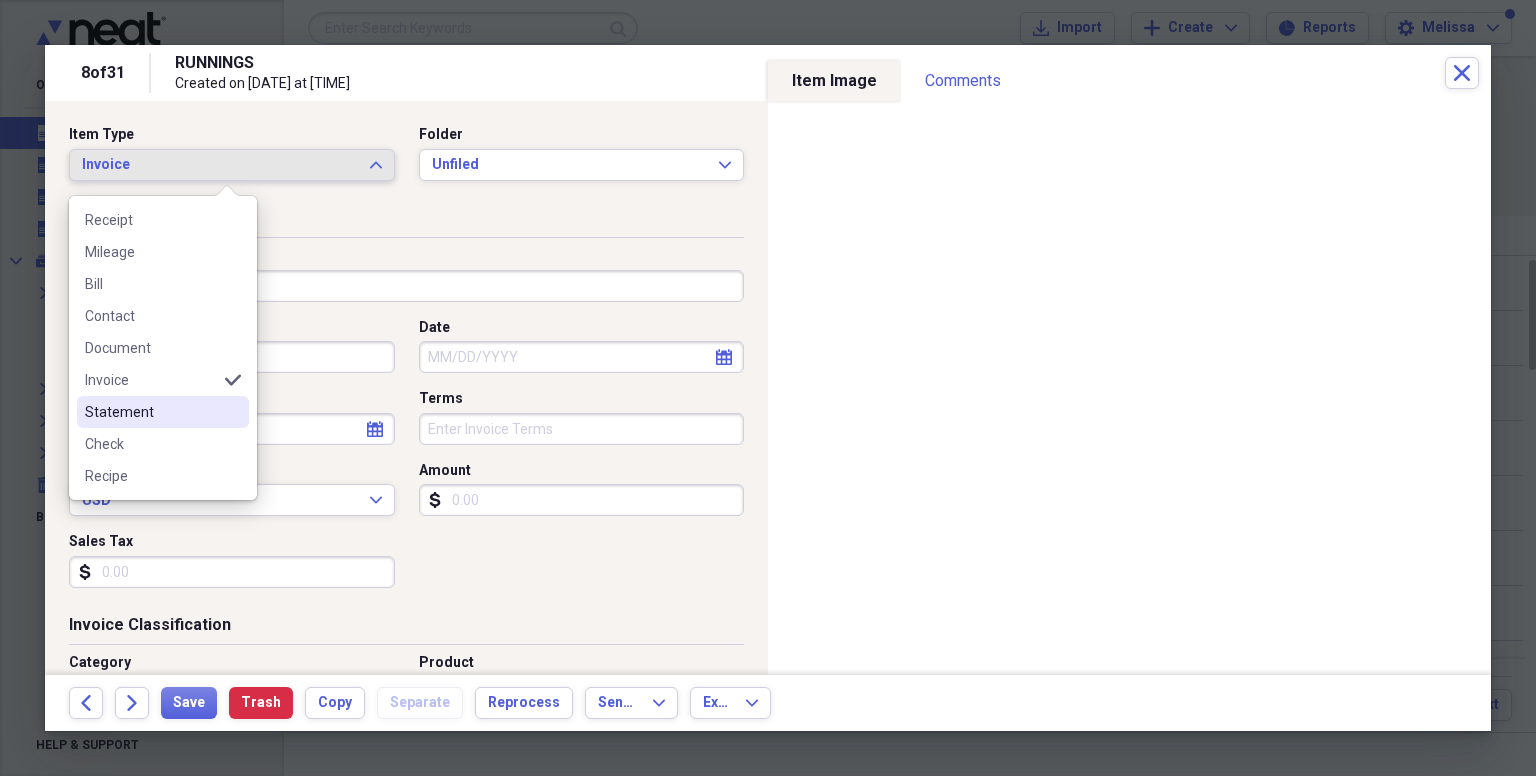 click on "Statement" at bounding box center [151, 412] 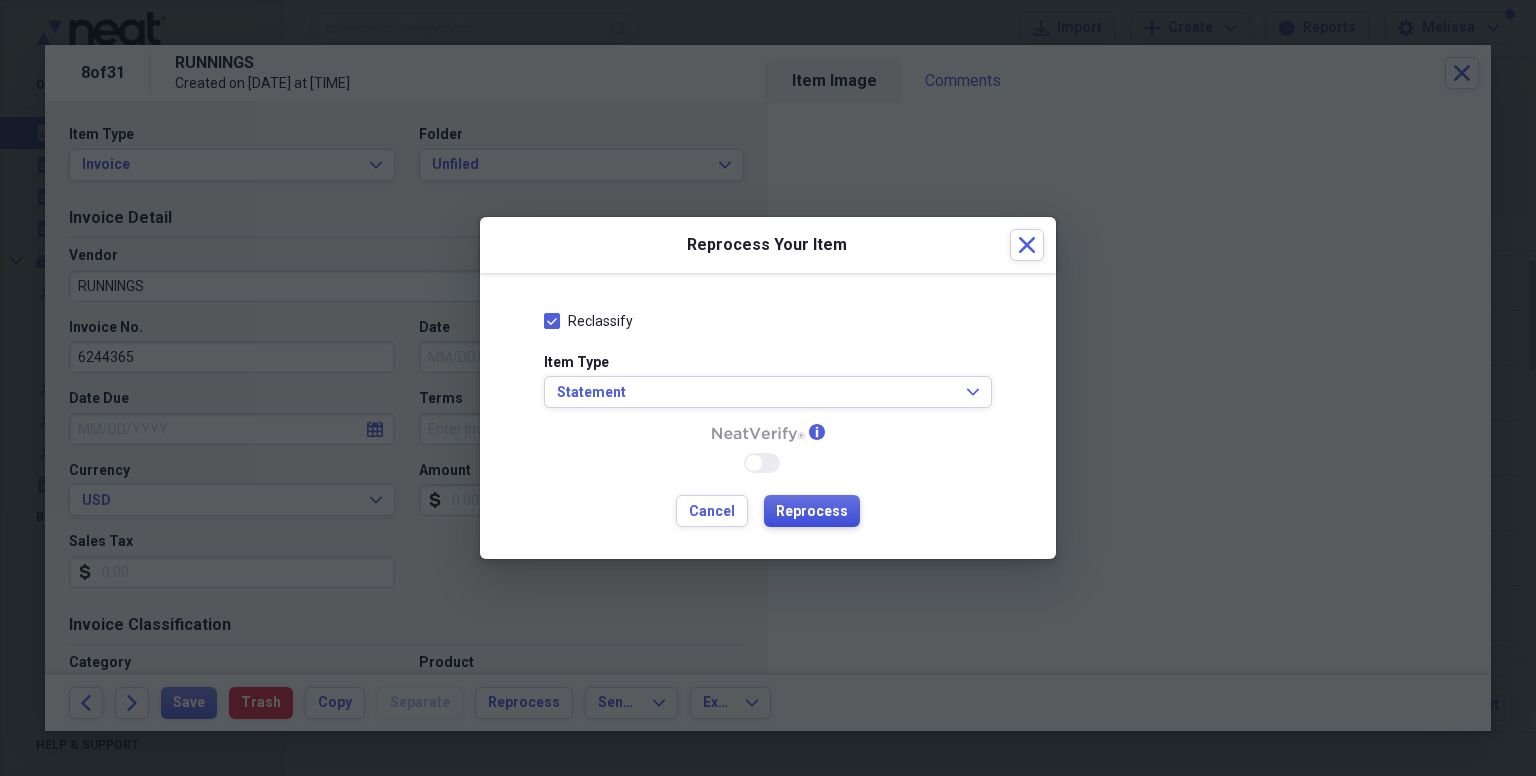 click on "Reprocess" at bounding box center [812, 512] 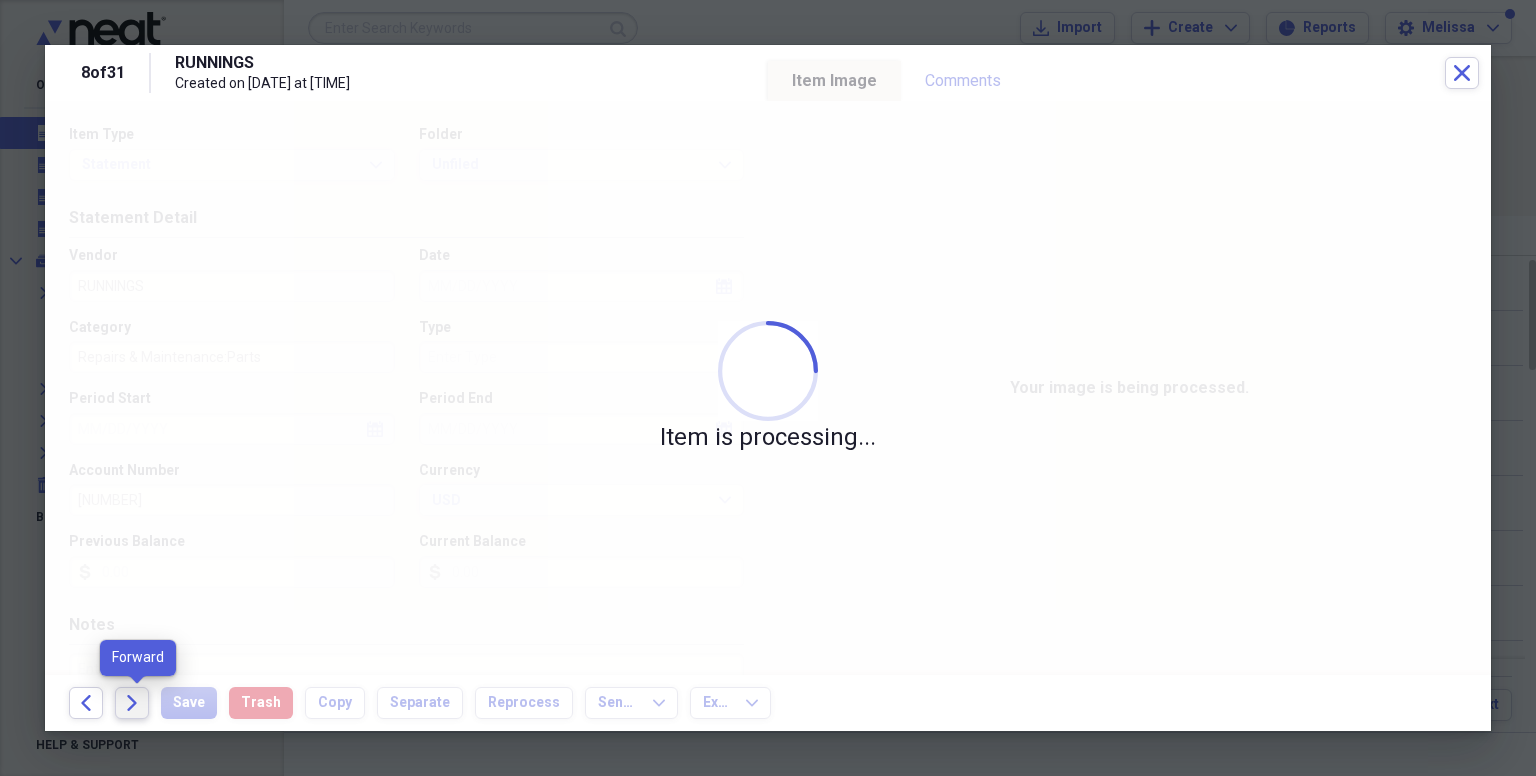 click on "Forward" 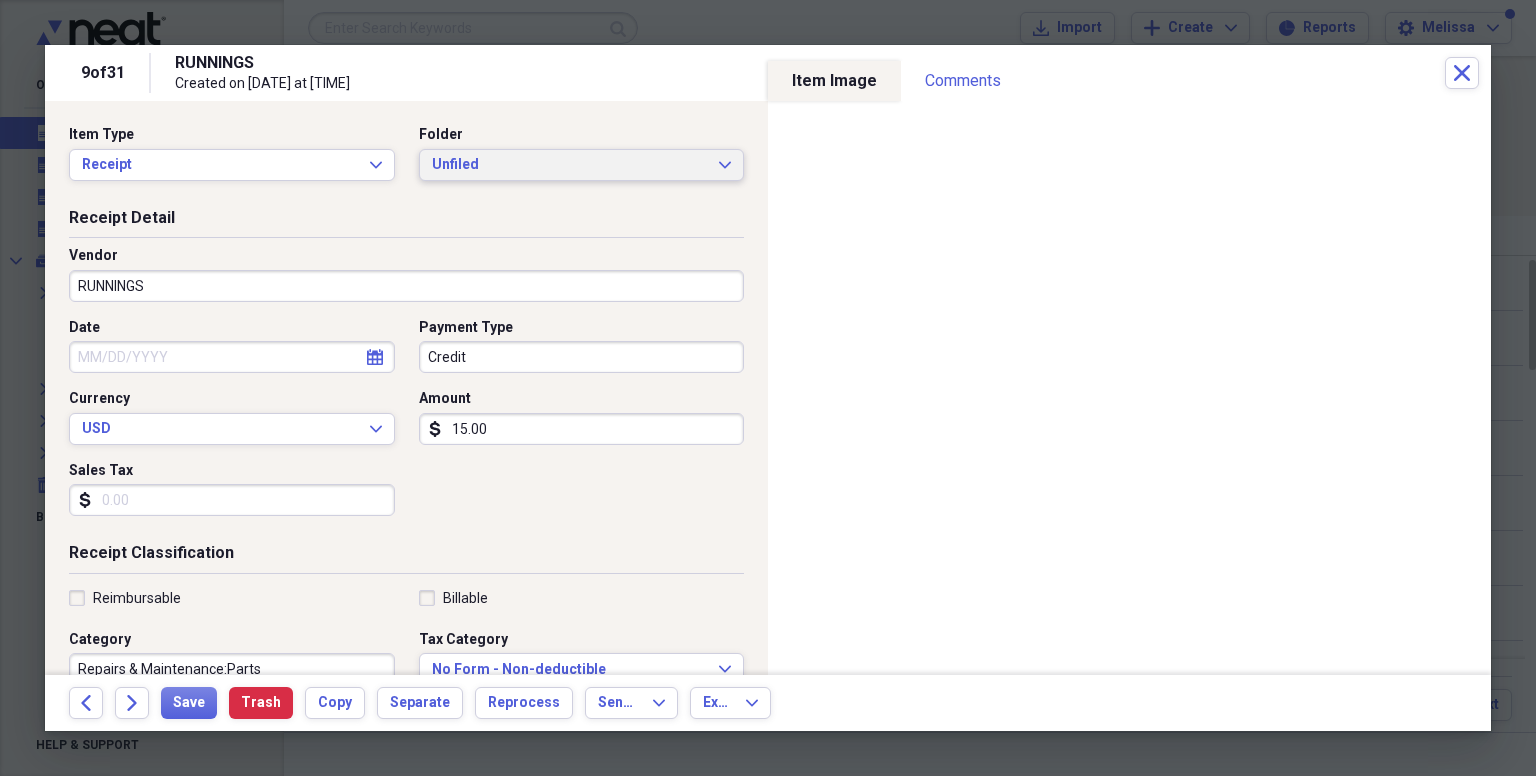 click on "Unfiled" at bounding box center [570, 165] 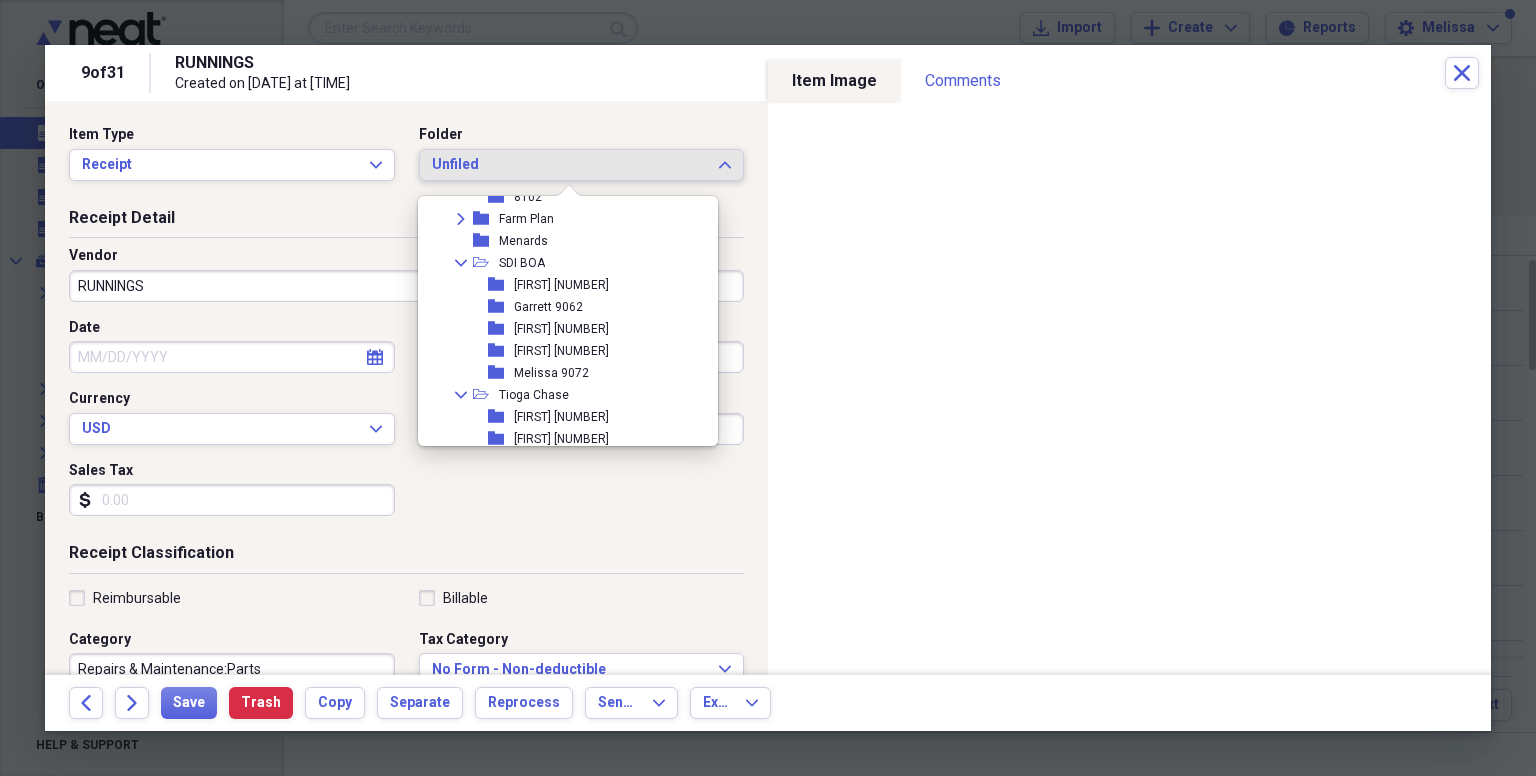 scroll, scrollTop: 0, scrollLeft: 0, axis: both 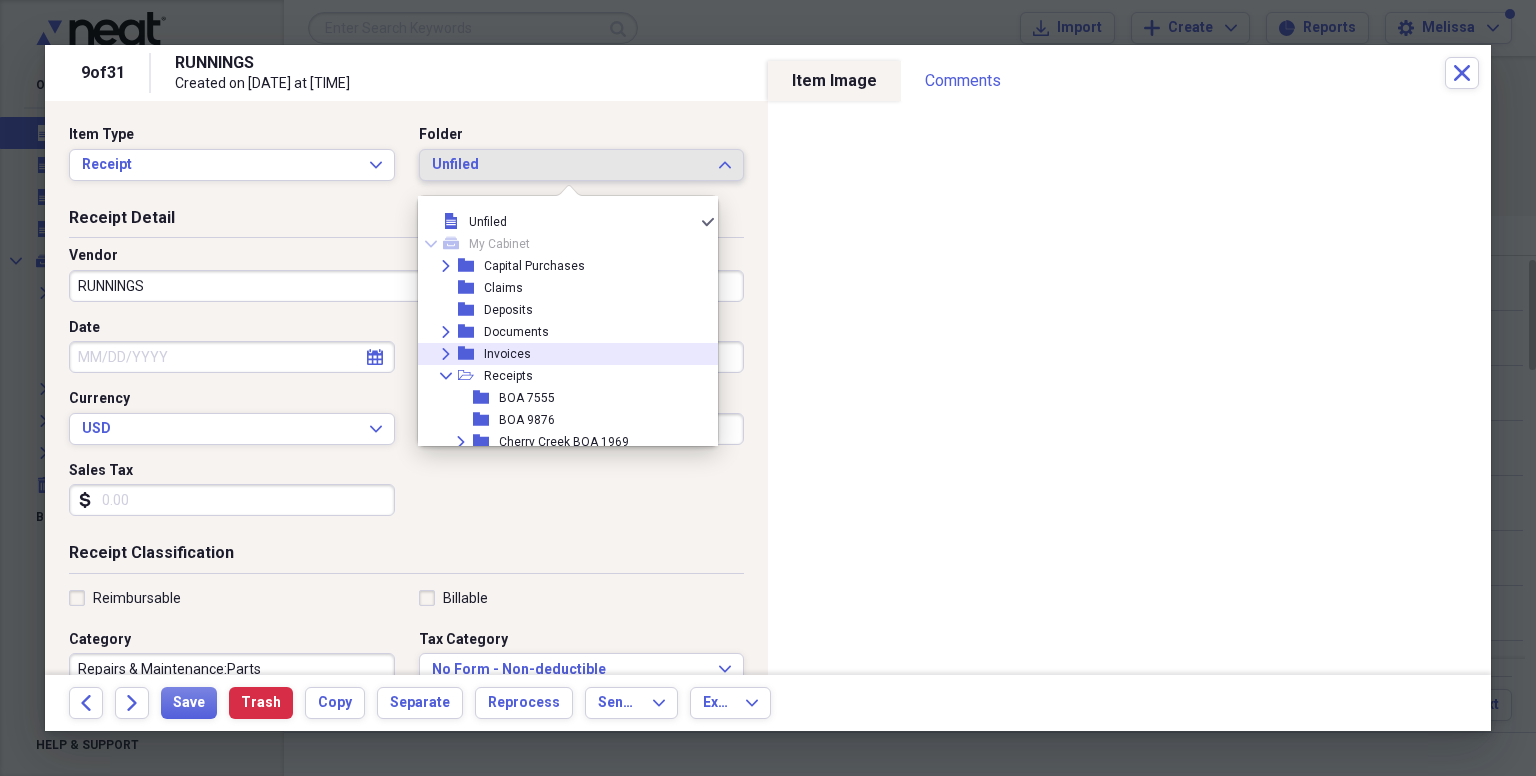 click on "Expand" 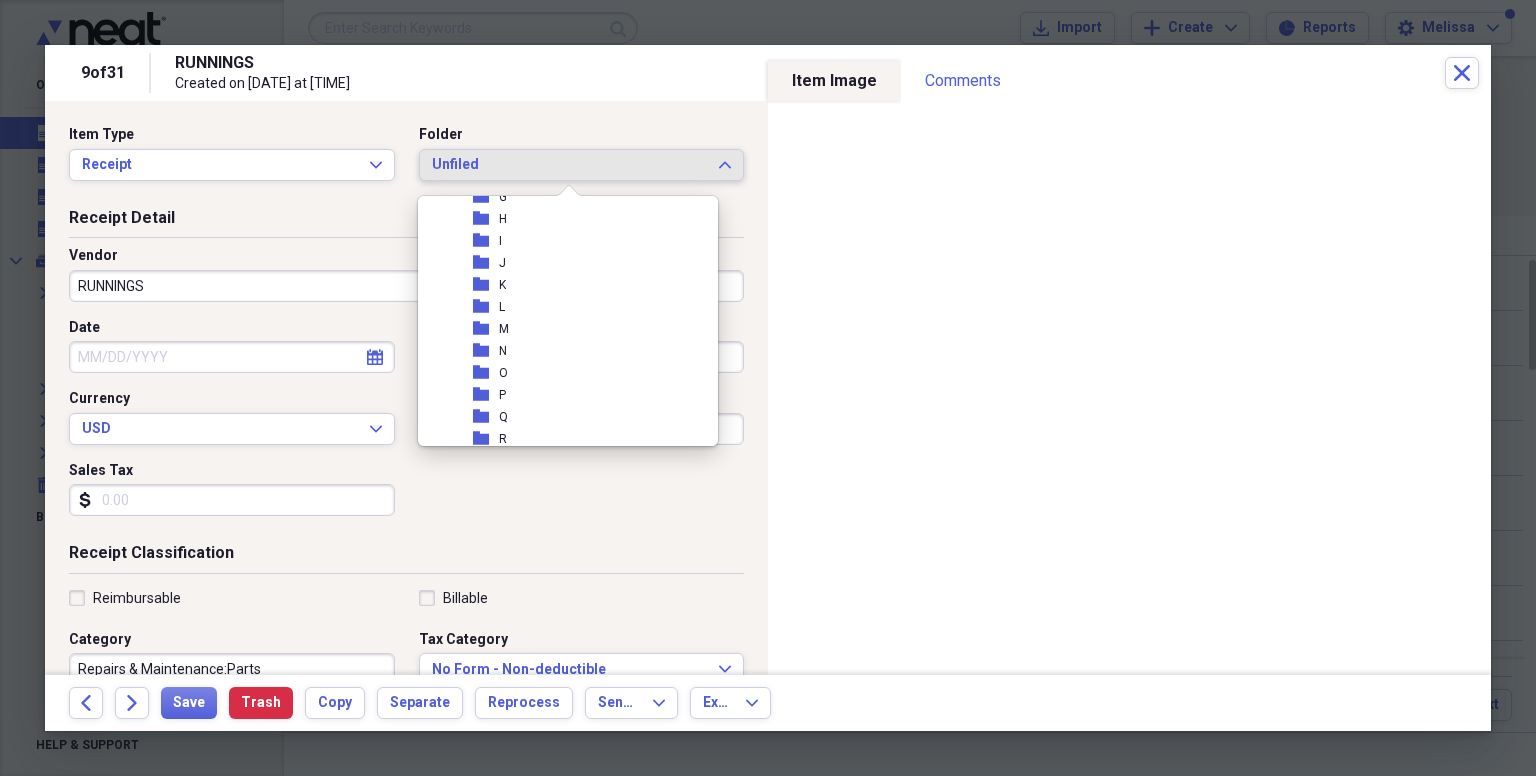 scroll, scrollTop: 500, scrollLeft: 0, axis: vertical 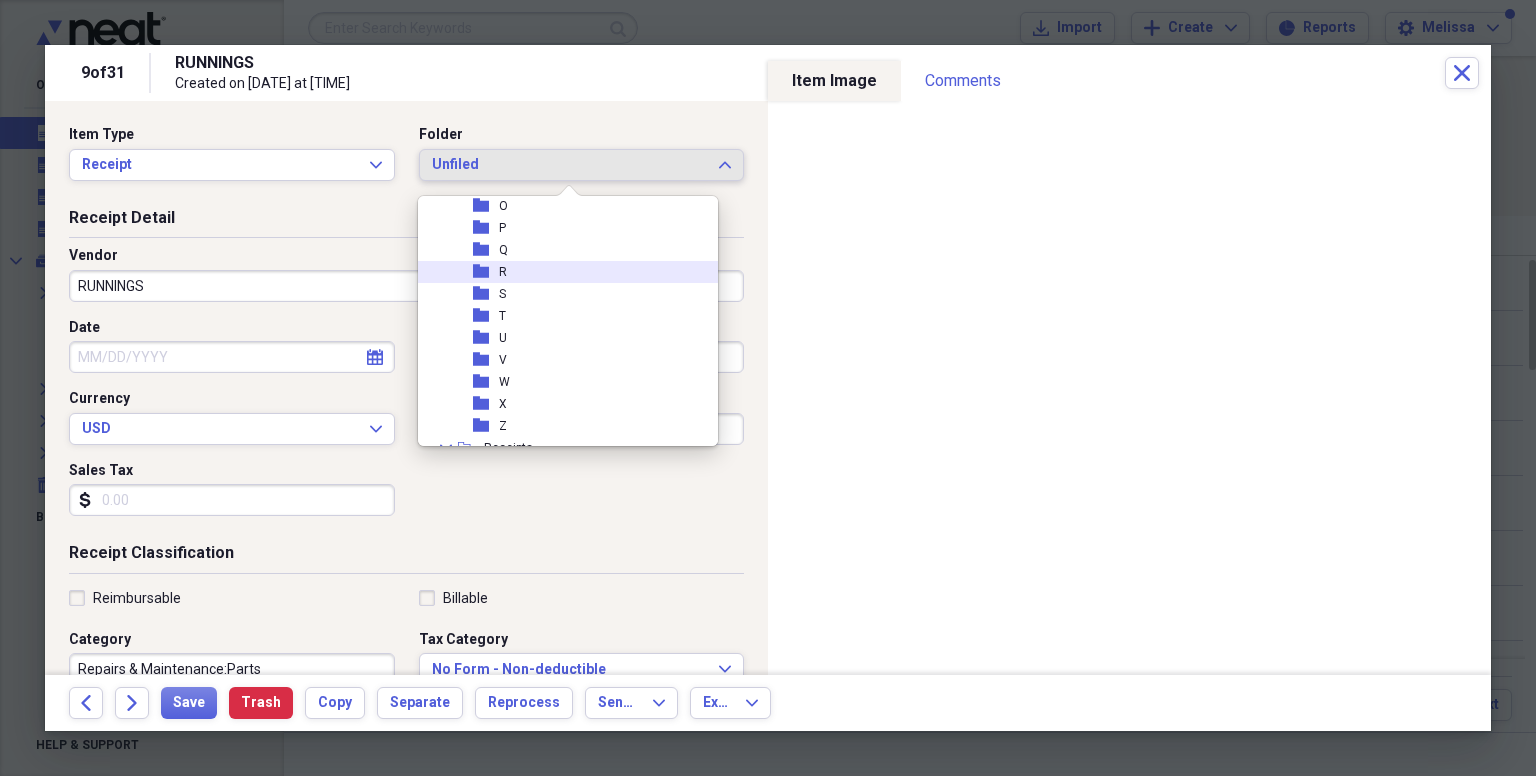 click on "folder R" at bounding box center [560, 272] 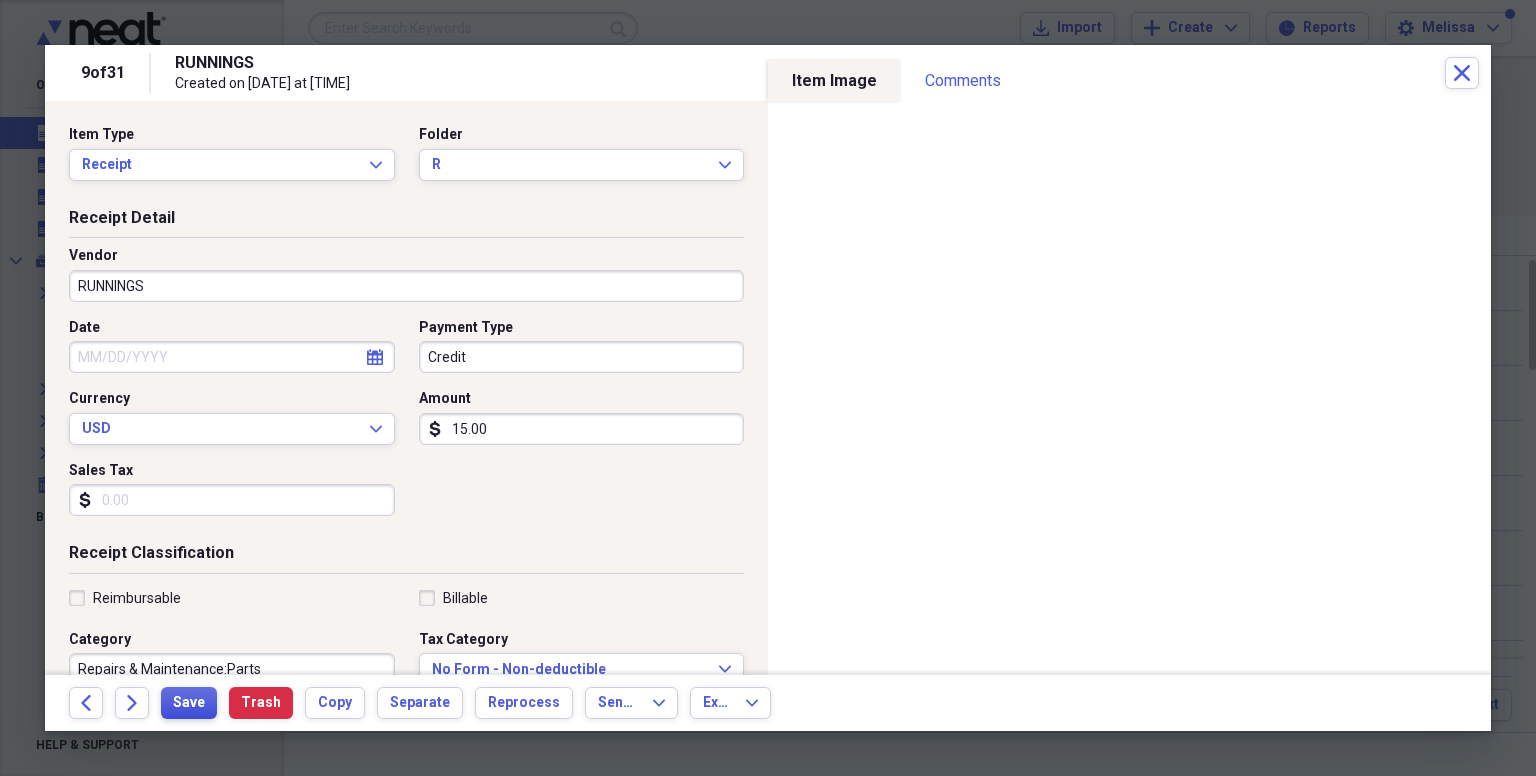click on "Save" at bounding box center [189, 703] 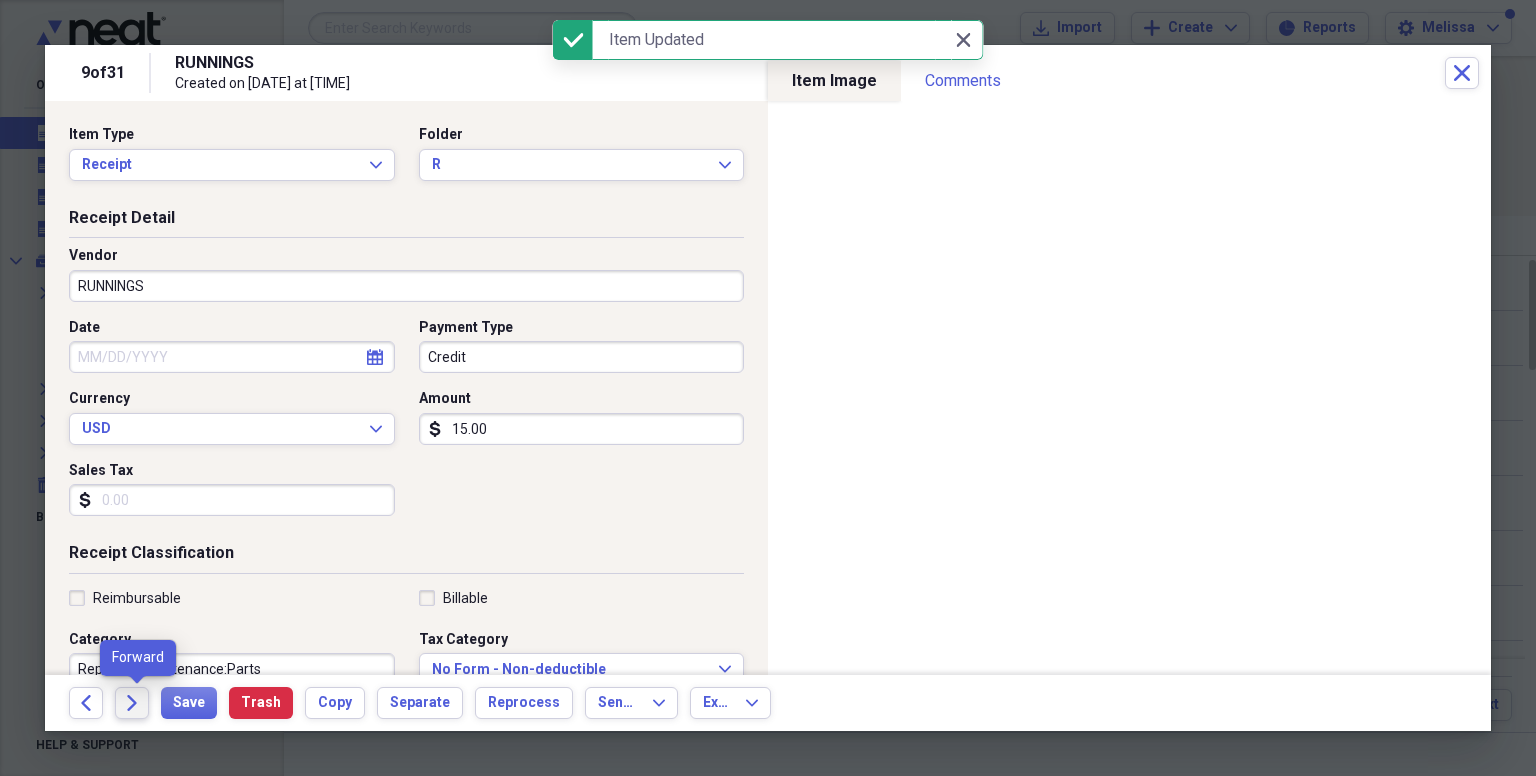 click 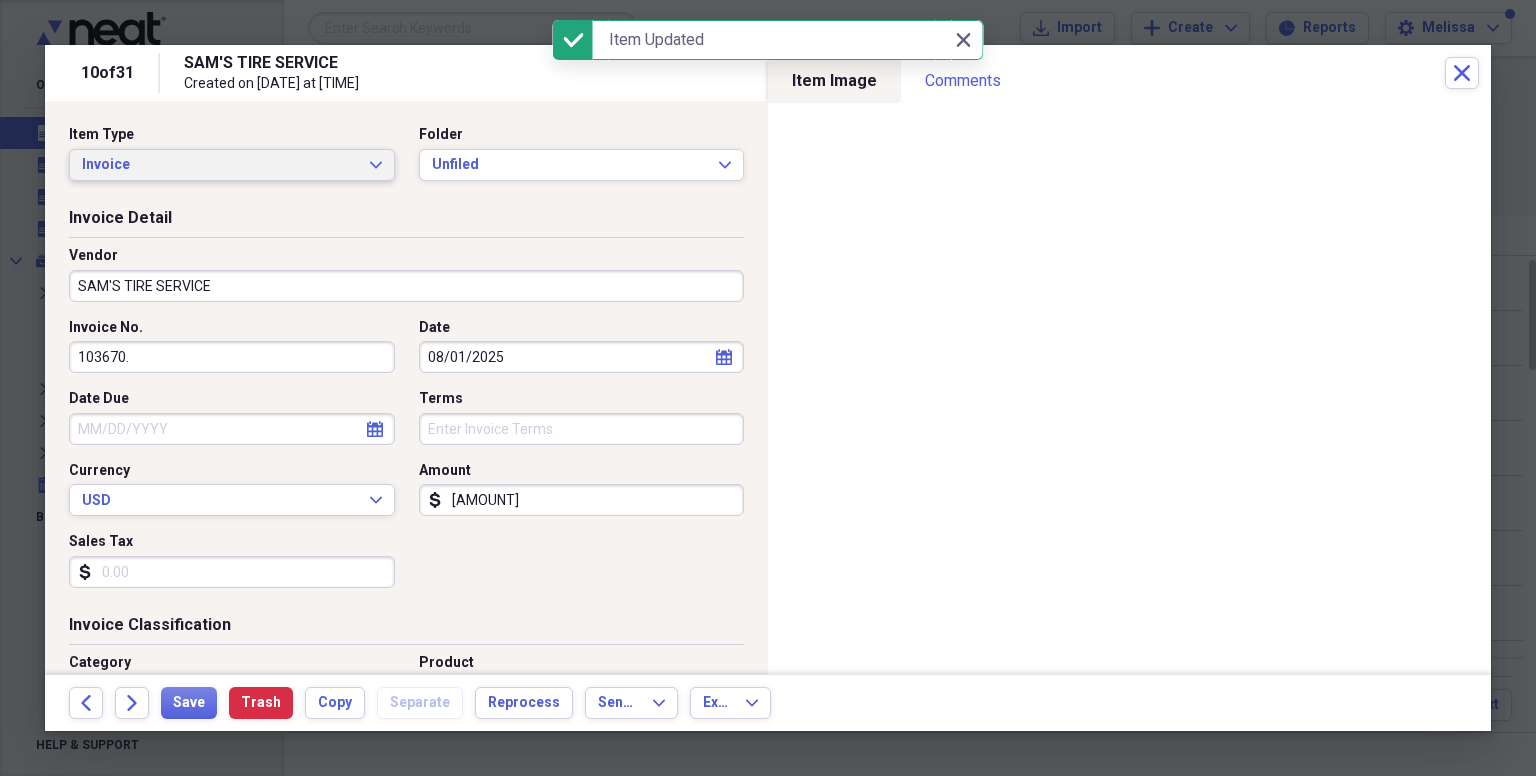 click on "Invoice" at bounding box center [220, 165] 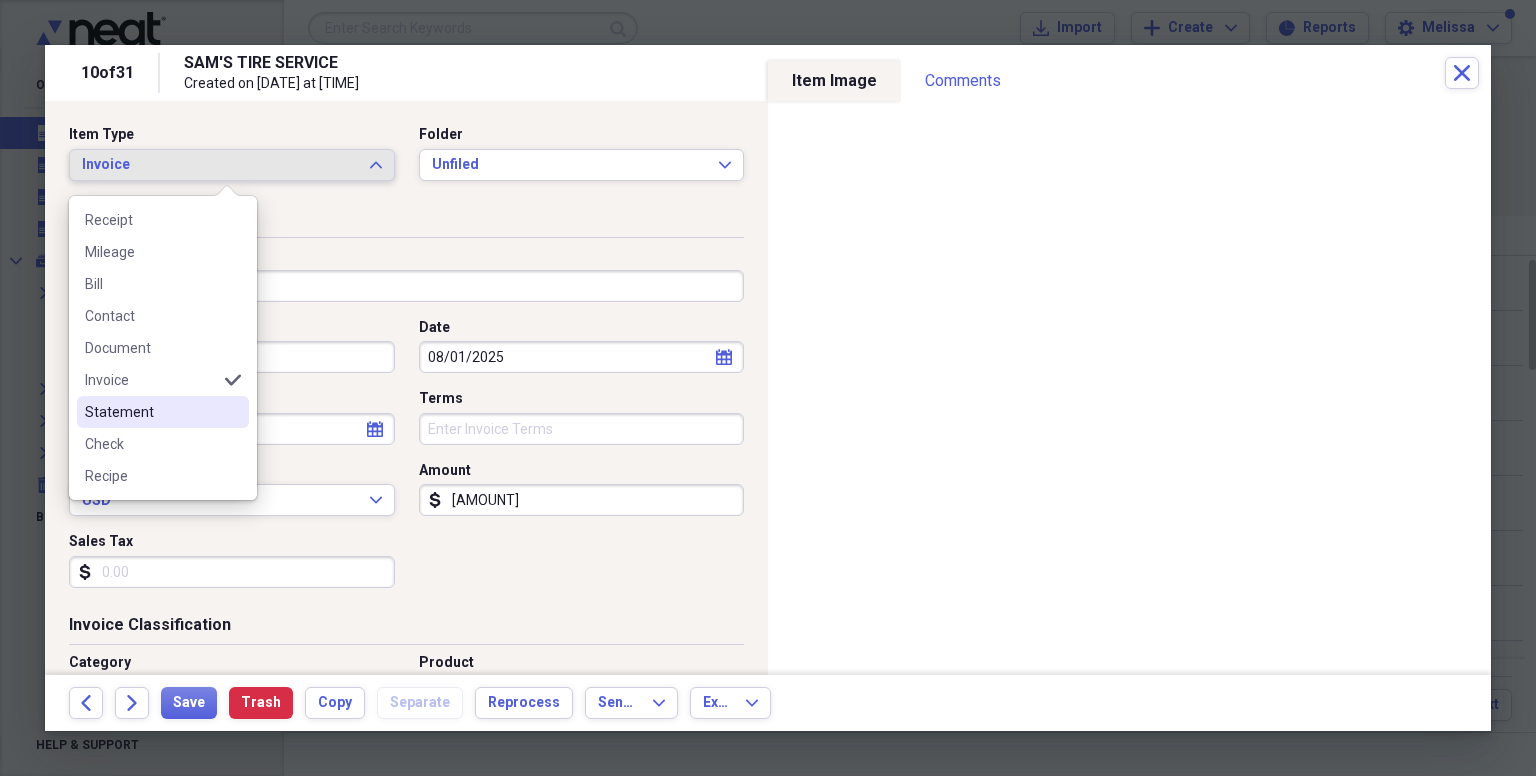 click on "Statement" at bounding box center [151, 412] 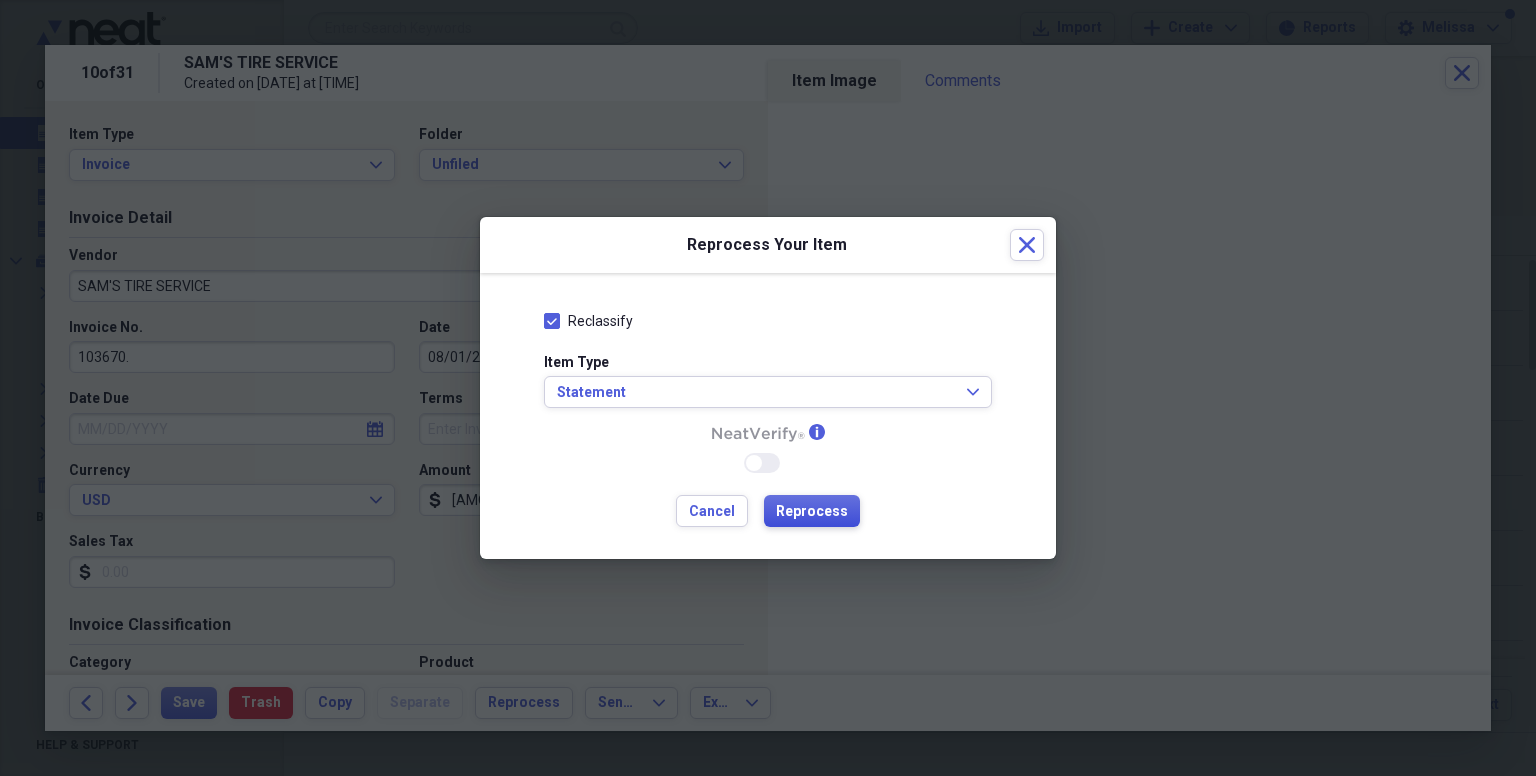 click on "Reprocess" at bounding box center (812, 512) 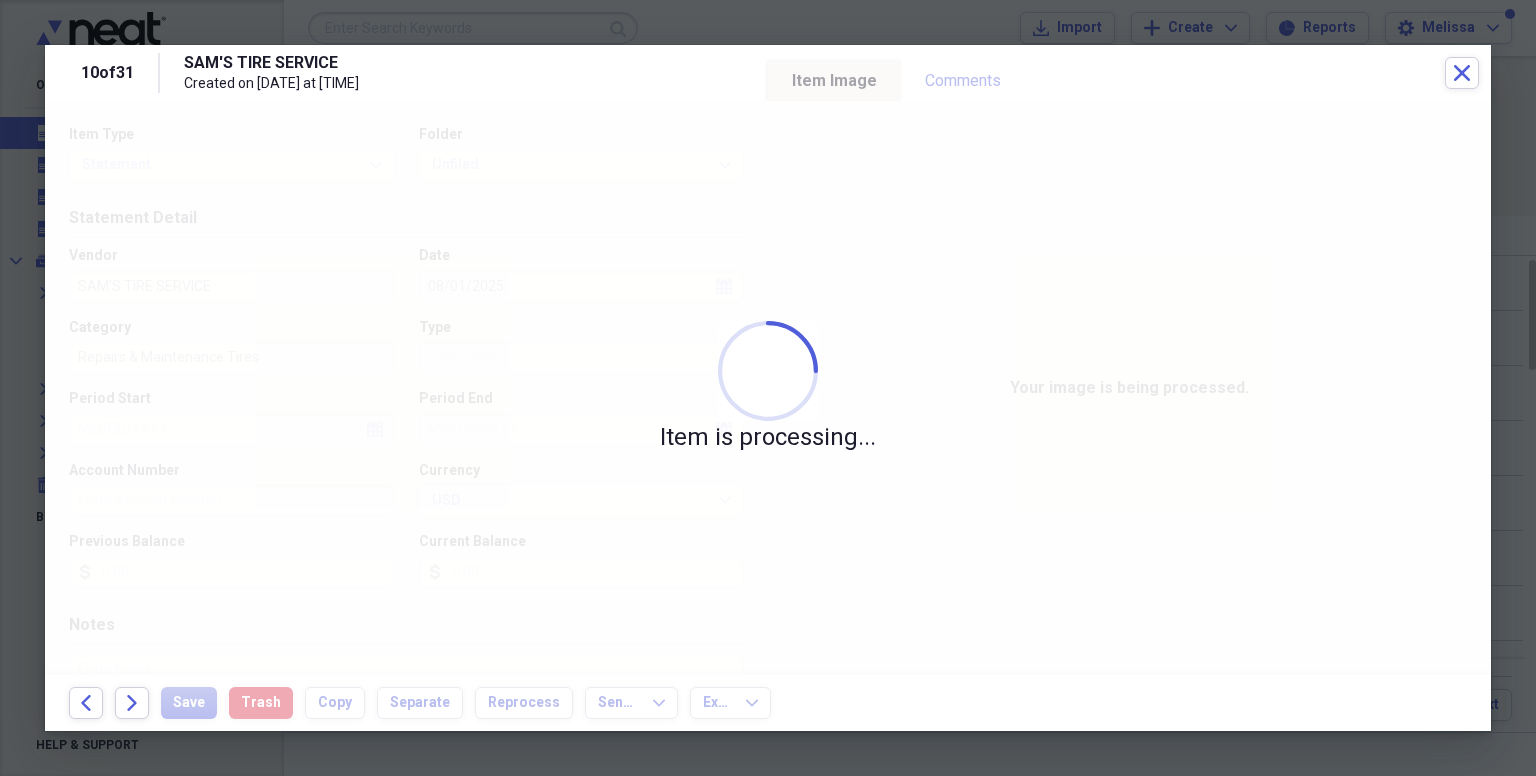 type on "[AMOUNT]" 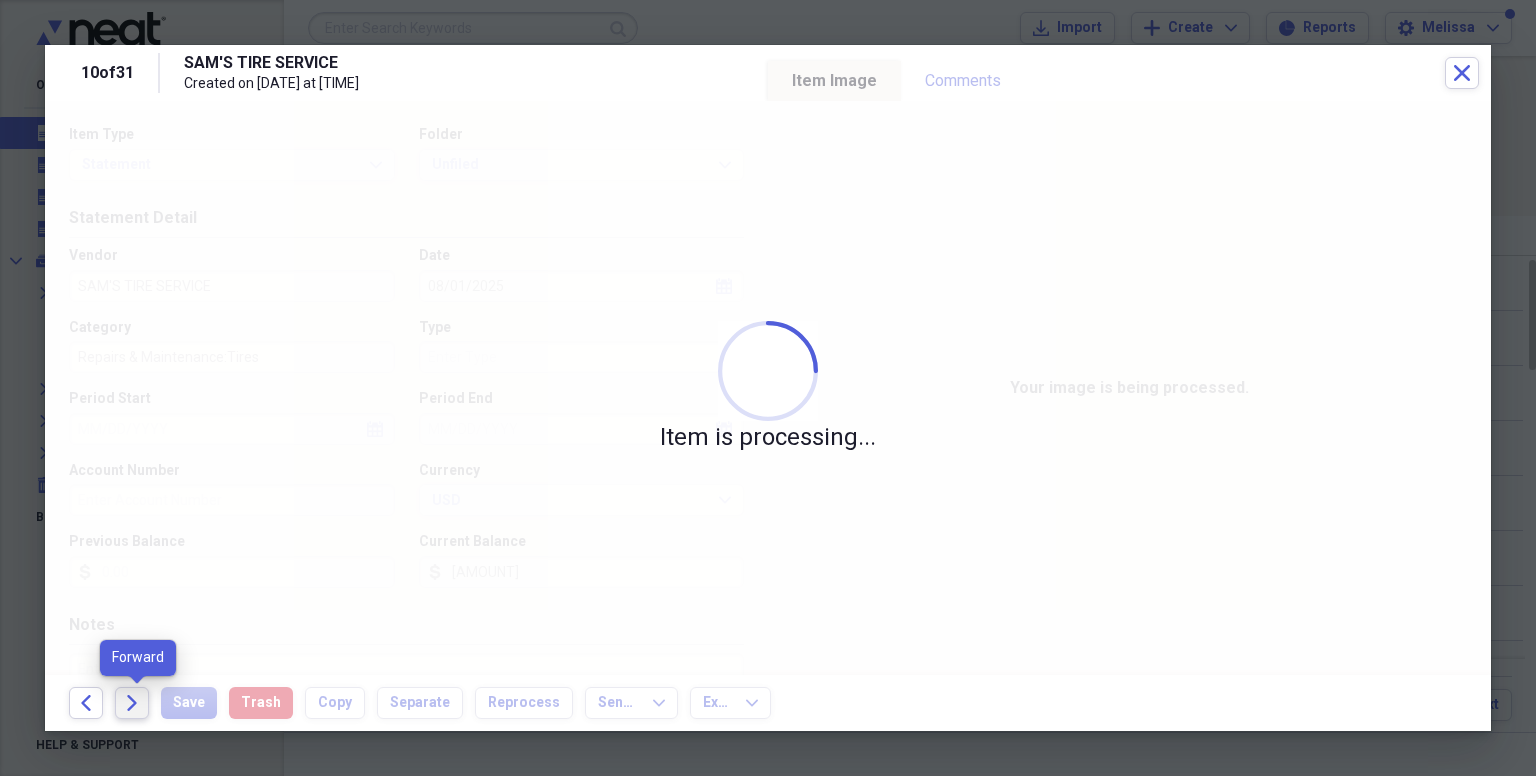 click 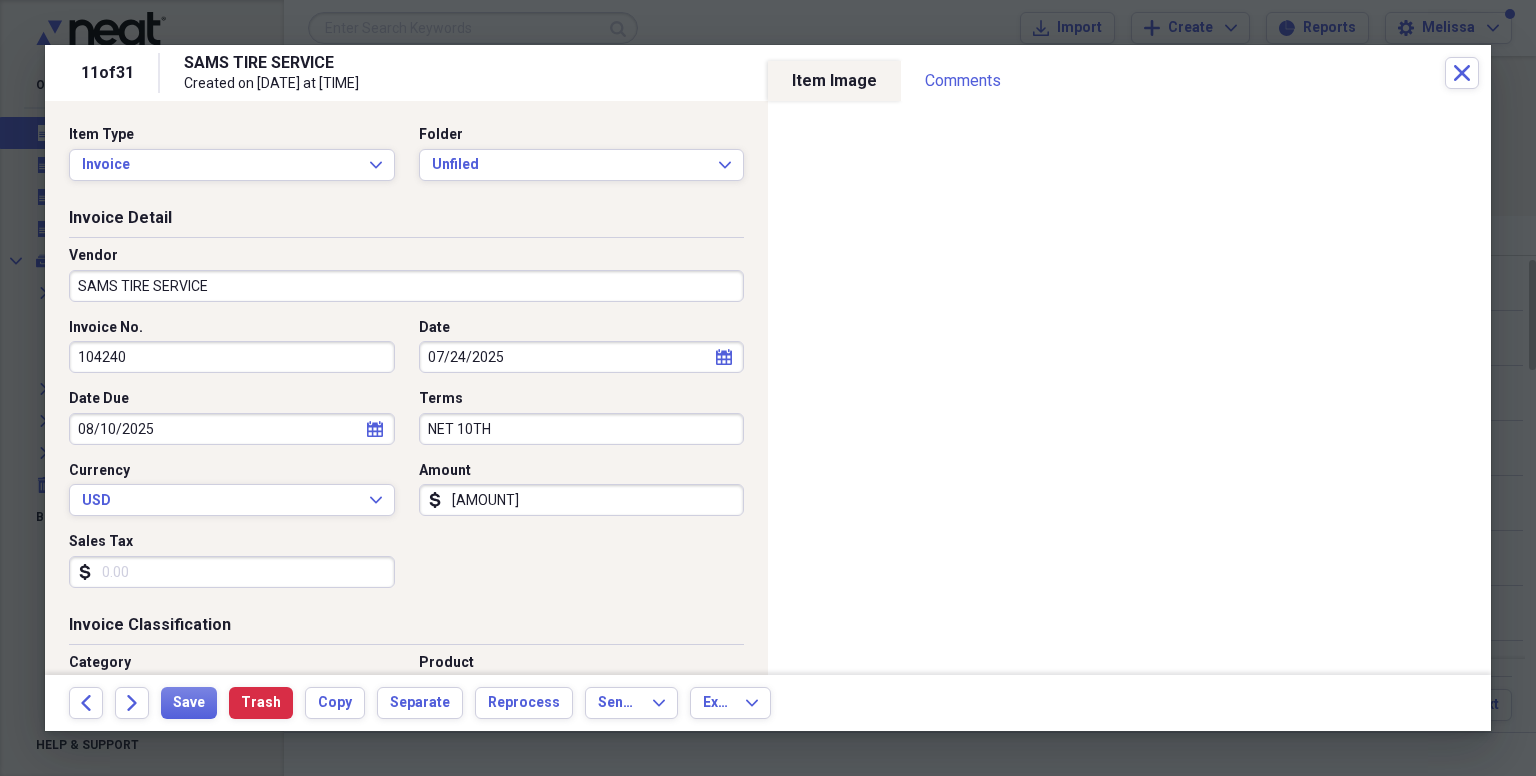click on "[AMOUNT]" at bounding box center (582, 500) 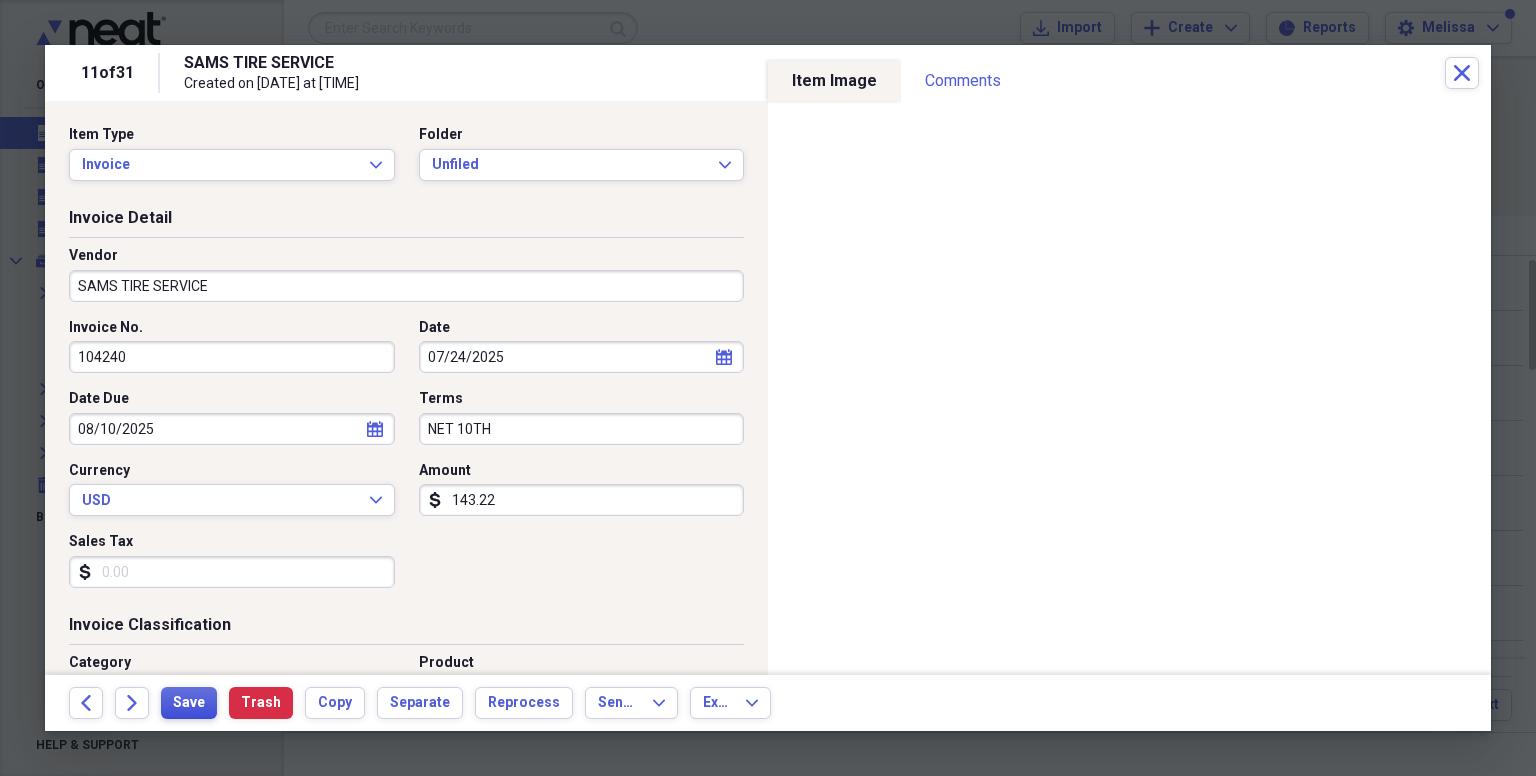 type on "143.22" 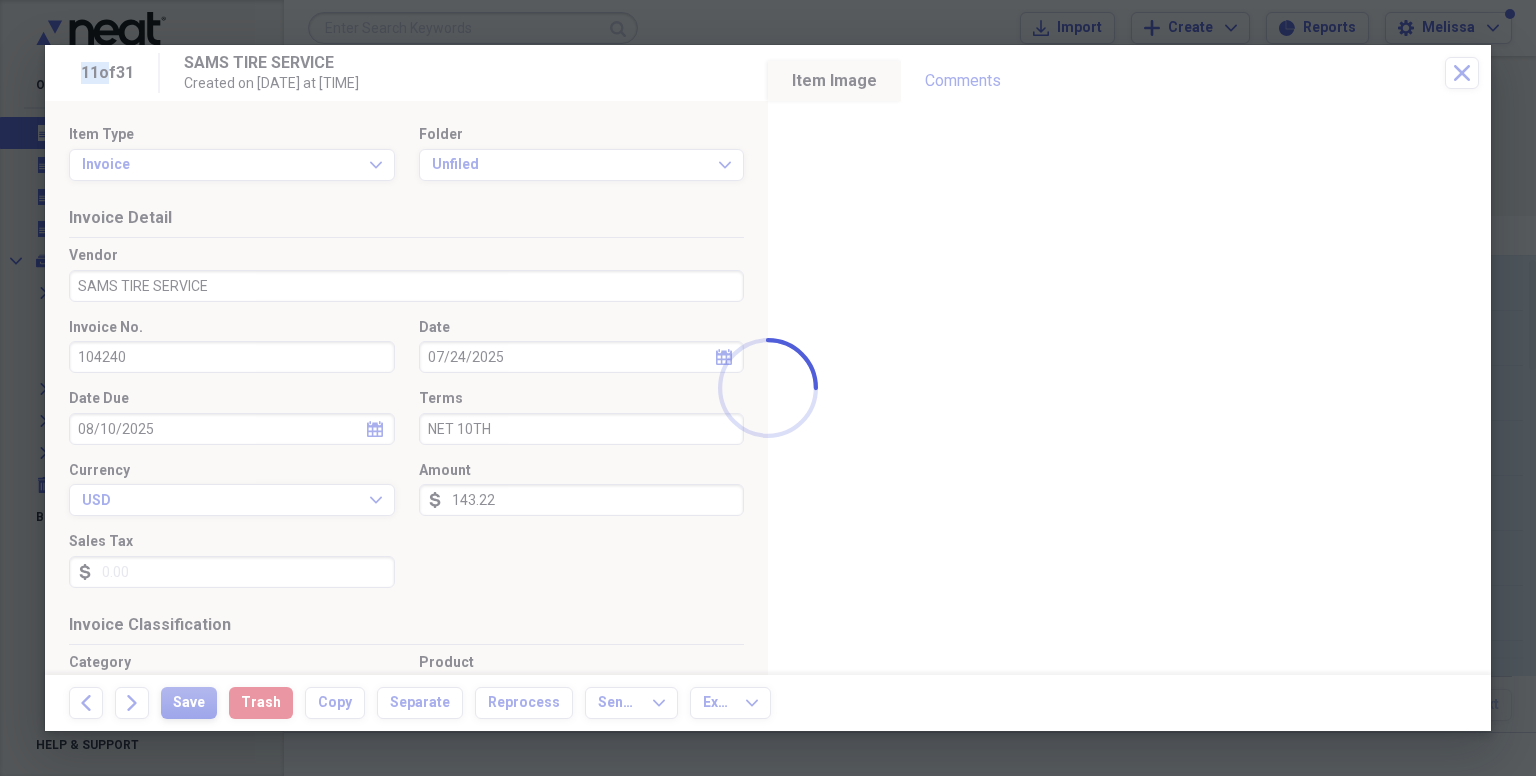 click at bounding box center [768, 388] 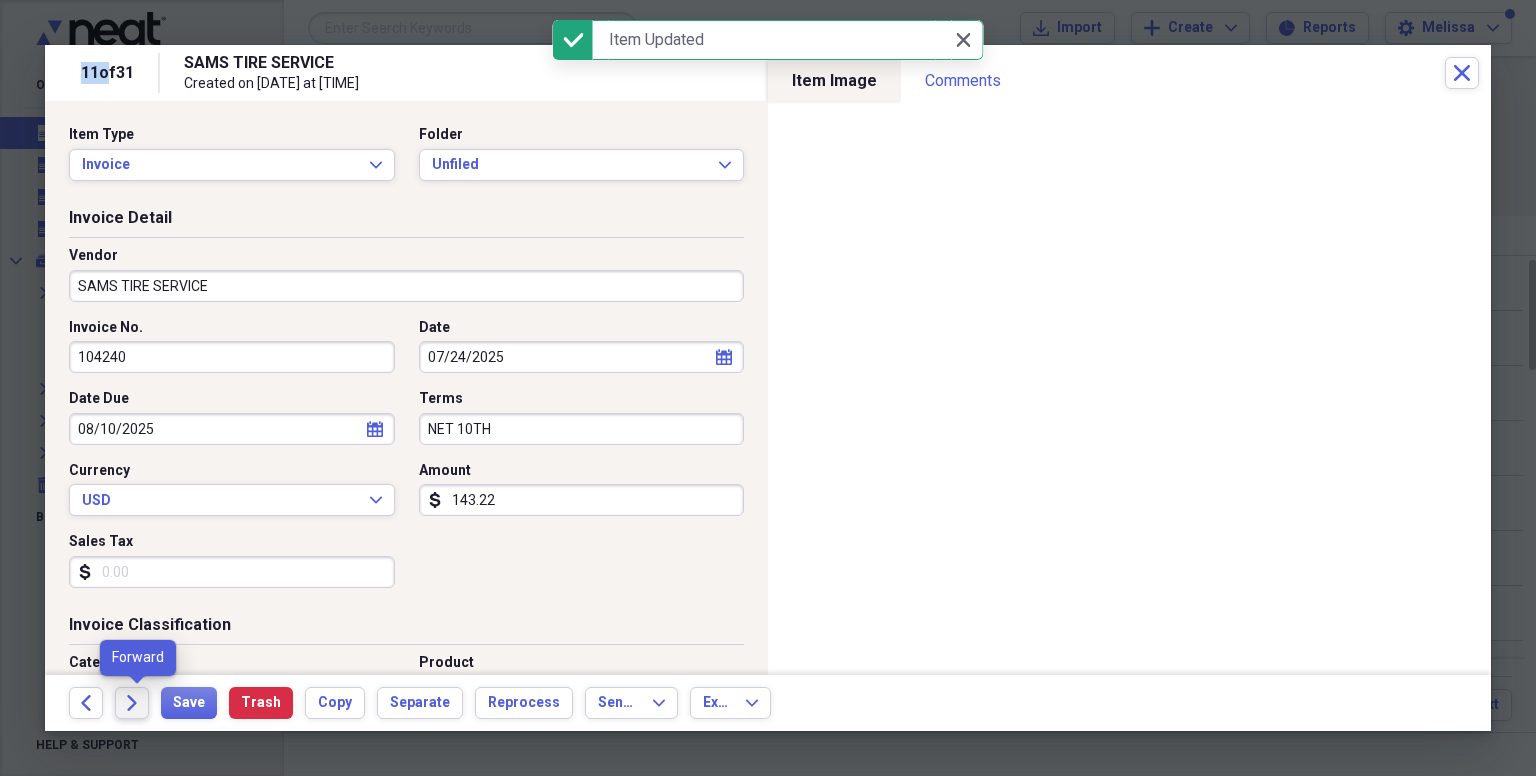 click on "Forward" 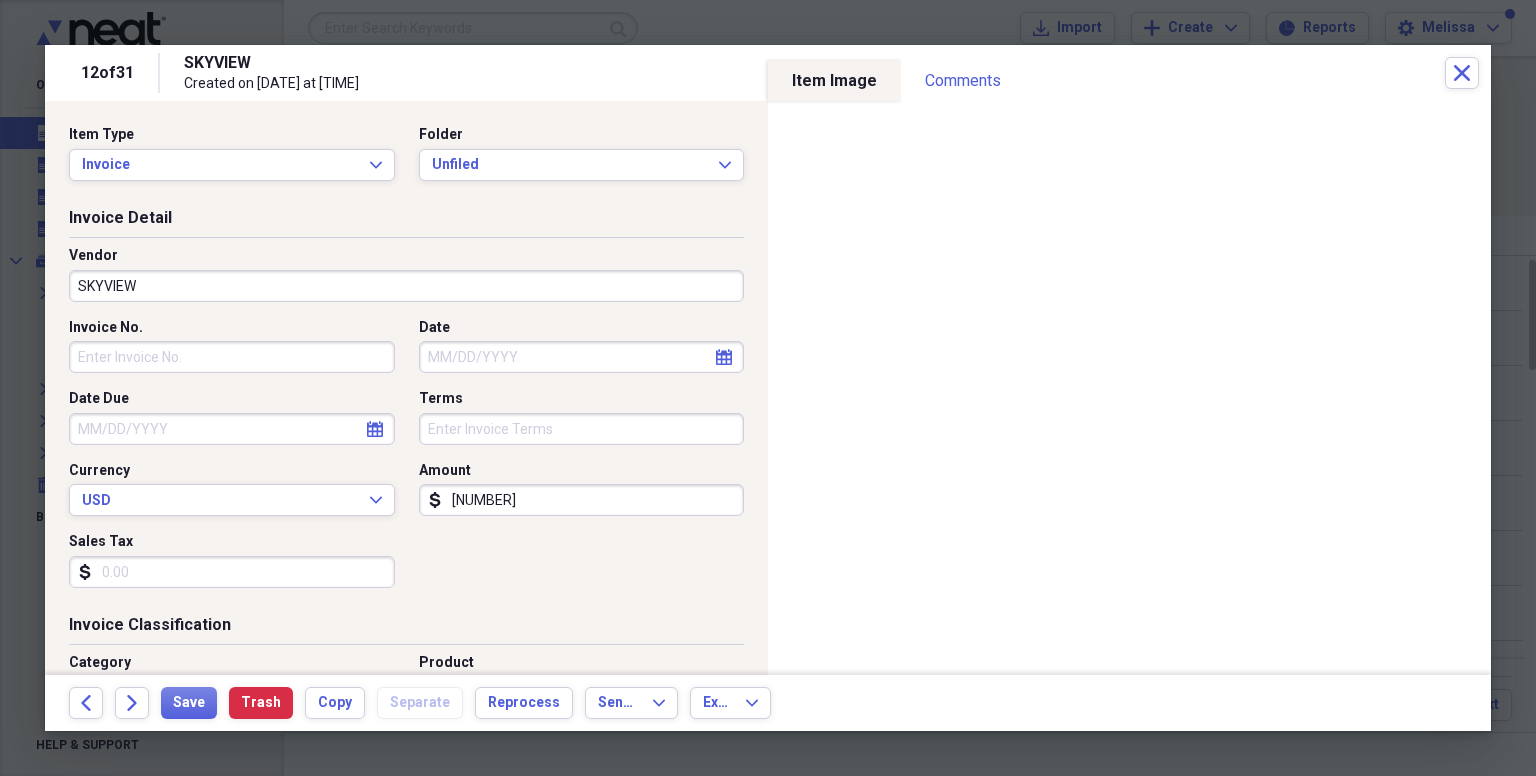 click on "SKYVIEW" at bounding box center (406, 286) 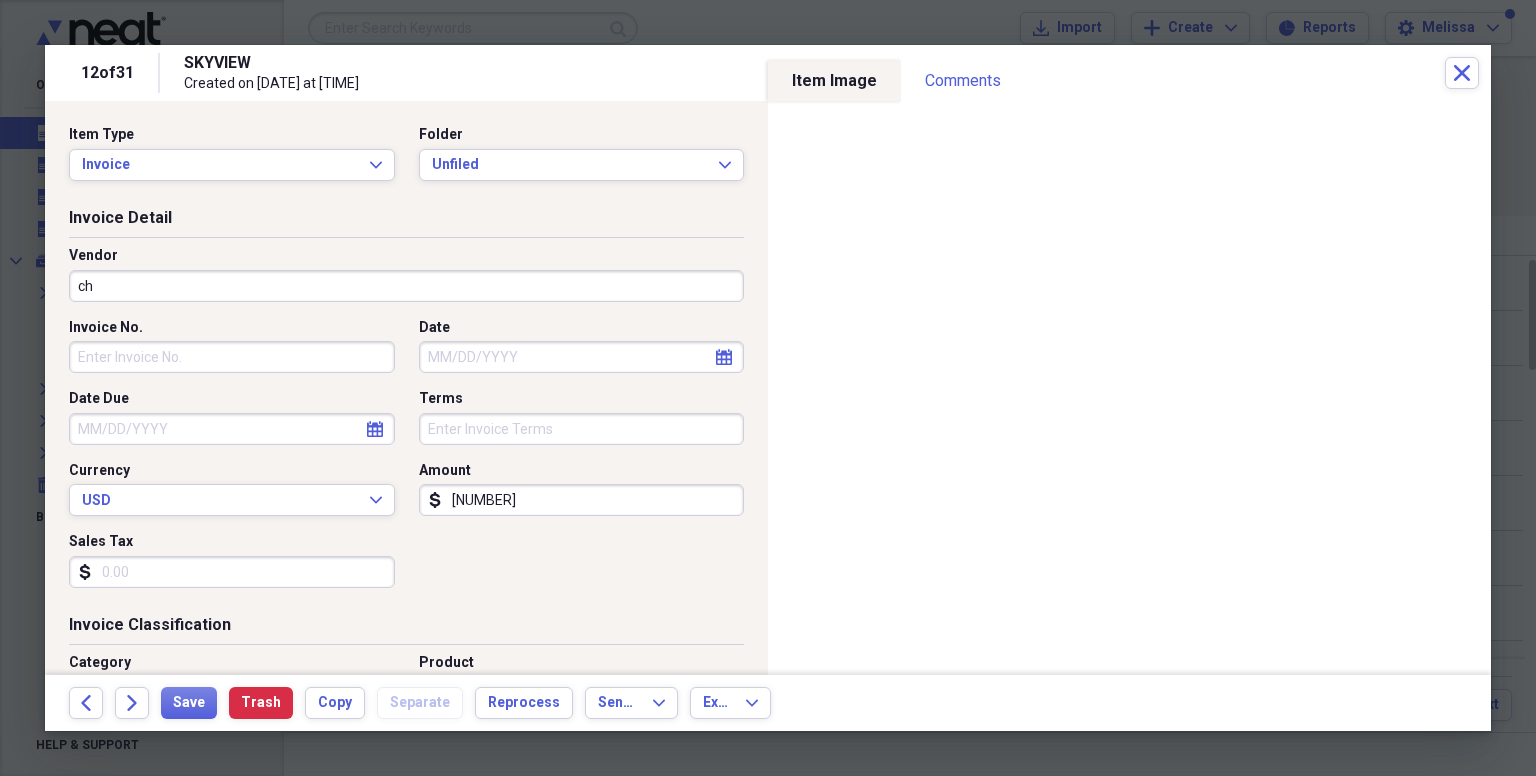 type on "c" 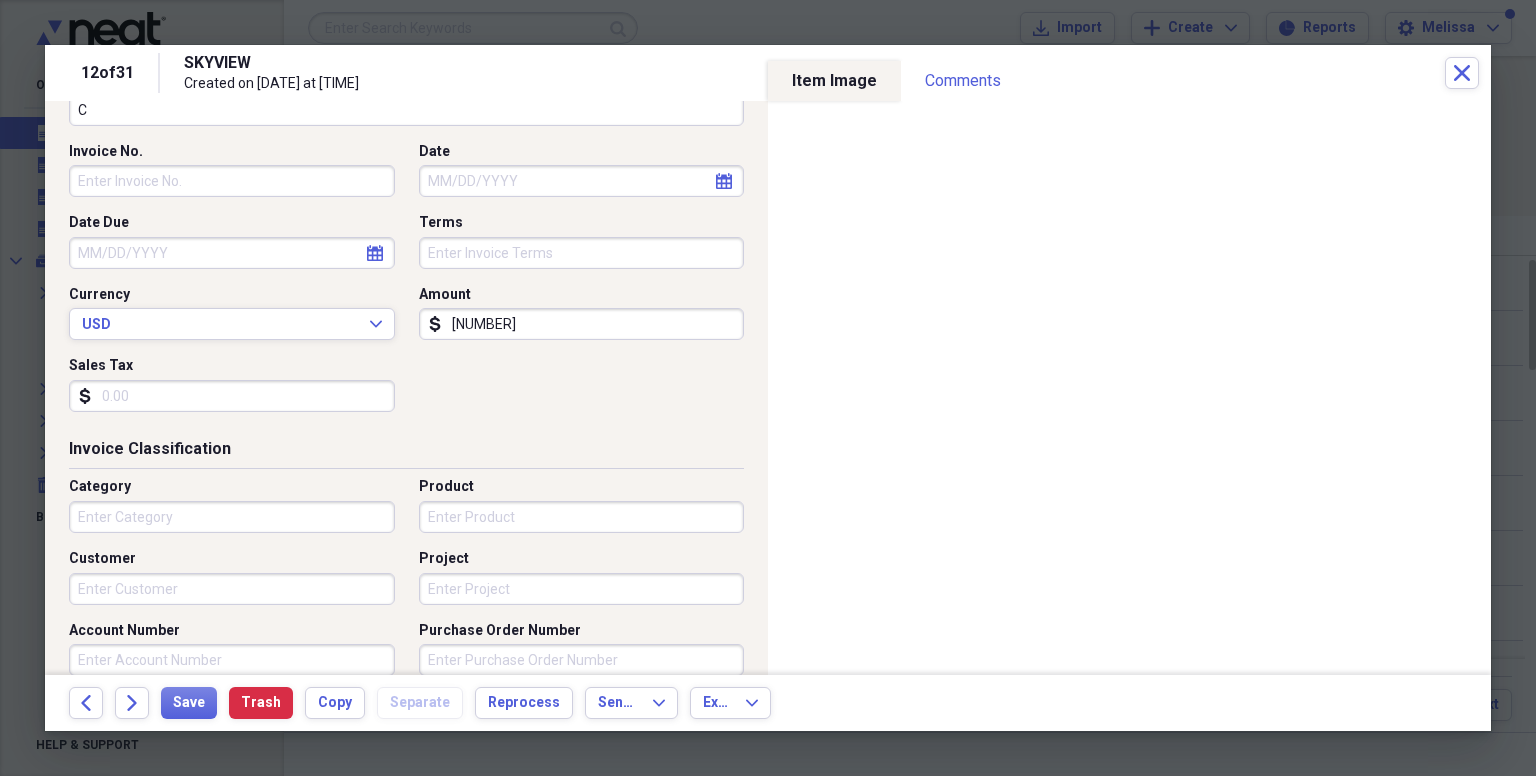 scroll, scrollTop: 0, scrollLeft: 0, axis: both 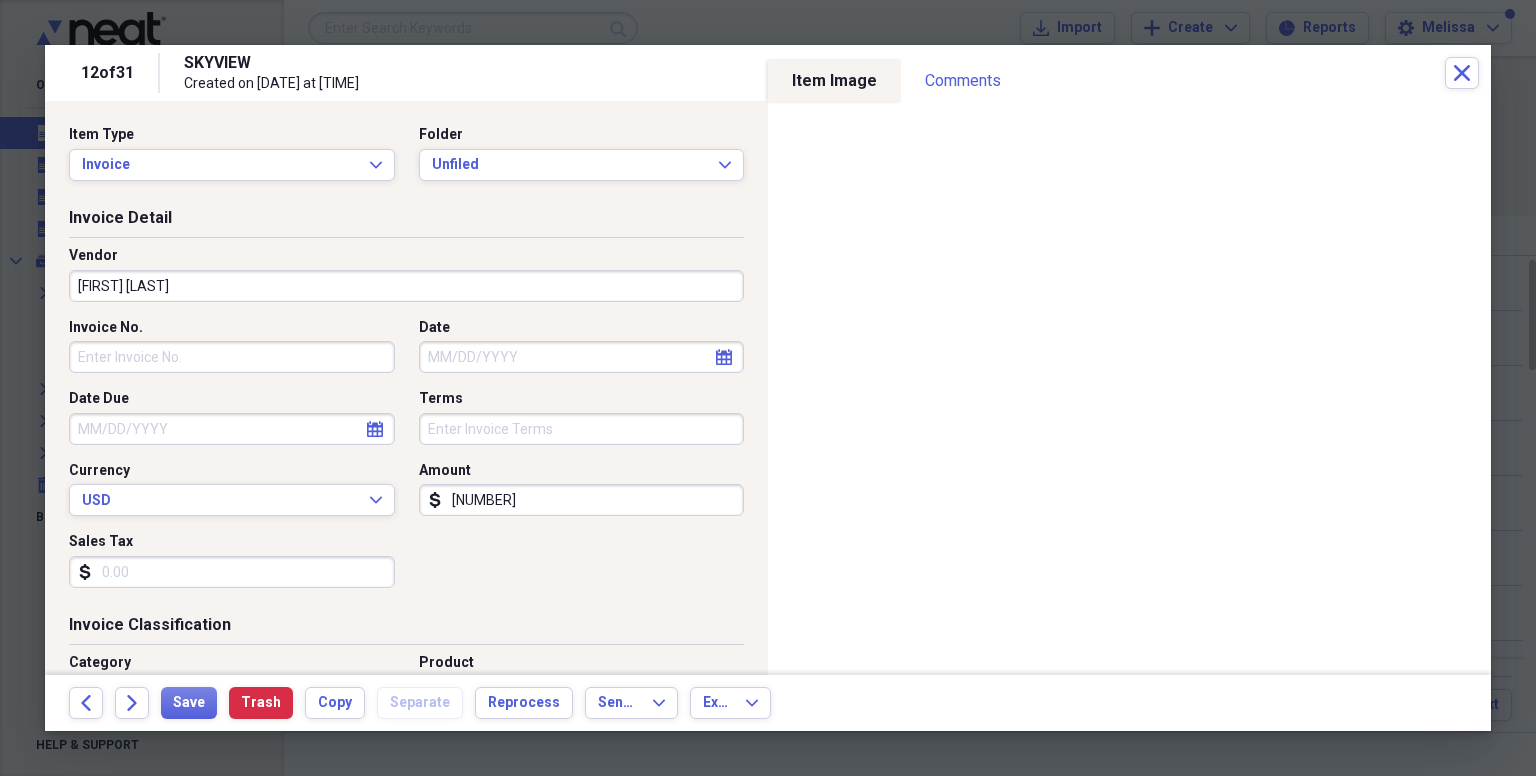 type on "[FIRST] [LAST]" 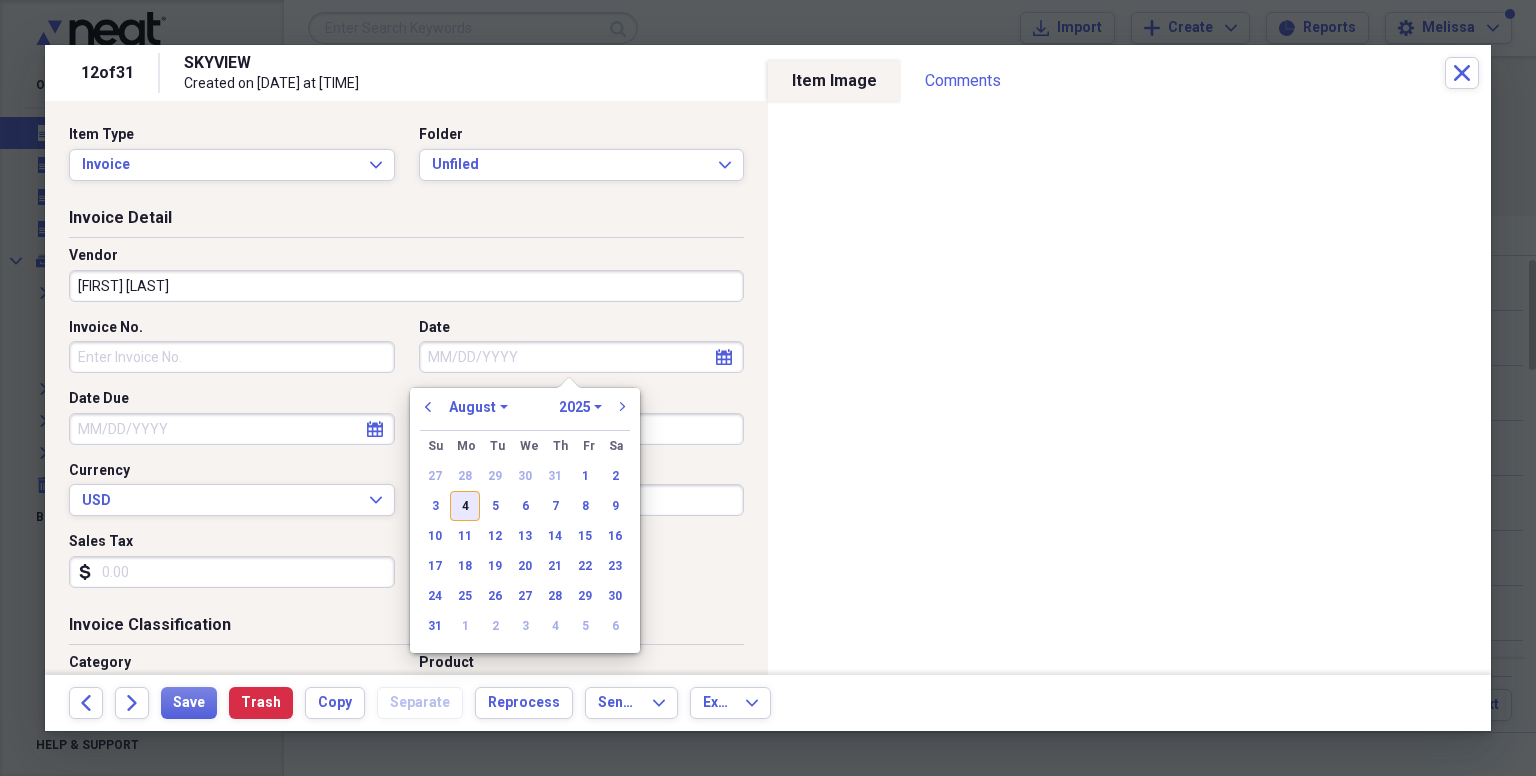 click on "4" at bounding box center [465, 506] 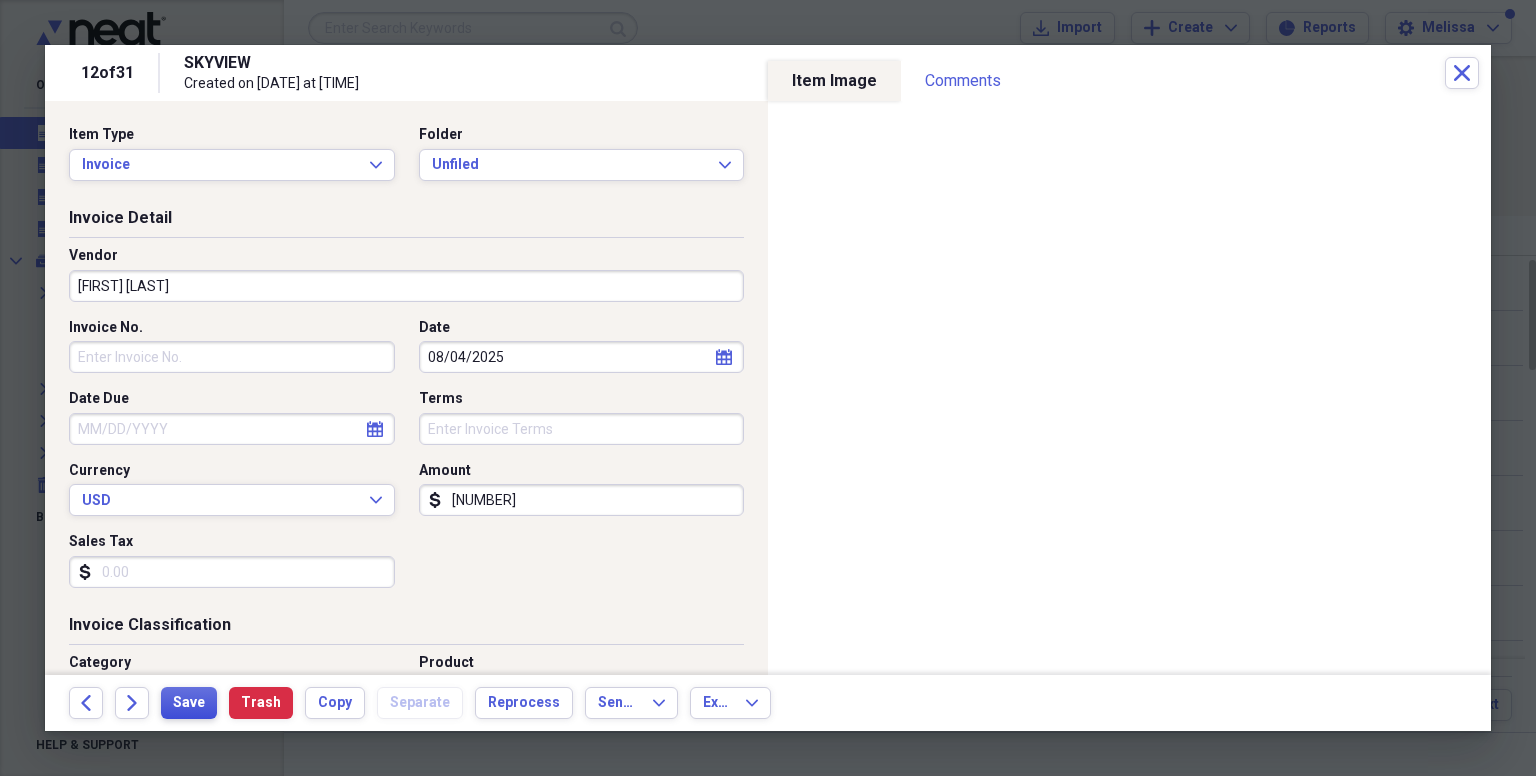 click on "Save" at bounding box center (189, 703) 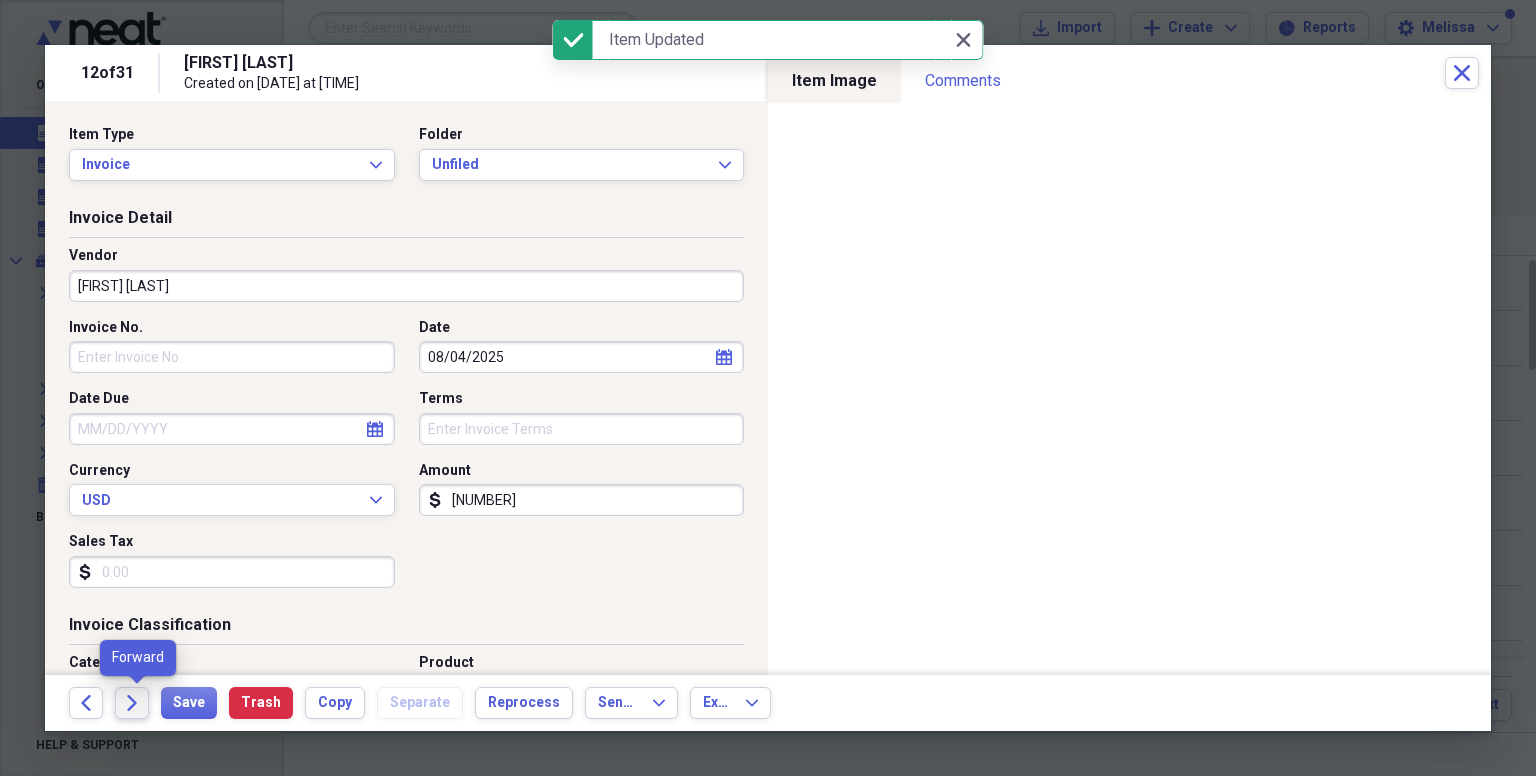 click 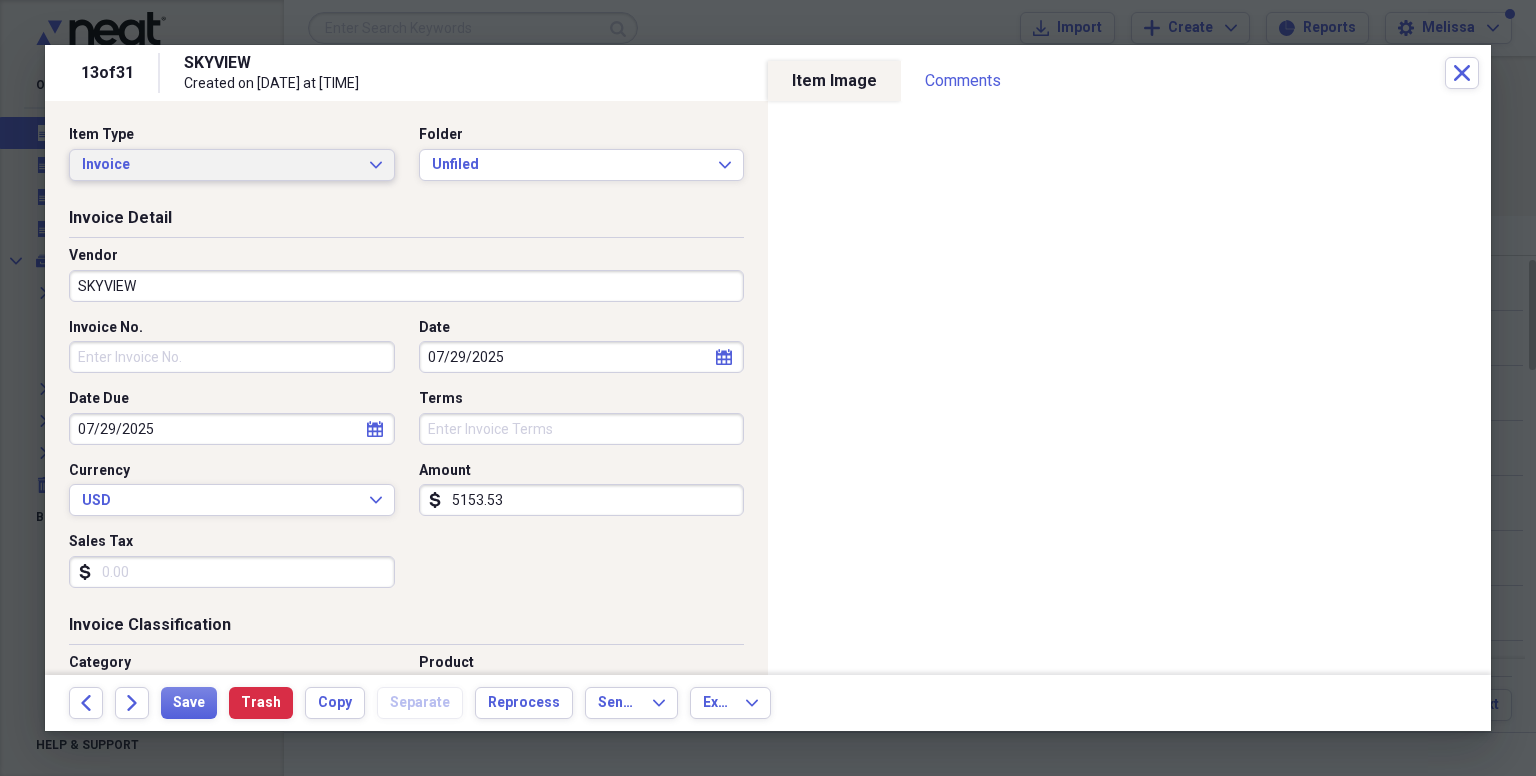click on "Invoice" at bounding box center [220, 165] 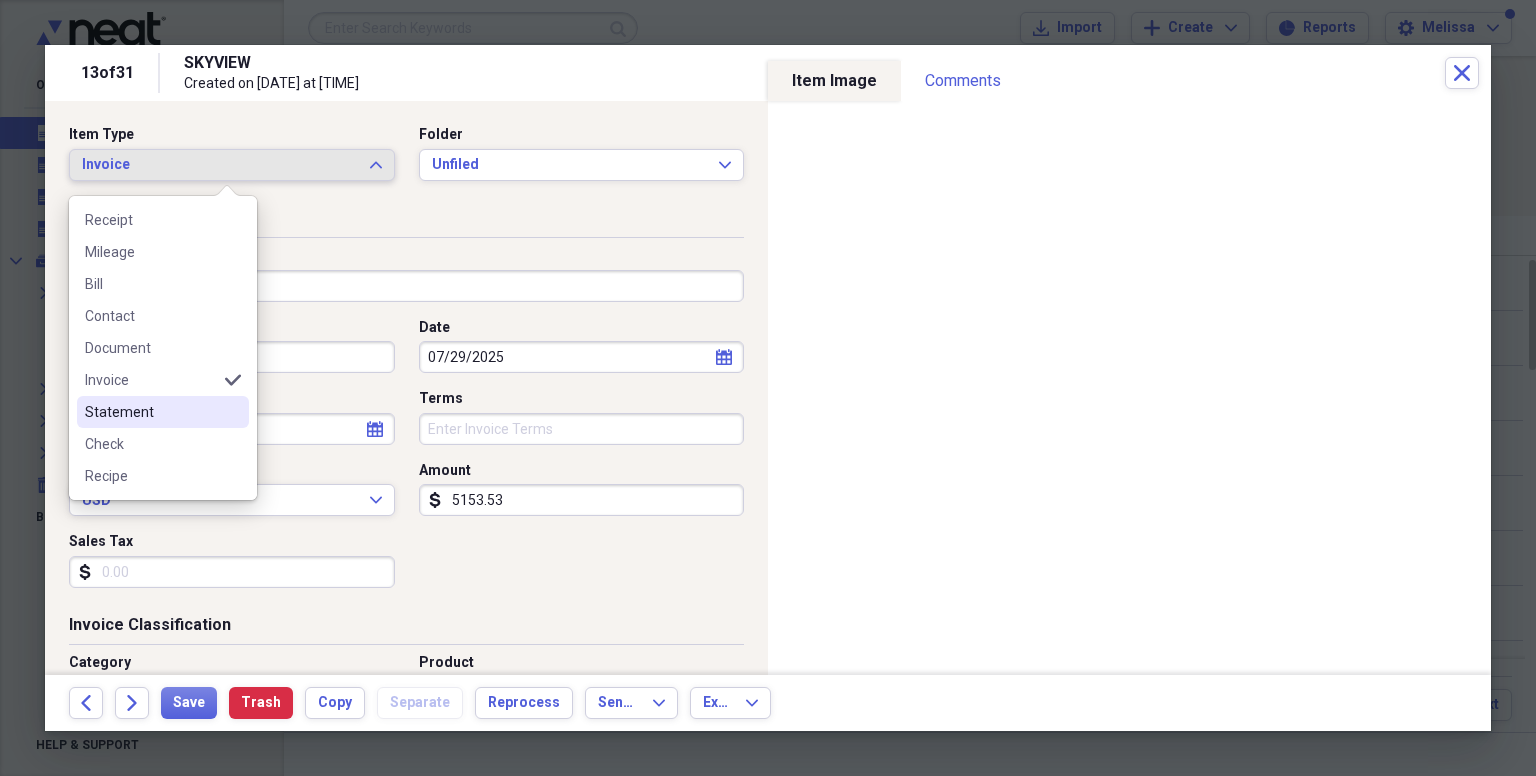 click on "Statement" at bounding box center (151, 412) 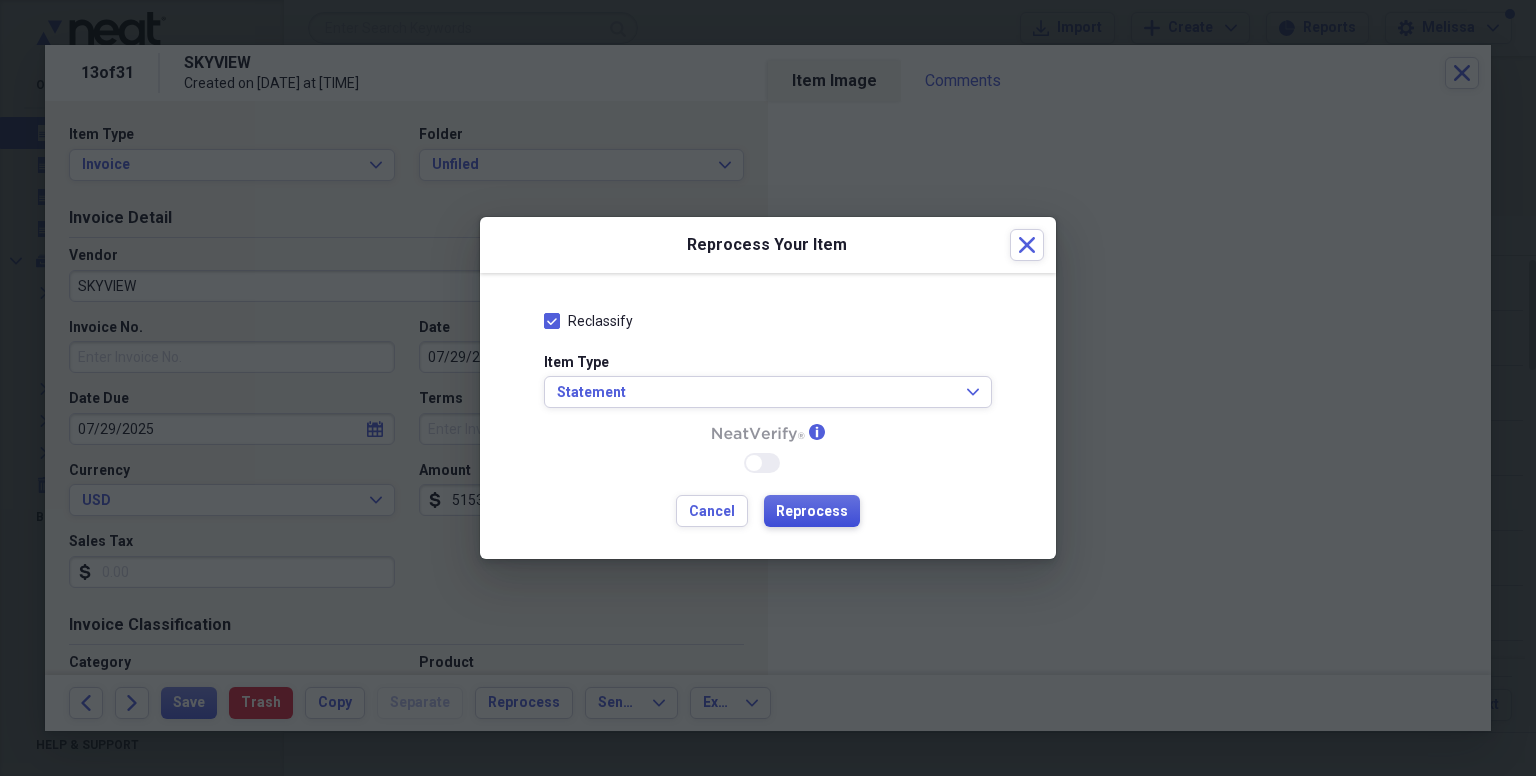 click on "Reprocess" at bounding box center [812, 512] 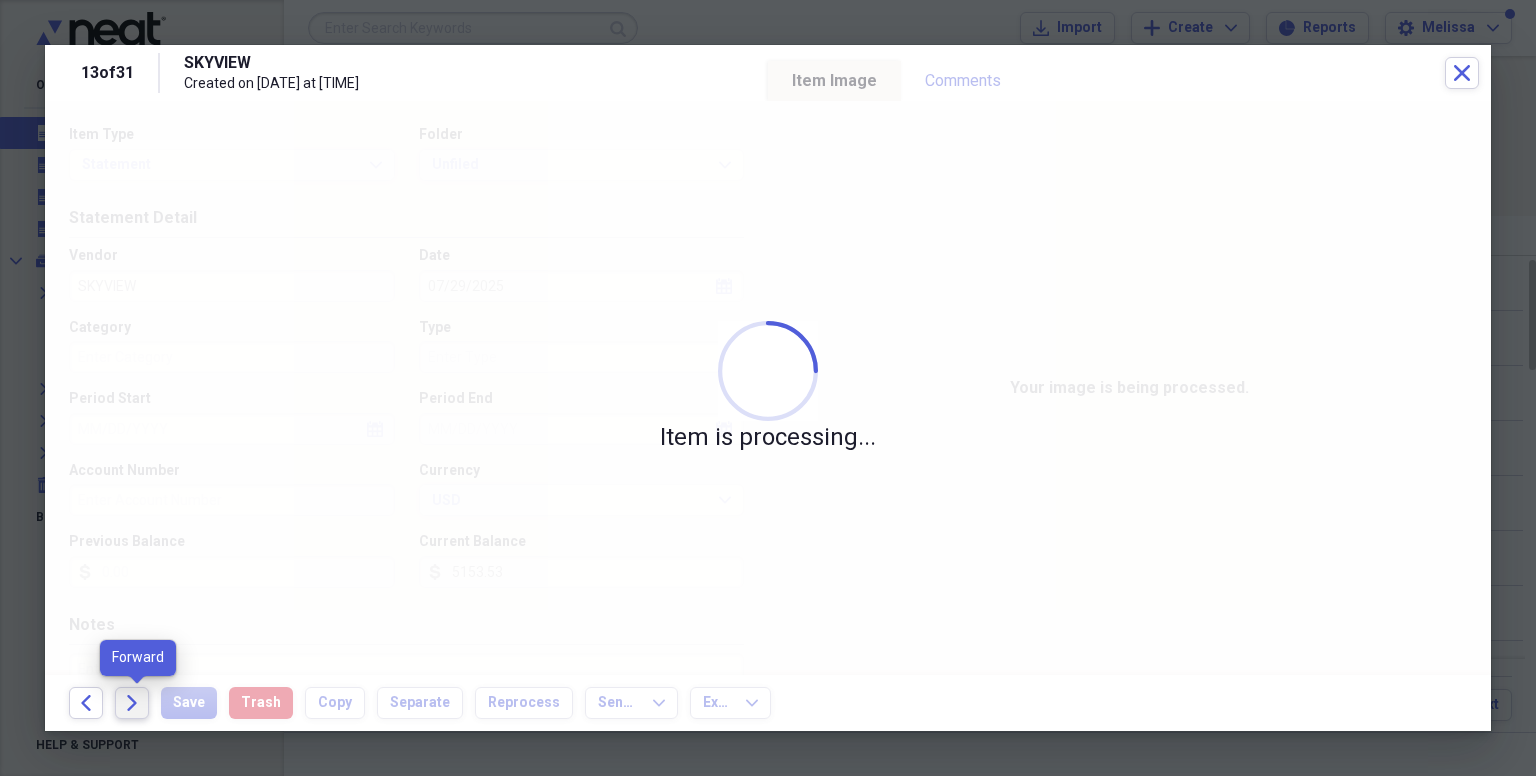 click on "Forward" at bounding box center [132, 703] 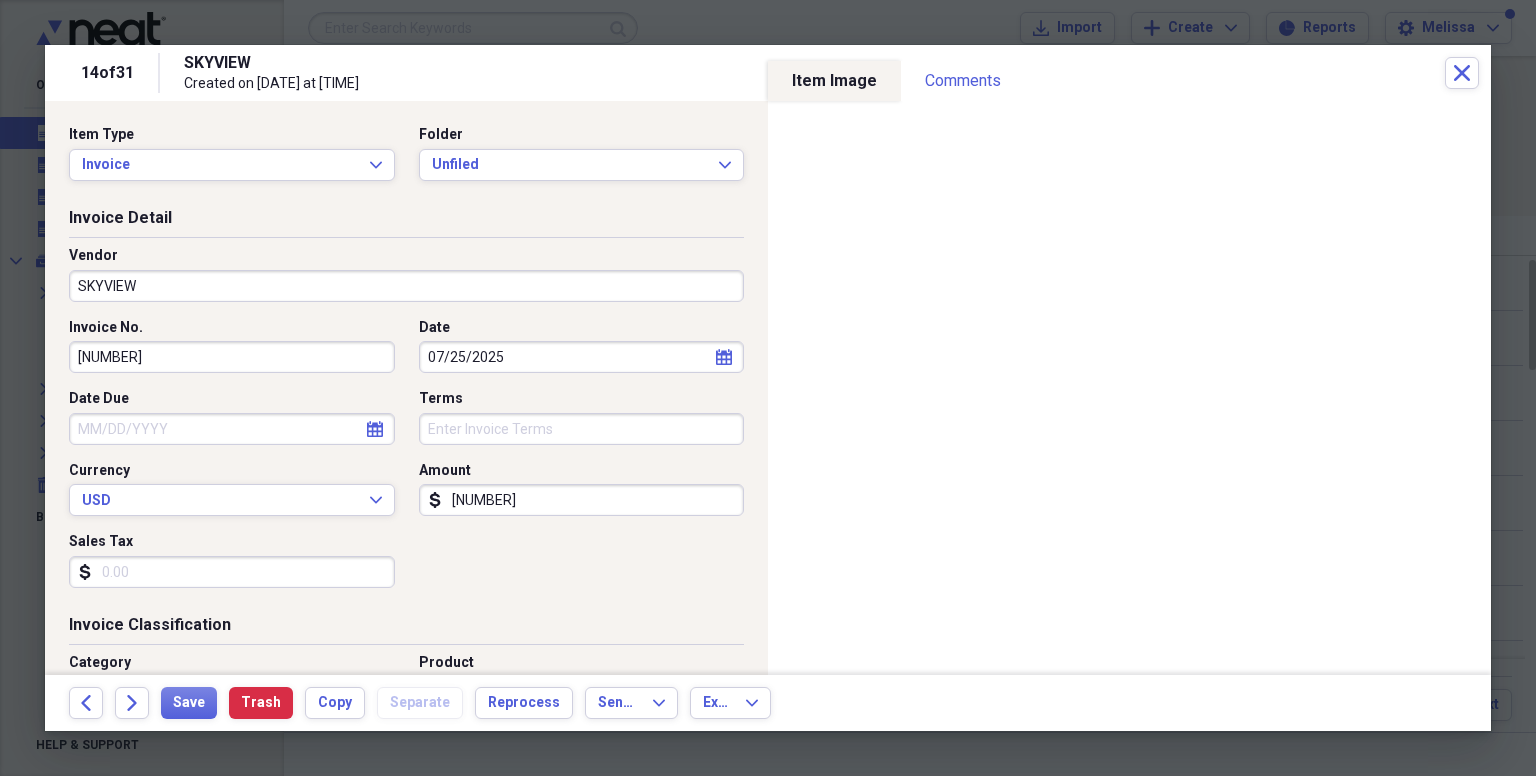 click on "SKYVIEW" at bounding box center [406, 286] 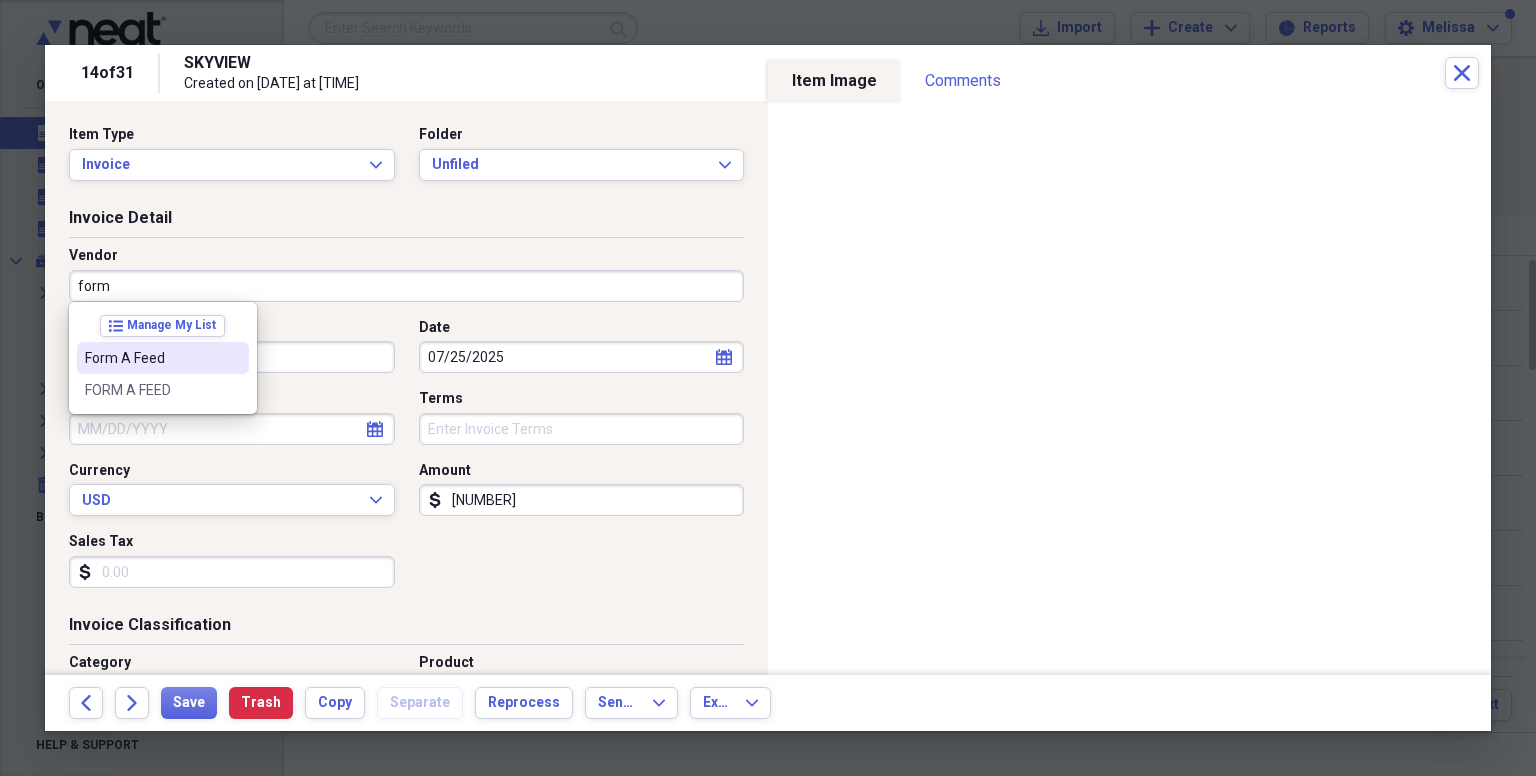 click on "Form A Feed" at bounding box center (163, 358) 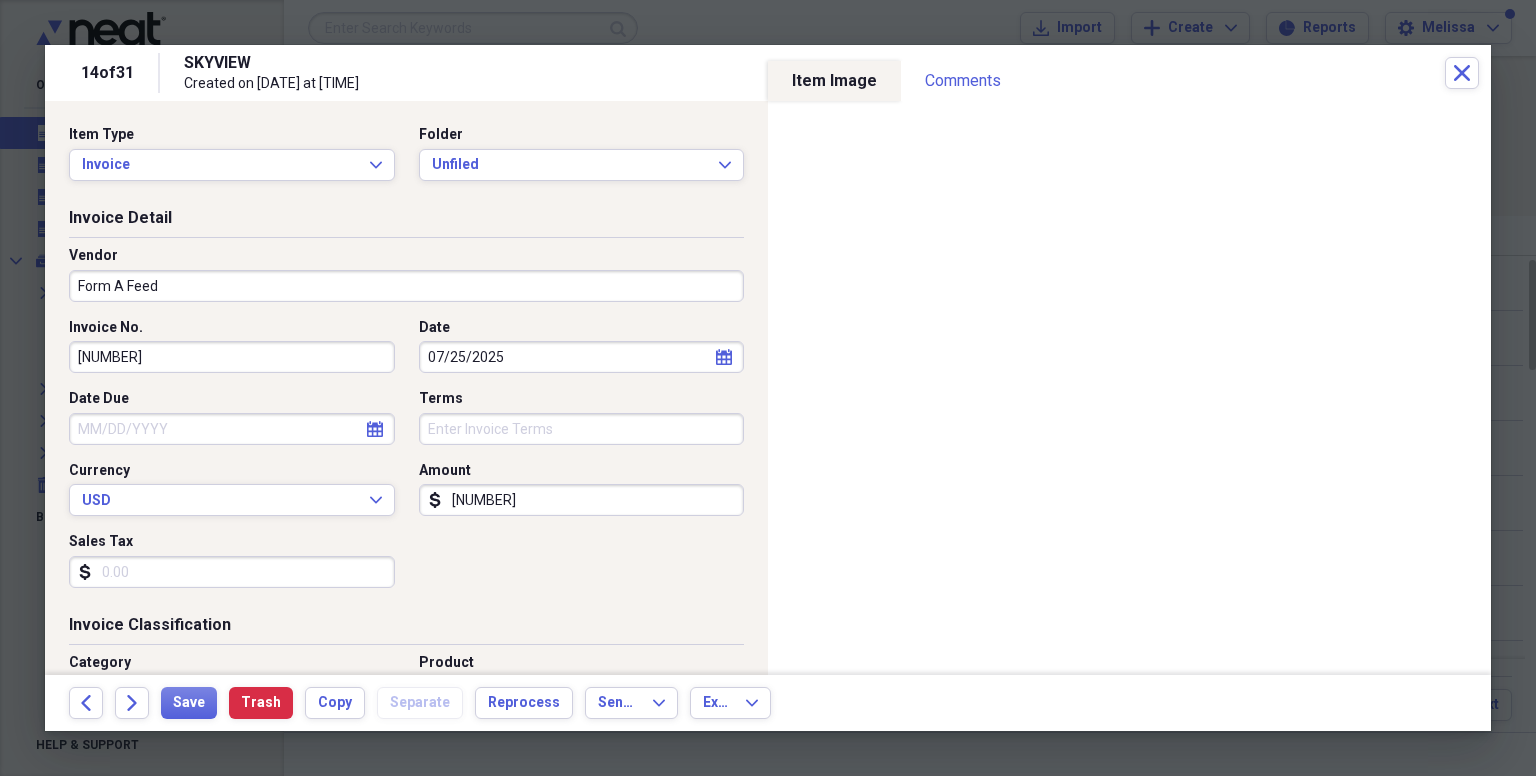 type on "Purchased Feed:Sweet Energy" 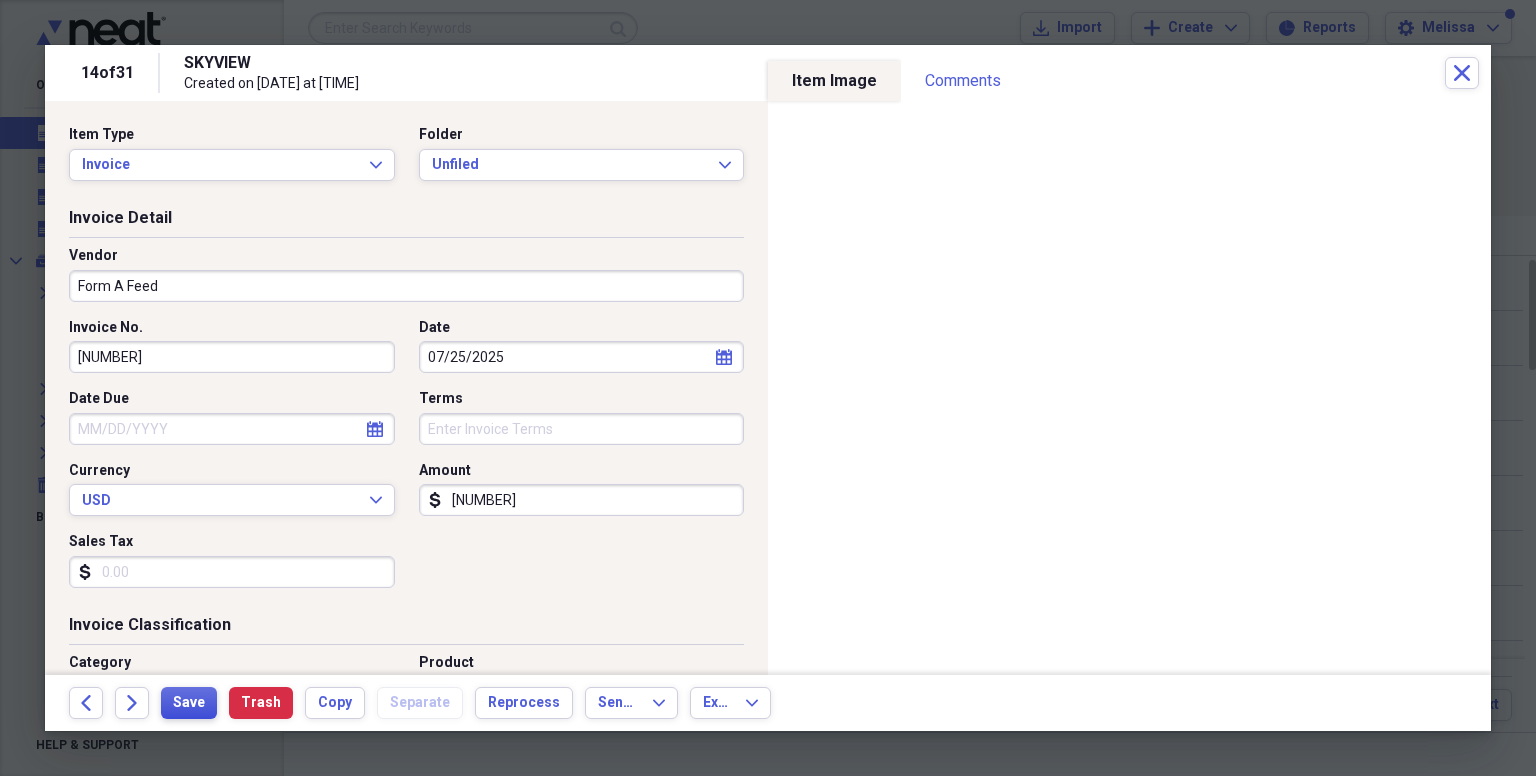 click on "Save" at bounding box center (189, 703) 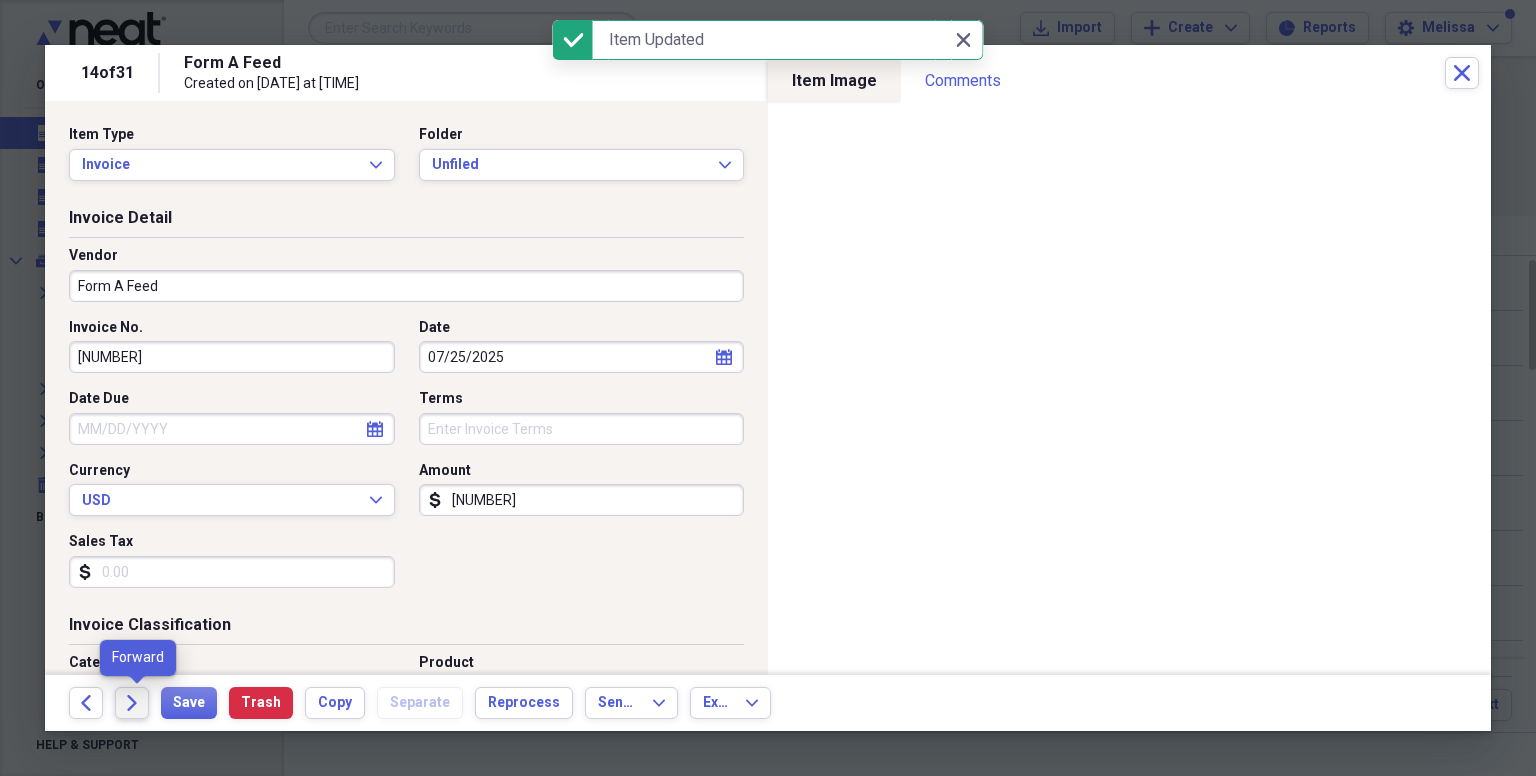click 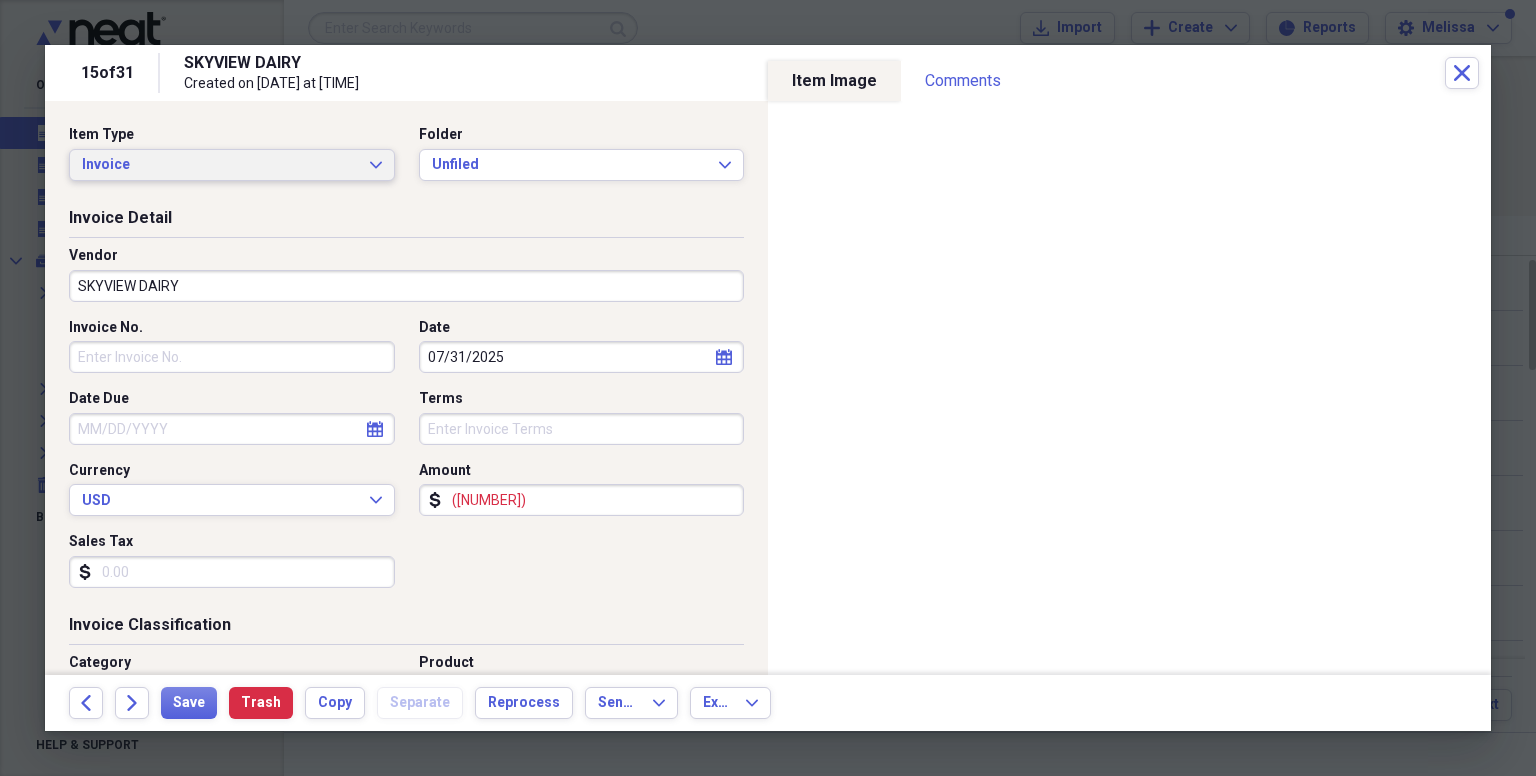 click on "Invoice" at bounding box center [220, 165] 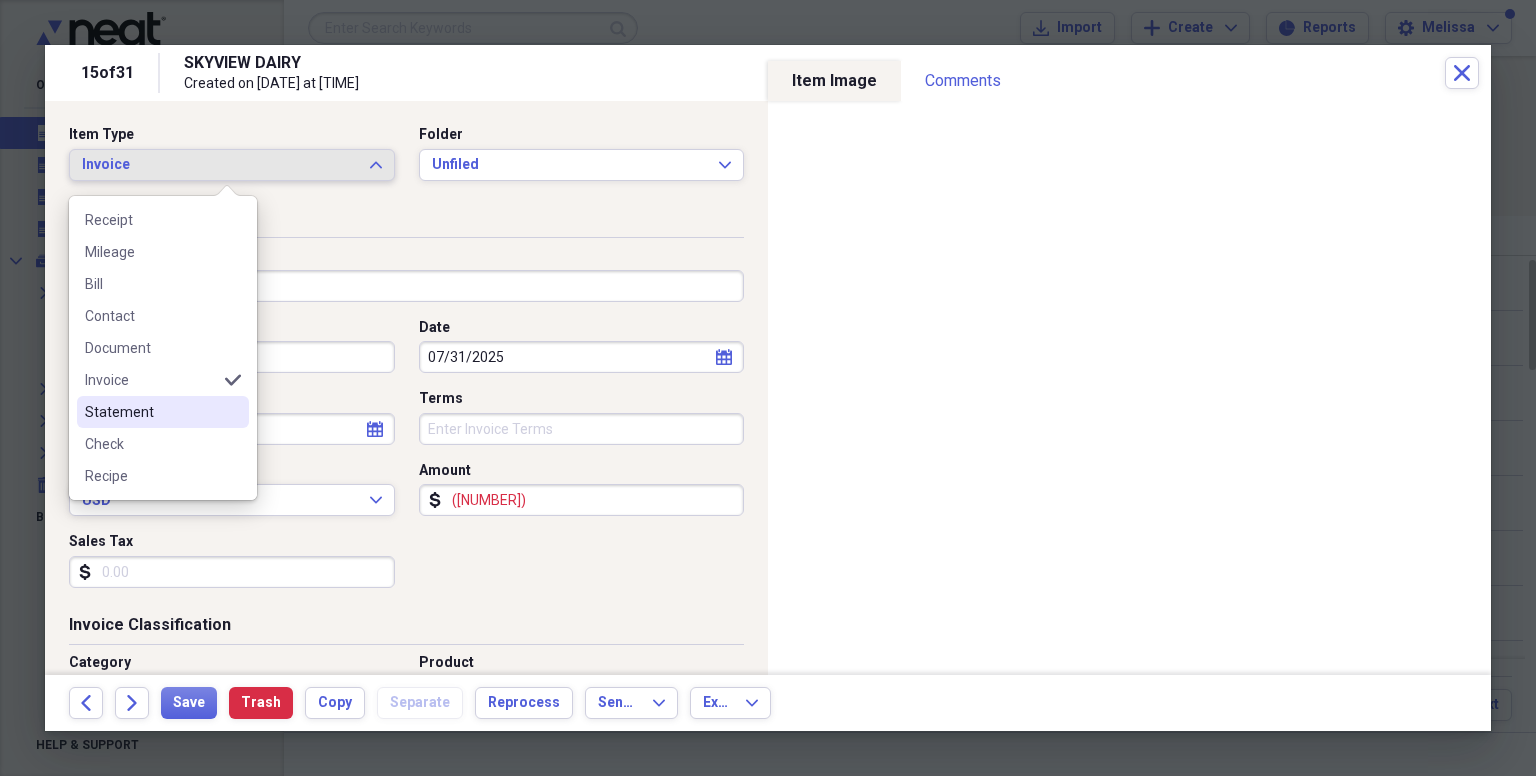 click on "Statement" at bounding box center [151, 412] 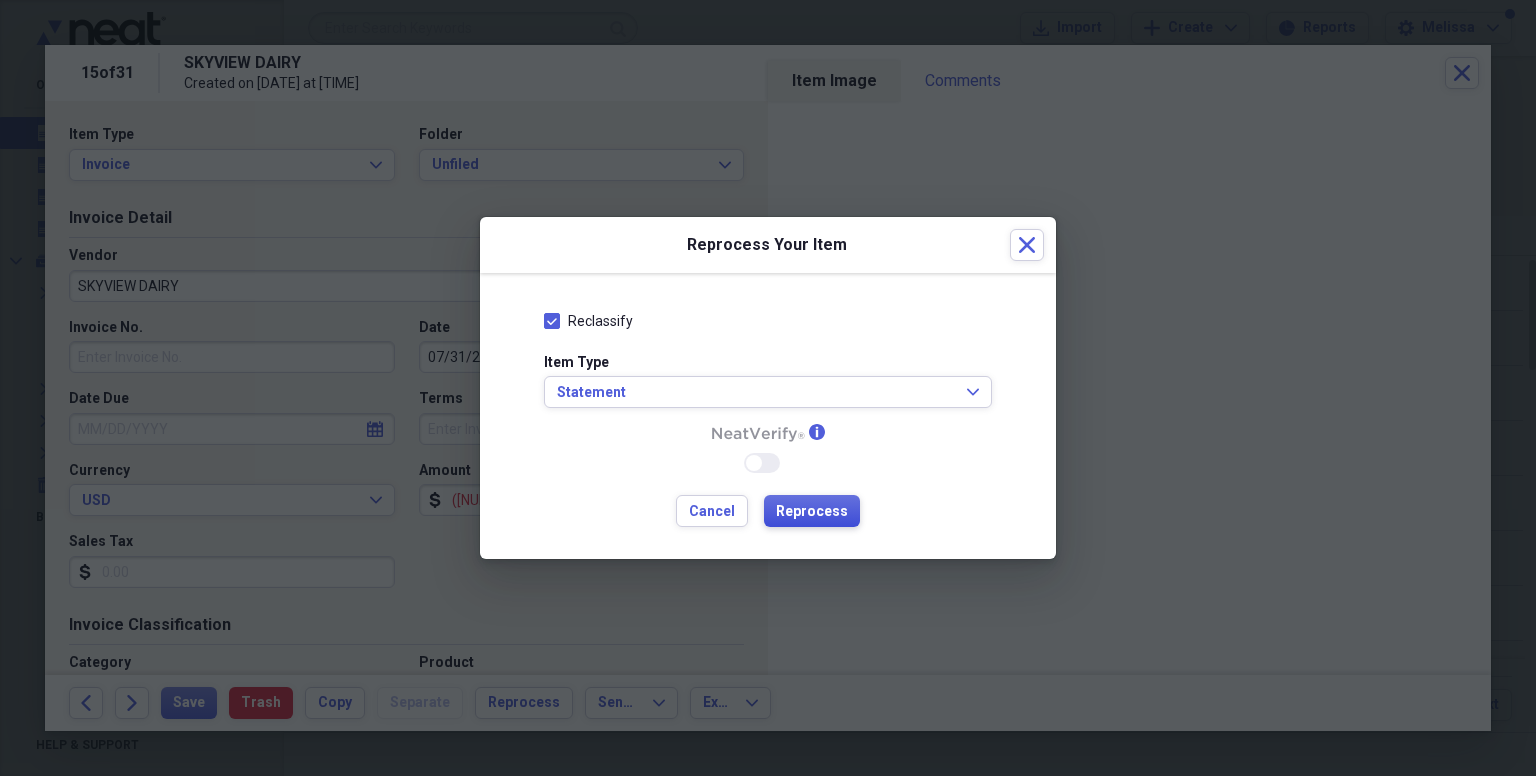 click on "Reprocess" at bounding box center [812, 512] 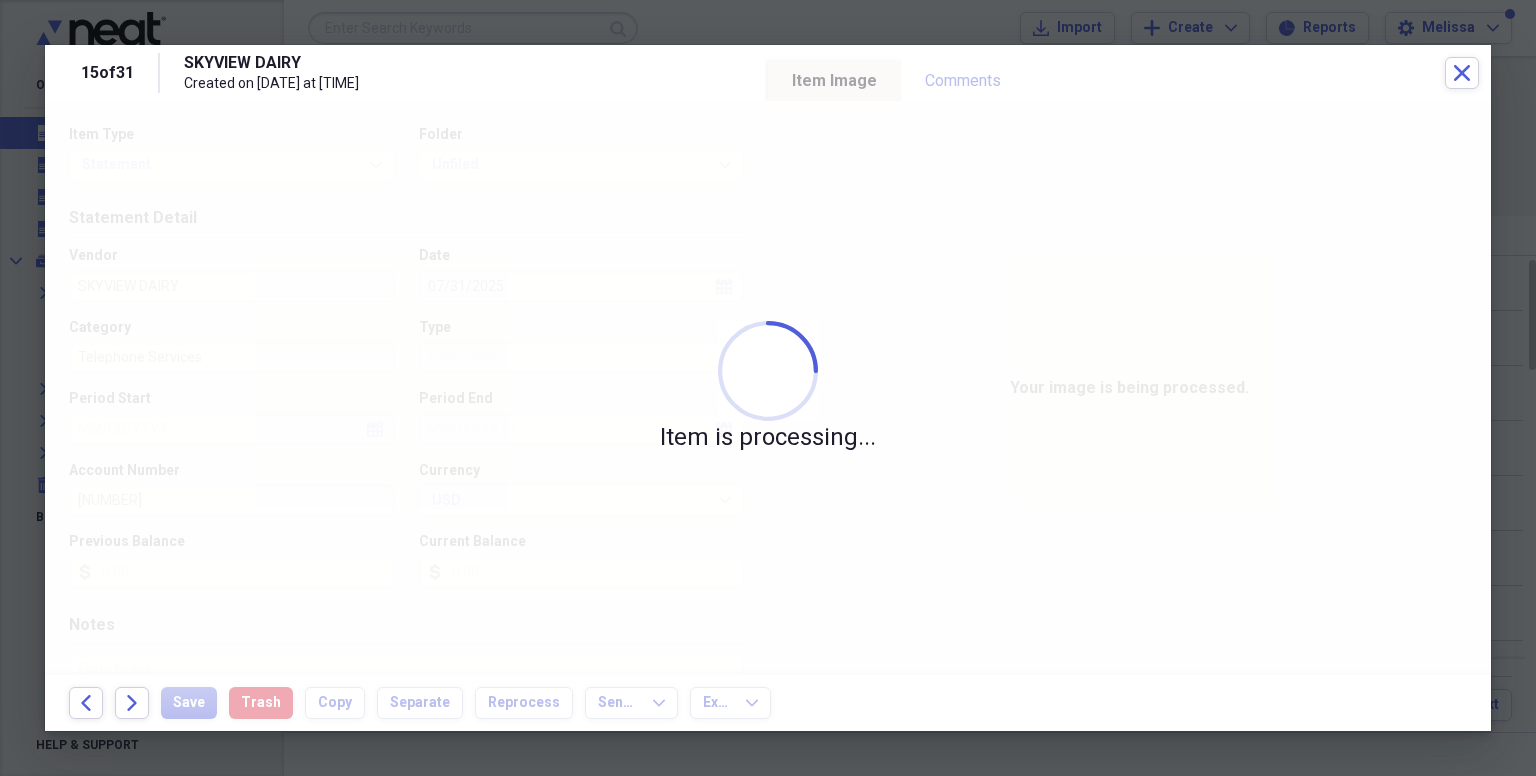 type on "([NUMBER])" 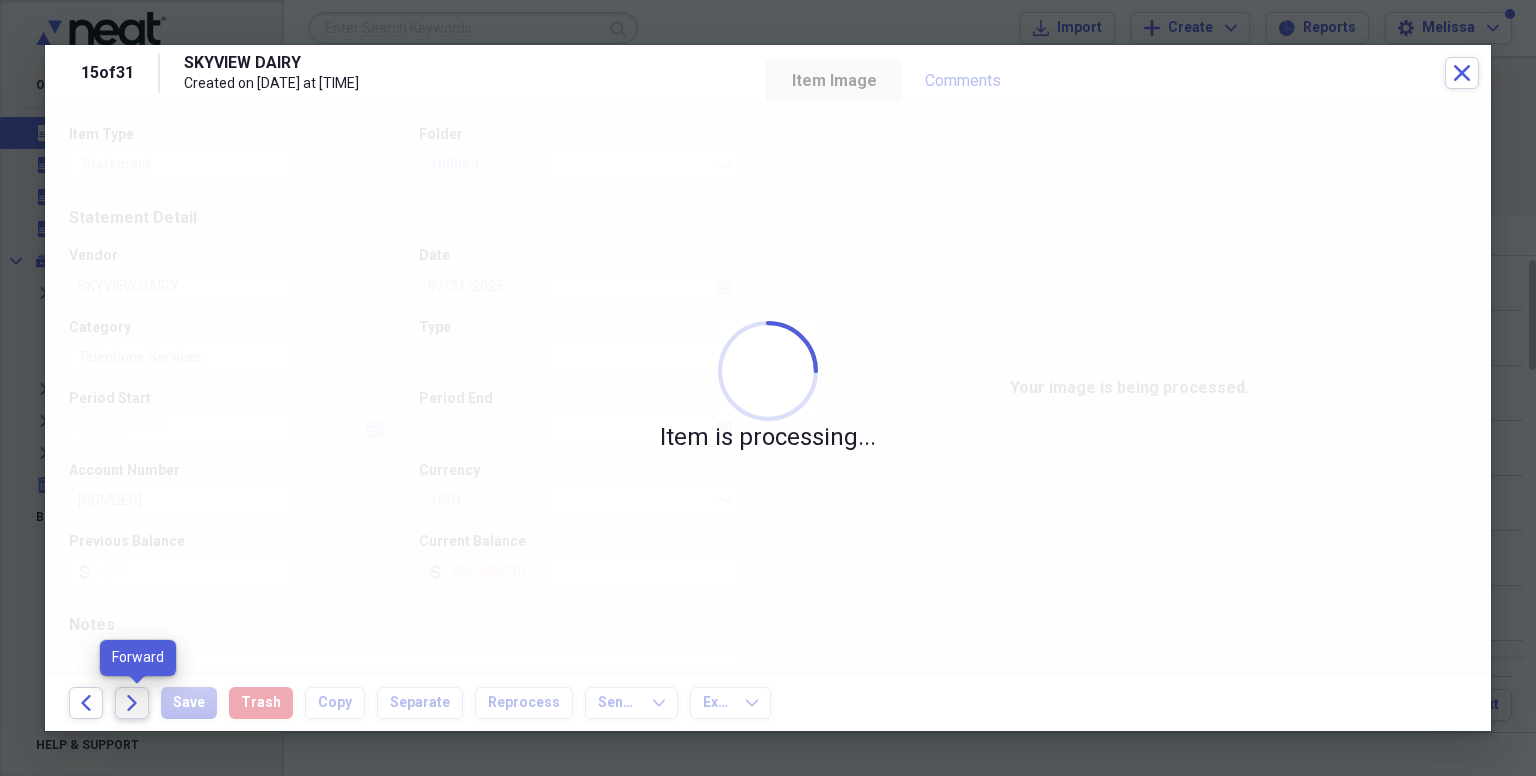 click on "Forward" 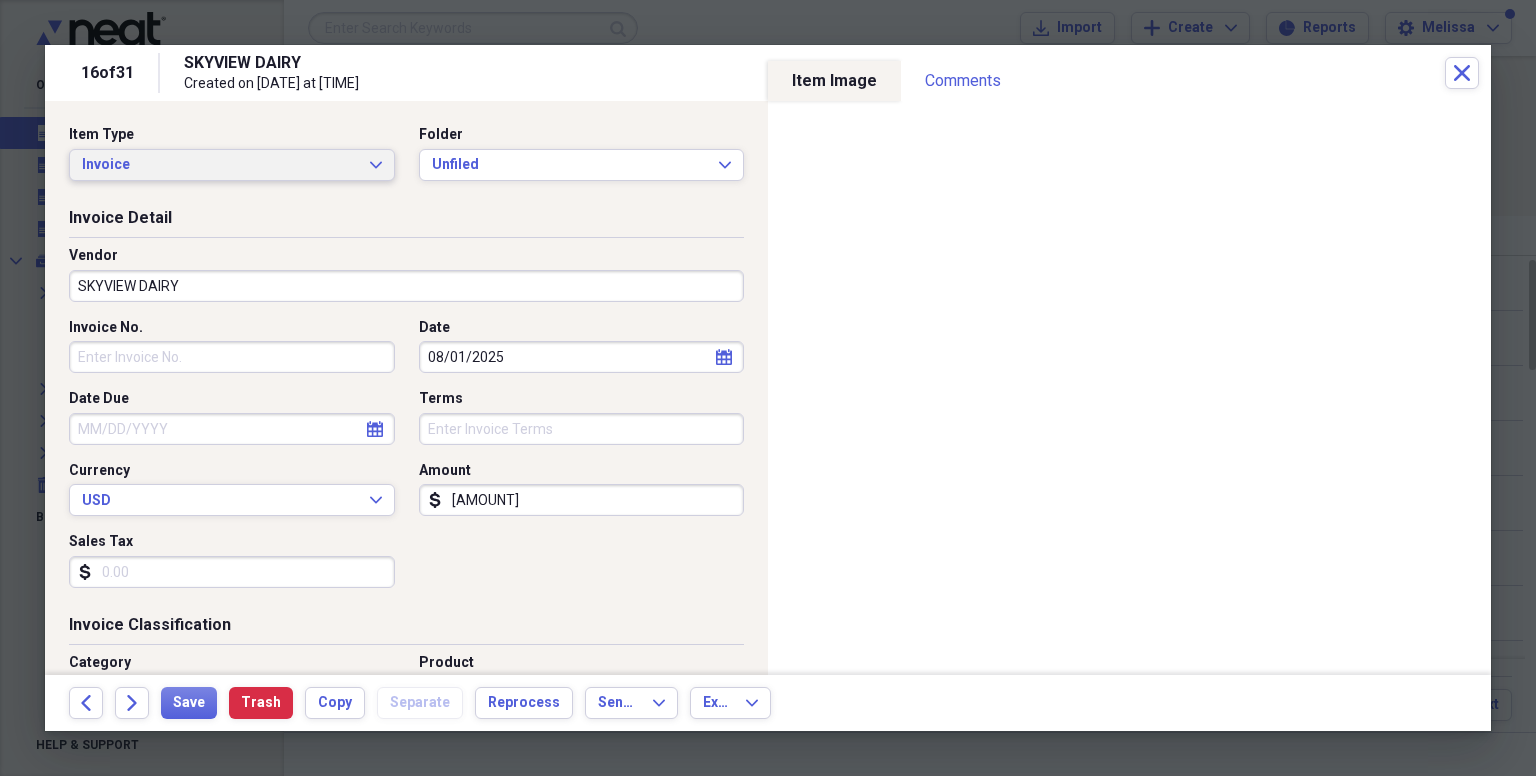 click on "Invoice Expand" at bounding box center (232, 165) 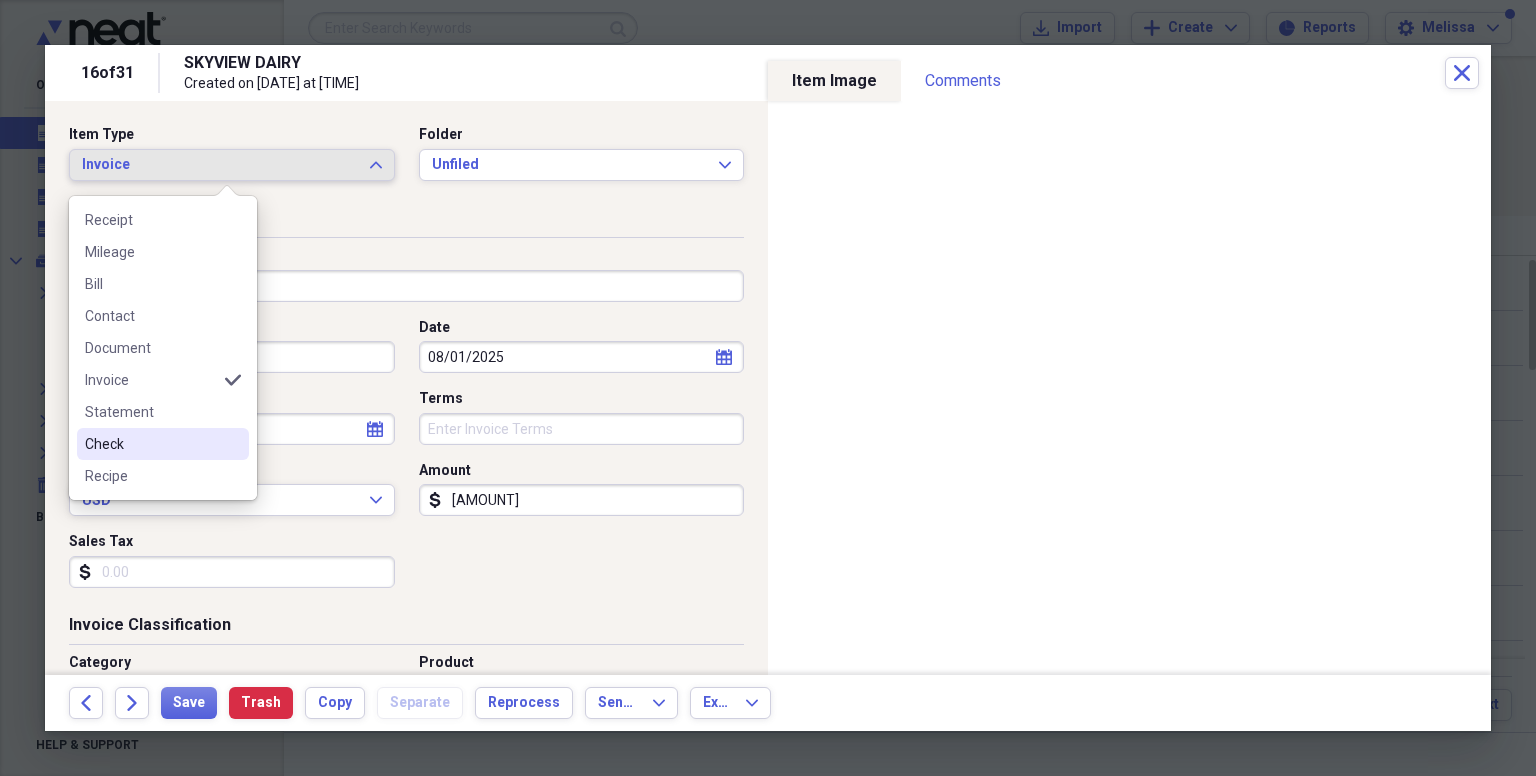 click on "Check" at bounding box center [151, 444] 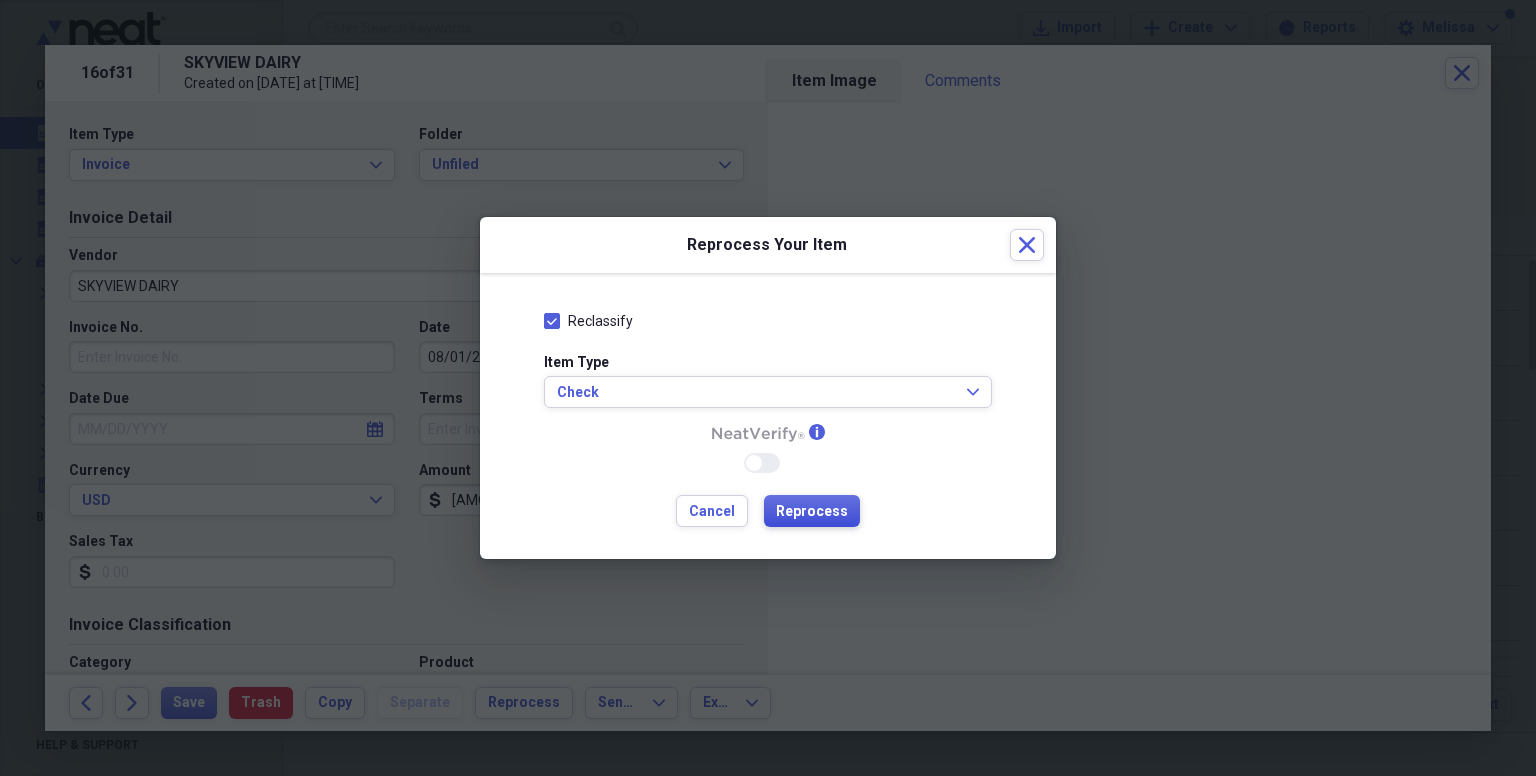 click on "Reprocess" at bounding box center (812, 511) 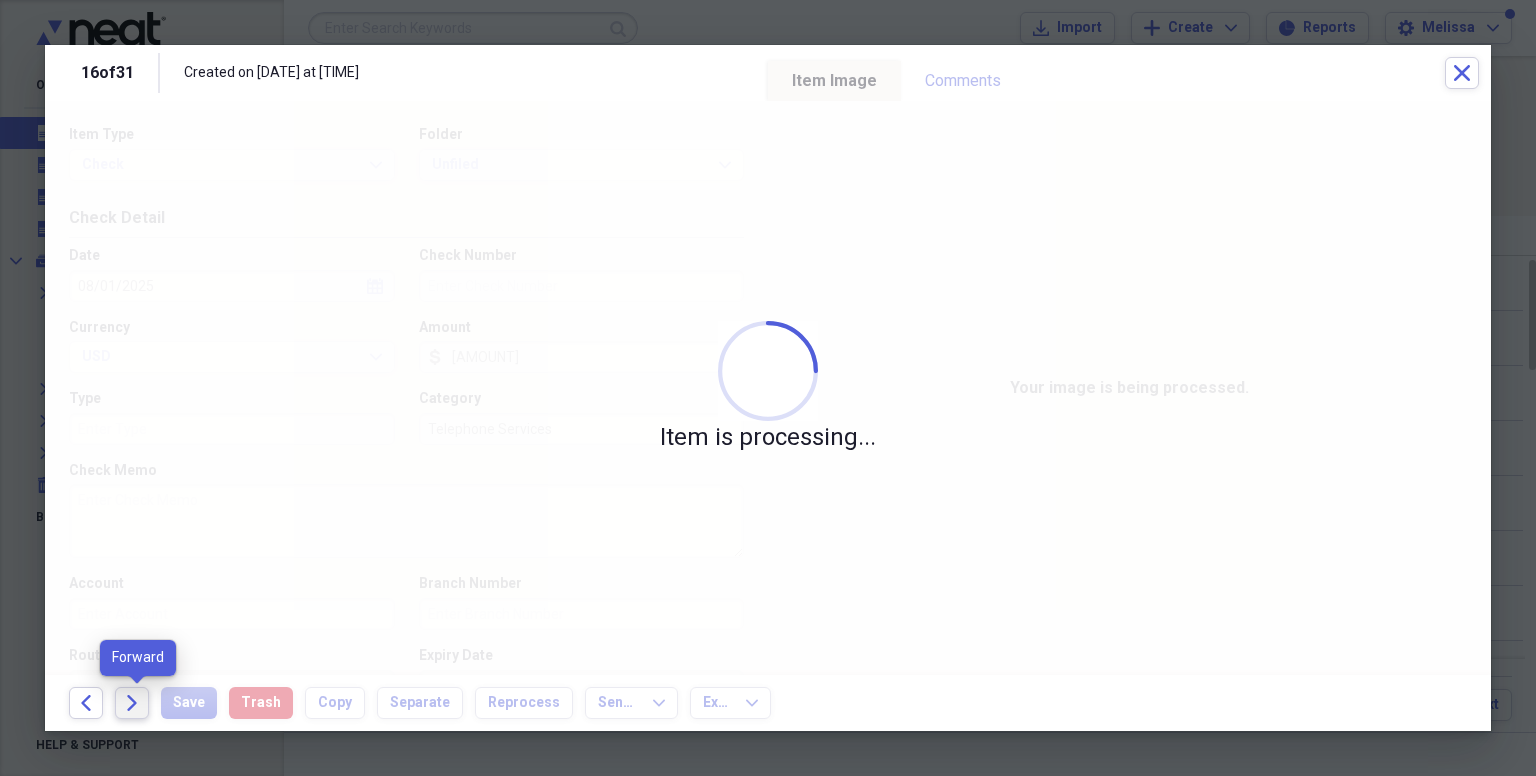 click 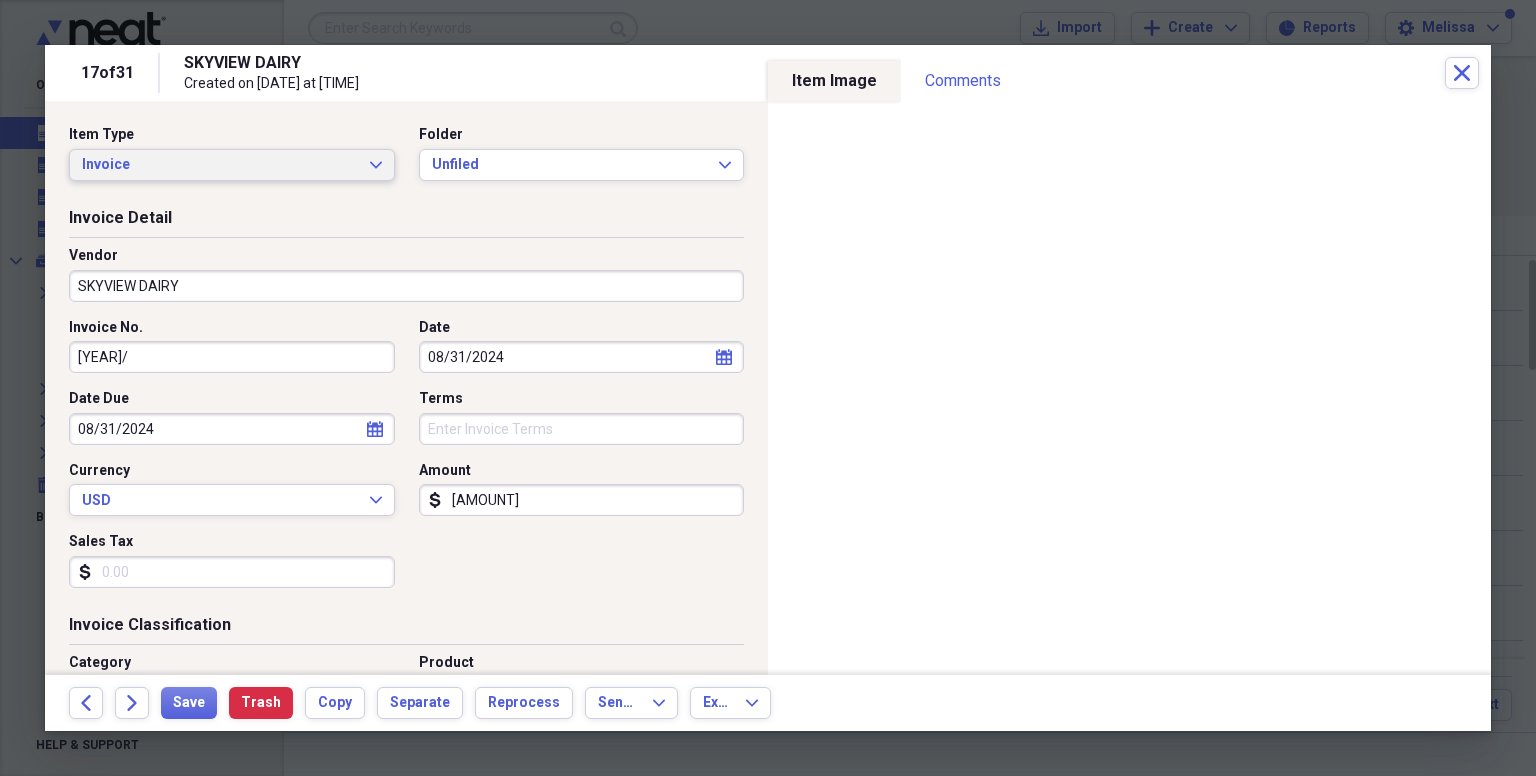 click on "Invoice" at bounding box center (220, 165) 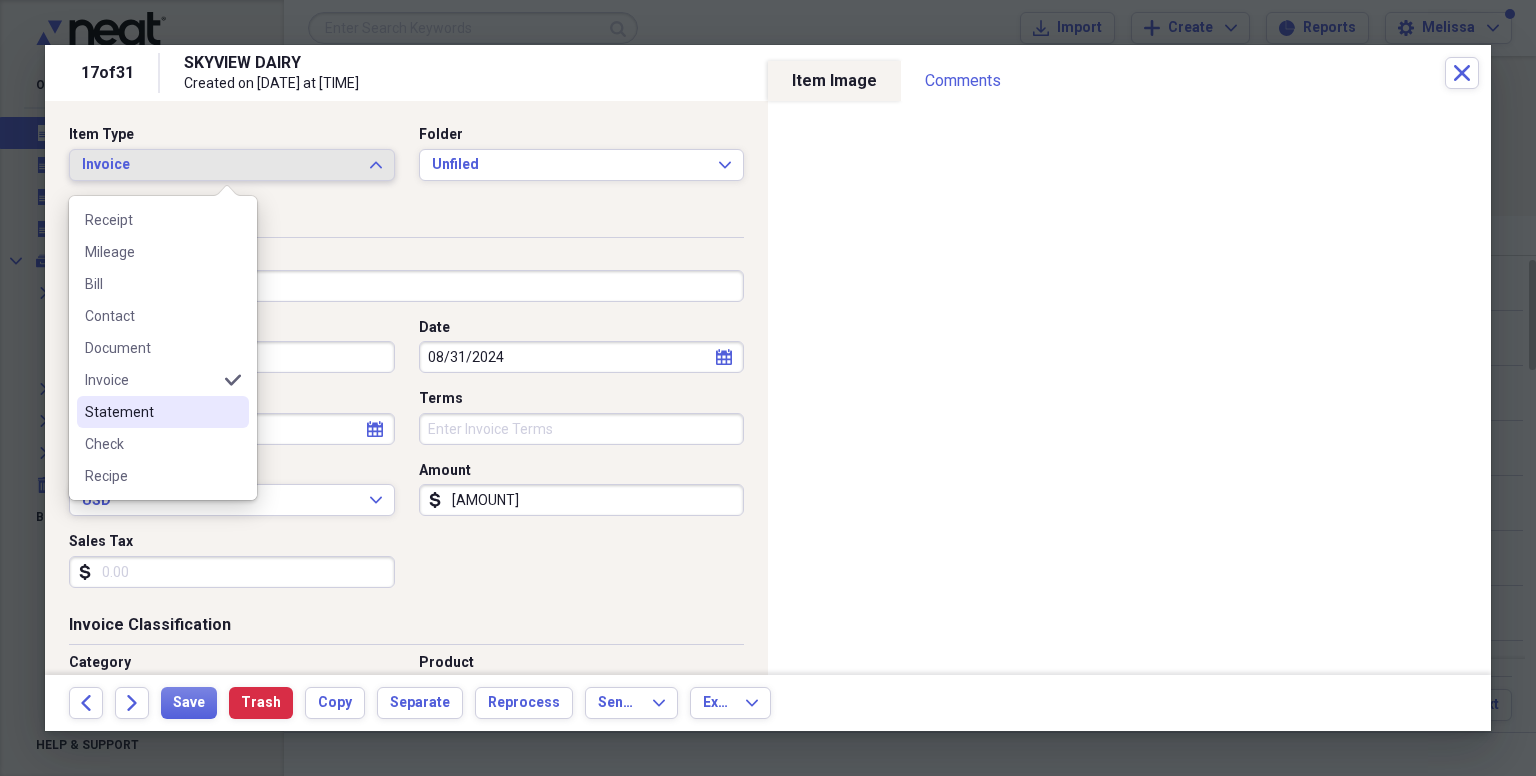 click on "Statement" at bounding box center [151, 412] 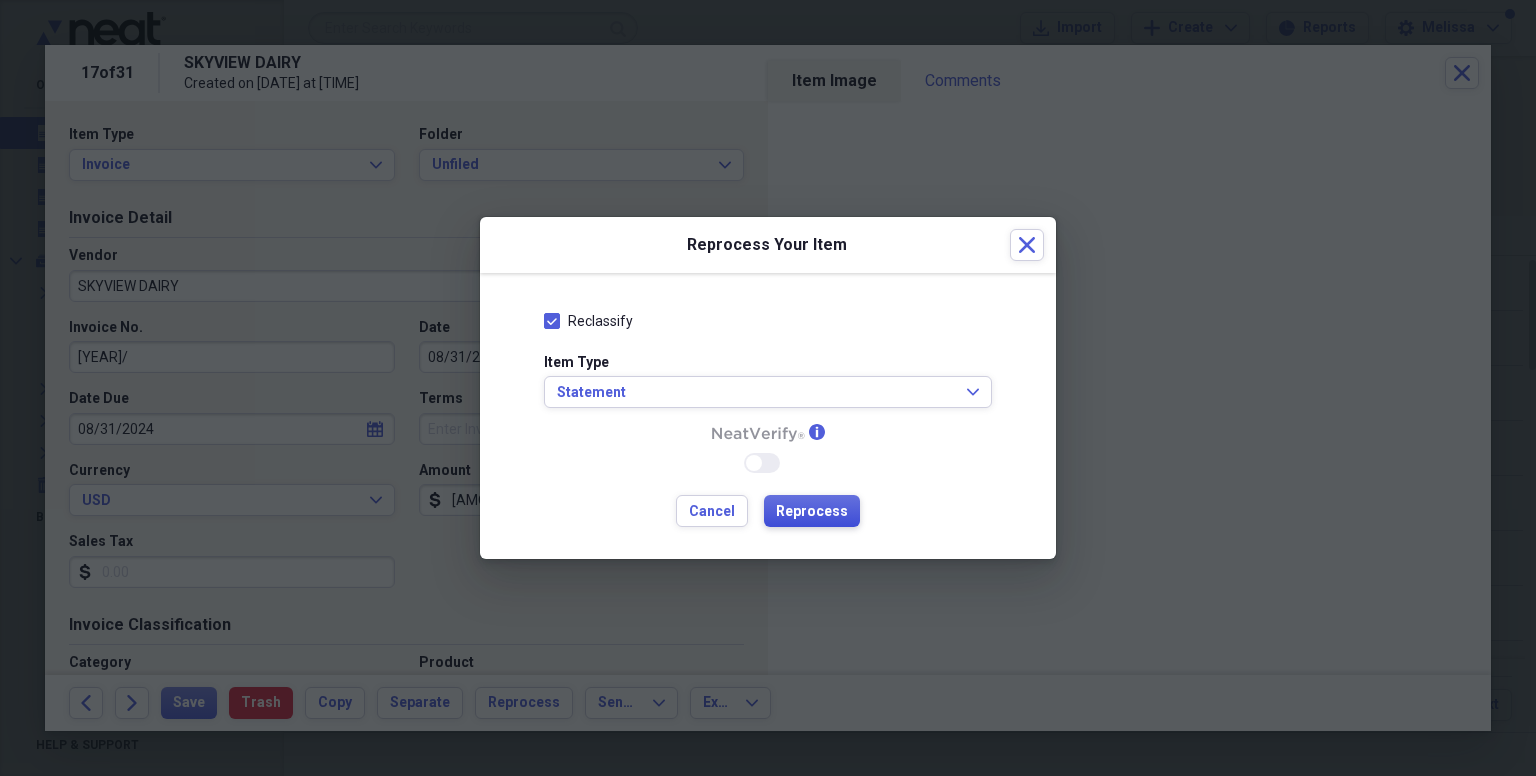 click on "Reprocess" at bounding box center (812, 512) 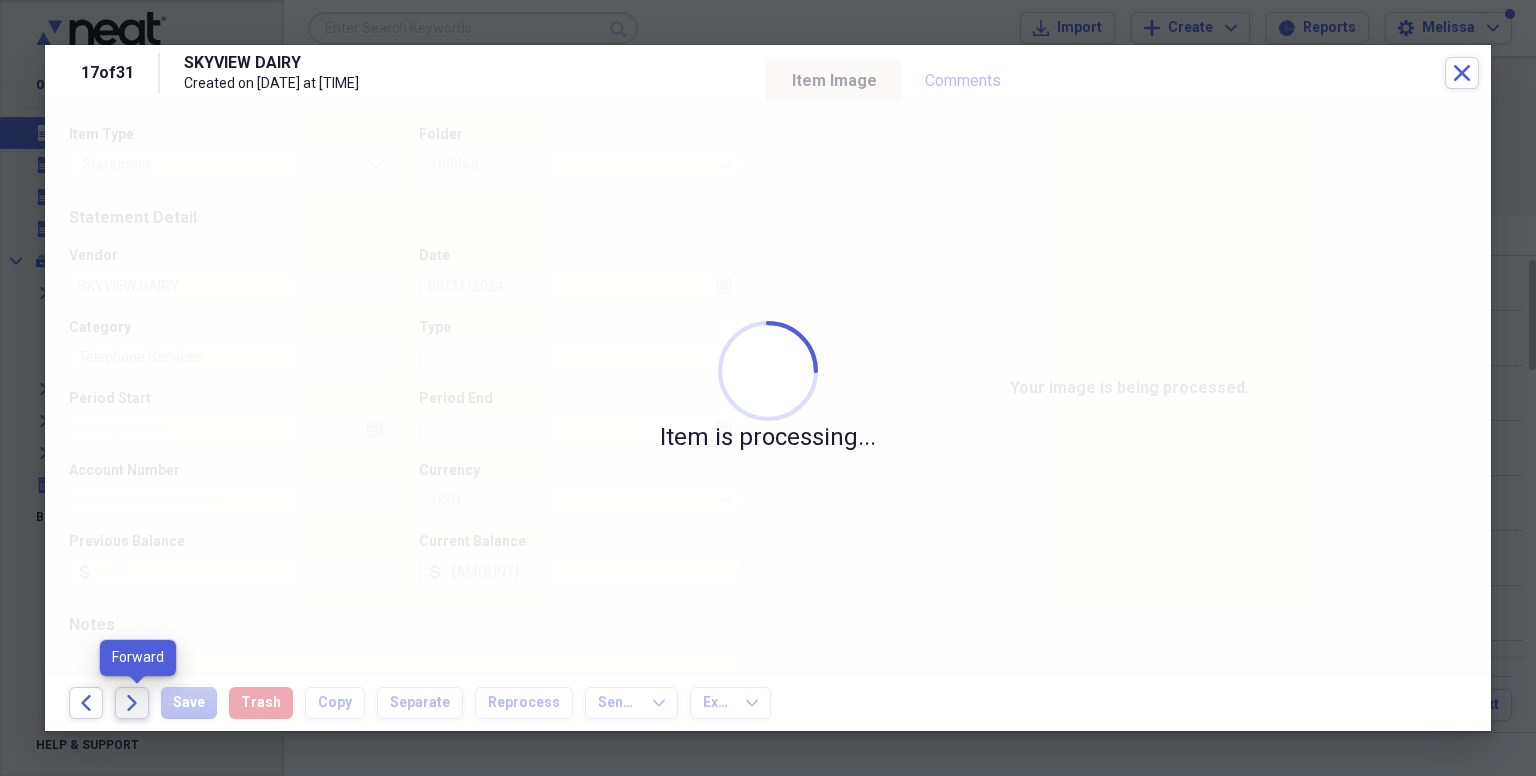 click on "Forward" at bounding box center [132, 703] 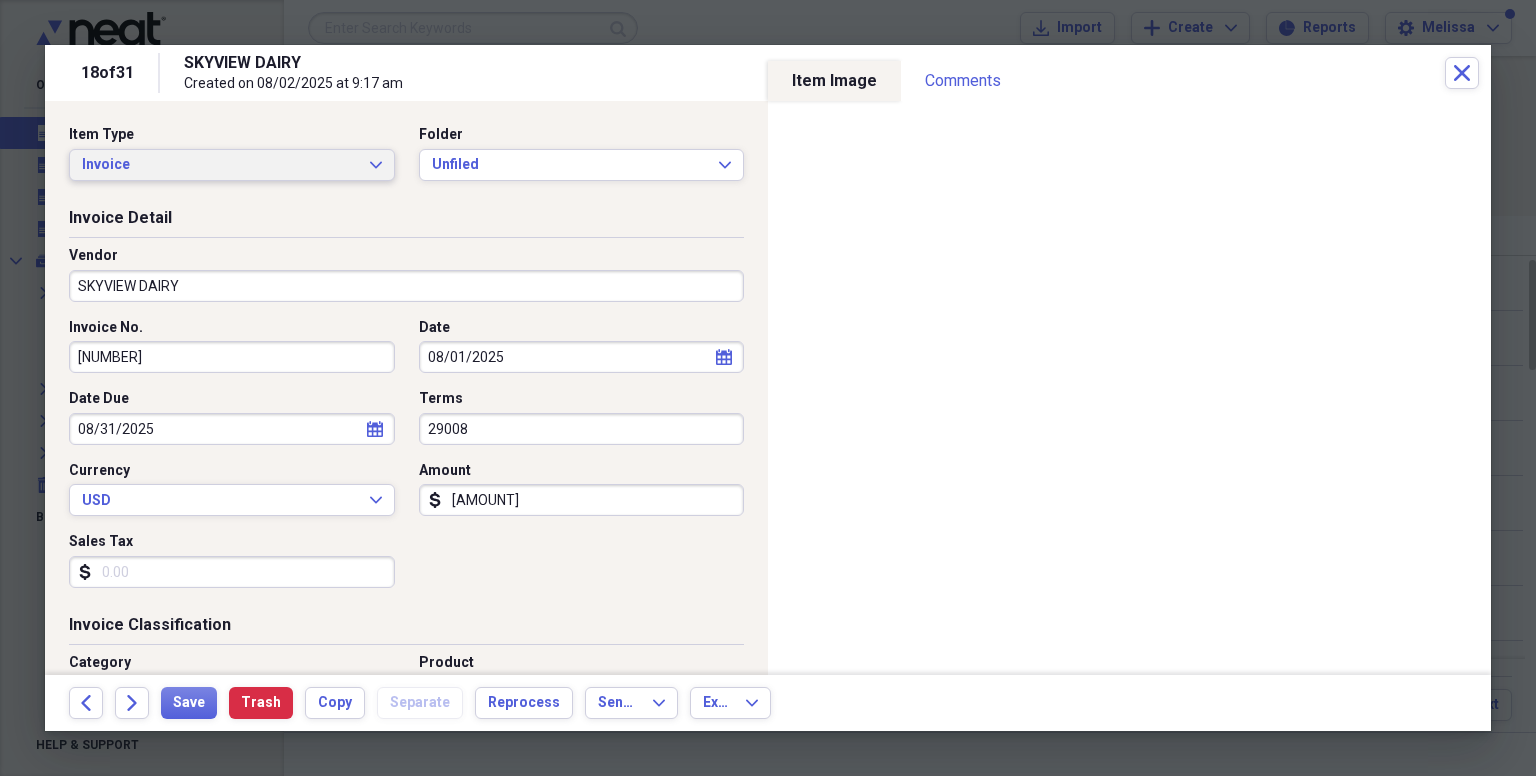 click on "Invoice" at bounding box center [220, 165] 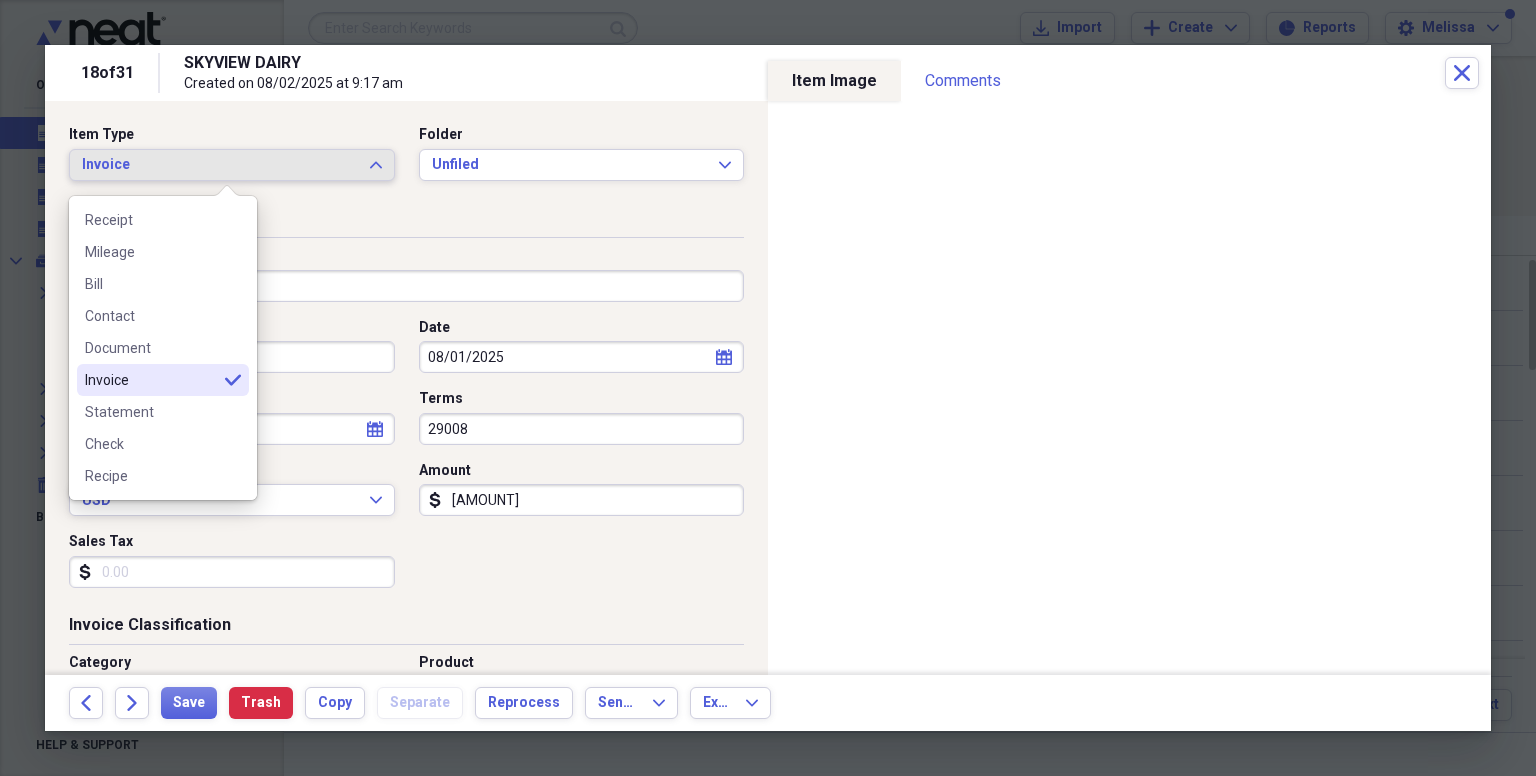 click on "Invoice" at bounding box center (220, 165) 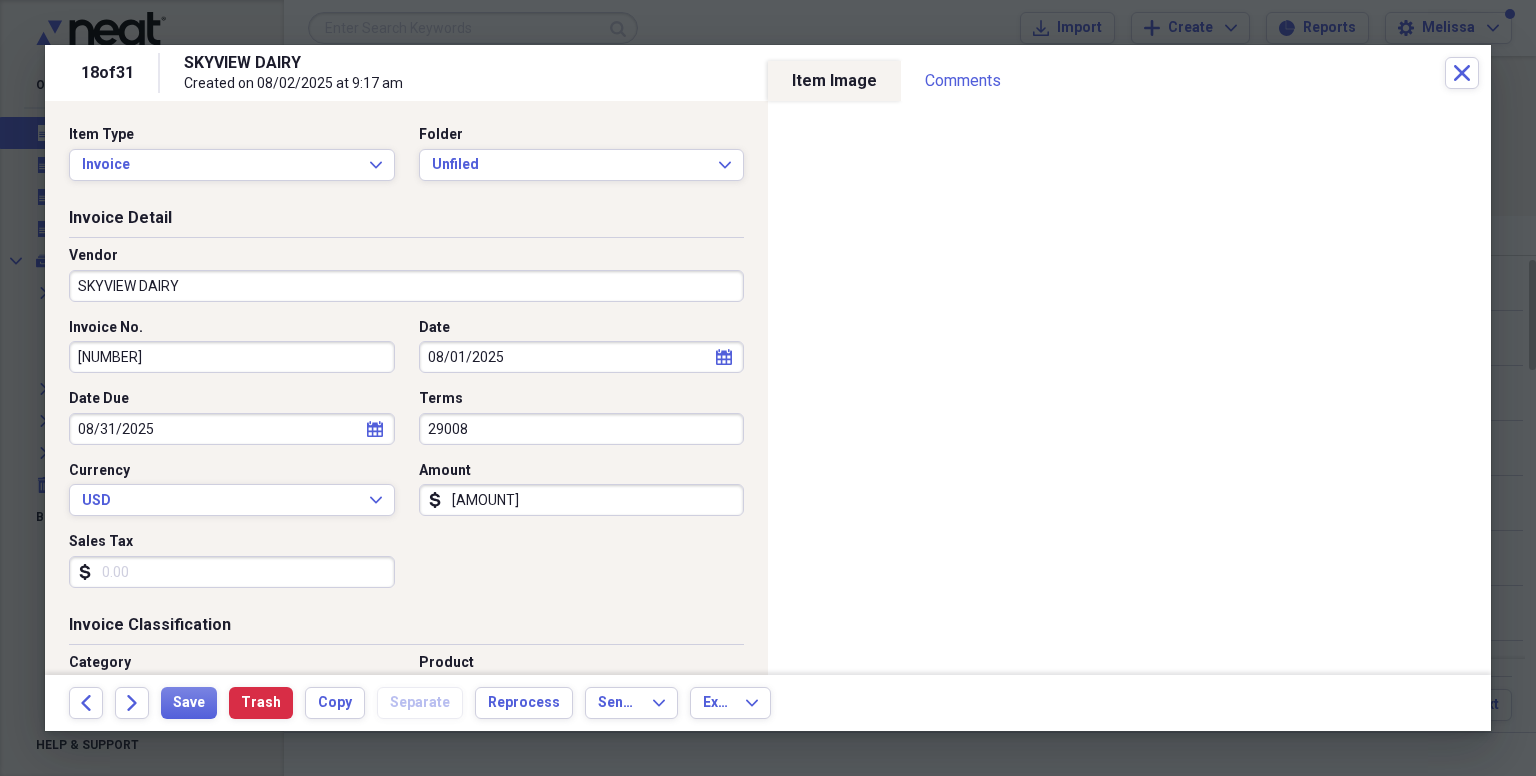 click on "SKYVIEW DAIRY" at bounding box center [406, 286] 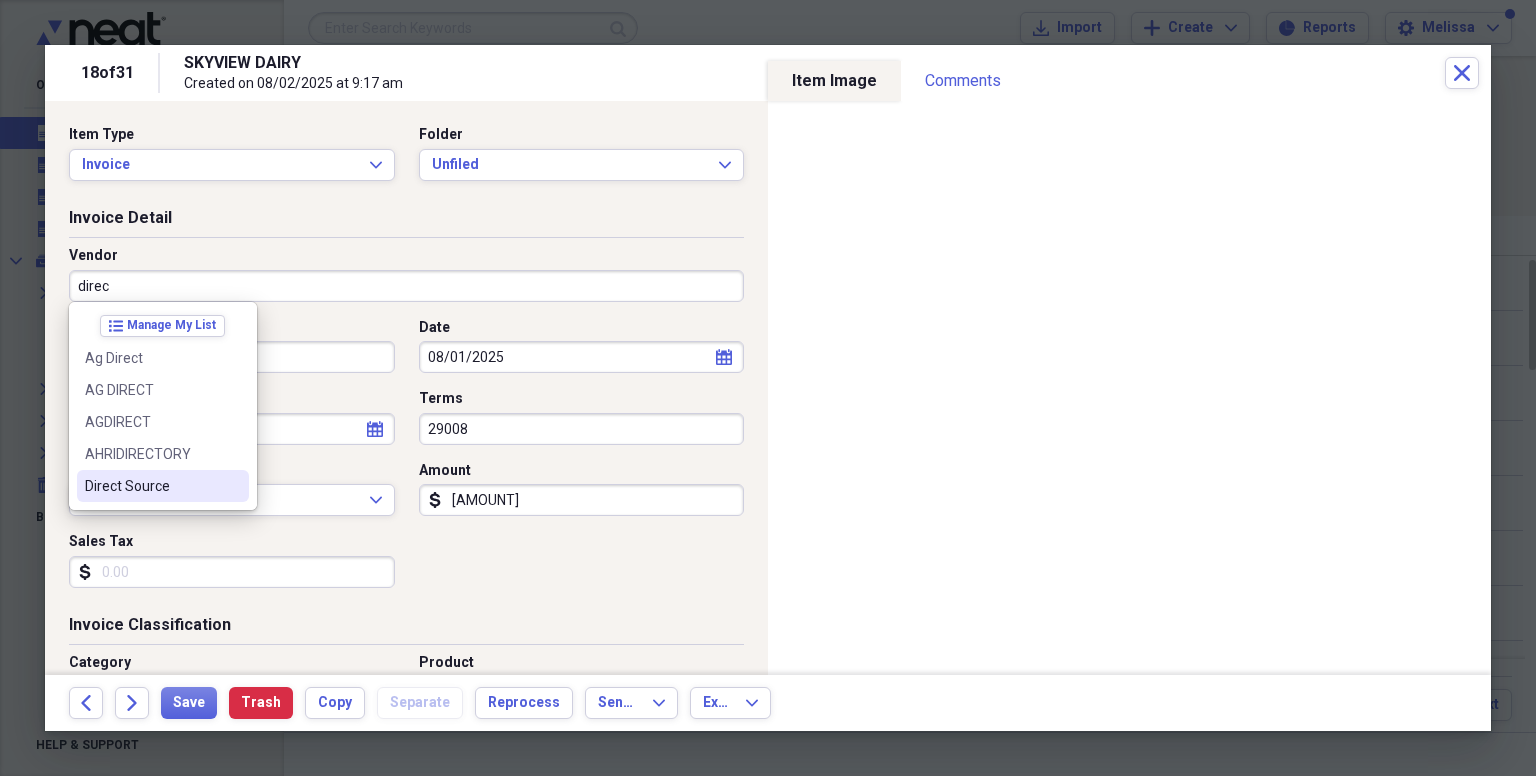 click on "Direct Source" at bounding box center [151, 486] 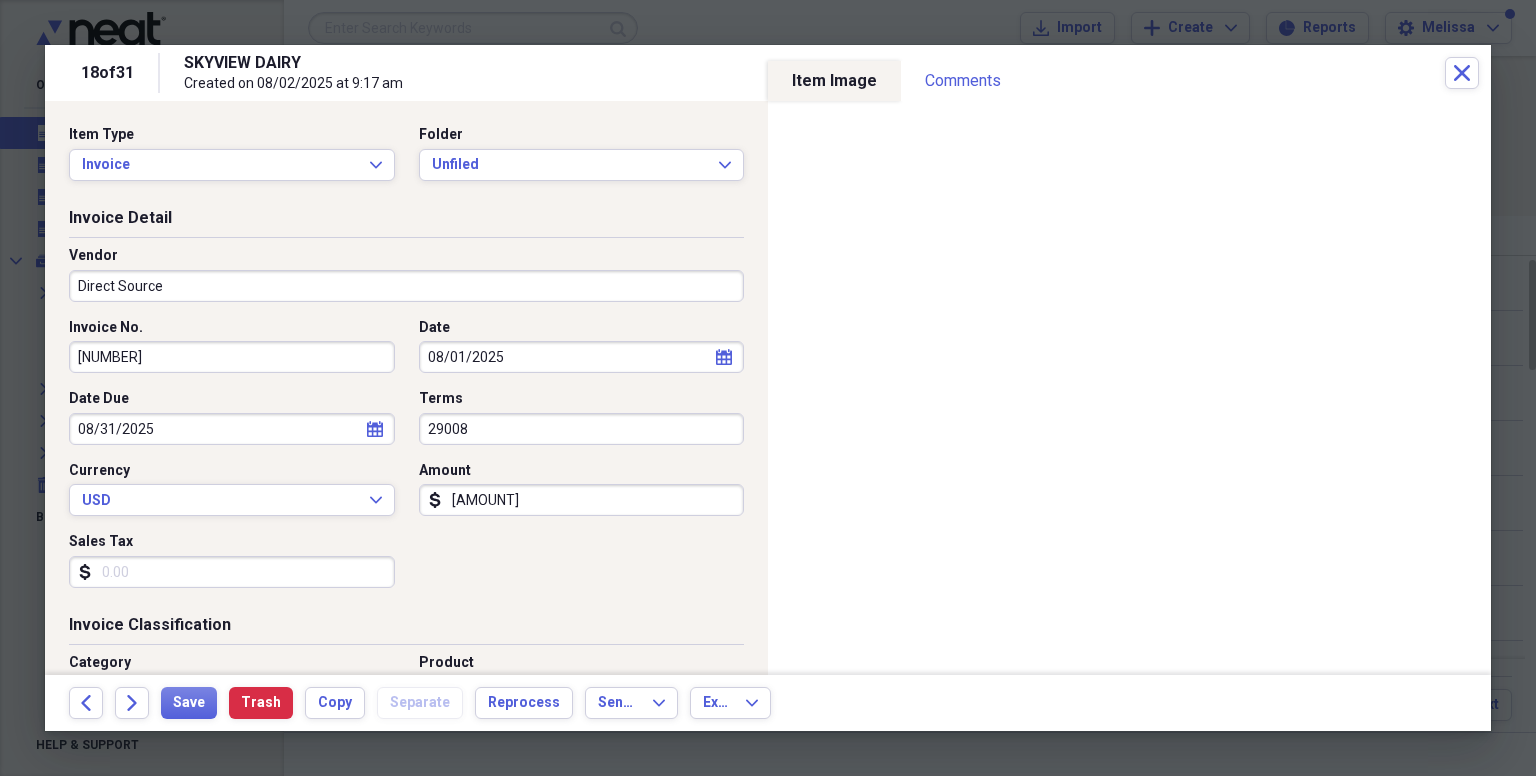 type on "Consulting" 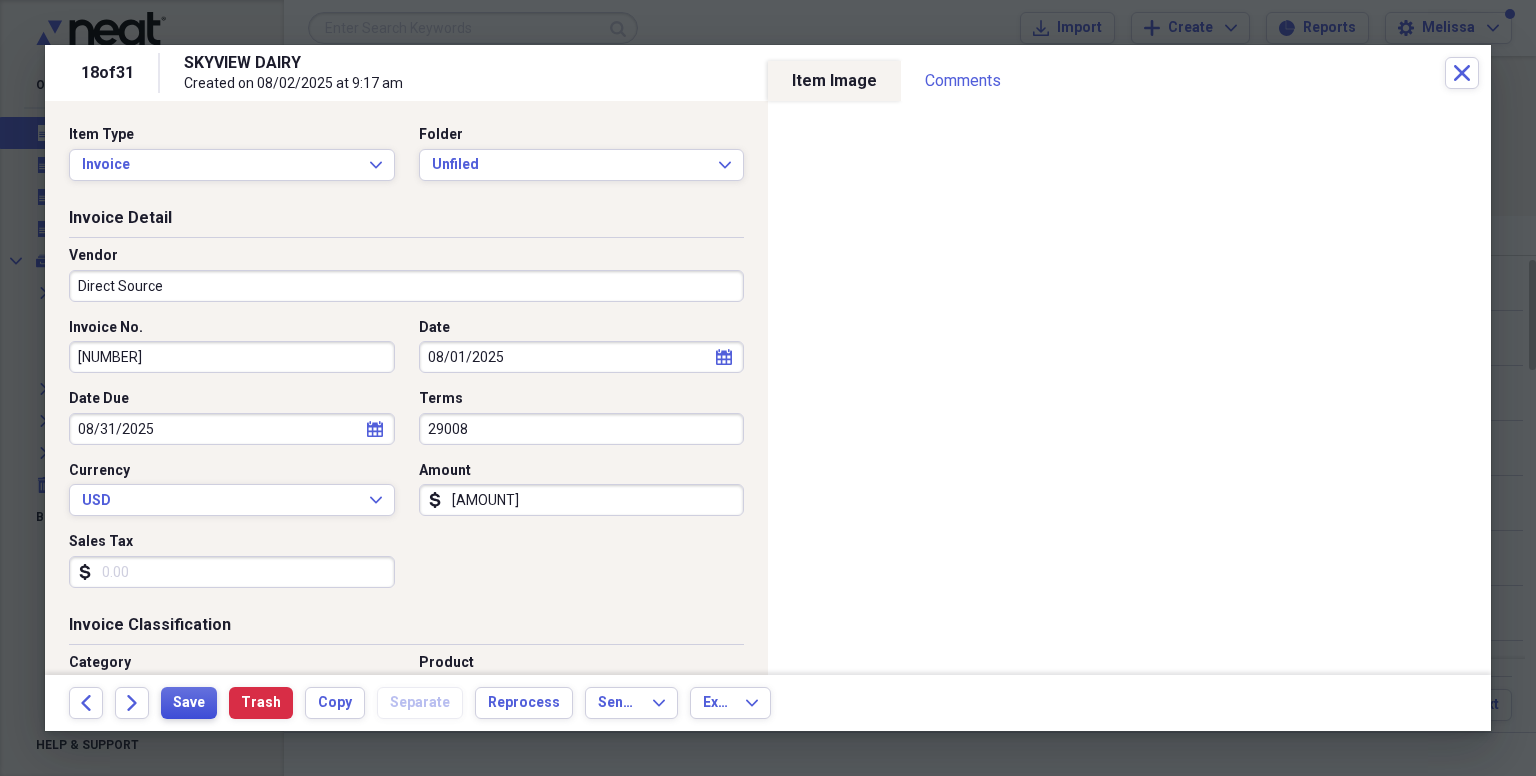click on "Save" at bounding box center [189, 703] 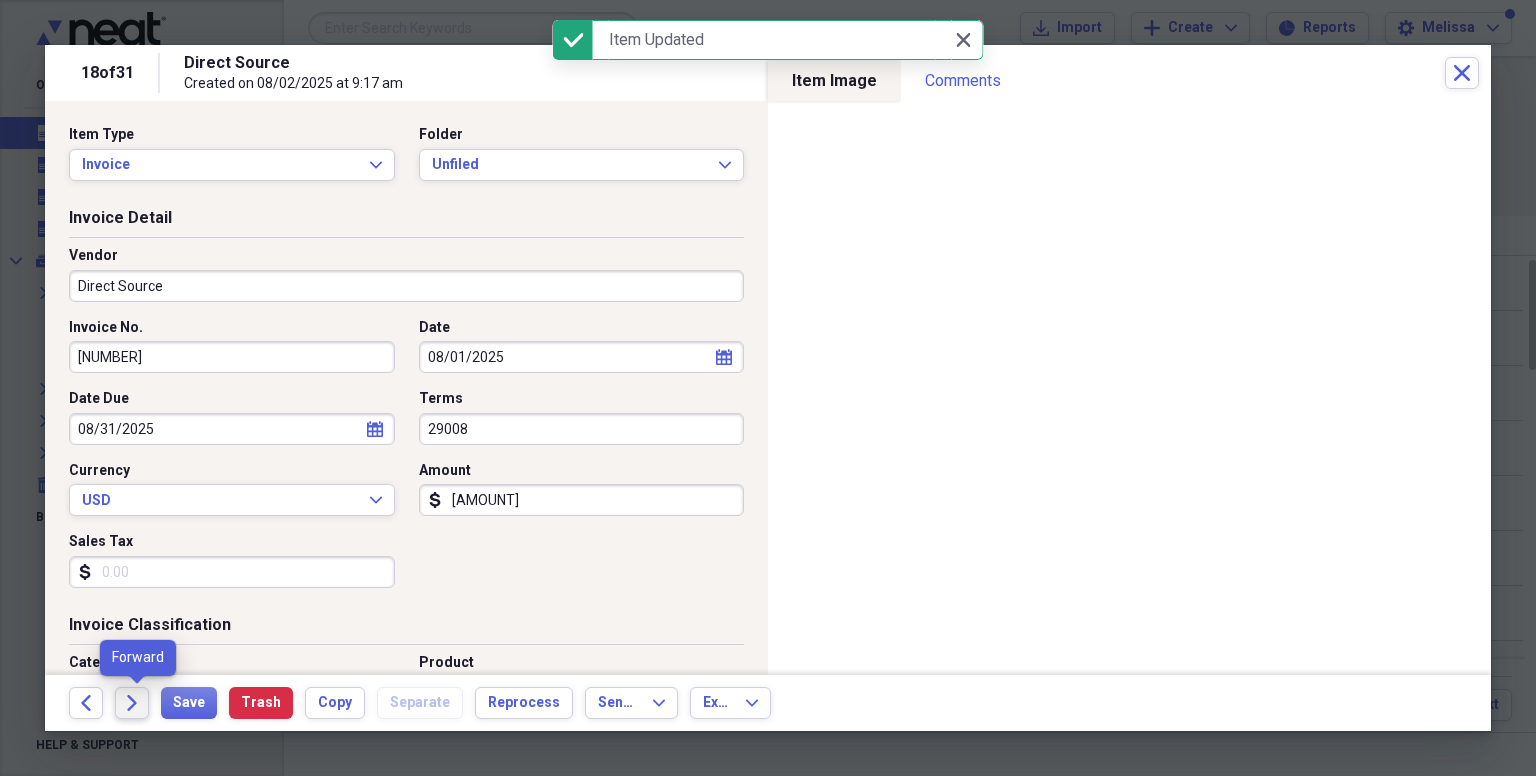 click on "Forward" 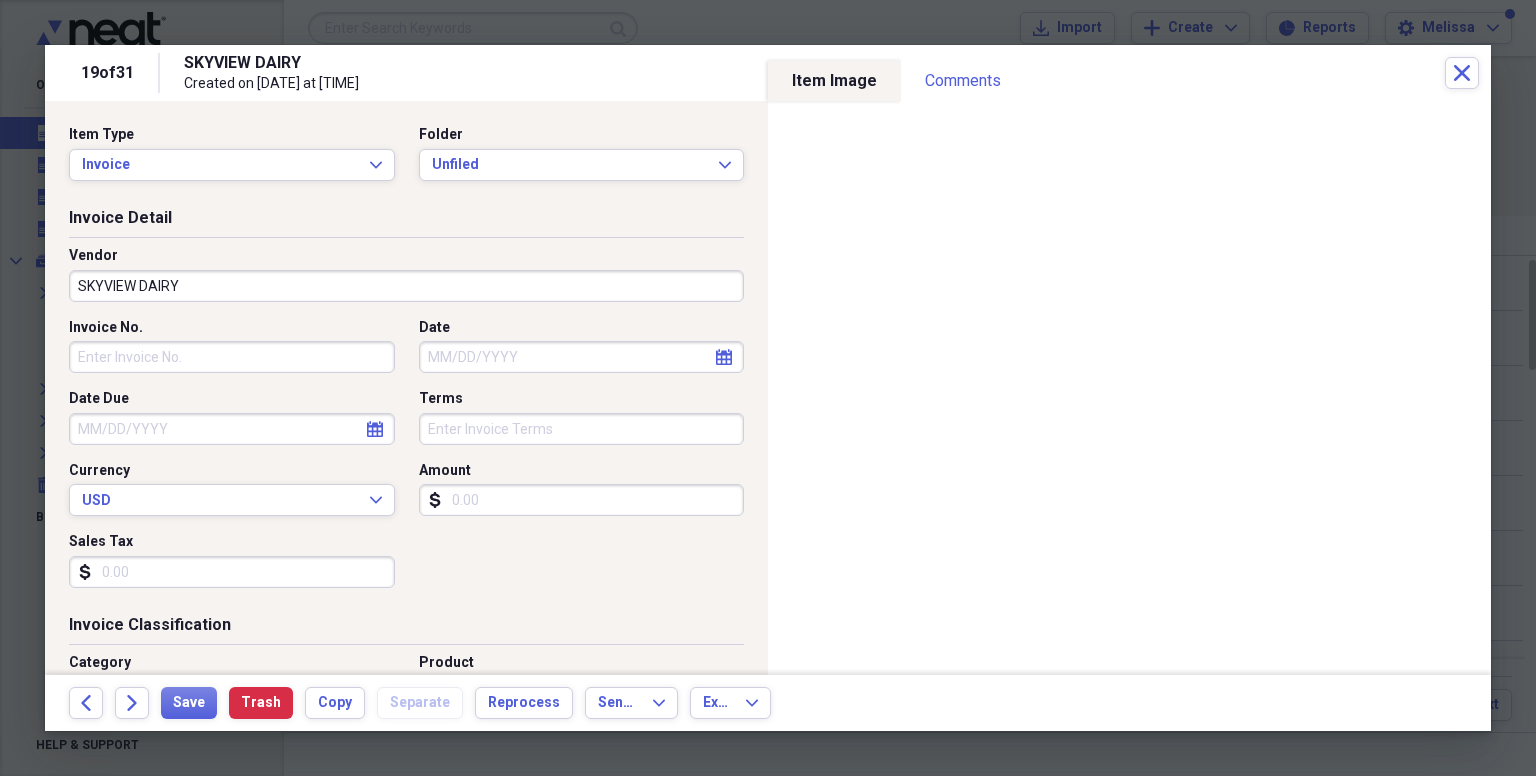 click on "SKYVIEW DAIRY" at bounding box center (406, 286) 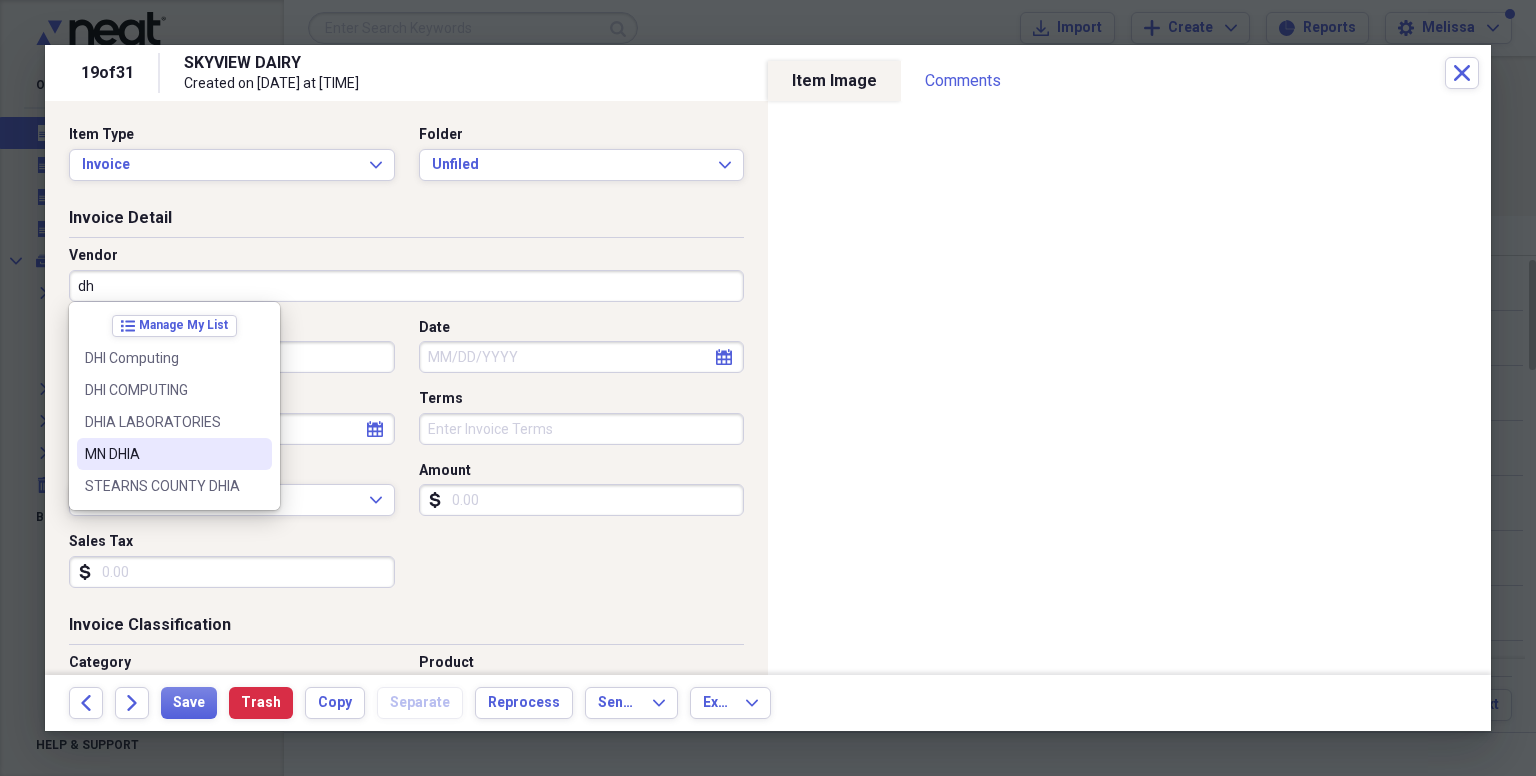 click on "MN DHIA" at bounding box center [162, 454] 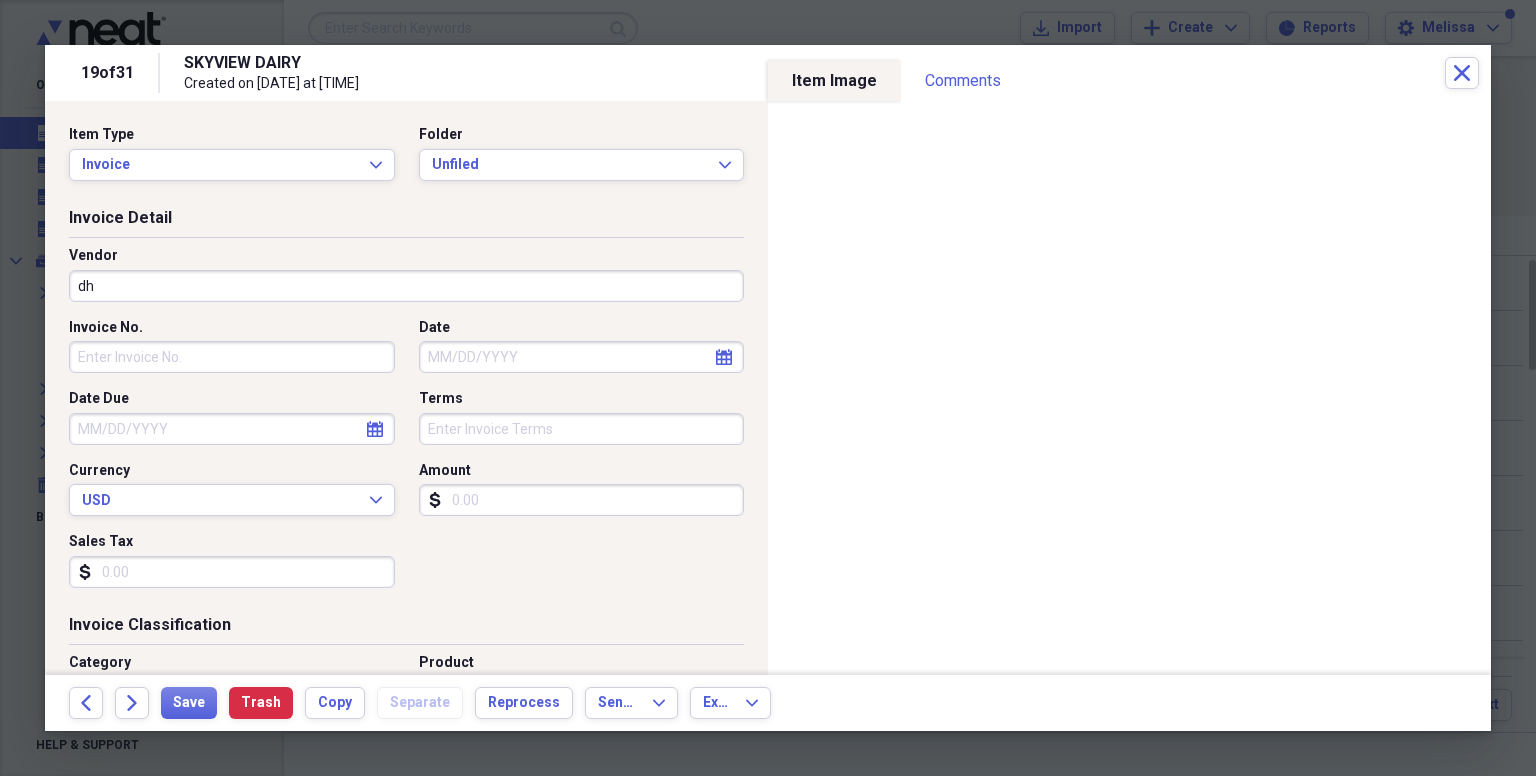 type on "MN DHIA" 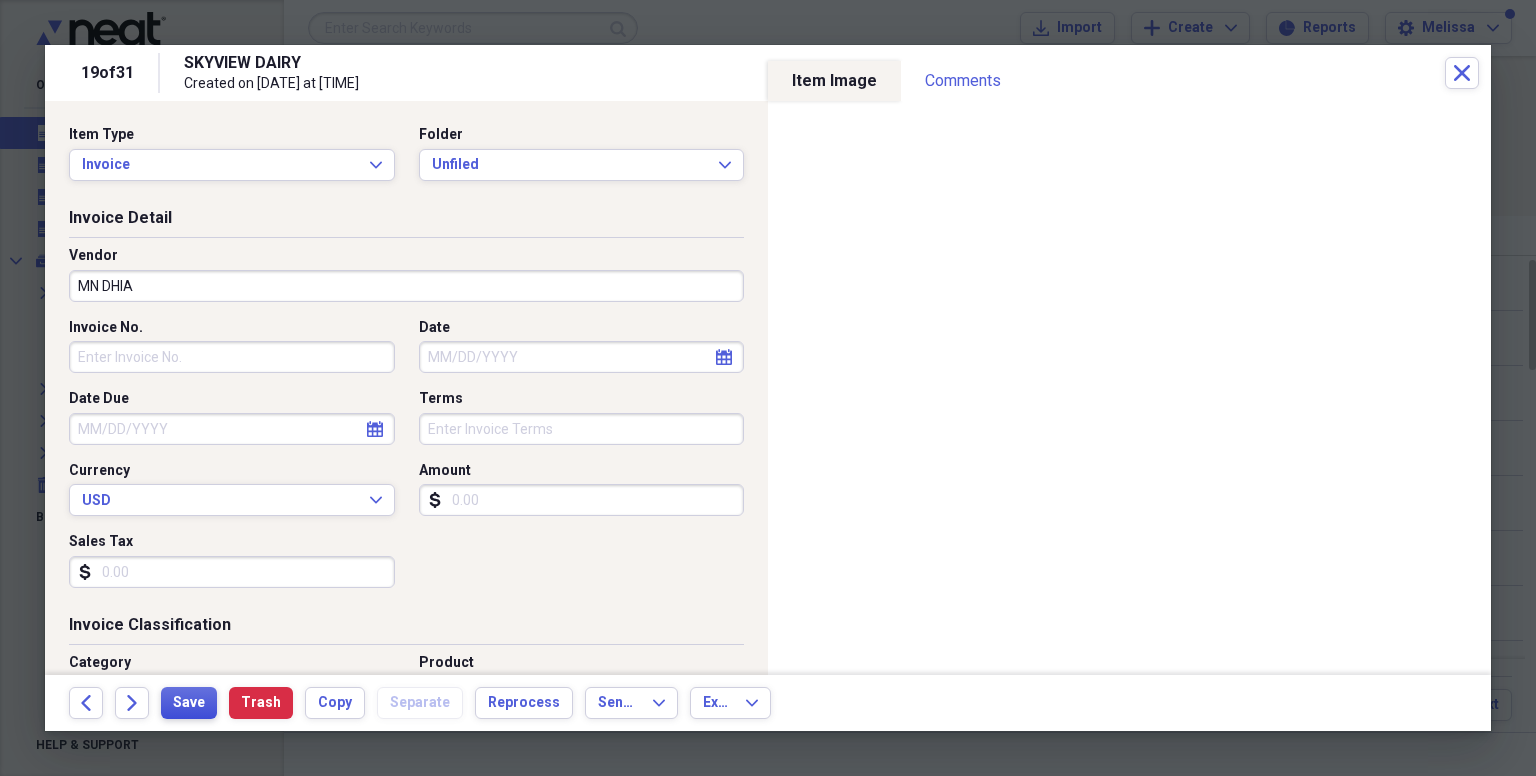 click on "Save" at bounding box center (189, 703) 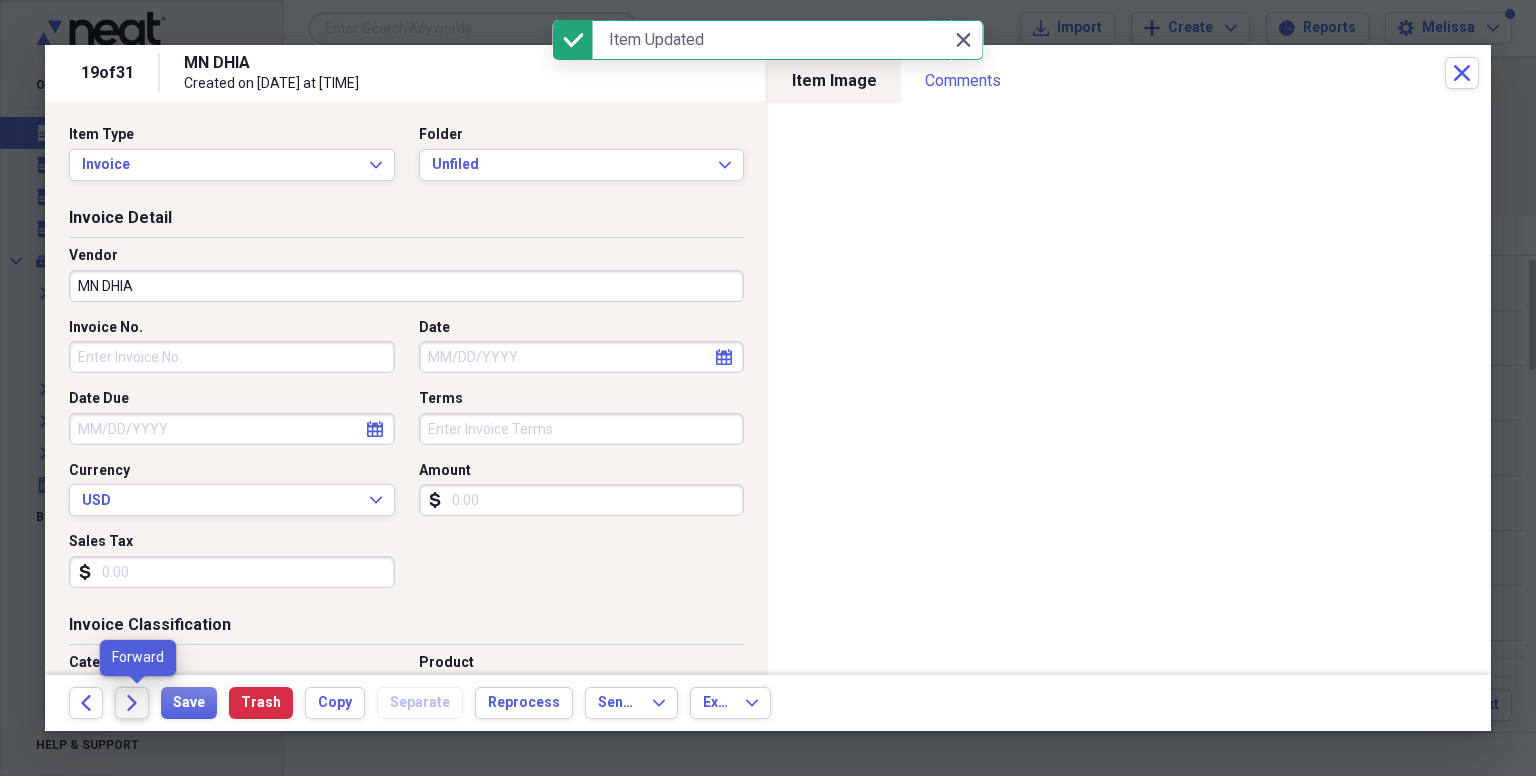 click on "Forward" 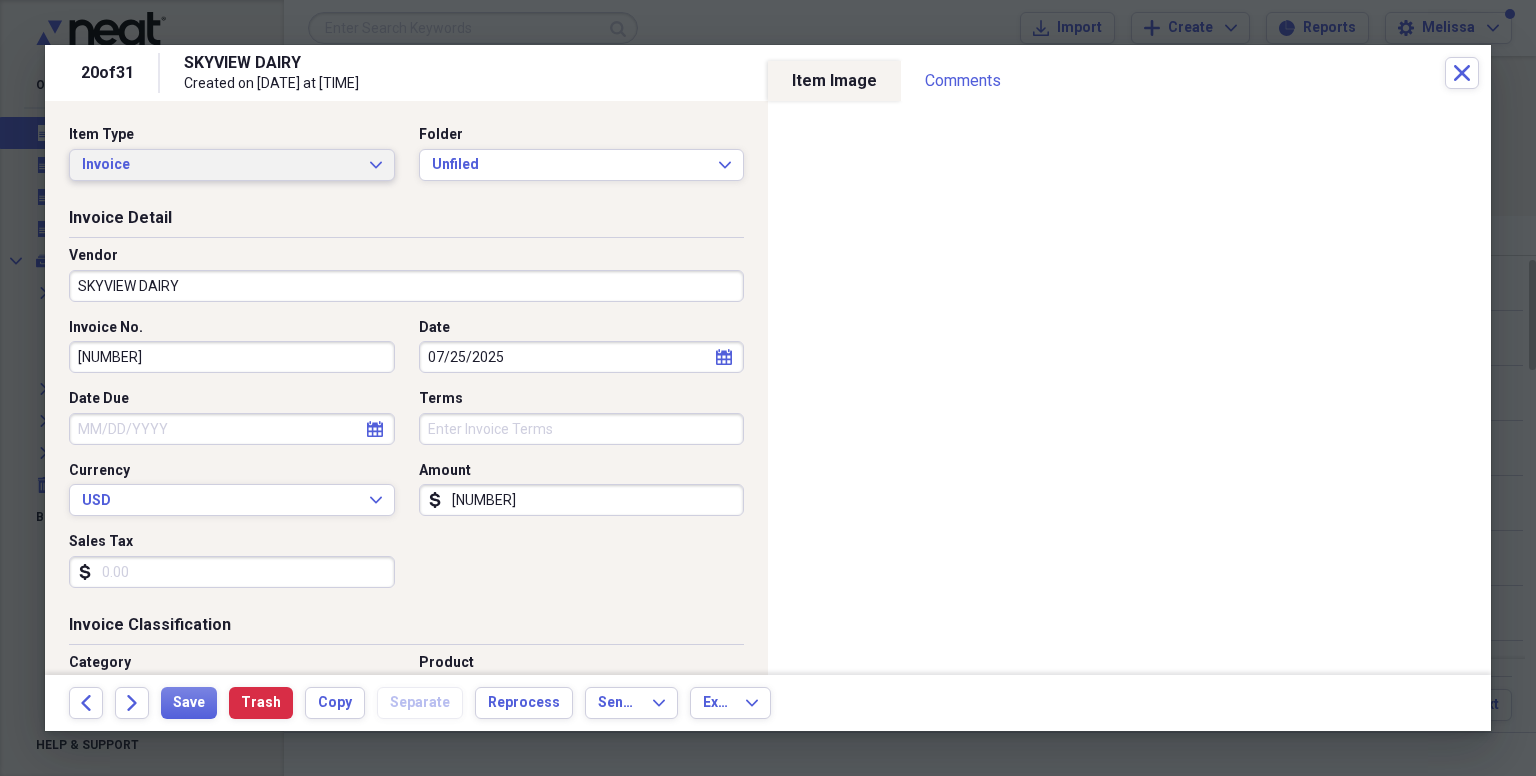 click on "Invoice" at bounding box center [220, 165] 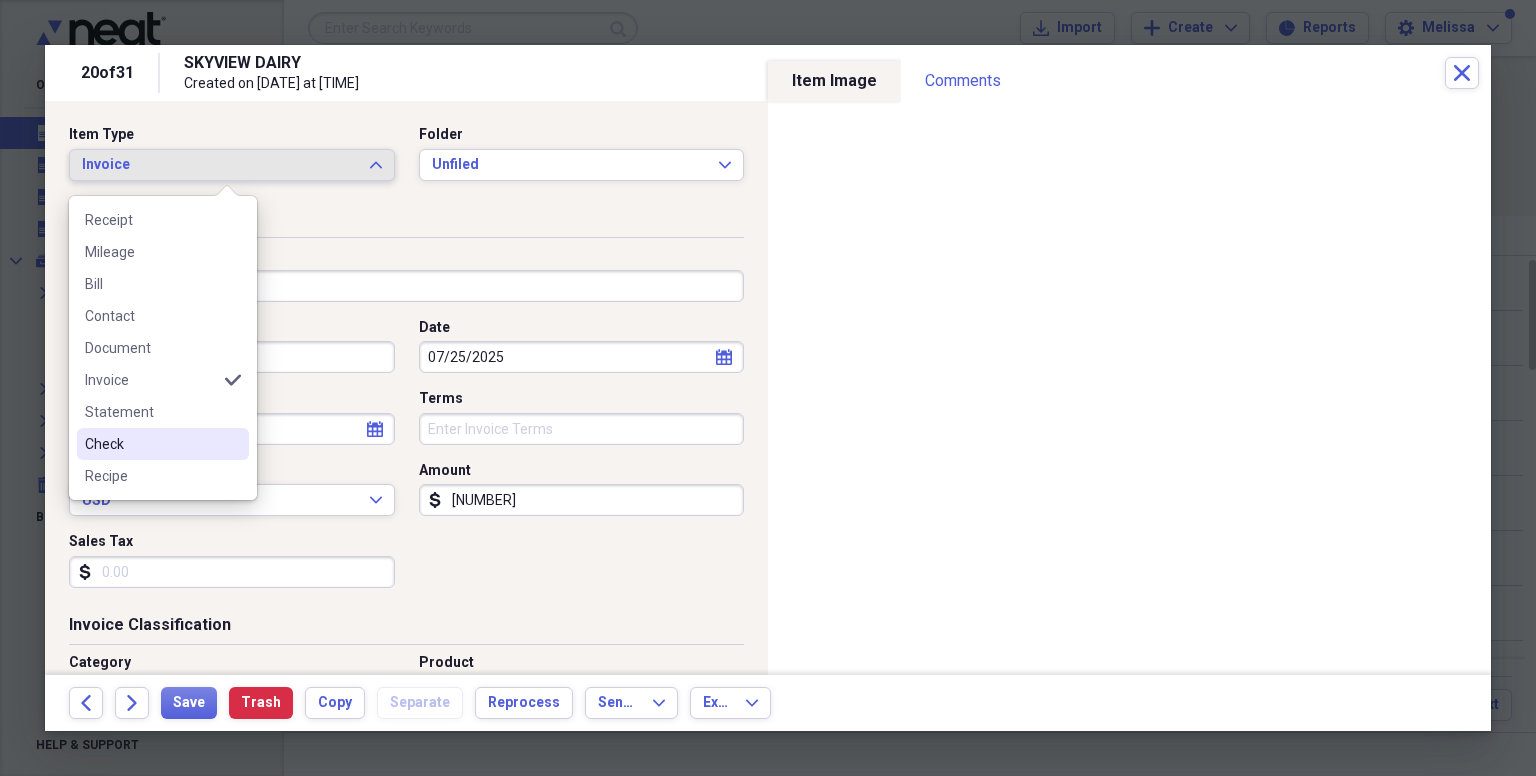 click on "Check" at bounding box center [151, 444] 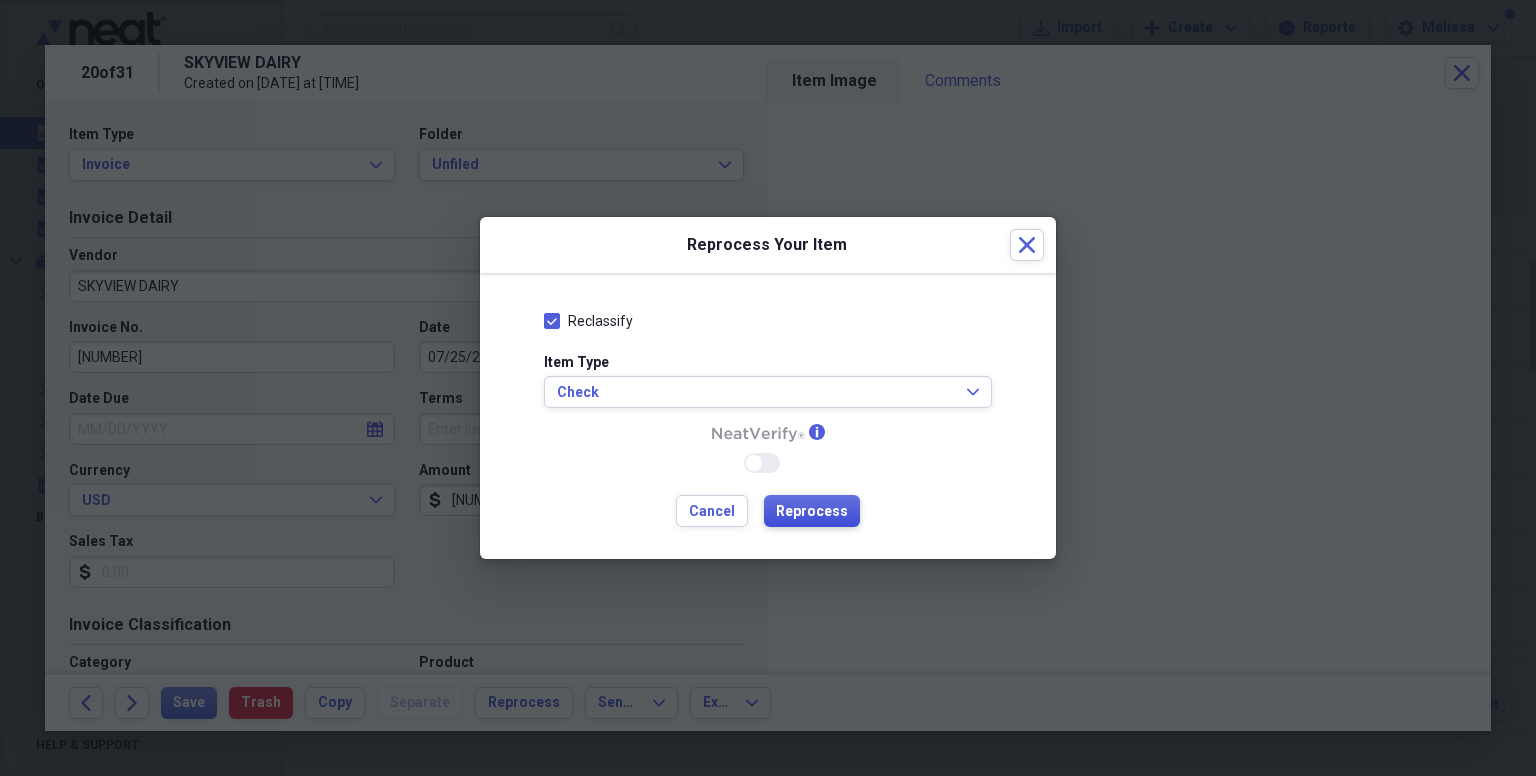 click on "Reprocess" at bounding box center [812, 512] 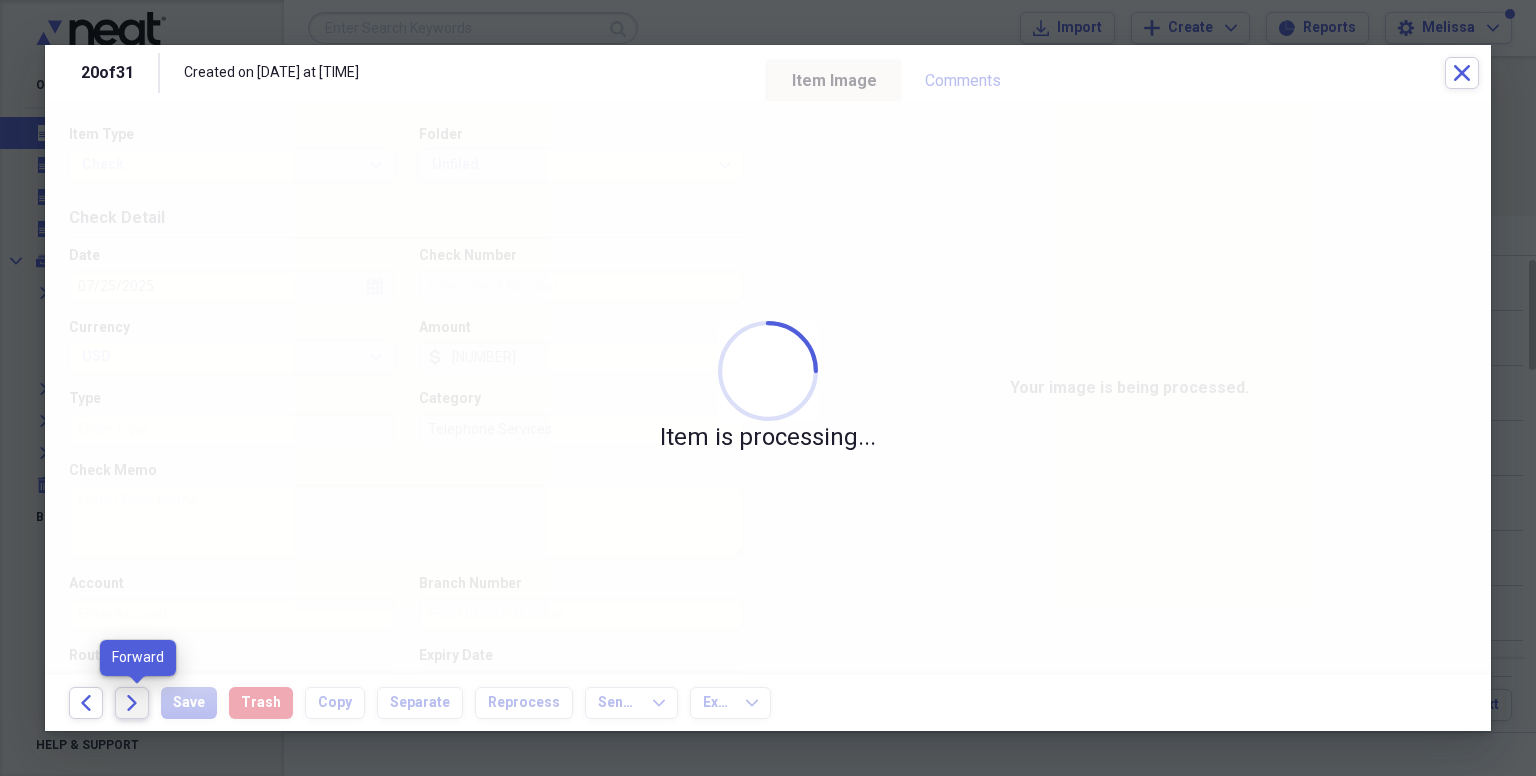 click on "Forward" 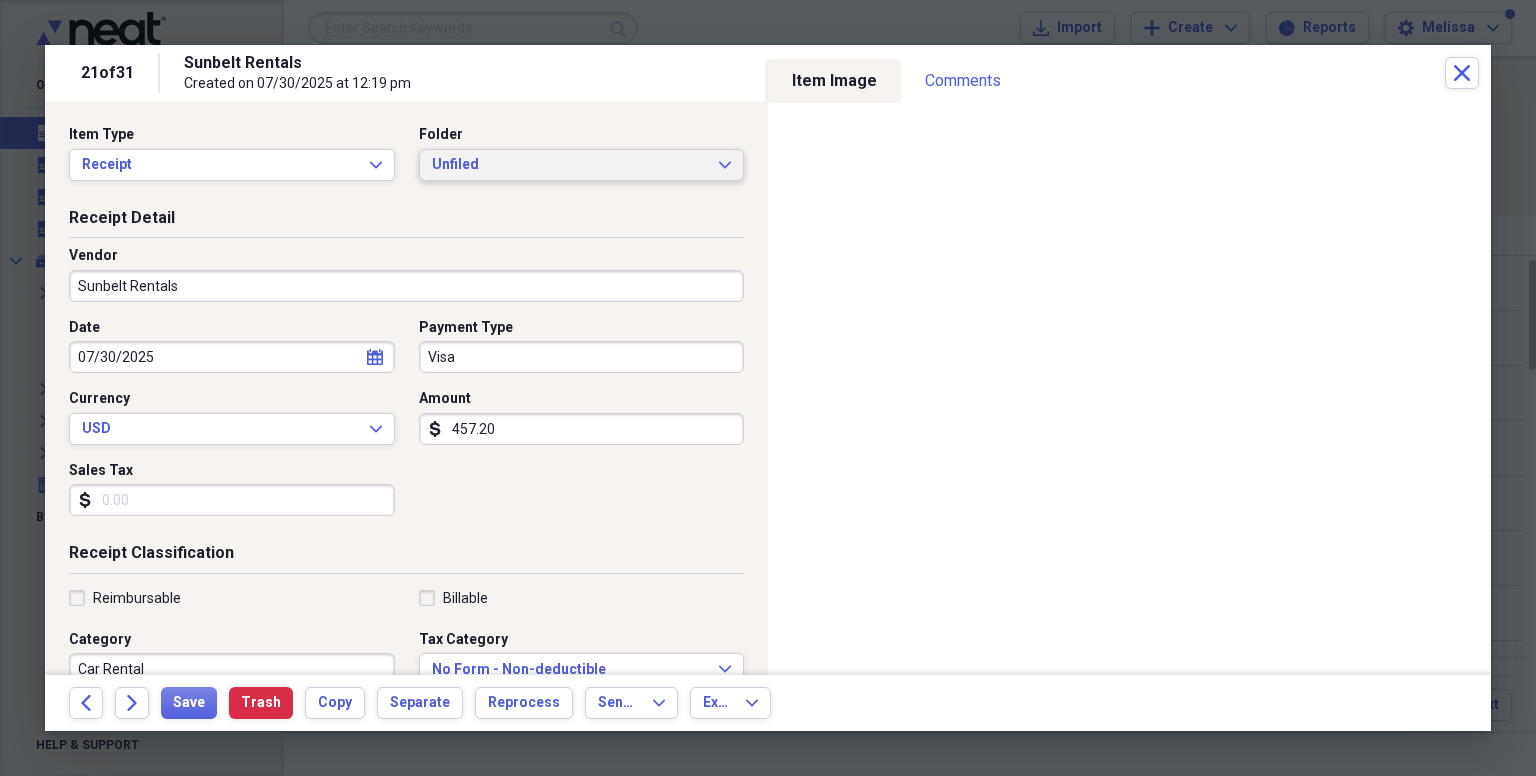 click on "Unfiled" at bounding box center (570, 165) 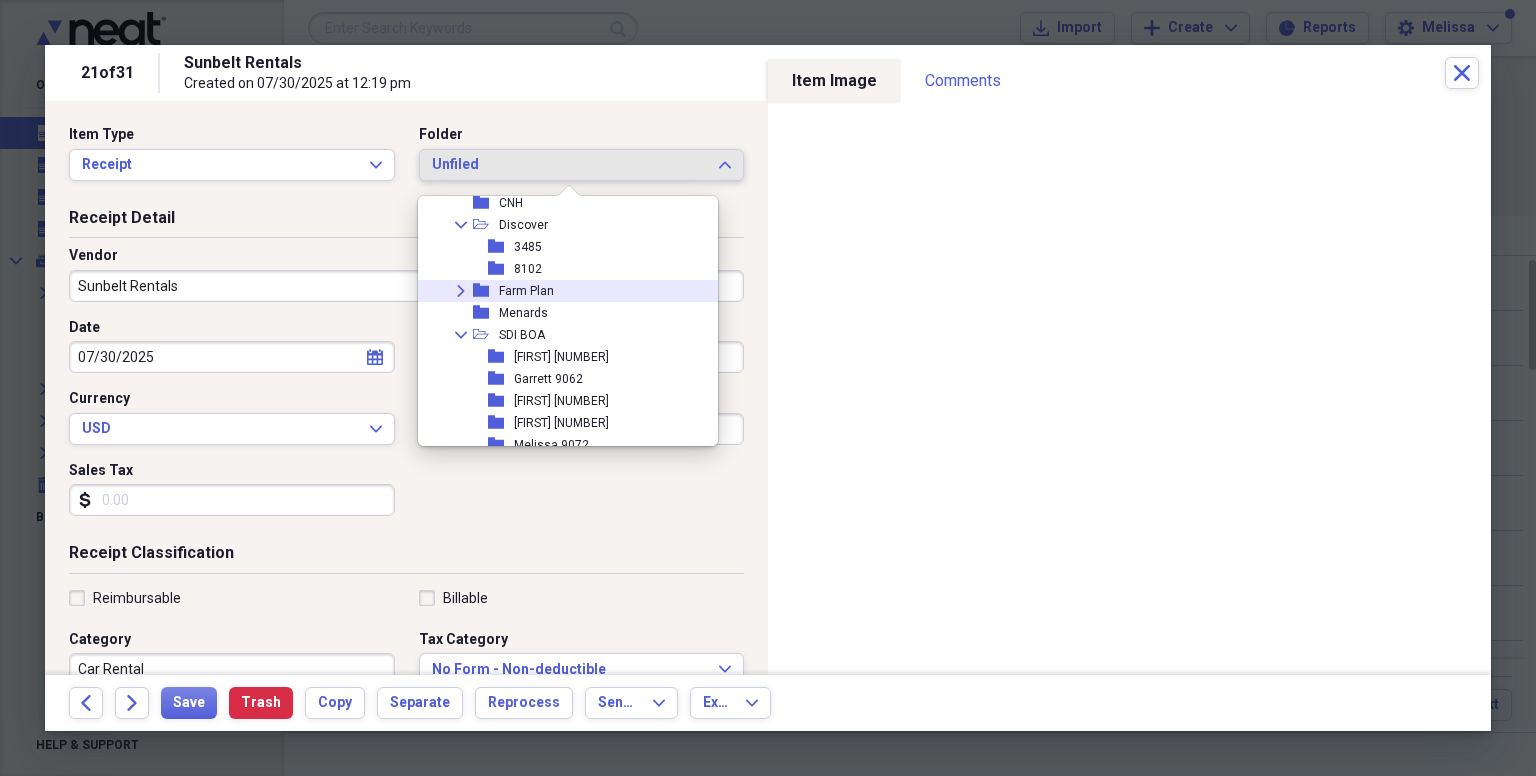 scroll, scrollTop: 952, scrollLeft: 0, axis: vertical 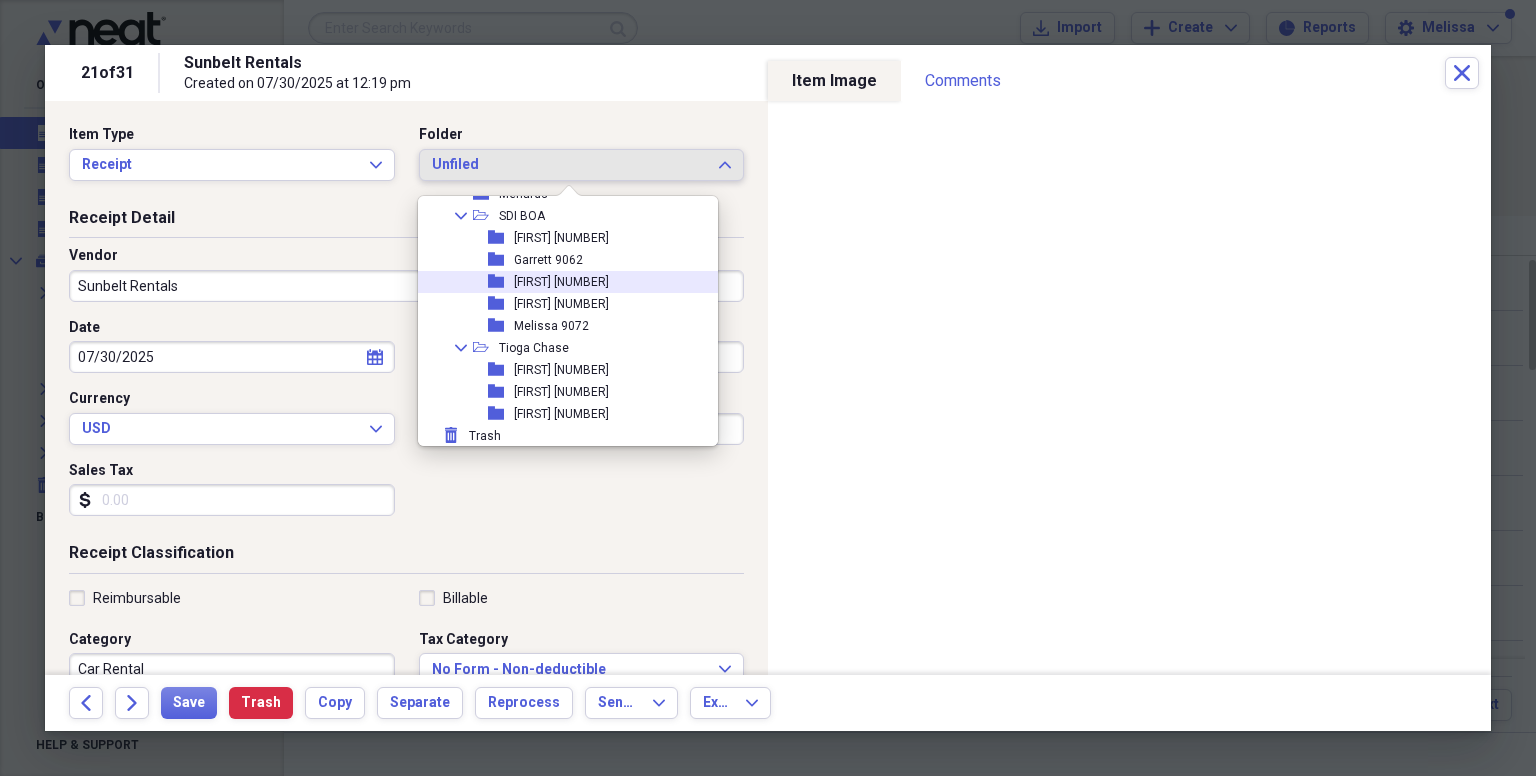 click on "[FIRST] [NUMBER]" at bounding box center [561, 282] 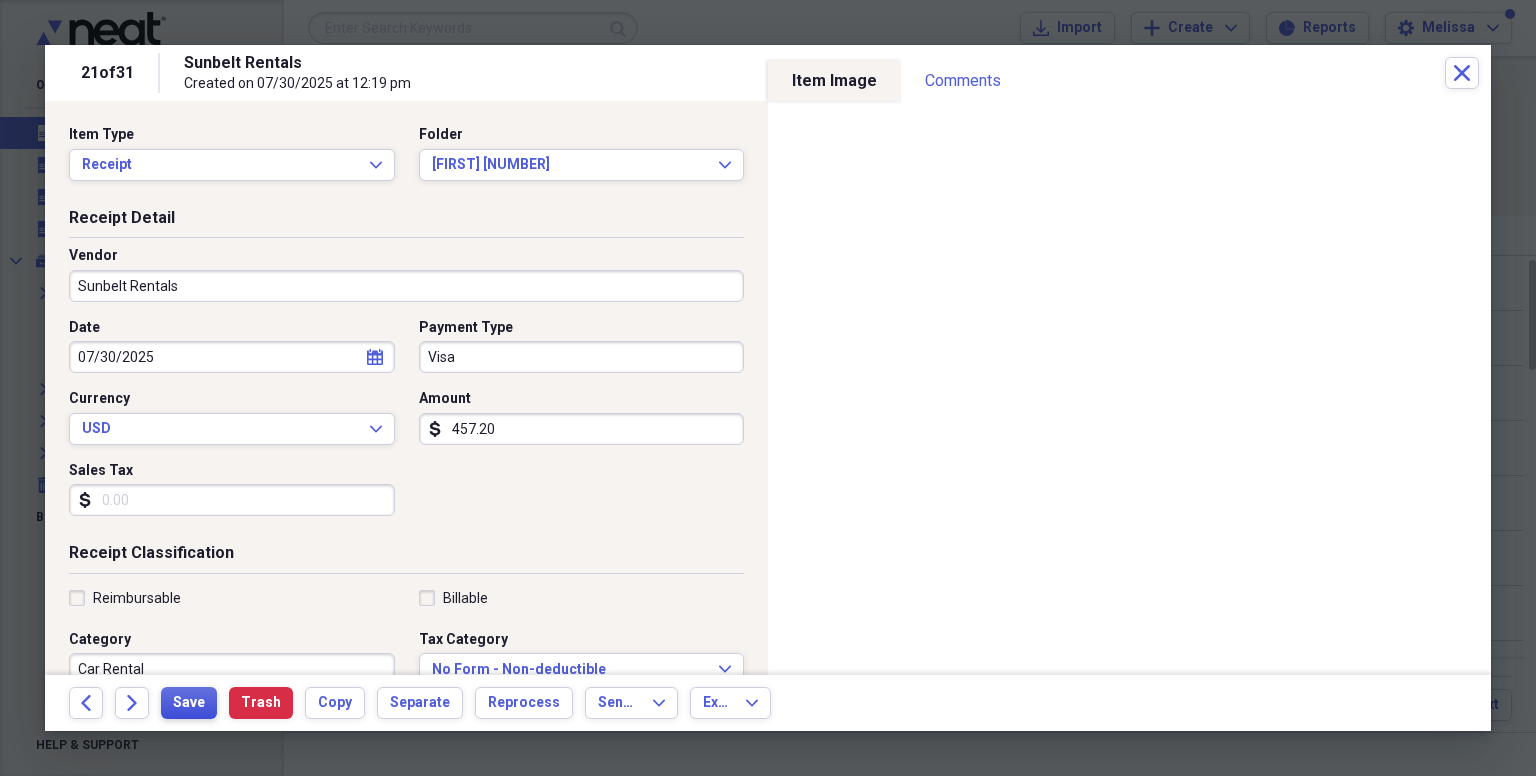 click on "Save" at bounding box center [189, 703] 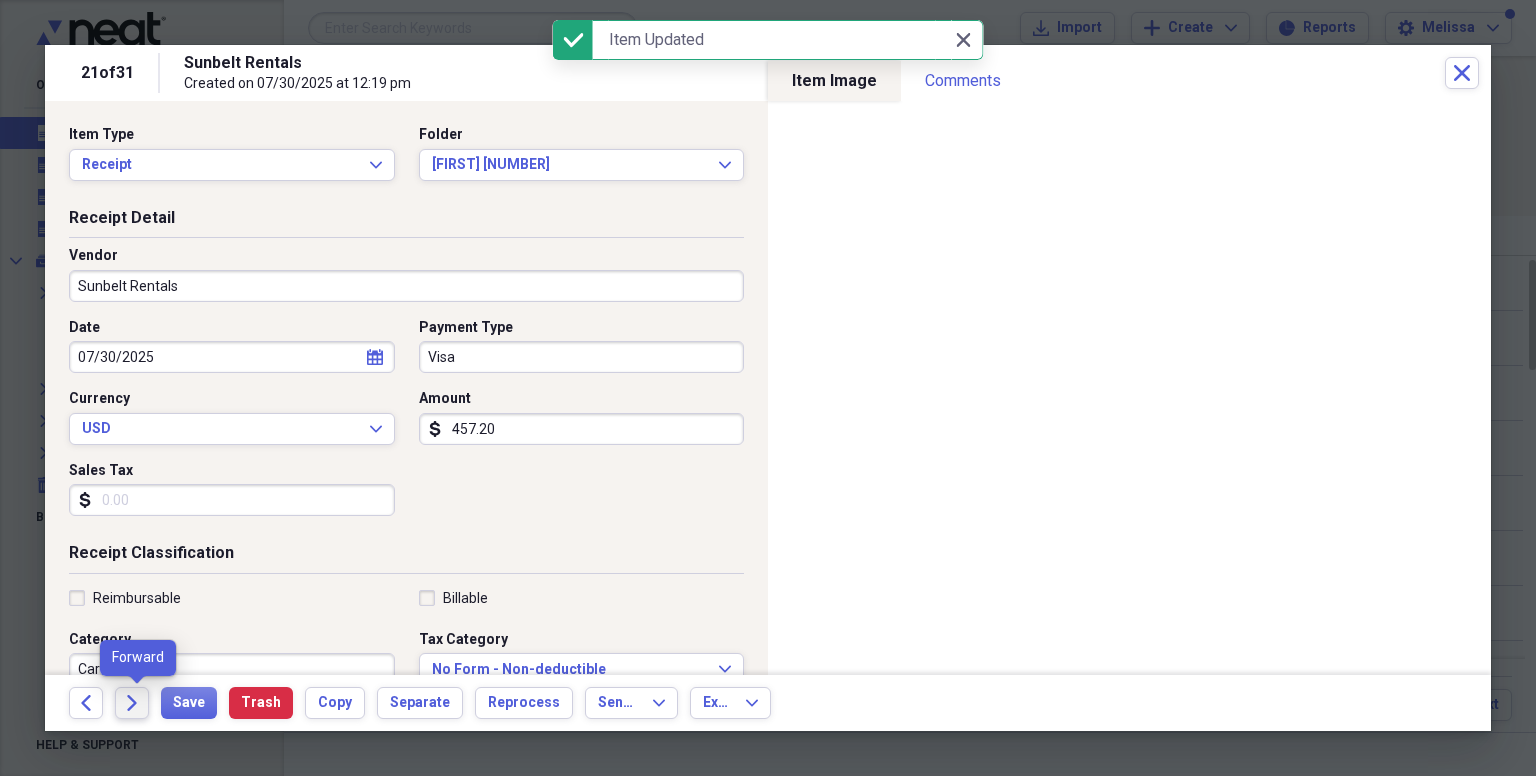 click 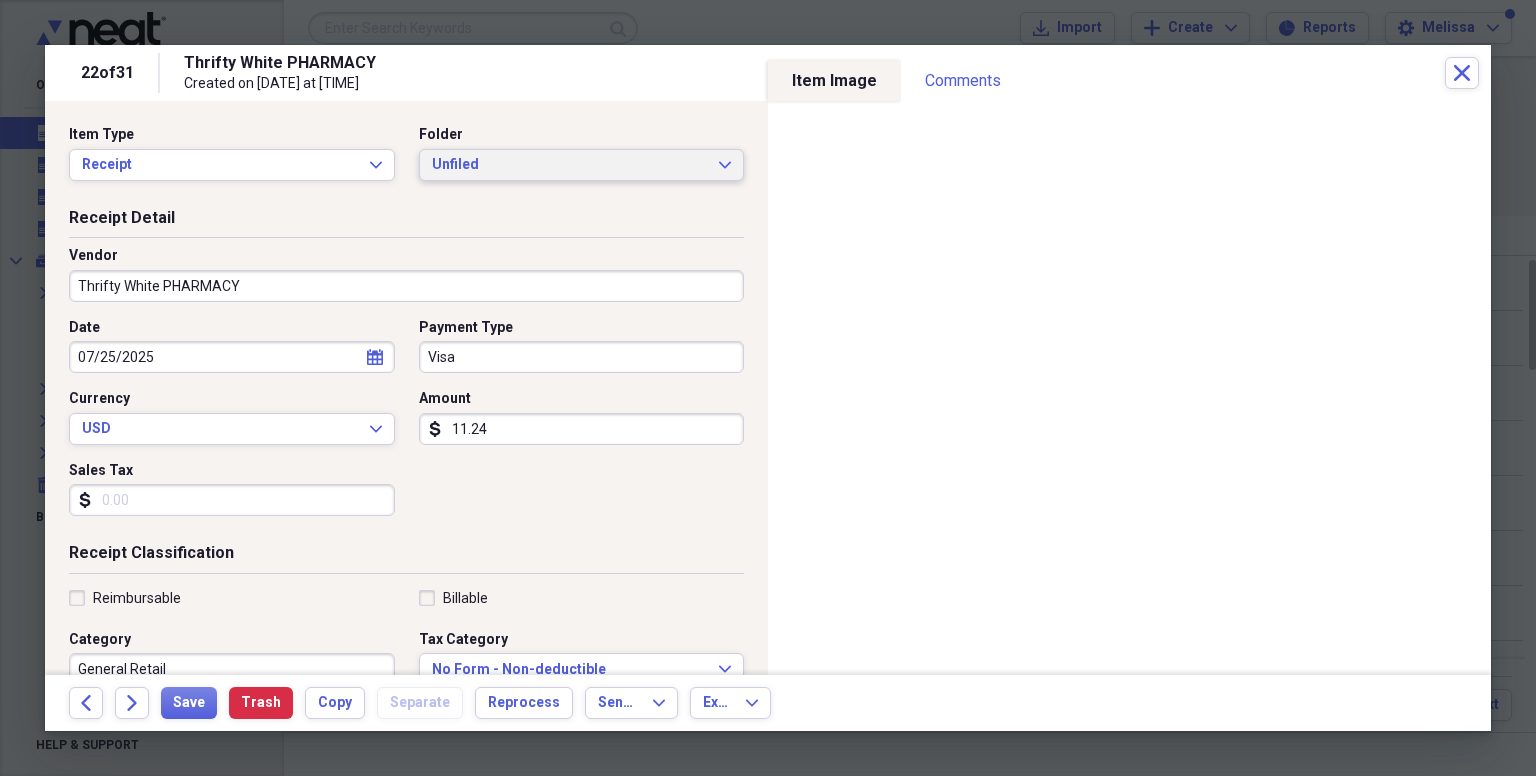 click on "Unfiled Expand" at bounding box center [582, 165] 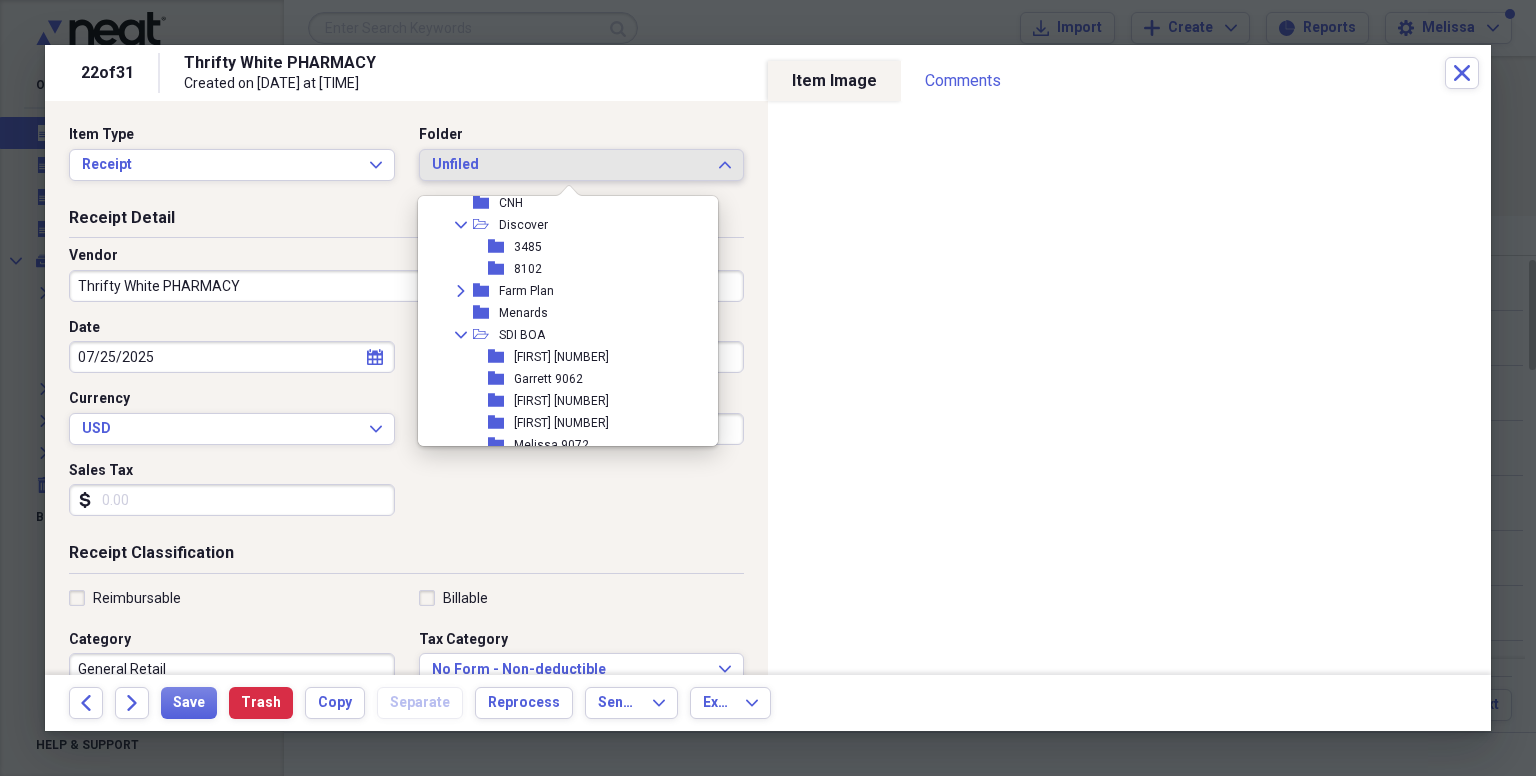 scroll, scrollTop: 952, scrollLeft: 0, axis: vertical 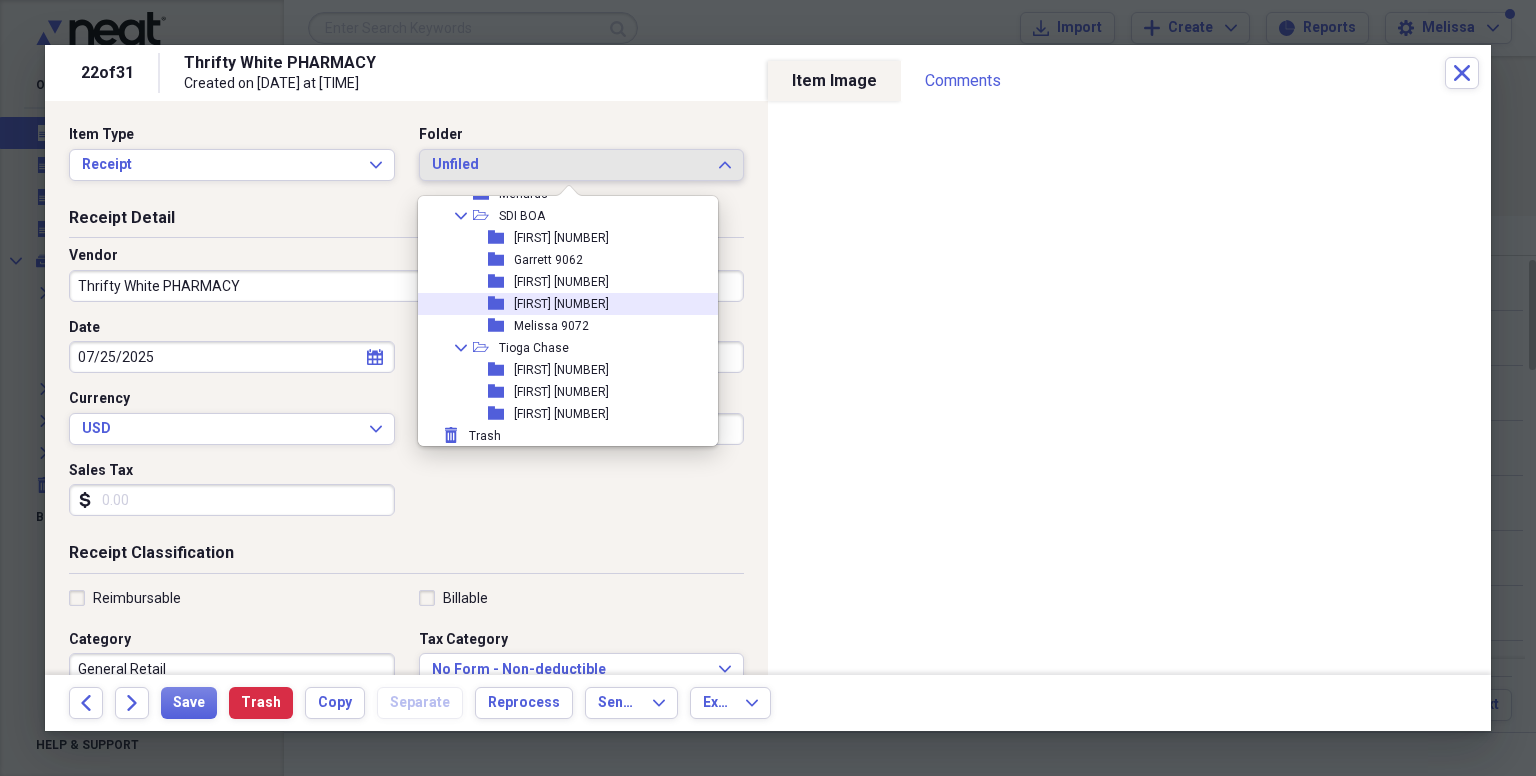 click on "[FIRST] [NUMBER]" at bounding box center [561, 304] 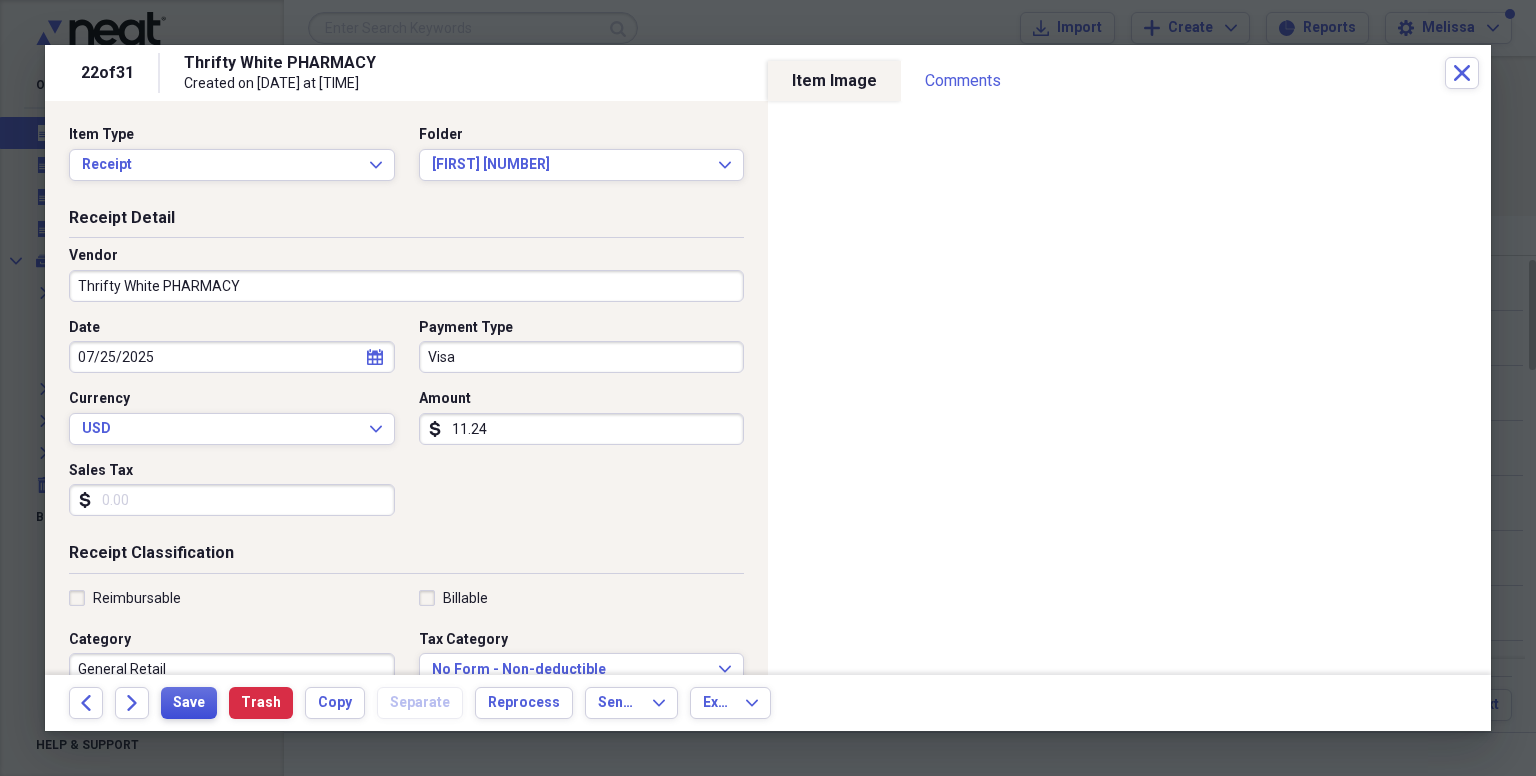 click on "Save" at bounding box center (189, 703) 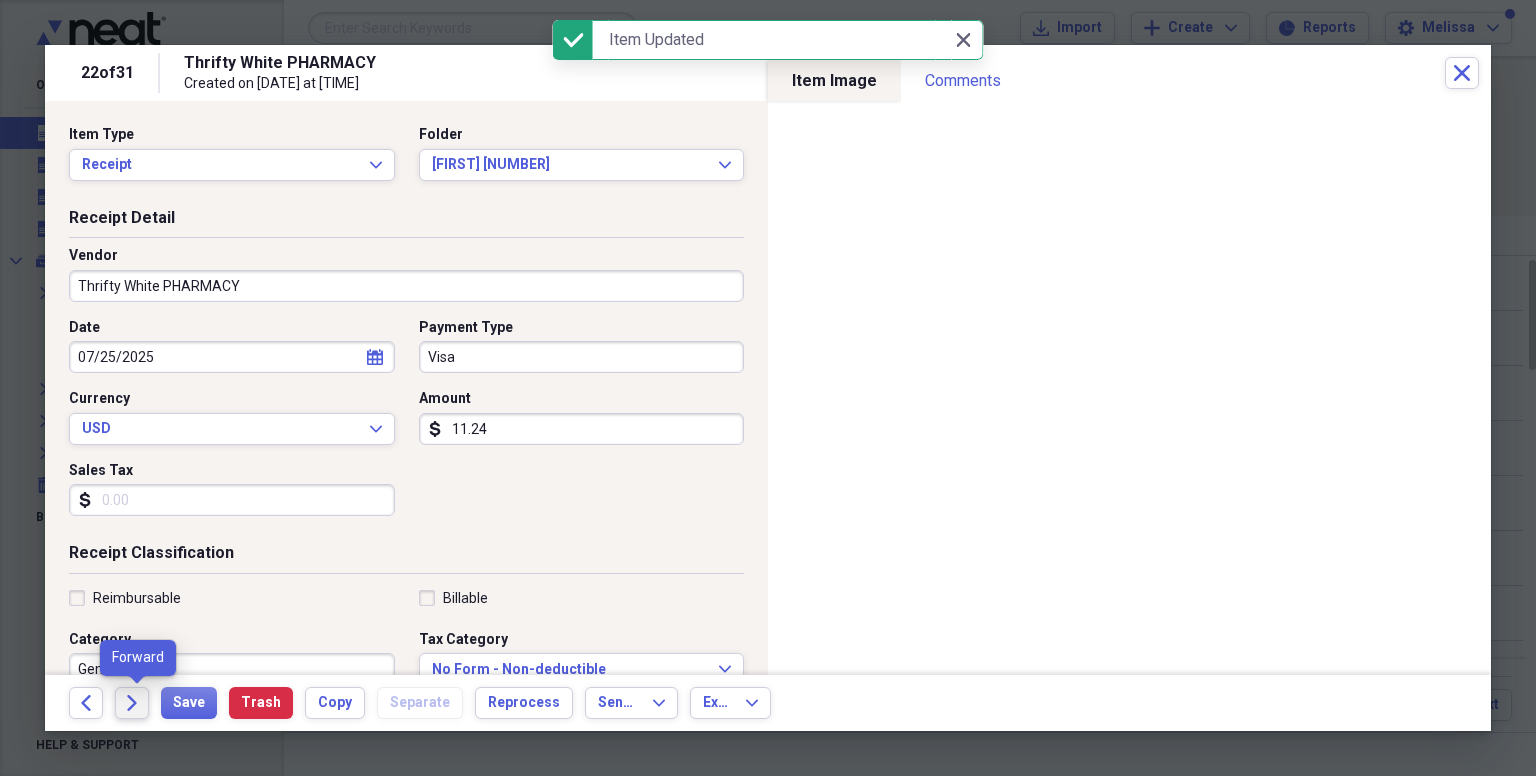 click on "Forward" at bounding box center (132, 703) 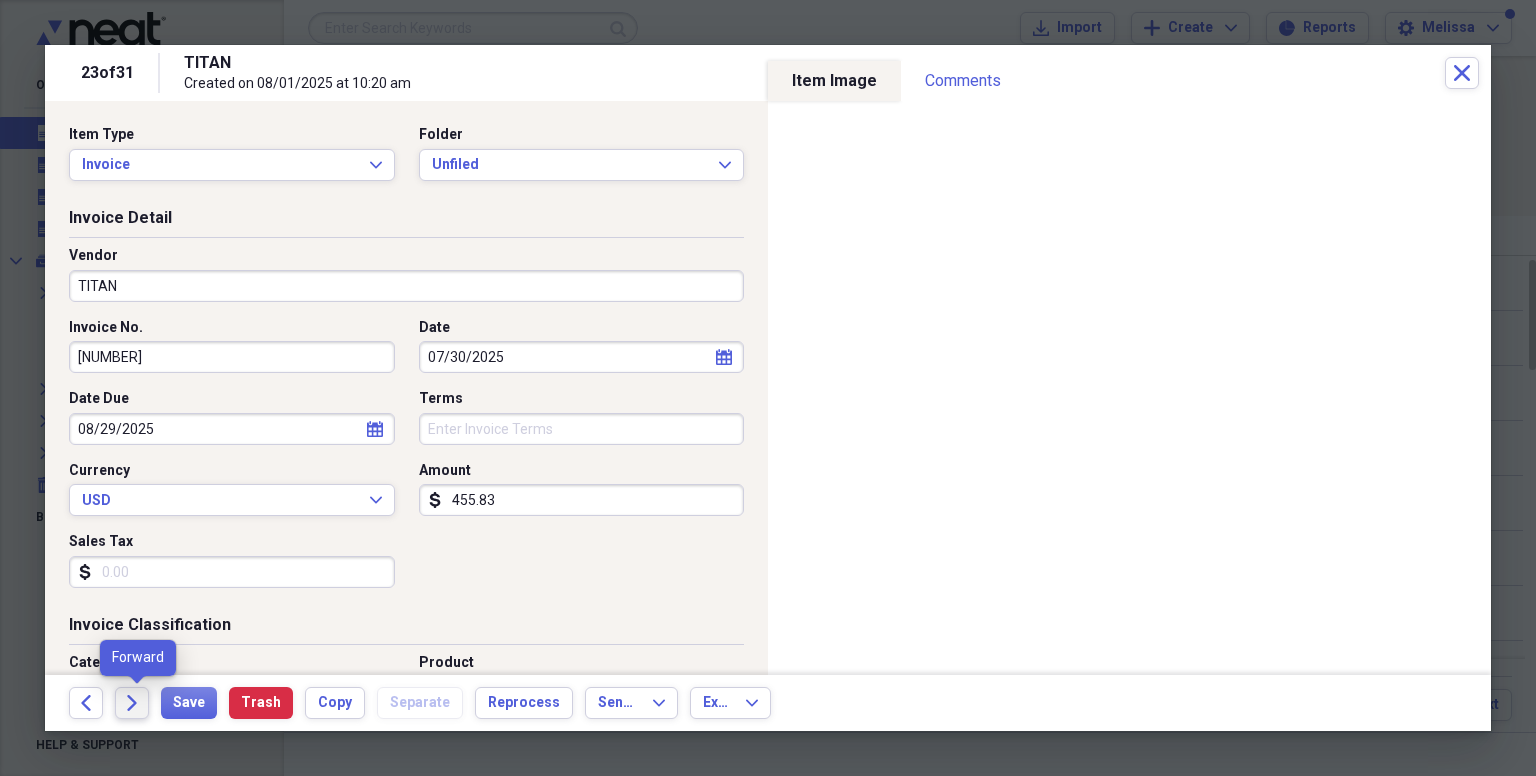 click on "Forward" 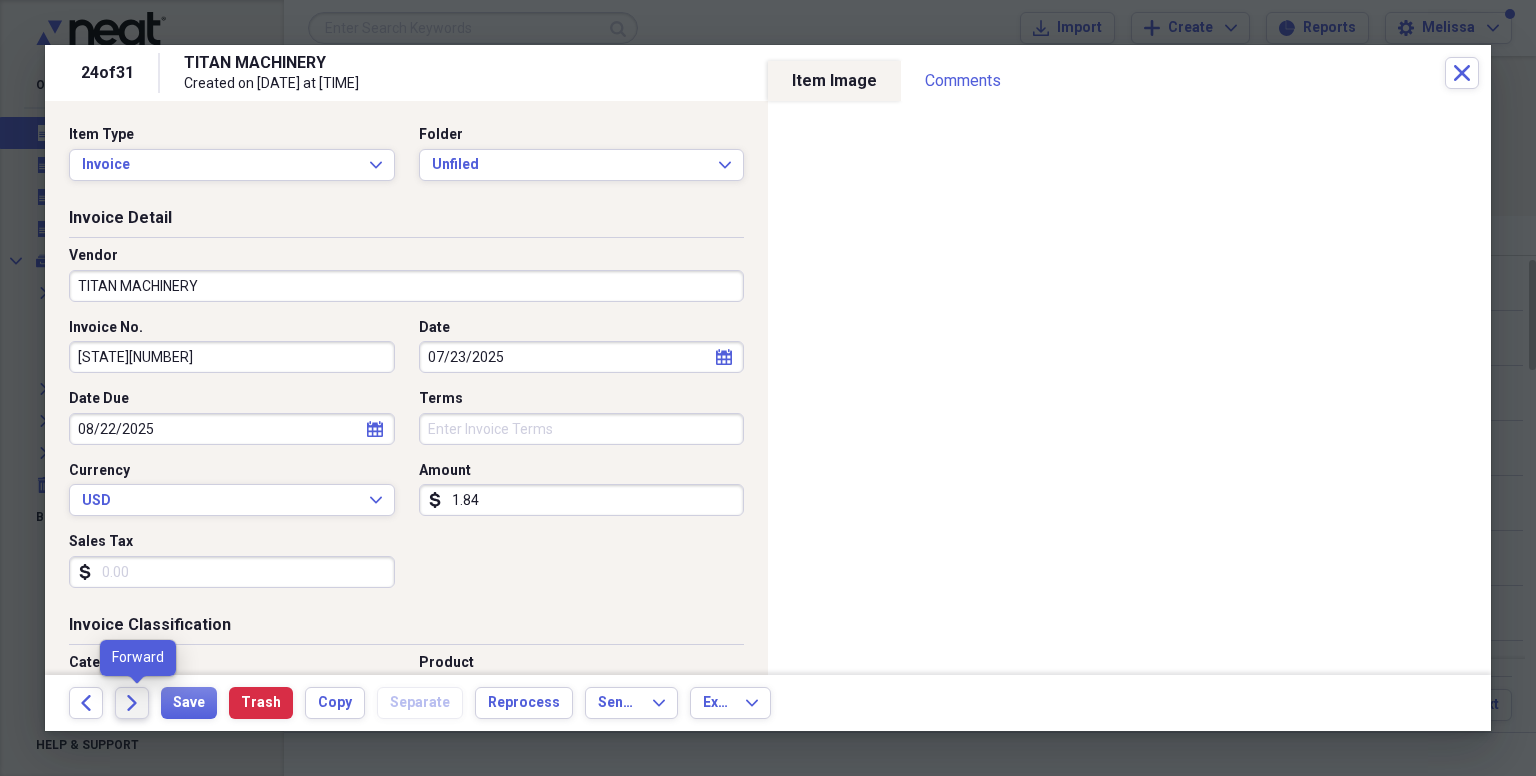 click on "Forward" 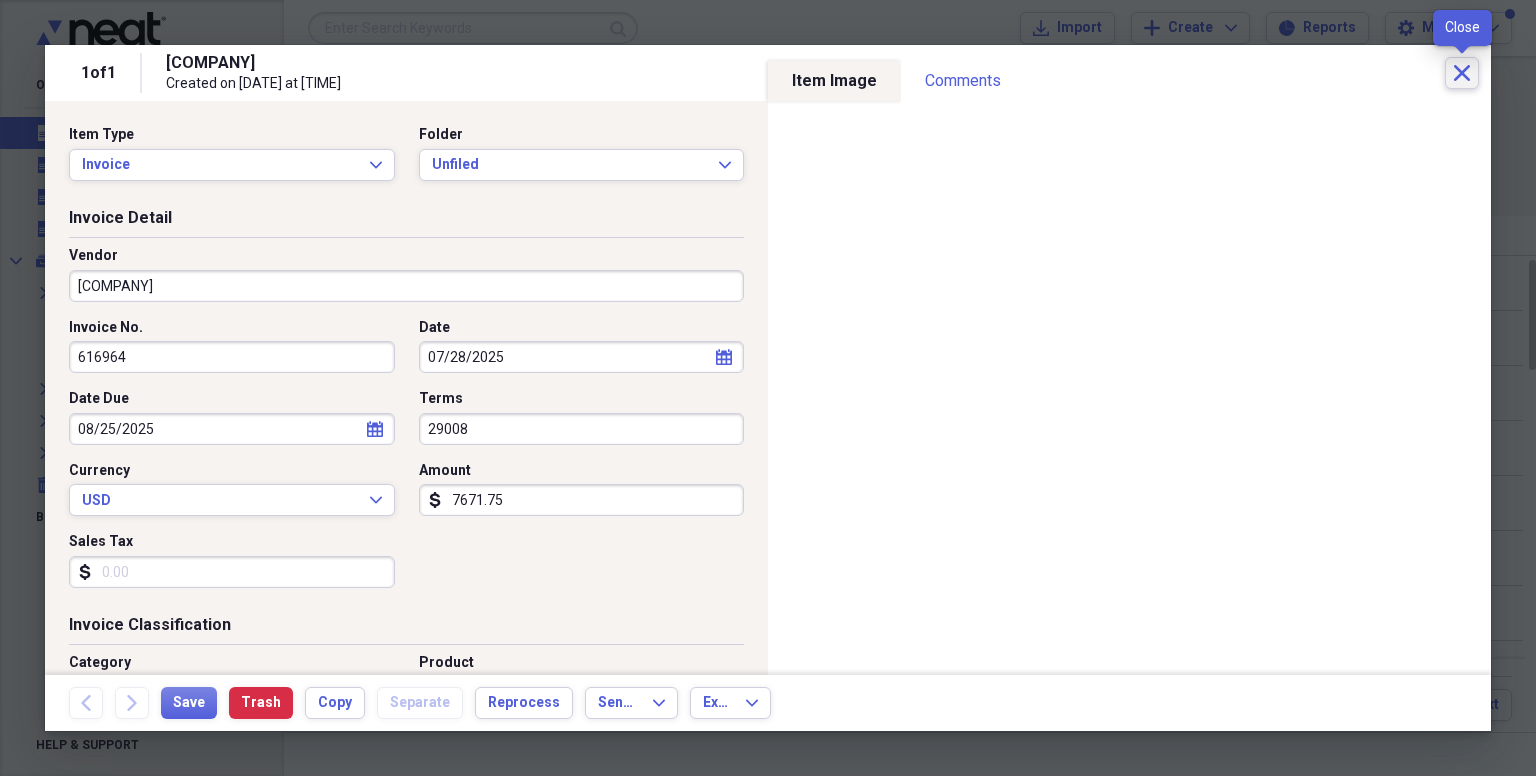 click on "Close" 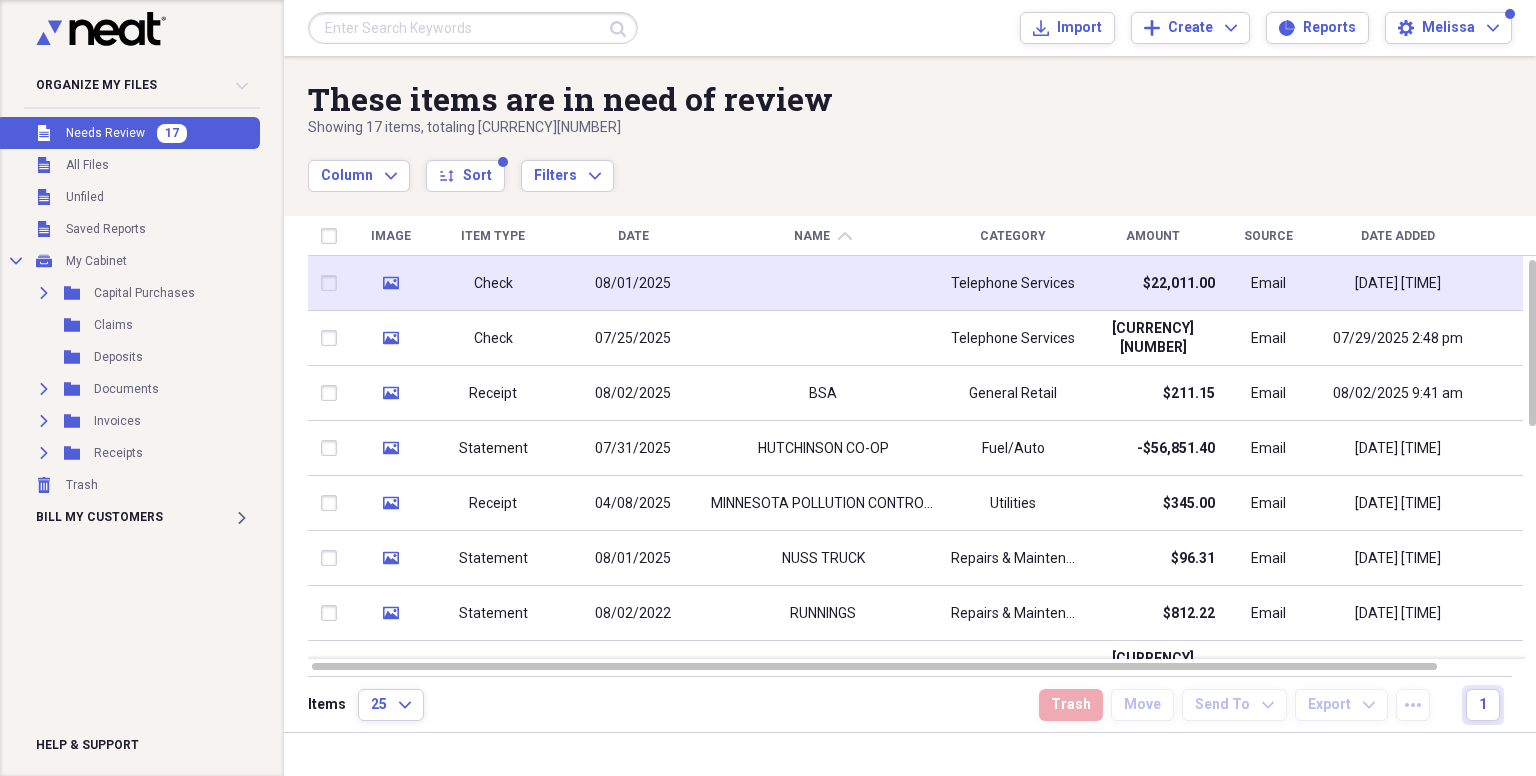 click at bounding box center (823, 283) 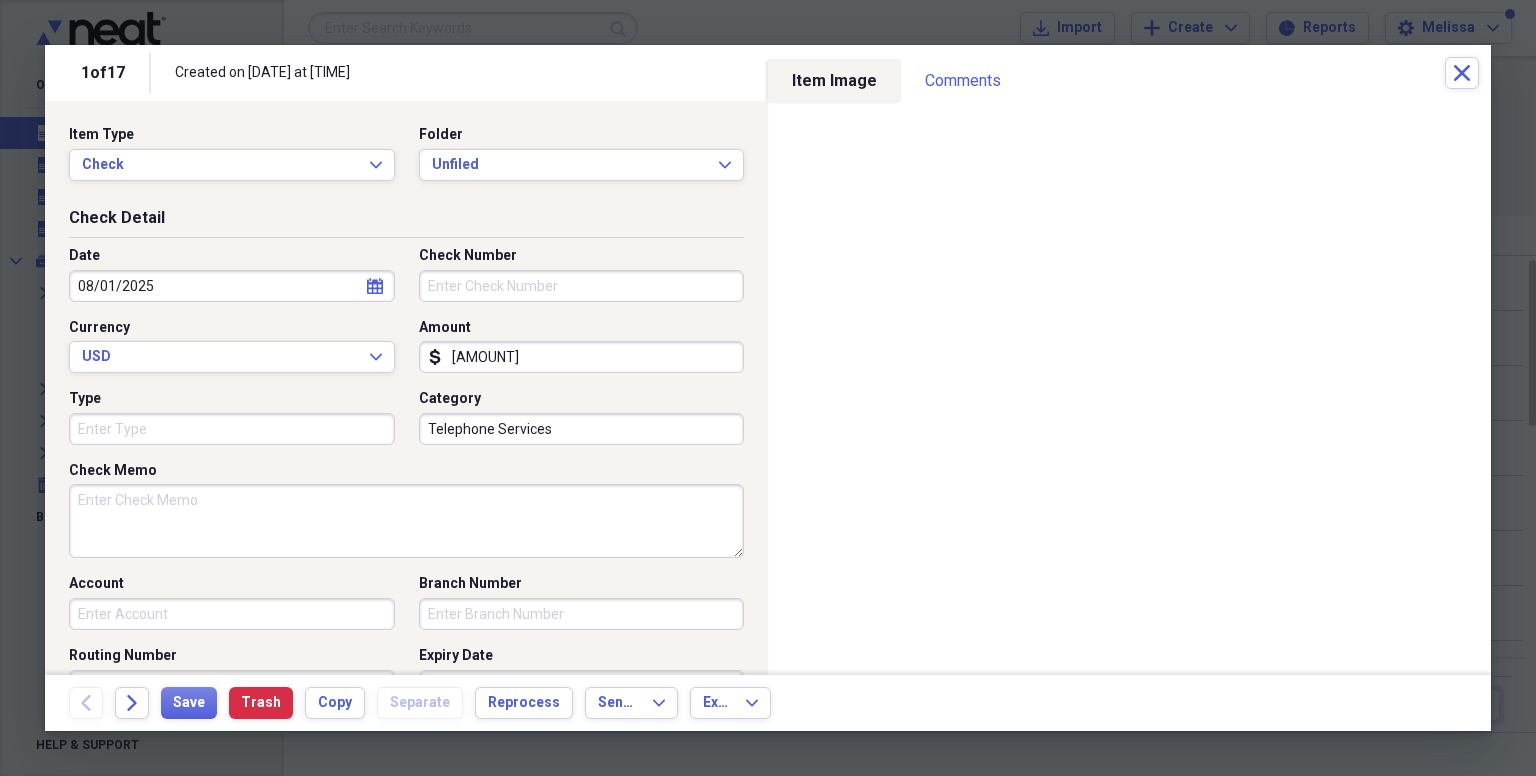 click on "Check Number" at bounding box center (582, 286) 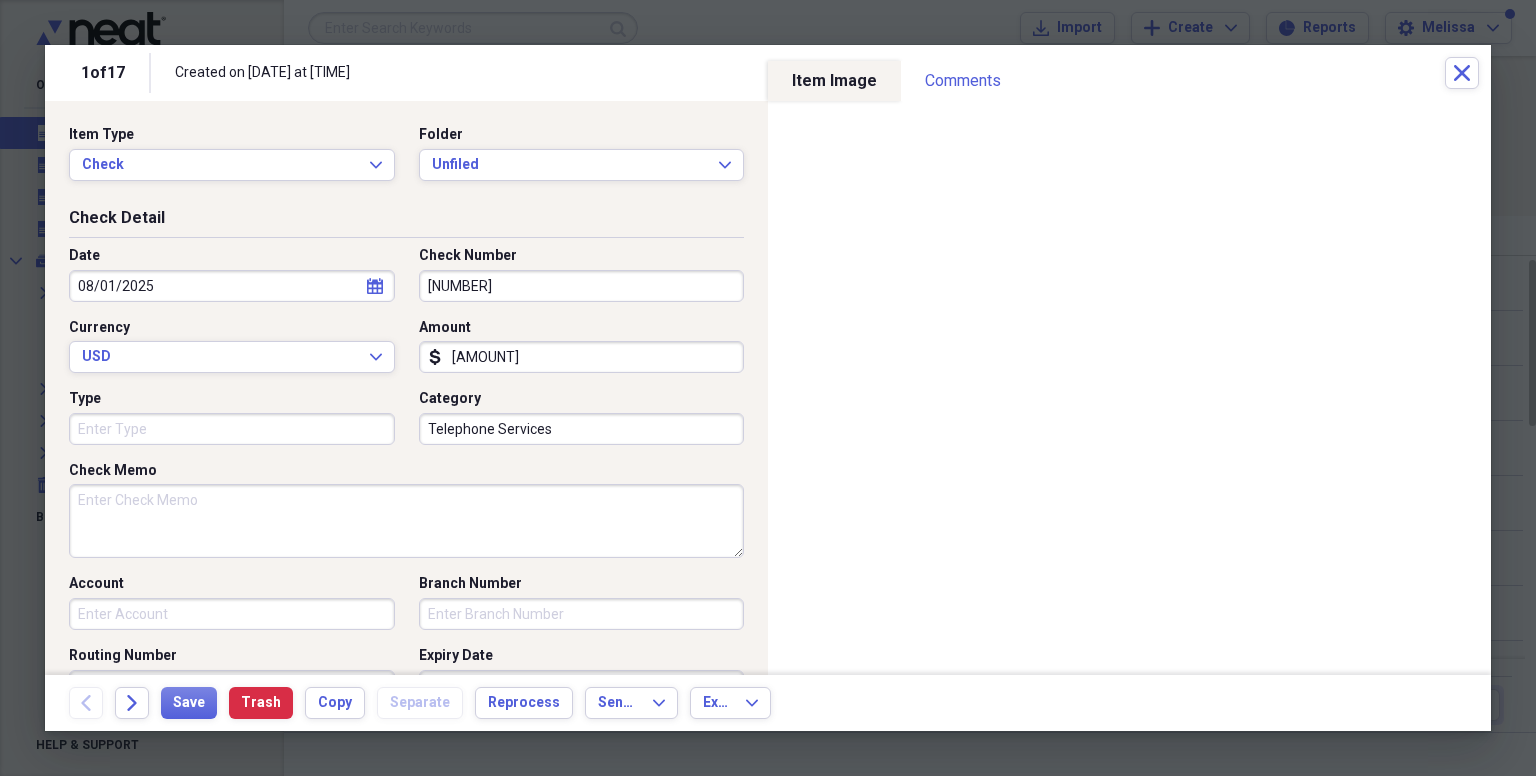 type on "[NUMBER]" 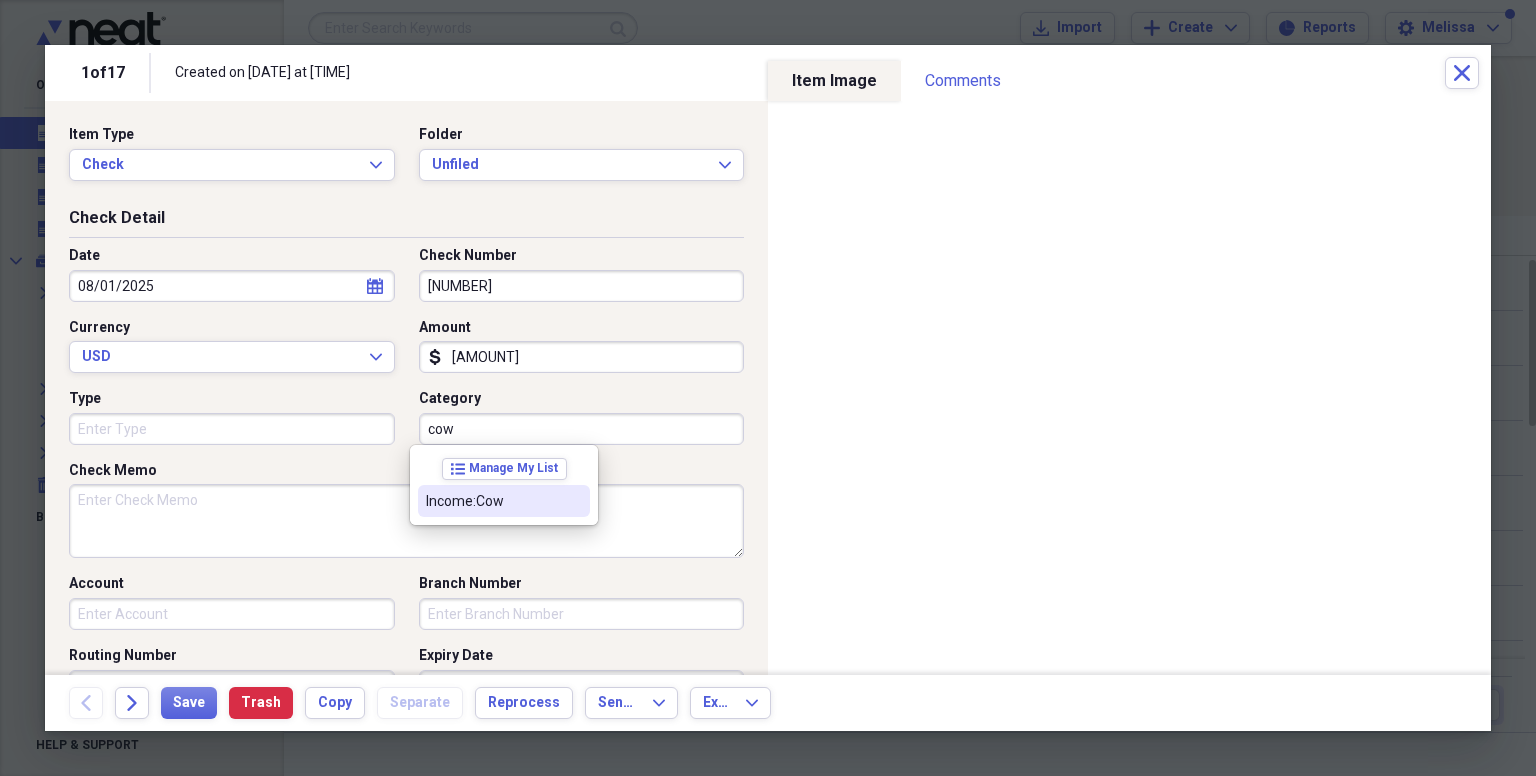 click on "Income:Cow" at bounding box center [504, 501] 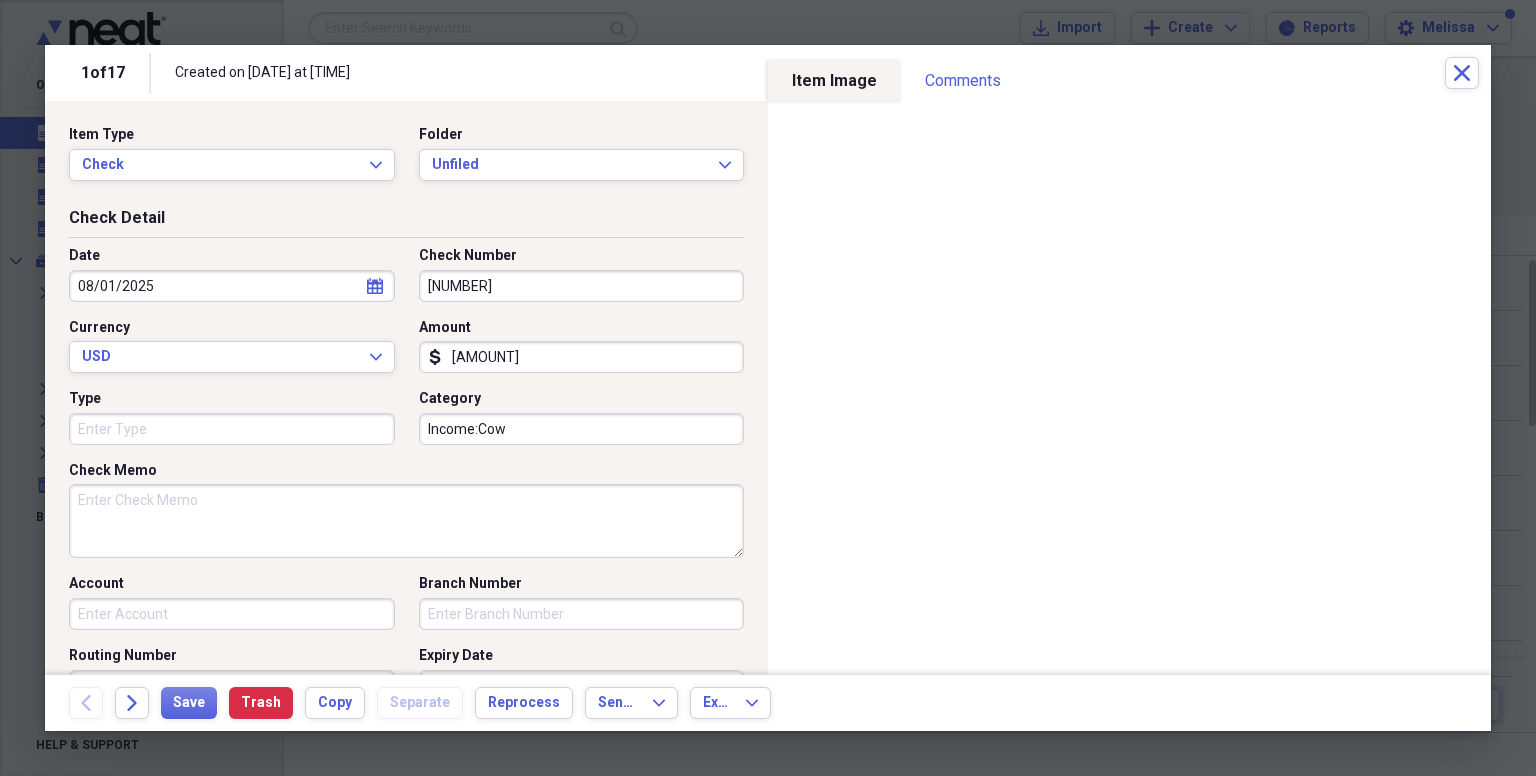 click on "Account" at bounding box center (232, 614) 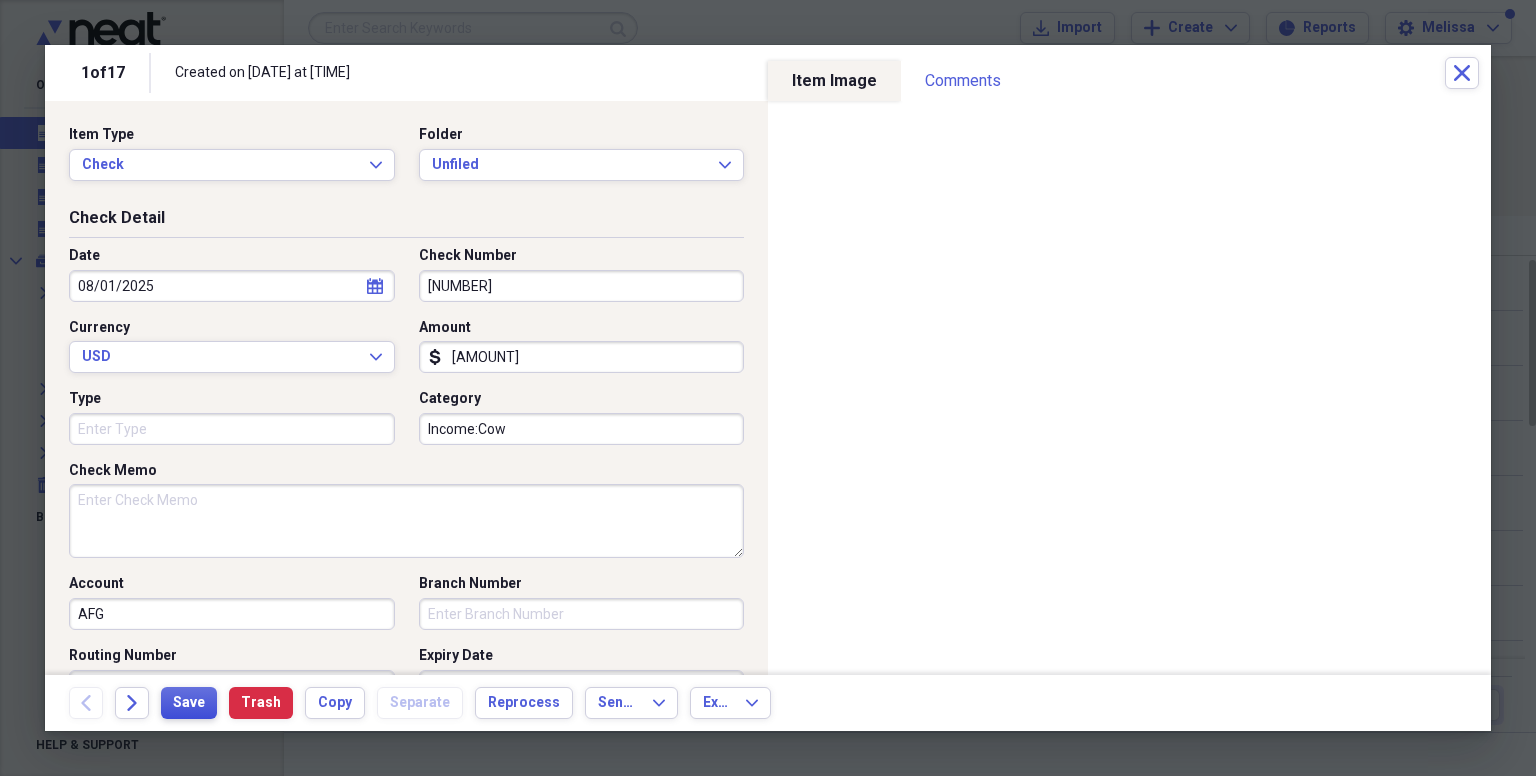 type on "AFG" 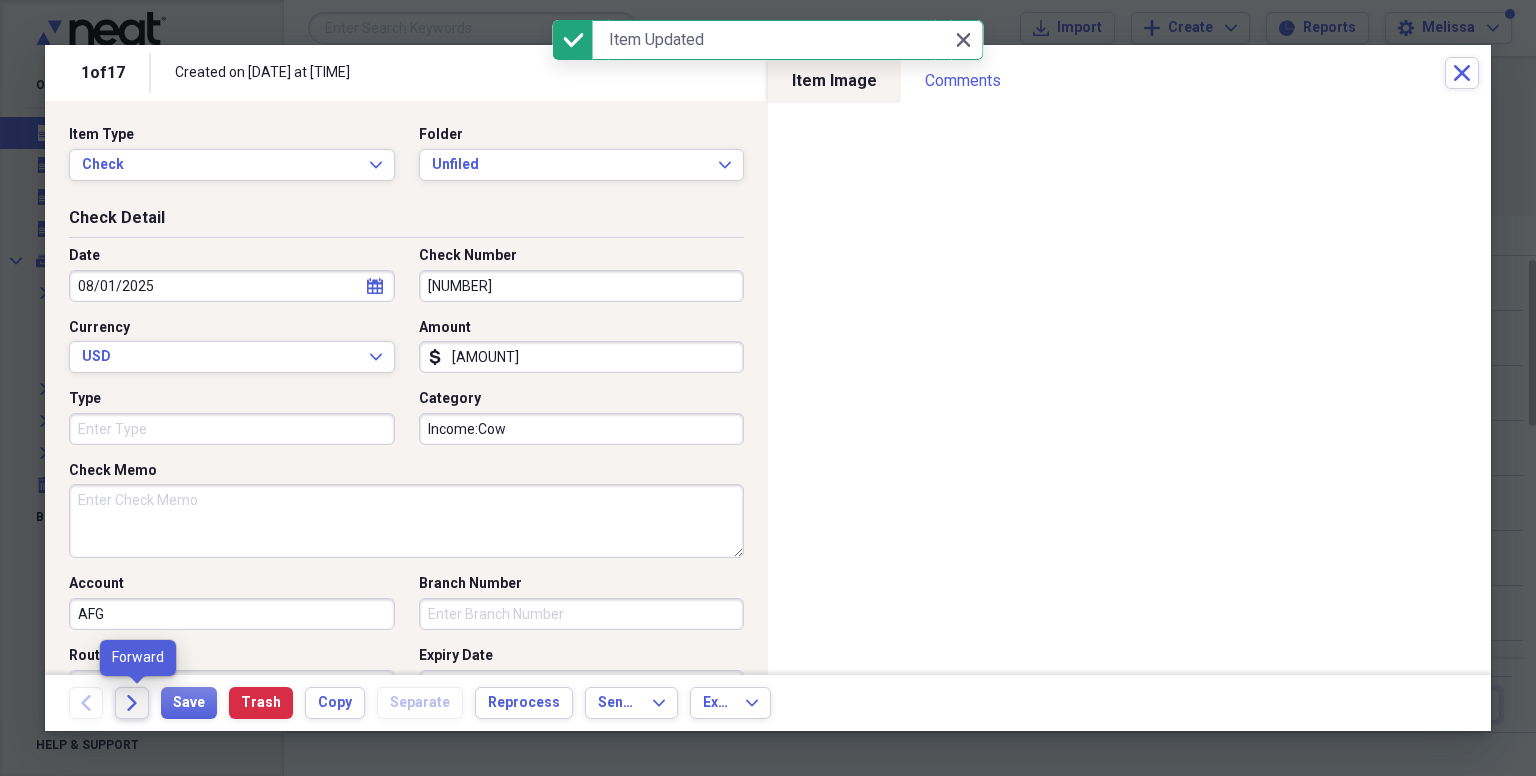 click 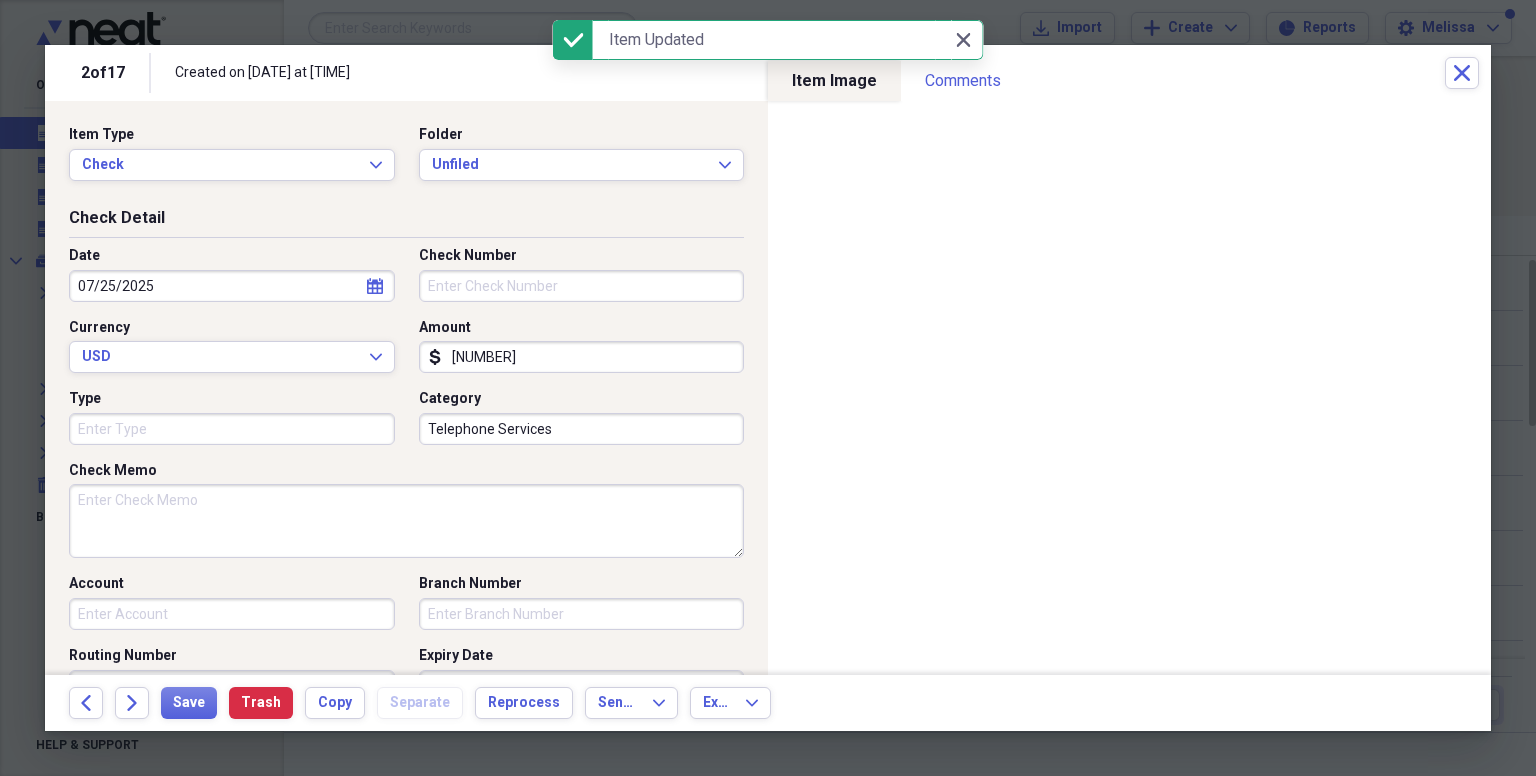 click on "Check Number" at bounding box center [582, 286] 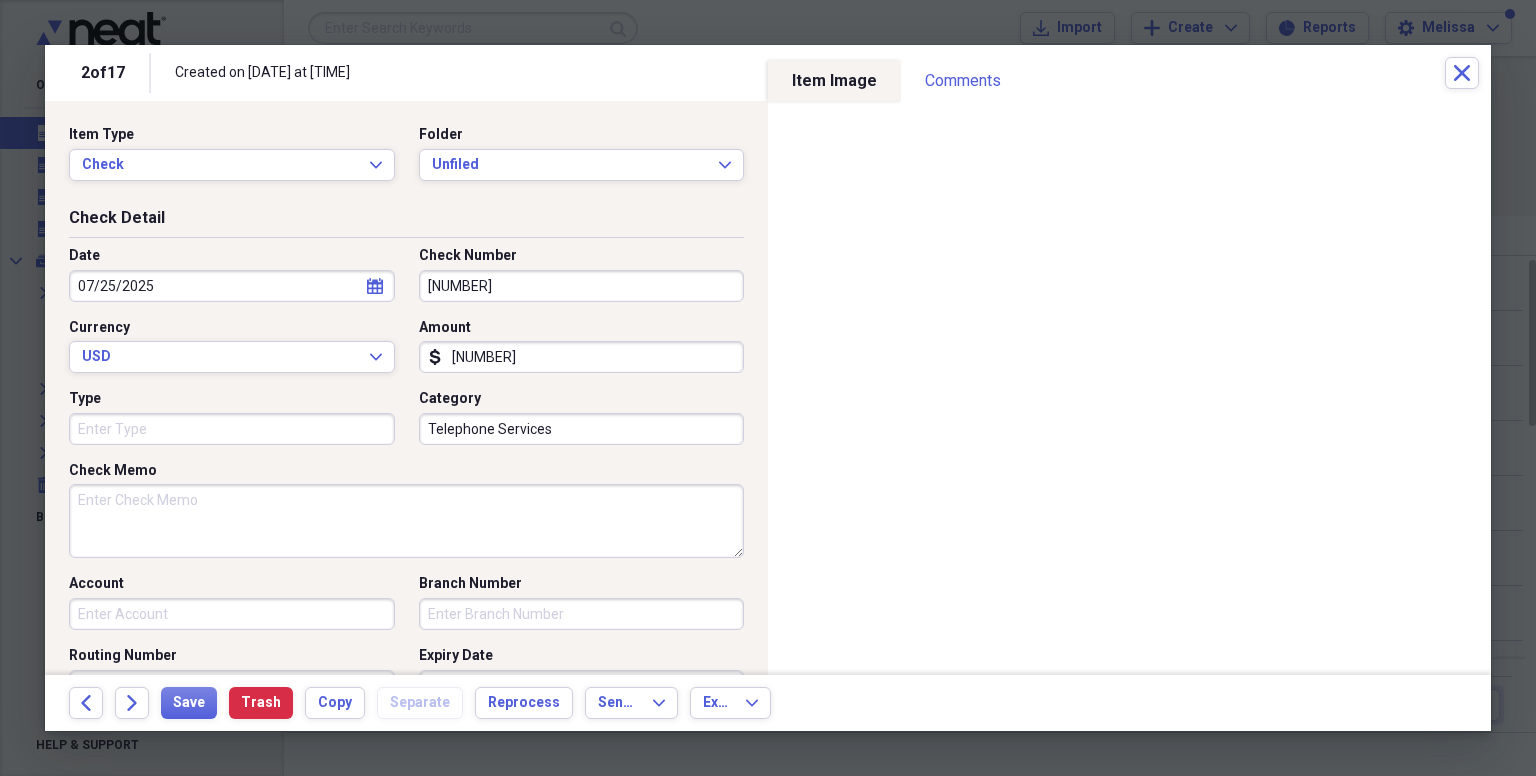 type on "[NUMBER]" 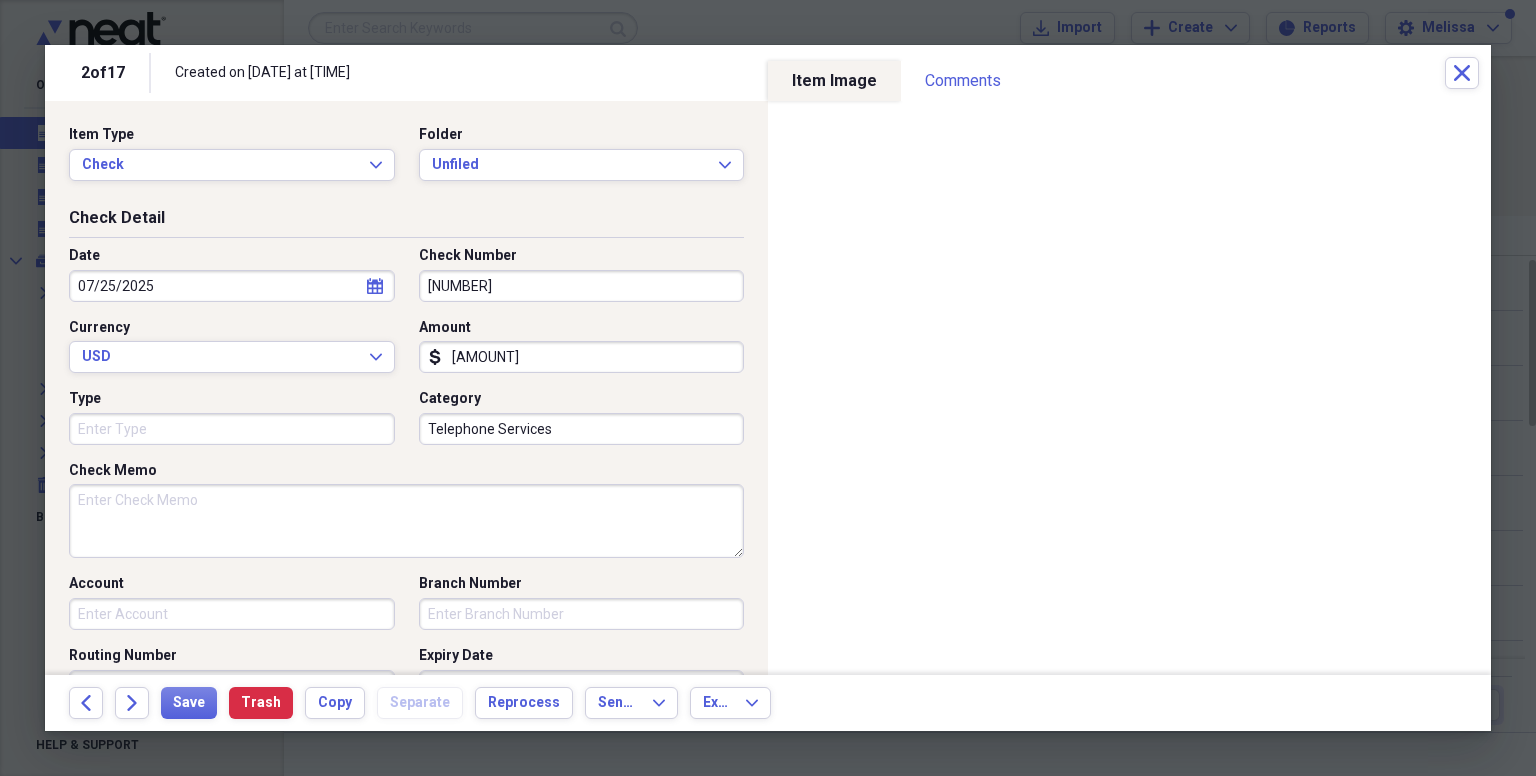 type on "[AMOUNT]" 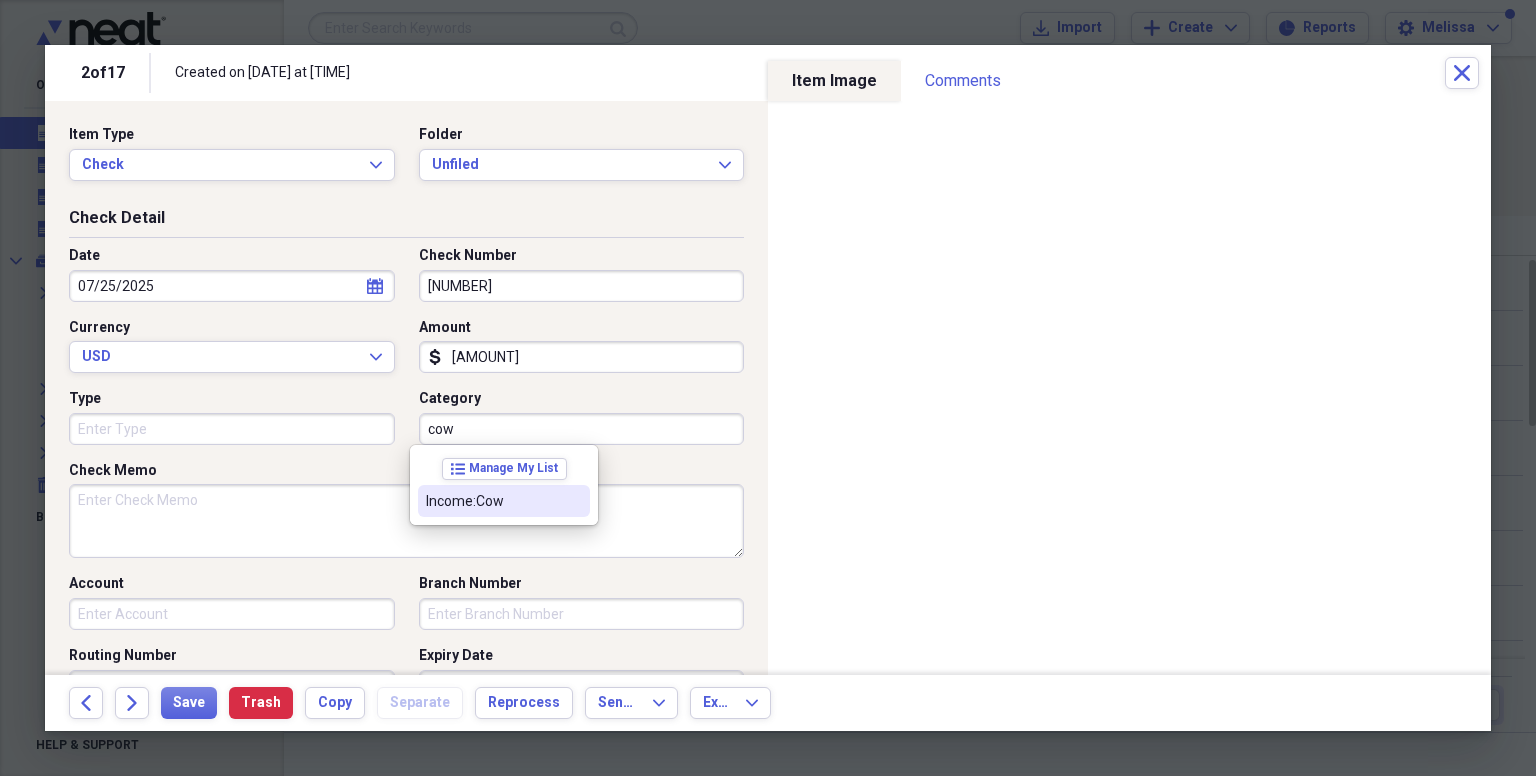 click on "Income:Cow" at bounding box center [504, 501] 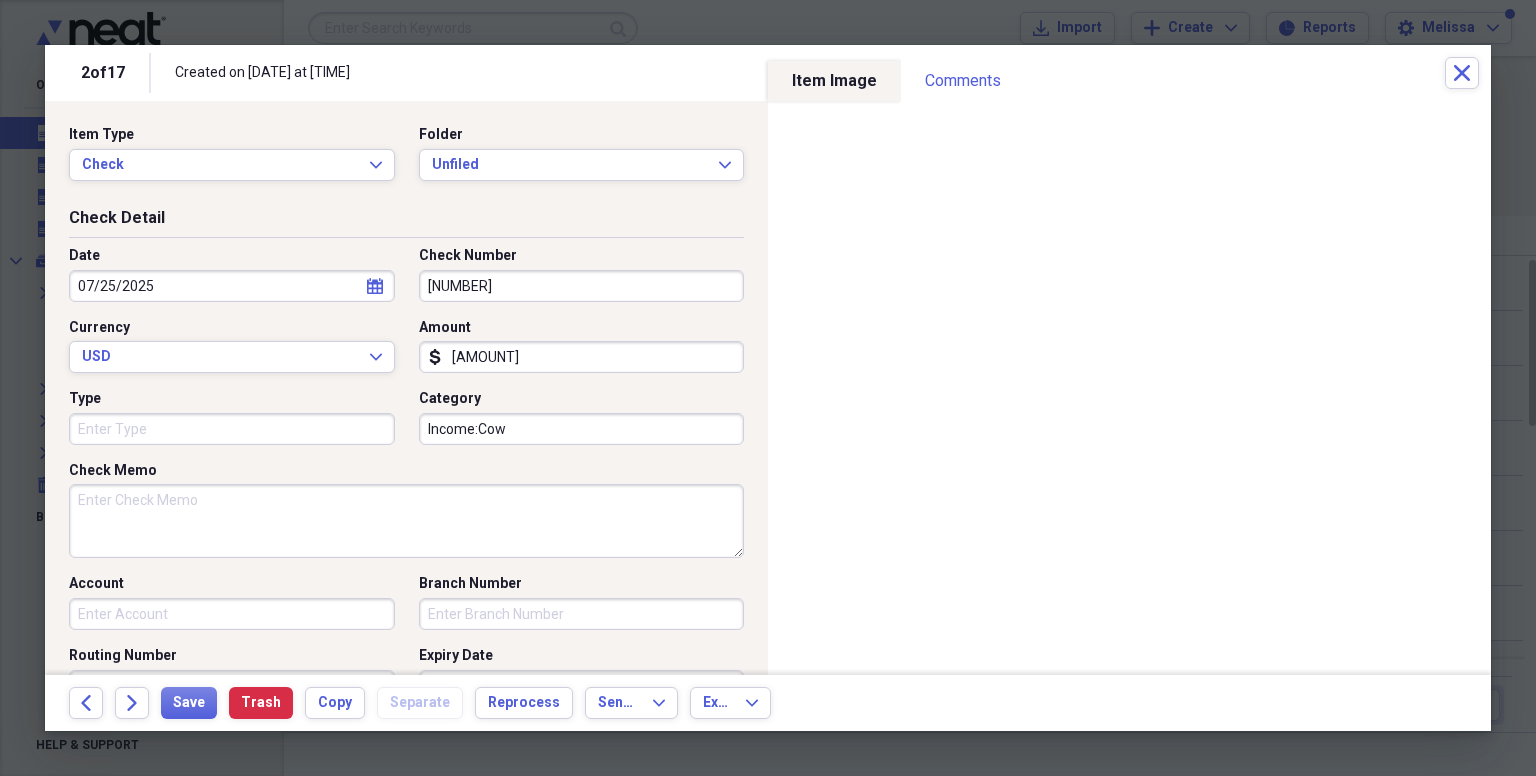 click on "Account" at bounding box center (232, 614) 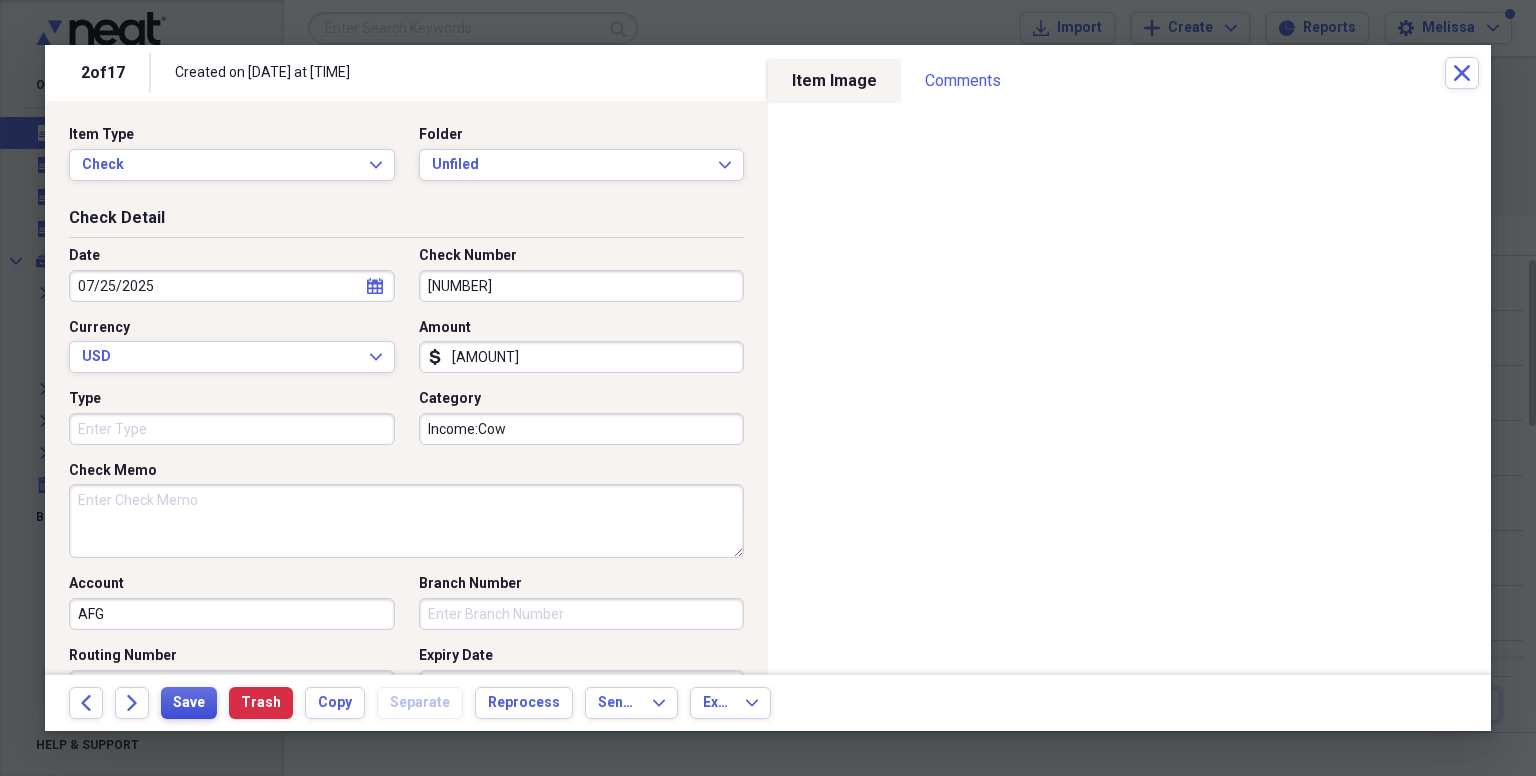 type on "AFG" 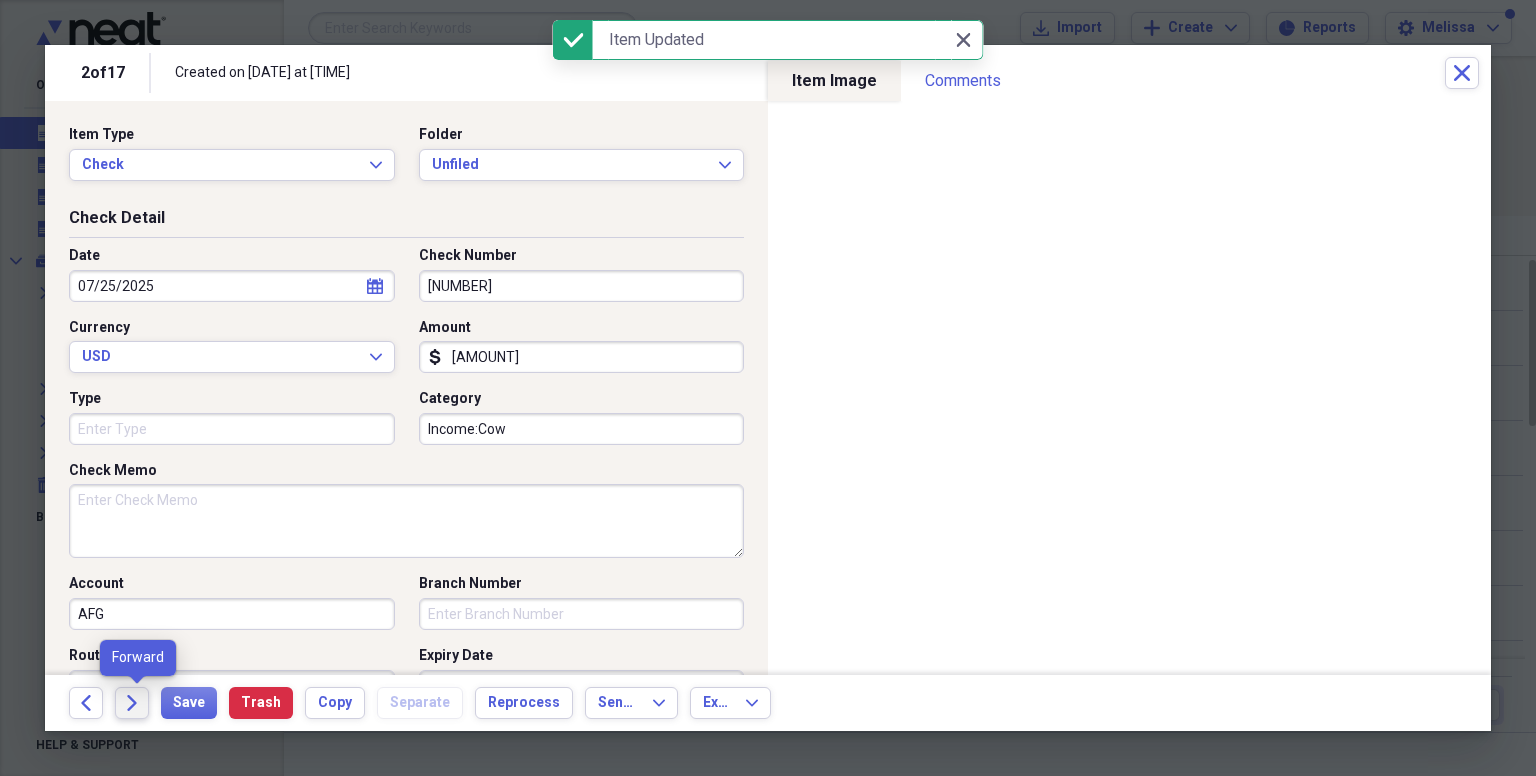 click on "Forward" 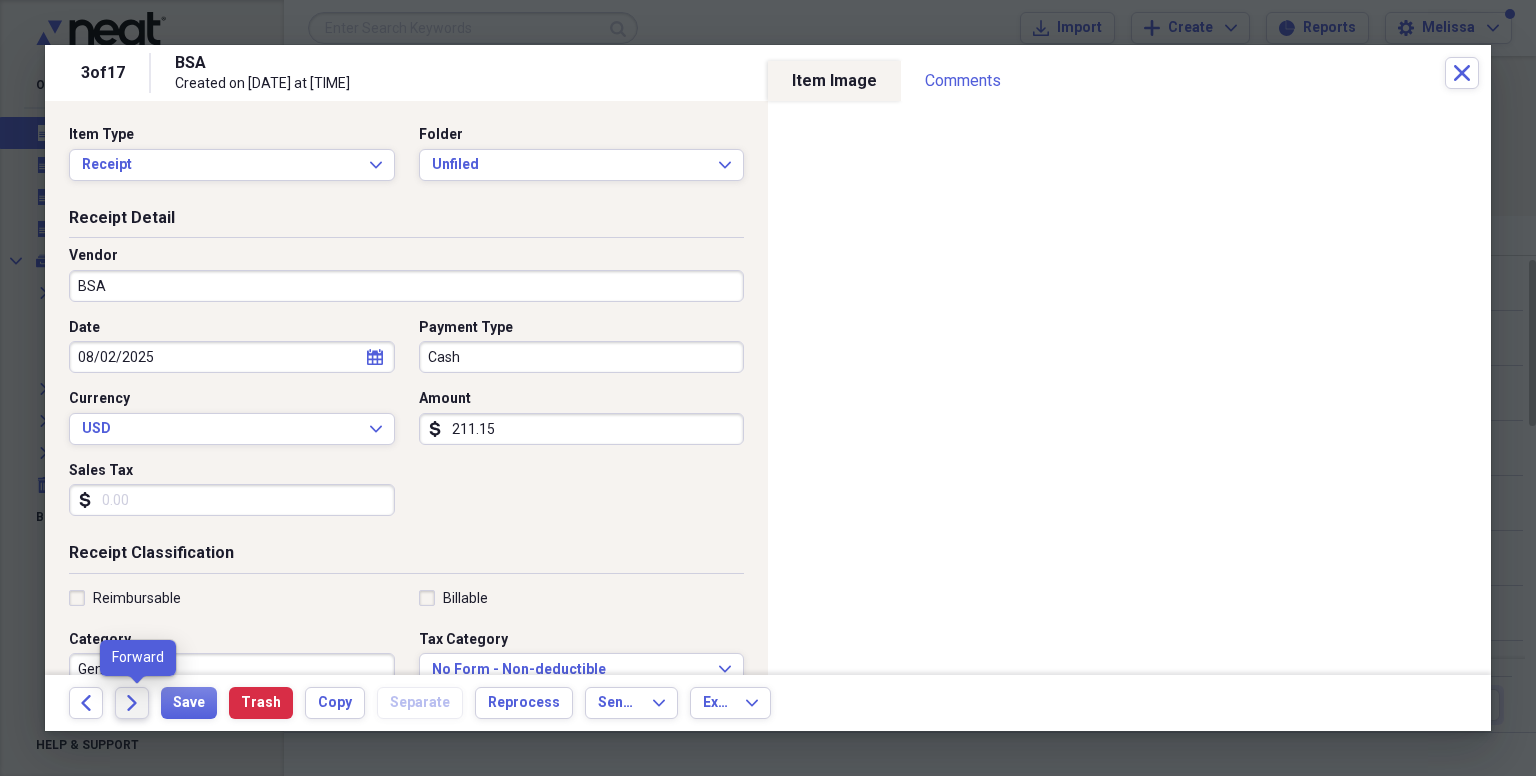 click on "Forward" 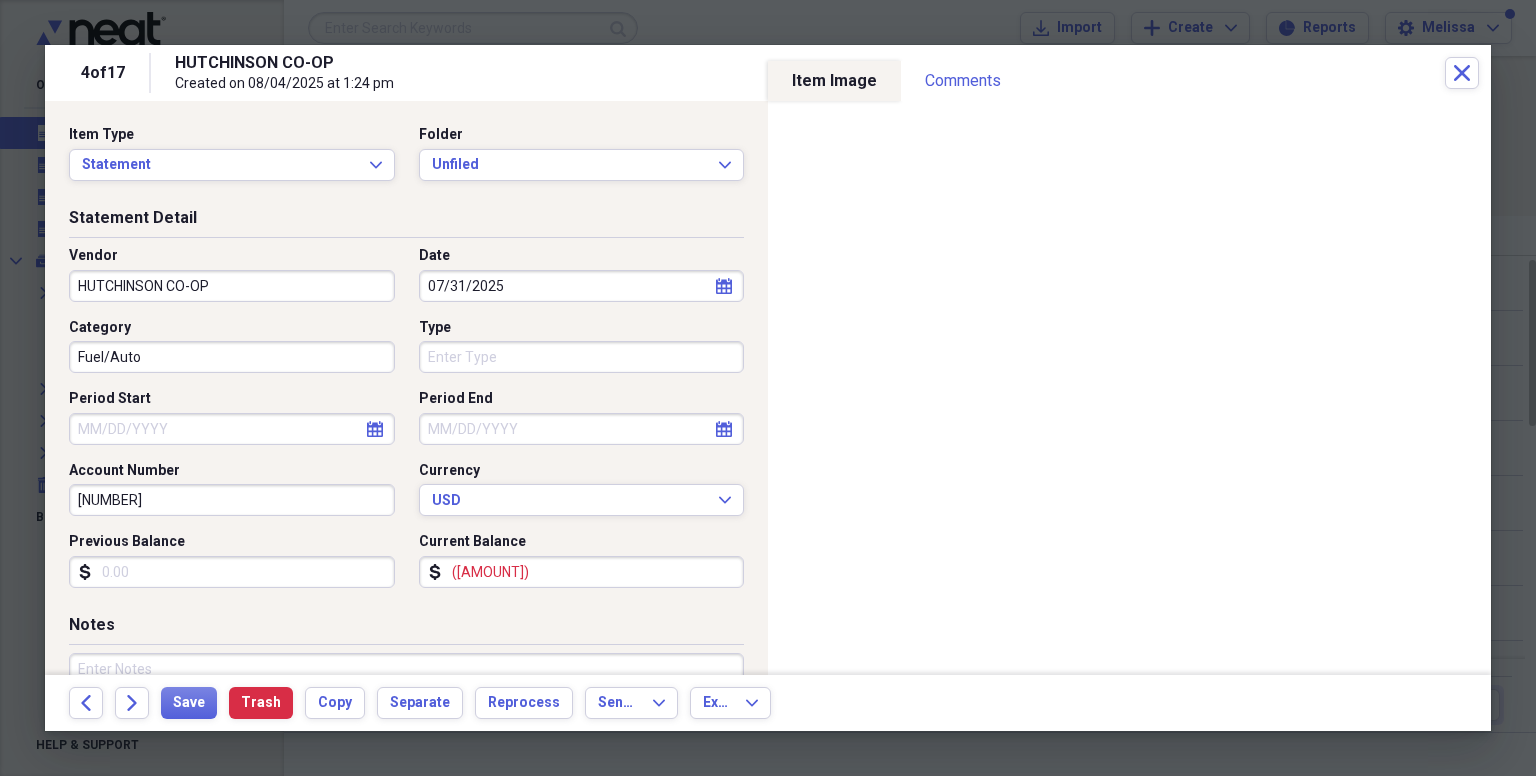click on "([AMOUNT])" at bounding box center (582, 572) 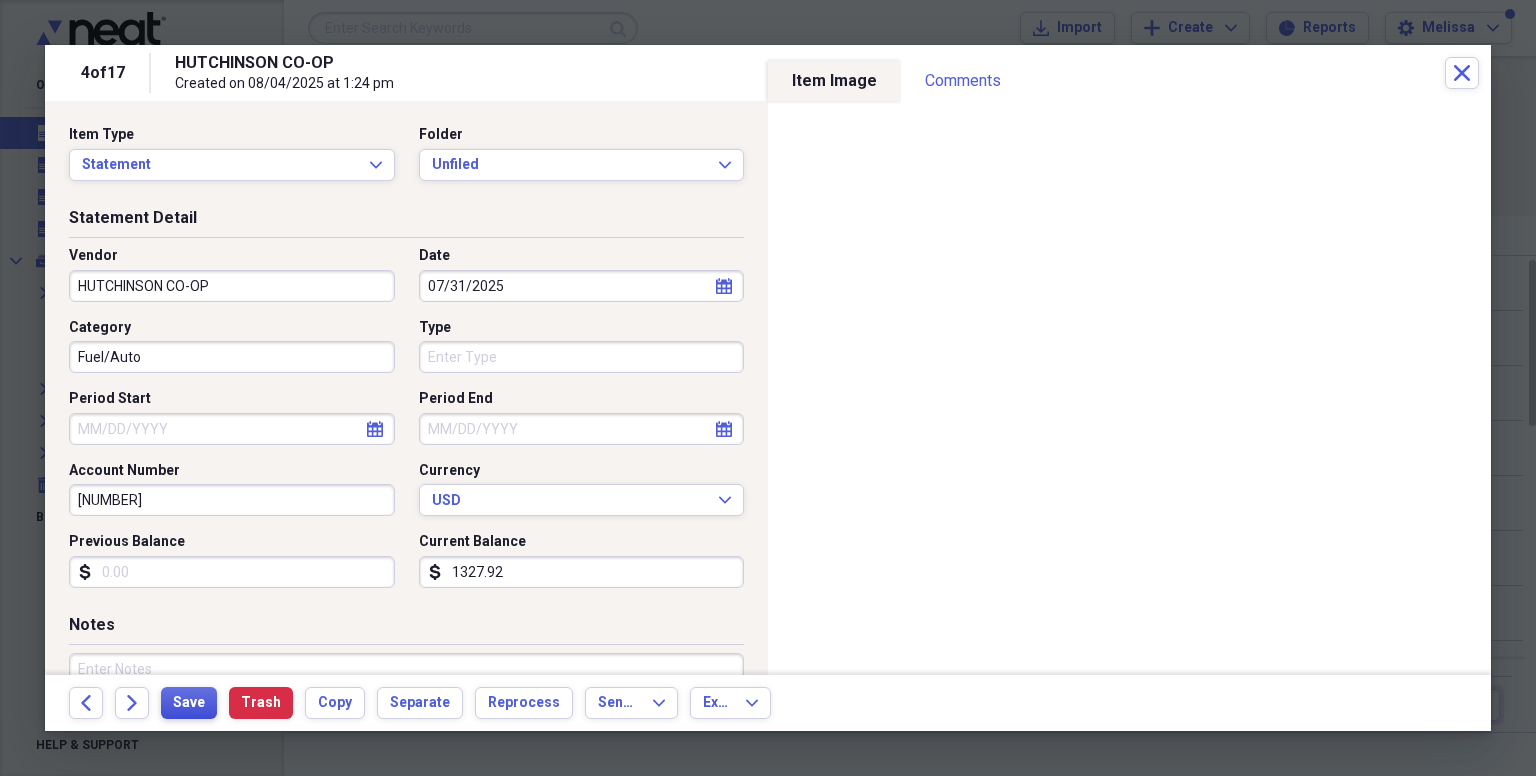 type on "1327.92" 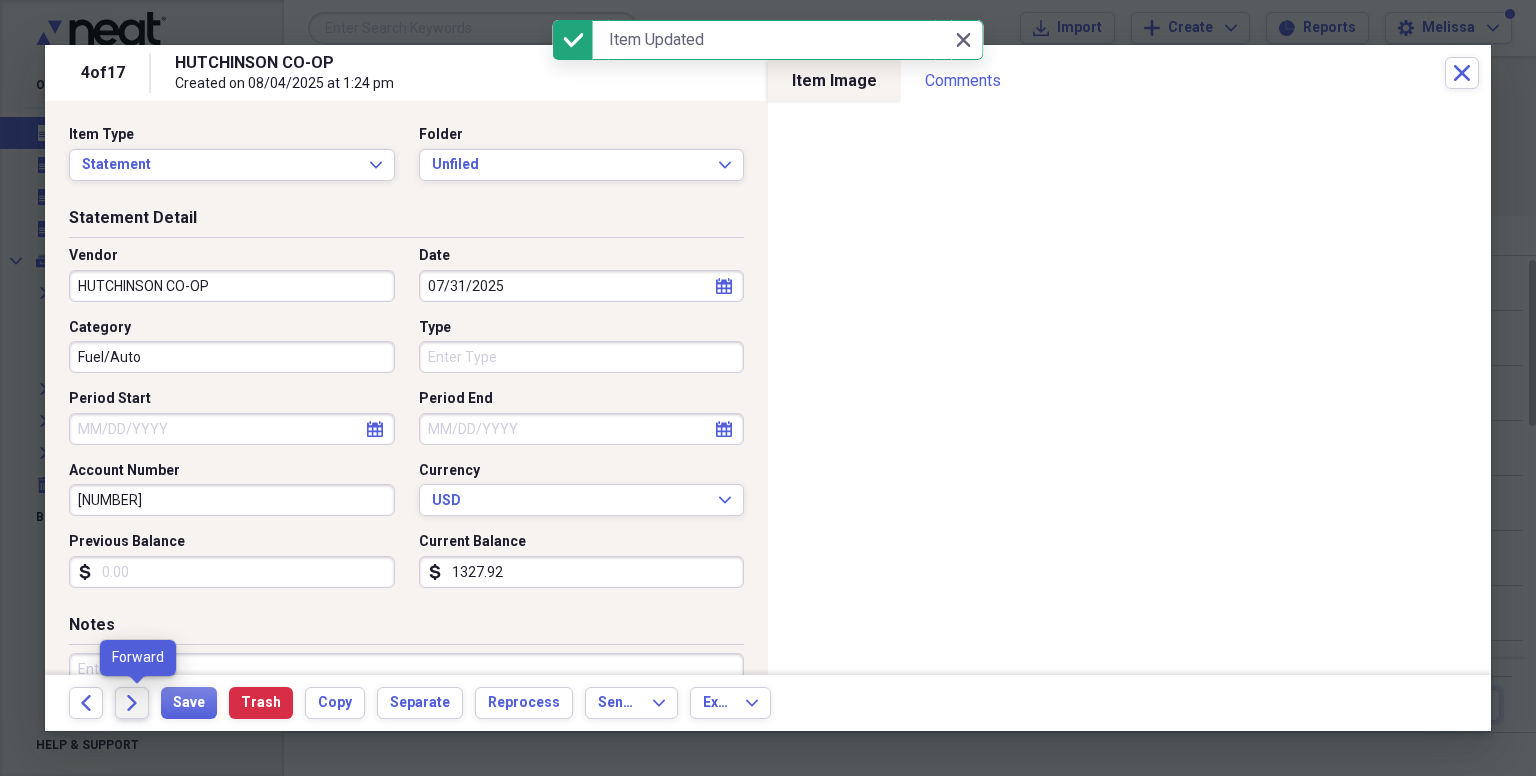 click on "Forward" 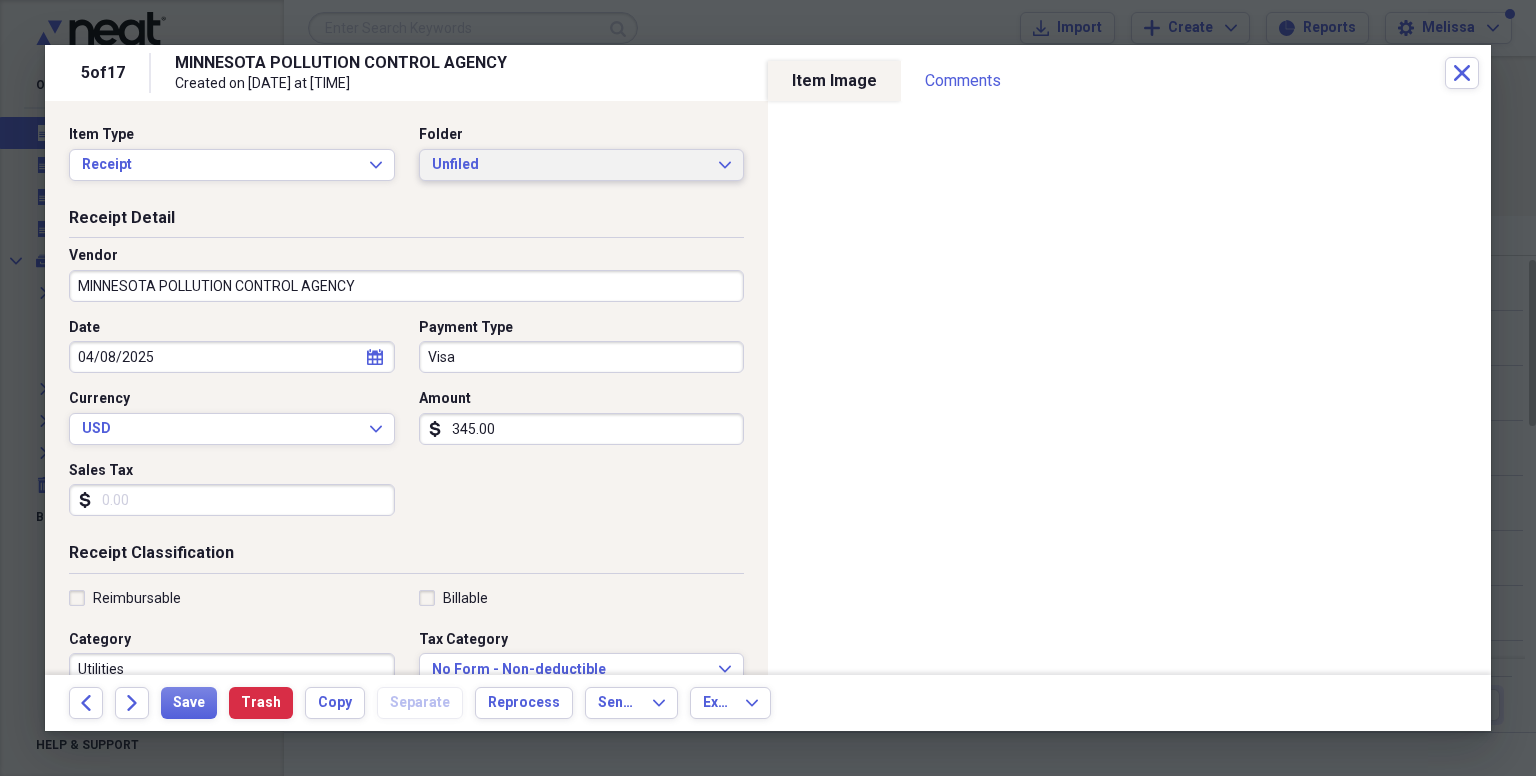 click on "Unfiled Expand" at bounding box center [582, 165] 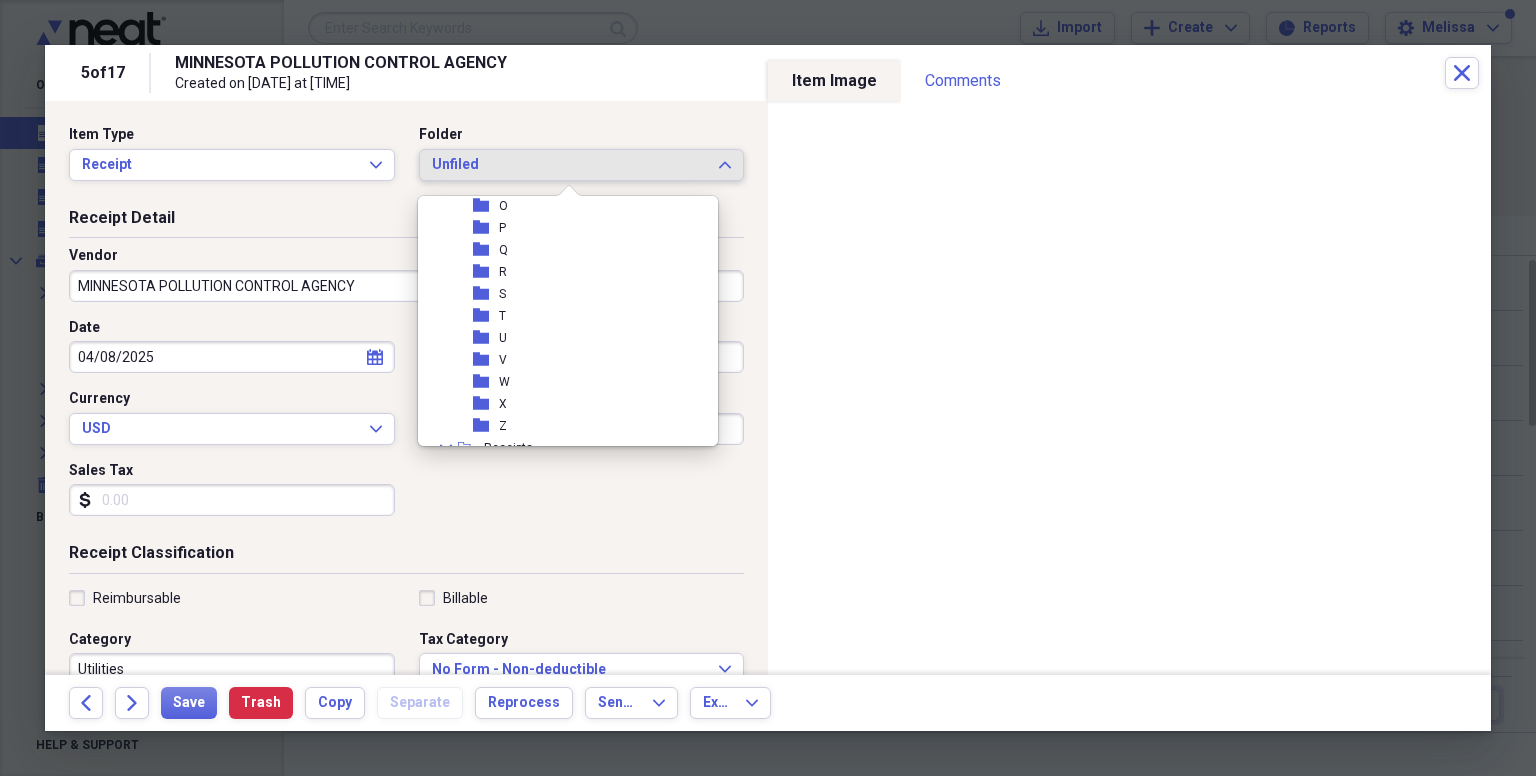 scroll, scrollTop: 666, scrollLeft: 0, axis: vertical 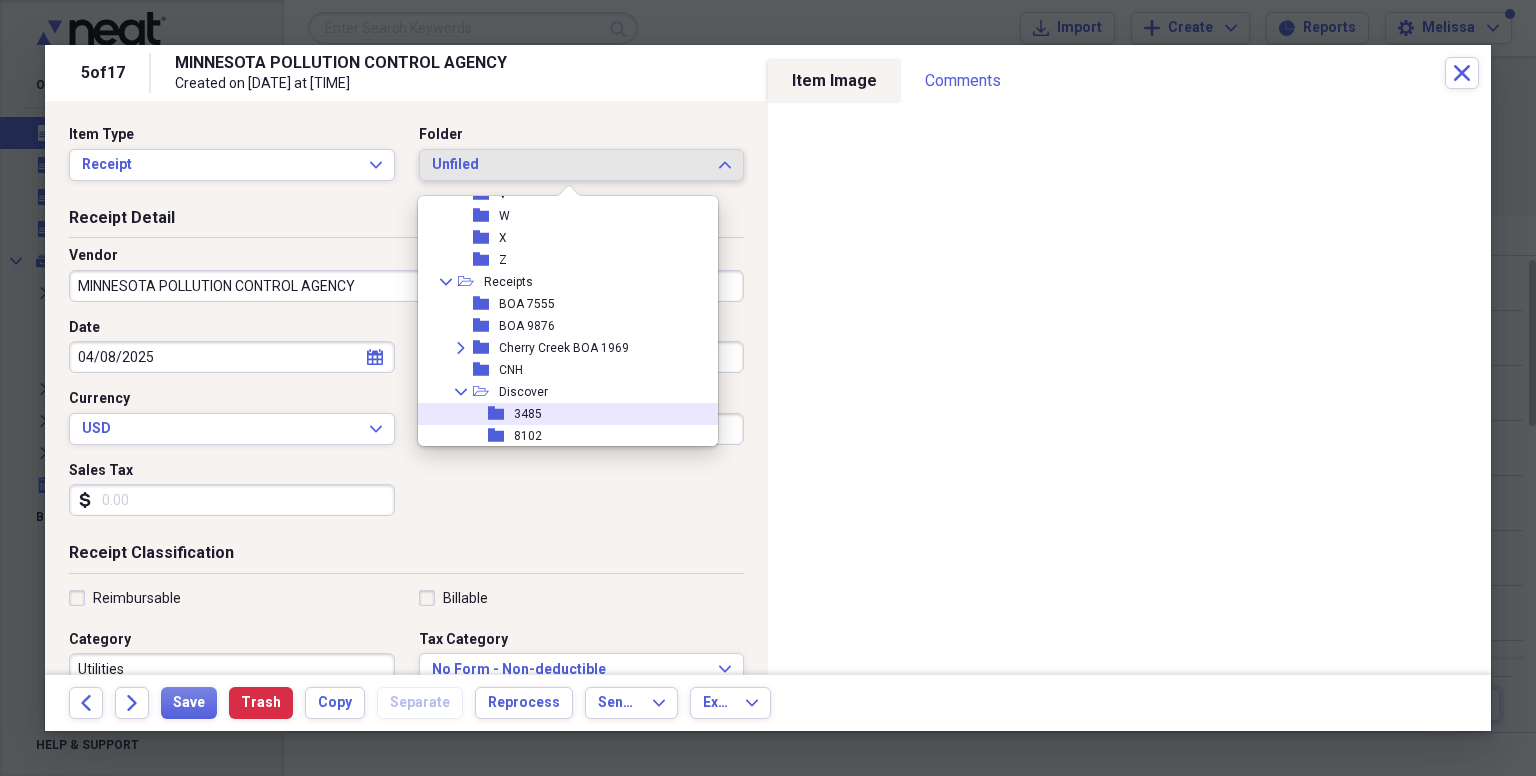 click on "folder 3485" at bounding box center (560, 414) 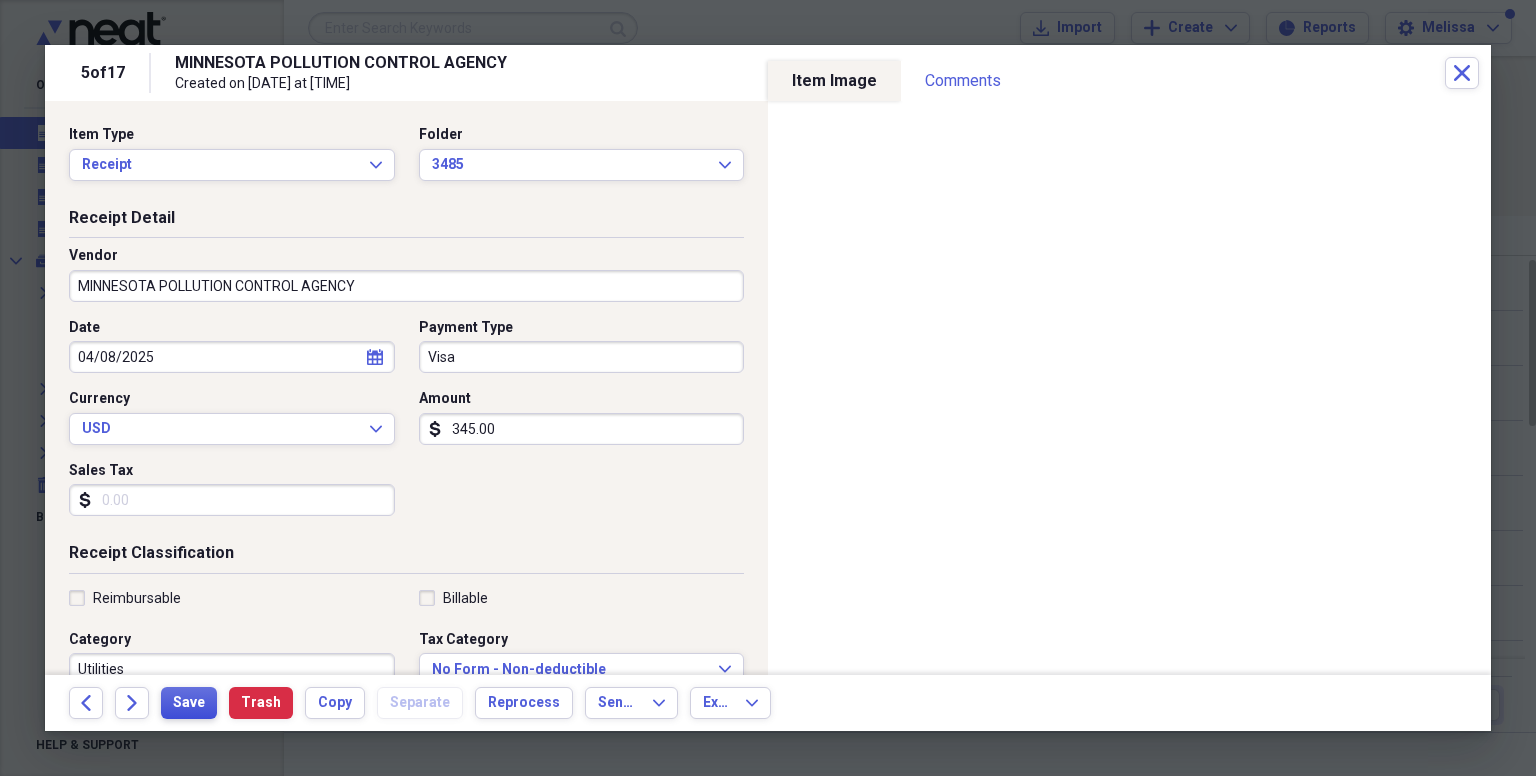 click on "Save" at bounding box center [189, 703] 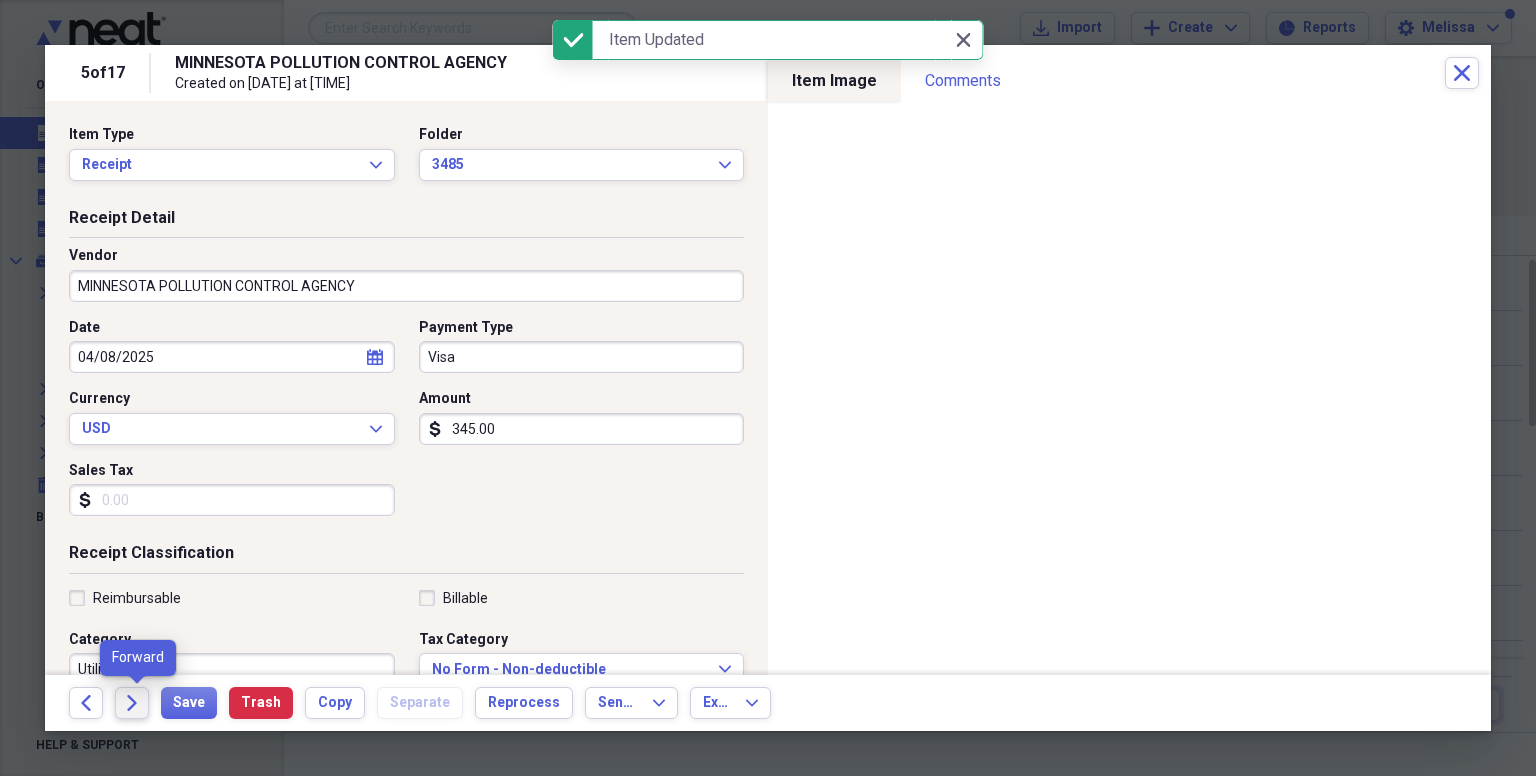 click on "Forward" 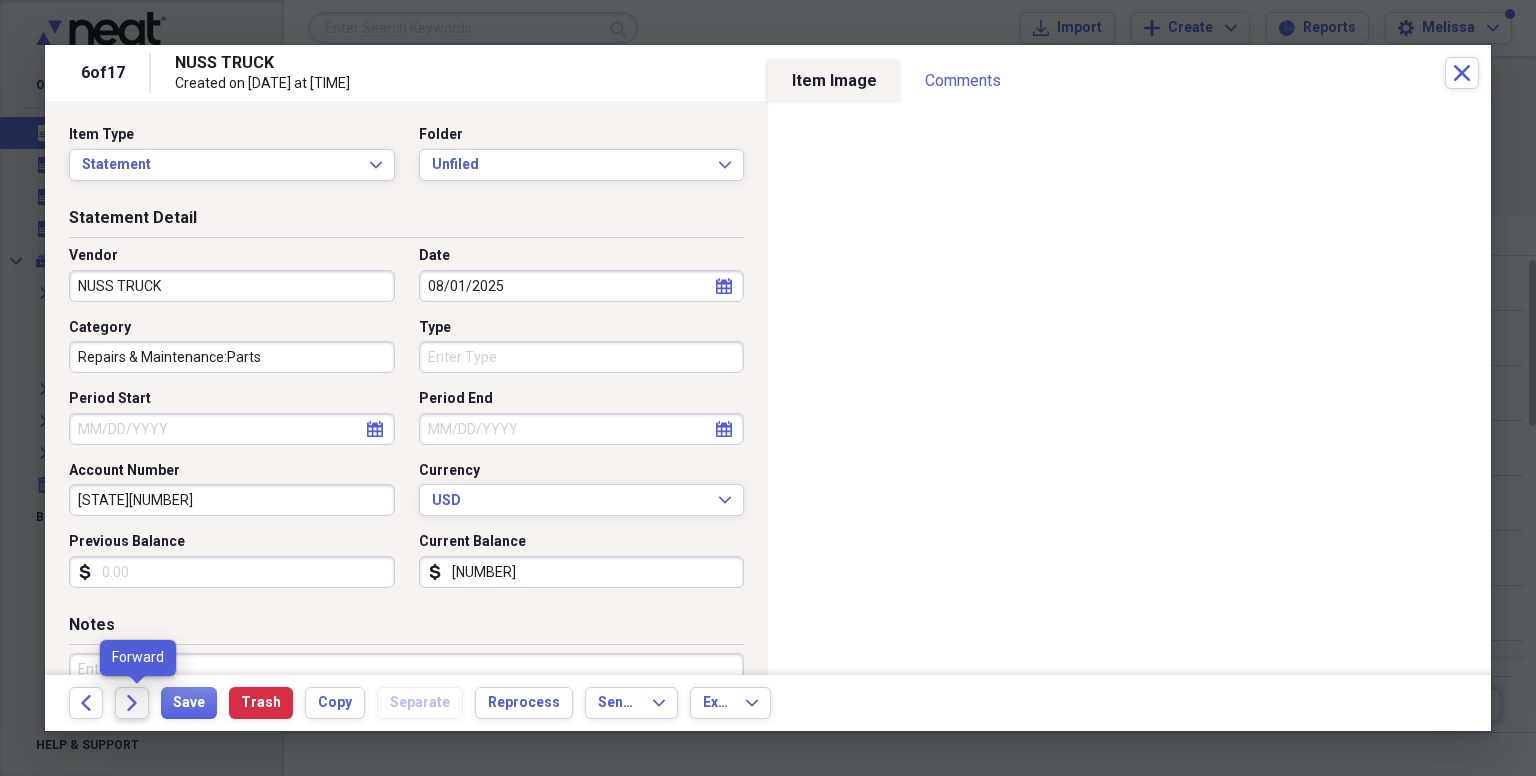 click on "Forward" 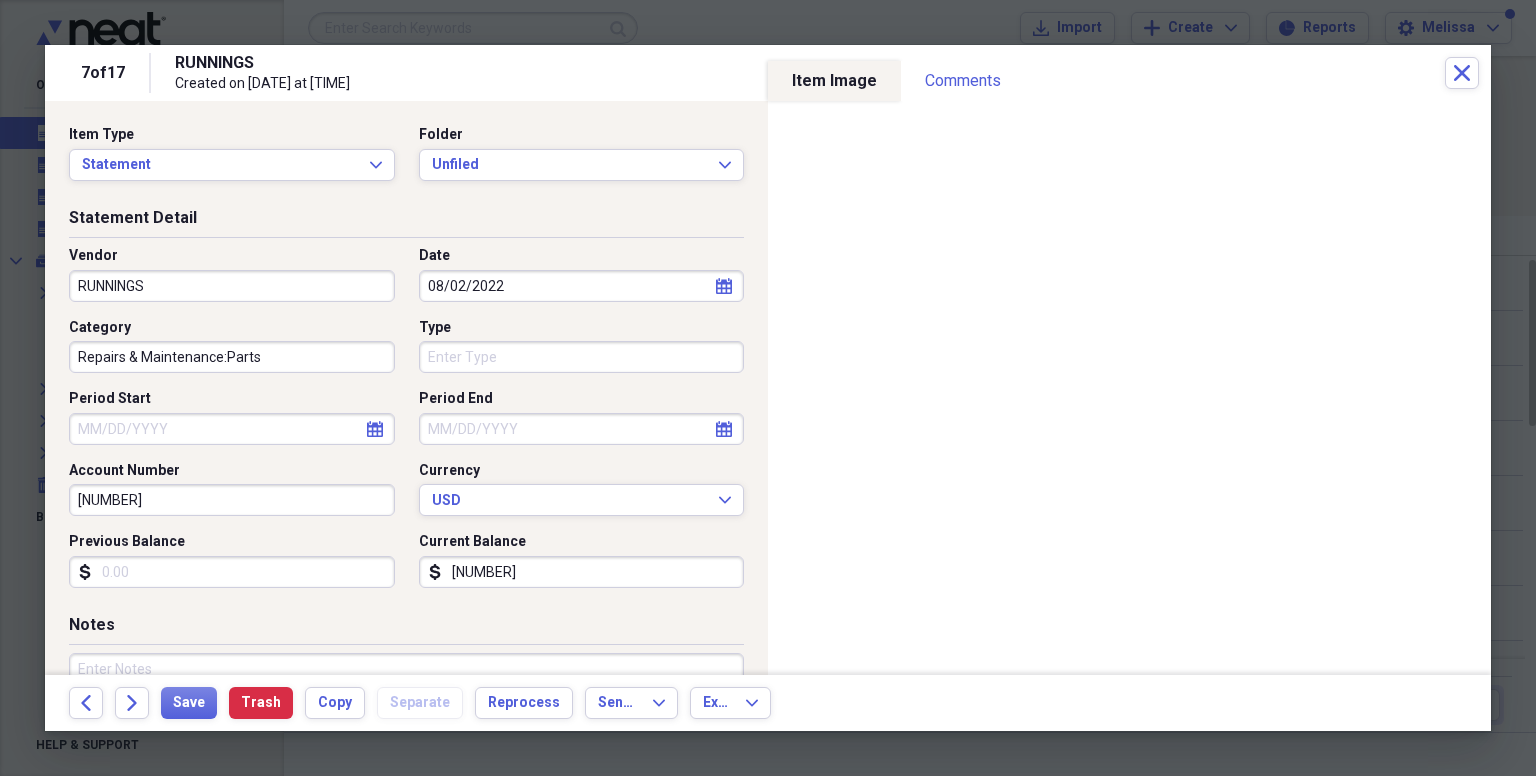 click on "[NUMBER]" at bounding box center (582, 572) 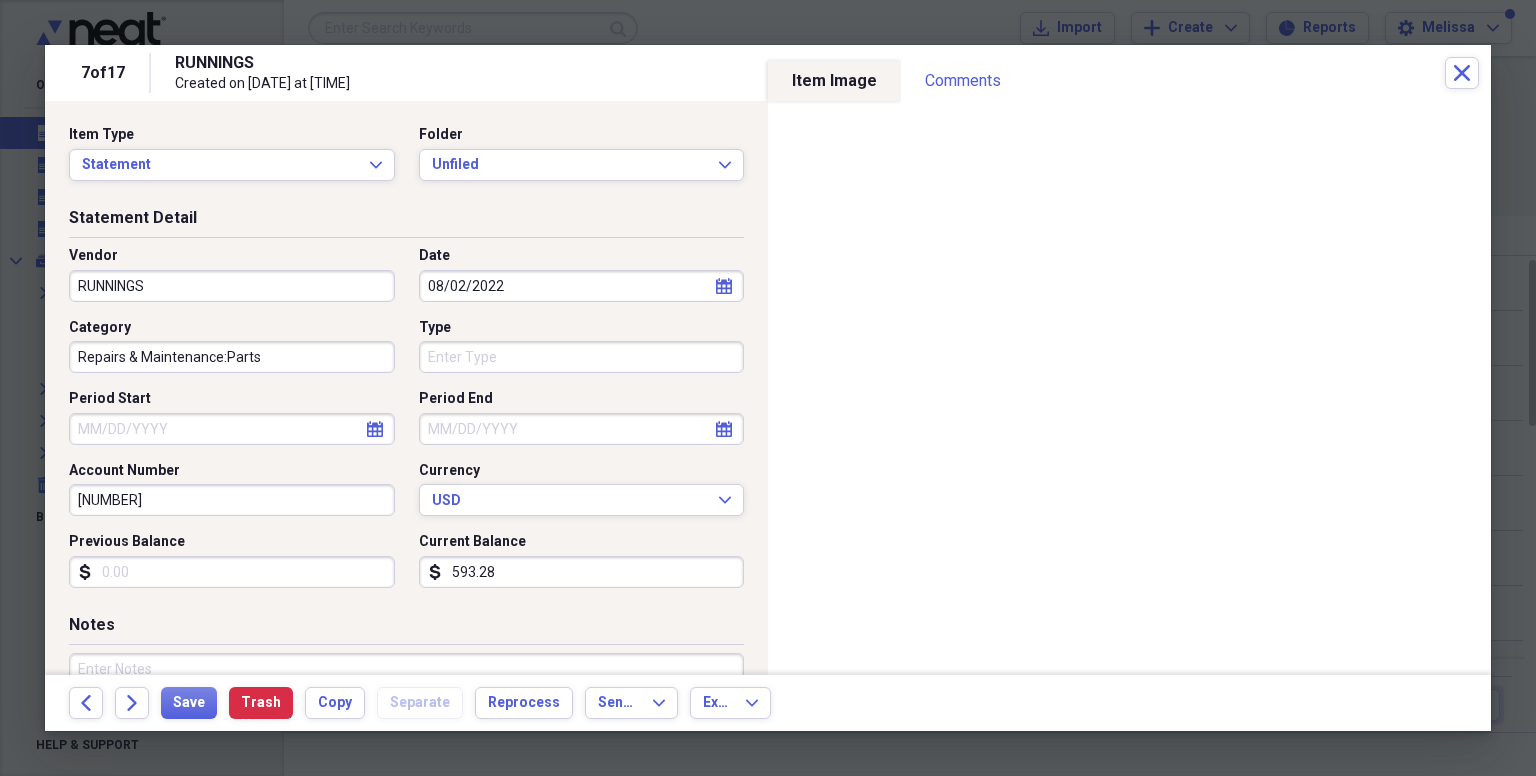 type on "593.28" 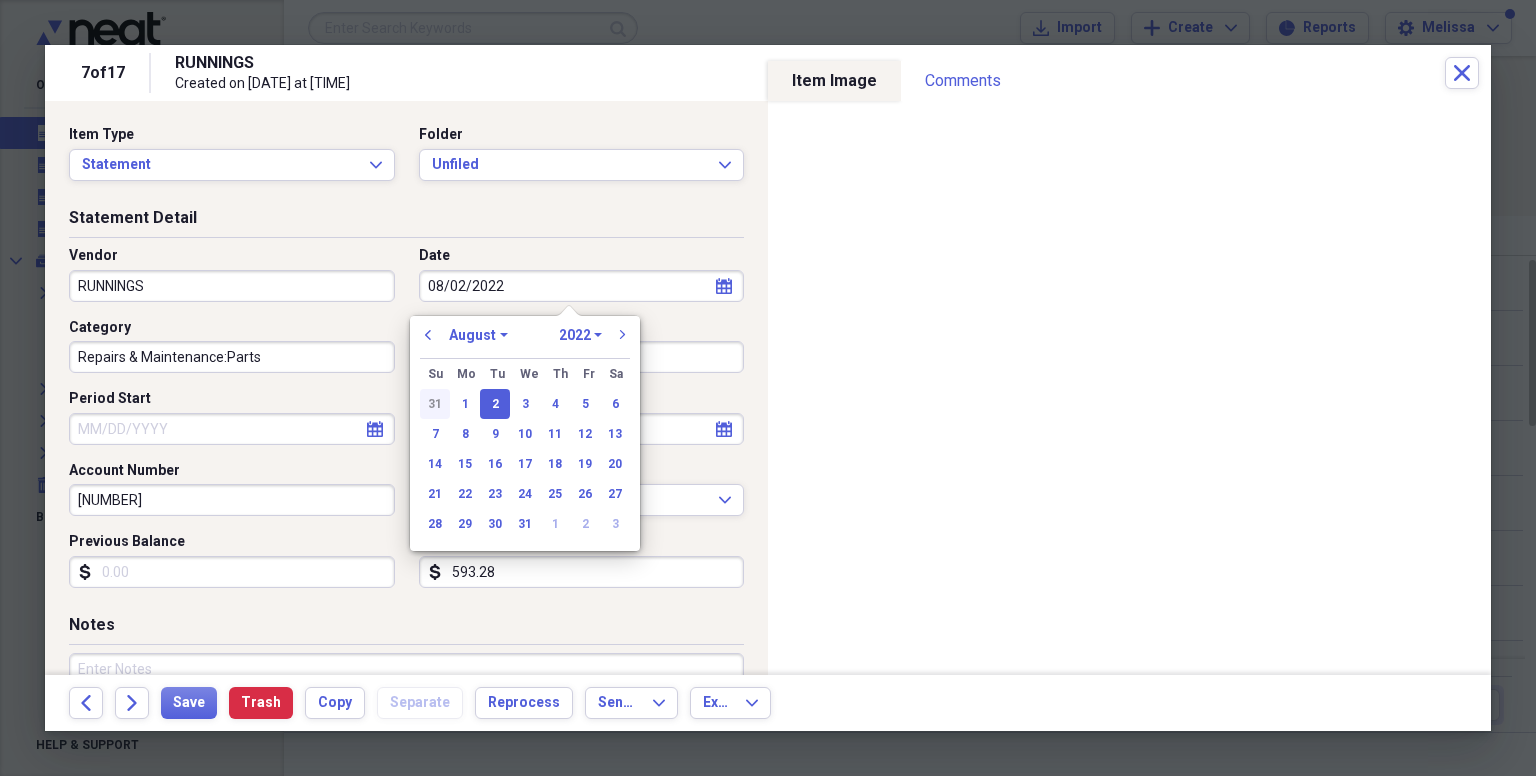 click on "31" at bounding box center (435, 404) 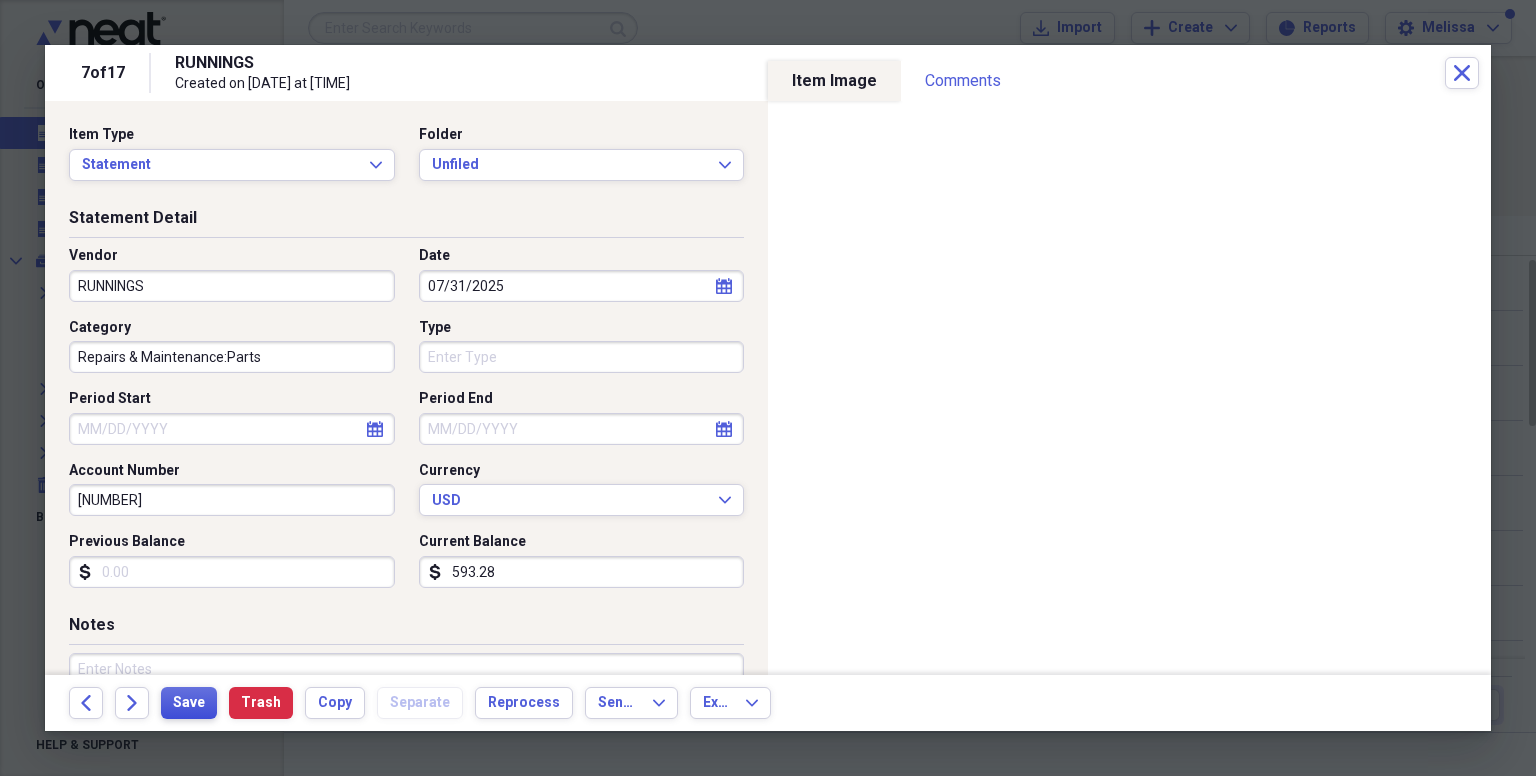 type on "07/31/2025" 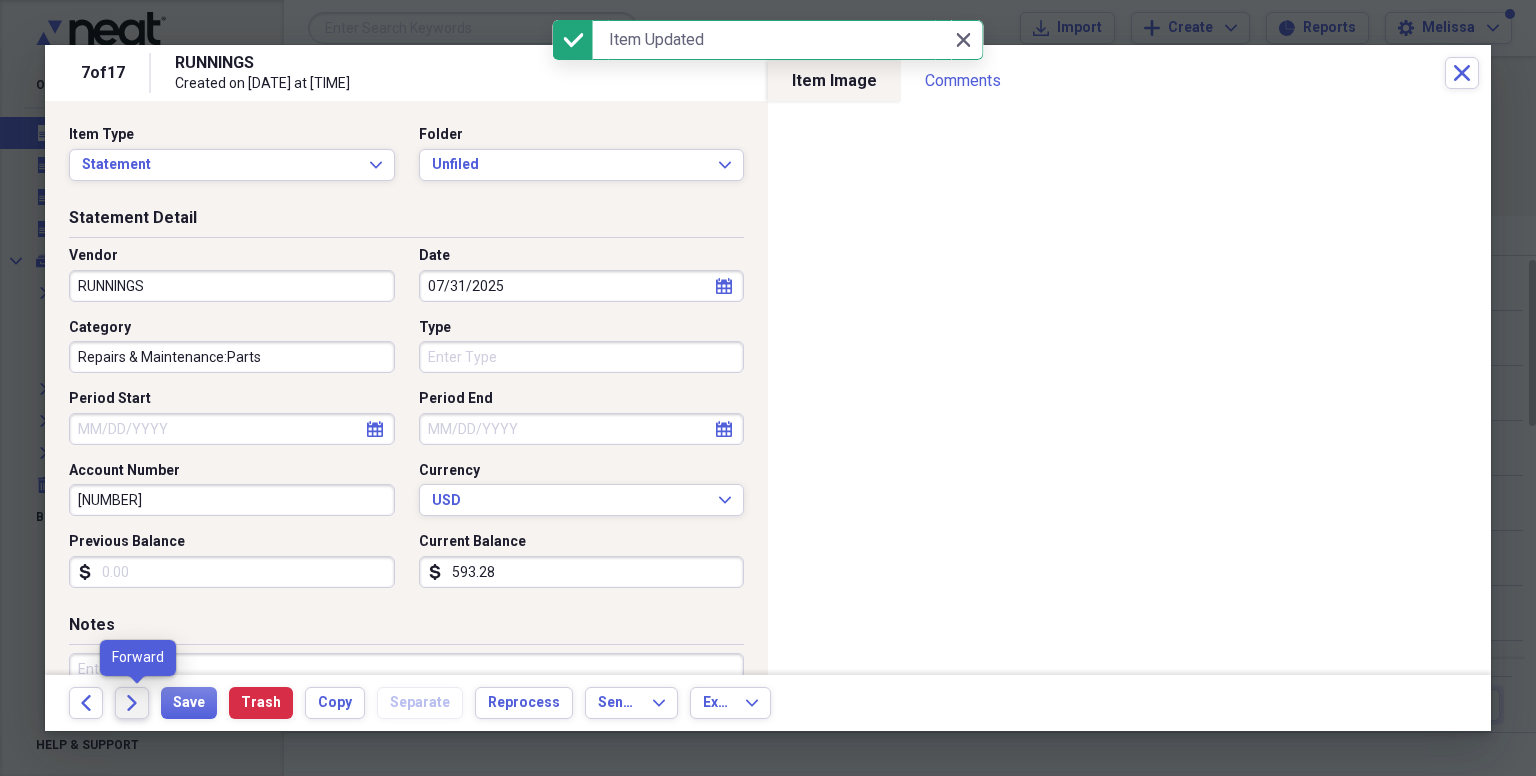 click on "Forward" 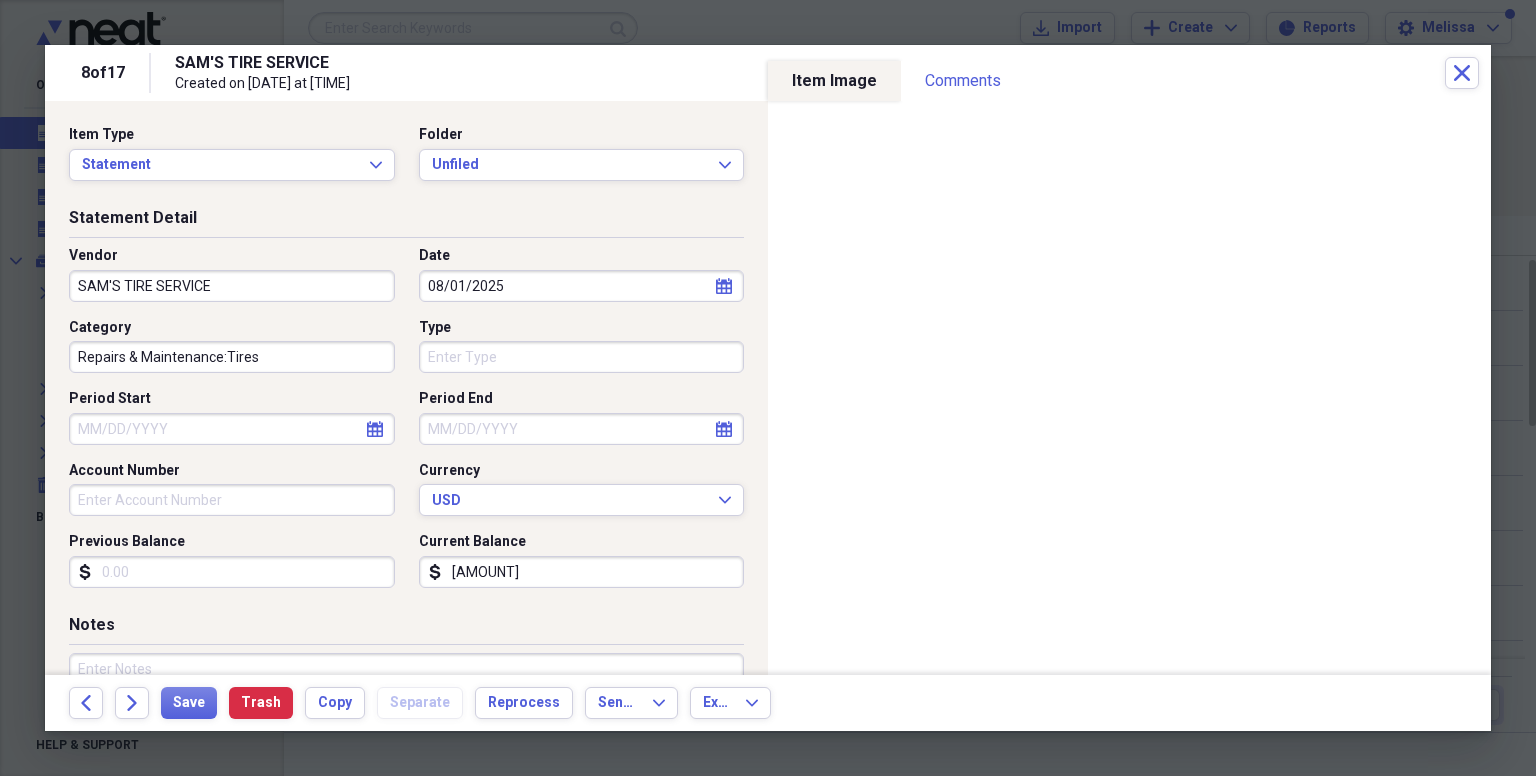 click on "[AMOUNT]" at bounding box center (582, 572) 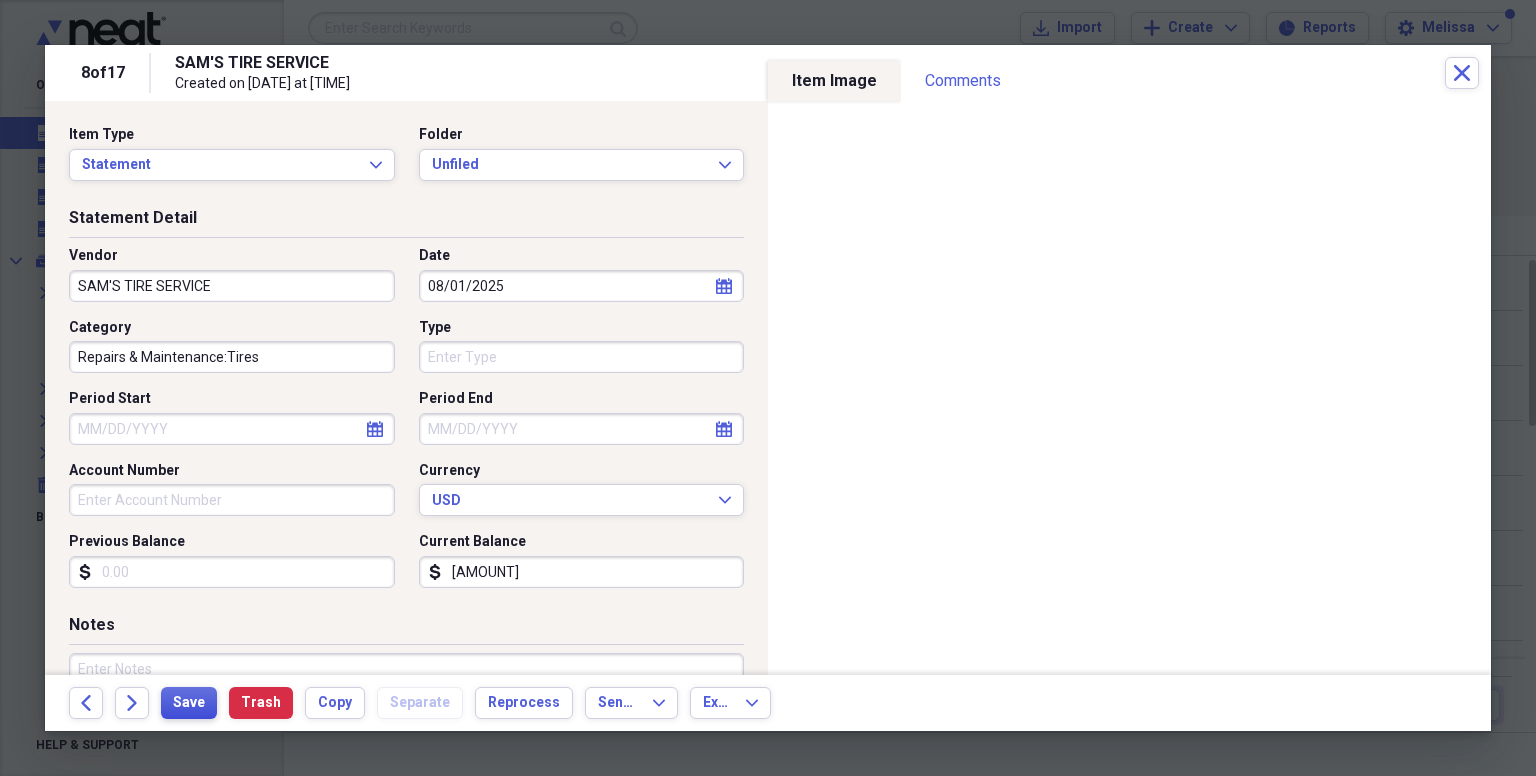 type on "[AMOUNT]" 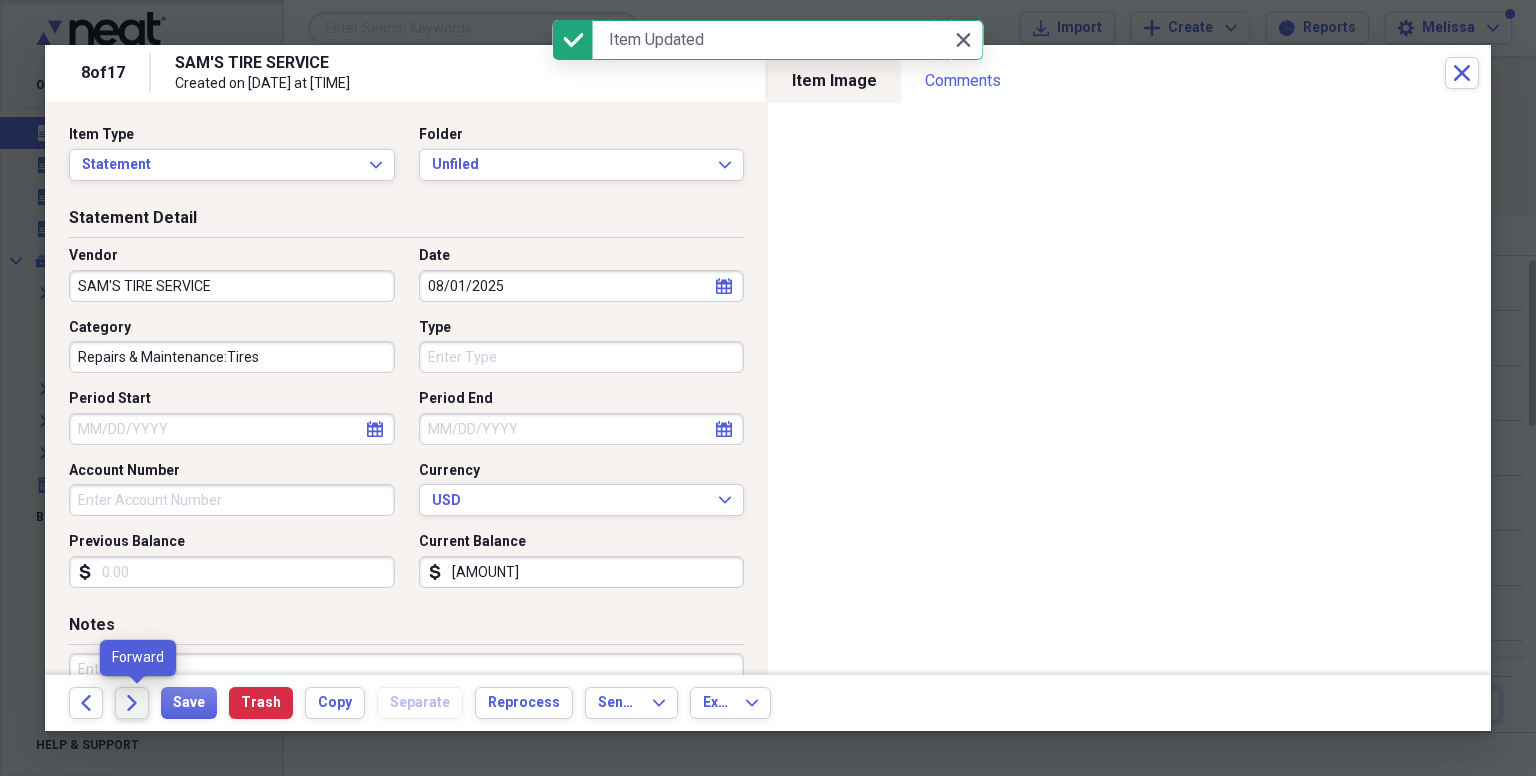 click 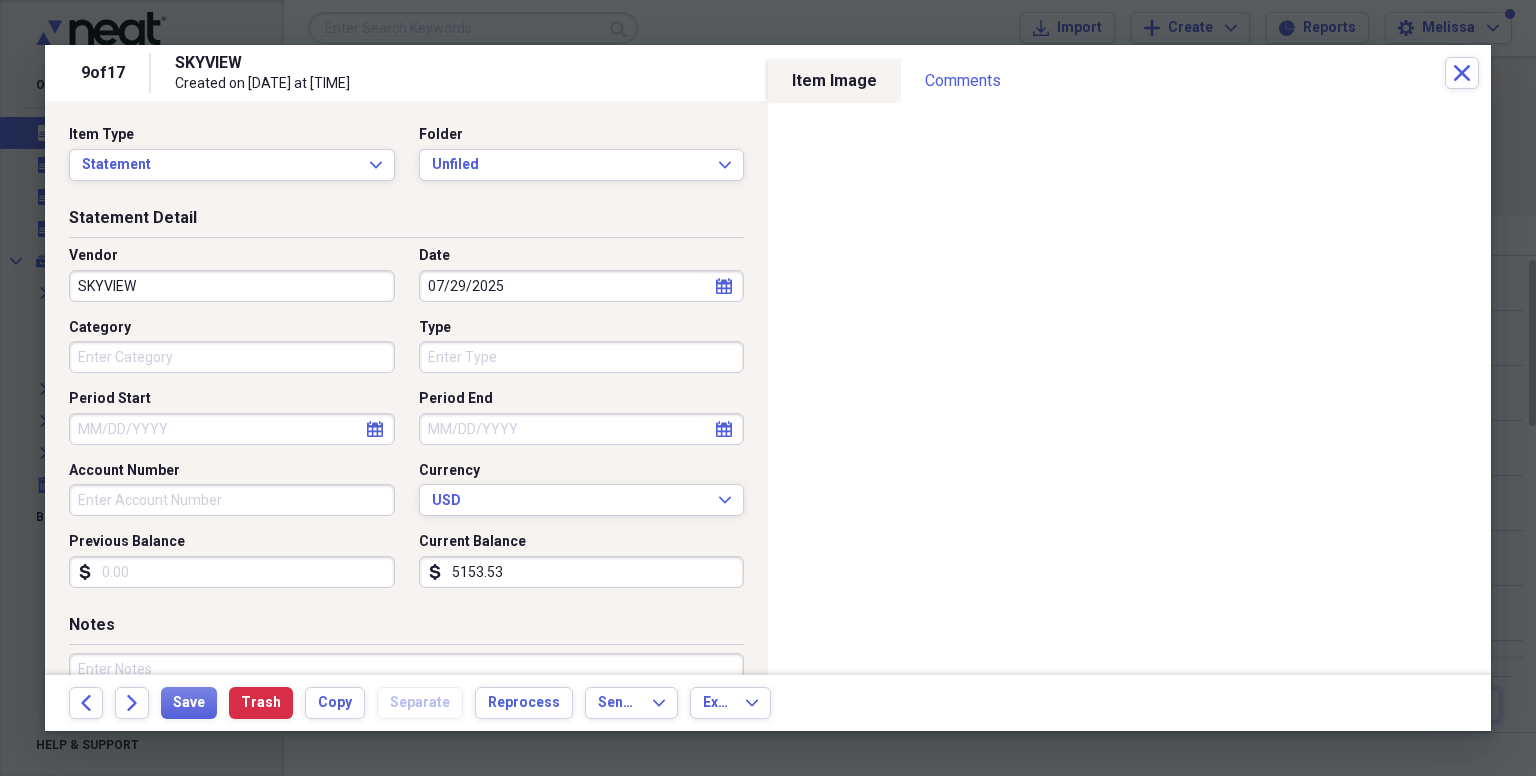 click on "SKYVIEW" at bounding box center (232, 286) 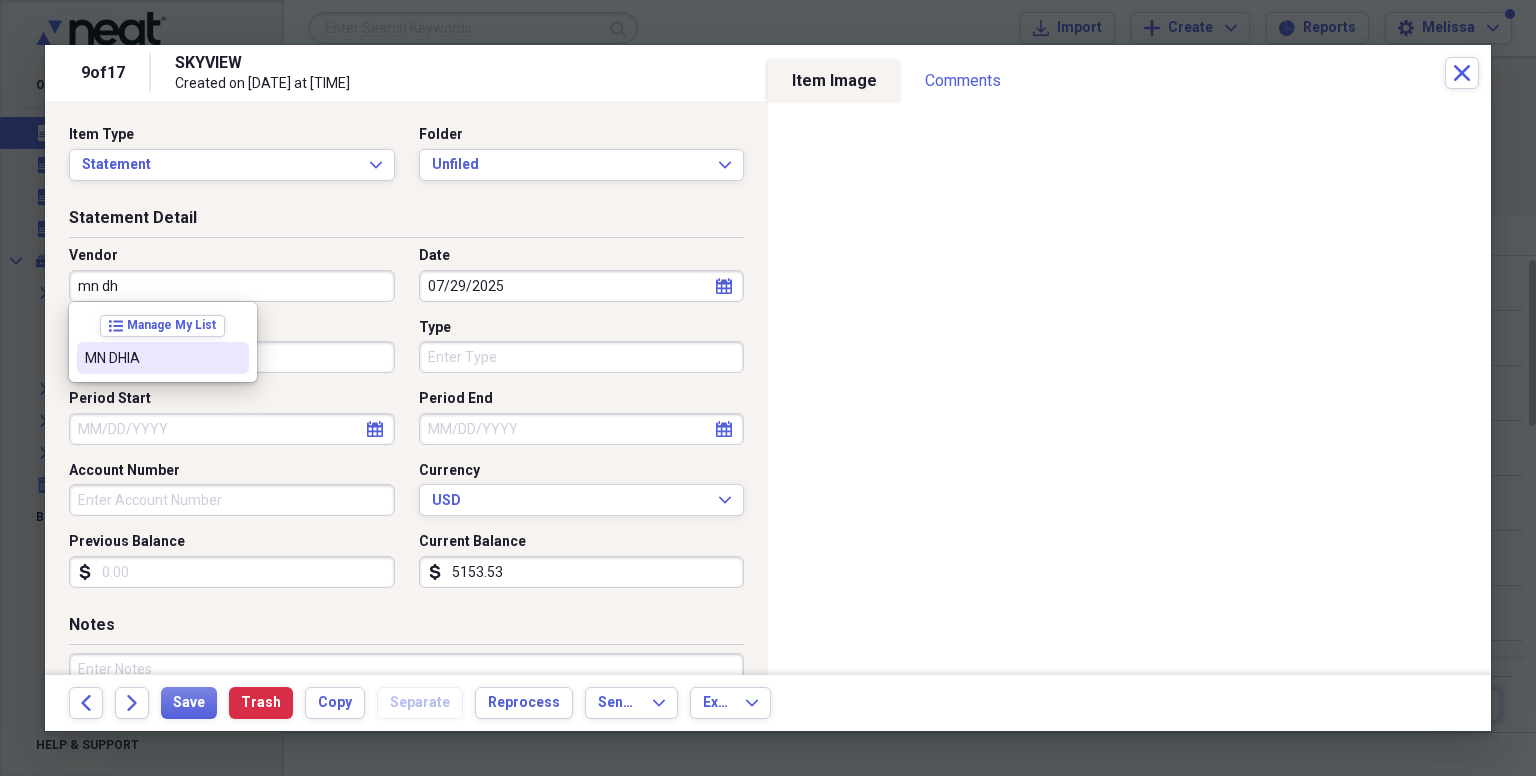 click at bounding box center [233, 358] 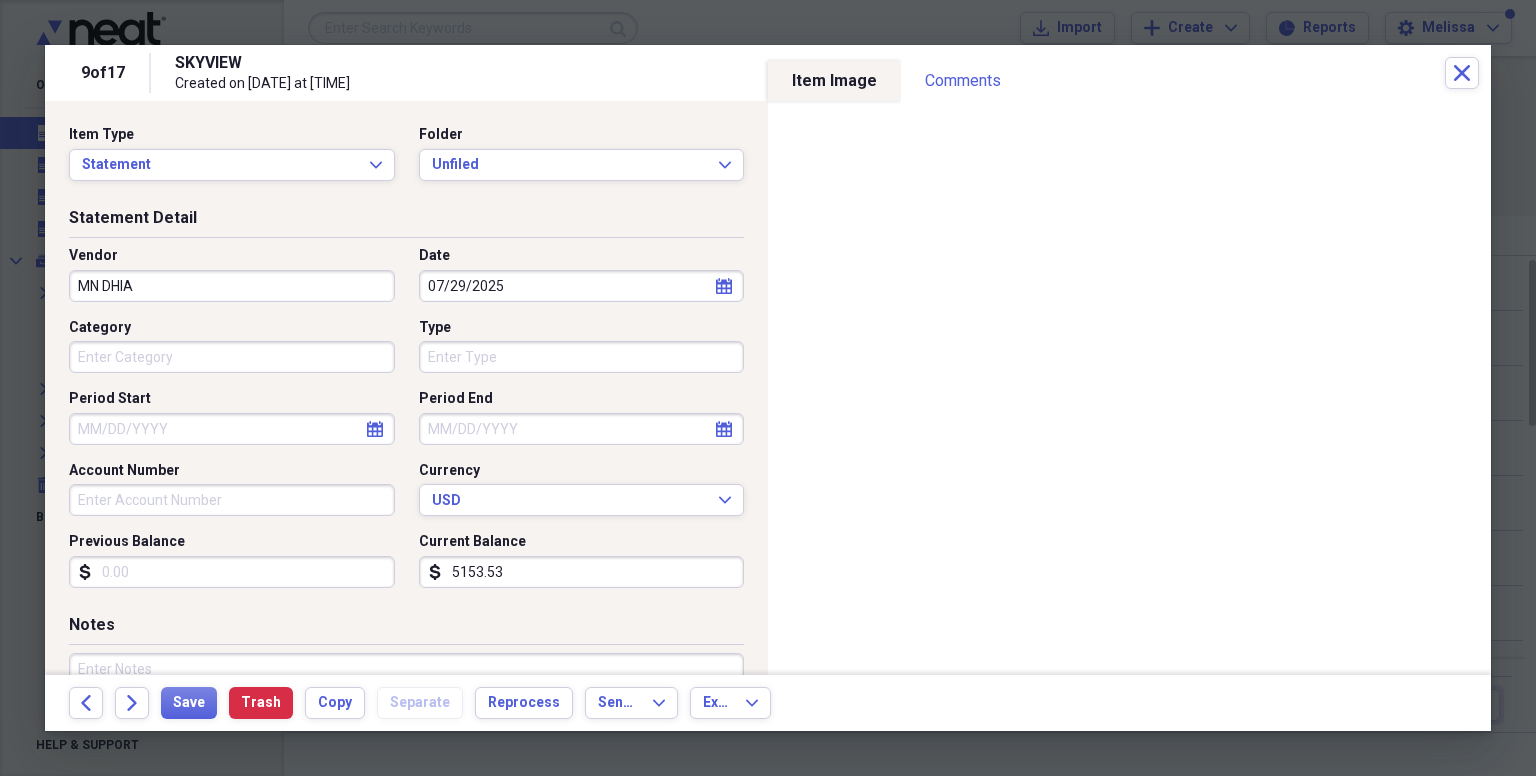 click 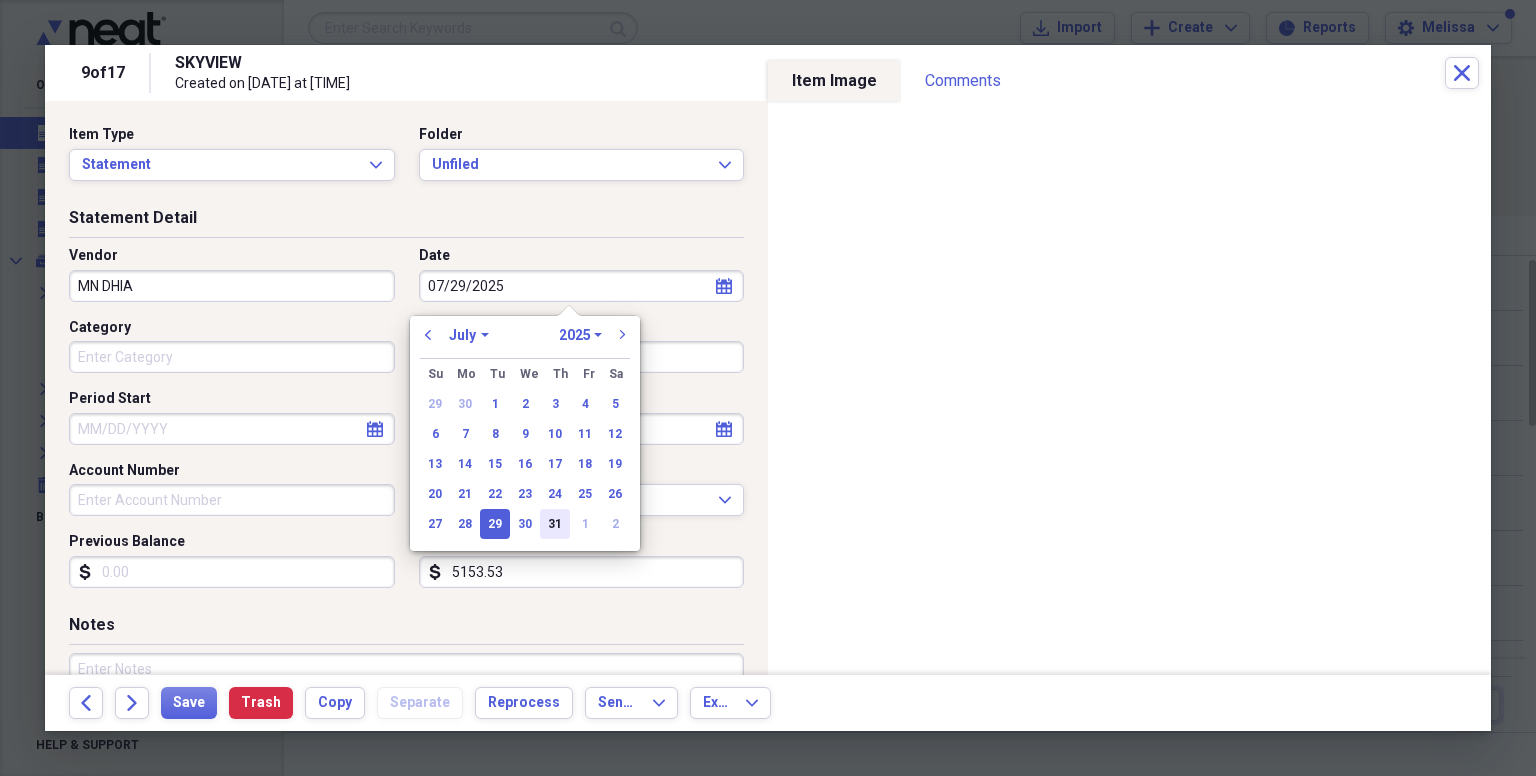 click on "31" at bounding box center [555, 524] 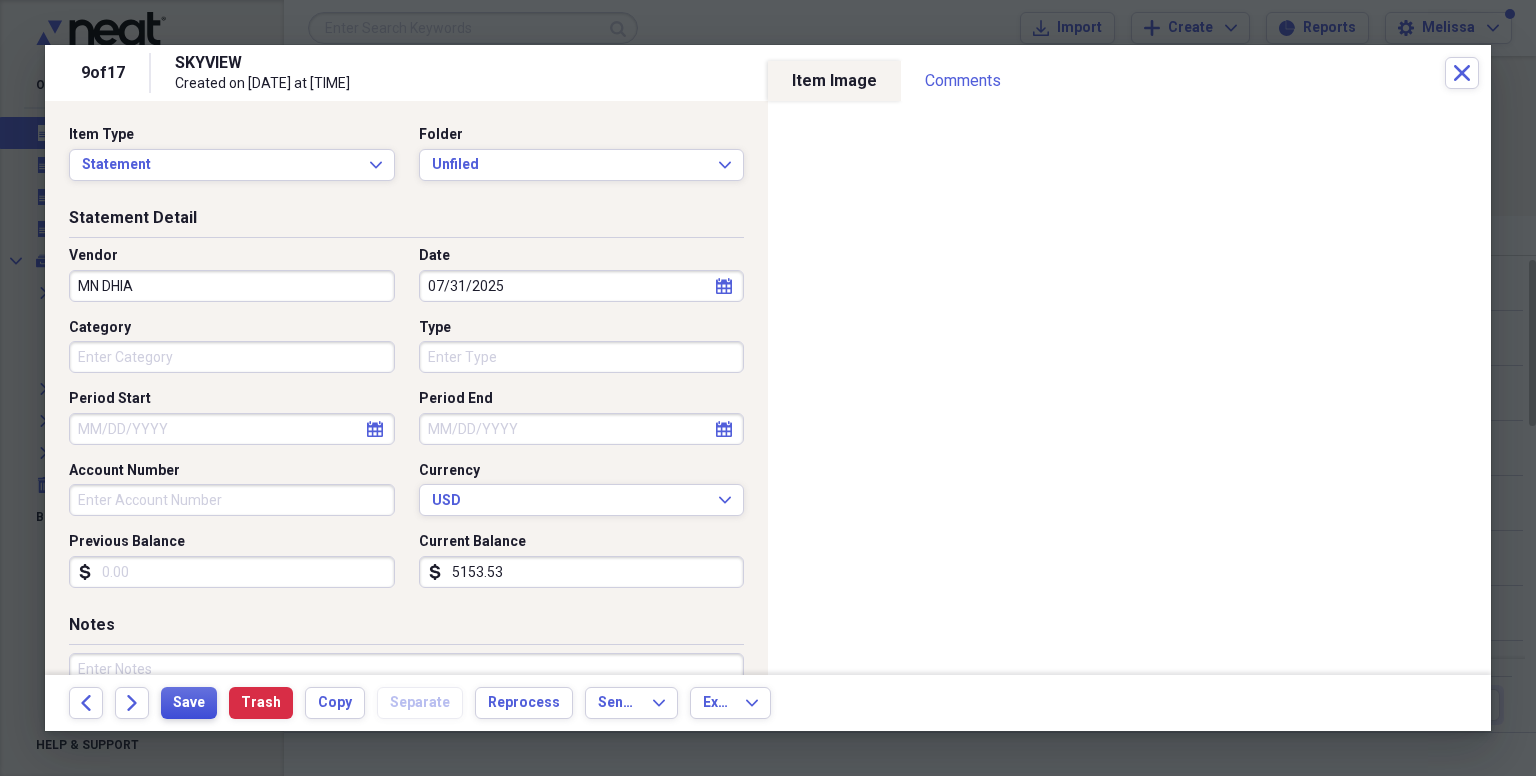 click on "Save" at bounding box center (189, 703) 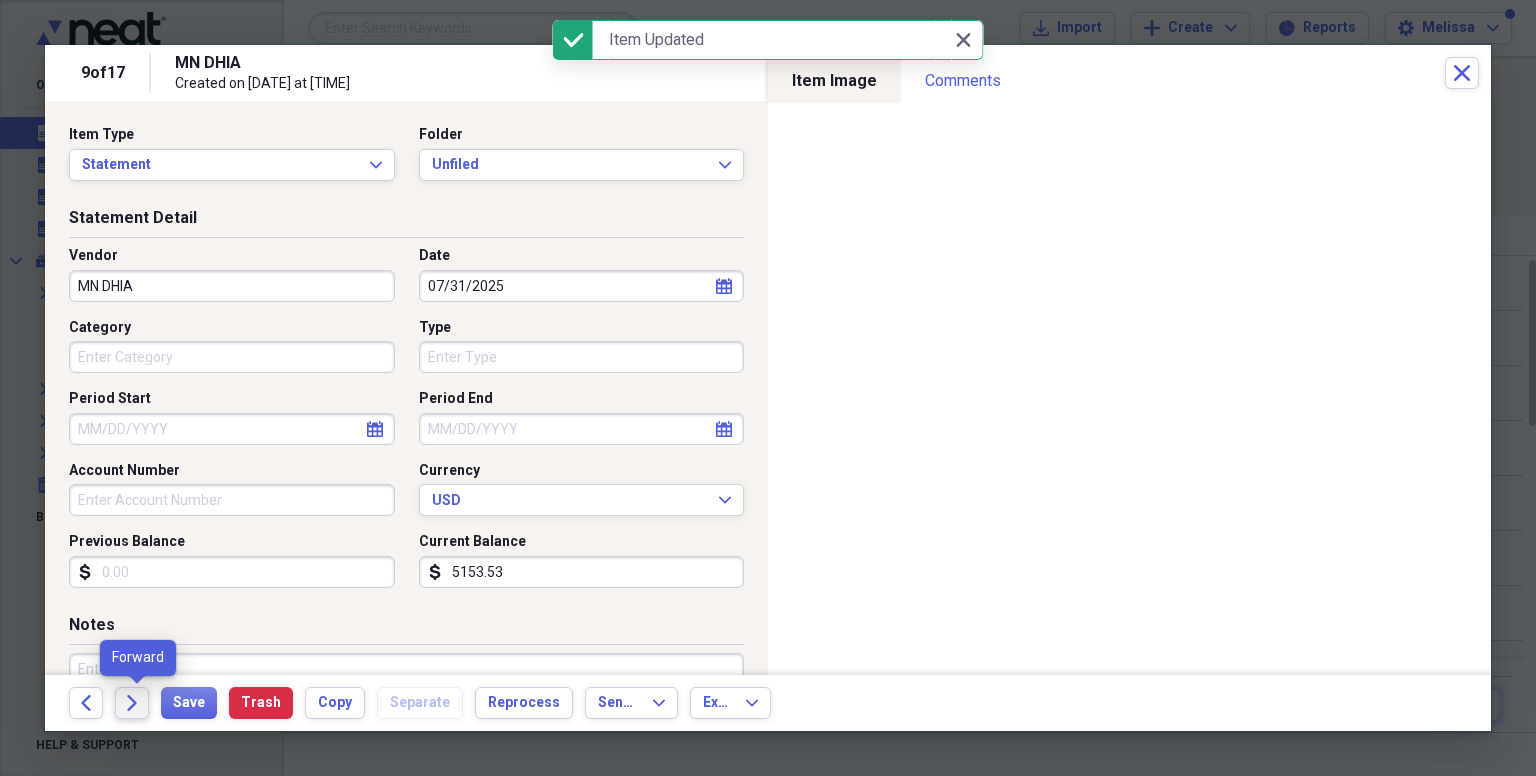 click on "Forward" at bounding box center [132, 703] 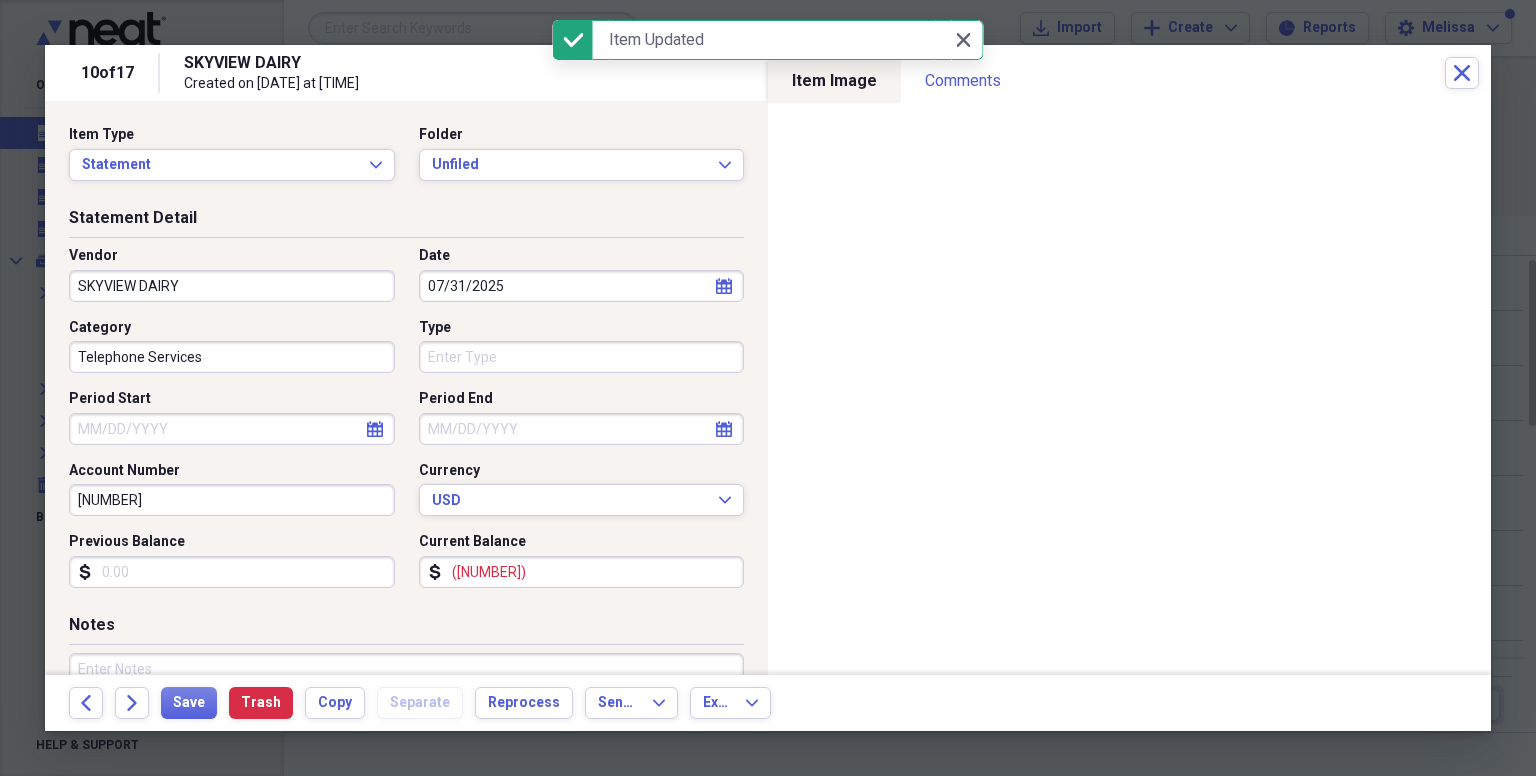 click on "SKYVIEW DAIRY" at bounding box center [232, 286] 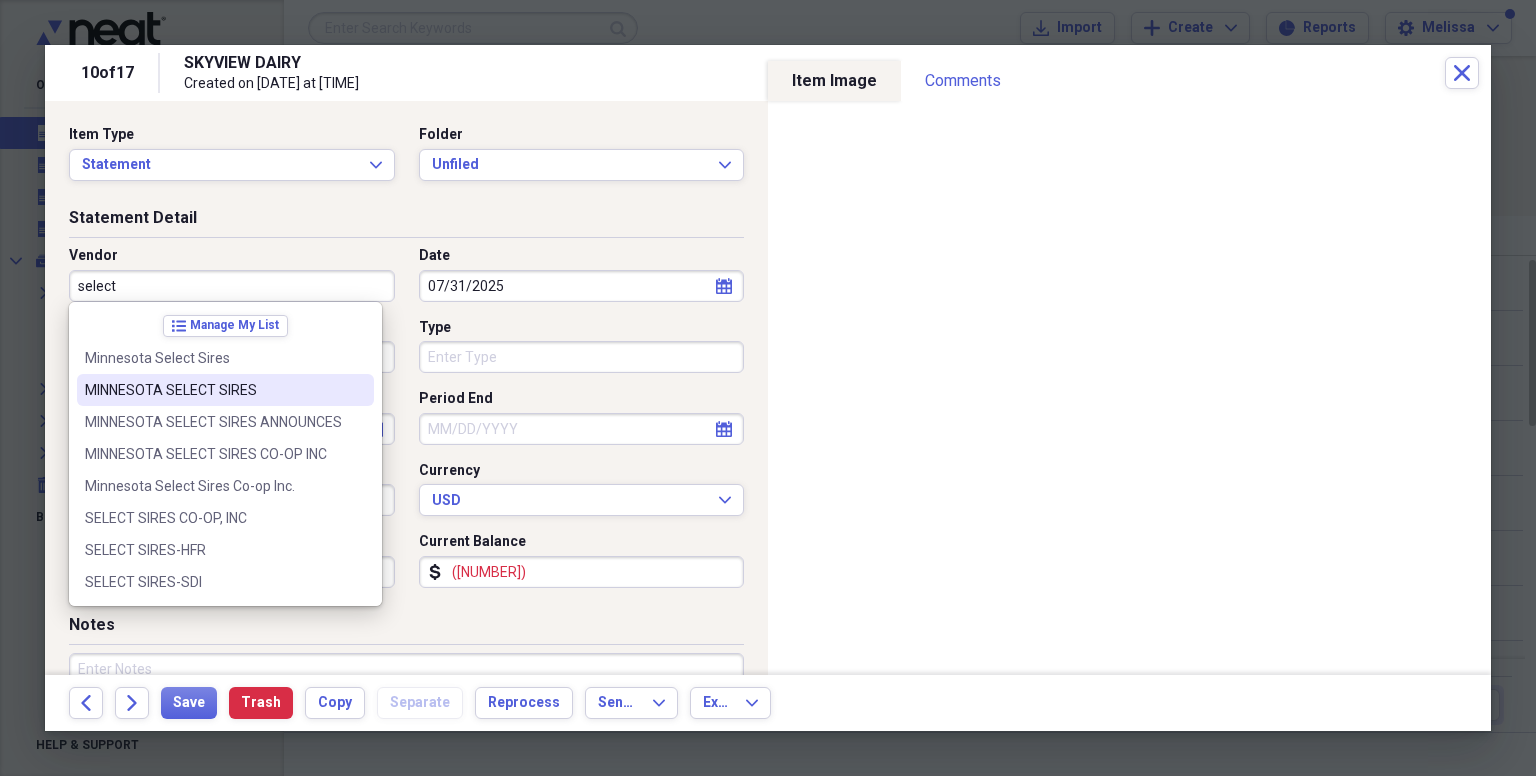 click on "MINNESOTA SELECT SIRES" at bounding box center (213, 390) 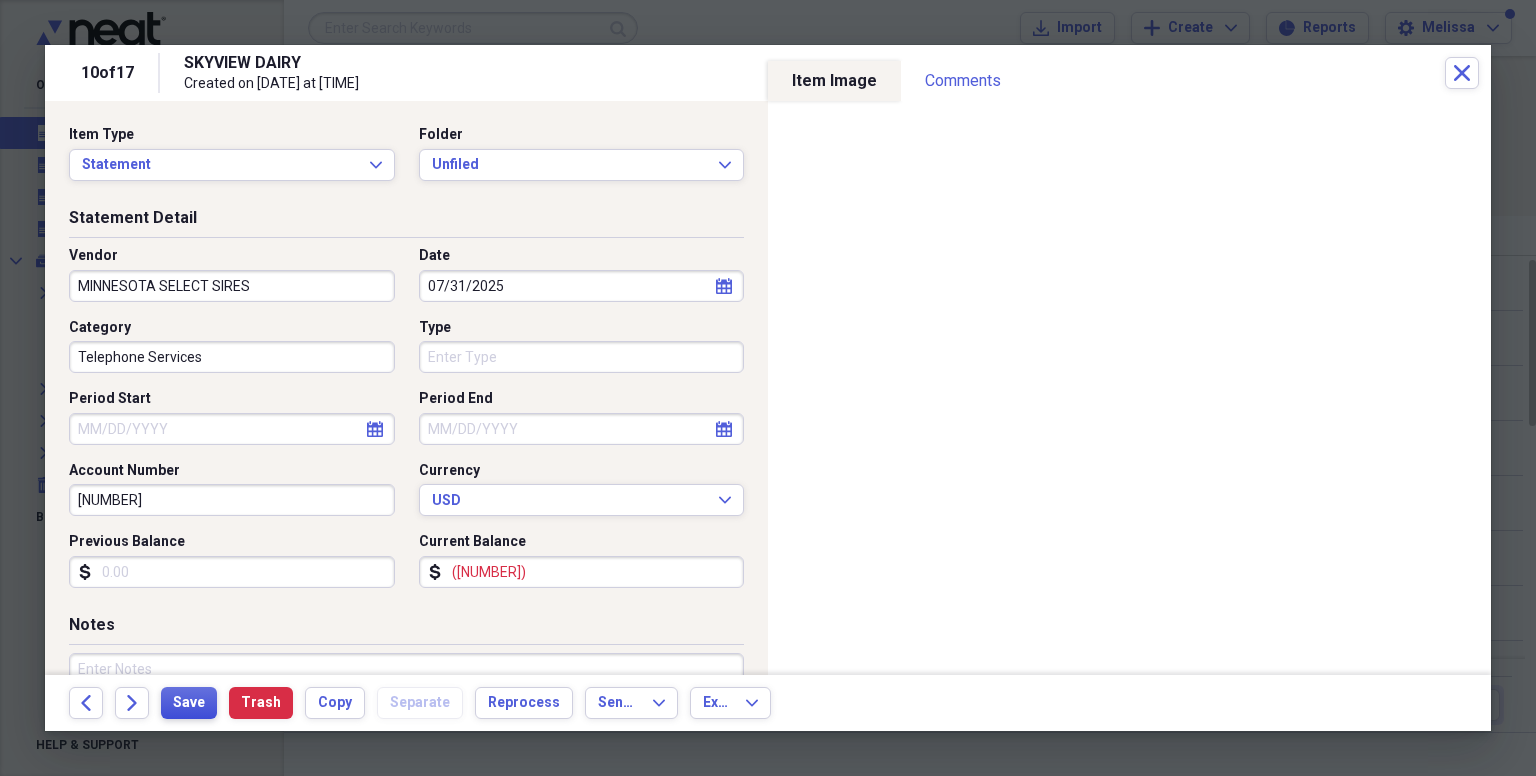 click on "Save" at bounding box center [189, 703] 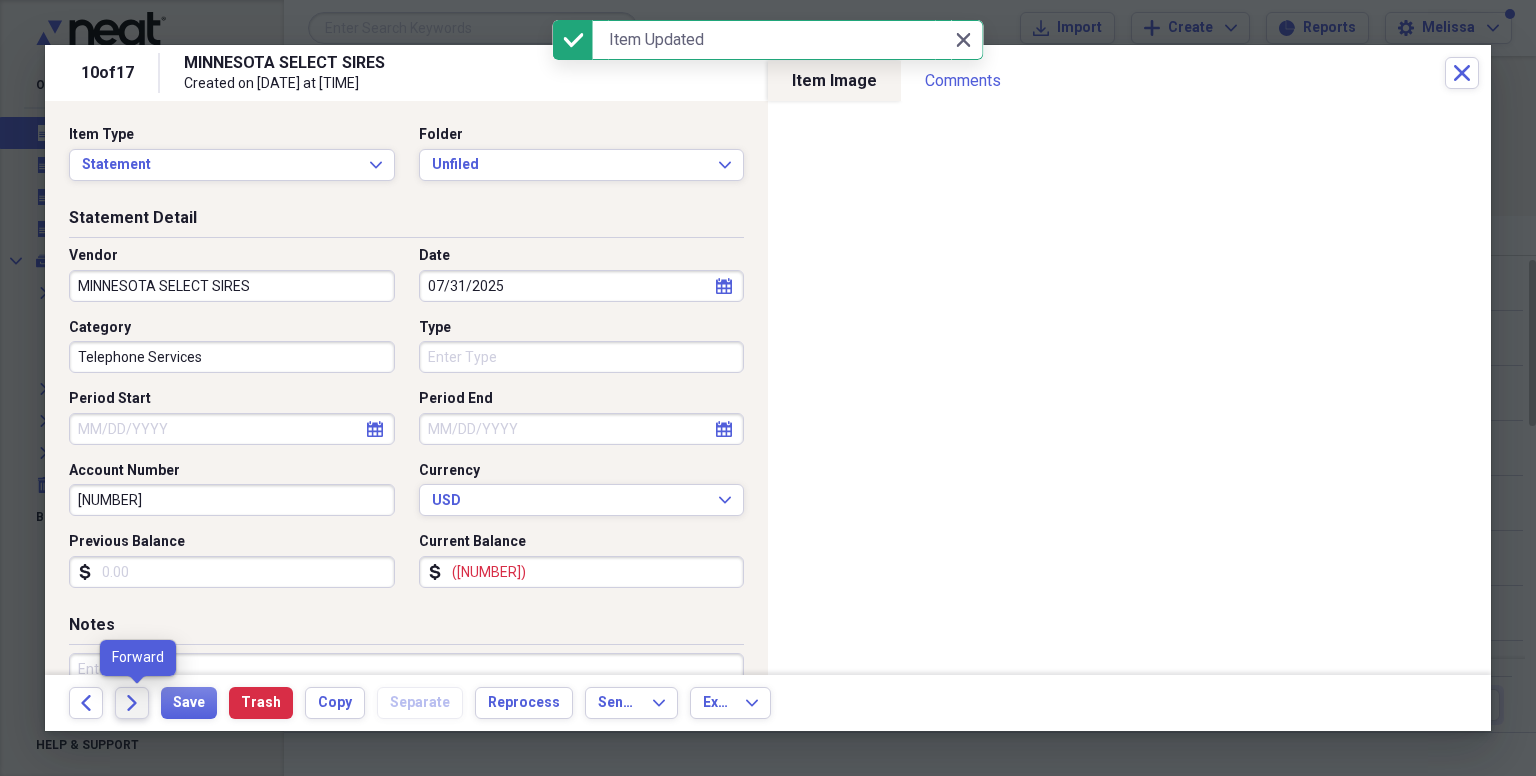 click 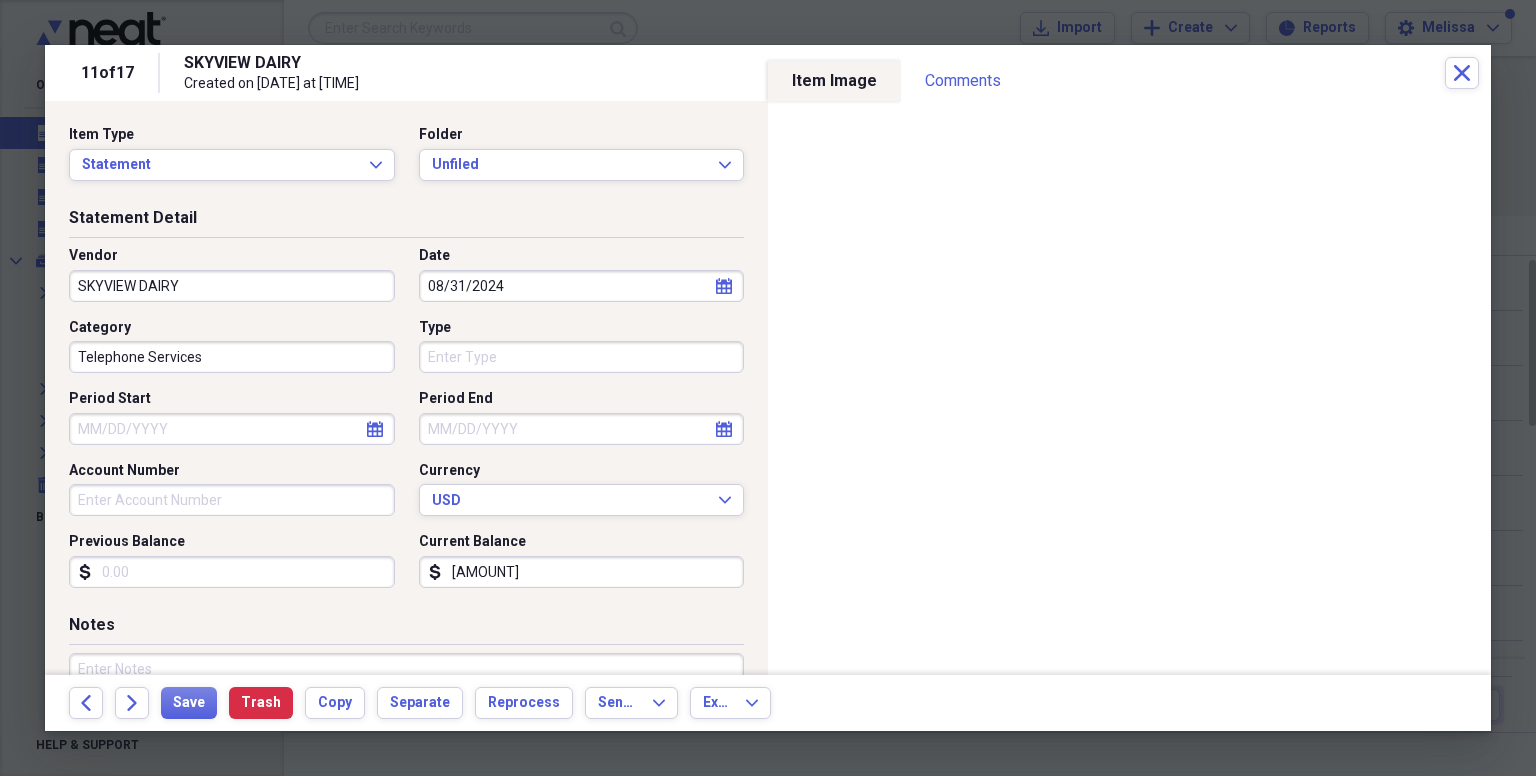 click on "SKYVIEW DAIRY" at bounding box center (232, 286) 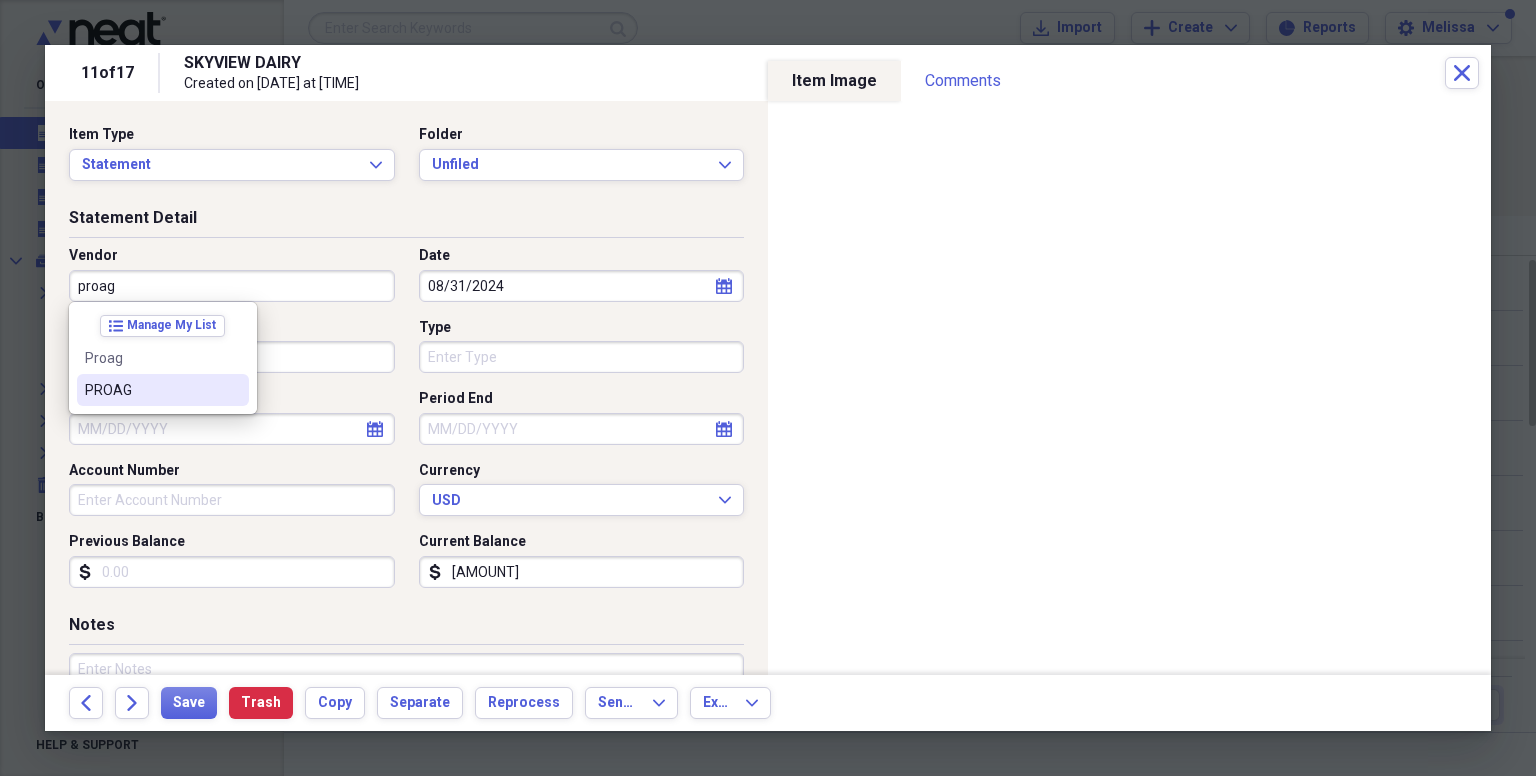 click on "PROAG" at bounding box center (151, 390) 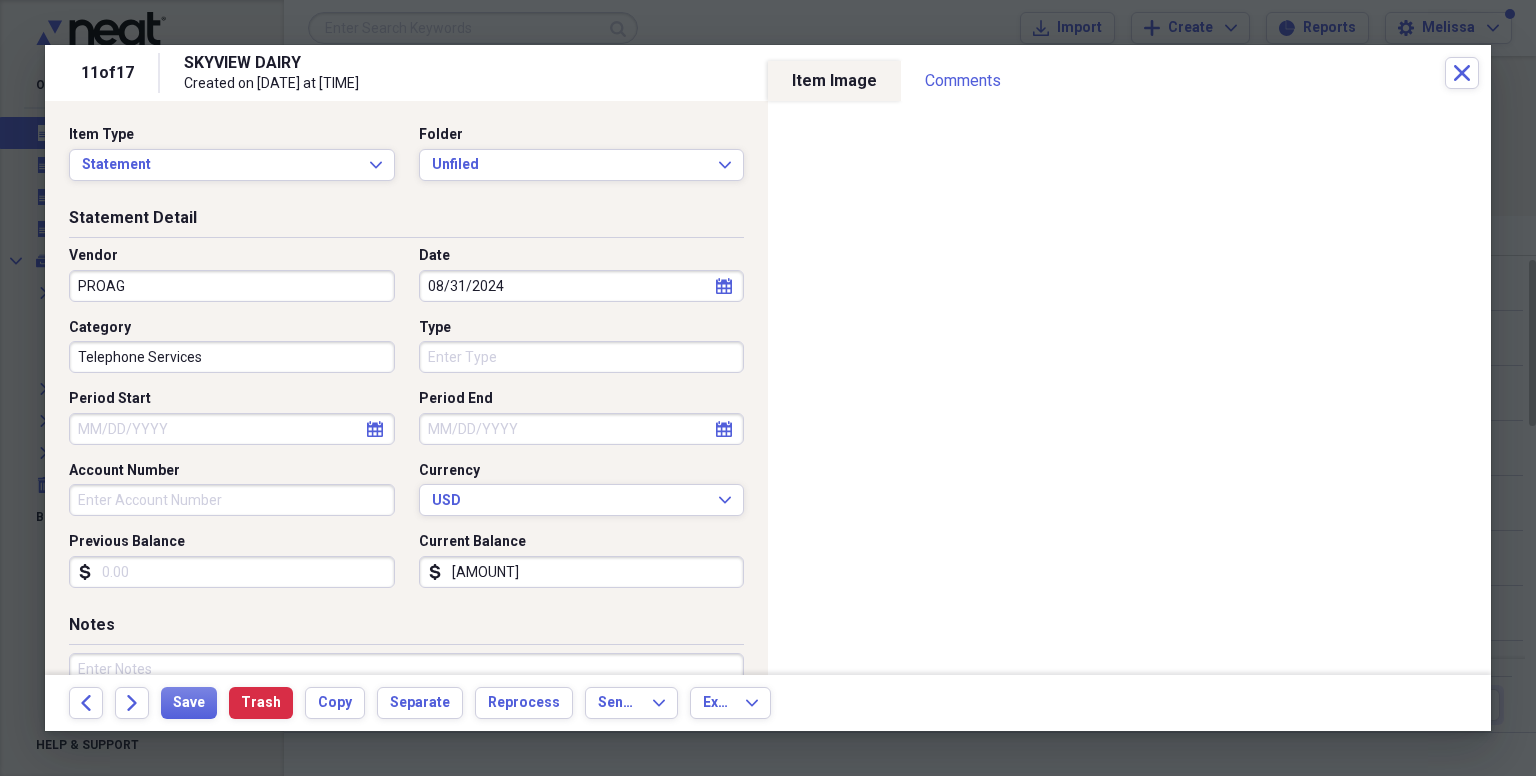 click on "calendar Calendar" at bounding box center (724, 286) 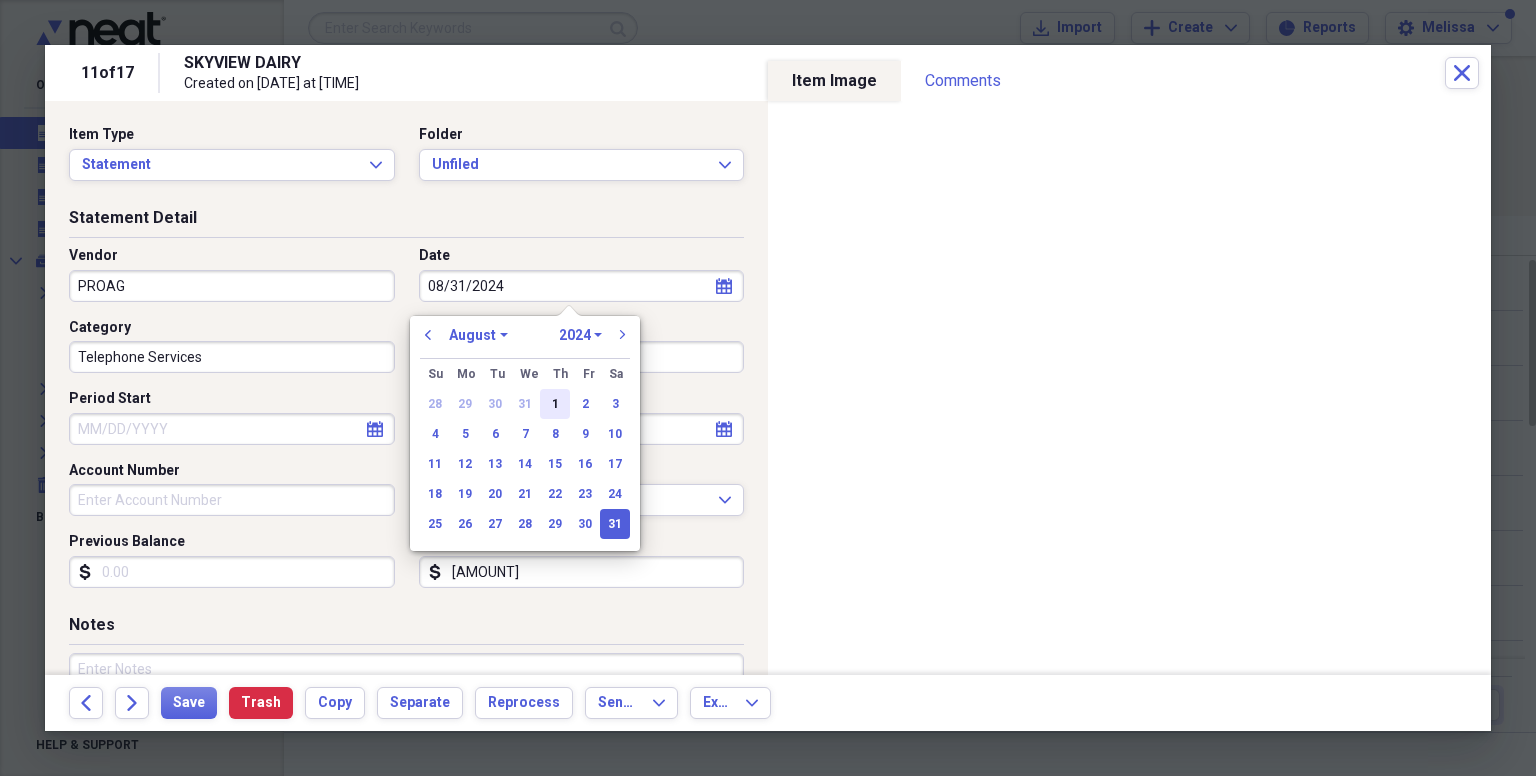 click on "1" at bounding box center (555, 404) 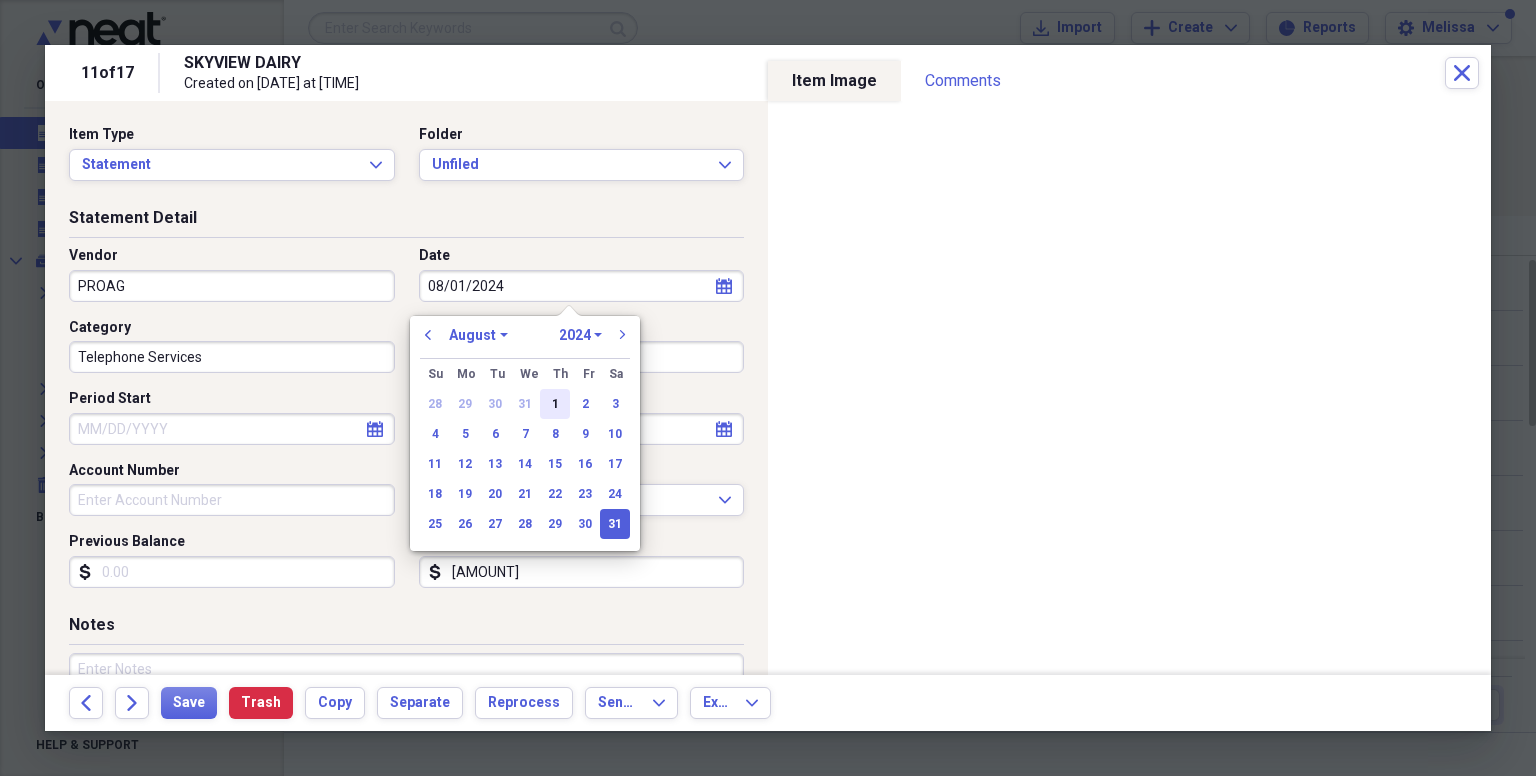 type on "08/01/2024" 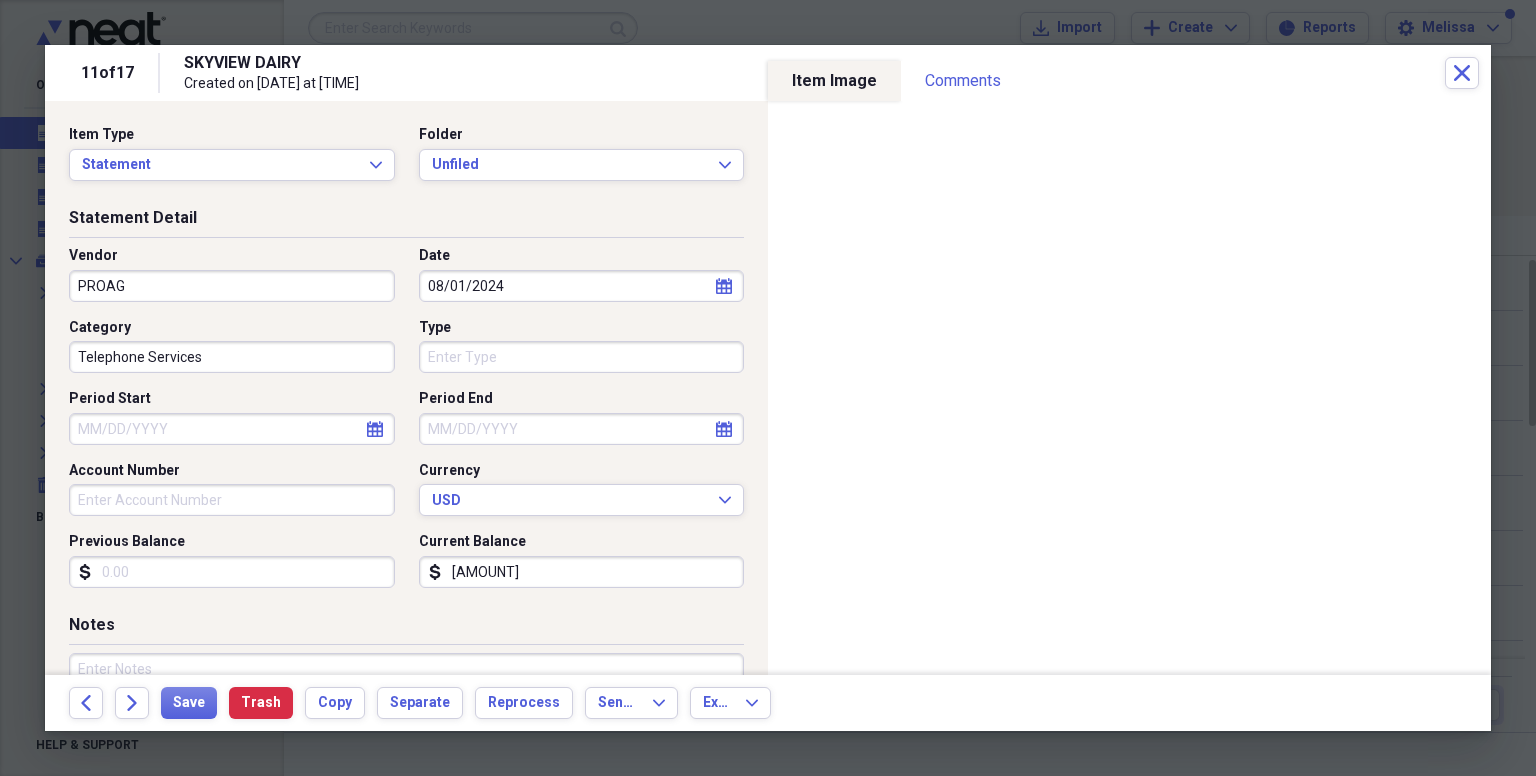 click on "[AMOUNT]" at bounding box center [582, 572] 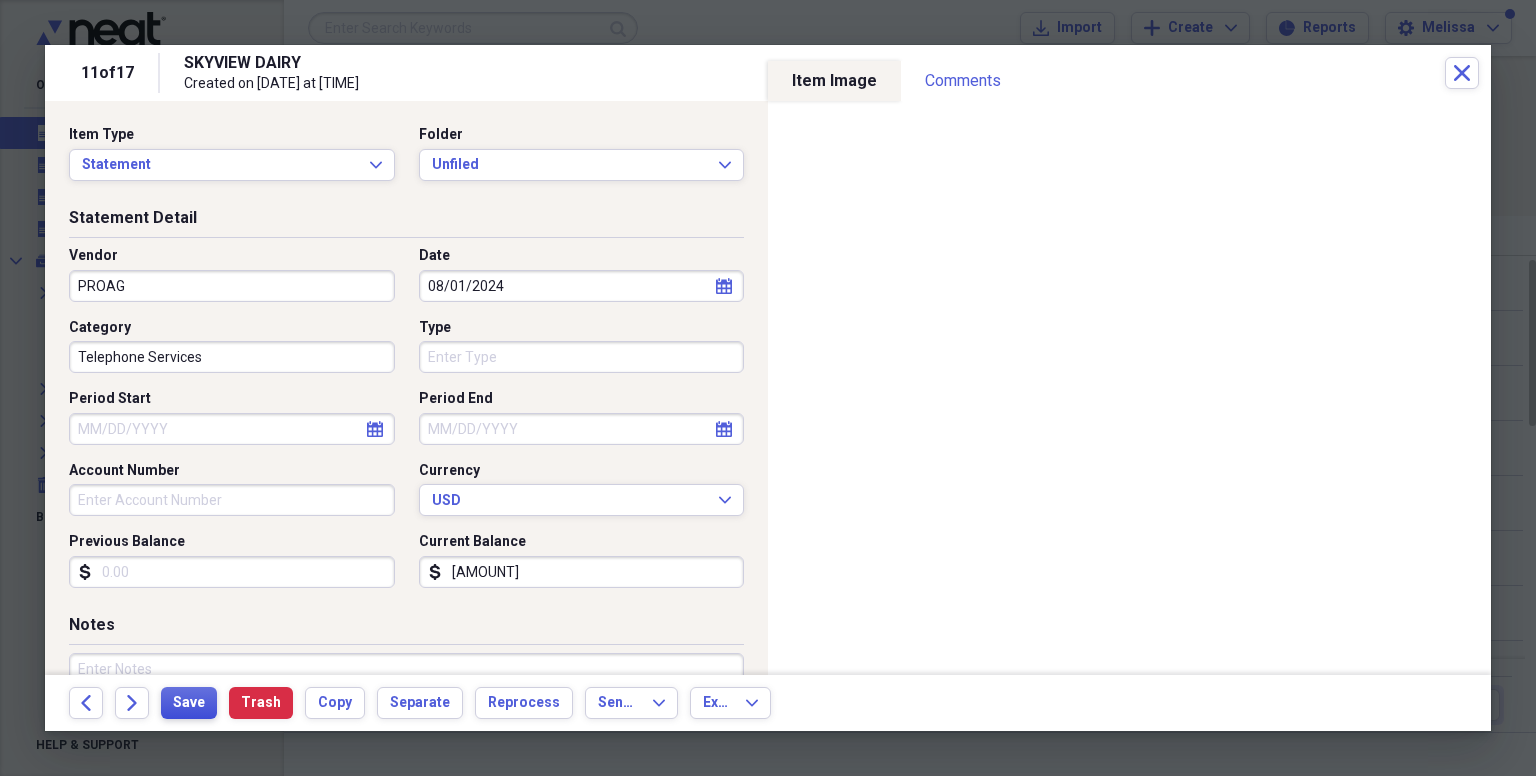 type on "[AMOUNT]" 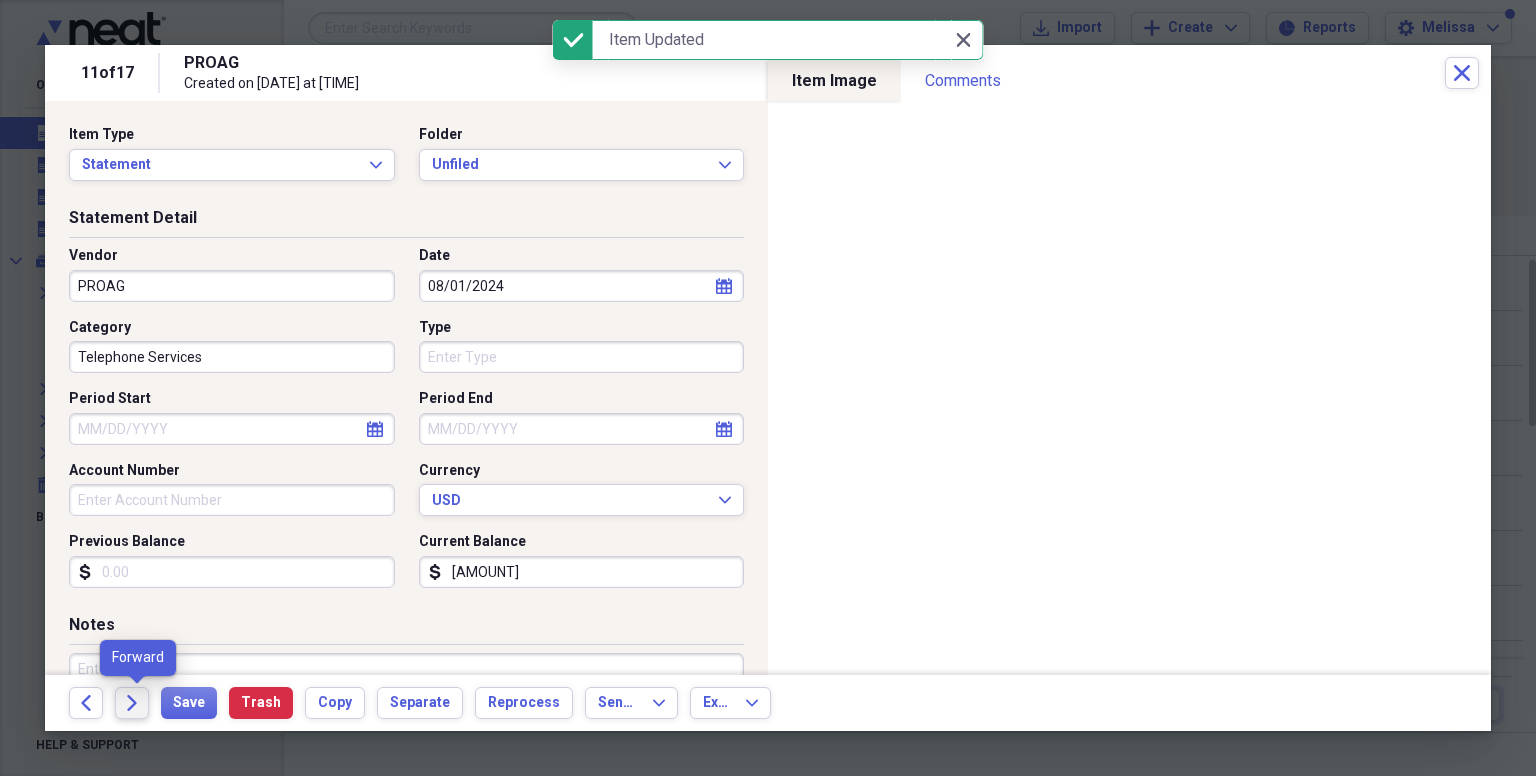 click 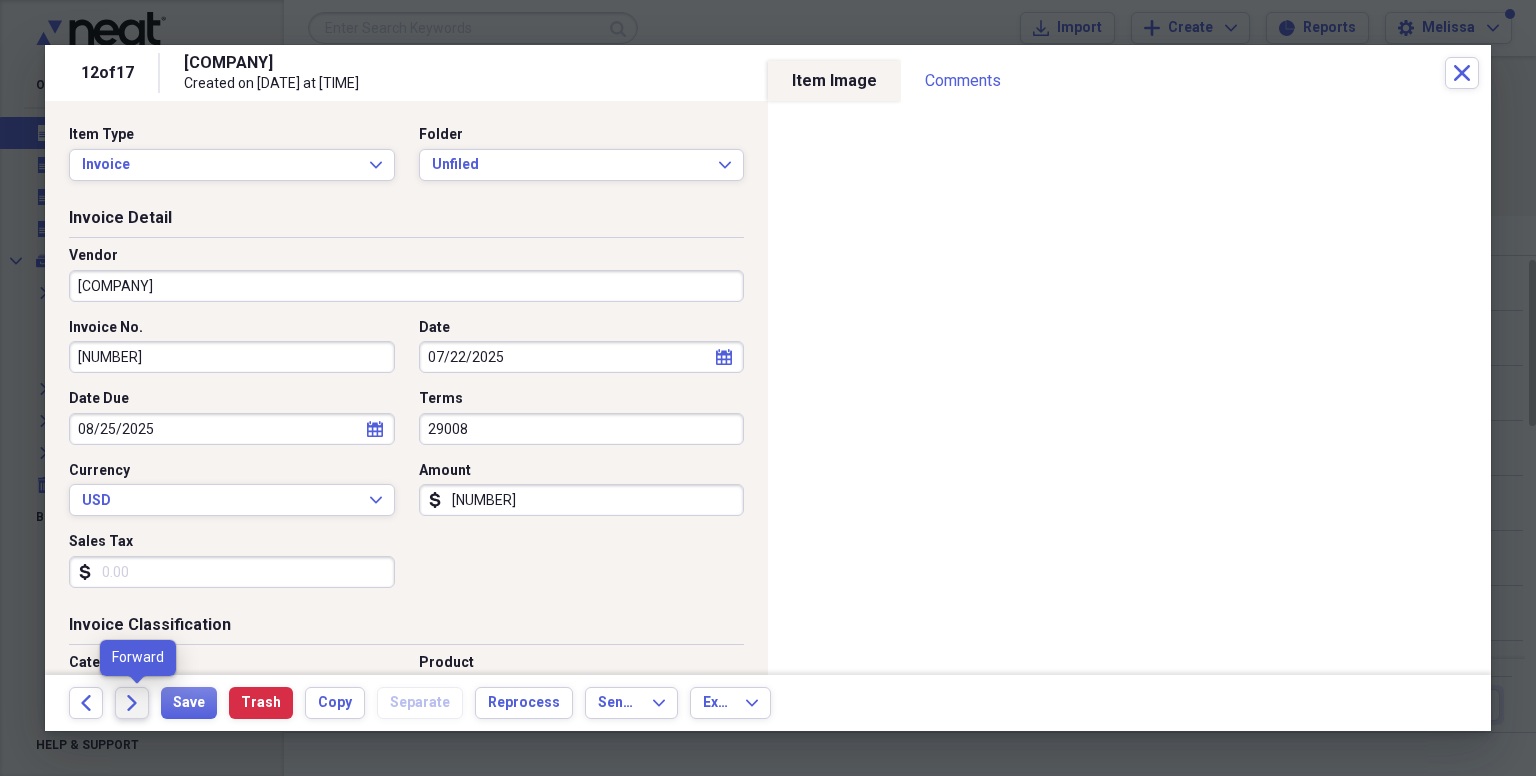 click on "Forward" at bounding box center (132, 703) 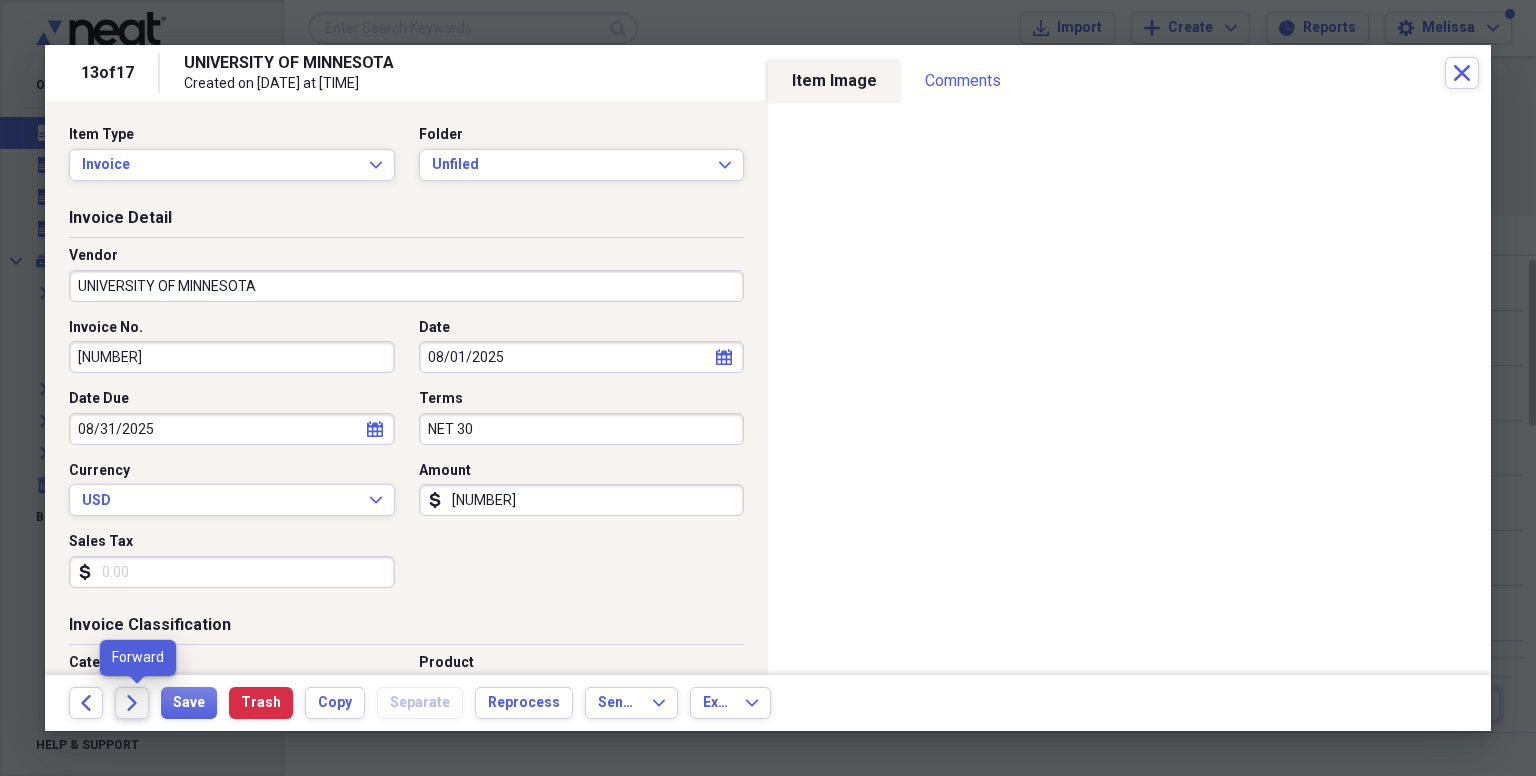 click on "Forward" at bounding box center [132, 703] 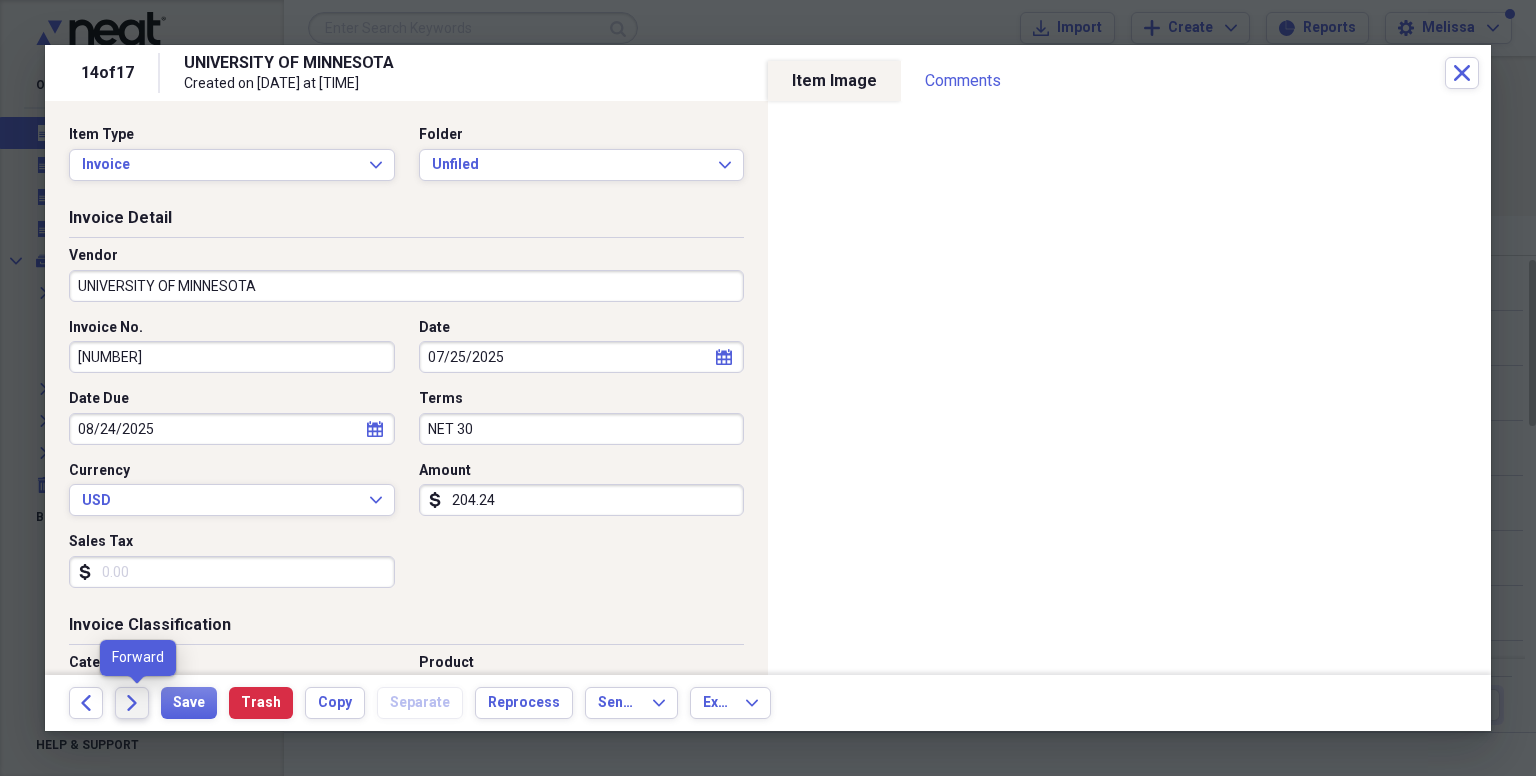 click on "Forward" at bounding box center (132, 703) 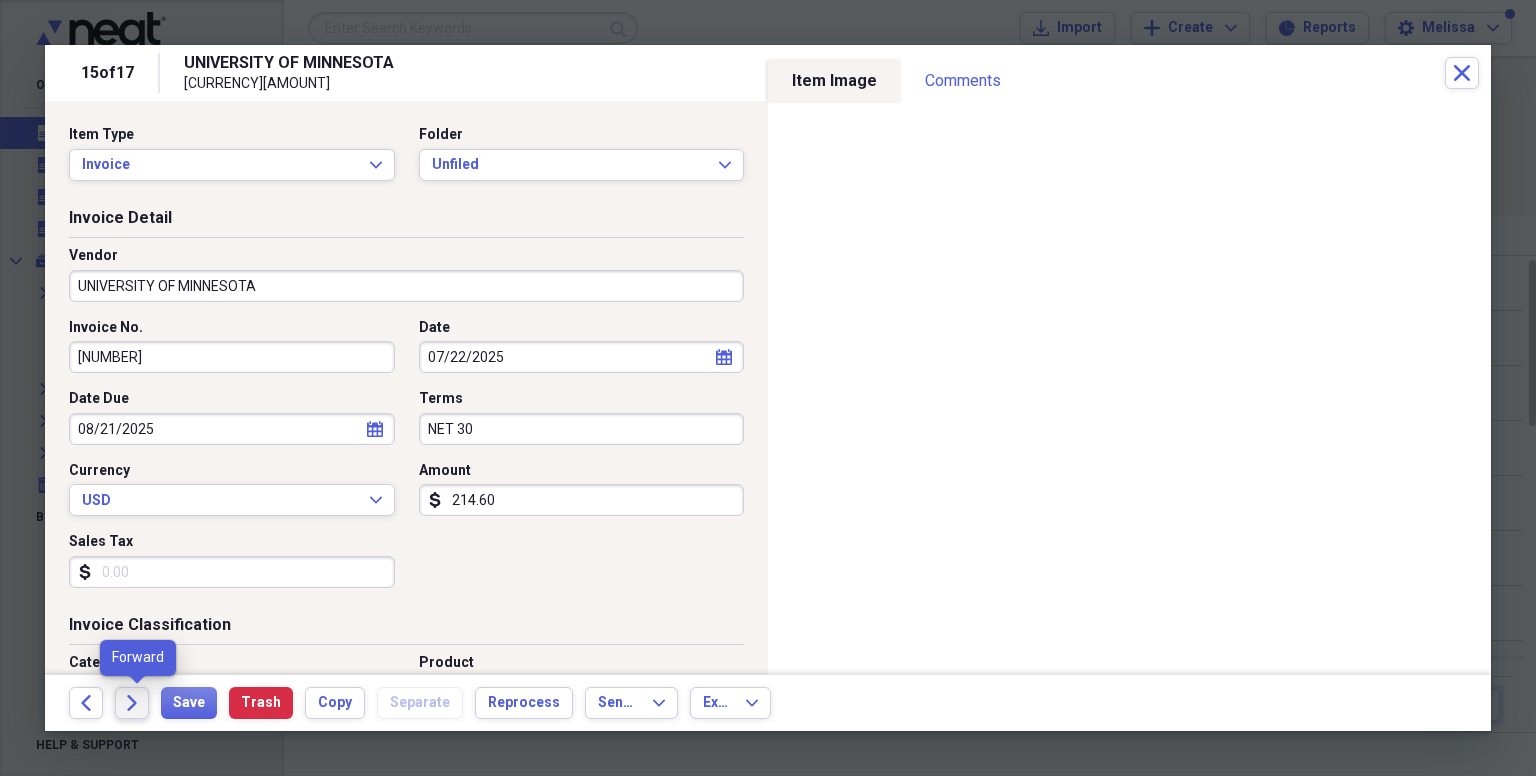 click on "Forward" at bounding box center (132, 703) 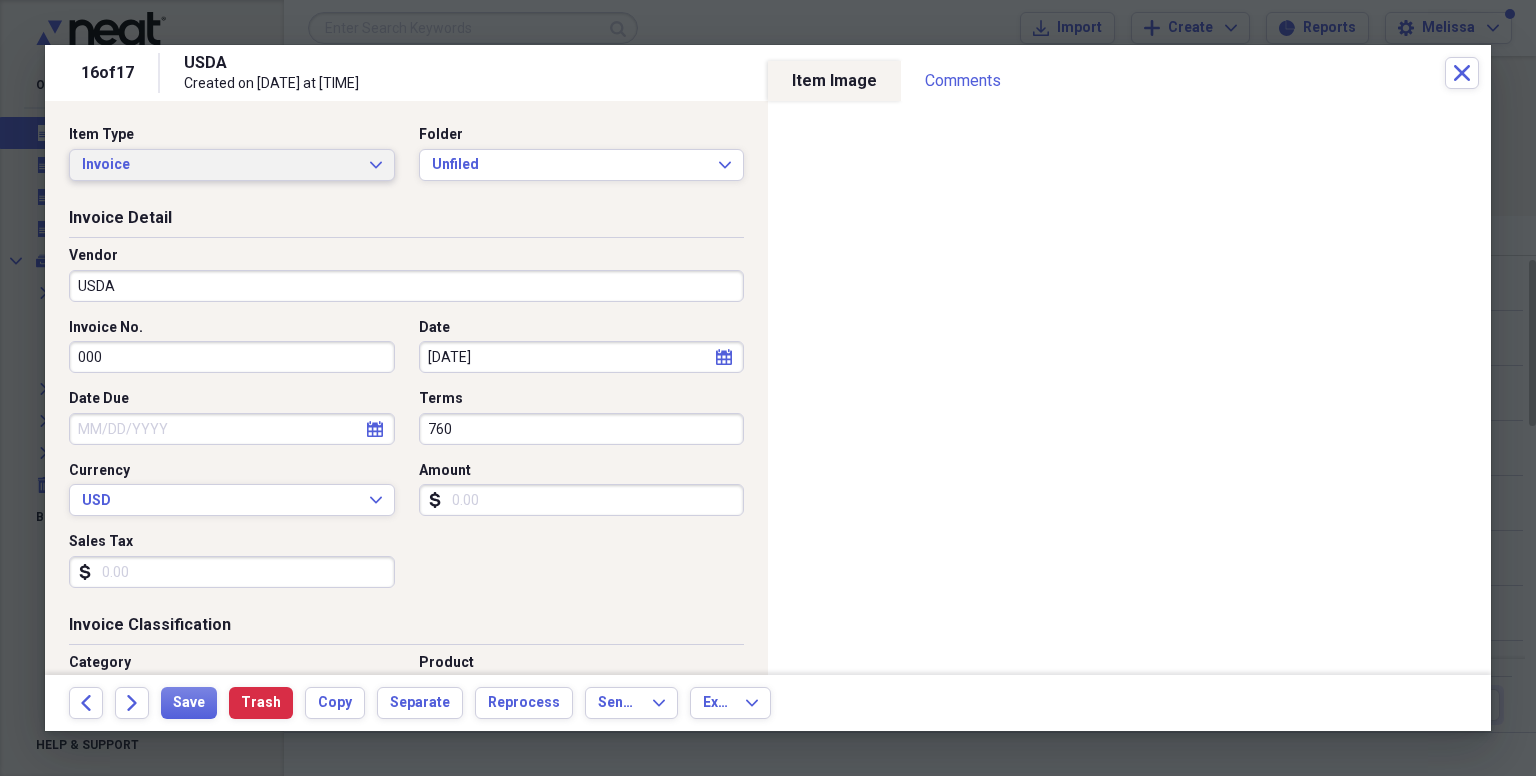 click on "Expand" 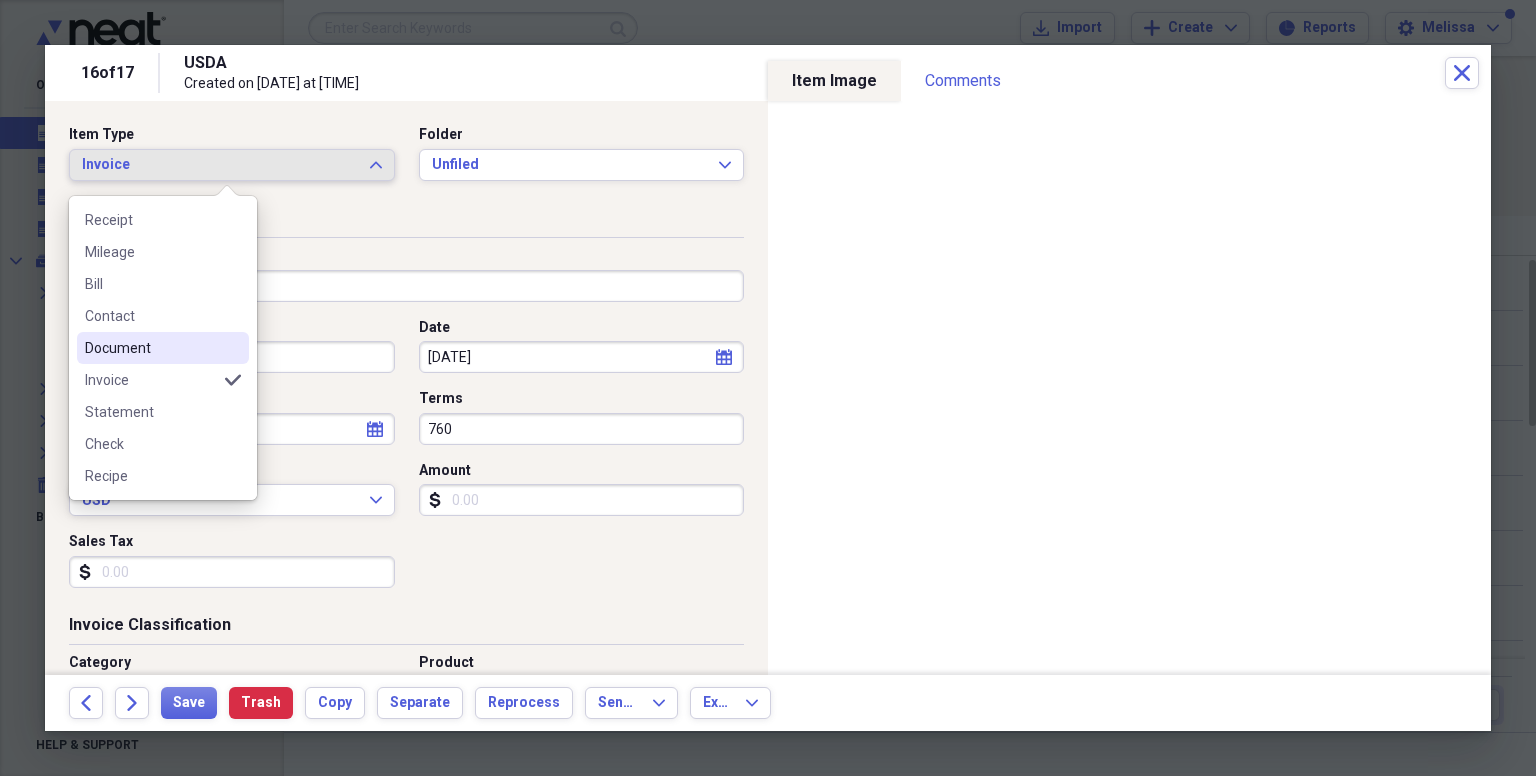 click on "Document" at bounding box center [151, 348] 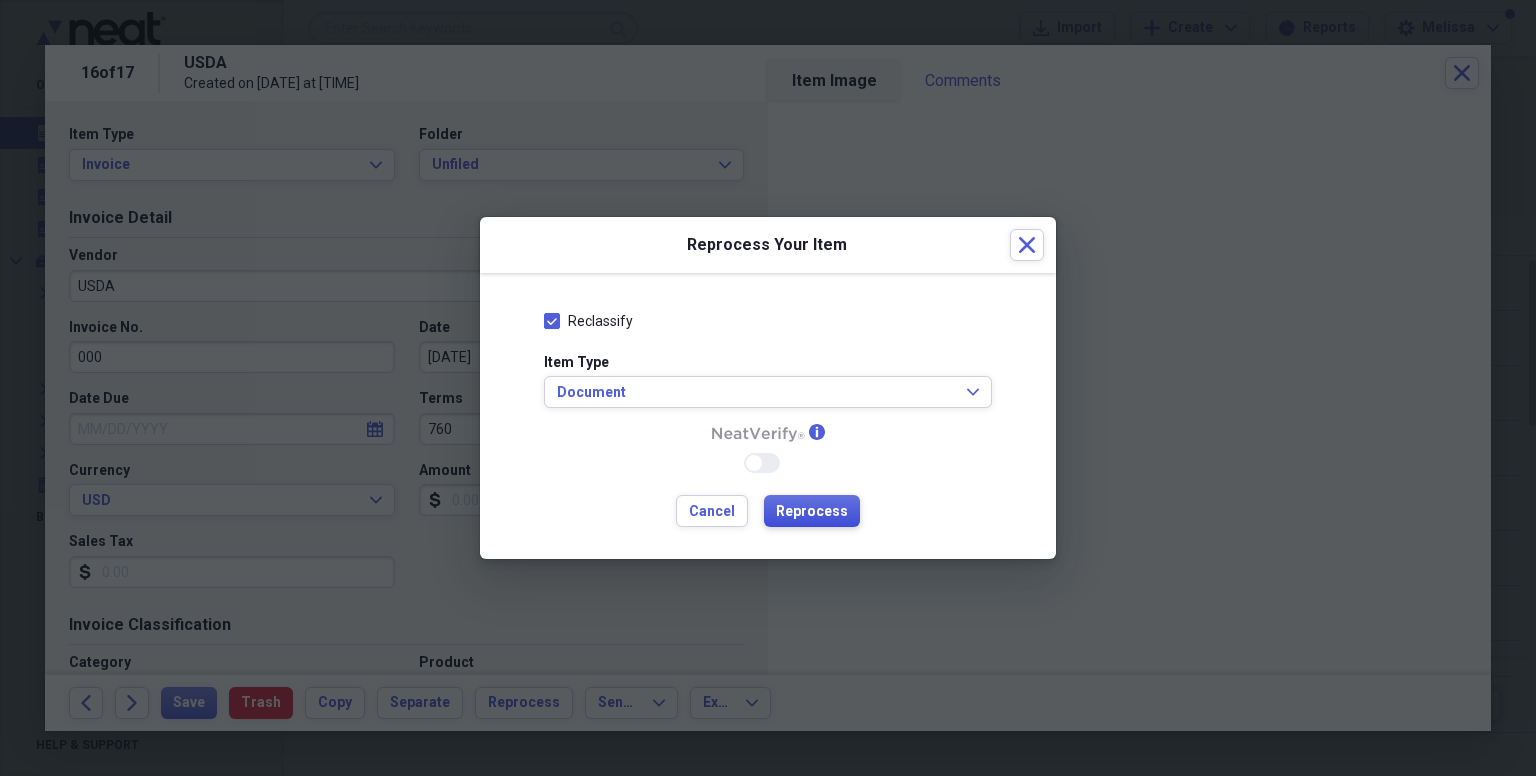 click on "Reprocess" at bounding box center [812, 512] 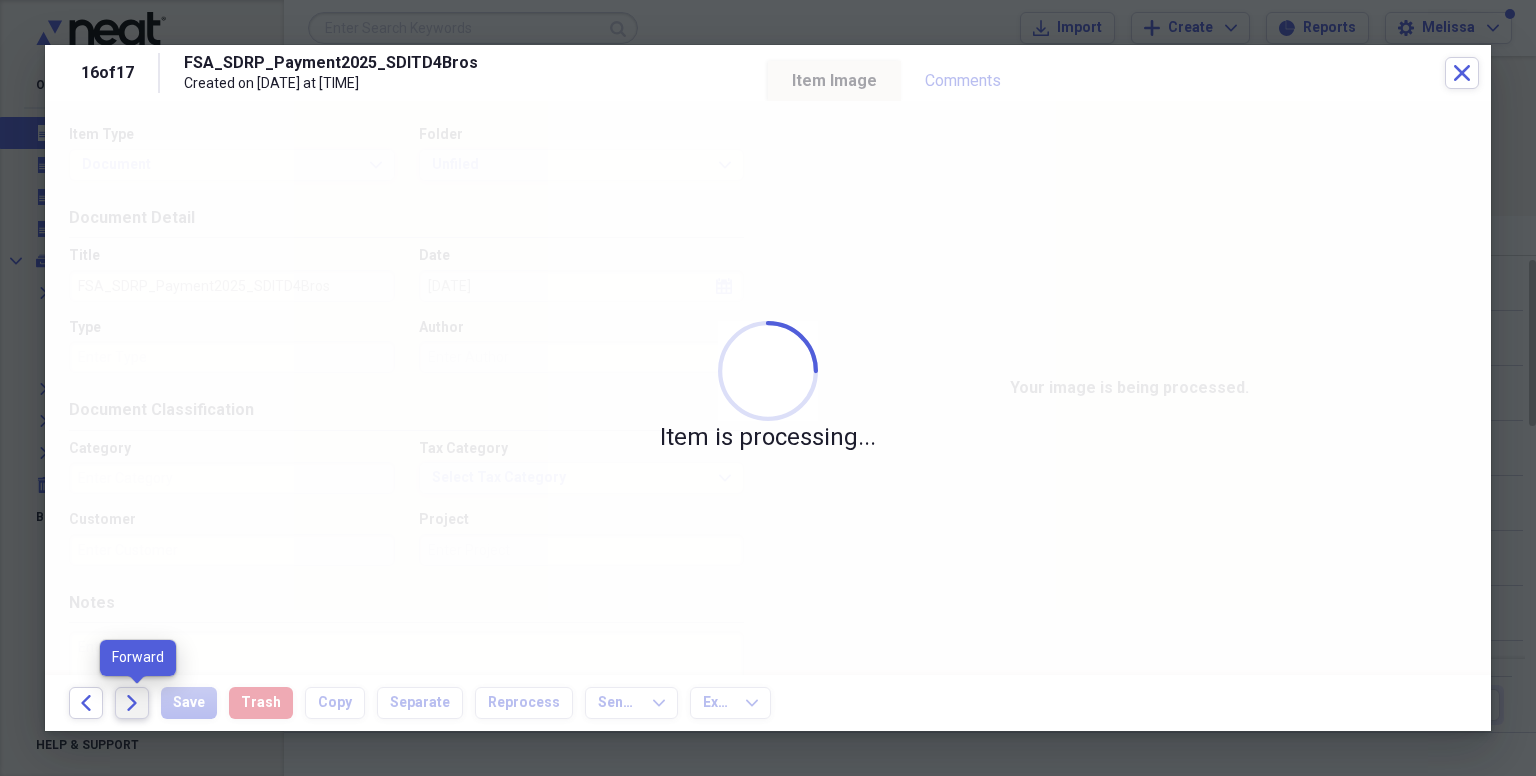 click on "Forward" at bounding box center [132, 703] 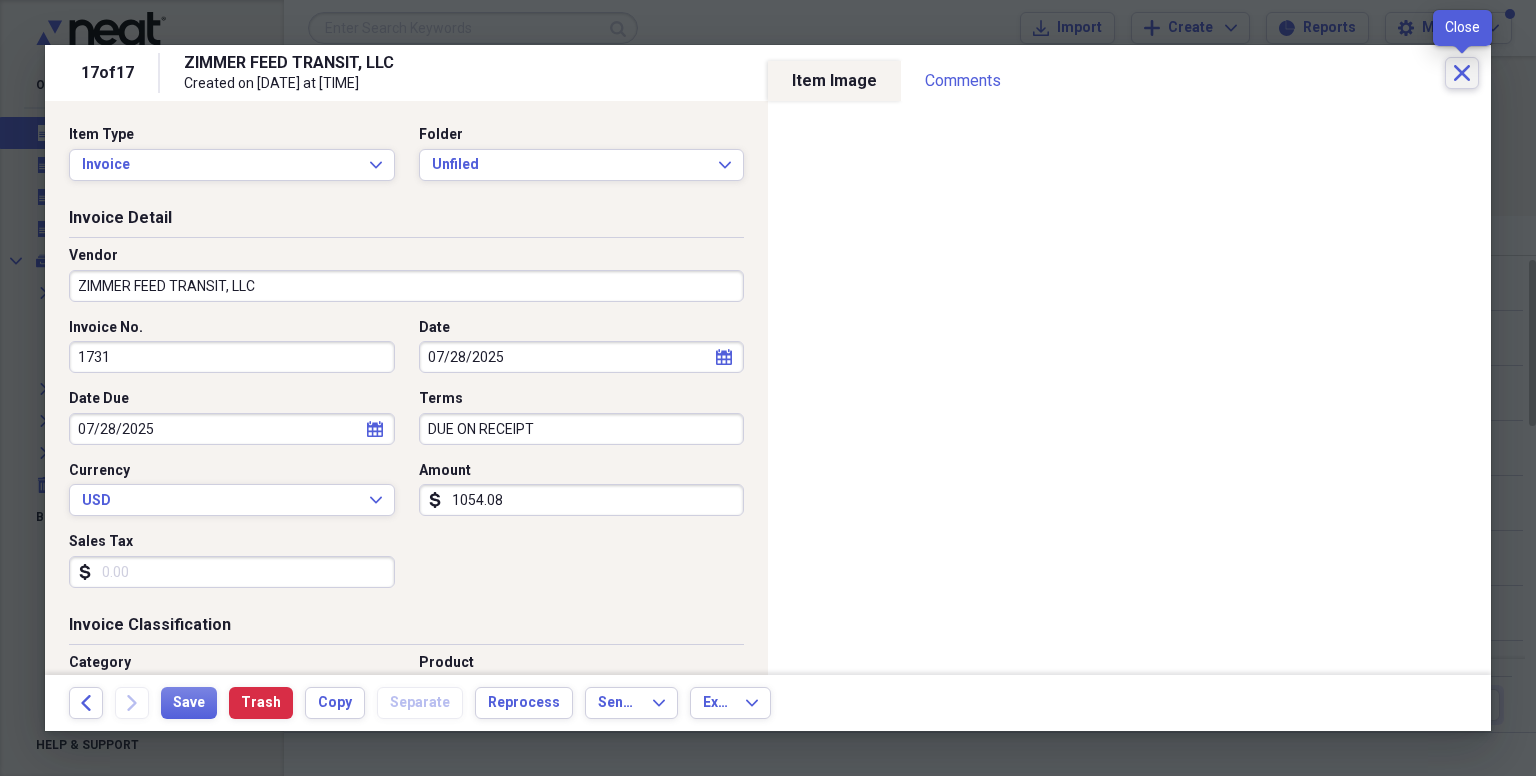 click 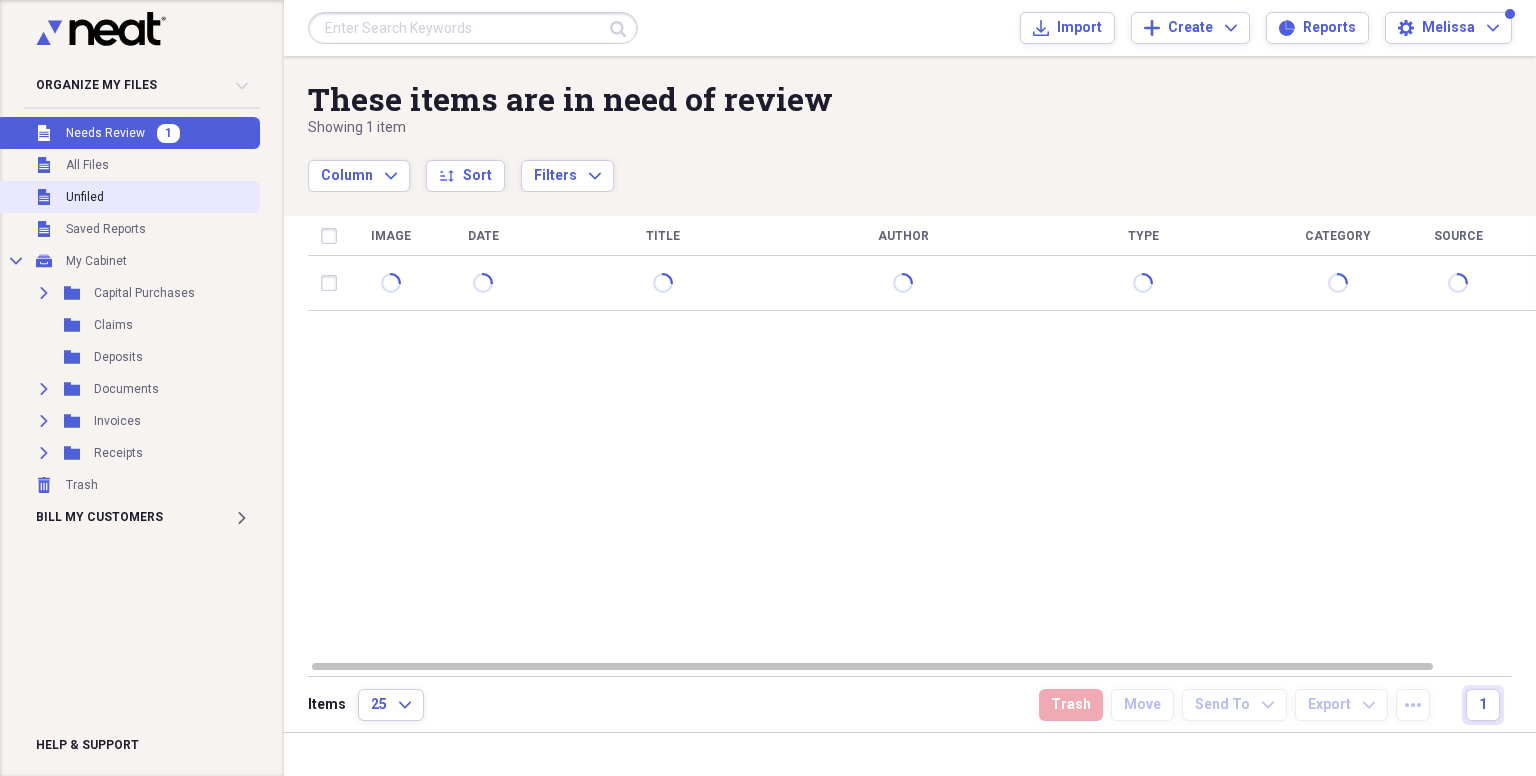 click on "Unfiled Unfiled" at bounding box center (128, 197) 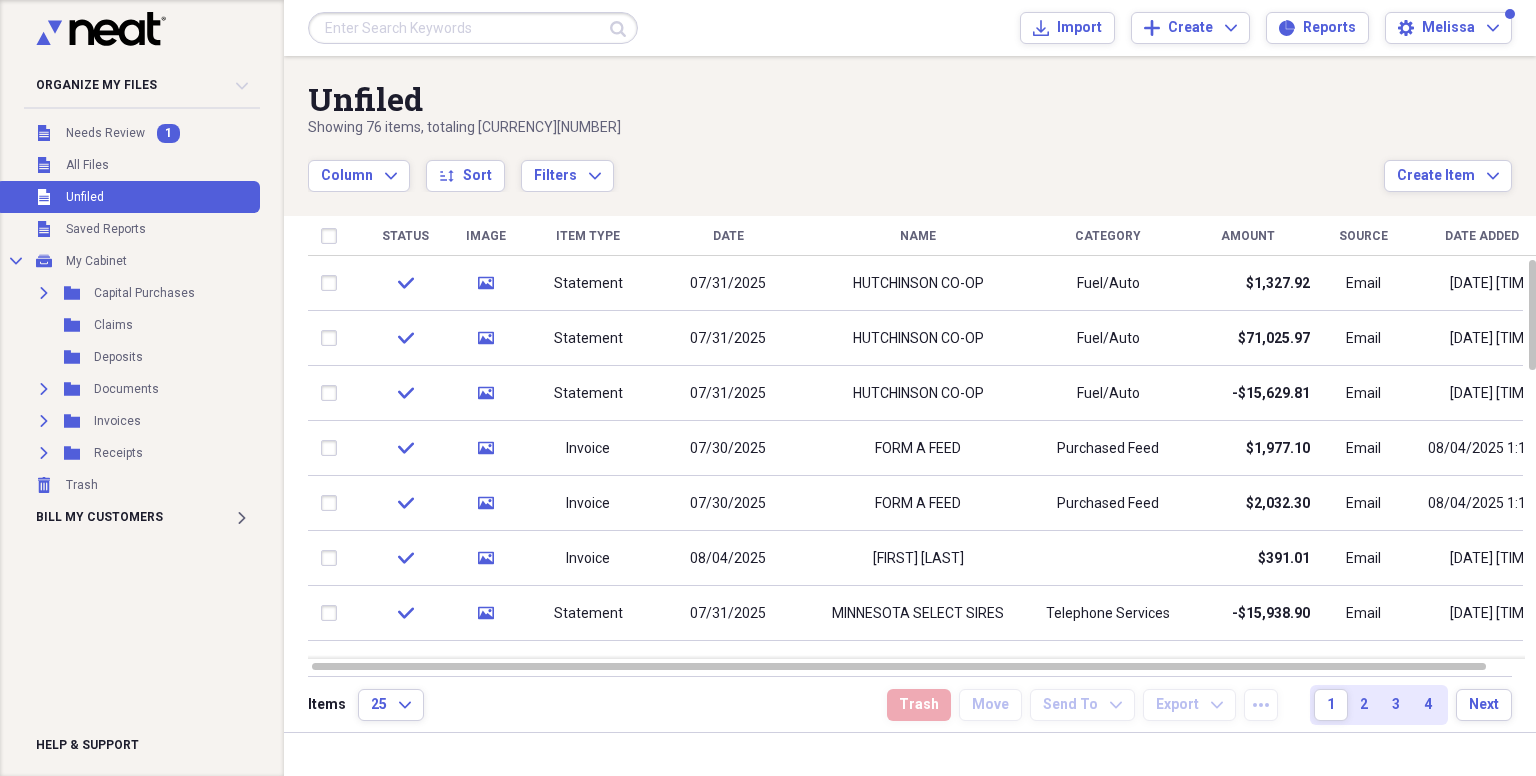 click on "Name" at bounding box center [918, 236] 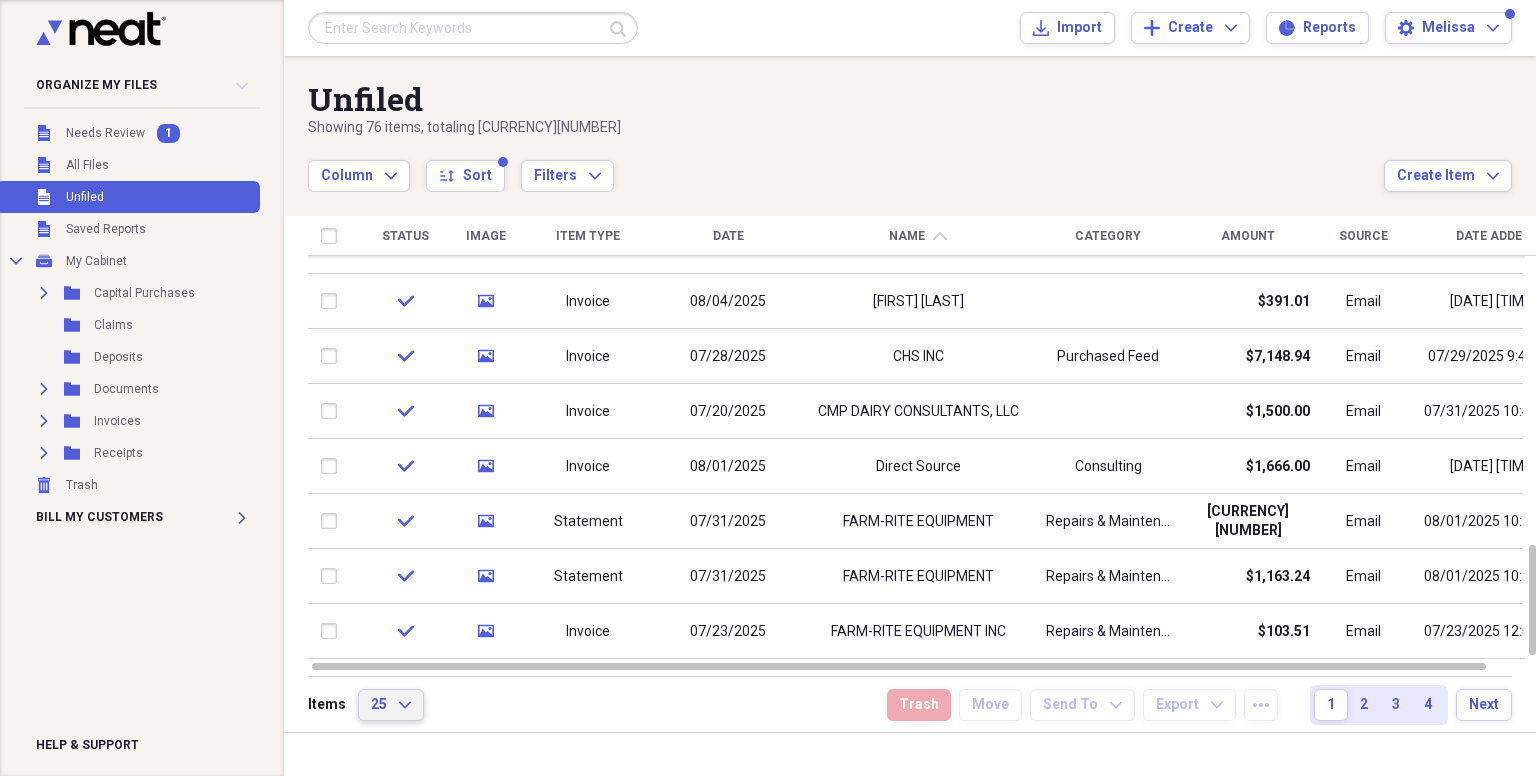 click on "Expand" 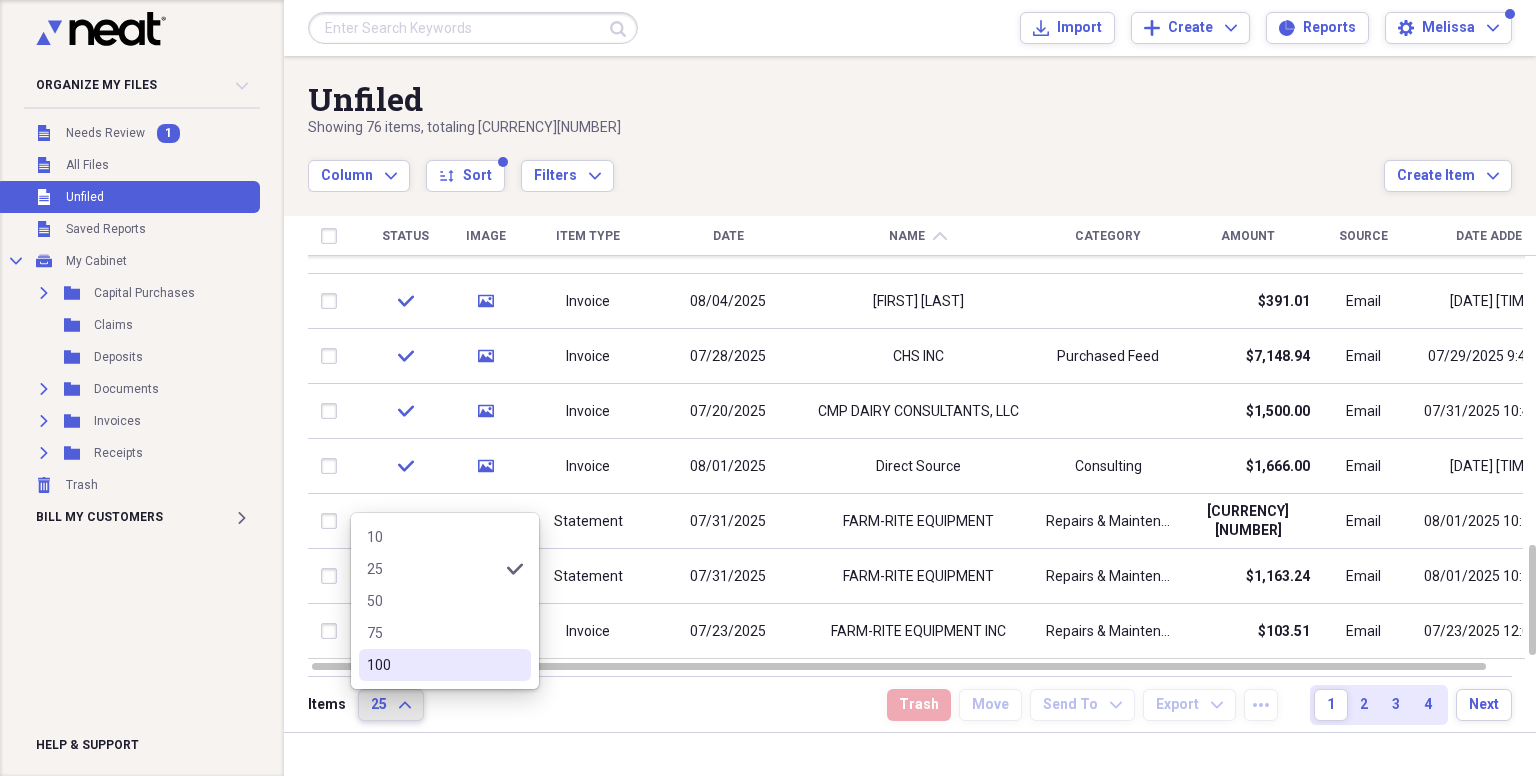 click on "100" at bounding box center [433, 665] 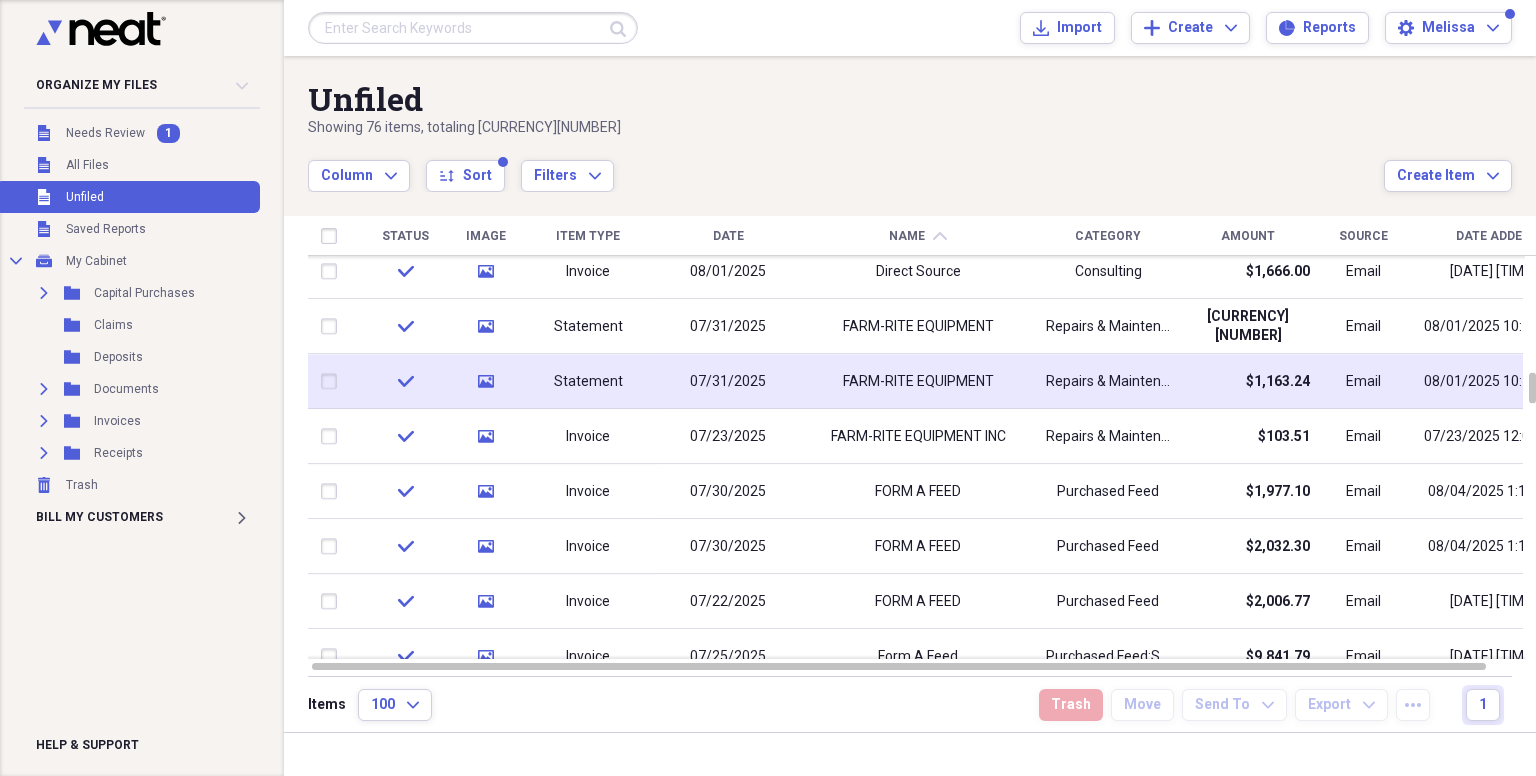 click on "FARM-RITE EQUIPMENT" at bounding box center (918, 382) 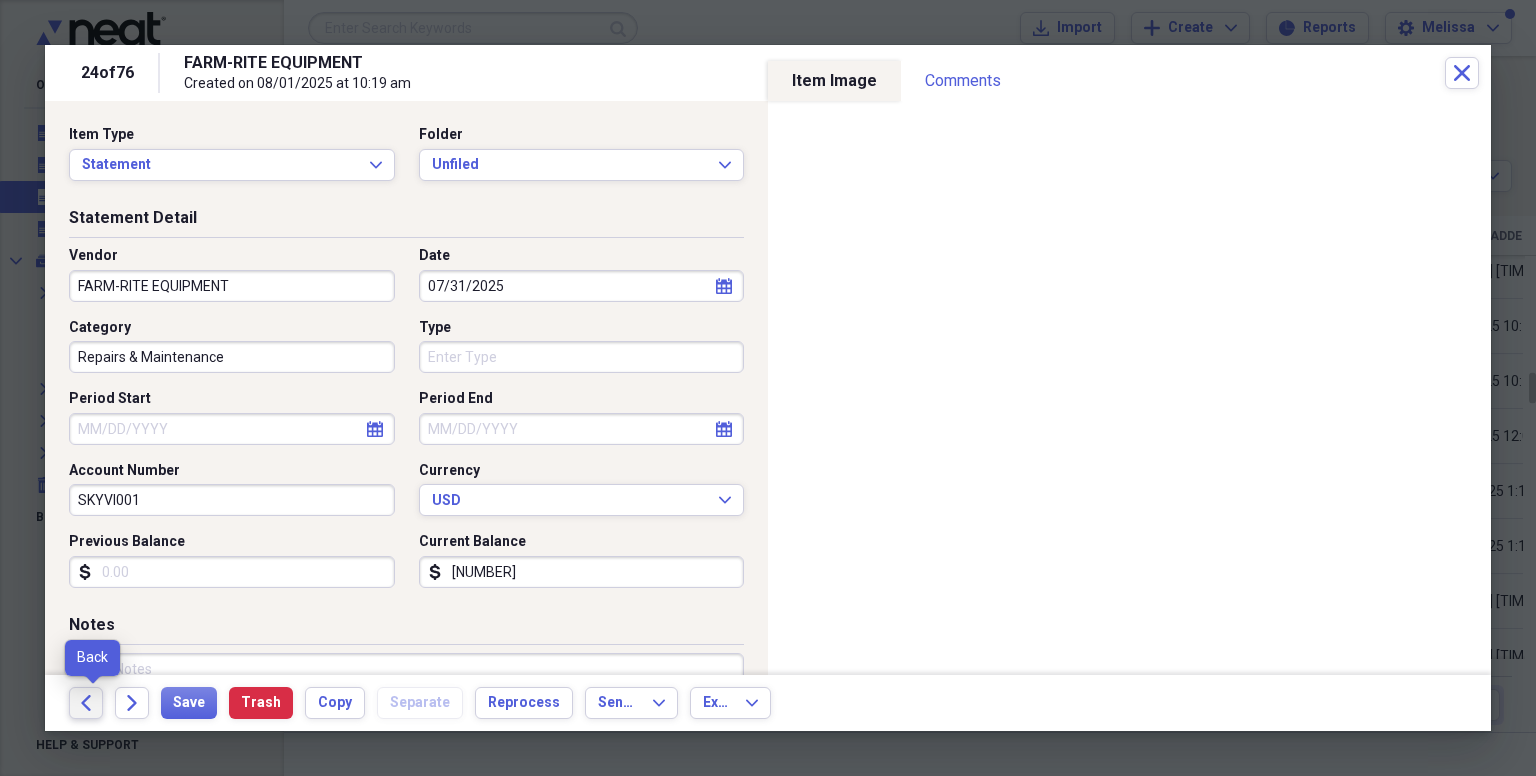 click on "Back" 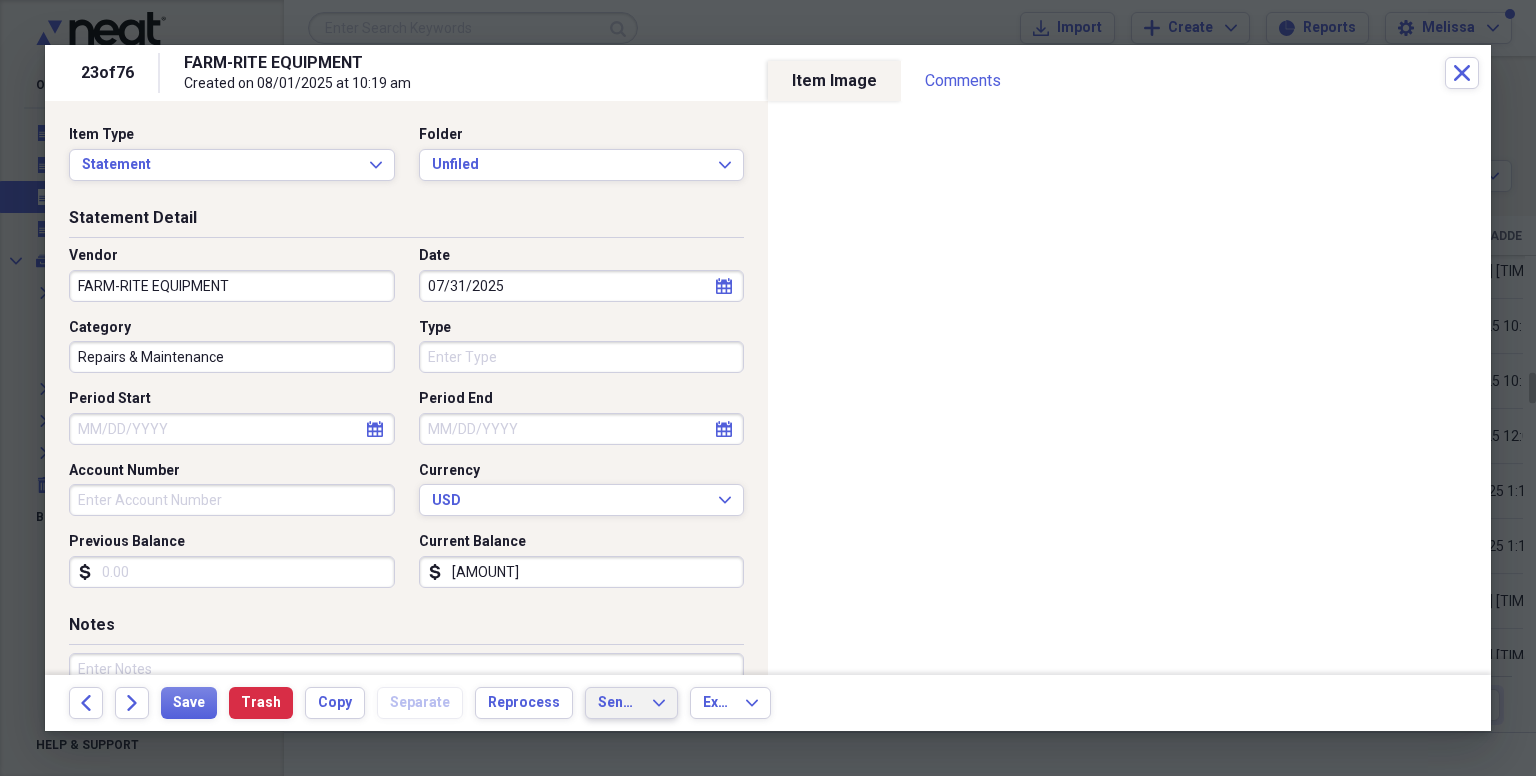 click on "Expand" 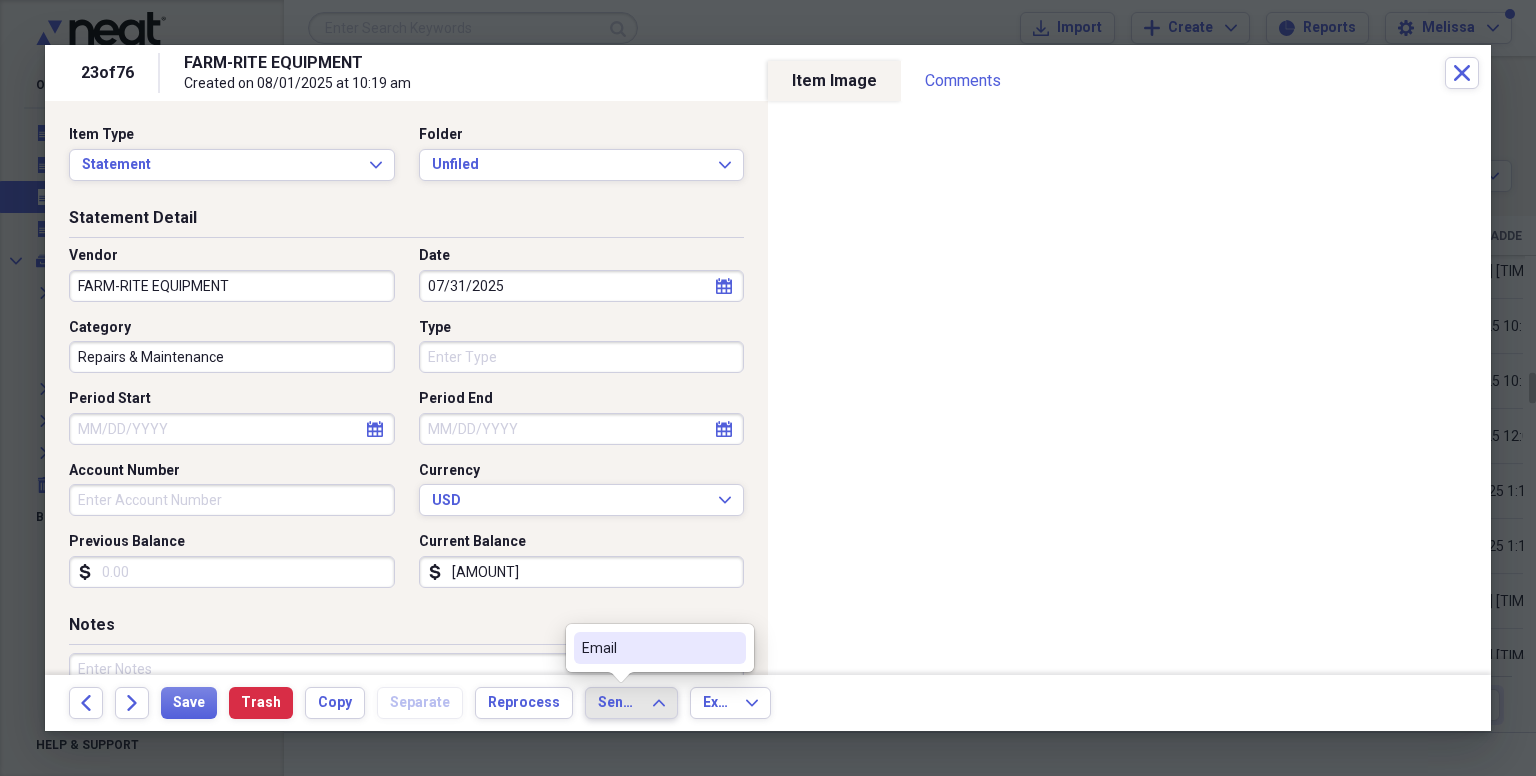 click on "Email" at bounding box center [648, 648] 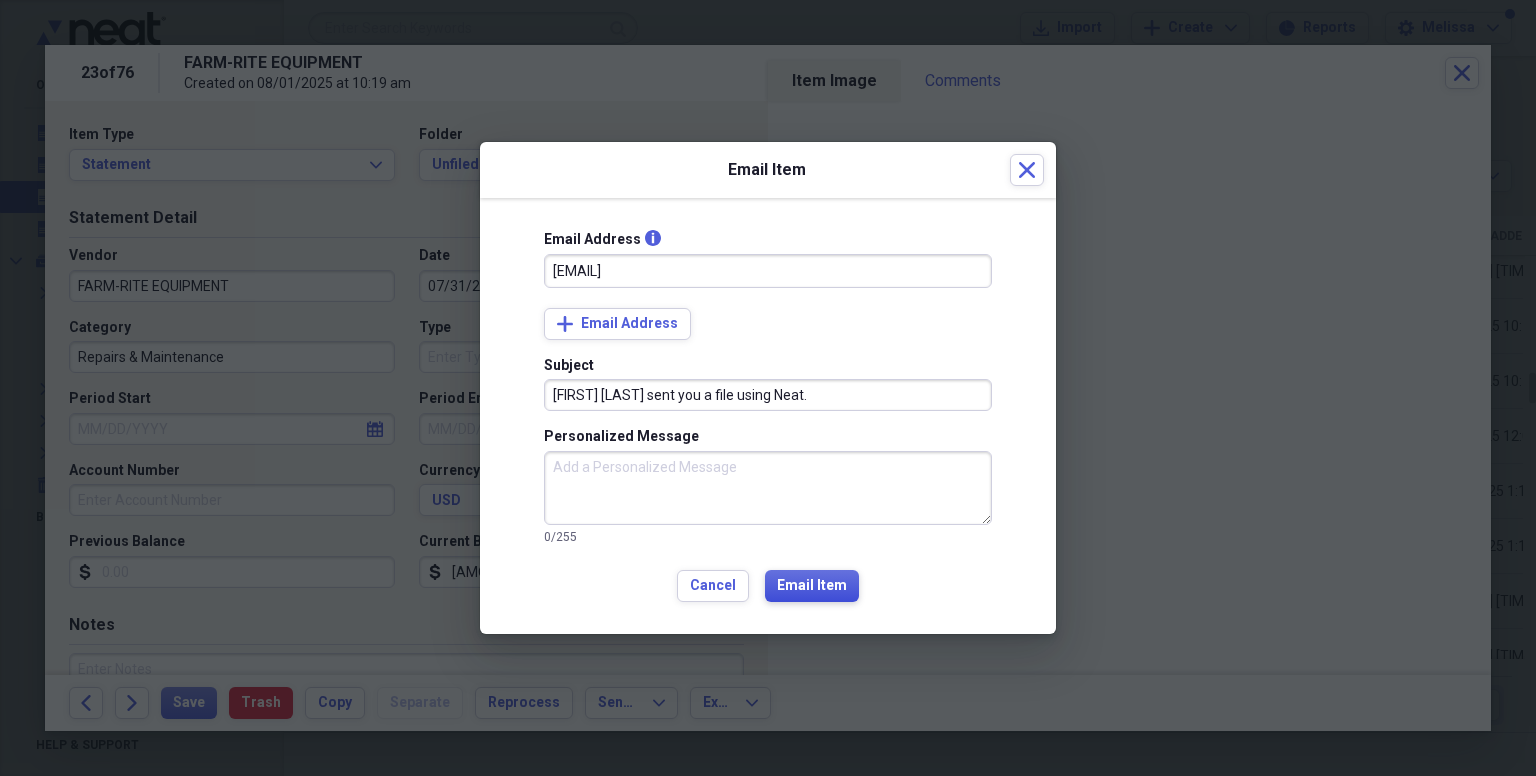 type on "[EMAIL]" 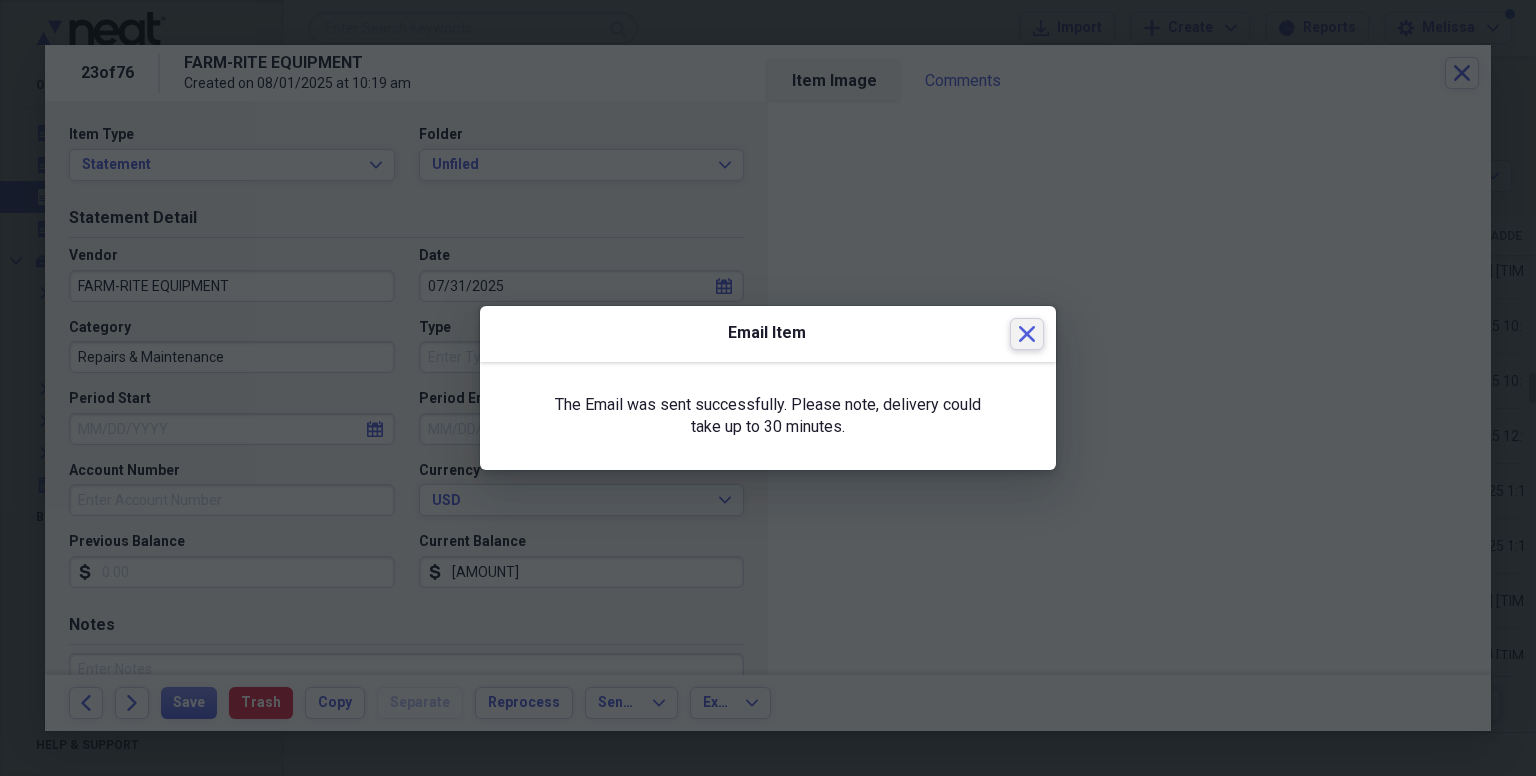 click on "Close" 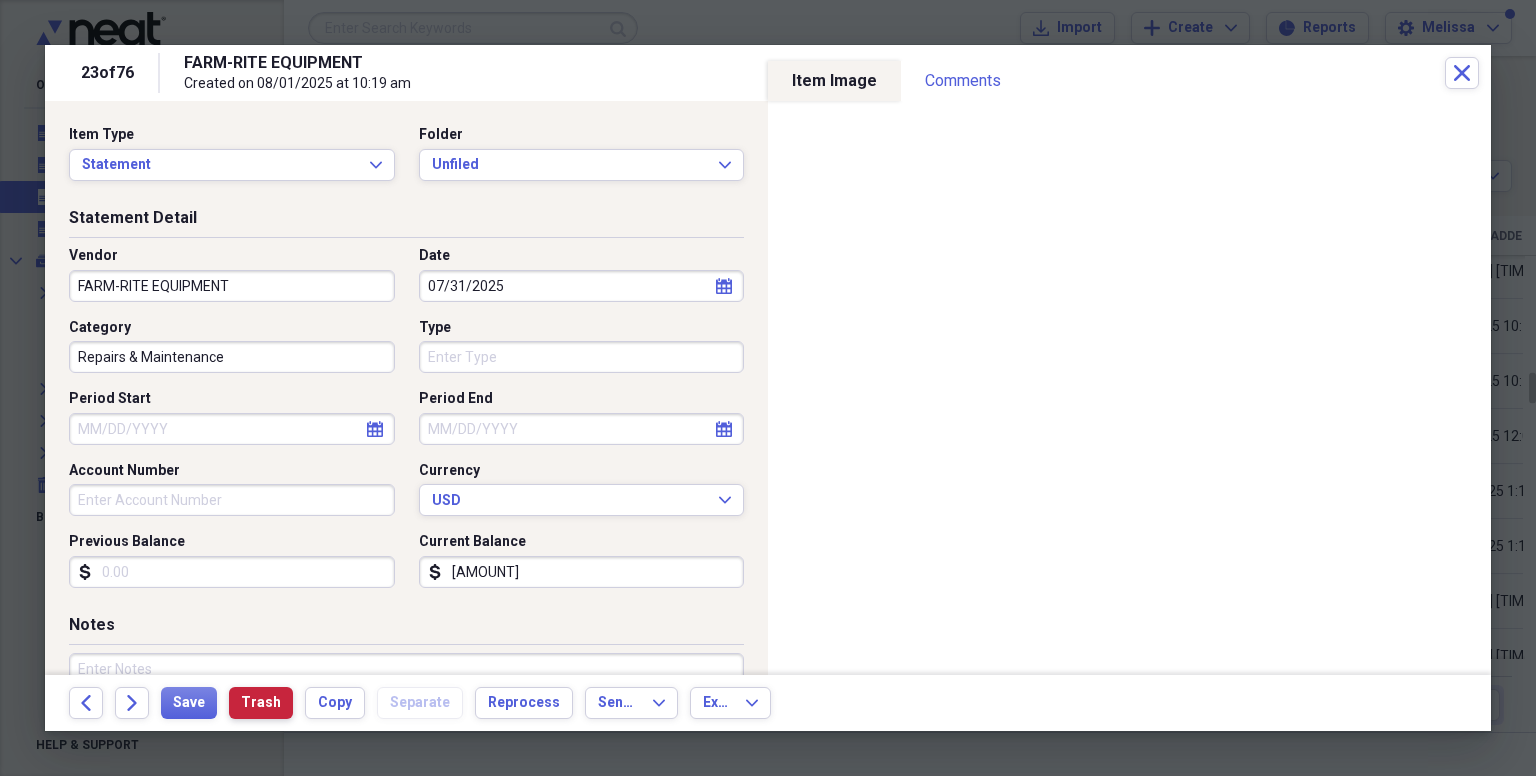 click on "Trash" at bounding box center (261, 703) 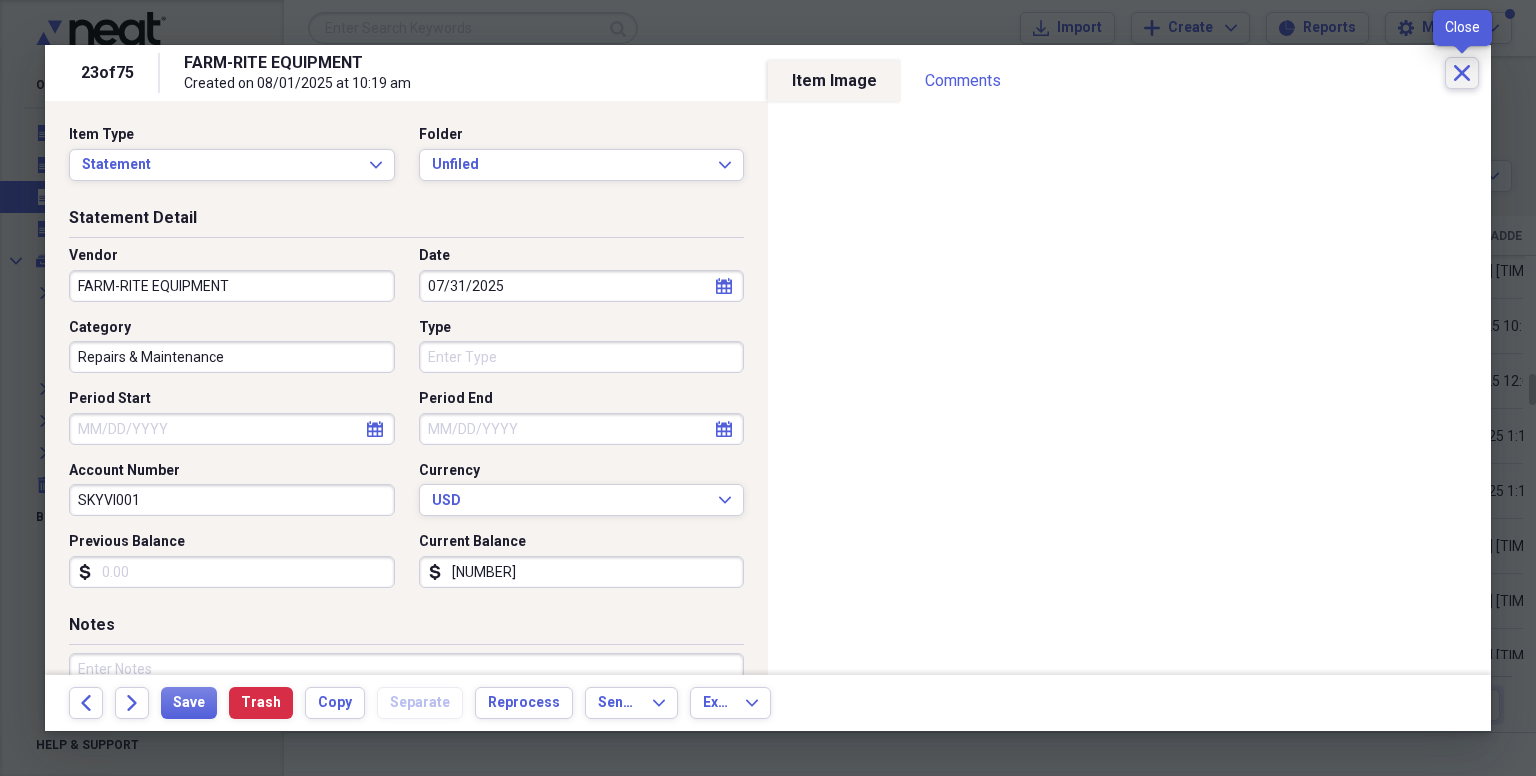 click on "Close" at bounding box center (1462, 73) 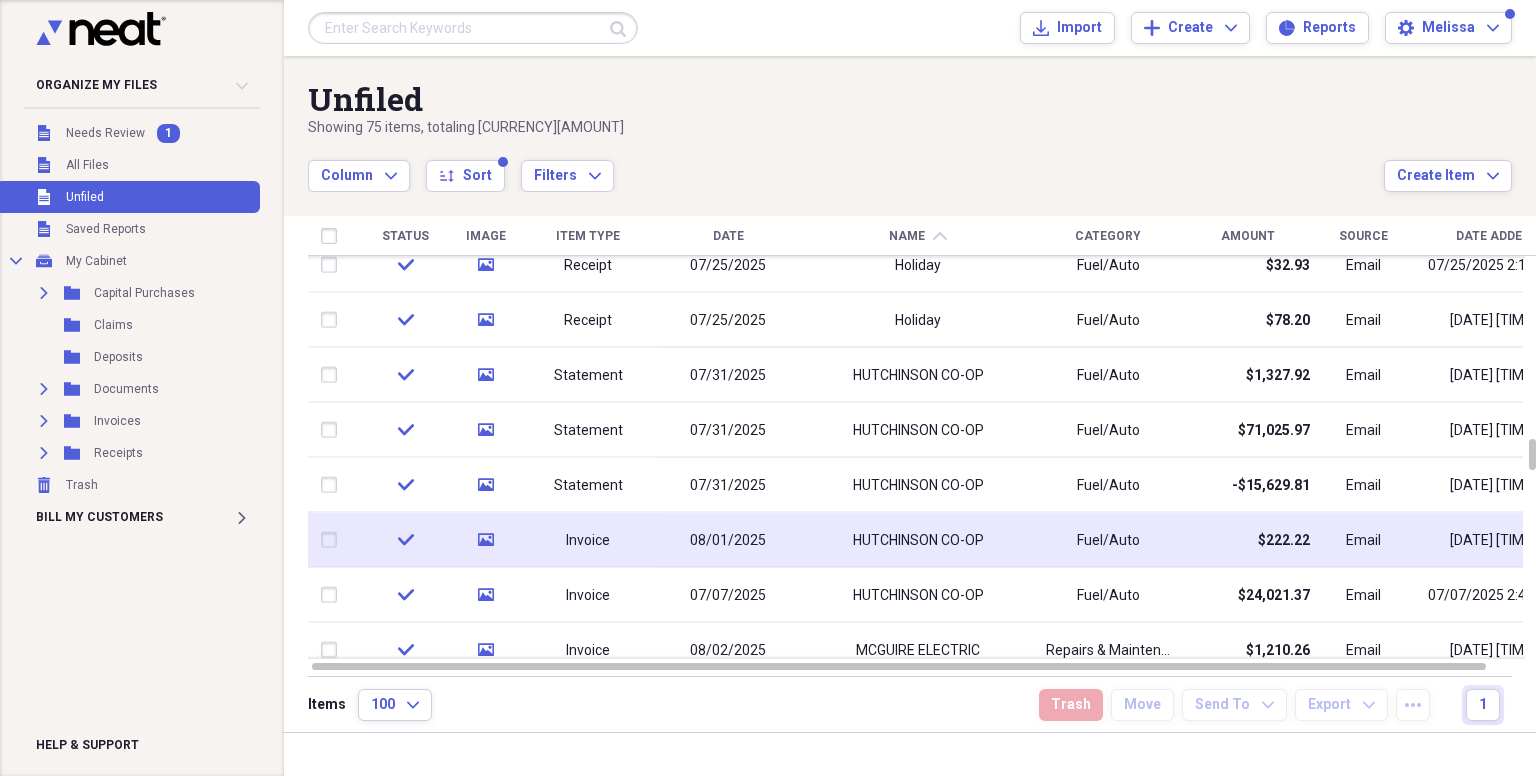 click on "HUTCHINSON CO-OP" at bounding box center (918, 540) 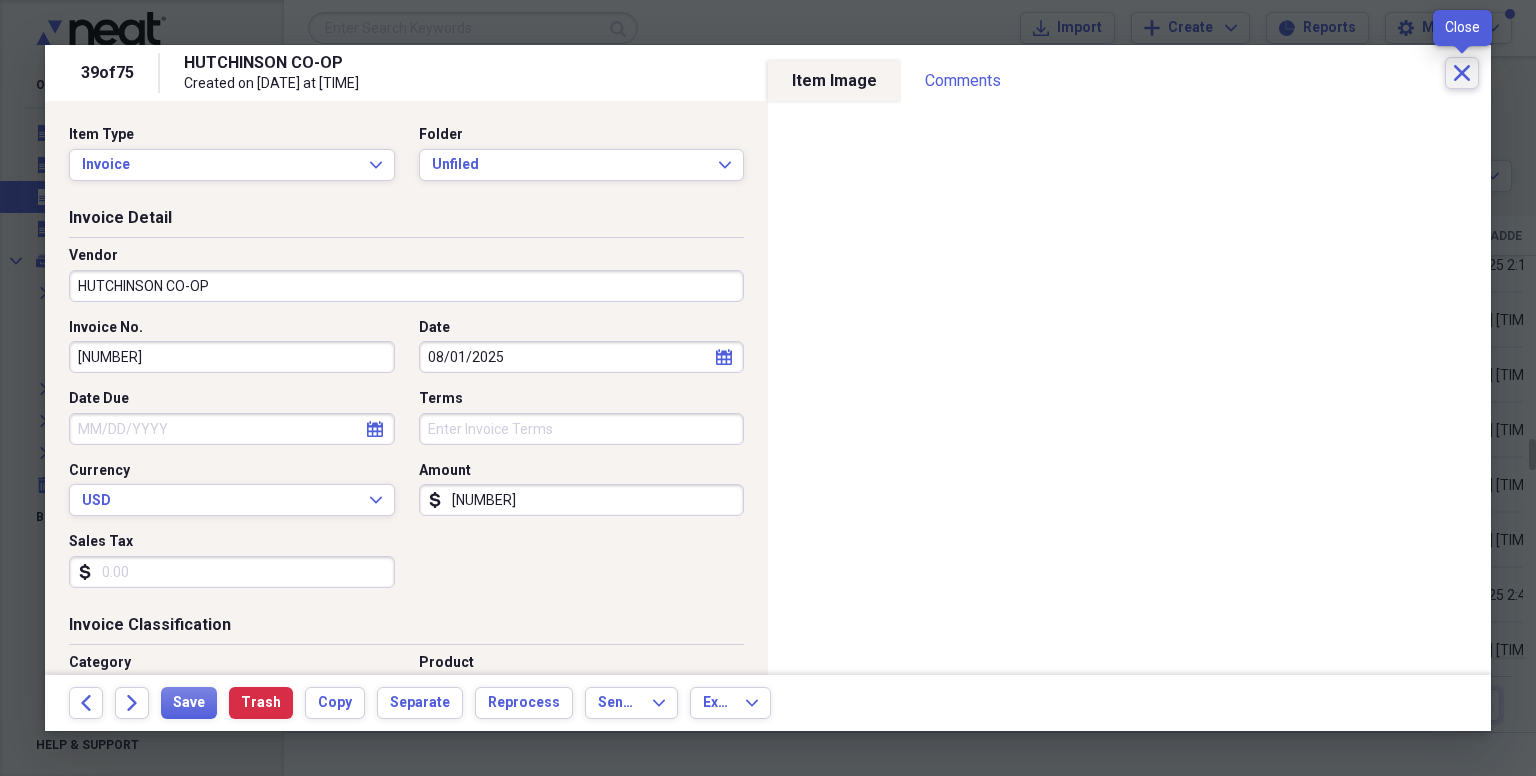 click on "Close" at bounding box center (1462, 73) 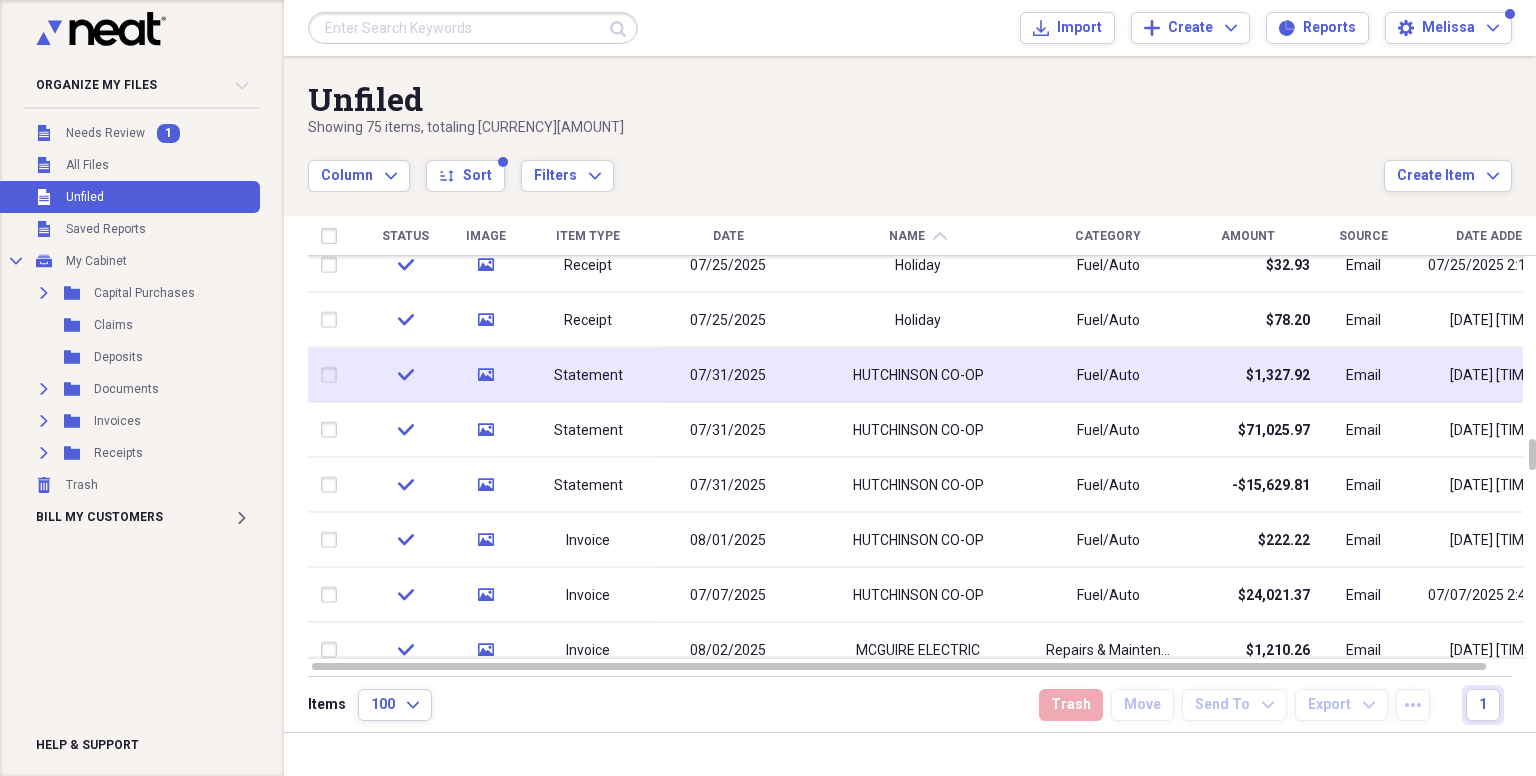 click on "HUTCHINSON CO-OP" at bounding box center (918, 375) 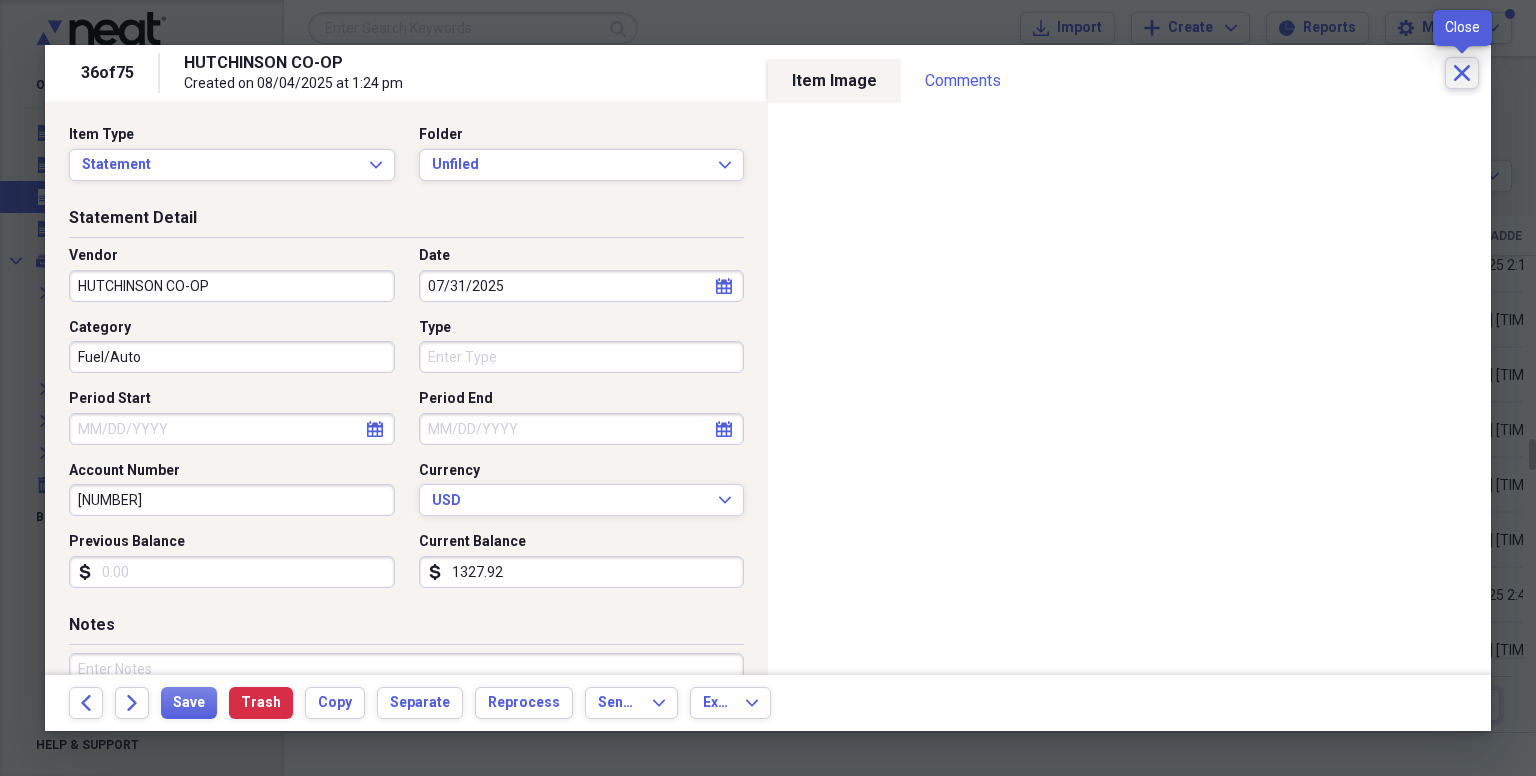 click 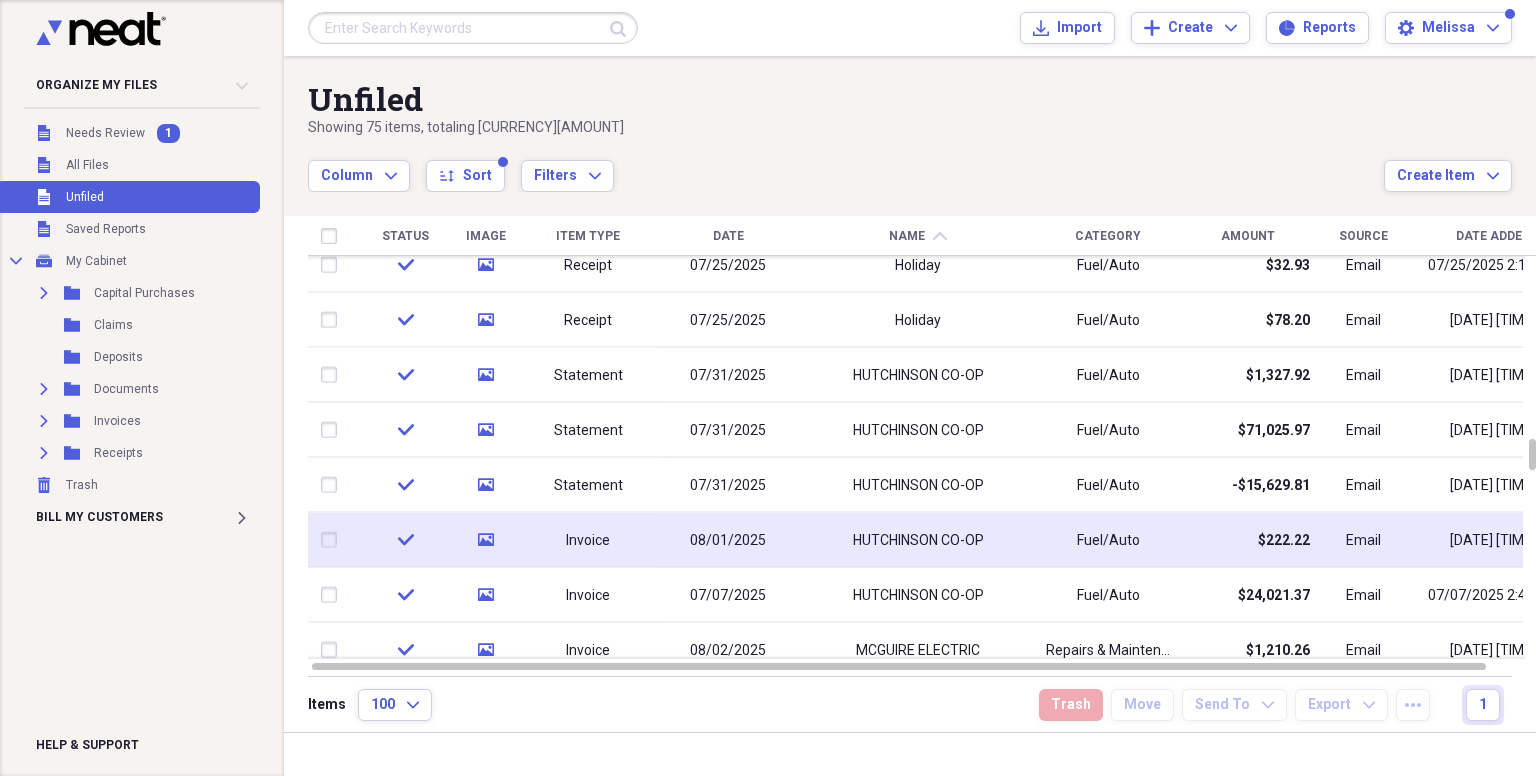 click at bounding box center [333, 540] 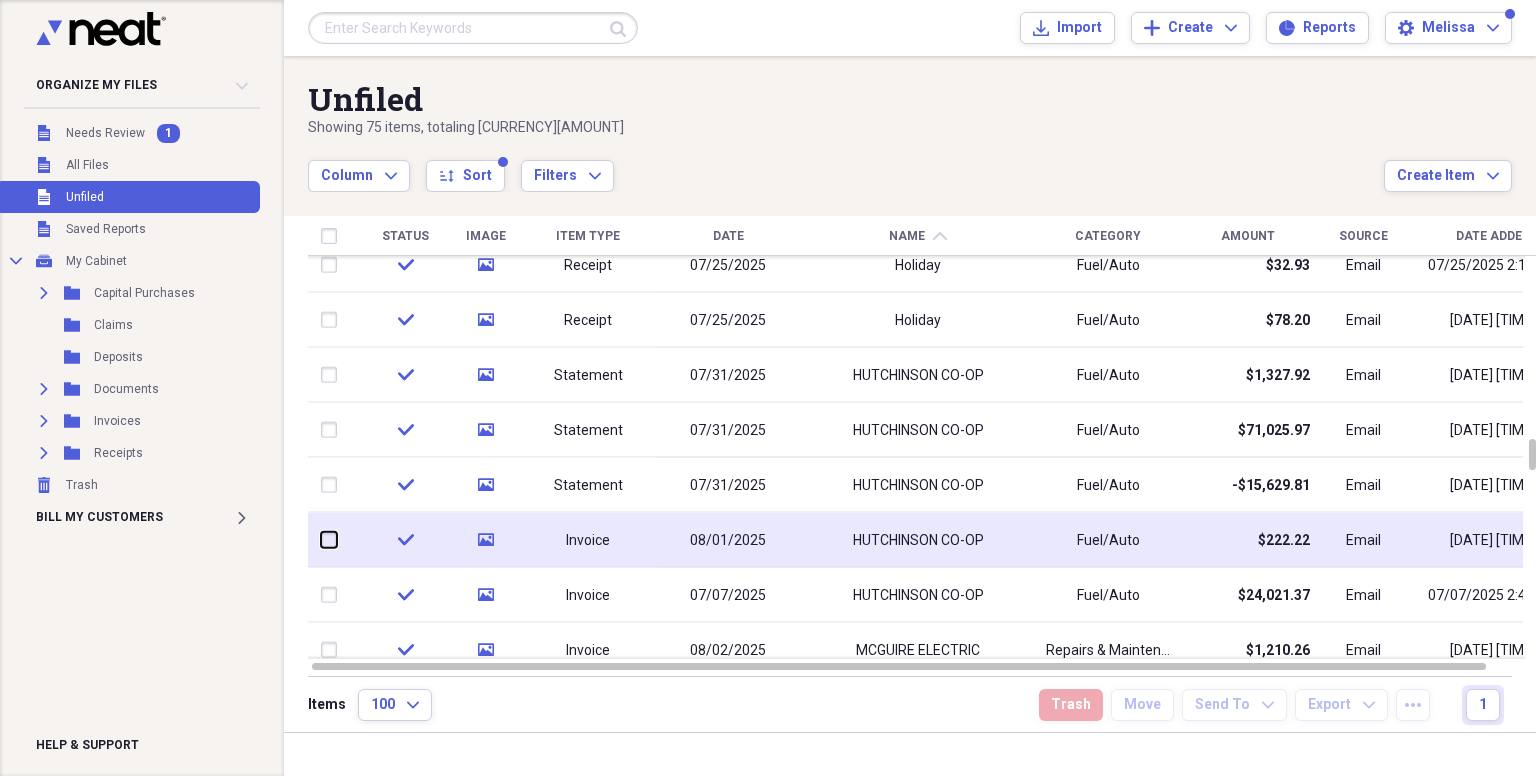 click at bounding box center (321, 540) 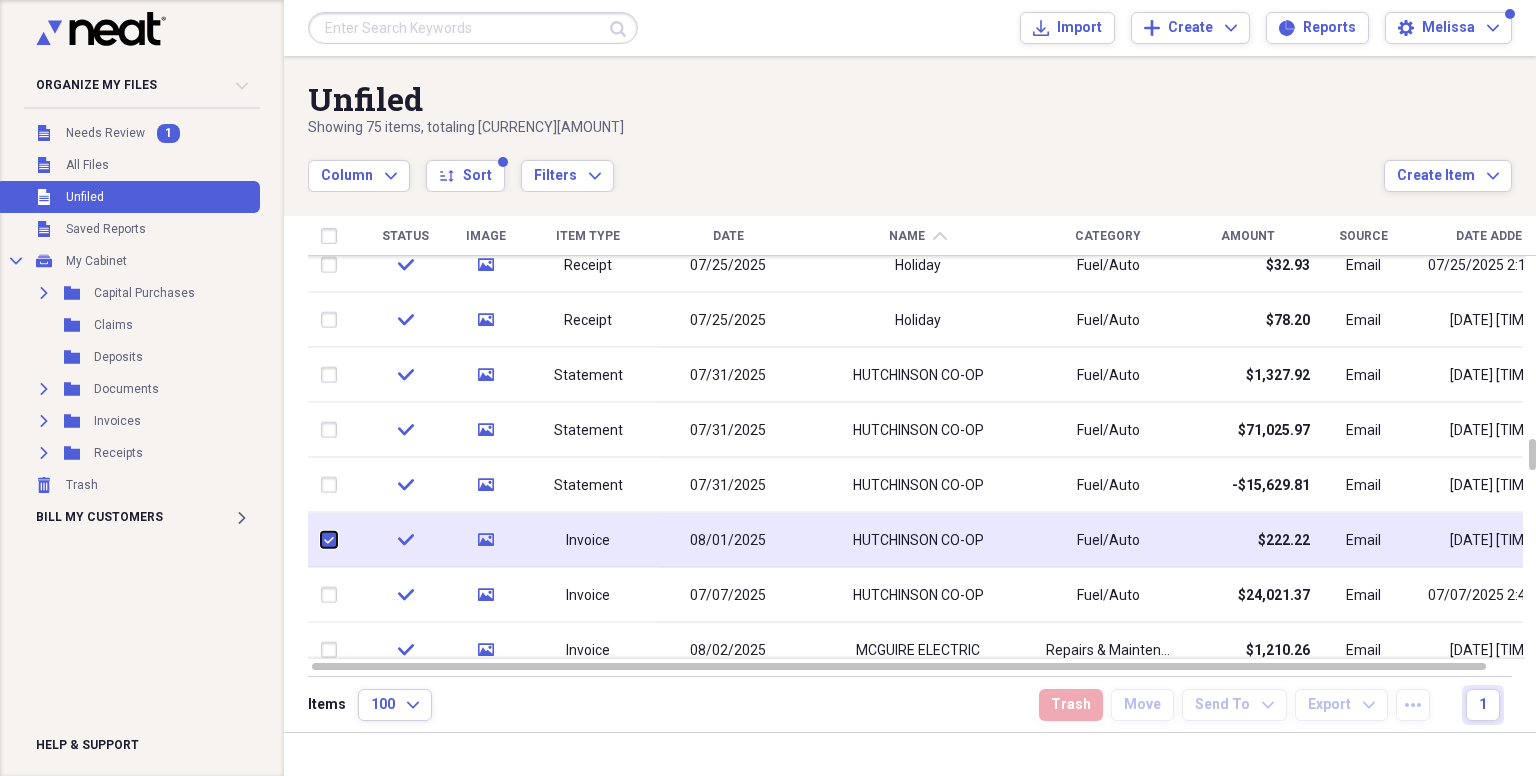 checkbox on "true" 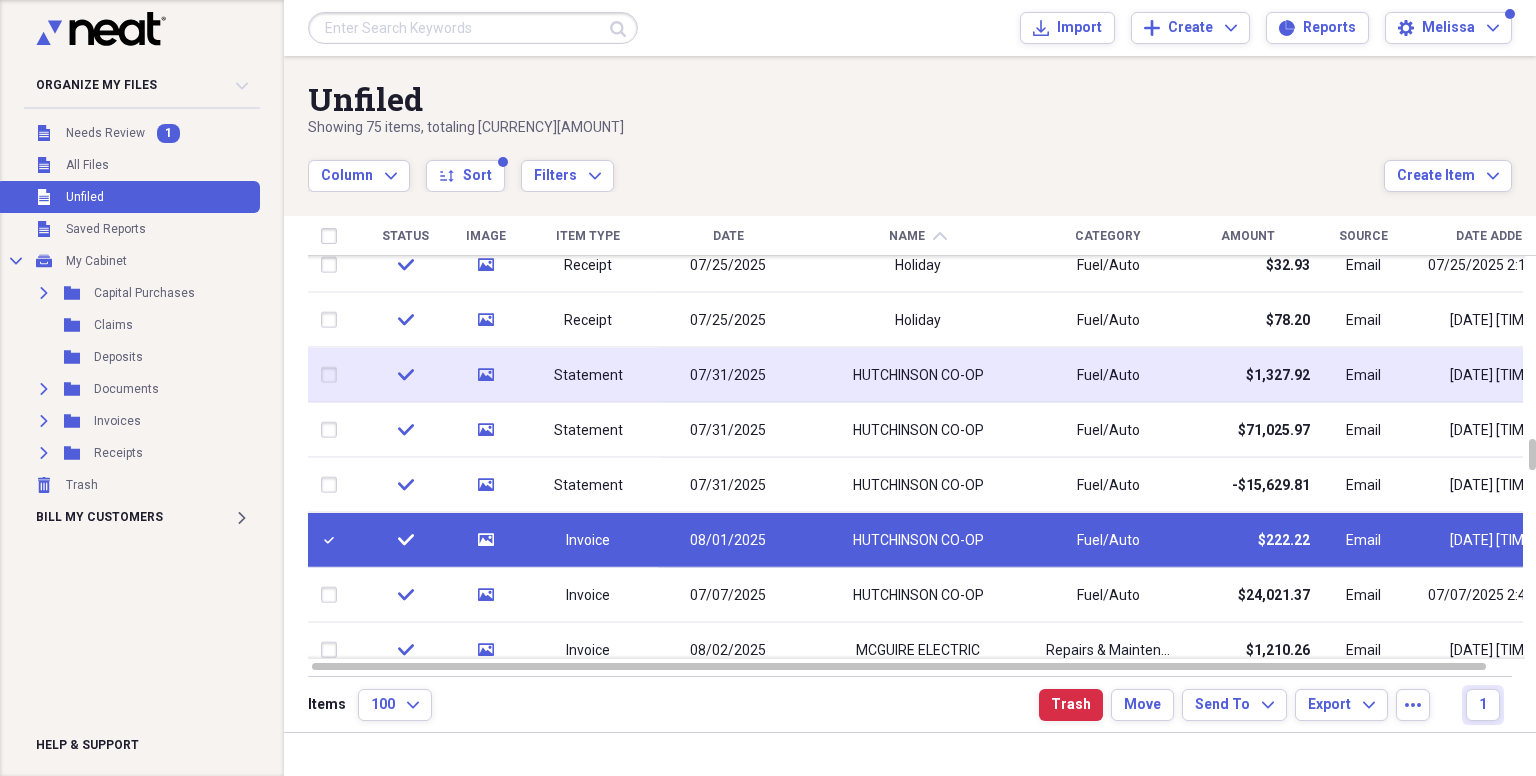 click at bounding box center (333, 375) 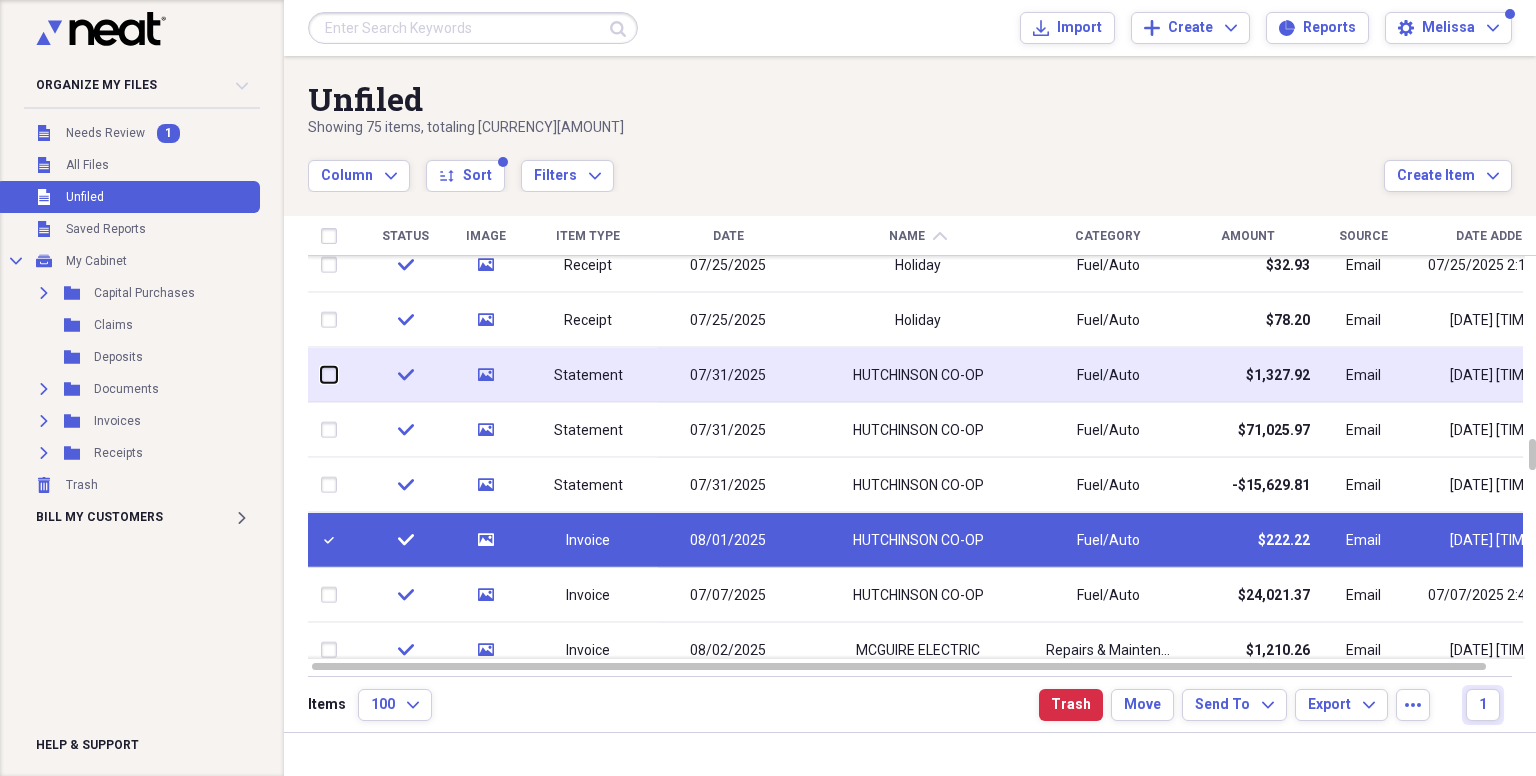 click at bounding box center [321, 375] 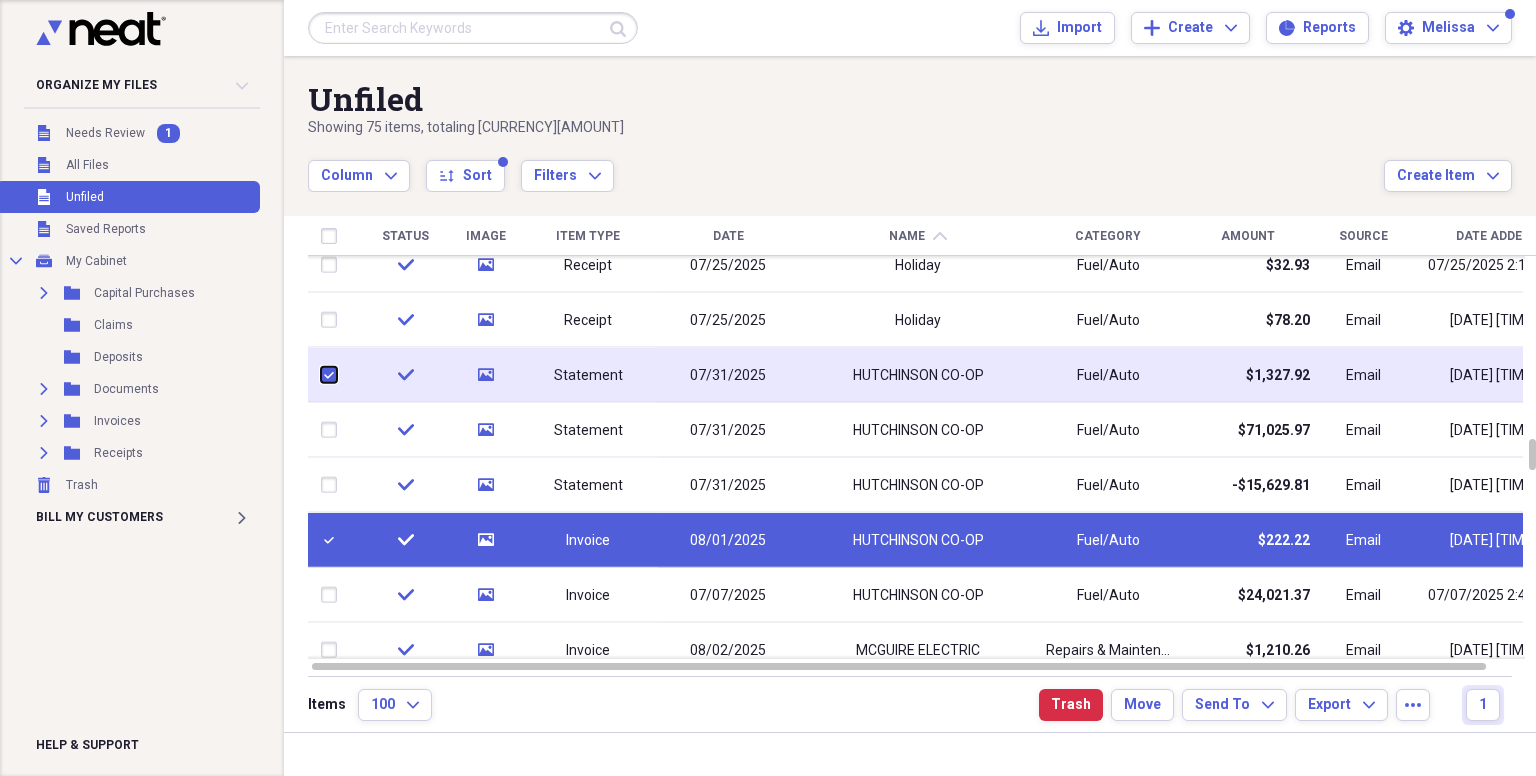 checkbox on "true" 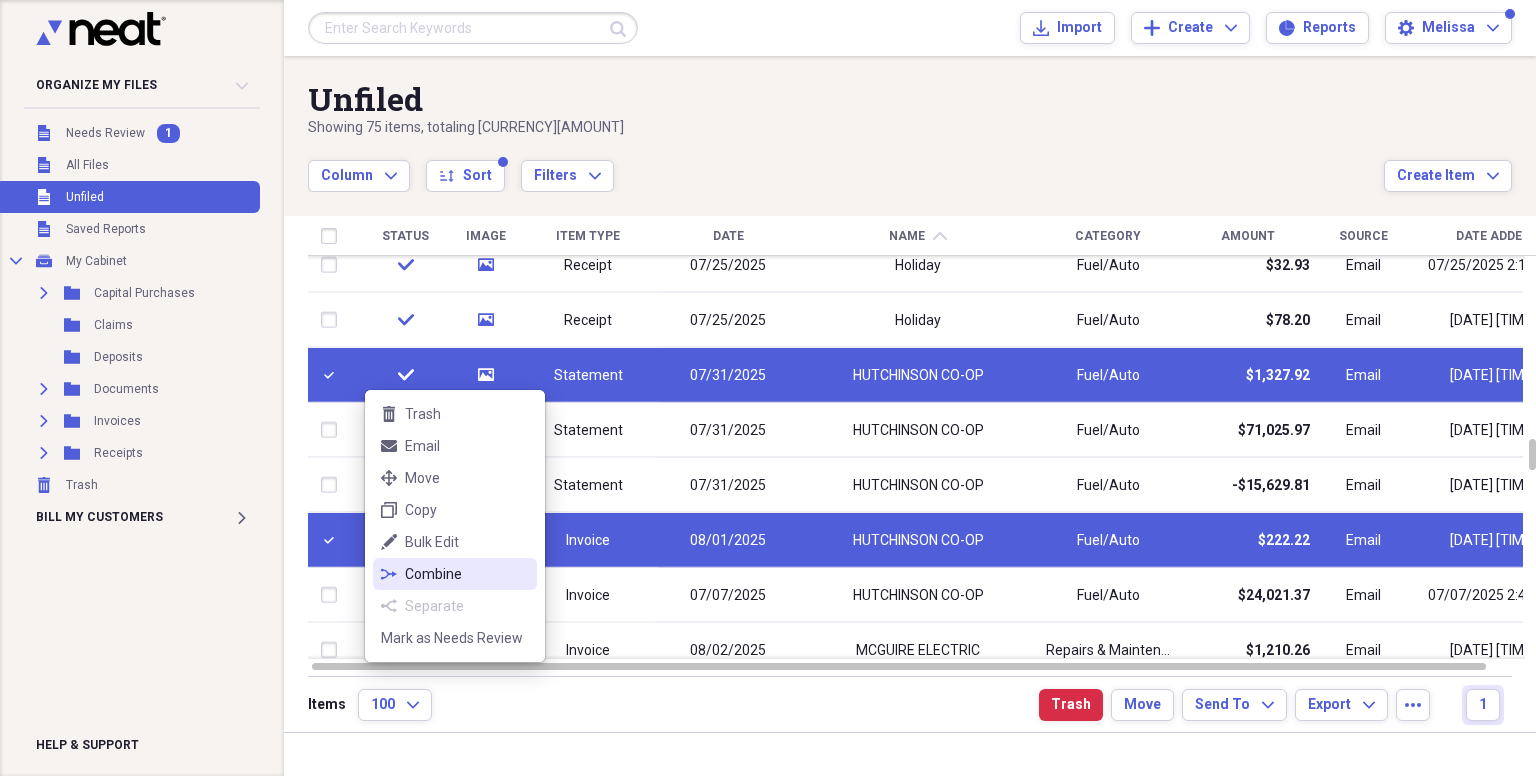 click on "Combine" at bounding box center (467, 574) 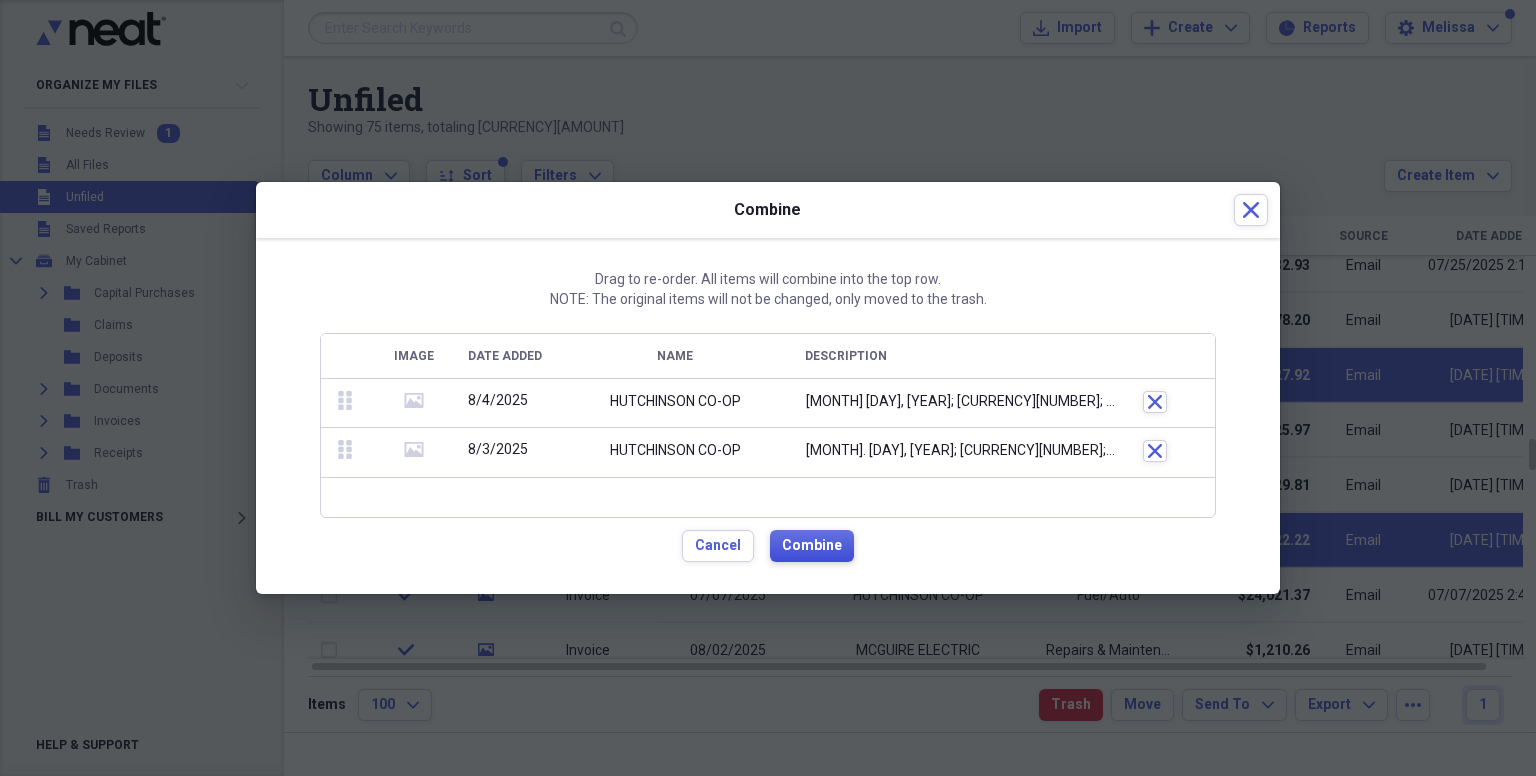 click on "Combine" at bounding box center (812, 546) 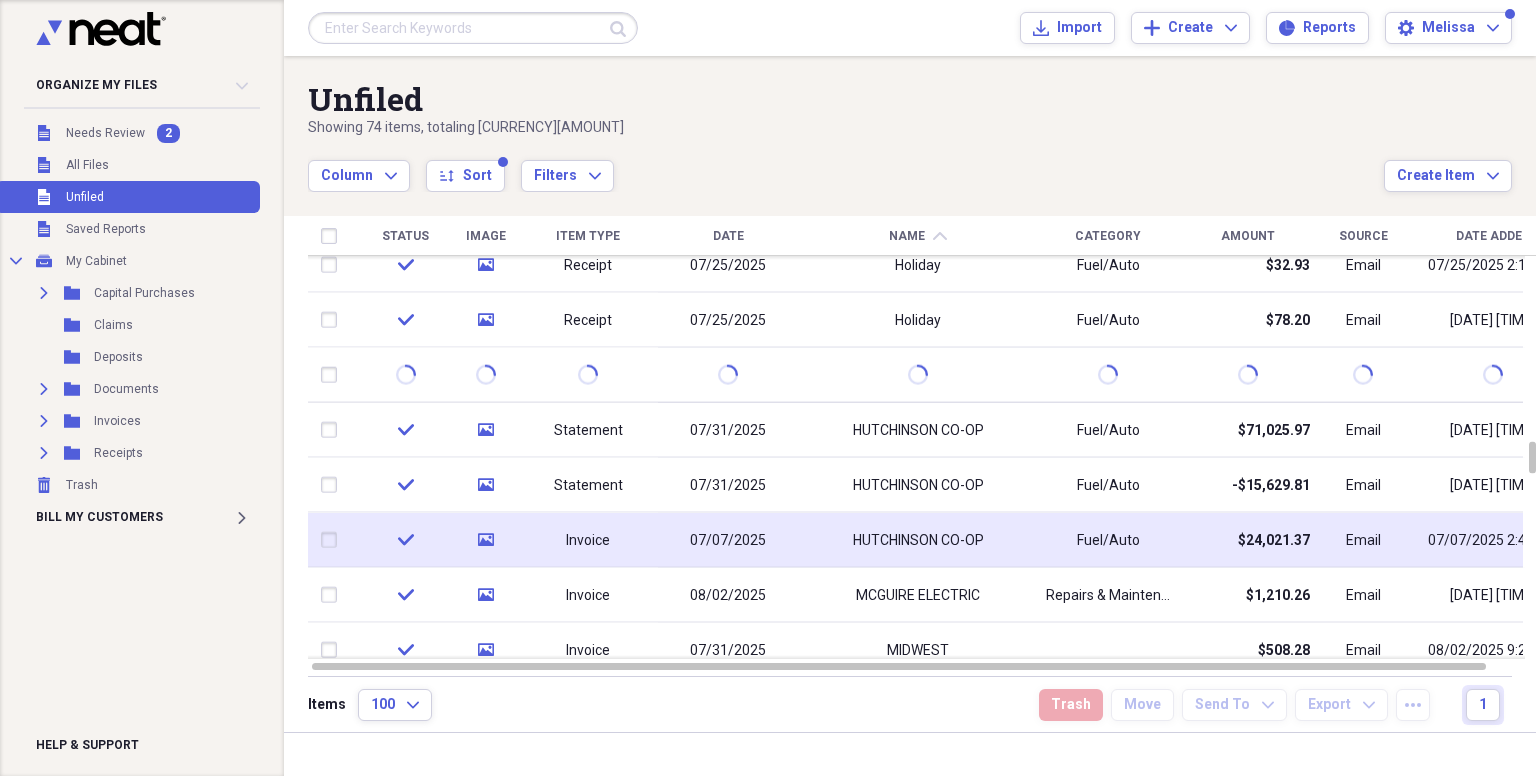click on "HUTCHINSON CO-OP" at bounding box center [918, 540] 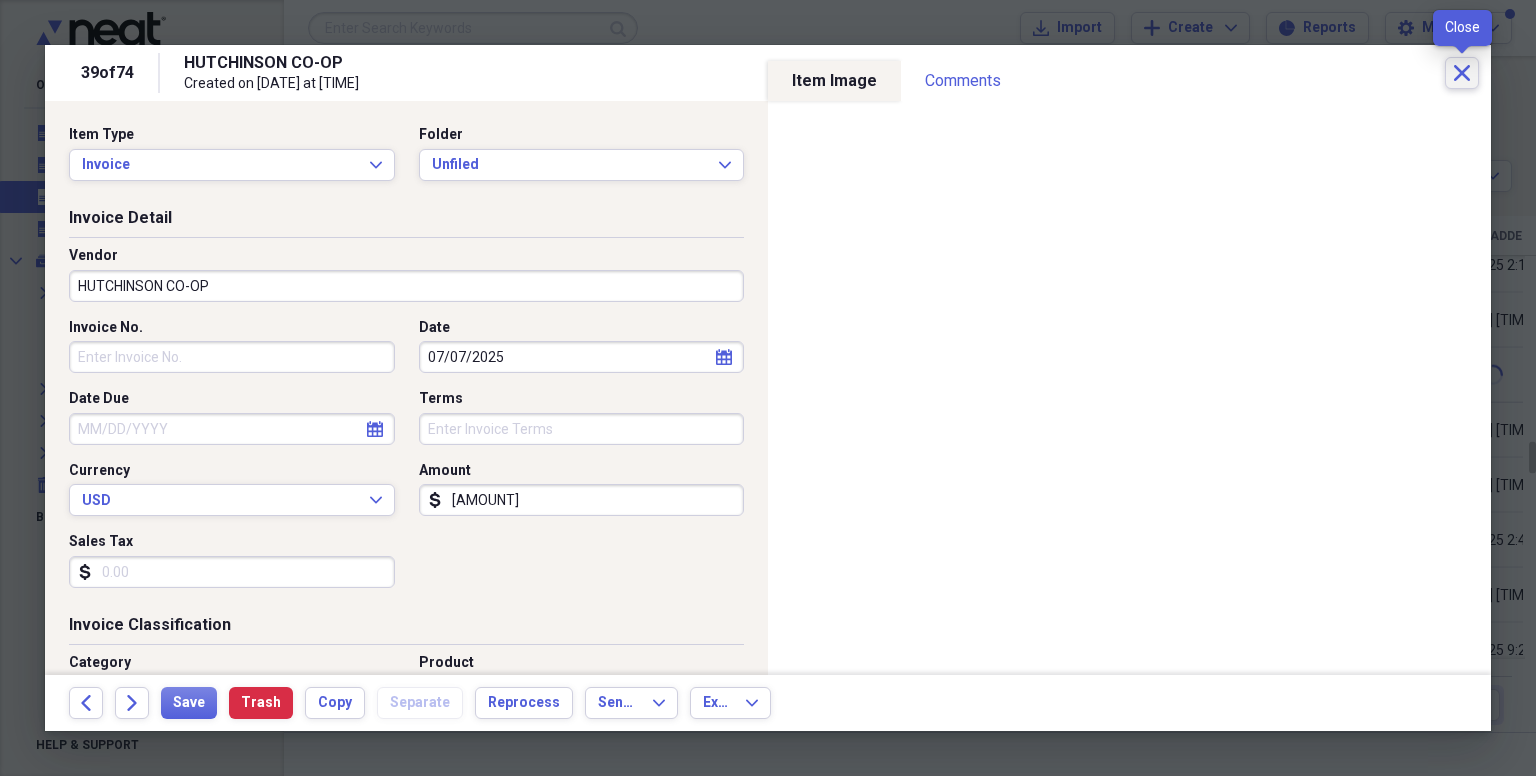 click 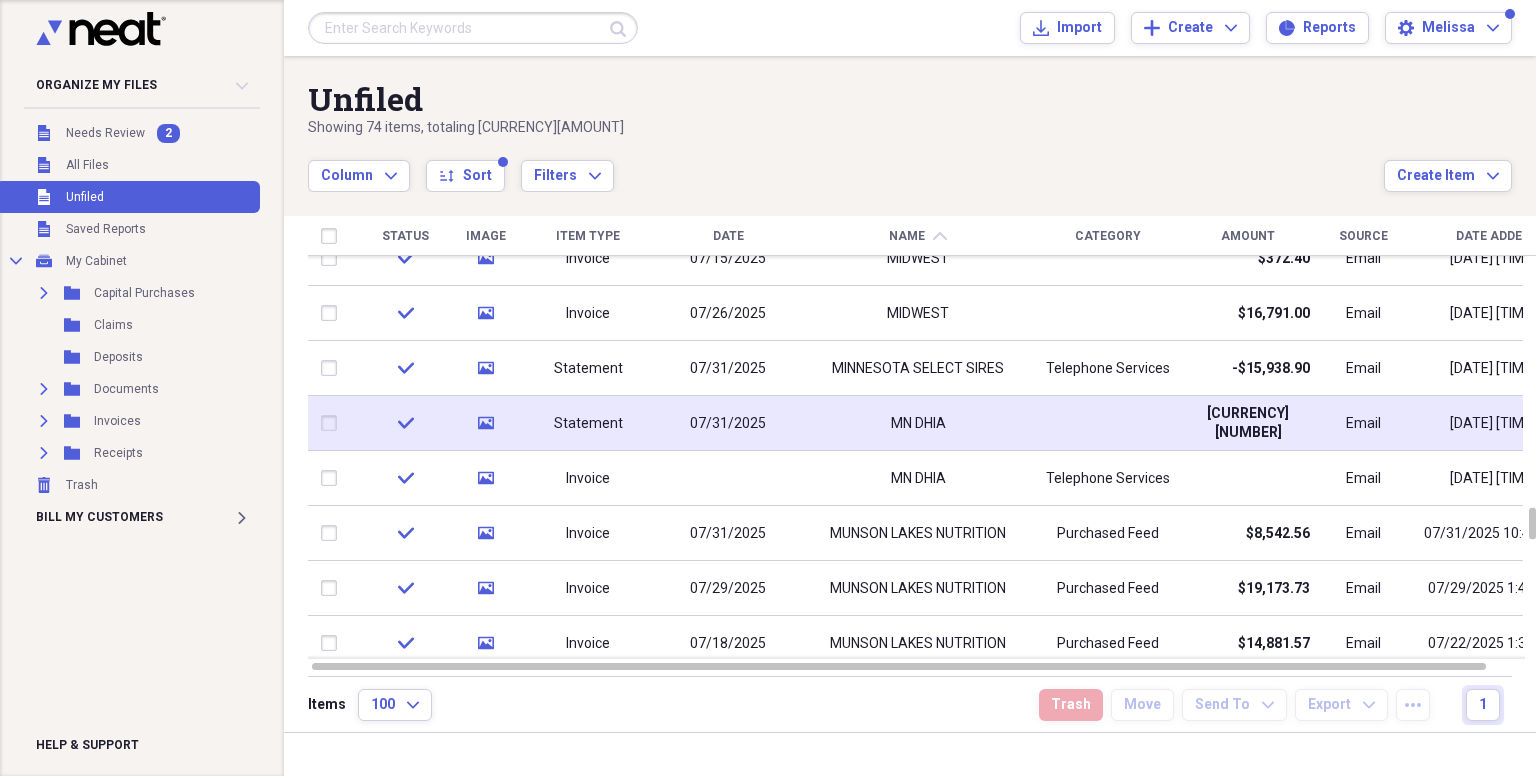 click at bounding box center (333, 423) 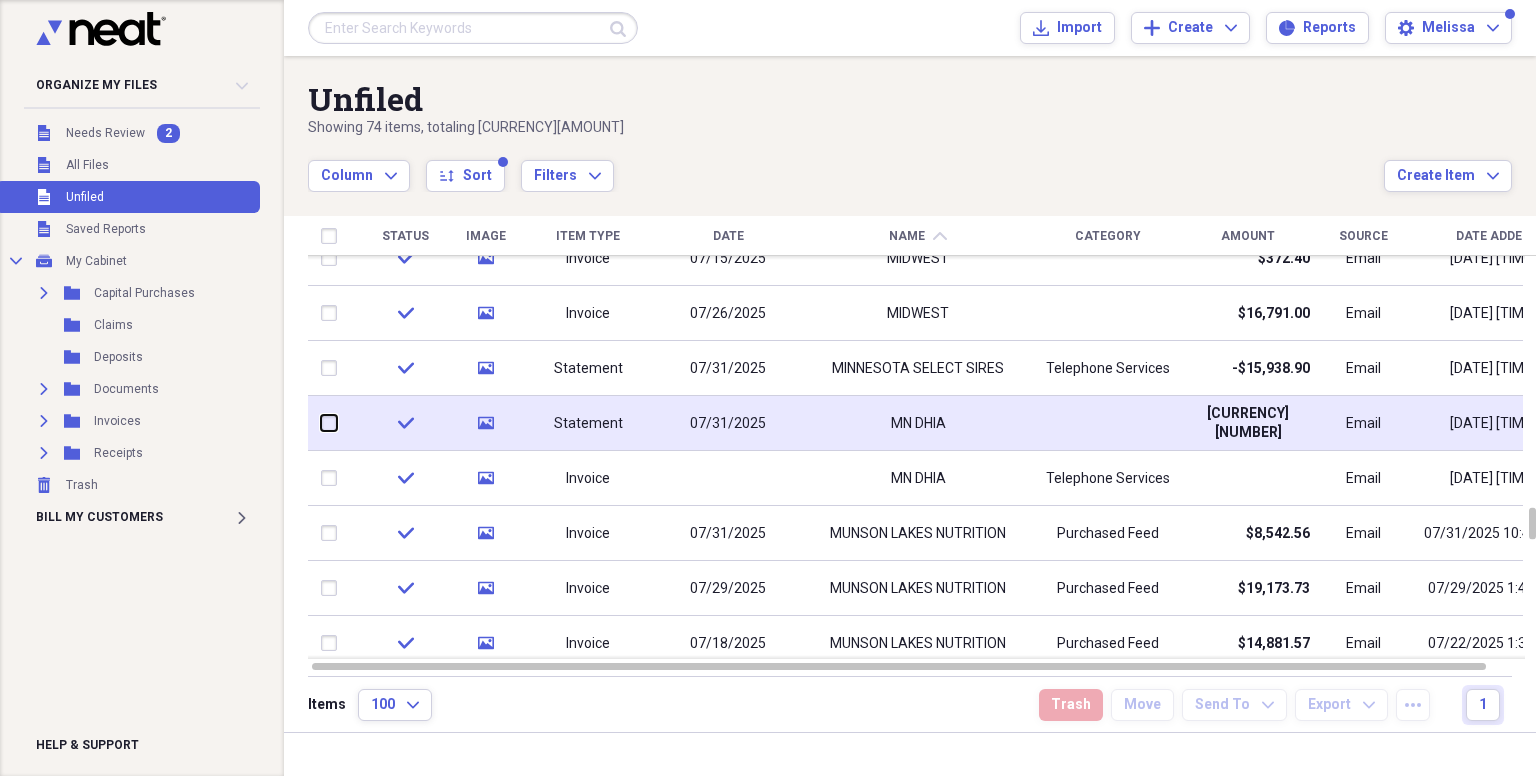 click at bounding box center (321, 423) 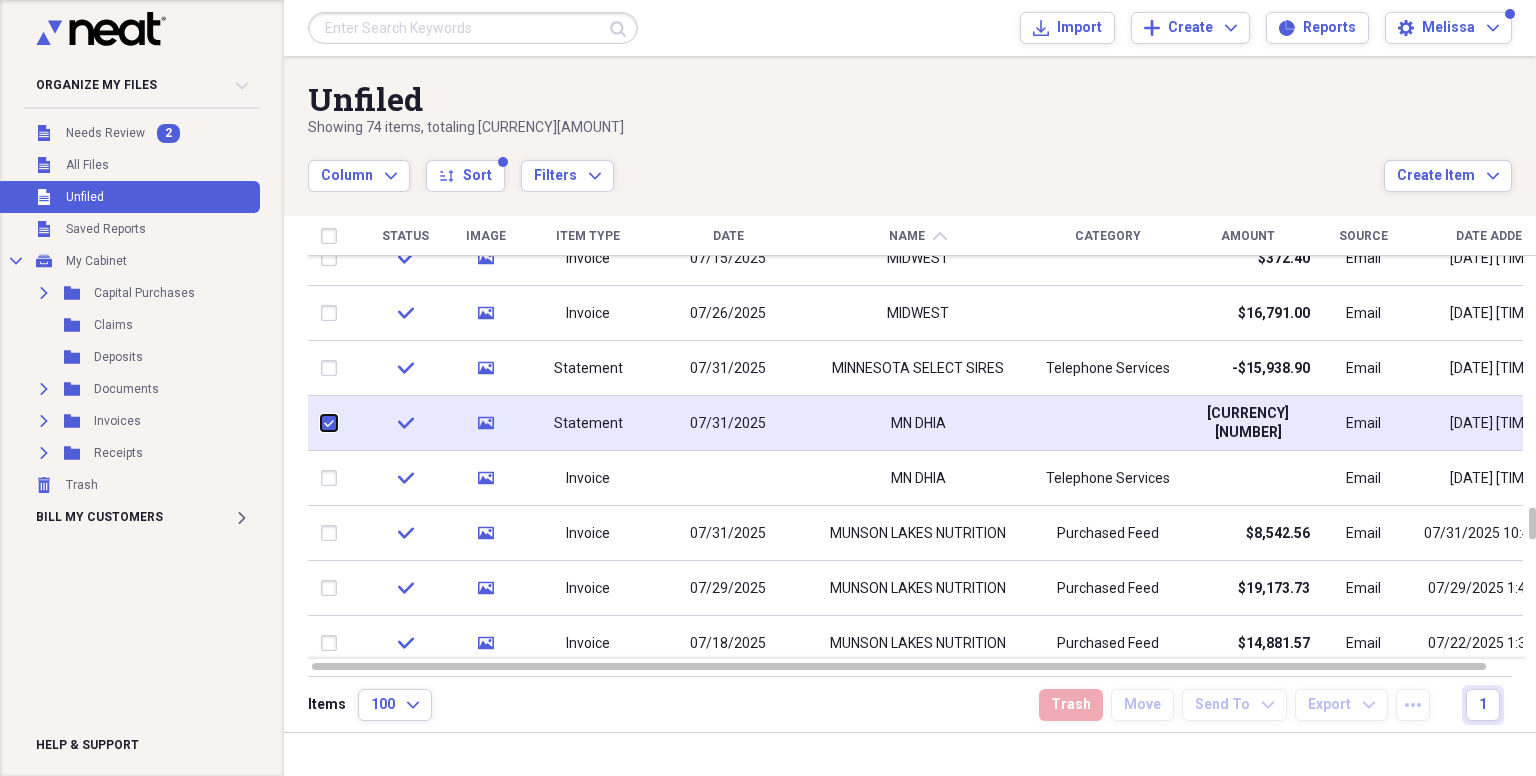 checkbox on "true" 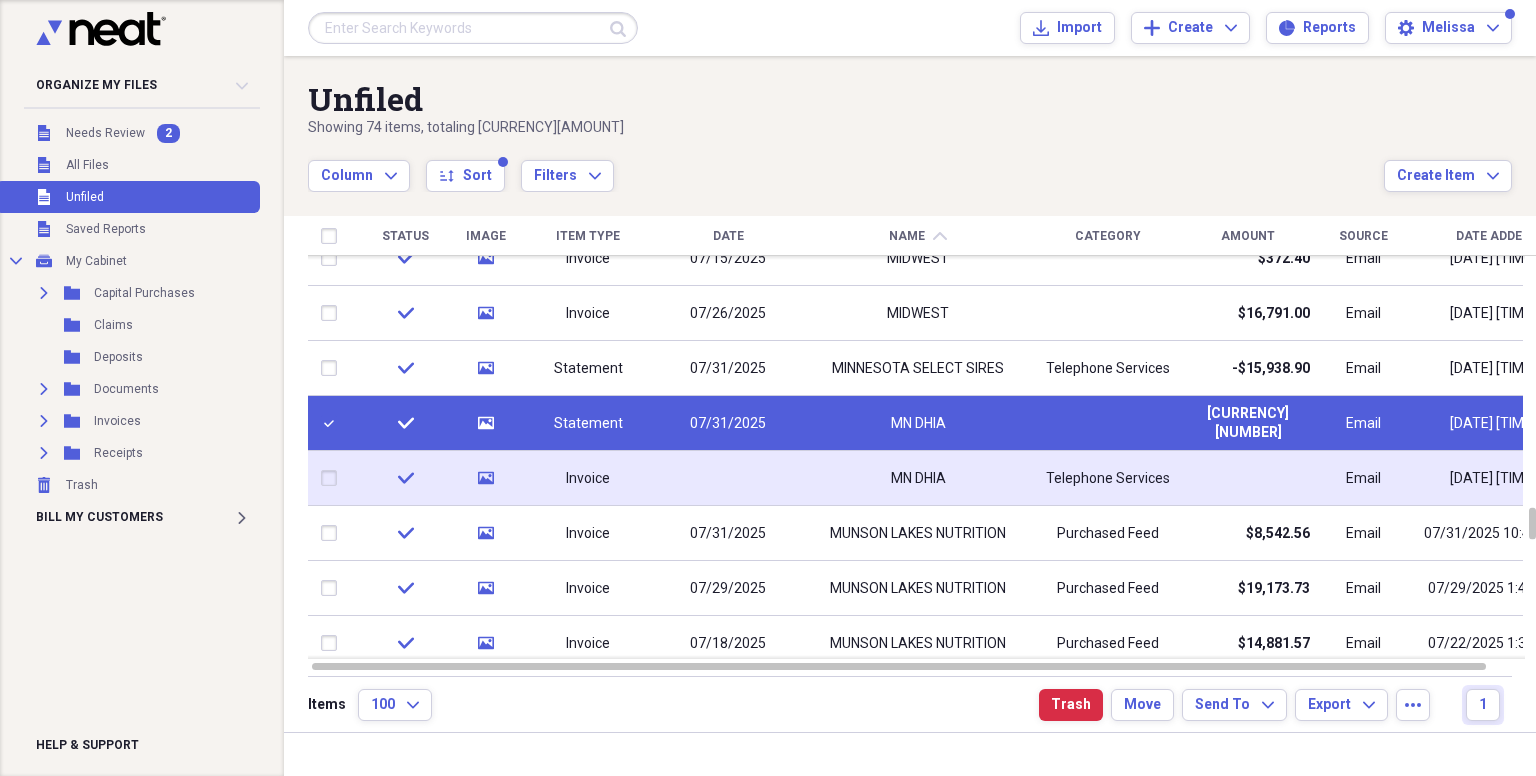 click at bounding box center (333, 478) 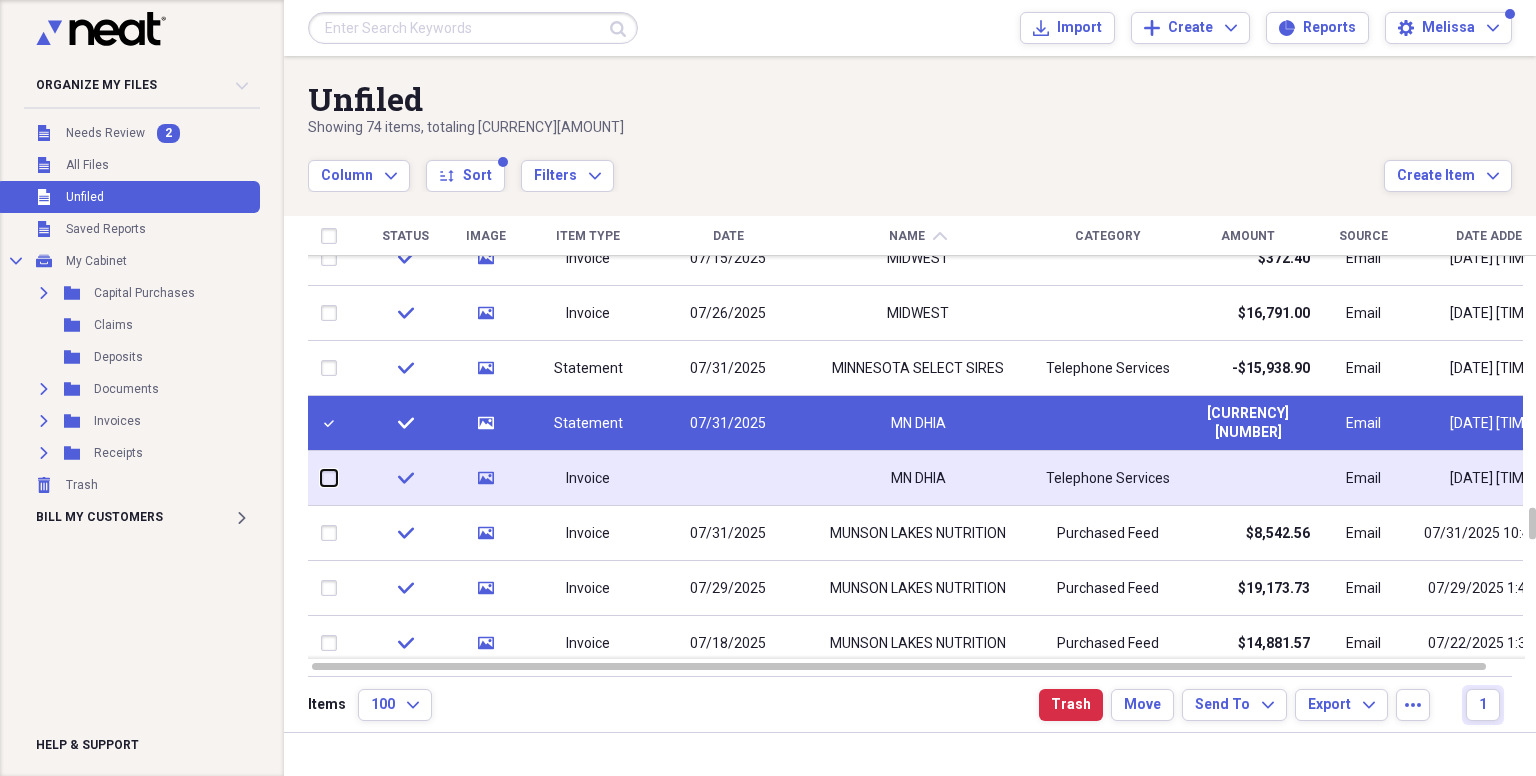 click at bounding box center (321, 478) 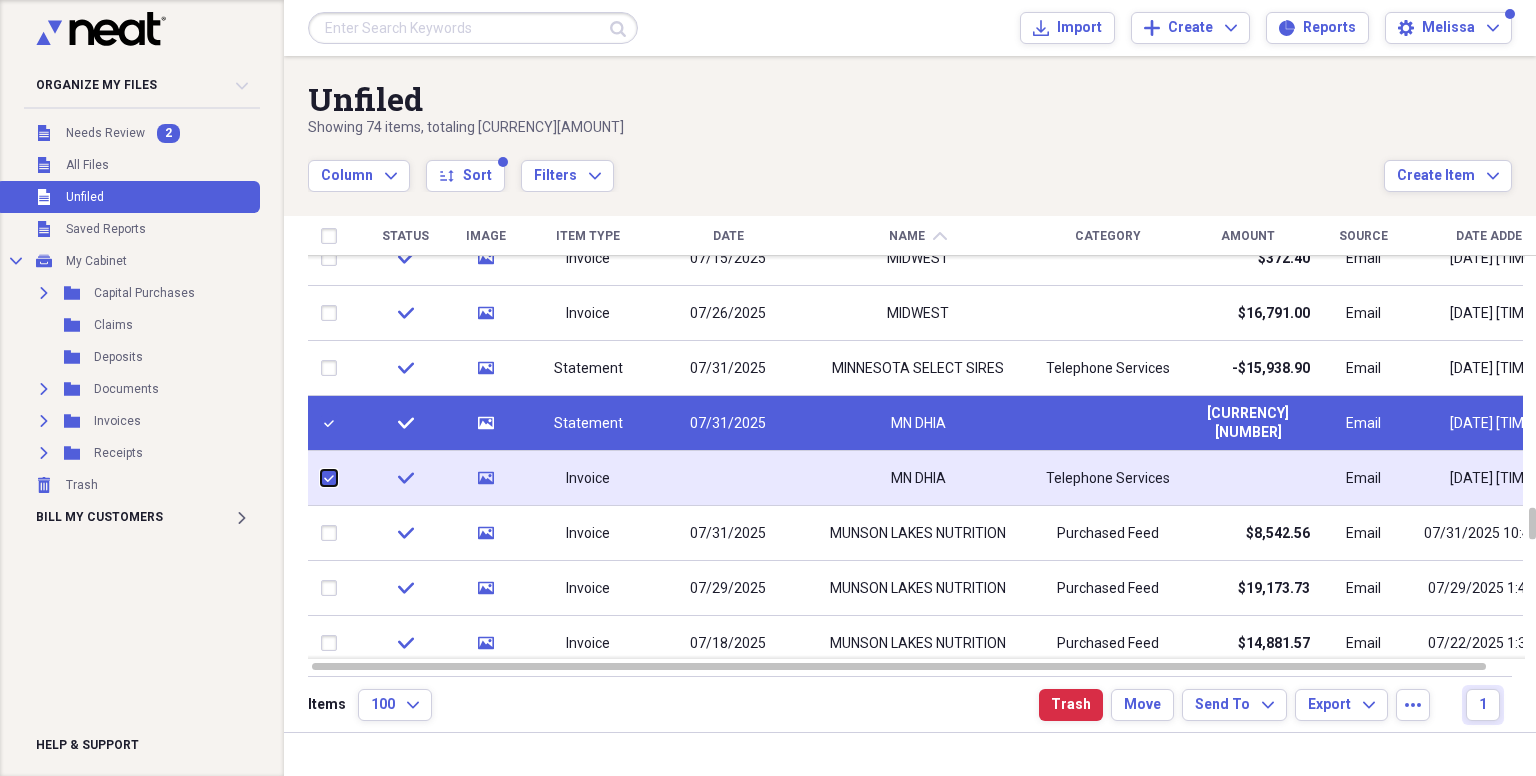 checkbox on "true" 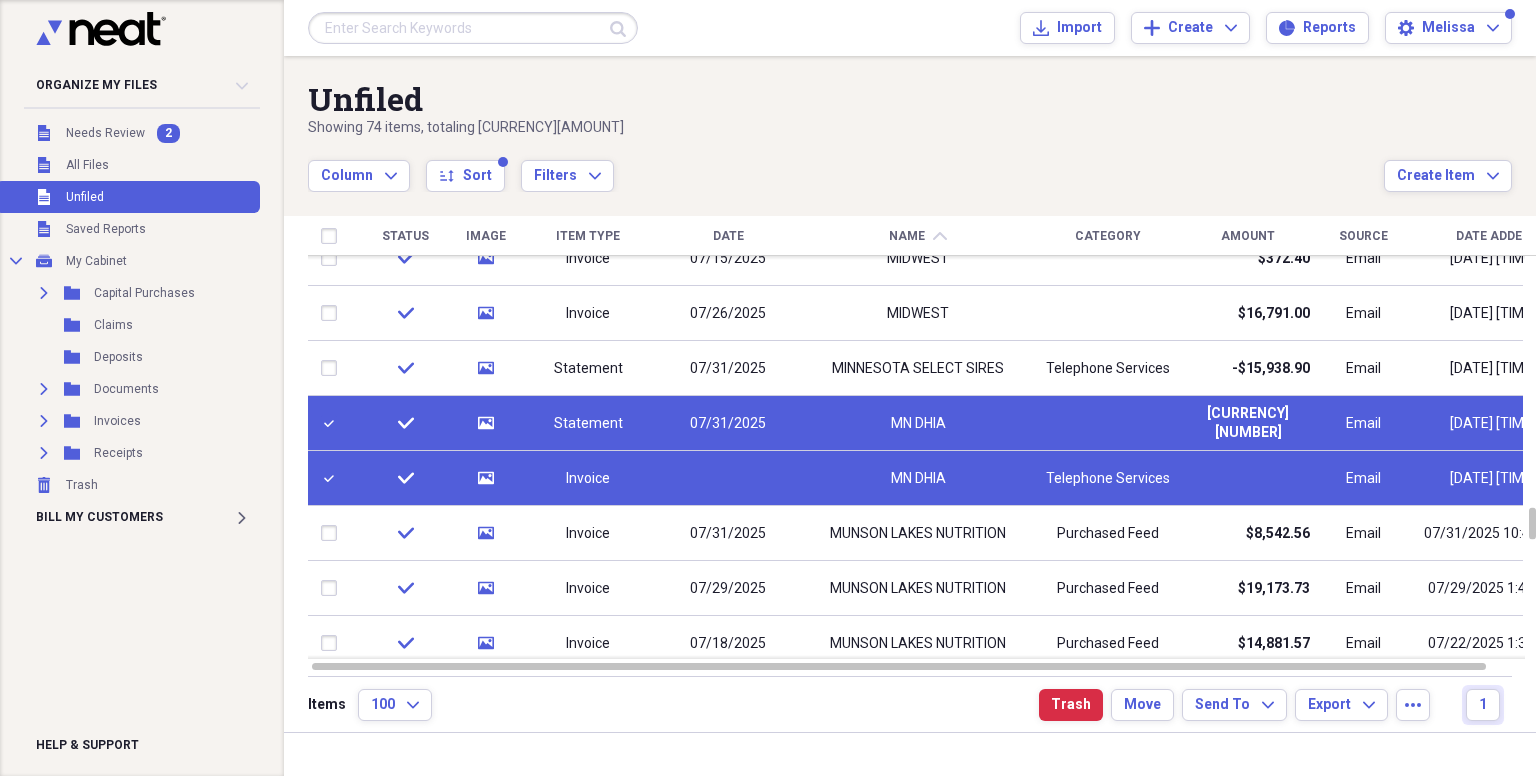 click on "check" at bounding box center (405, 478) 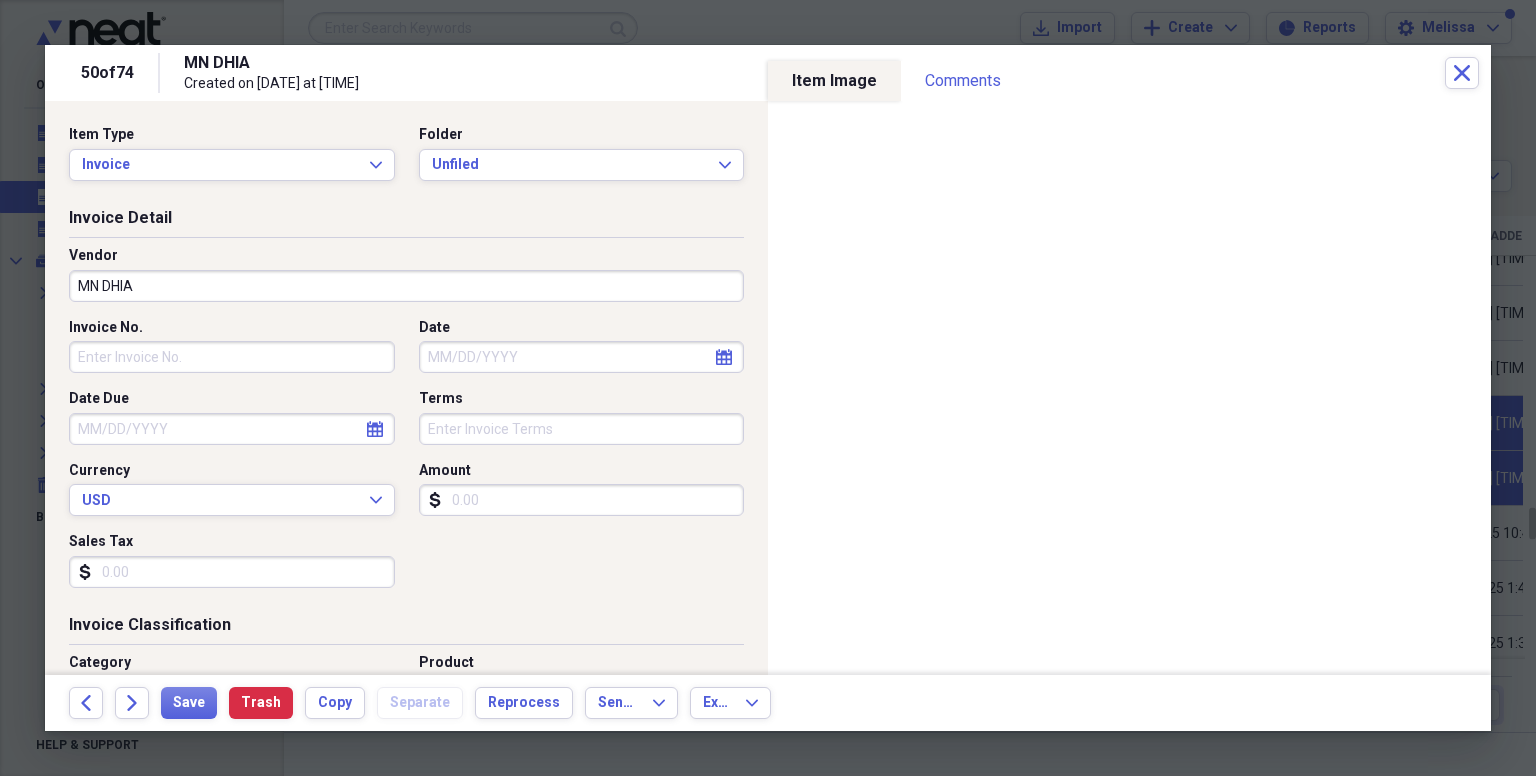 click on "Amount" at bounding box center [582, 500] 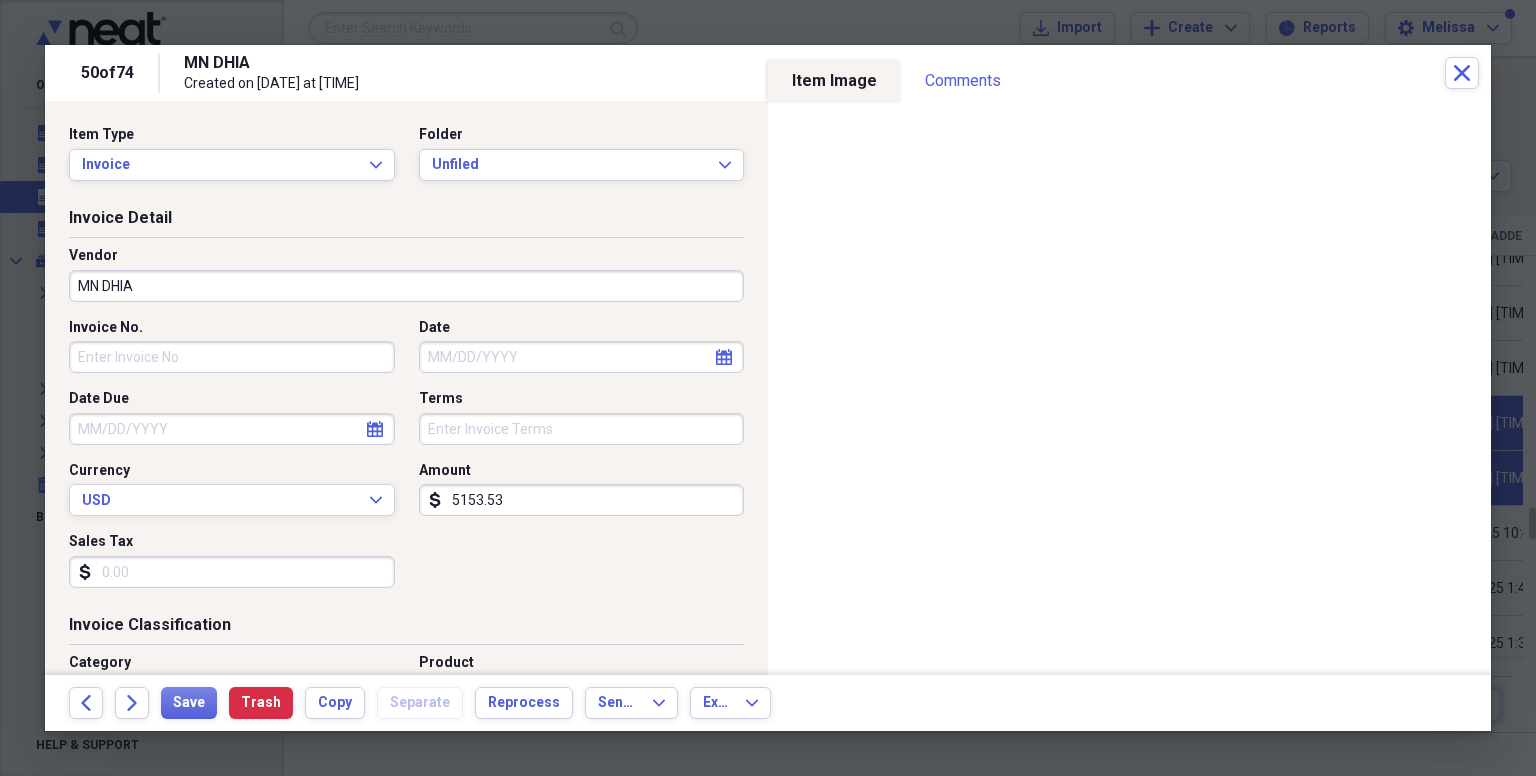 type on "5153.53" 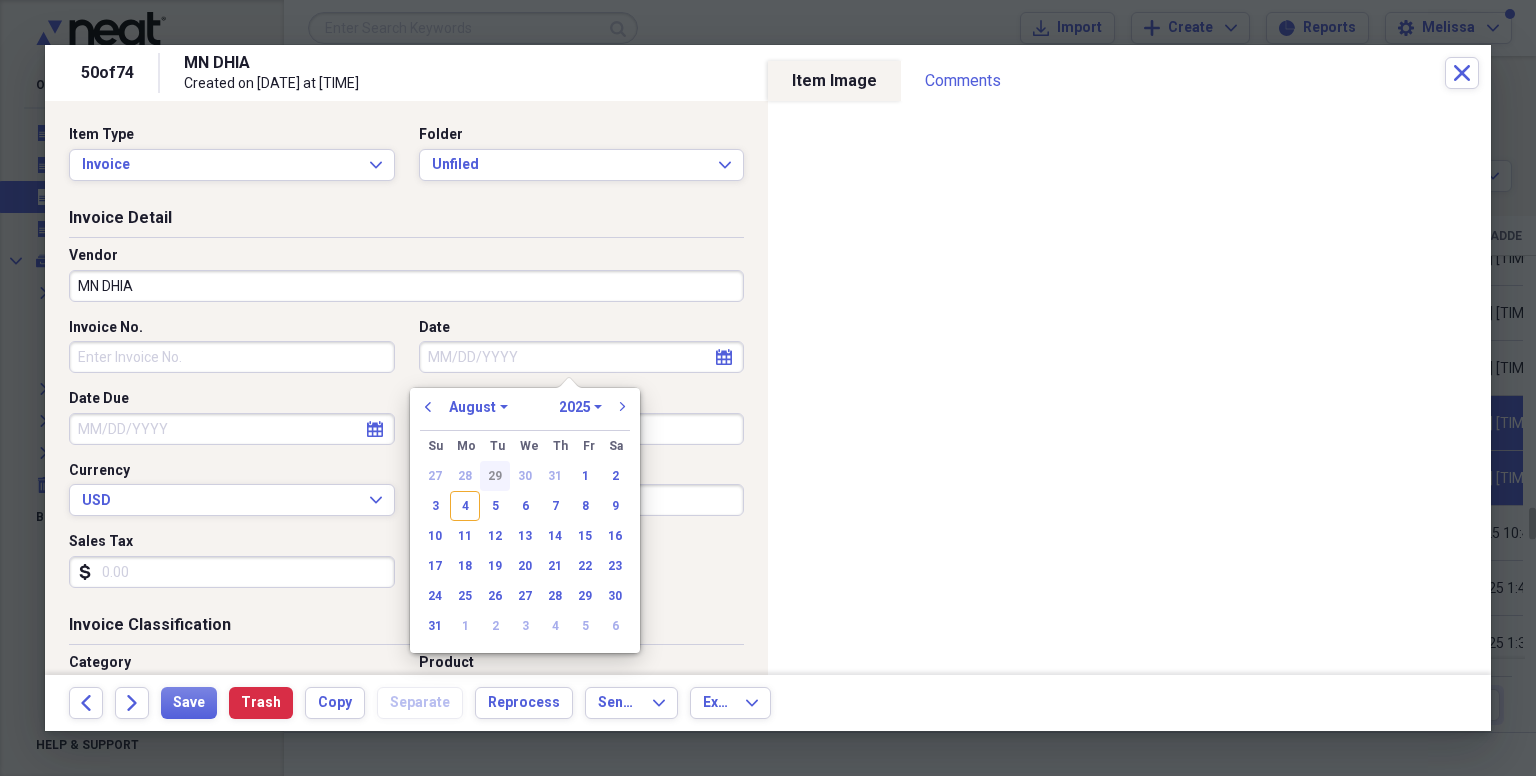 click on "29" at bounding box center [495, 476] 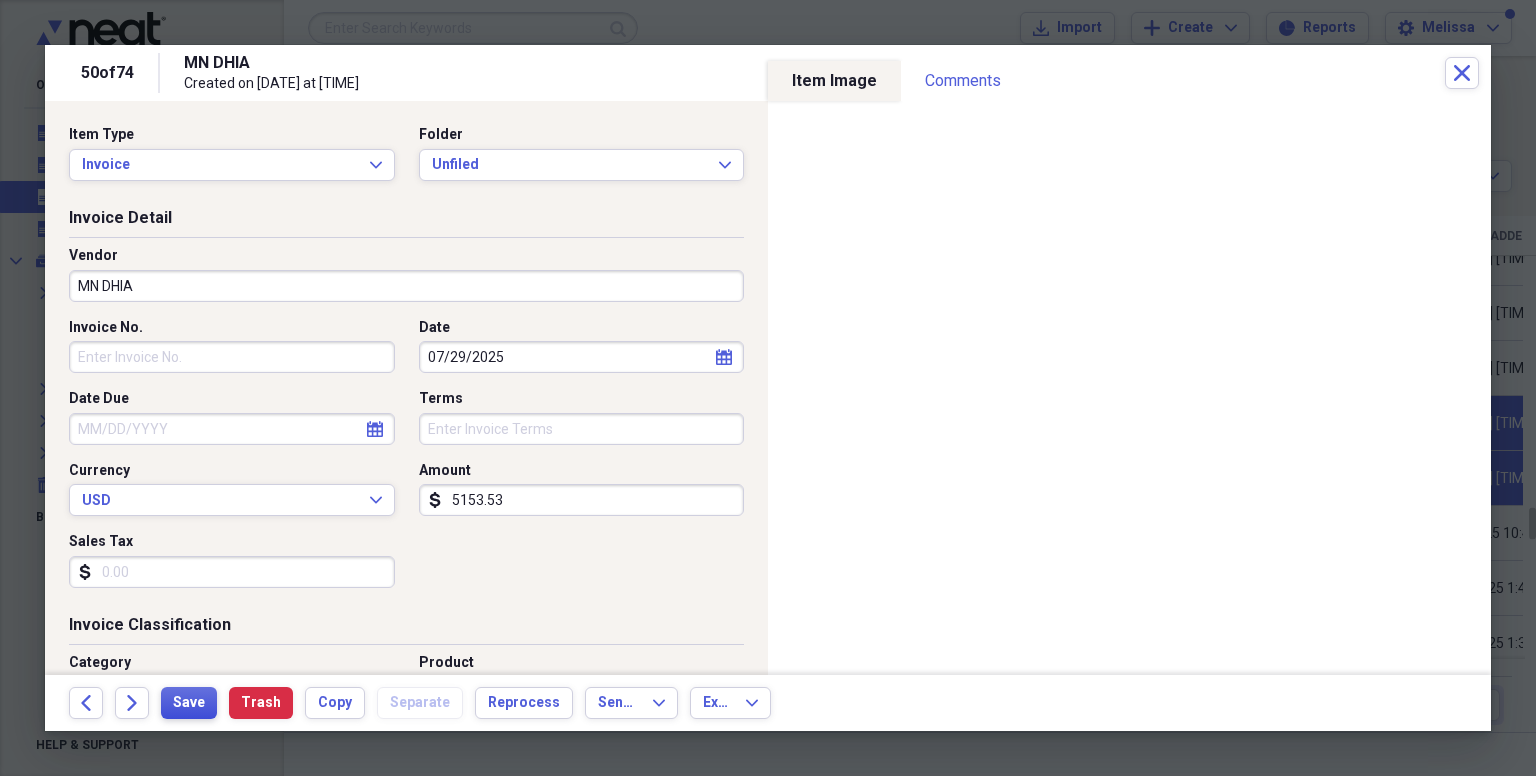 click on "Save" at bounding box center [189, 703] 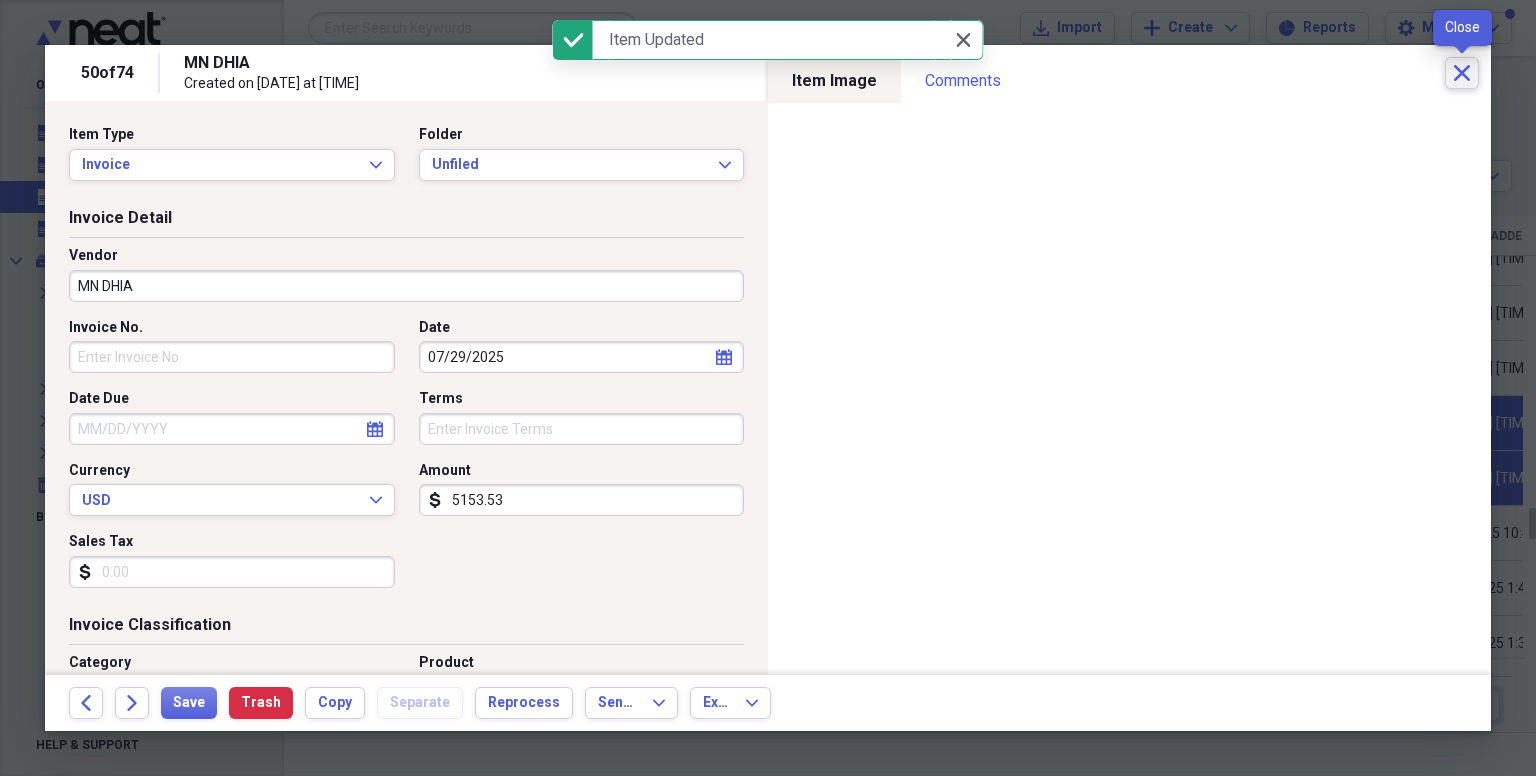 click 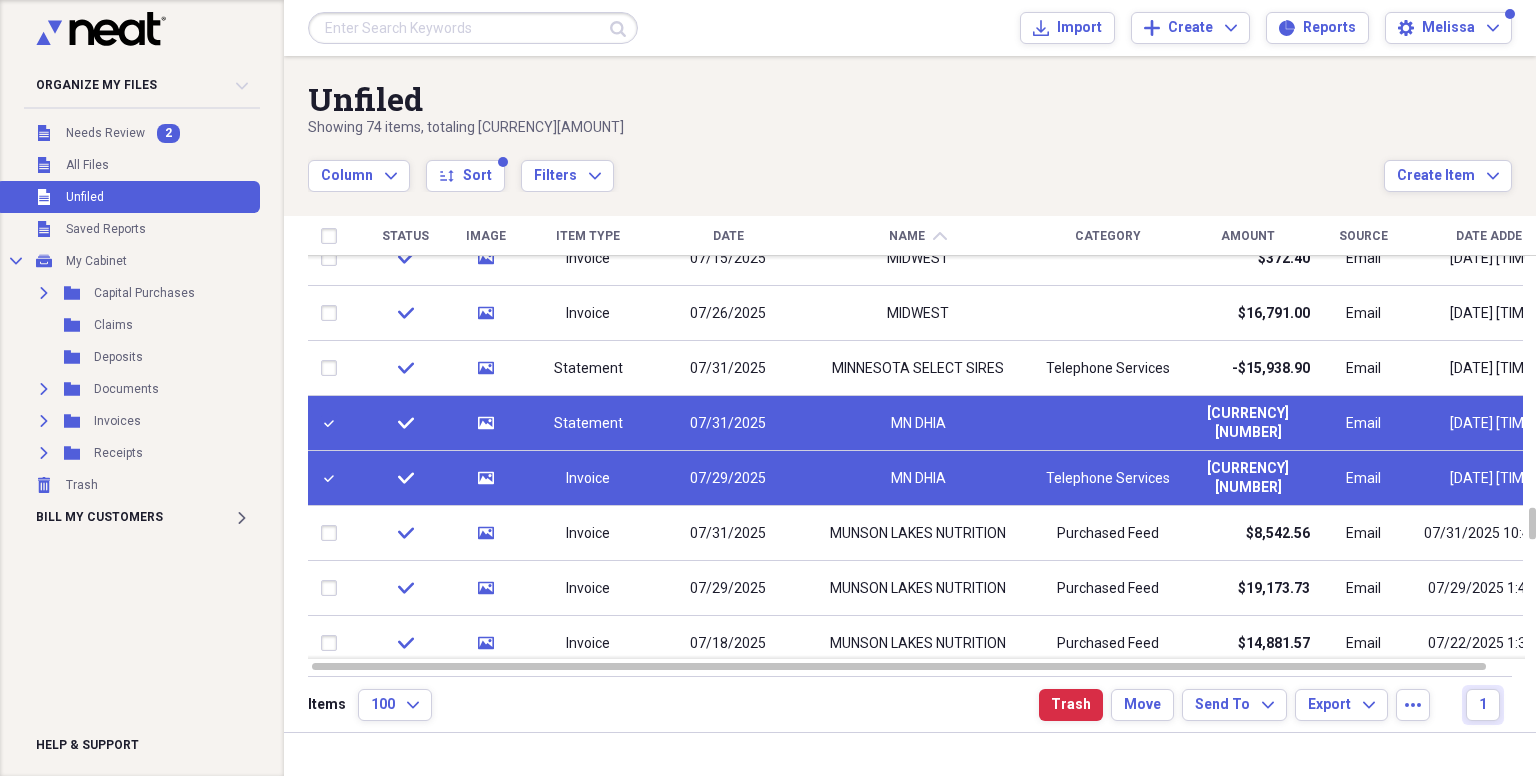 click at bounding box center [333, 423] 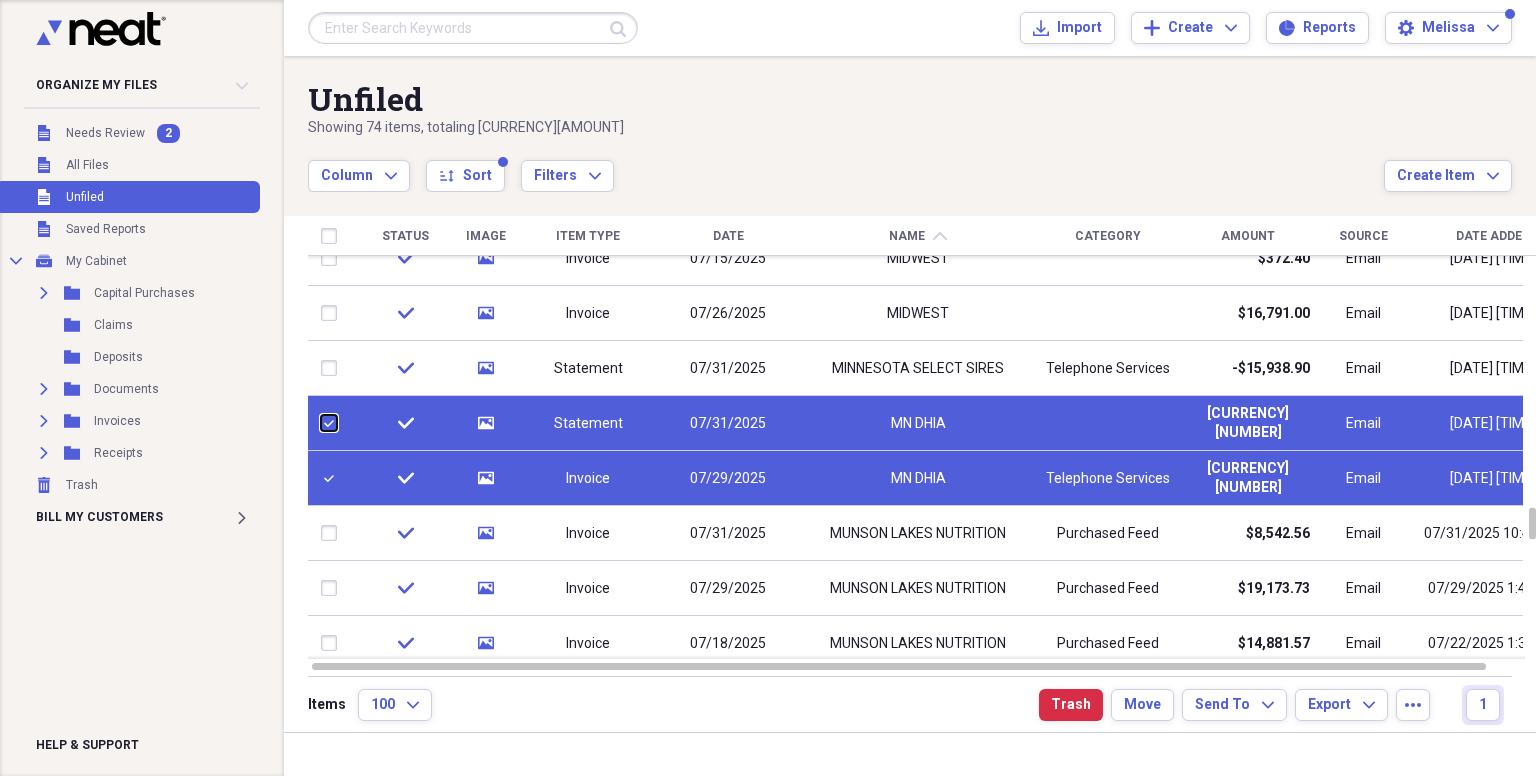 click at bounding box center (321, 423) 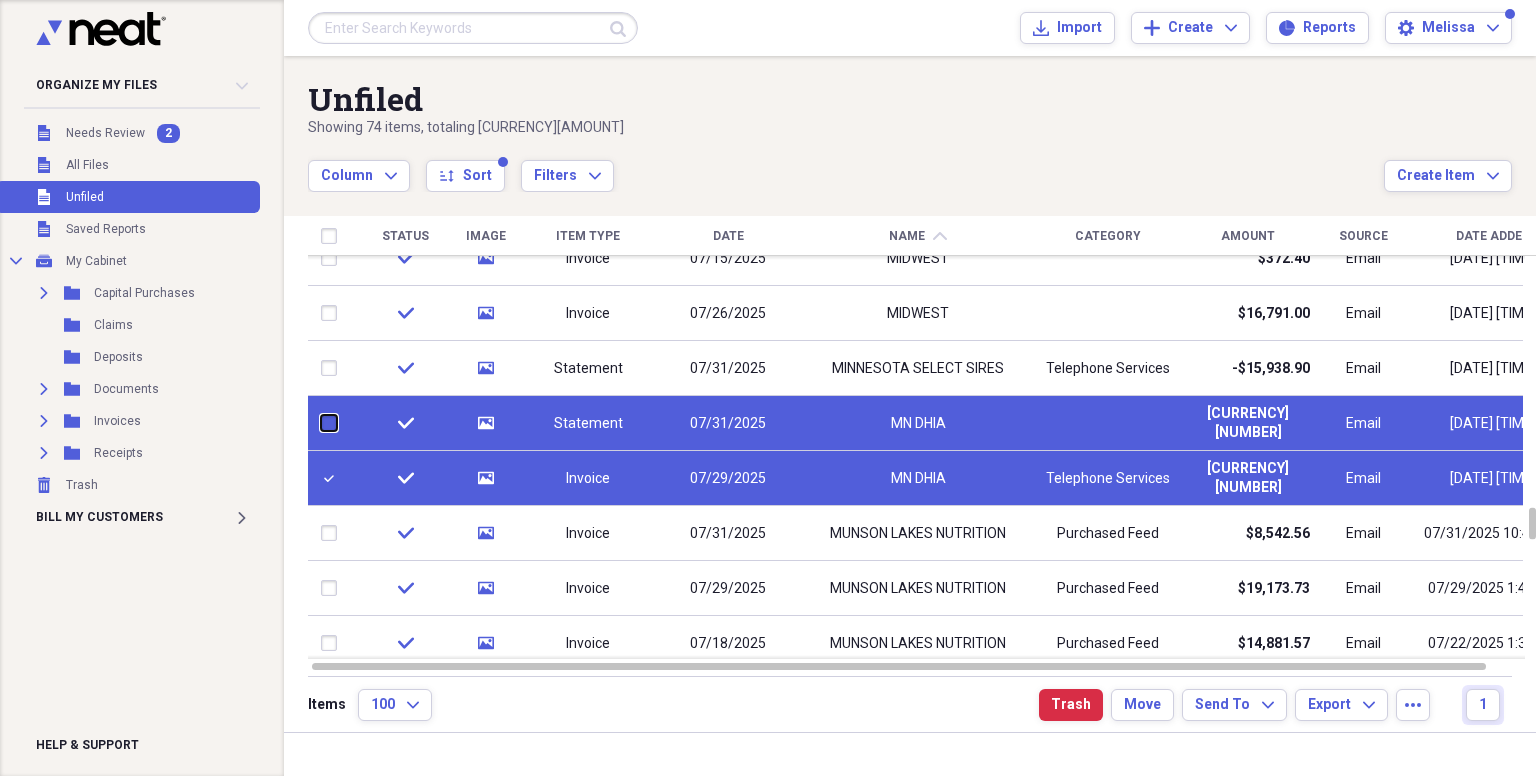 checkbox on "false" 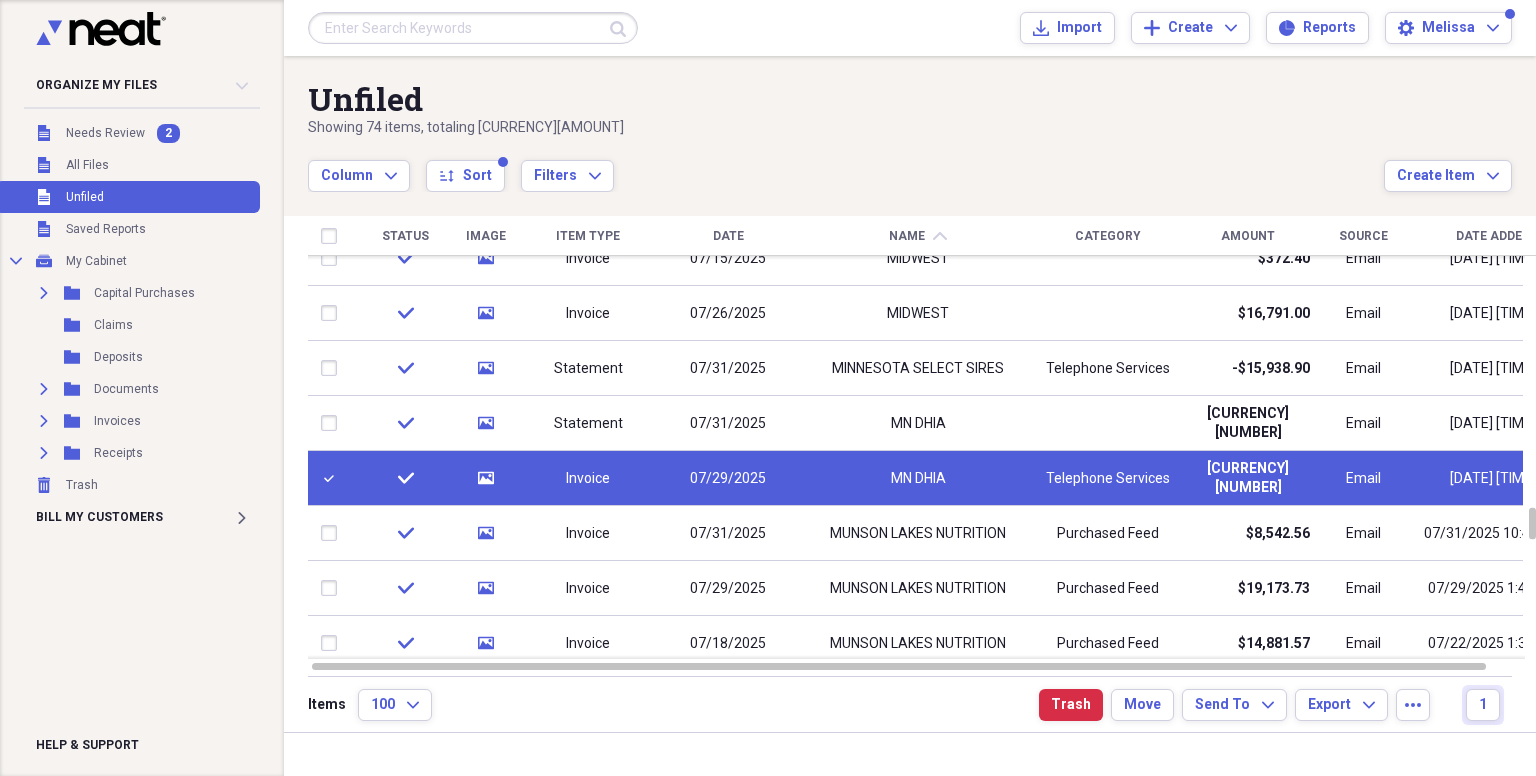 click at bounding box center [333, 478] 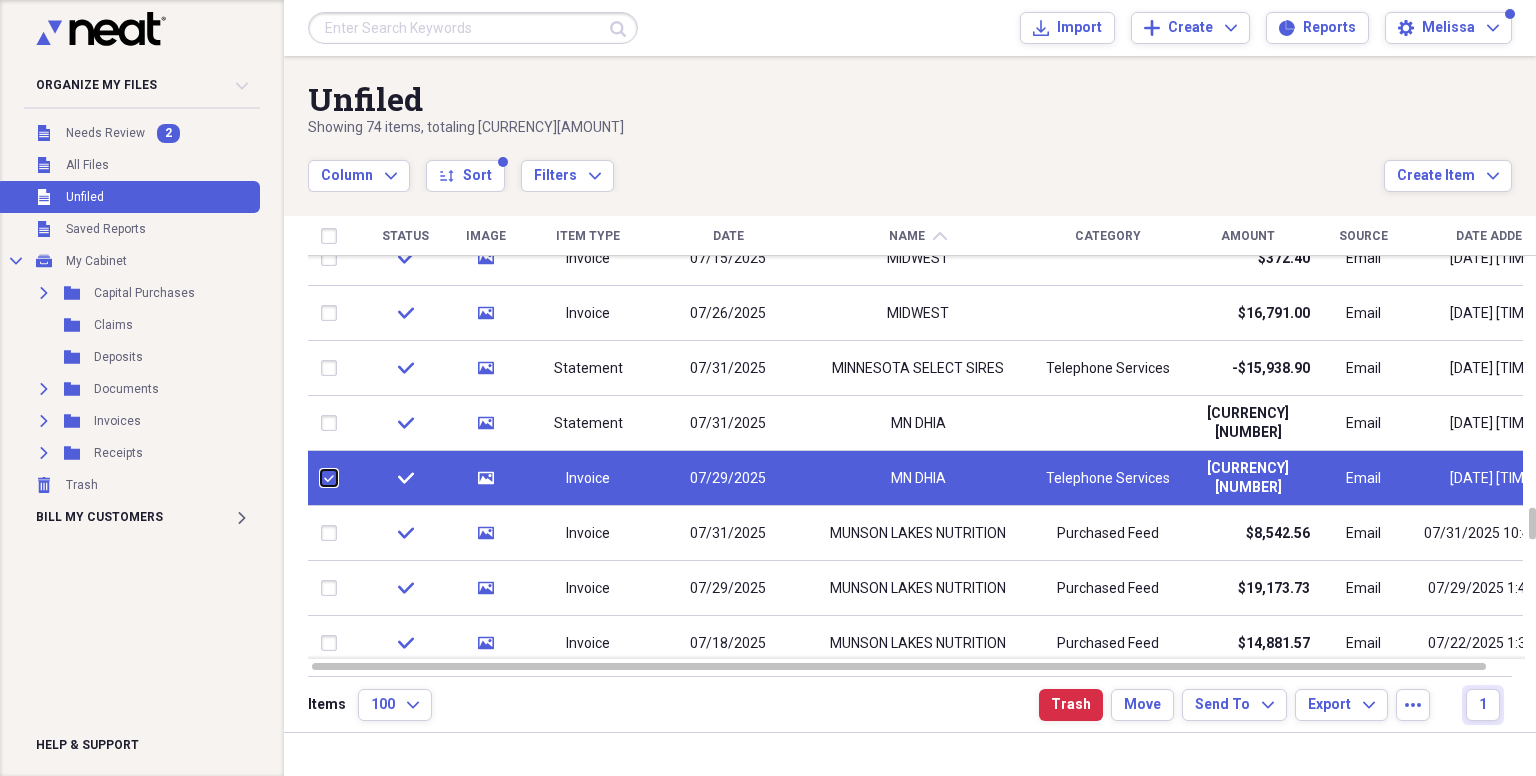 click at bounding box center [321, 478] 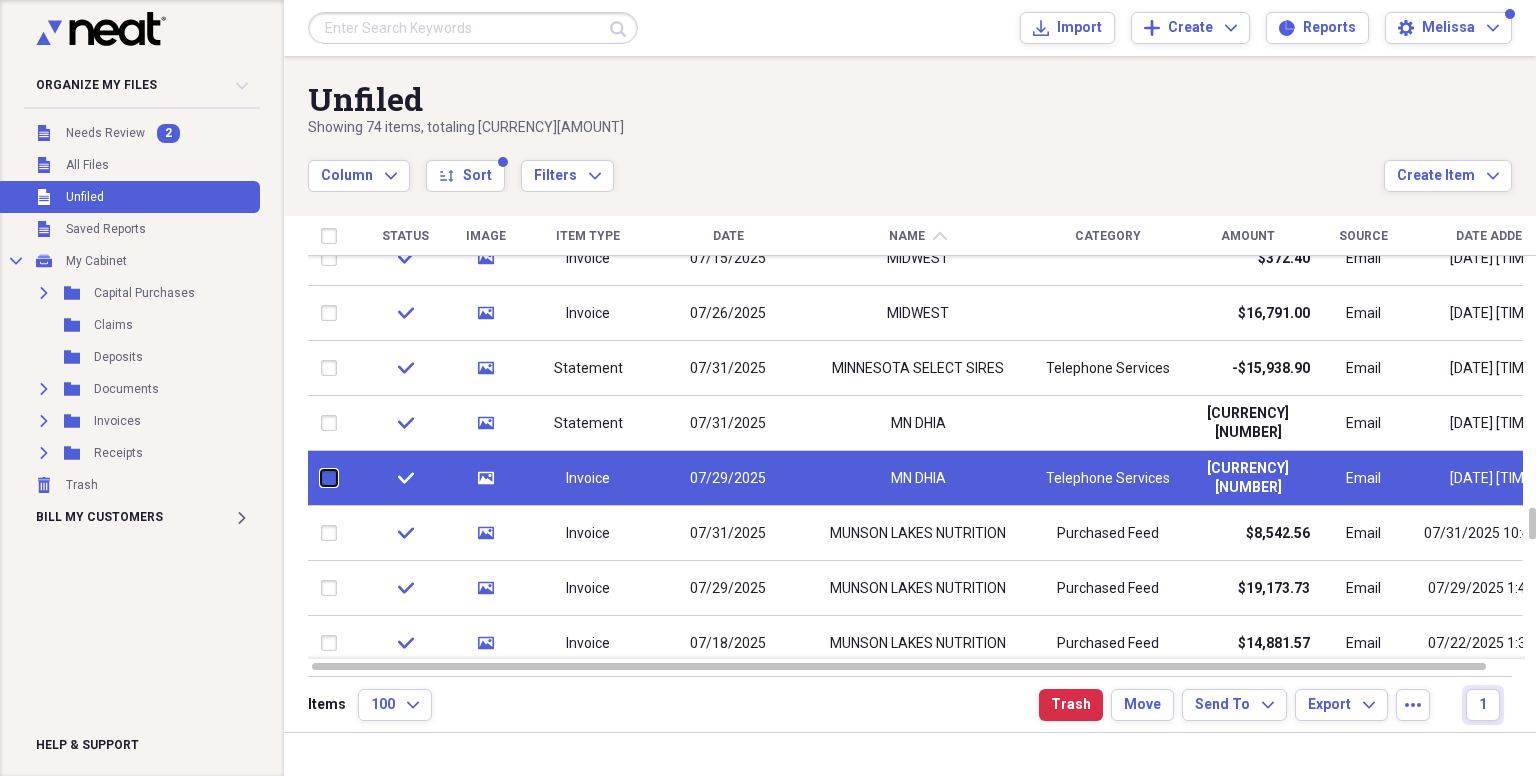 checkbox on "false" 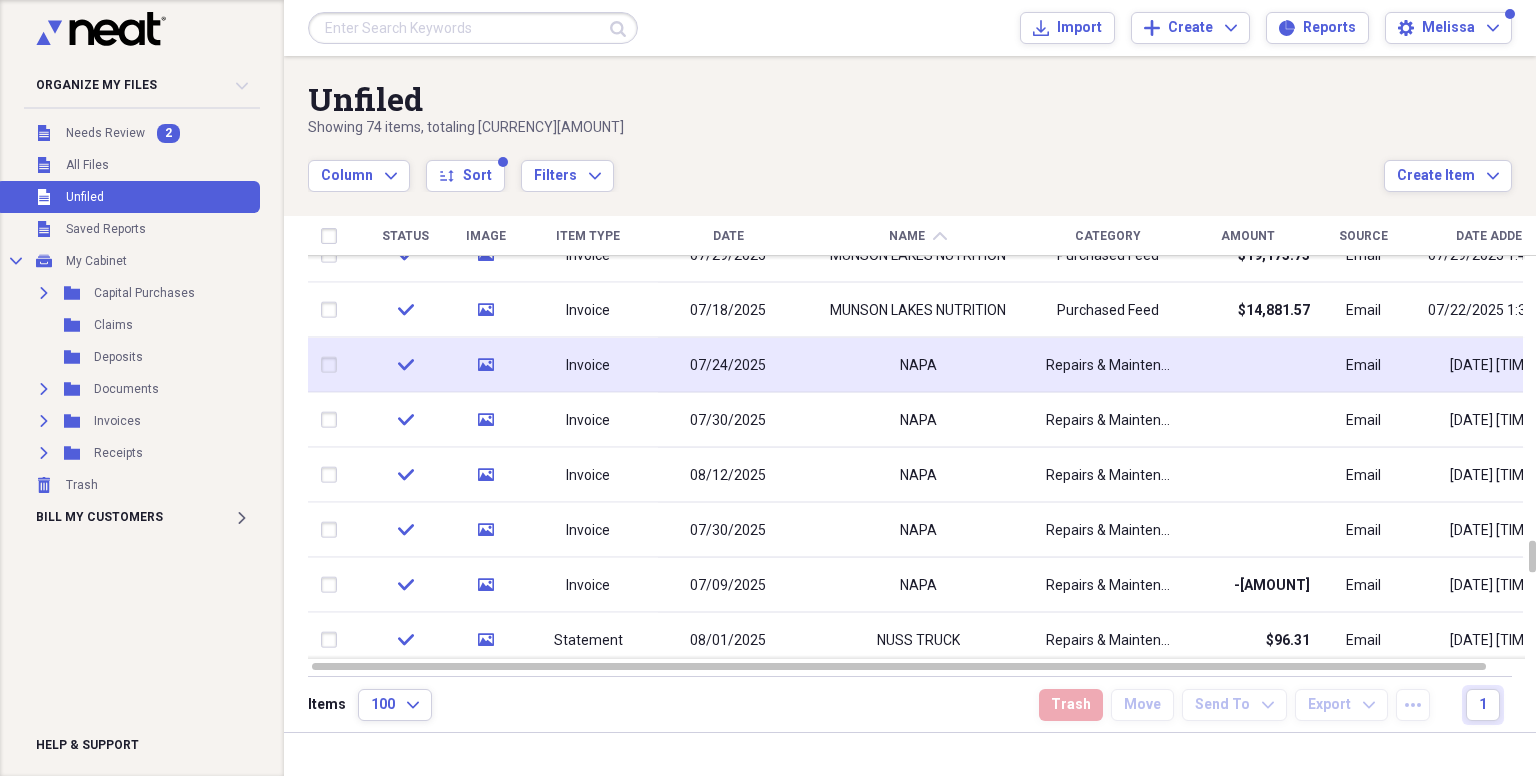 click at bounding box center [333, 365] 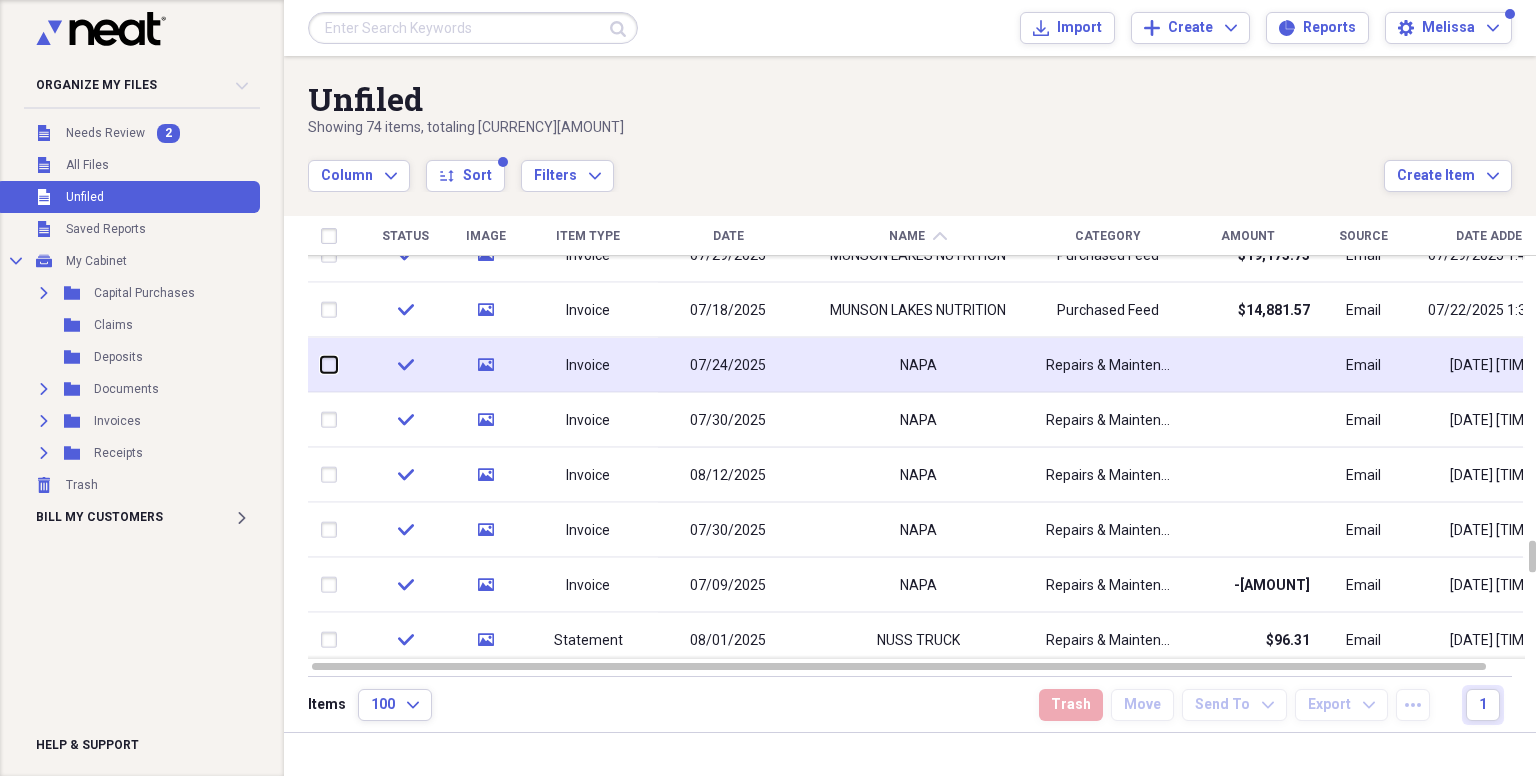 click at bounding box center [321, 365] 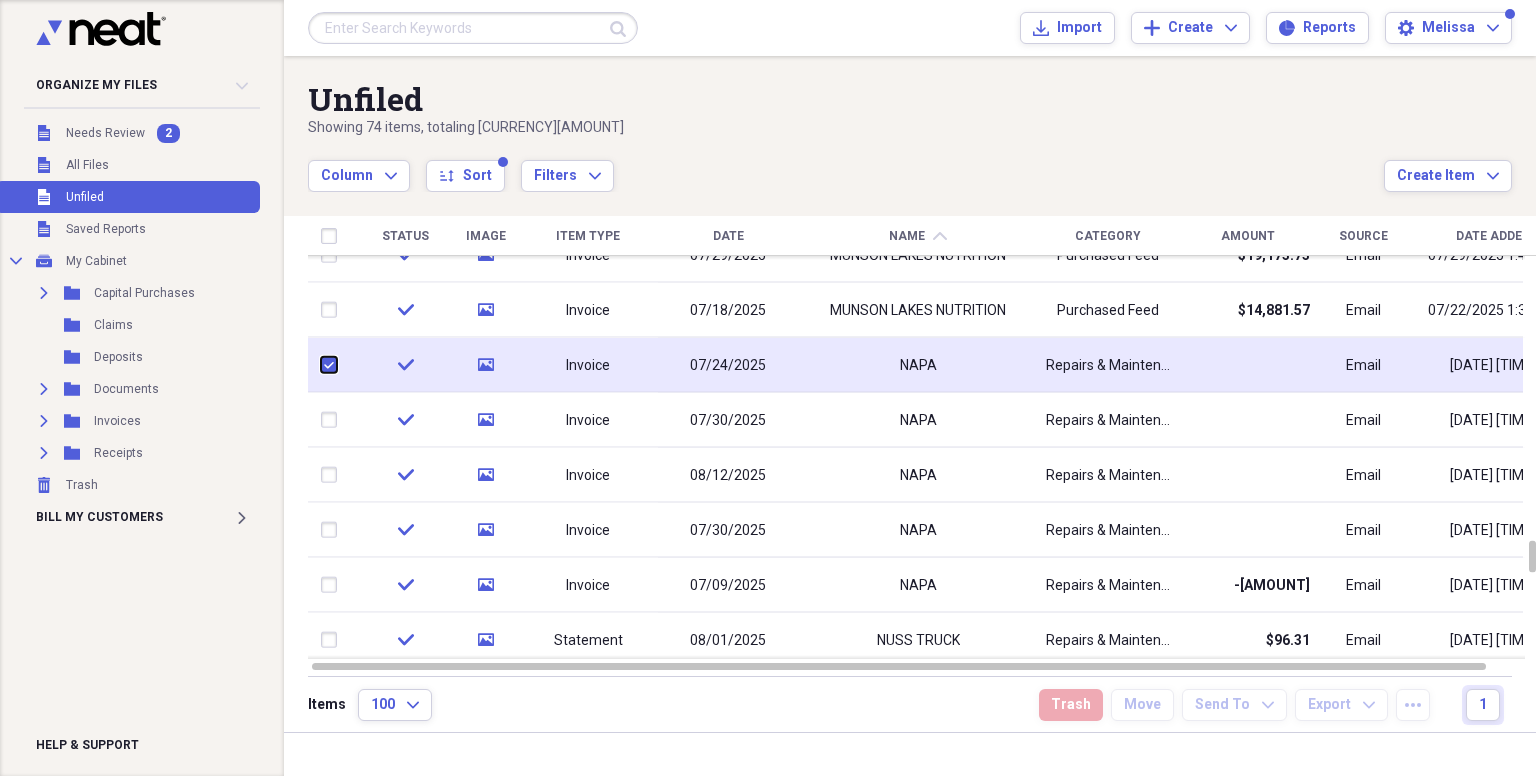 checkbox on "true" 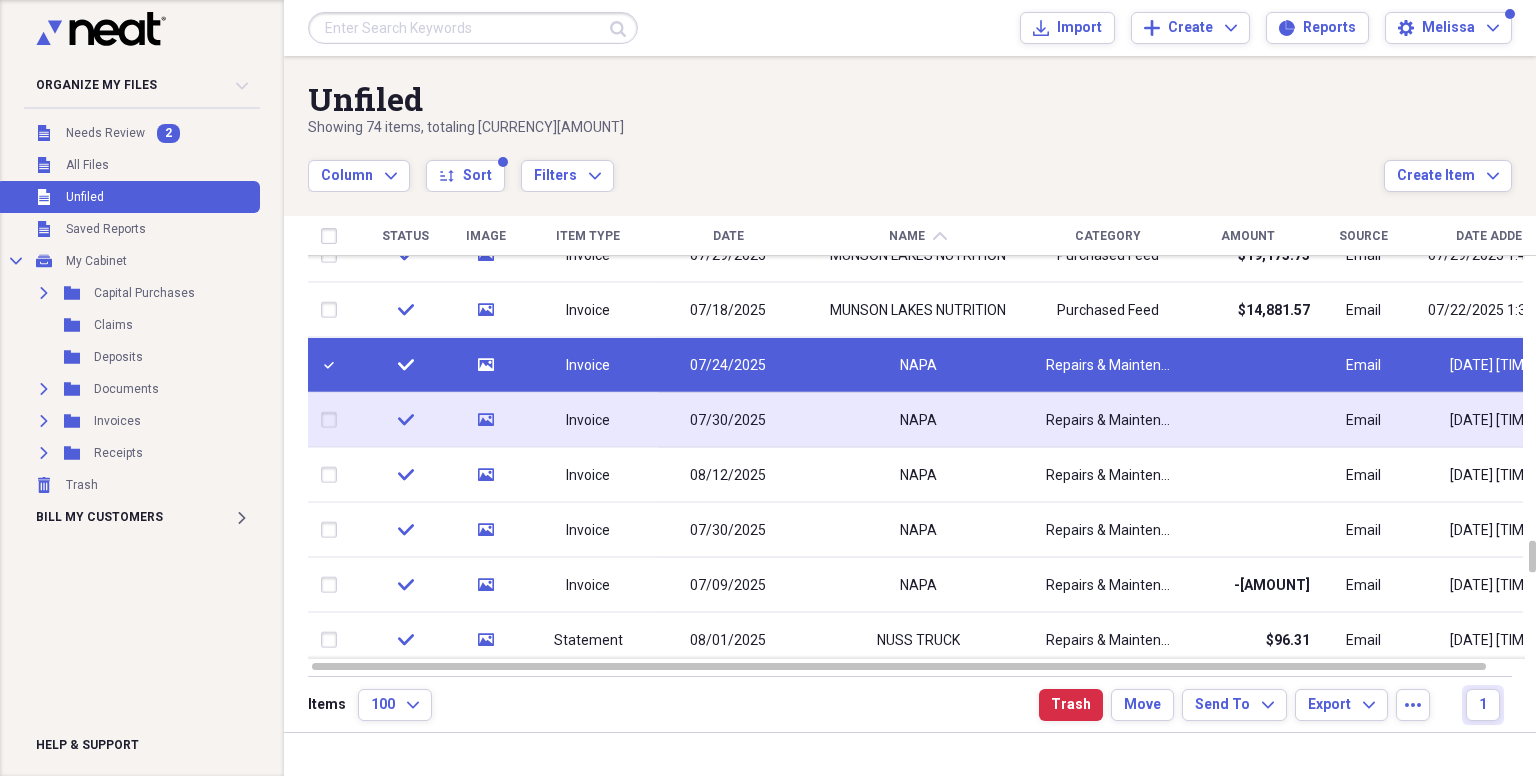 click at bounding box center (333, 420) 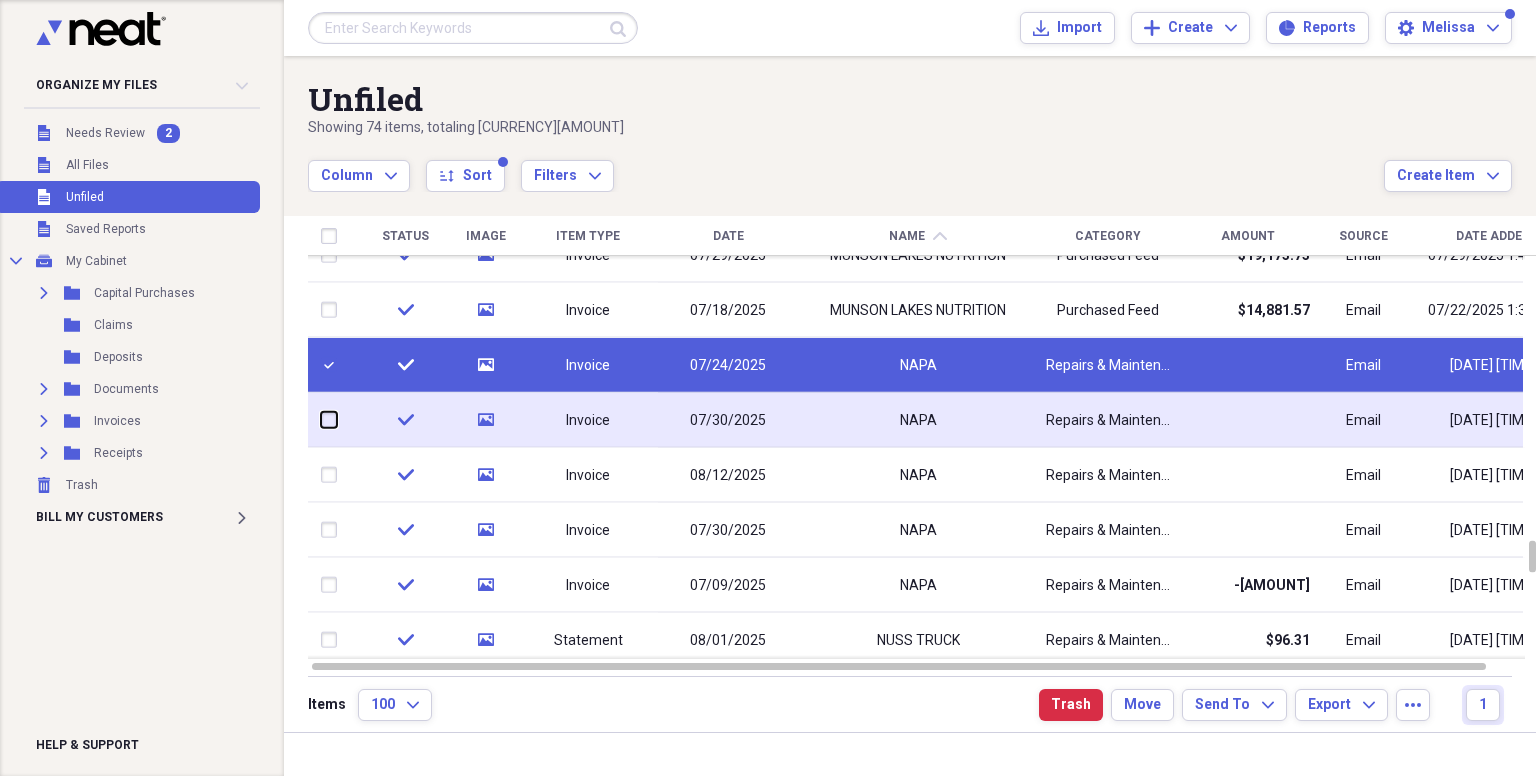 click at bounding box center (321, 420) 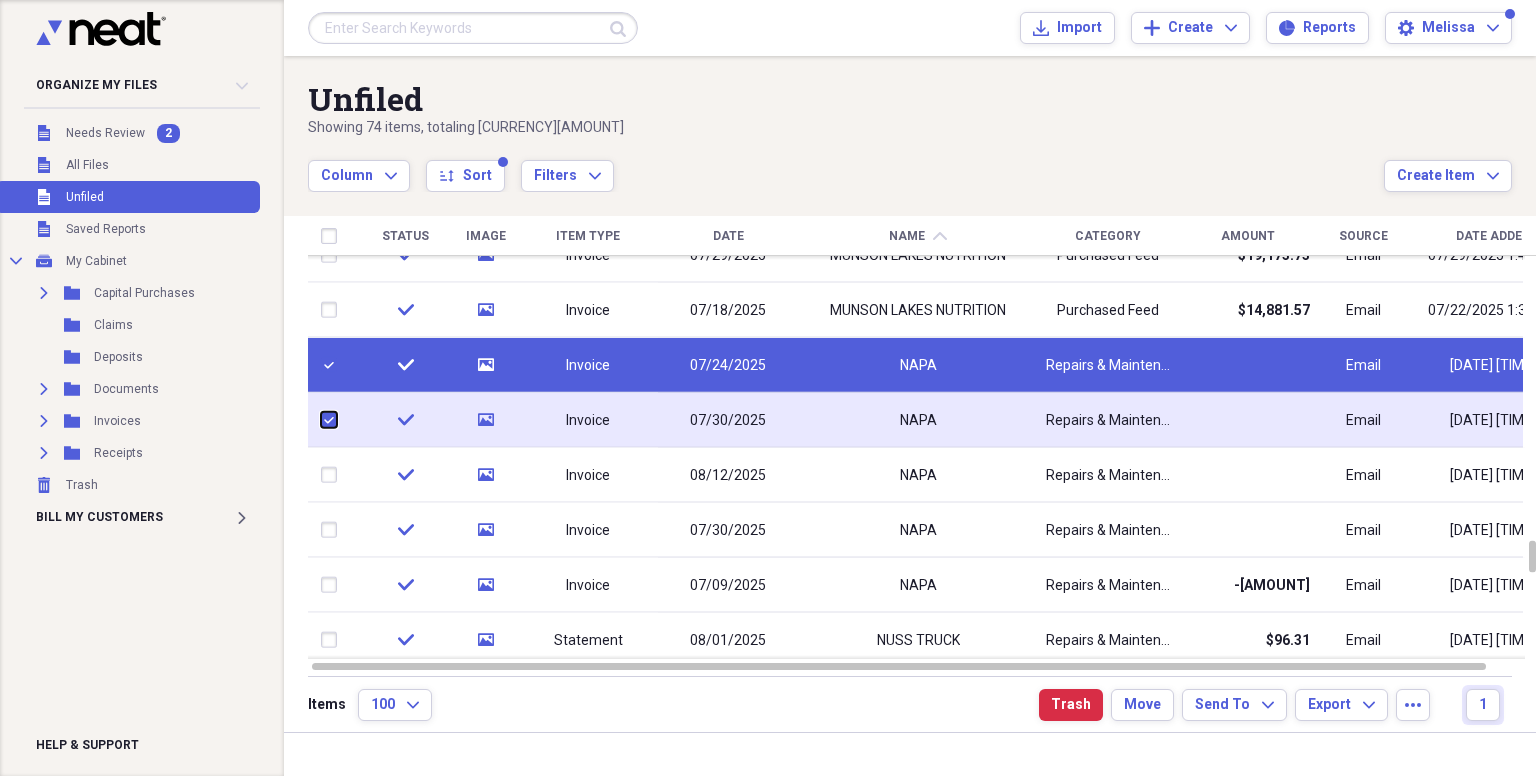 checkbox on "true" 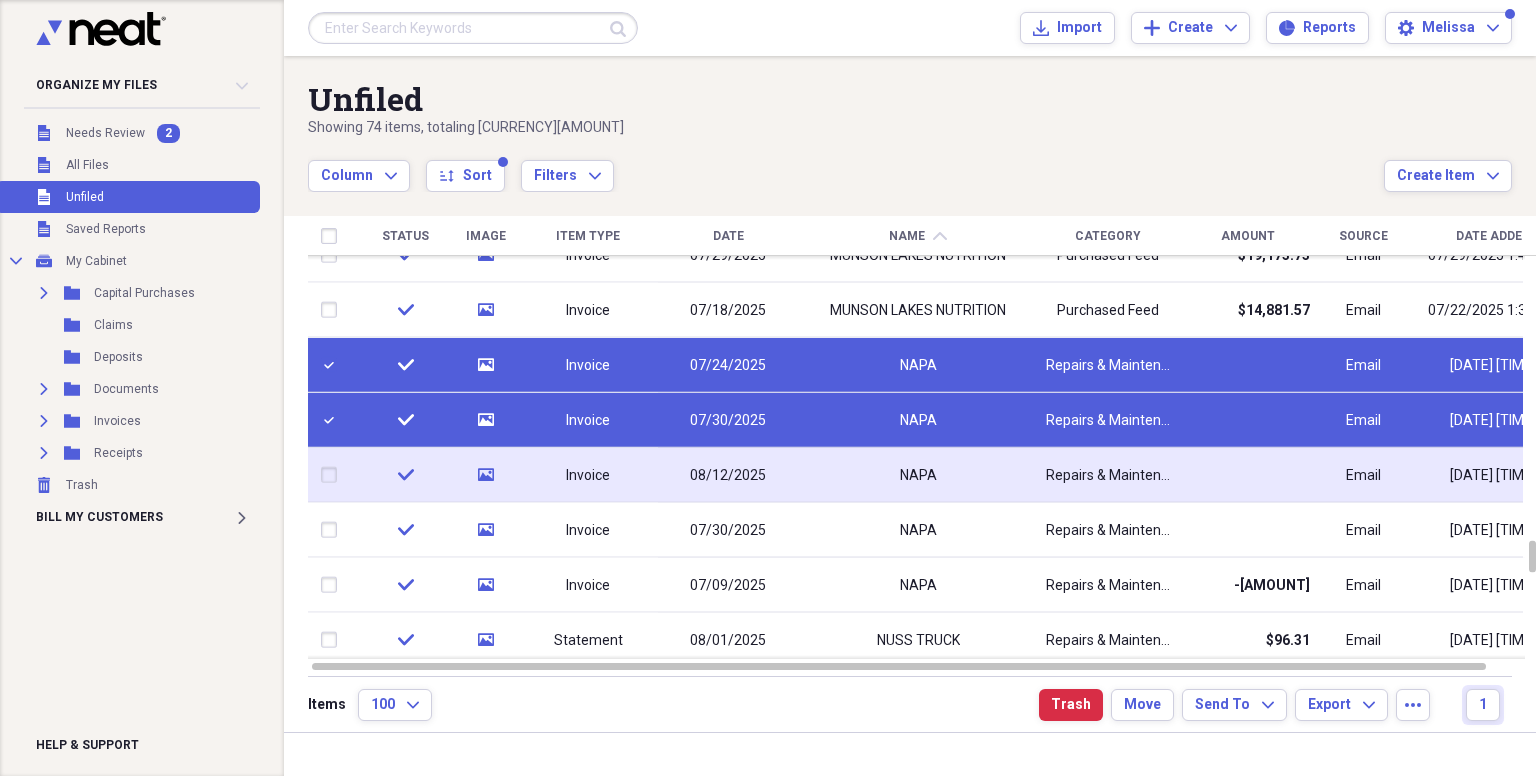click on "Invoice" at bounding box center [588, 475] 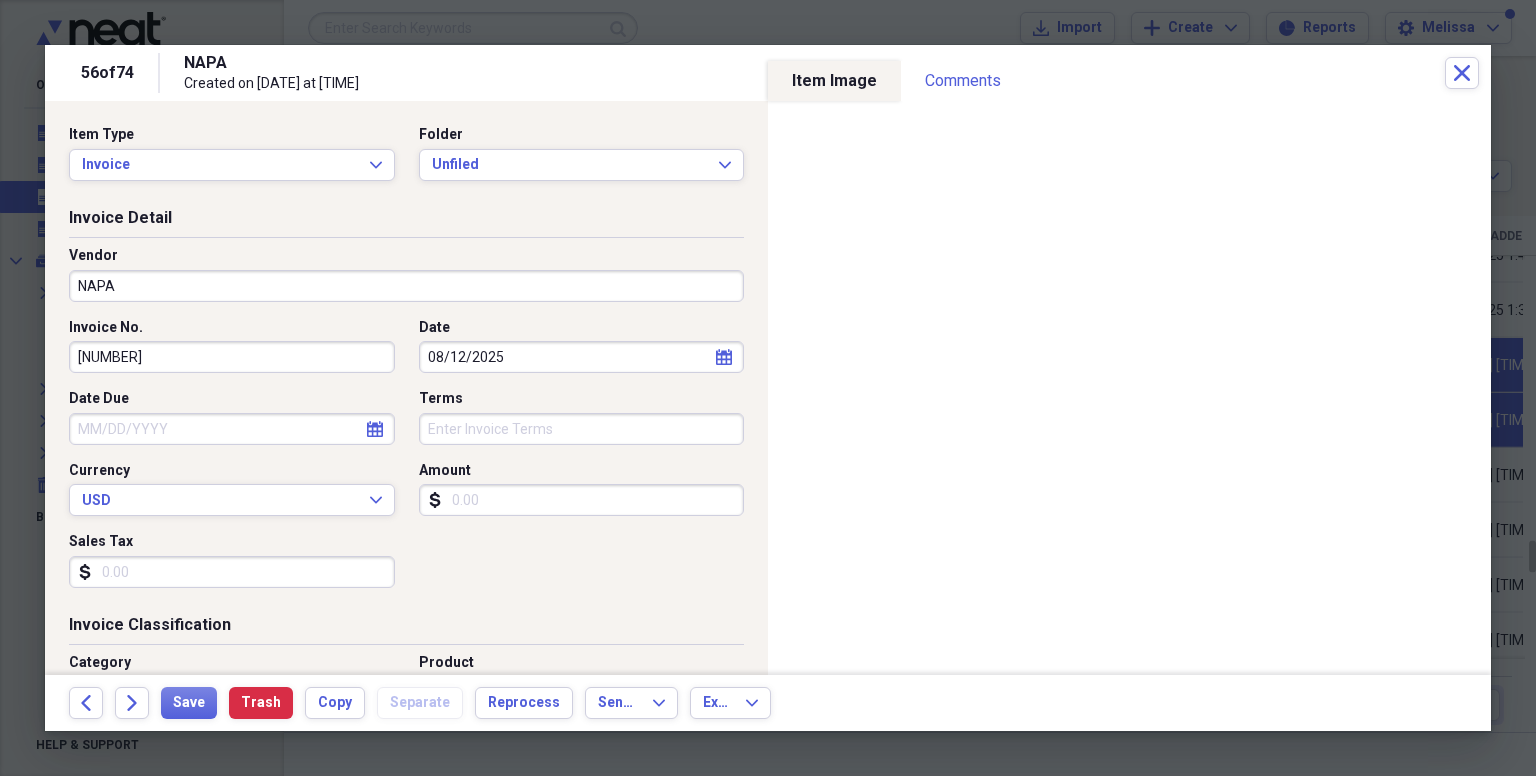 click on "calendar" 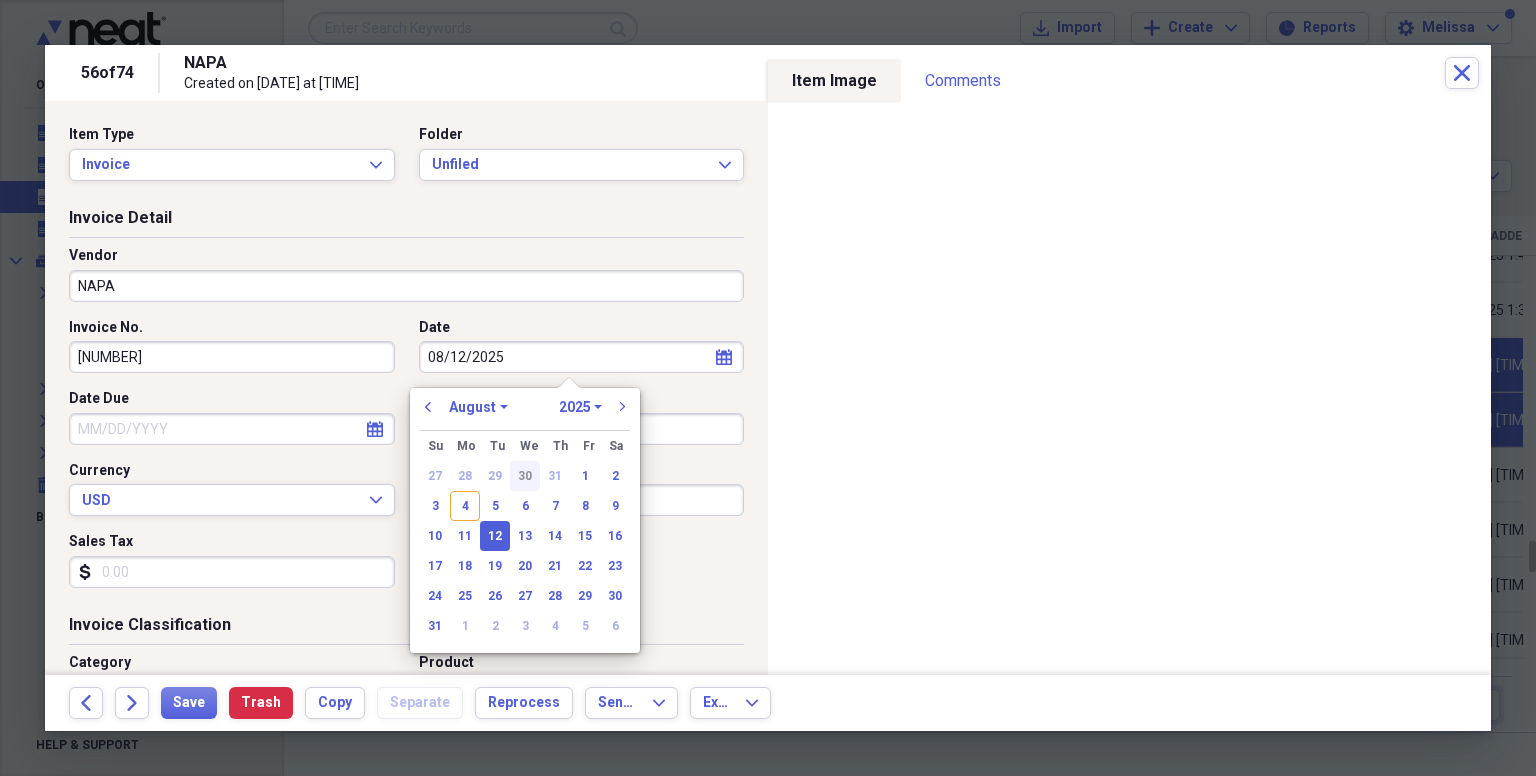 click on "30" at bounding box center [525, 476] 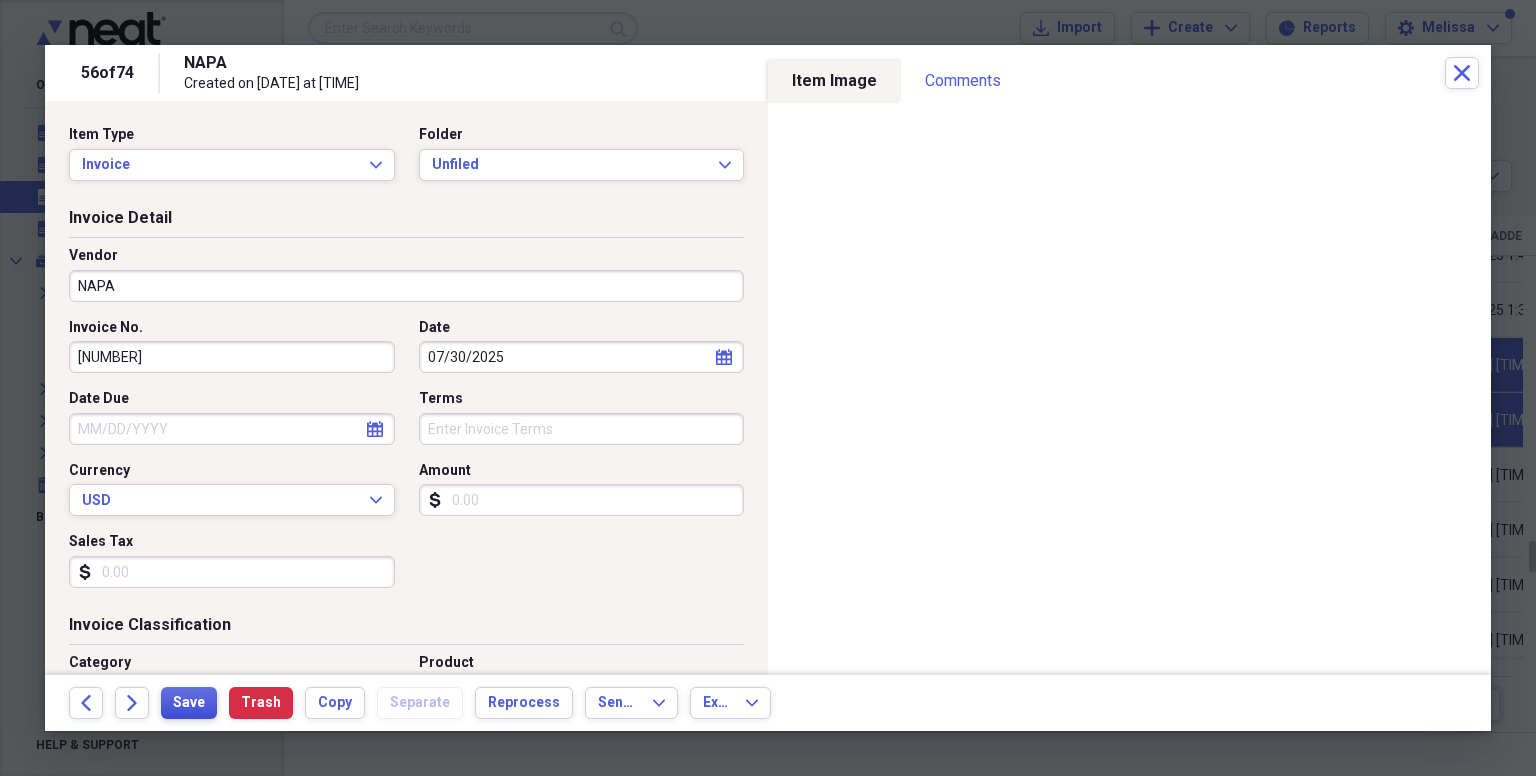 click on "Save" at bounding box center (189, 703) 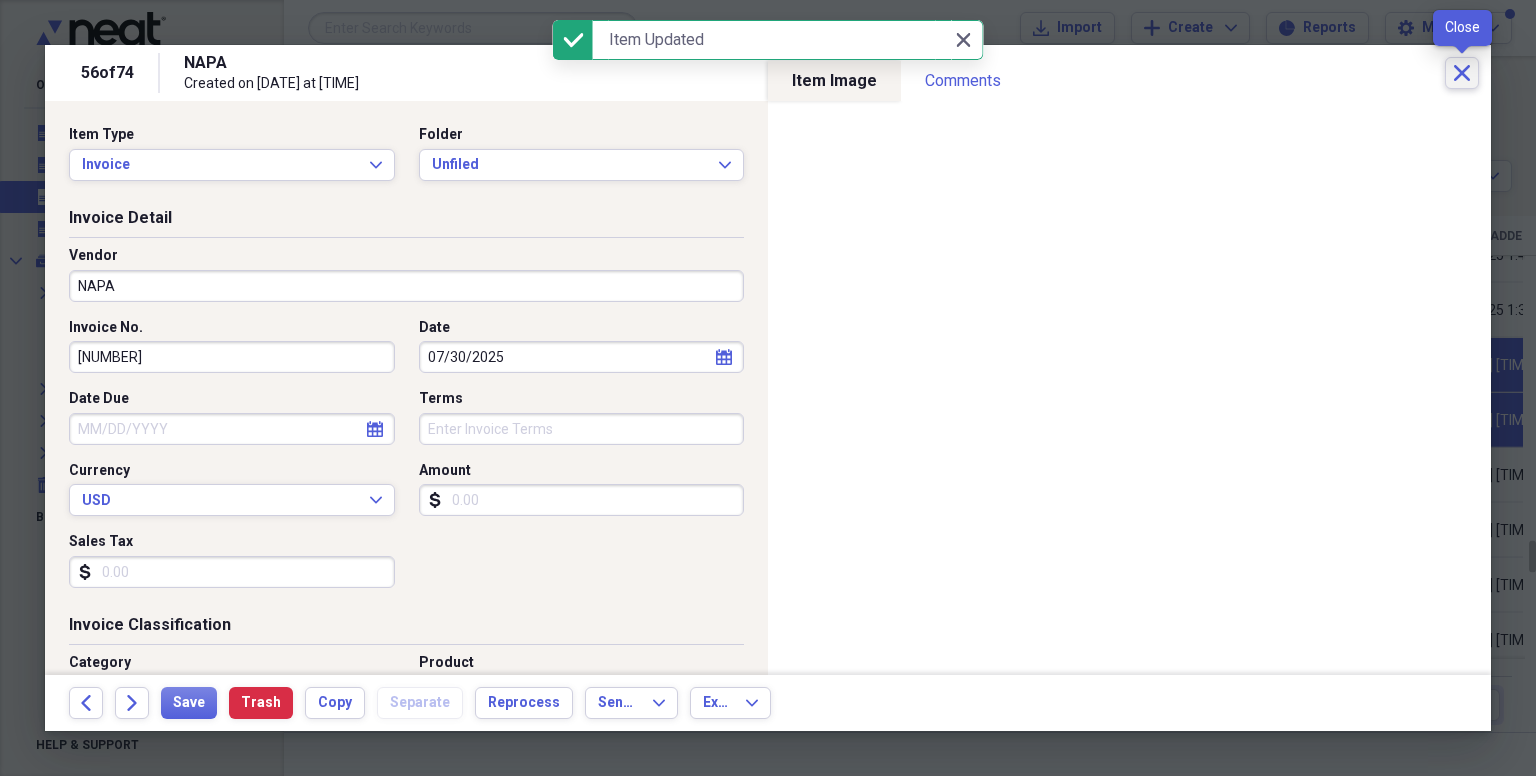 click on "Close" 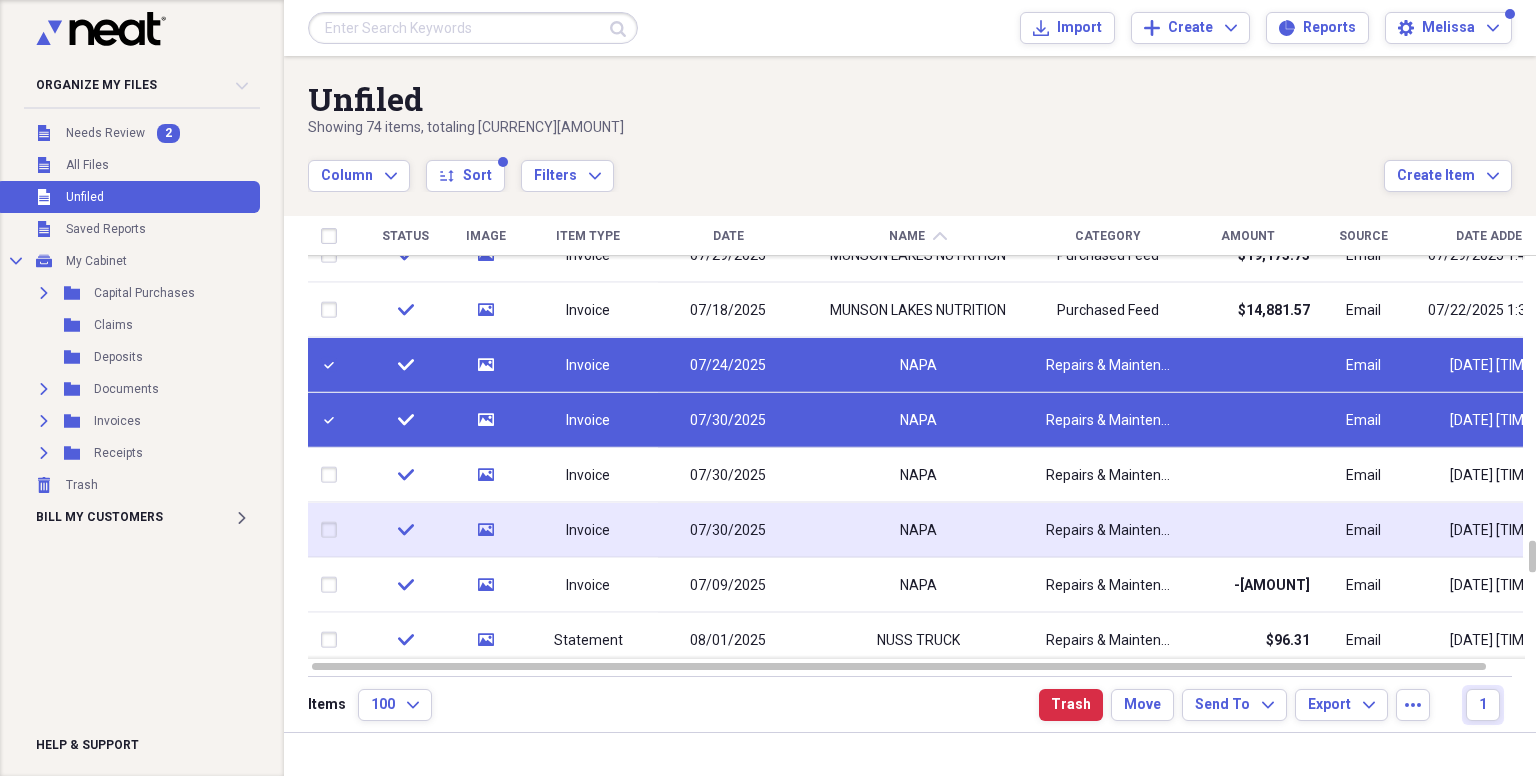 click on "Invoice" at bounding box center [588, 530] 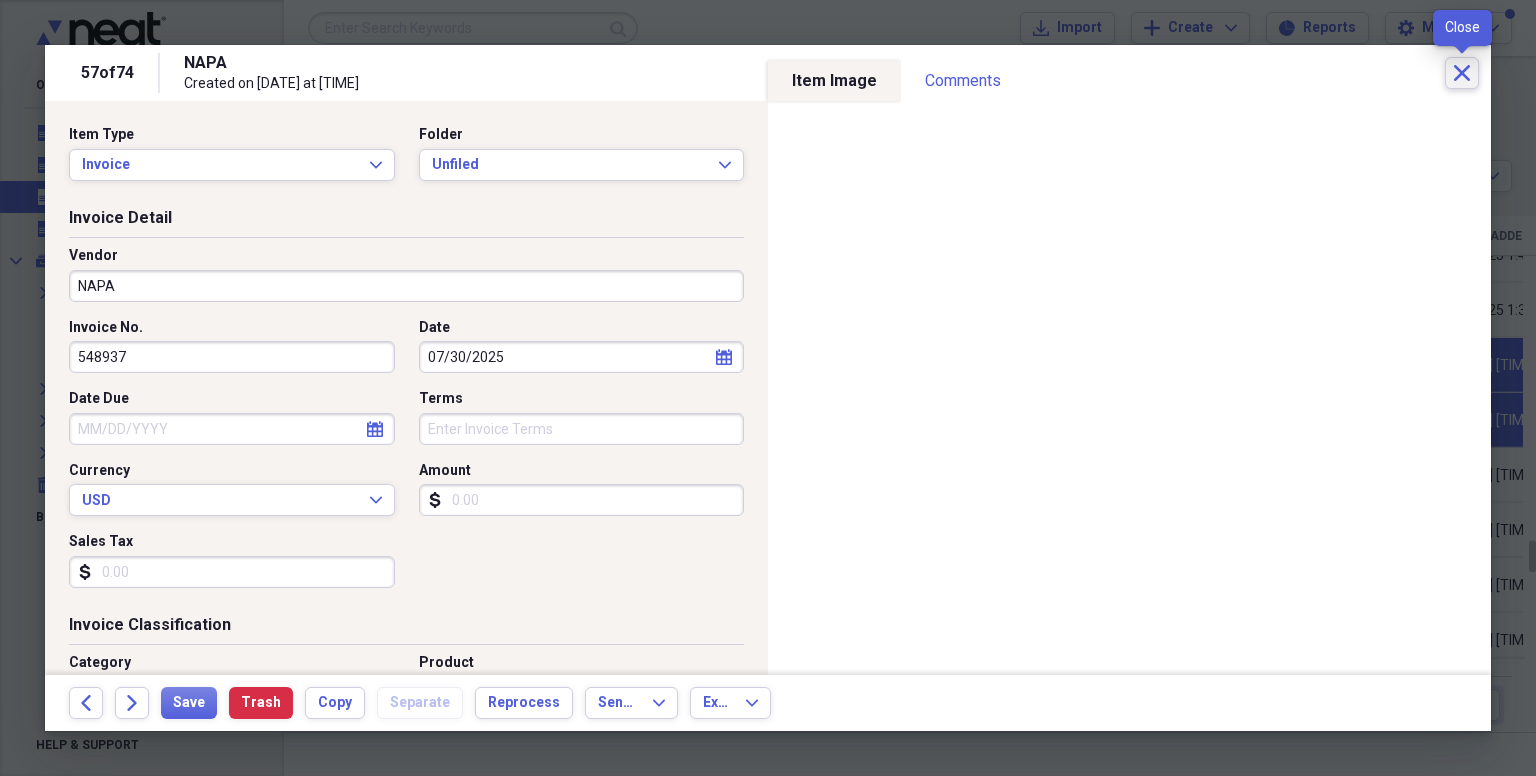 click 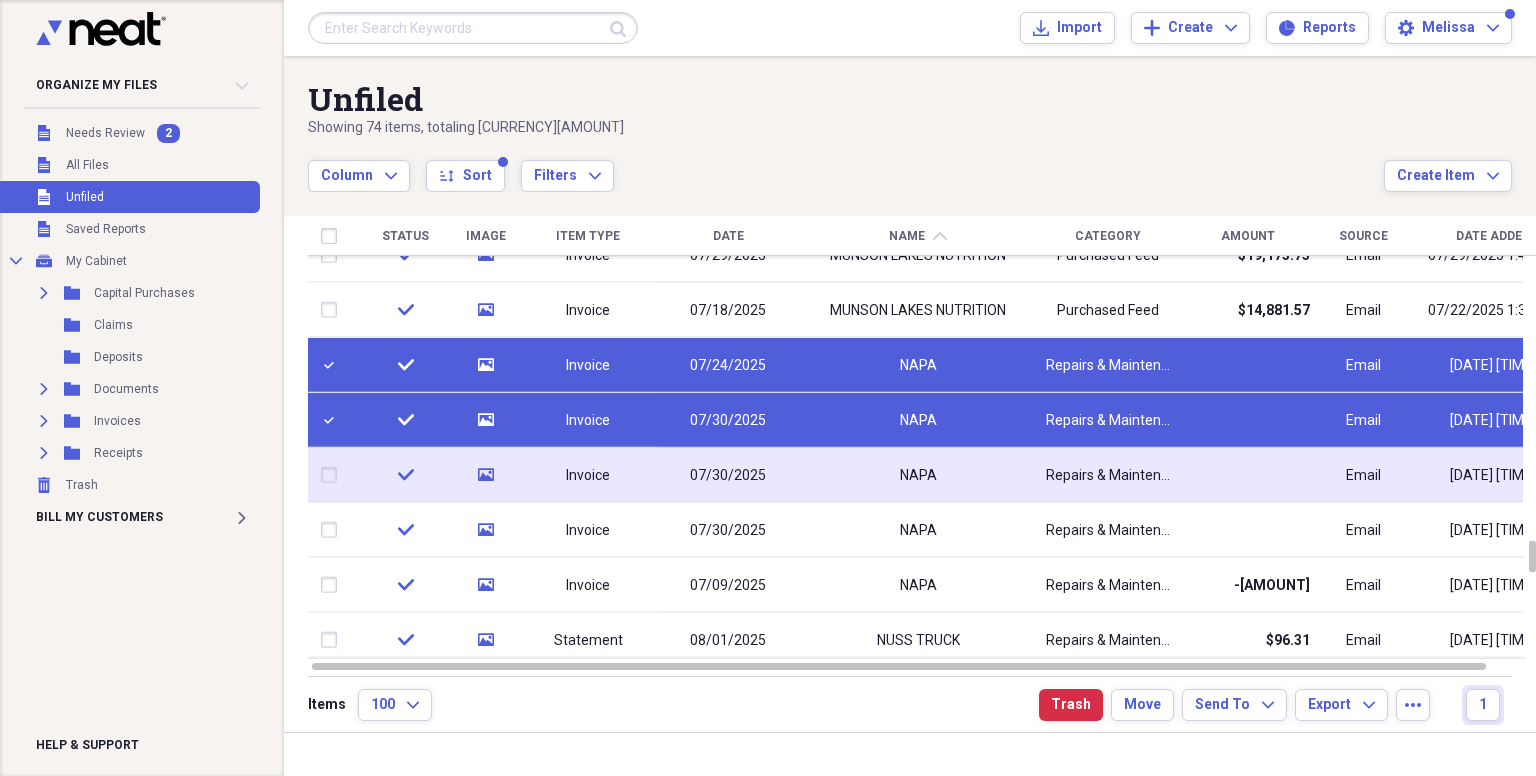 click at bounding box center (333, 475) 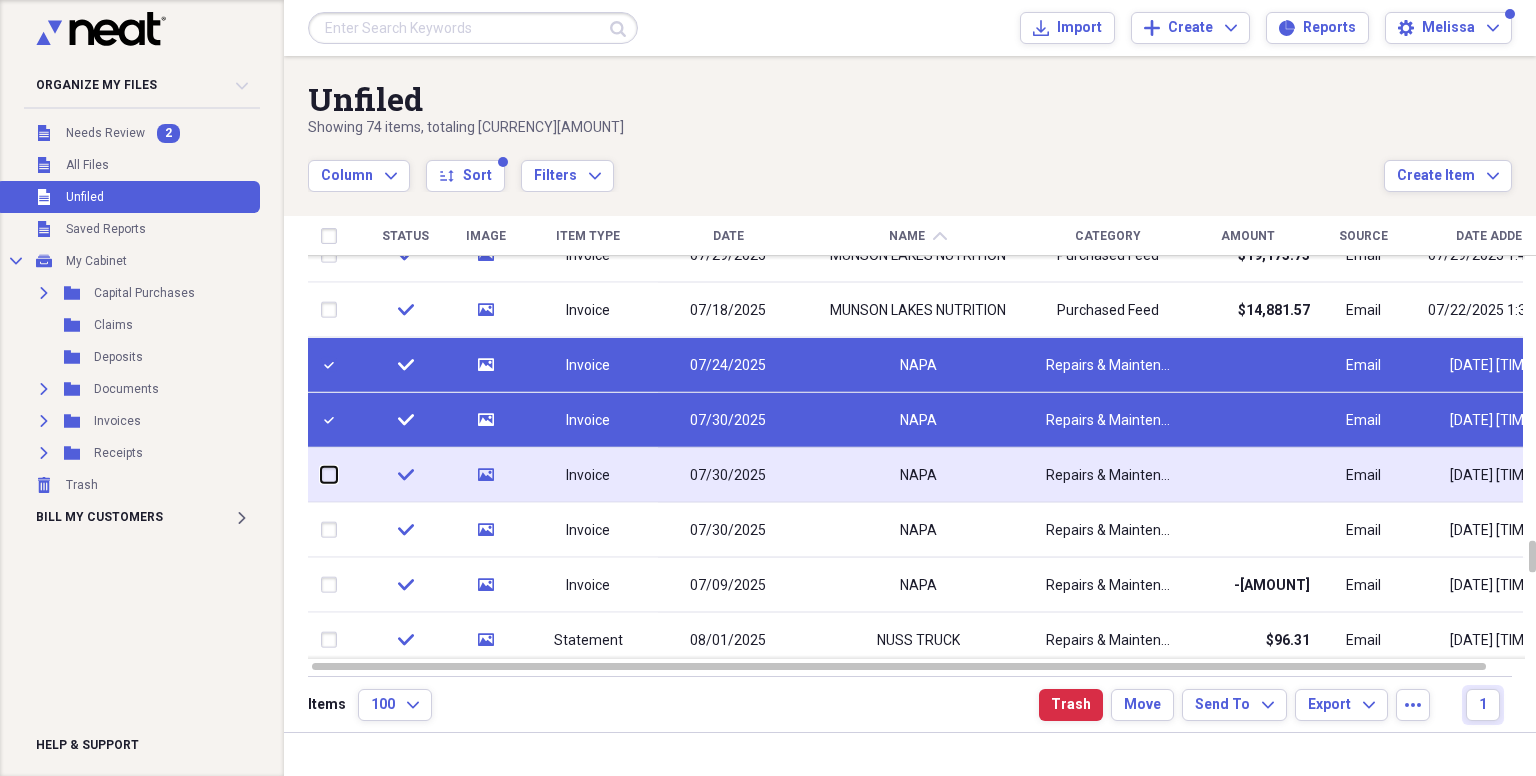 click at bounding box center [321, 475] 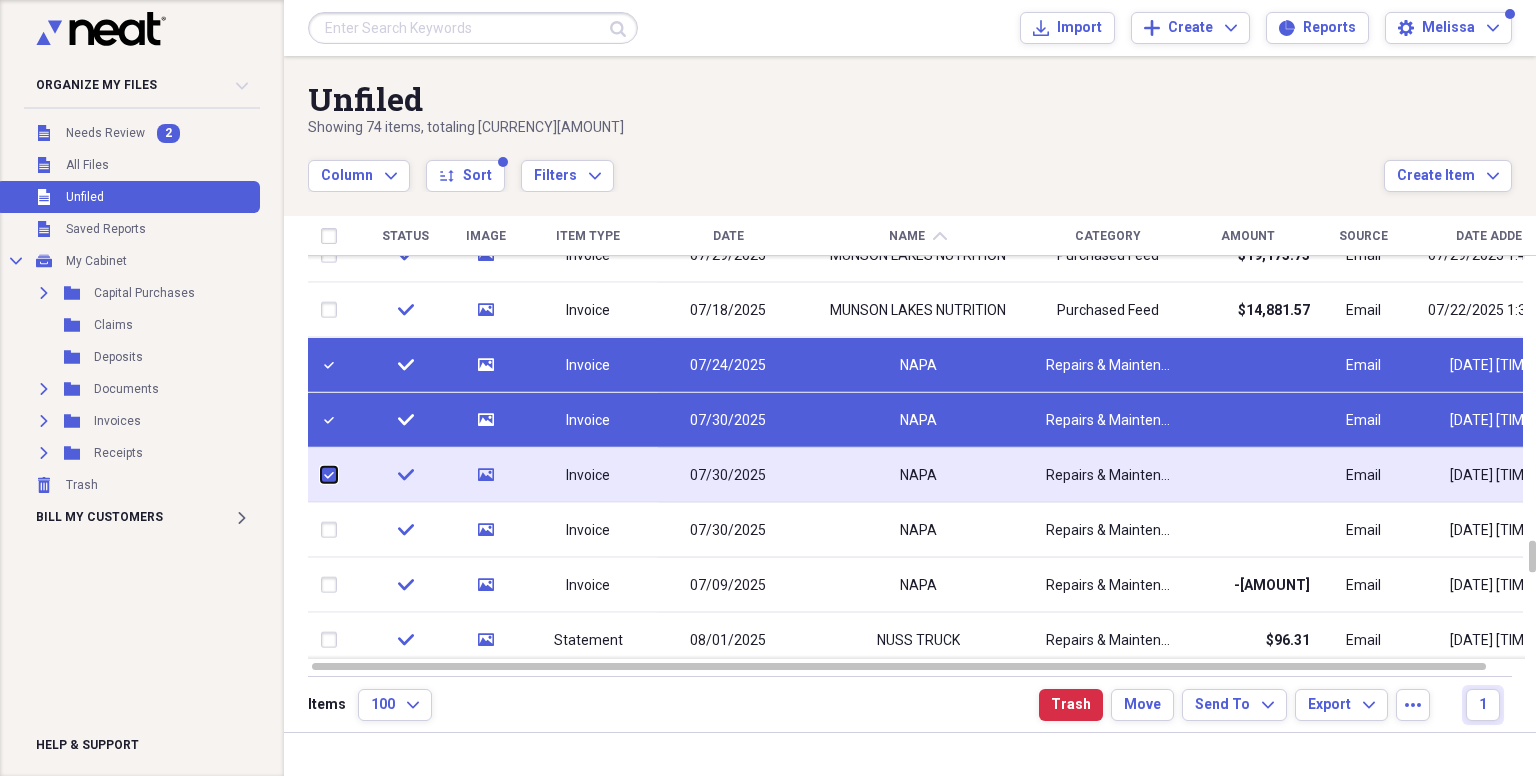 checkbox on "true" 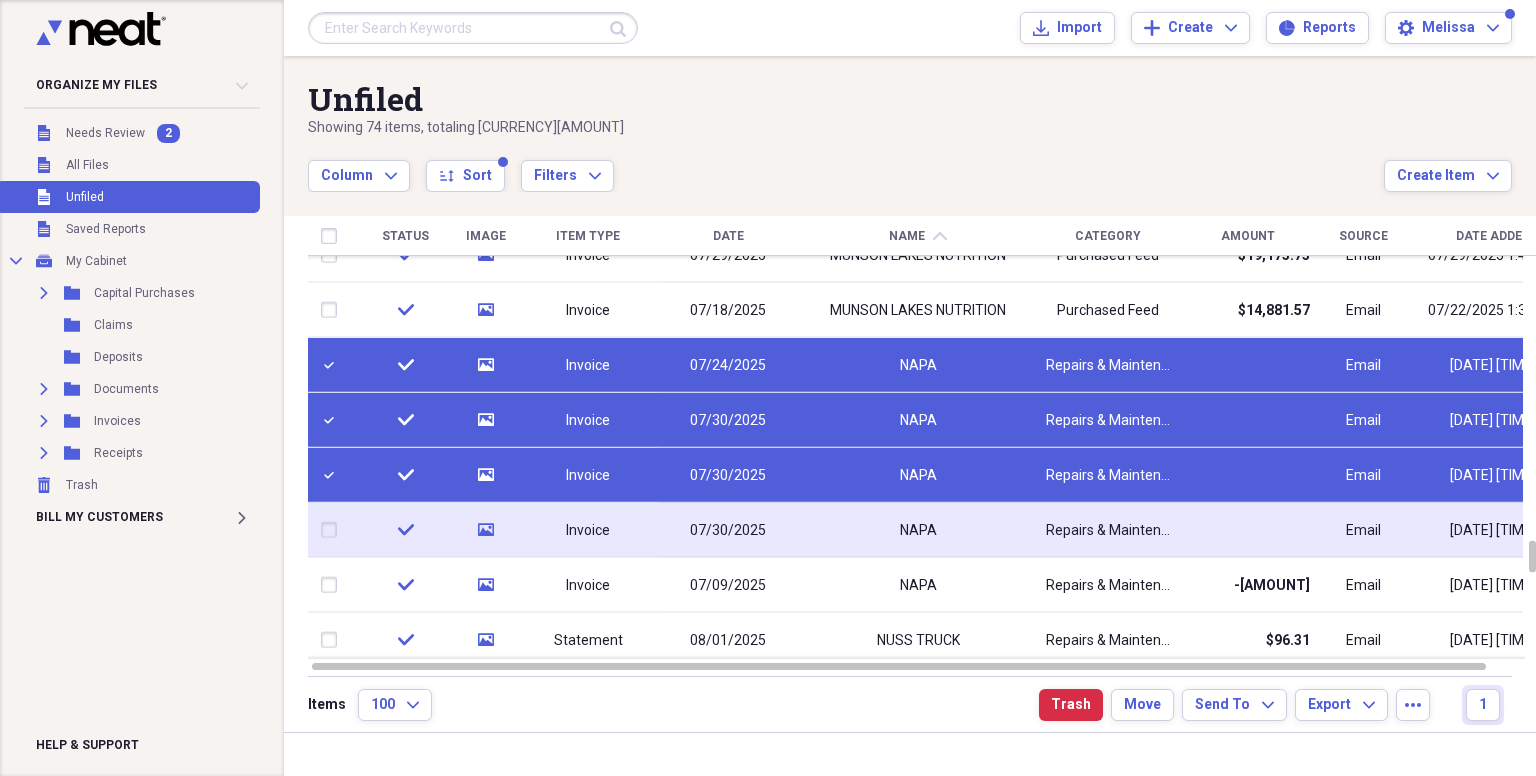 click at bounding box center [333, 530] 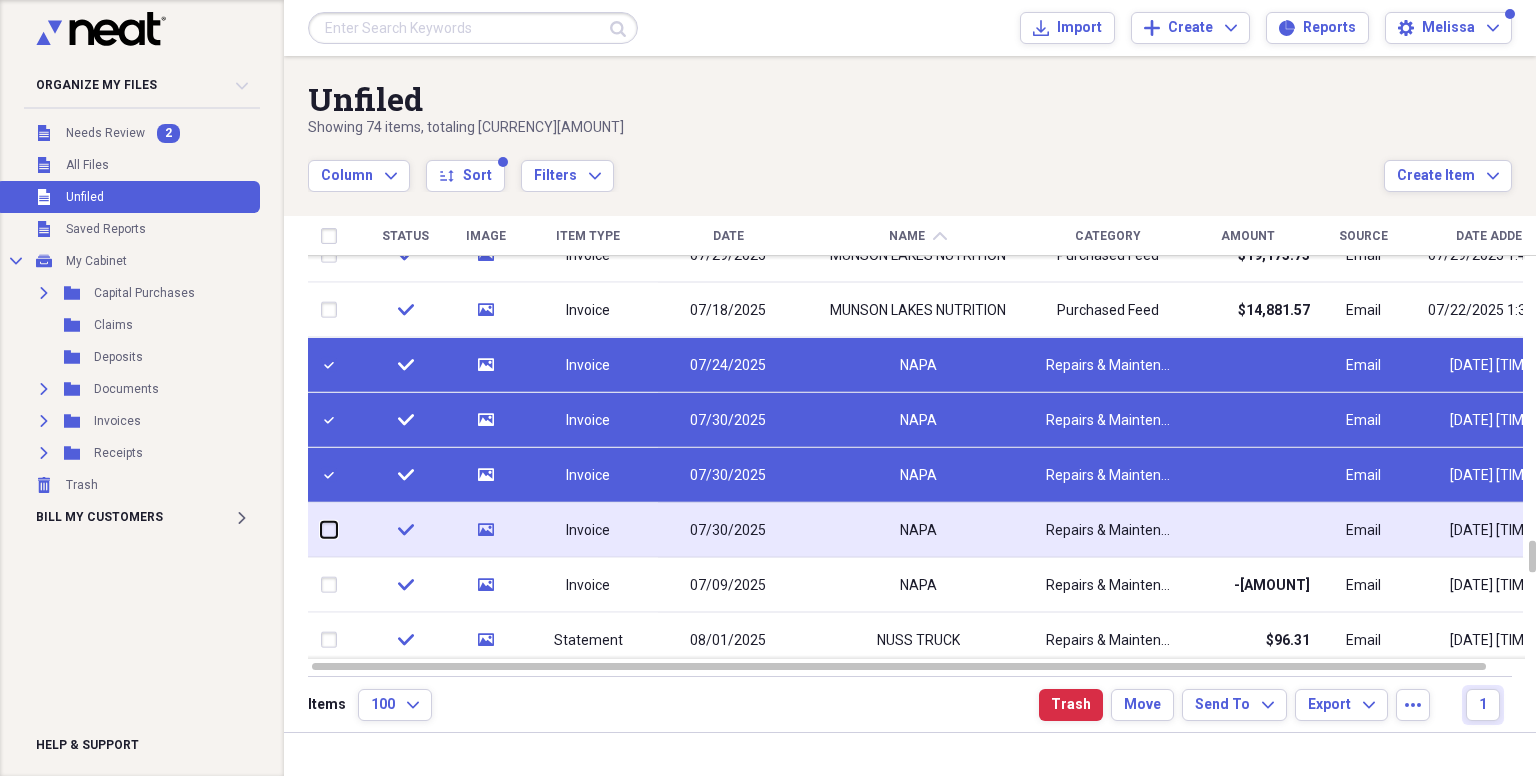 click at bounding box center (321, 530) 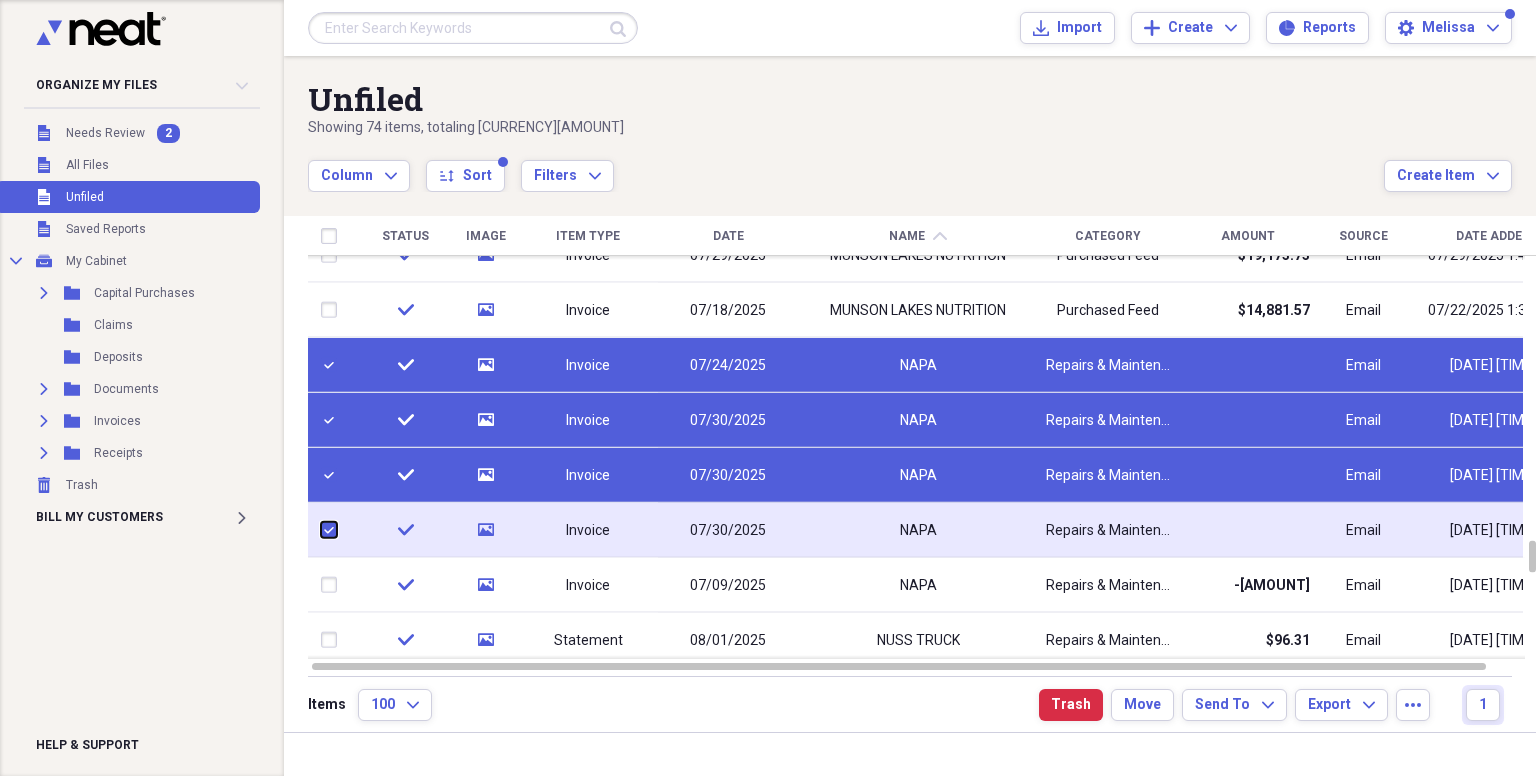 checkbox on "true" 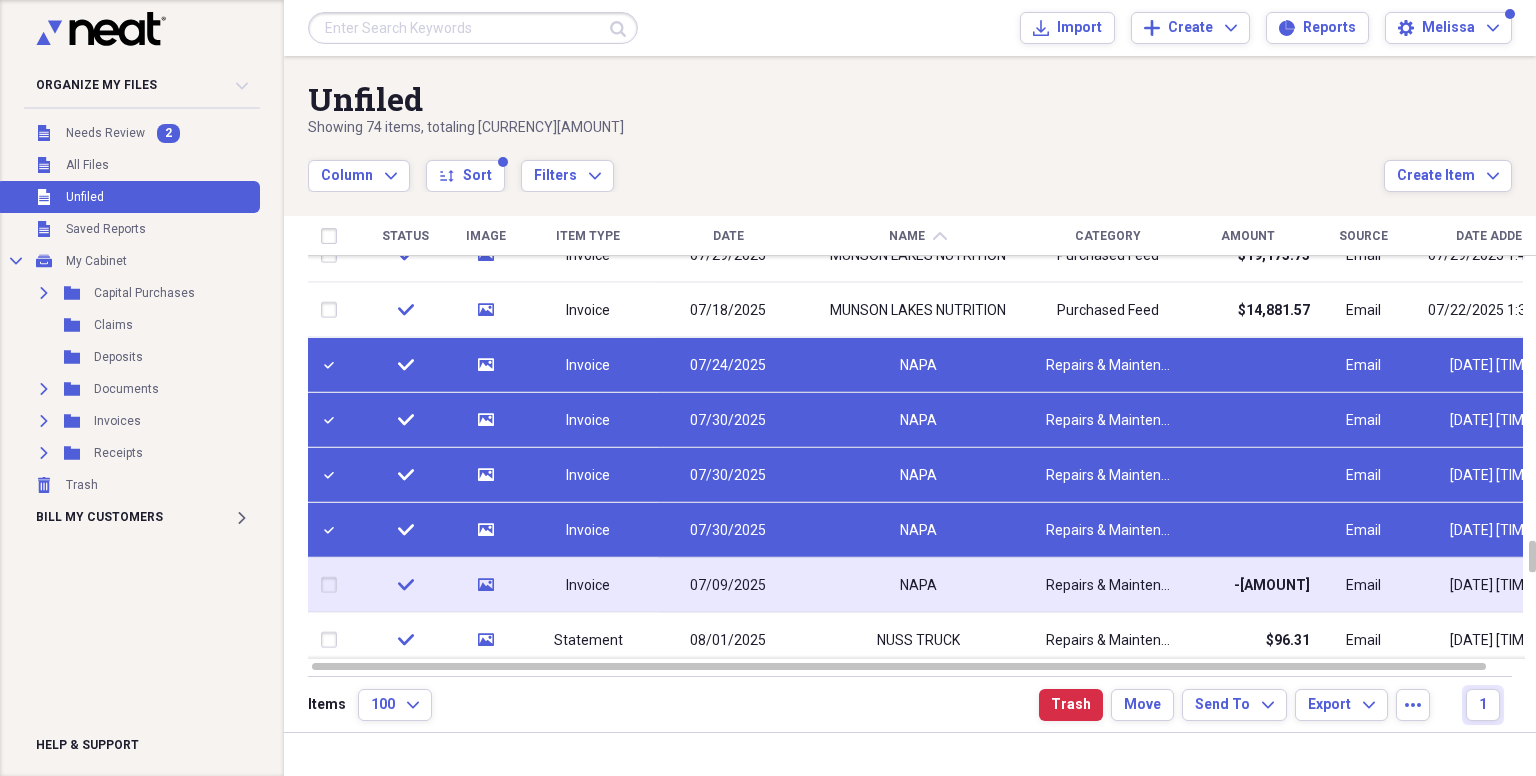 click at bounding box center [333, 585] 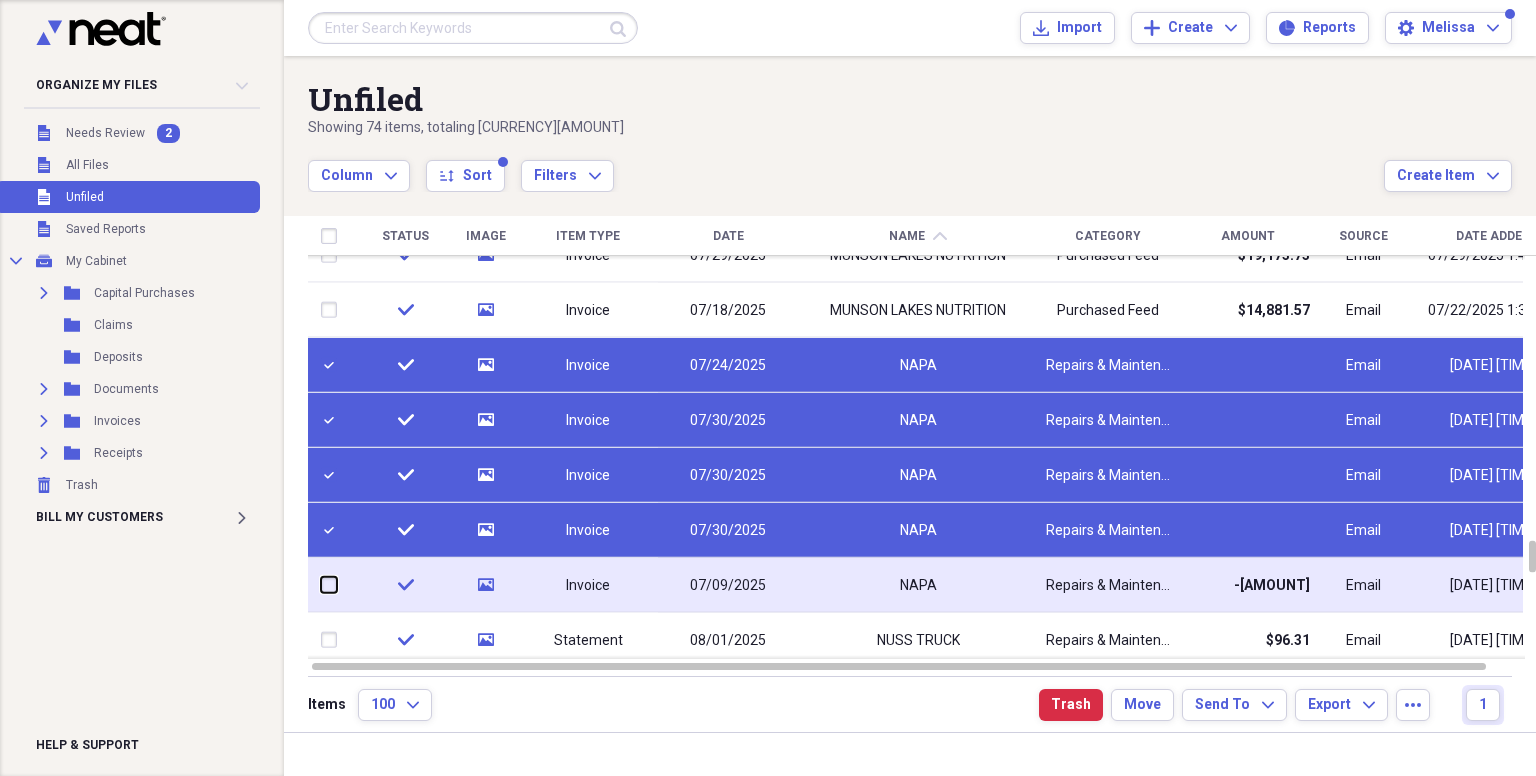 click at bounding box center (321, 585) 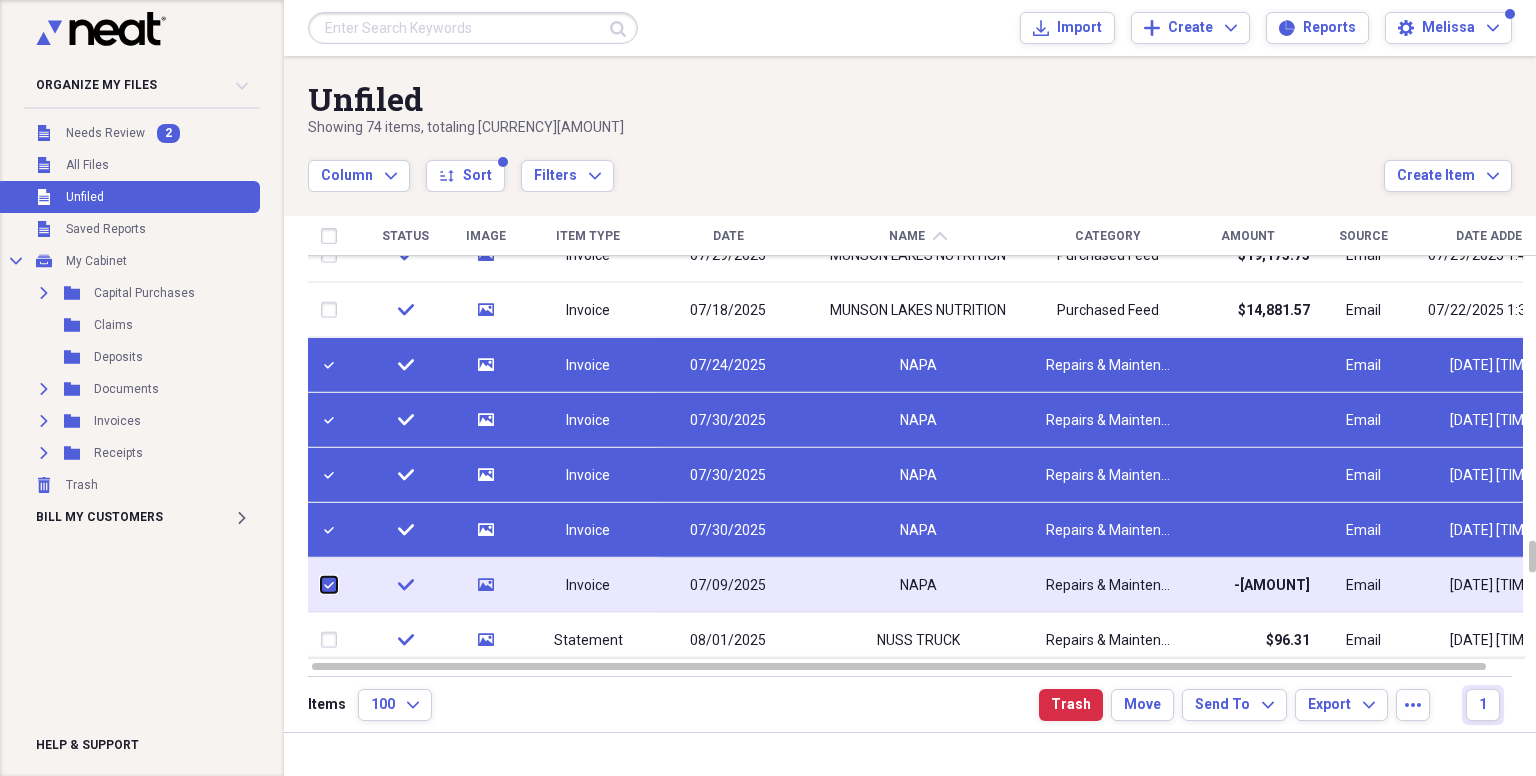checkbox on "true" 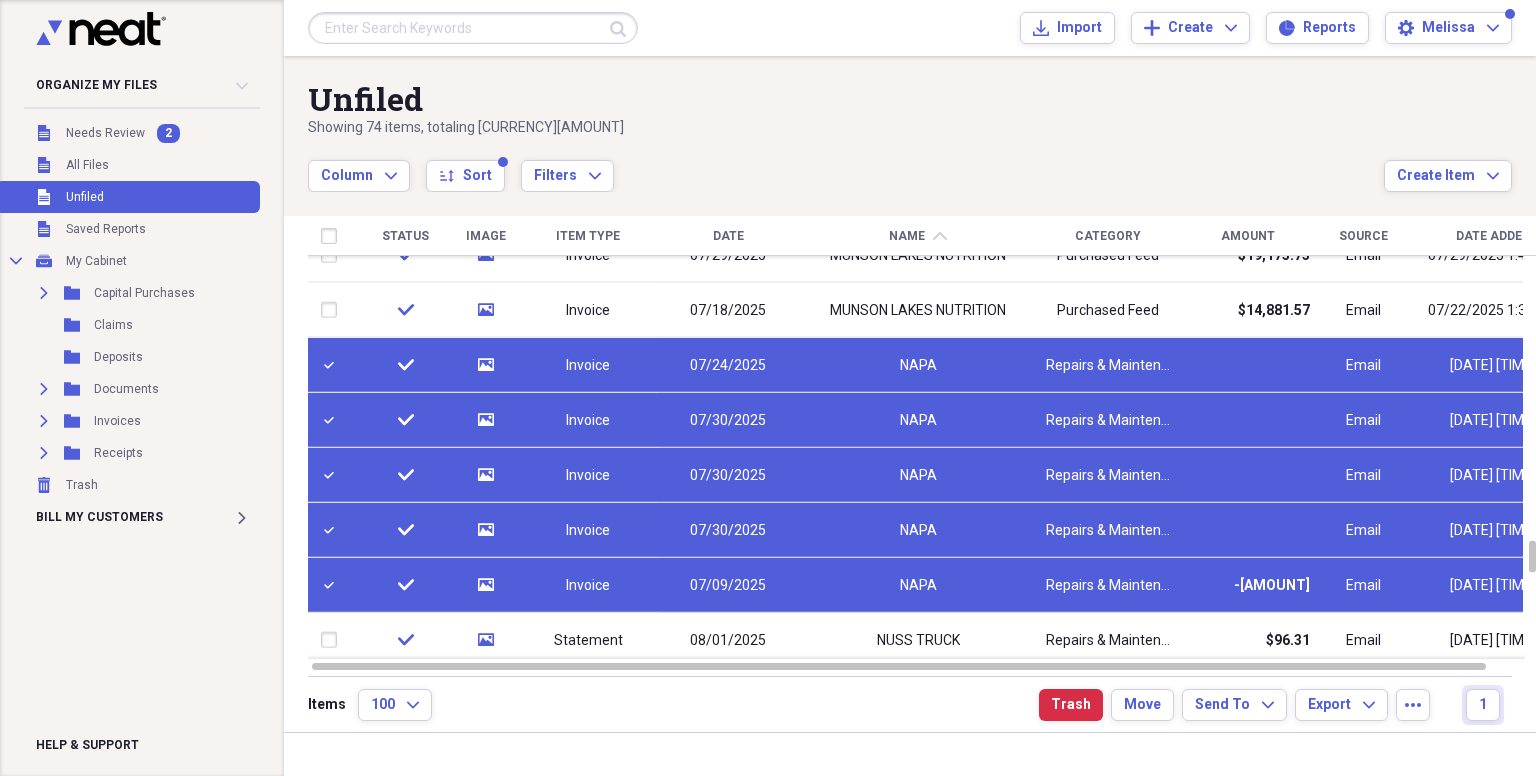 click on "Invoice" at bounding box center [588, 585] 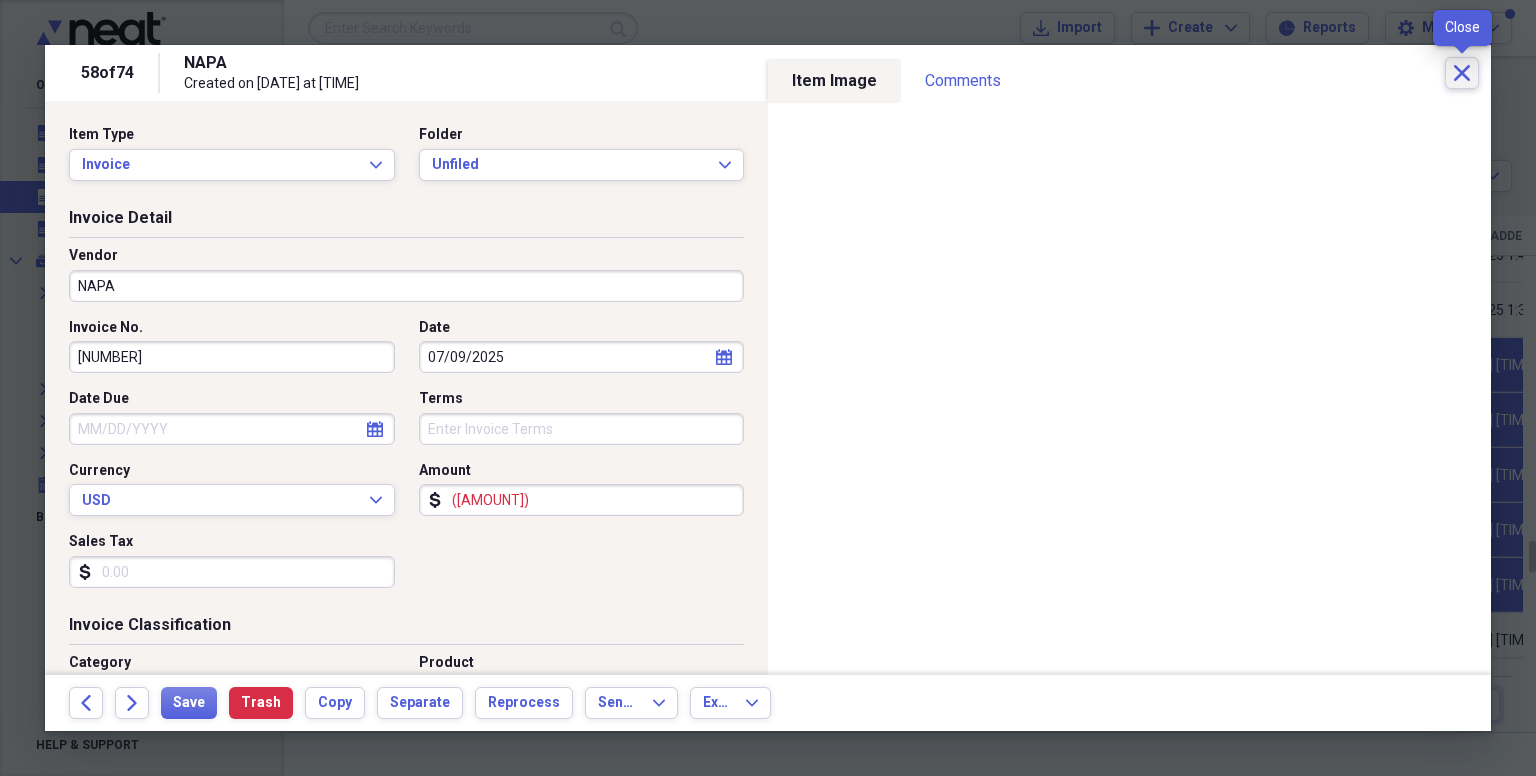 click 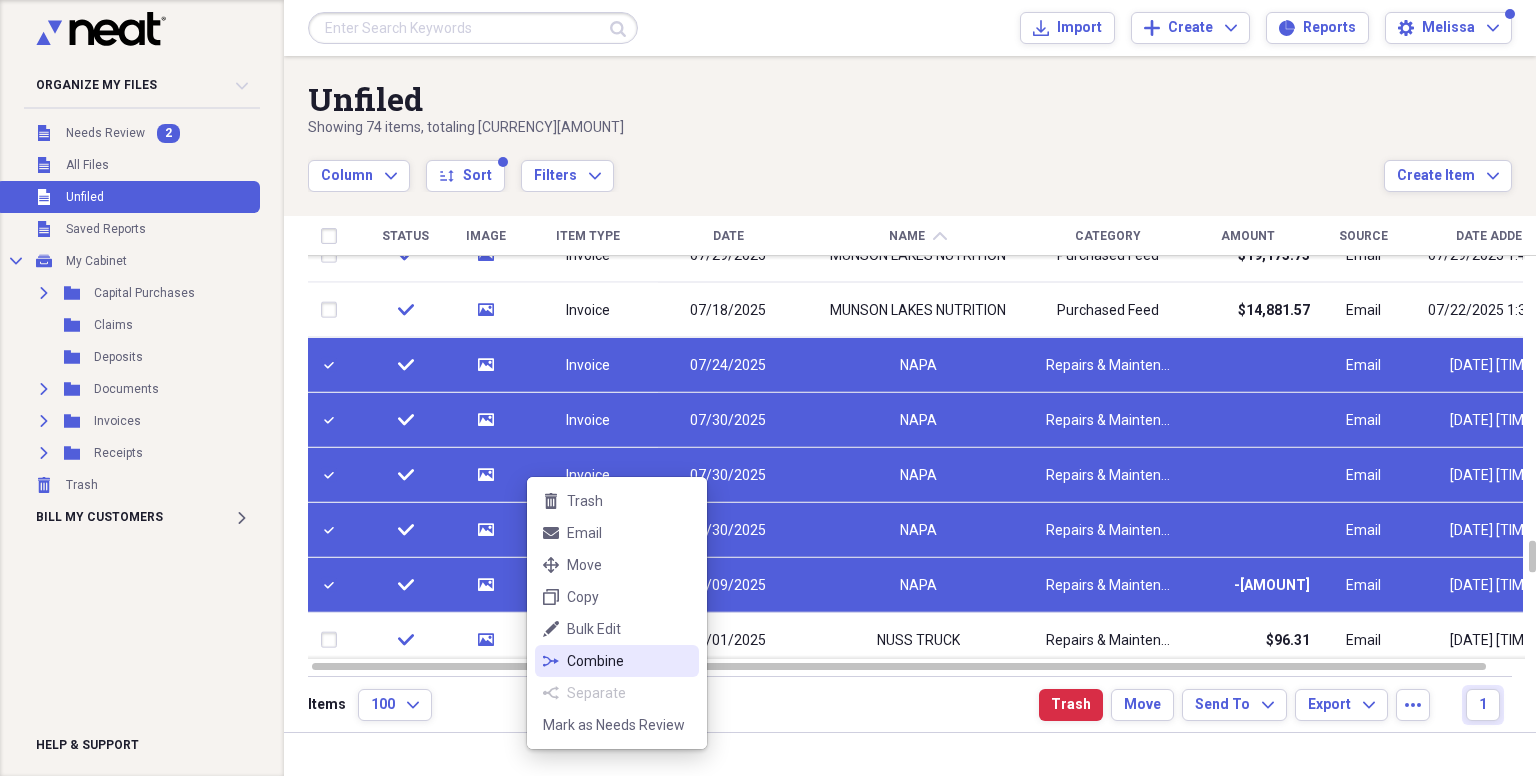 click on "Combine" at bounding box center (629, 661) 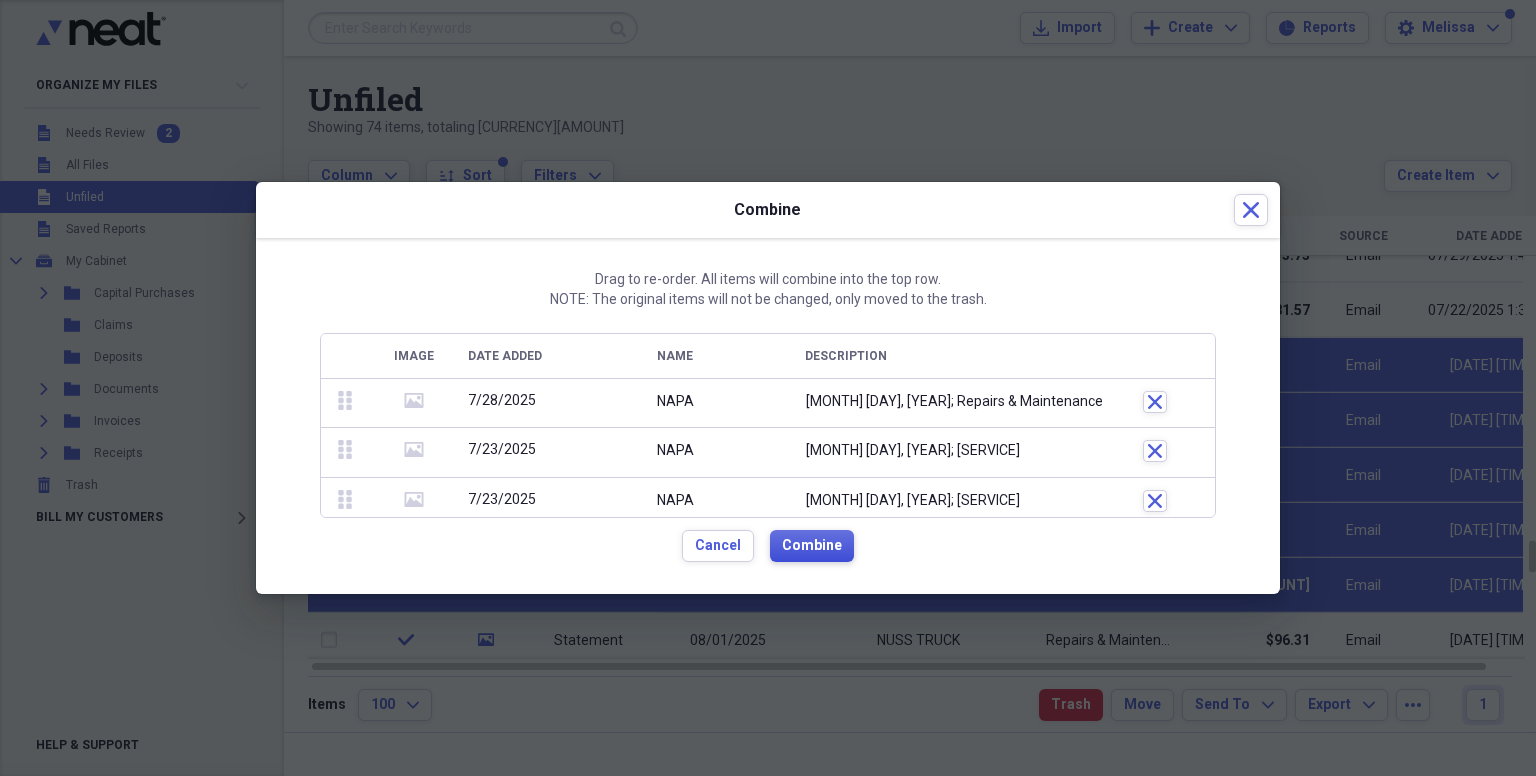 click on "Combine" at bounding box center [812, 546] 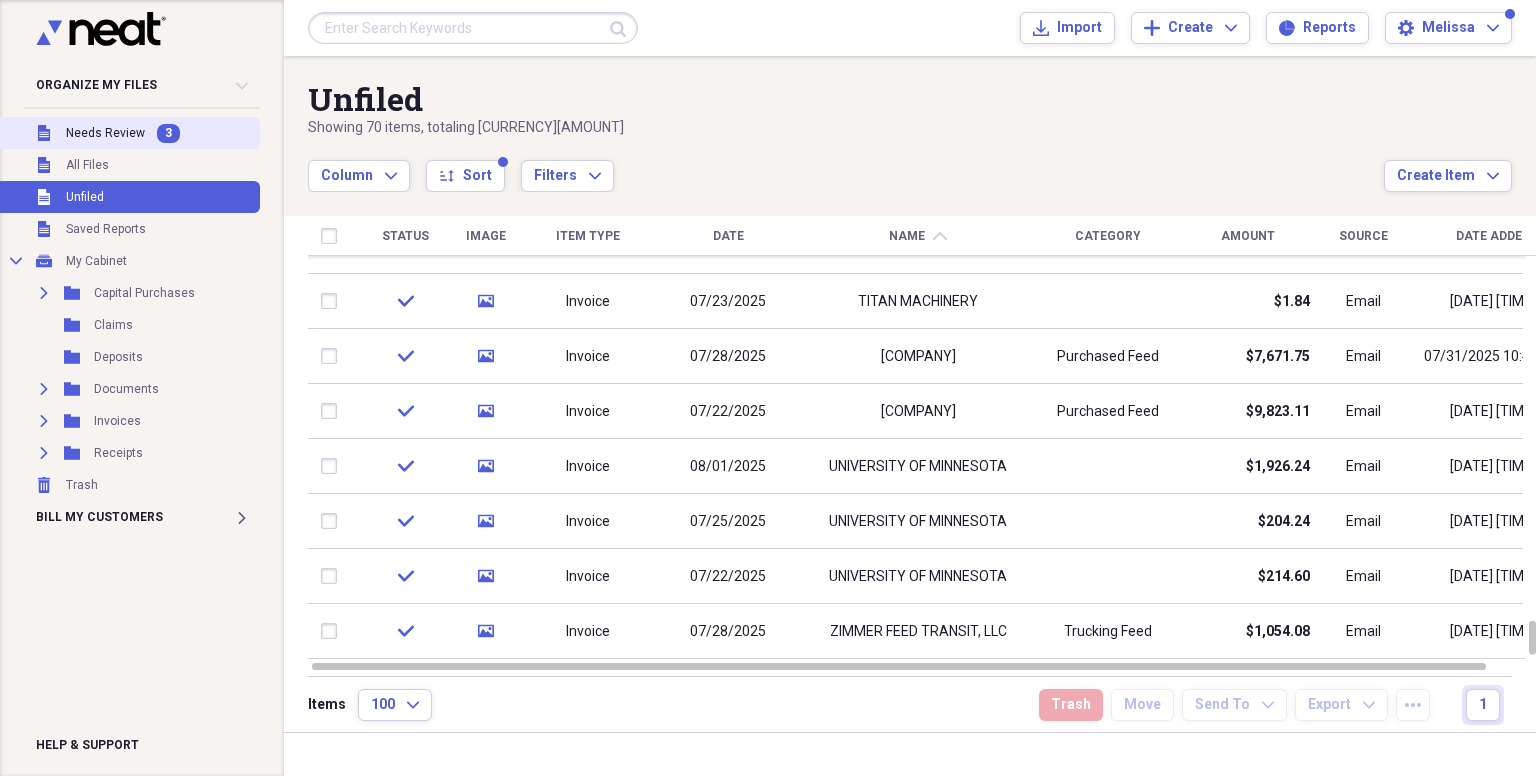 click on "3" at bounding box center (168, 133) 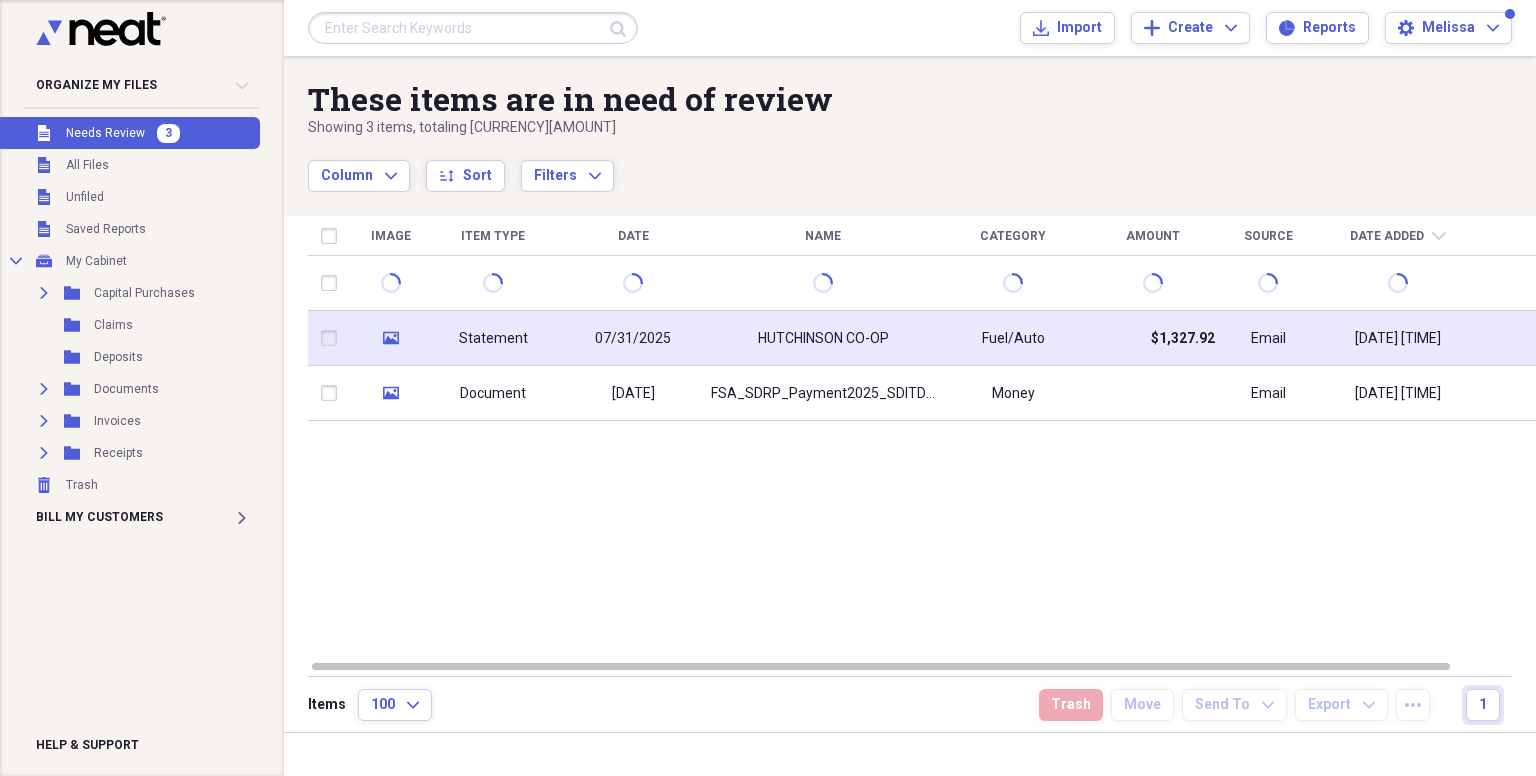 click on "HUTCHINSON CO-OP" at bounding box center [823, 339] 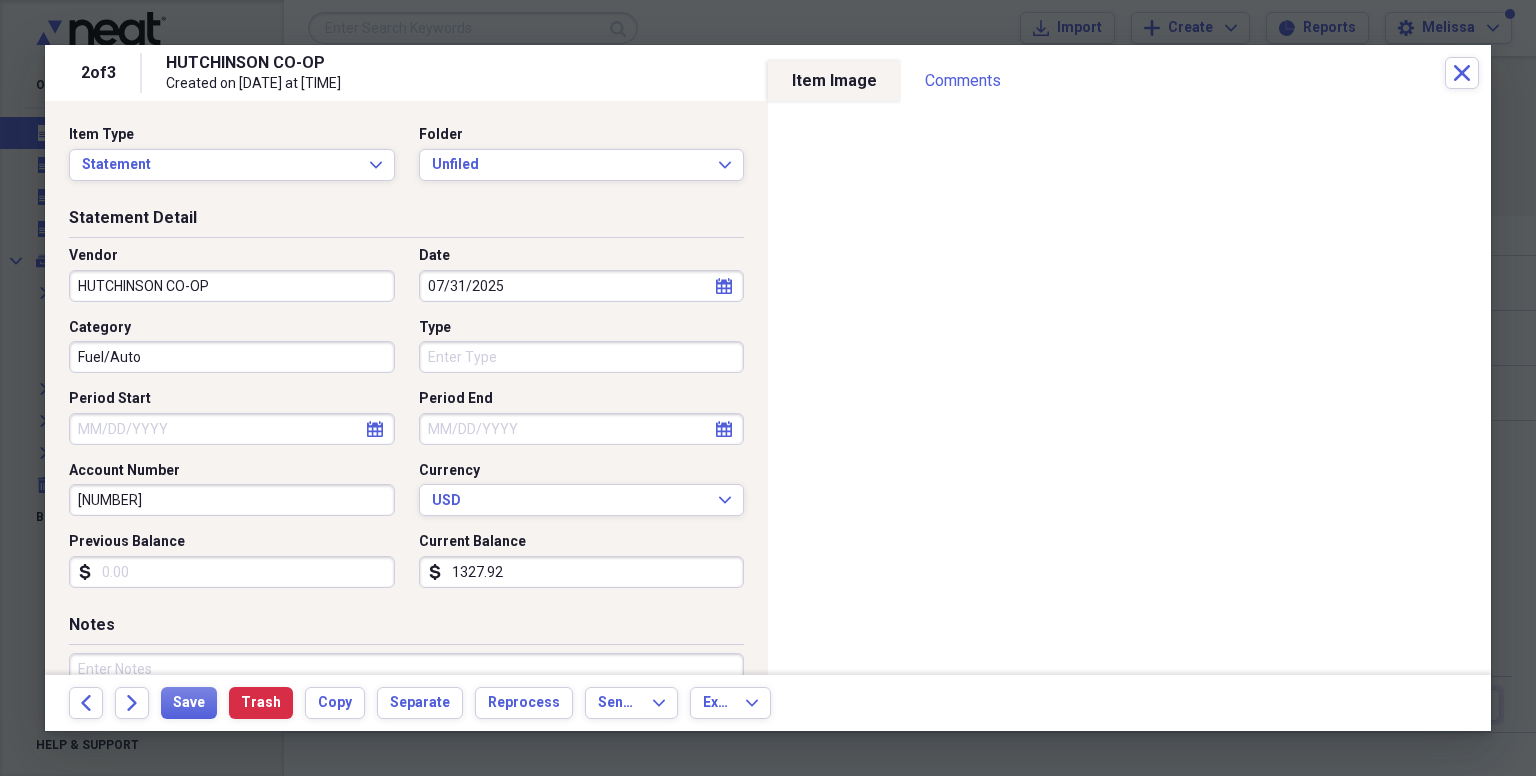 click on "Back Forward Save Trash Copy Separate Reprocess Send To Expand Export Expand" at bounding box center [768, 703] 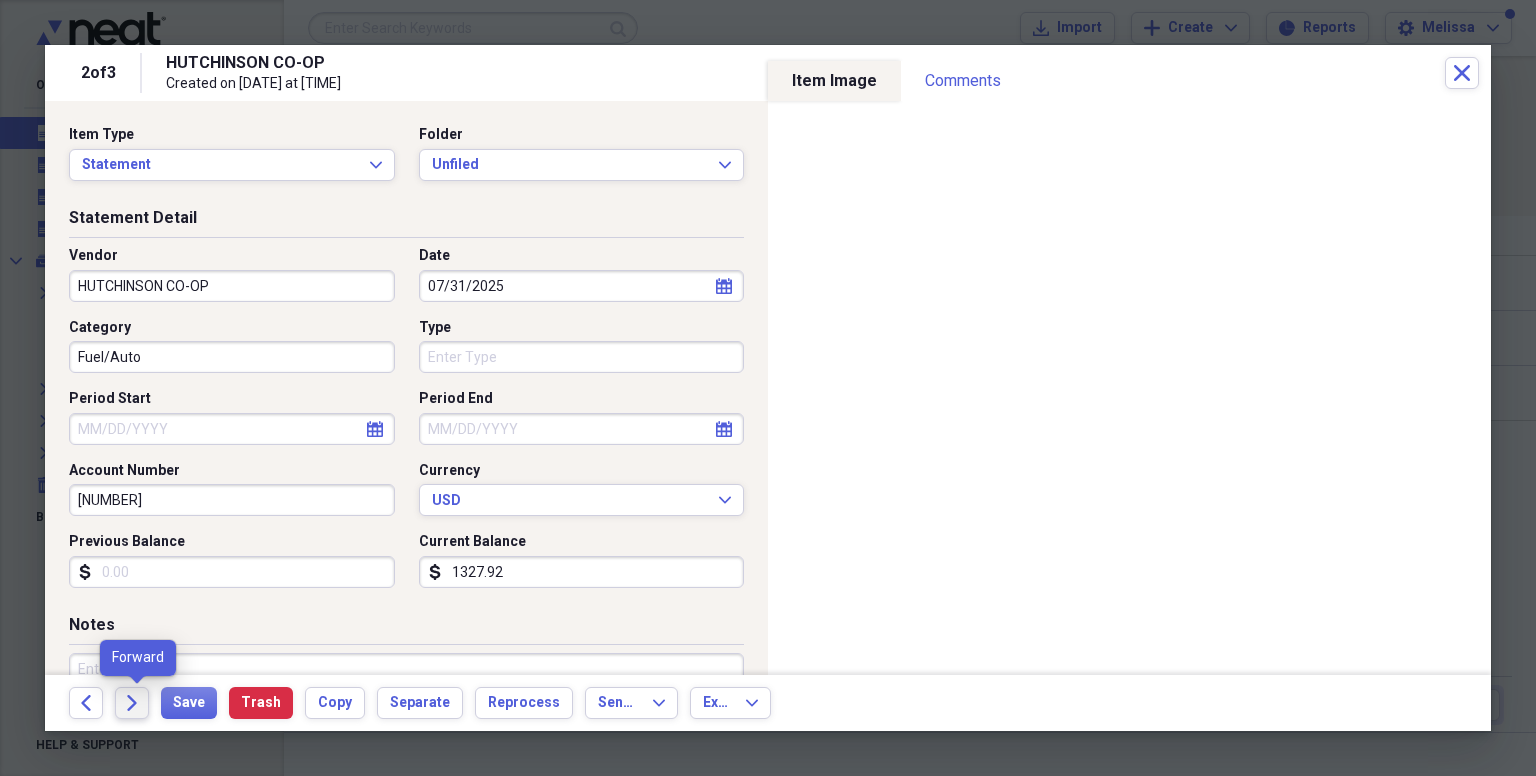 click on "Forward" at bounding box center (132, 703) 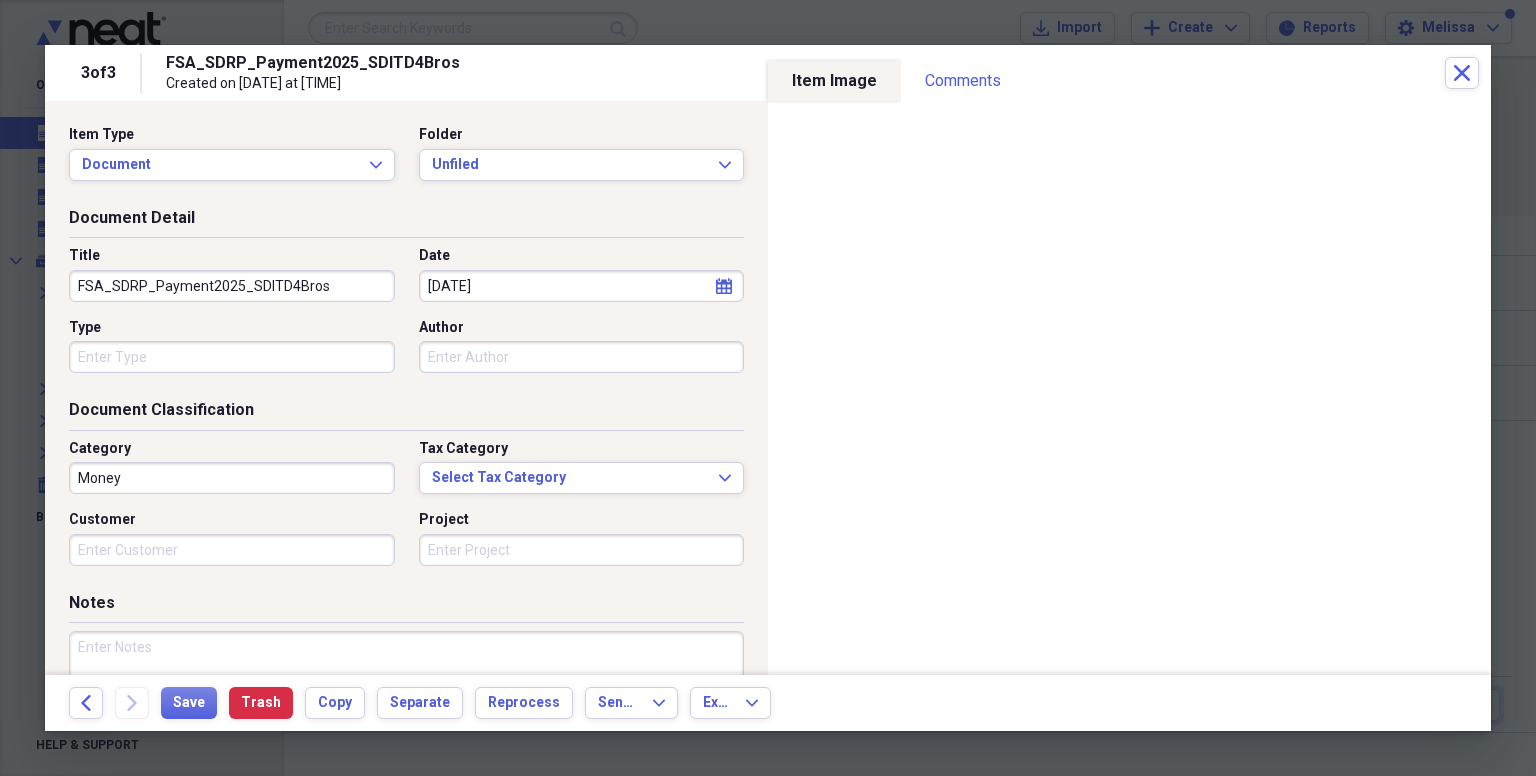 click on "[DATE]" at bounding box center [582, 286] 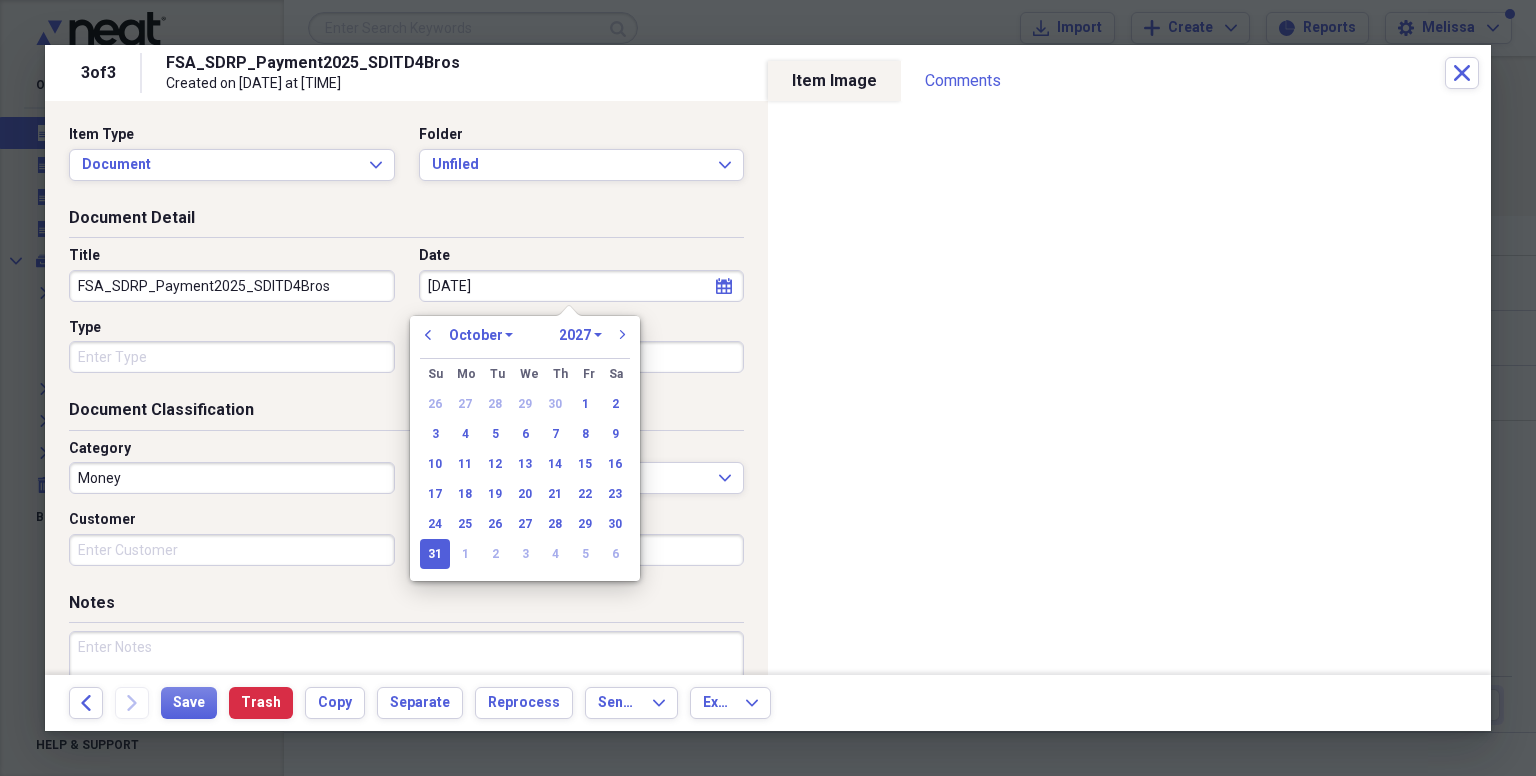 type on "10/31/2025" 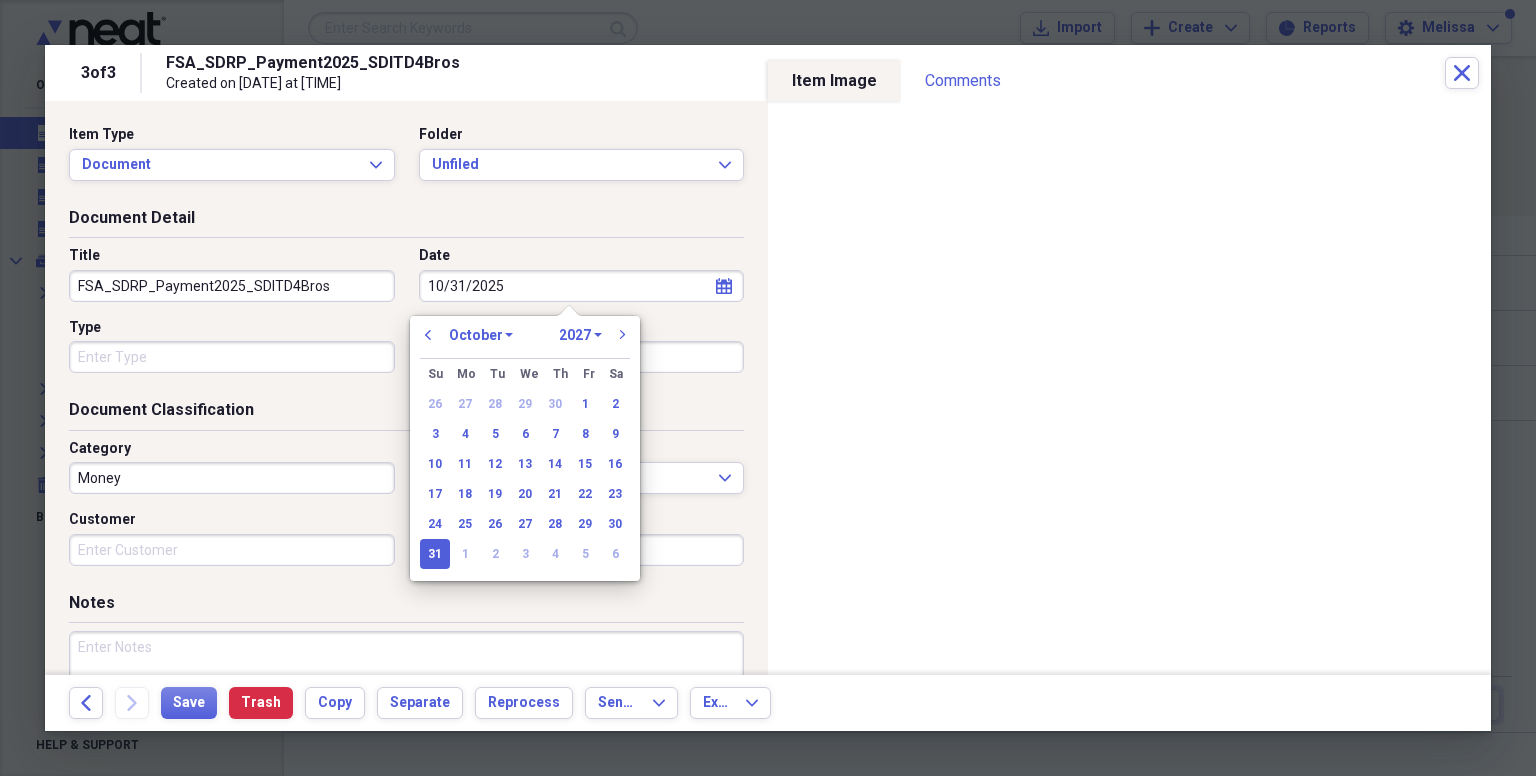 select on "2025" 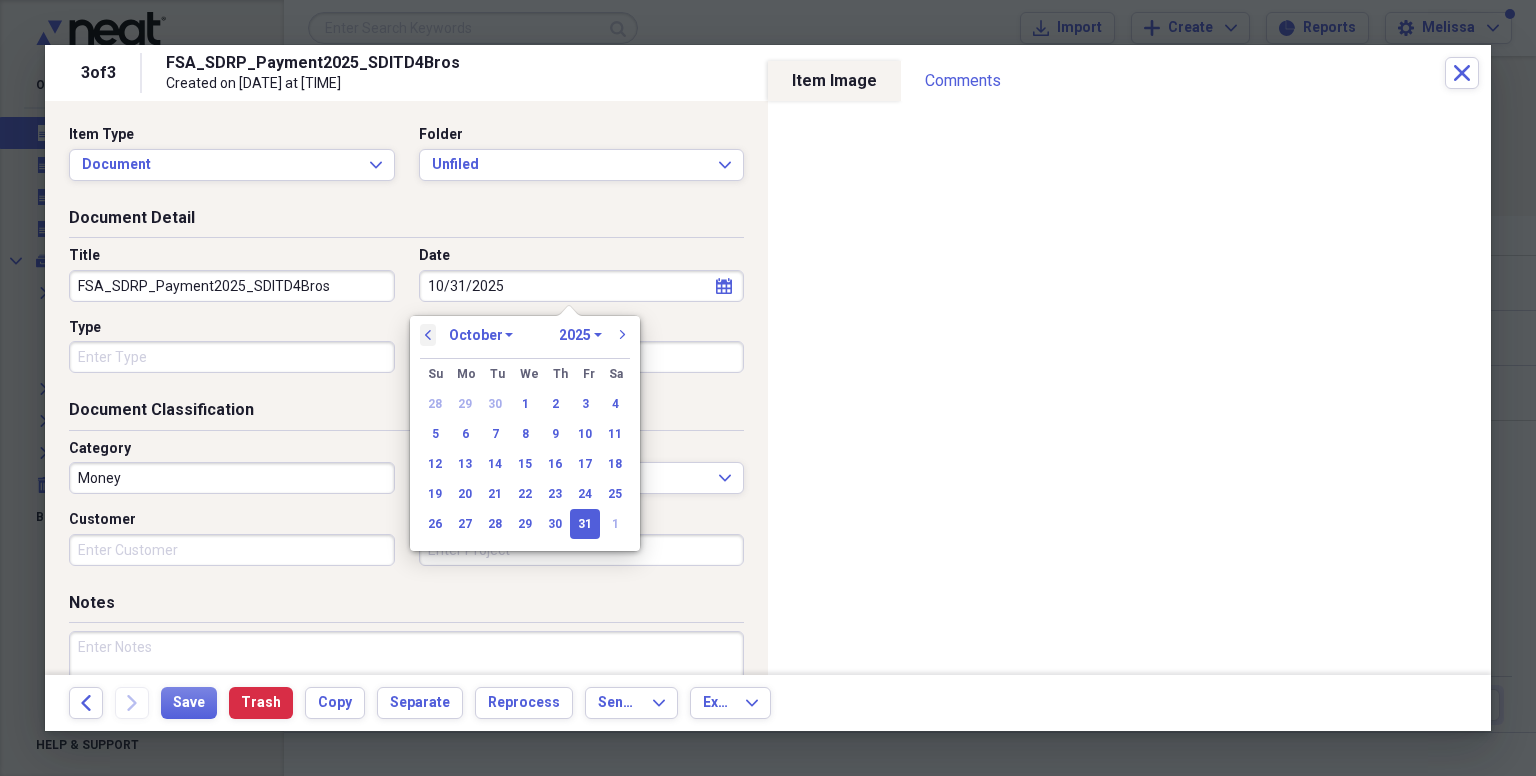 type on "10/31/2025" 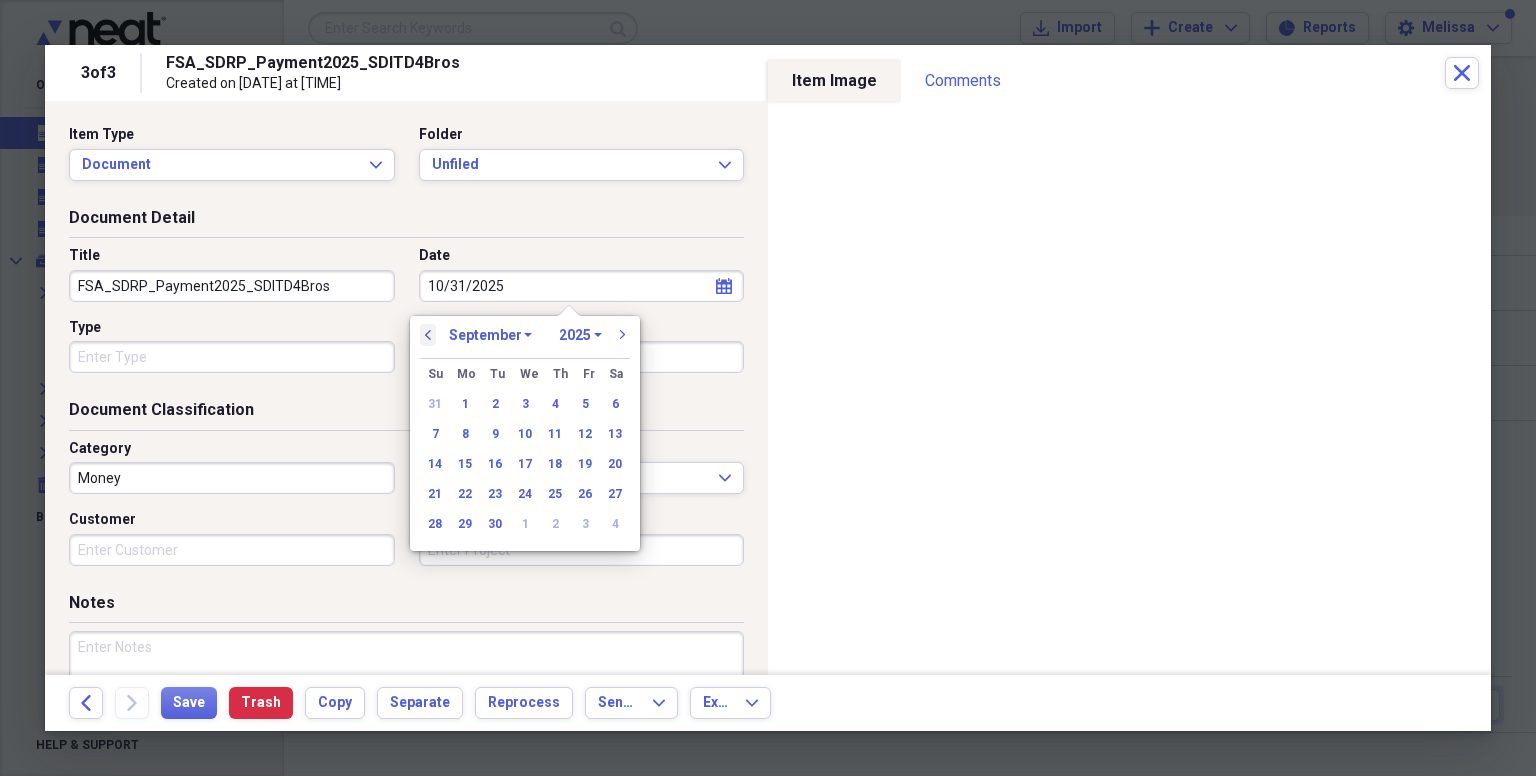 click on "previous" at bounding box center (428, 335) 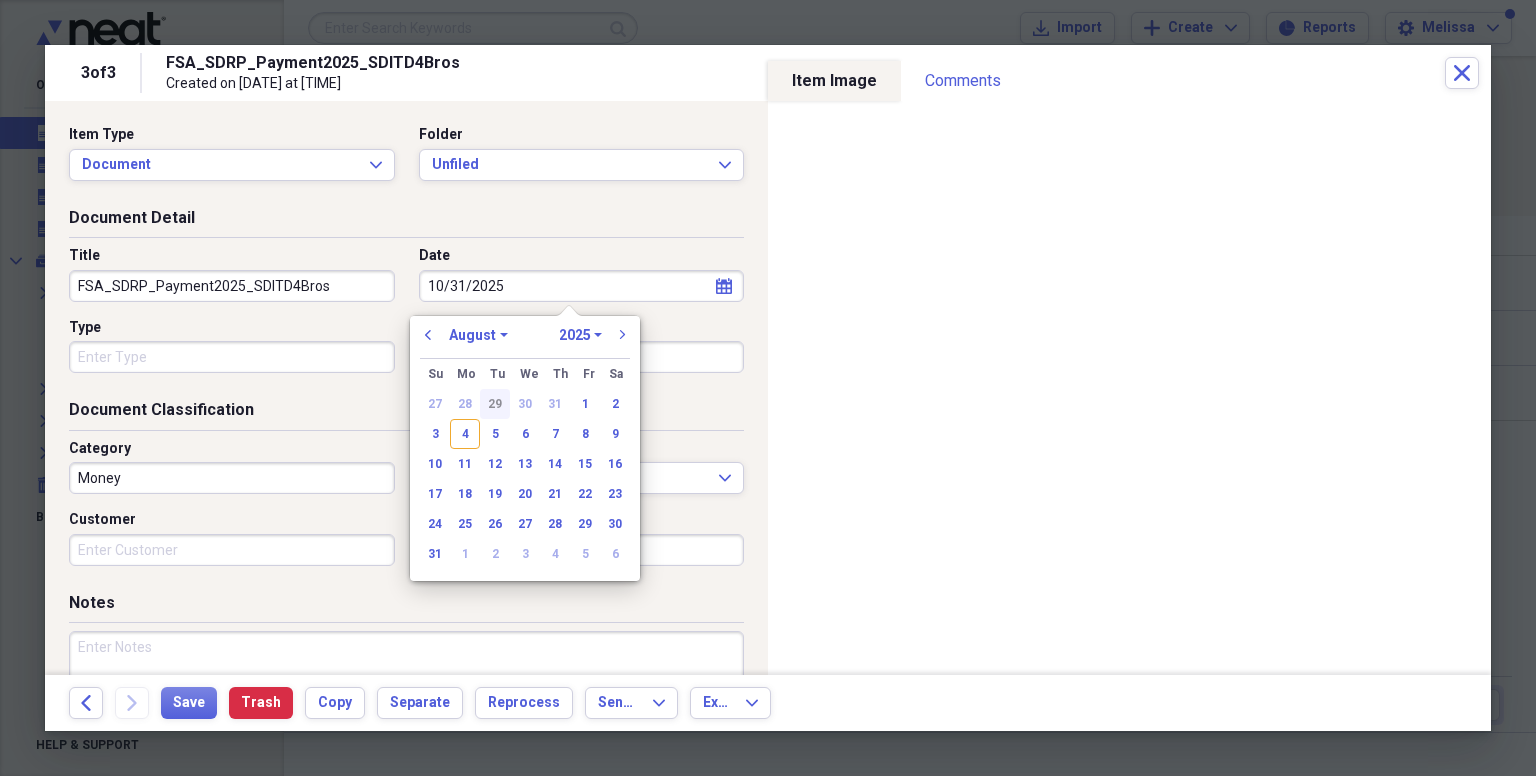 click on "29" at bounding box center [495, 404] 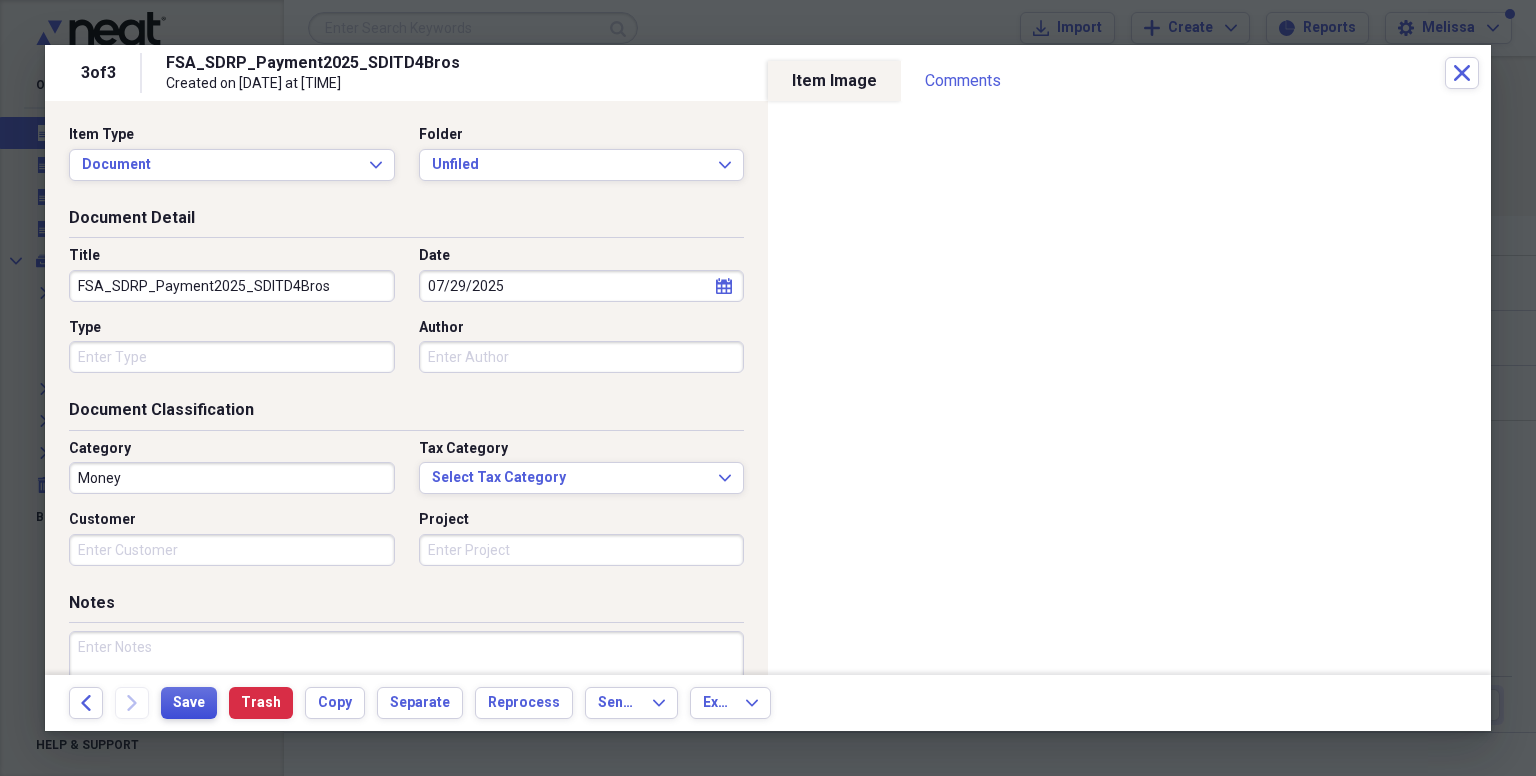click on "Save" at bounding box center (189, 703) 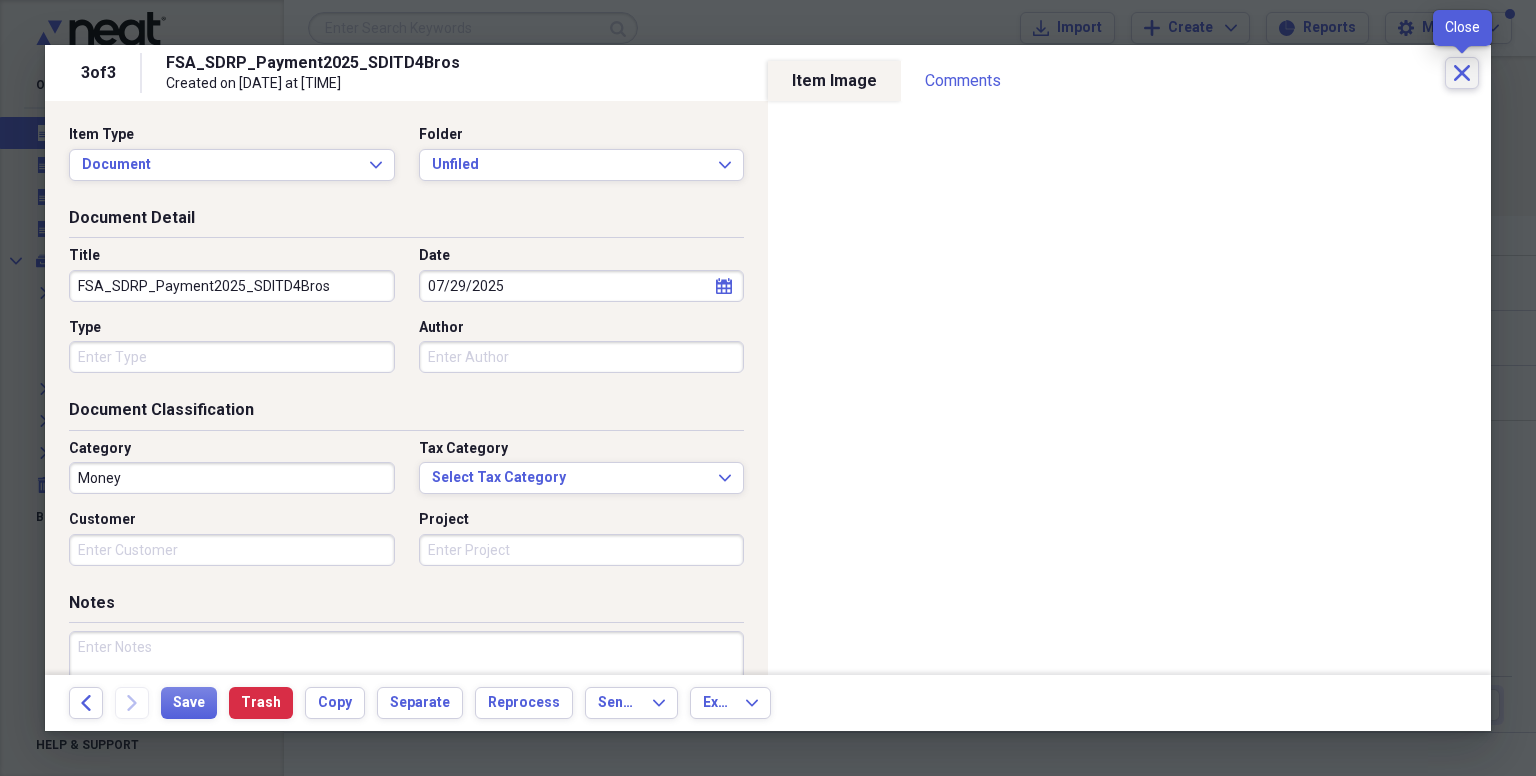 click 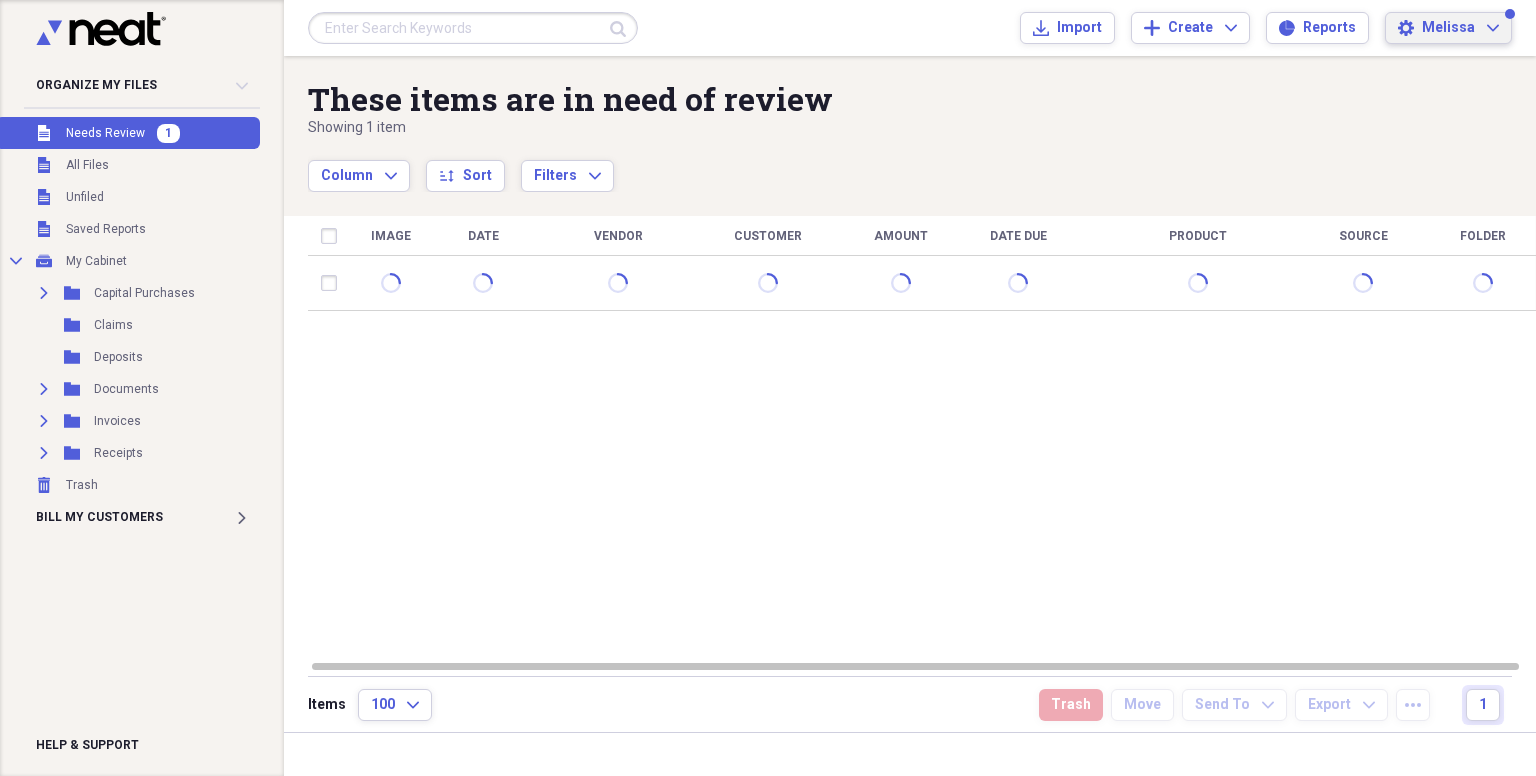 click on "Melissa" at bounding box center [1448, 28] 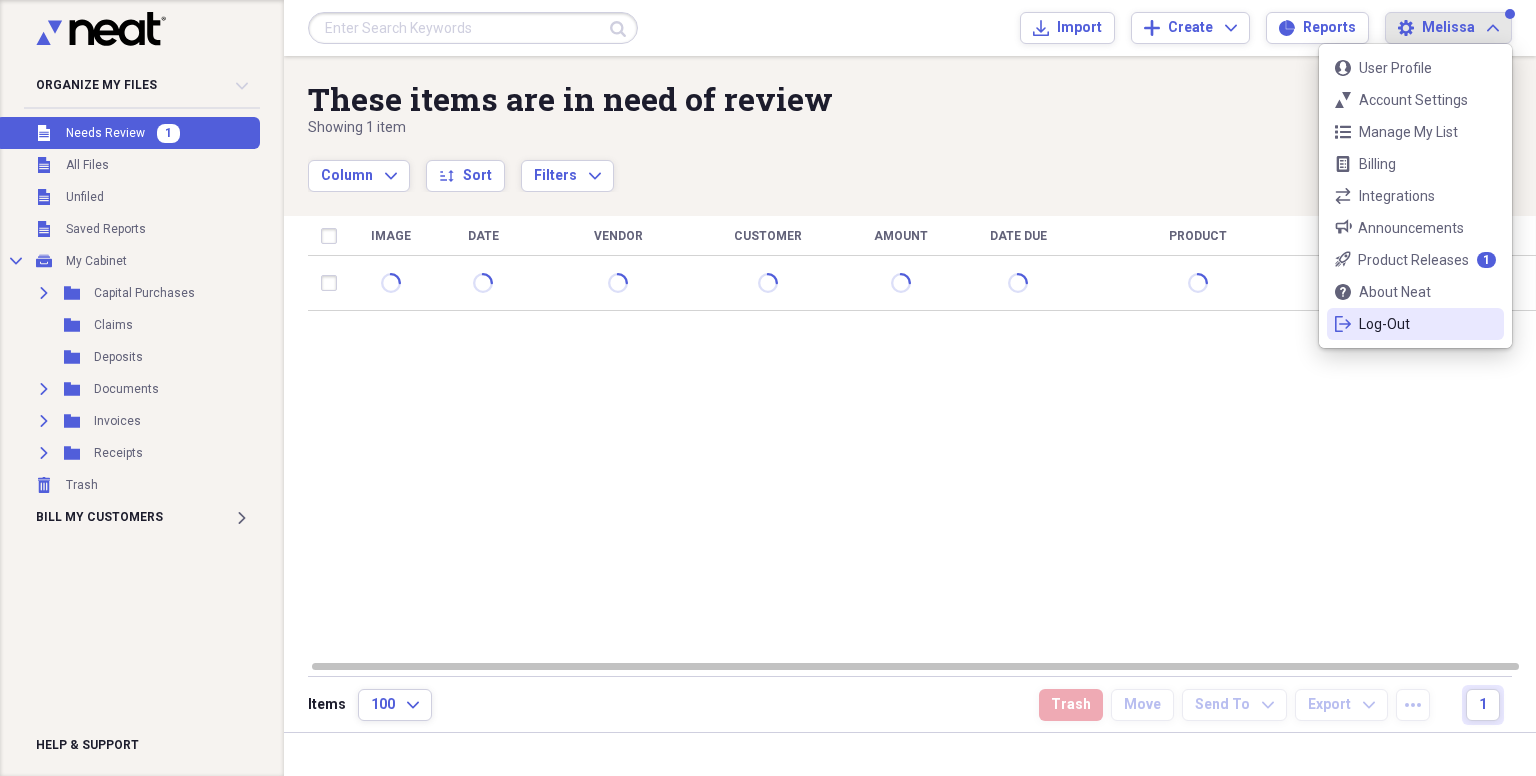 click on "Log-Out" at bounding box center [1415, 324] 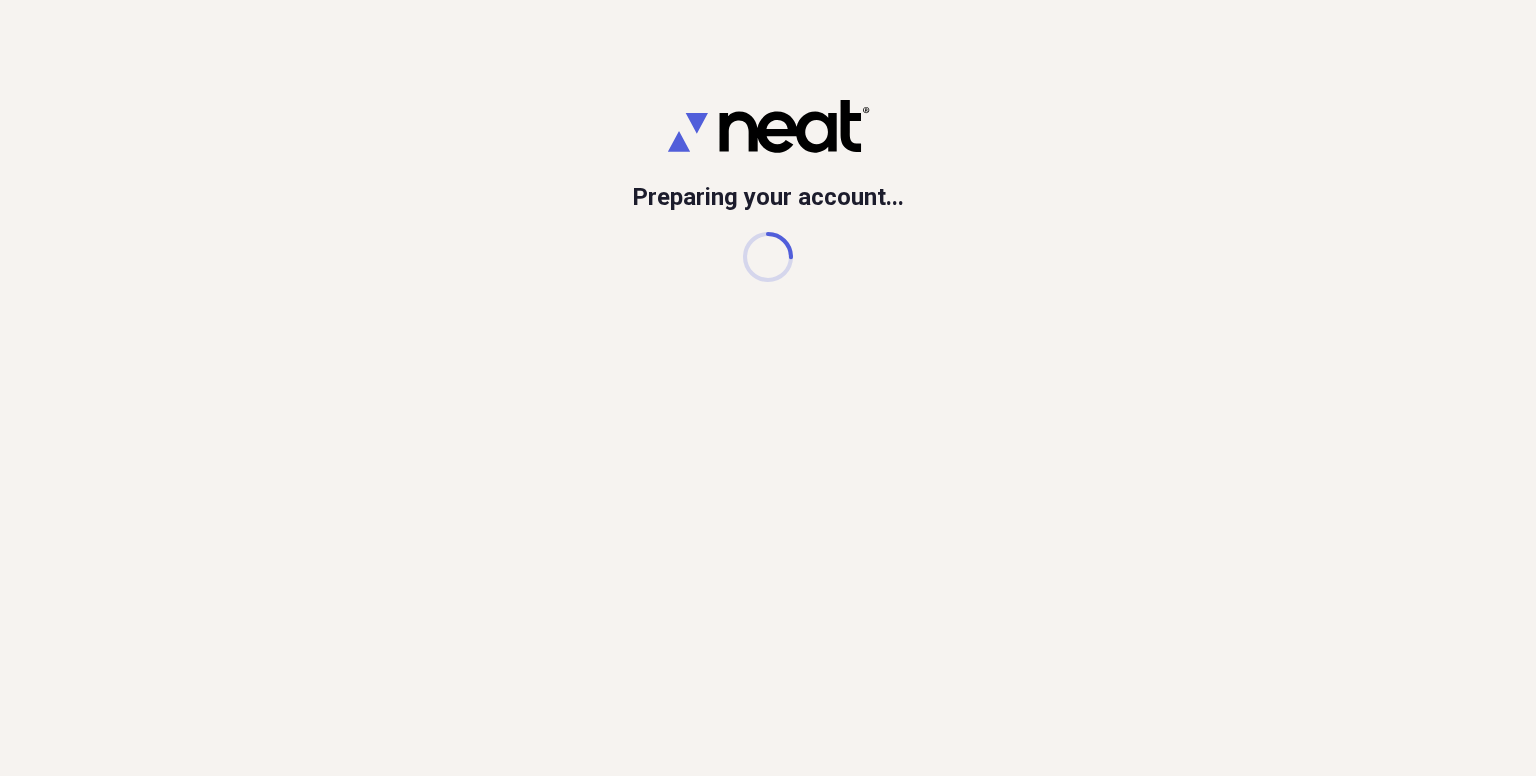 scroll, scrollTop: 0, scrollLeft: 0, axis: both 